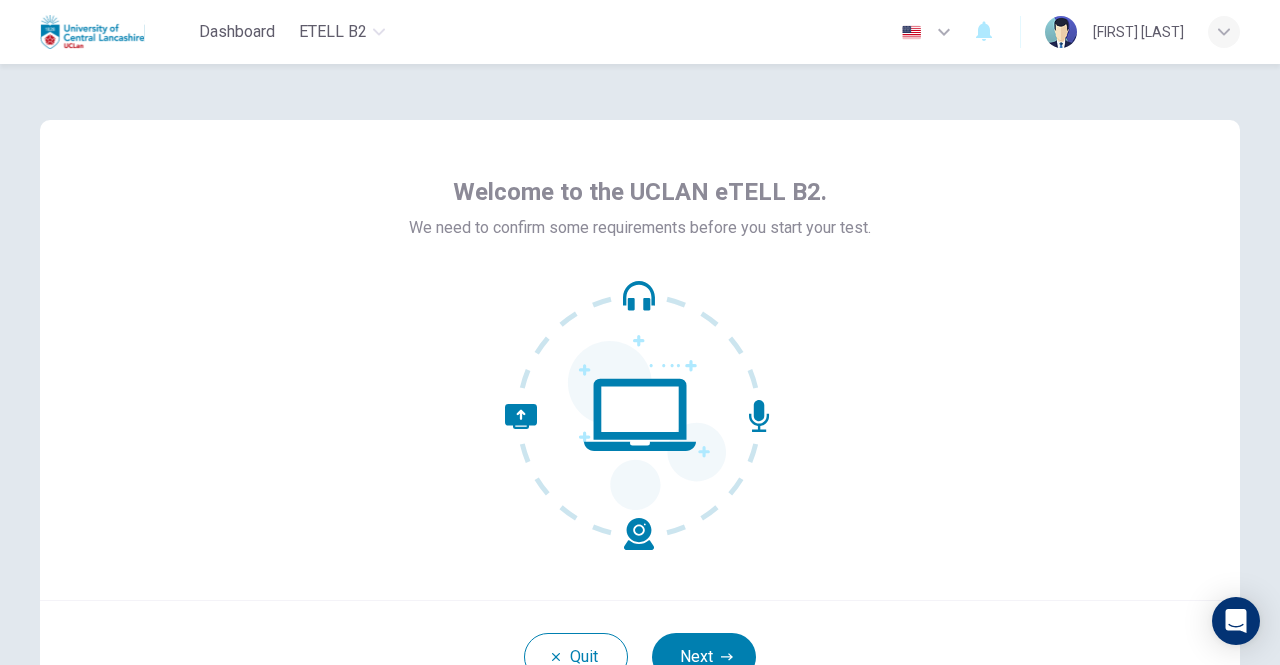 scroll, scrollTop: 0, scrollLeft: 0, axis: both 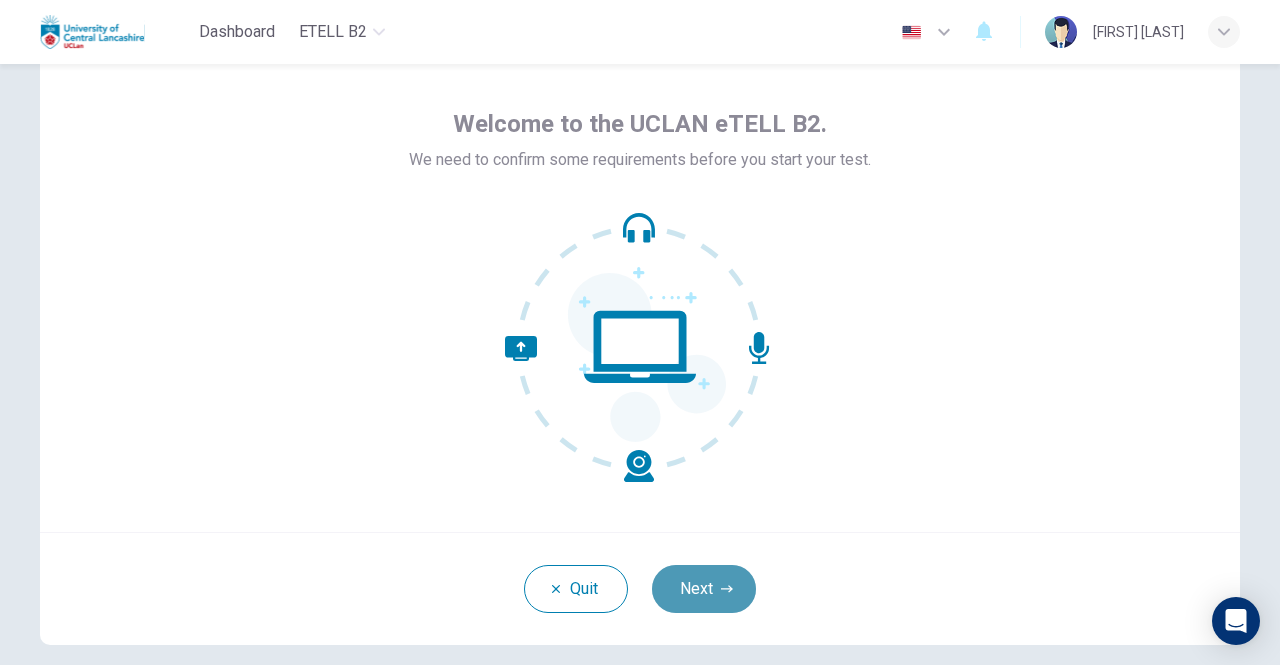 click on "Next" at bounding box center (704, 589) 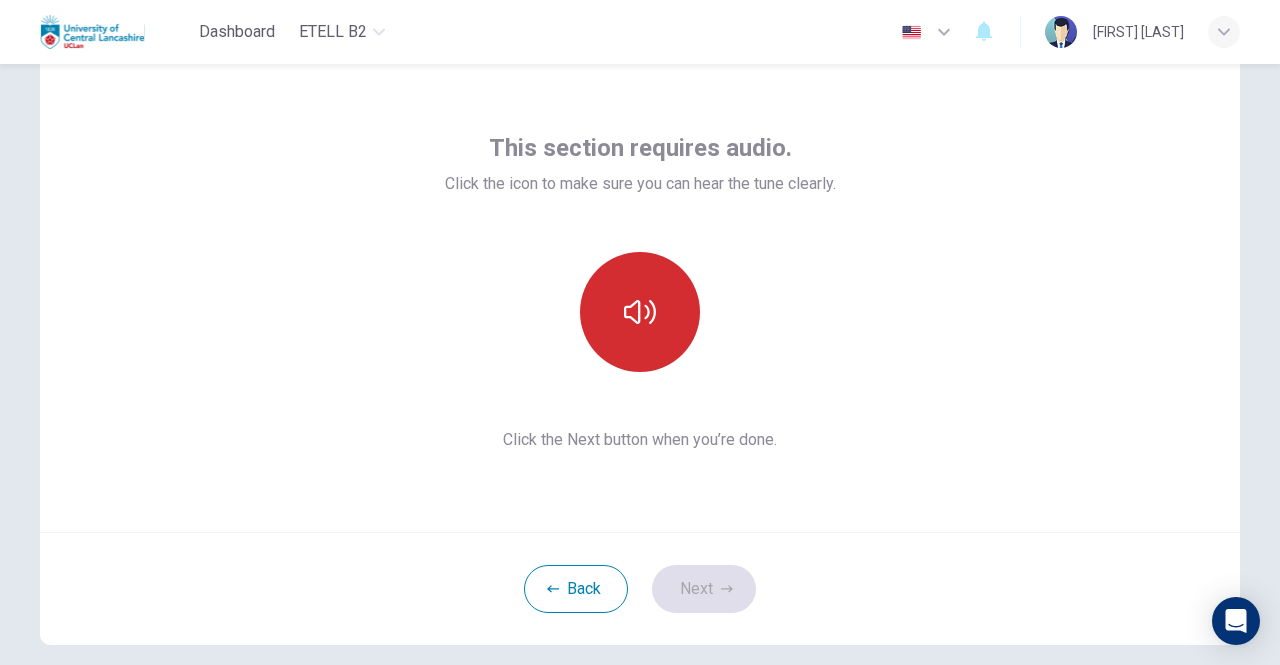 click 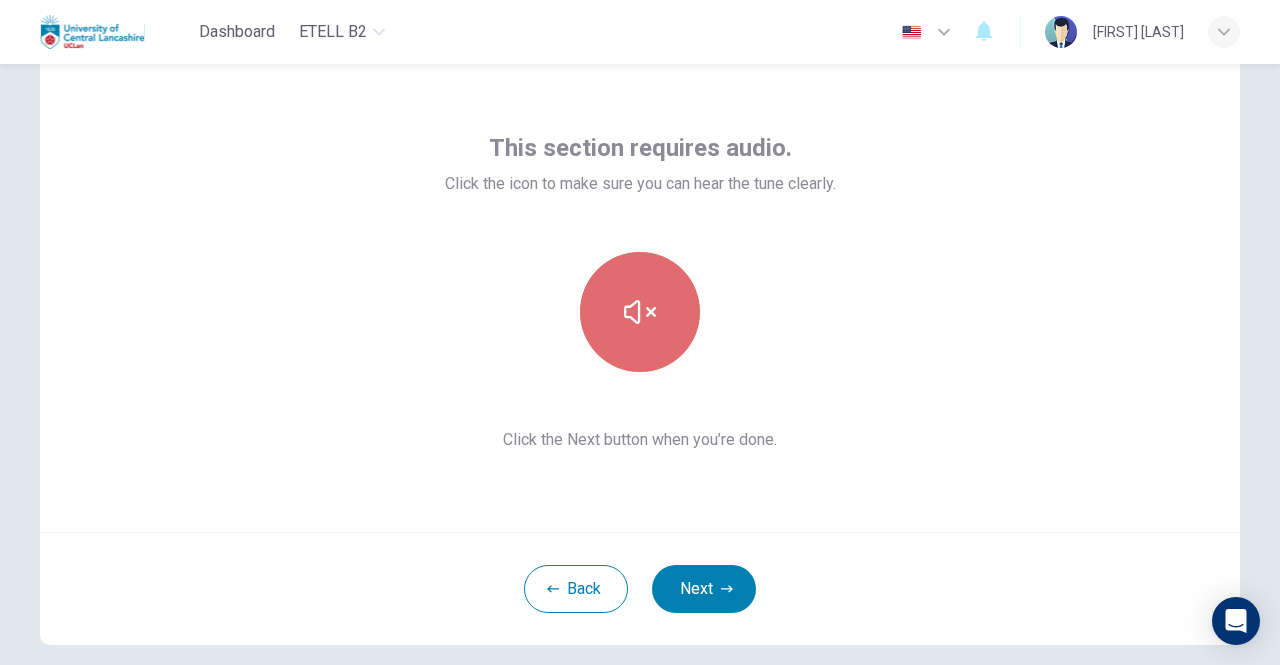 click 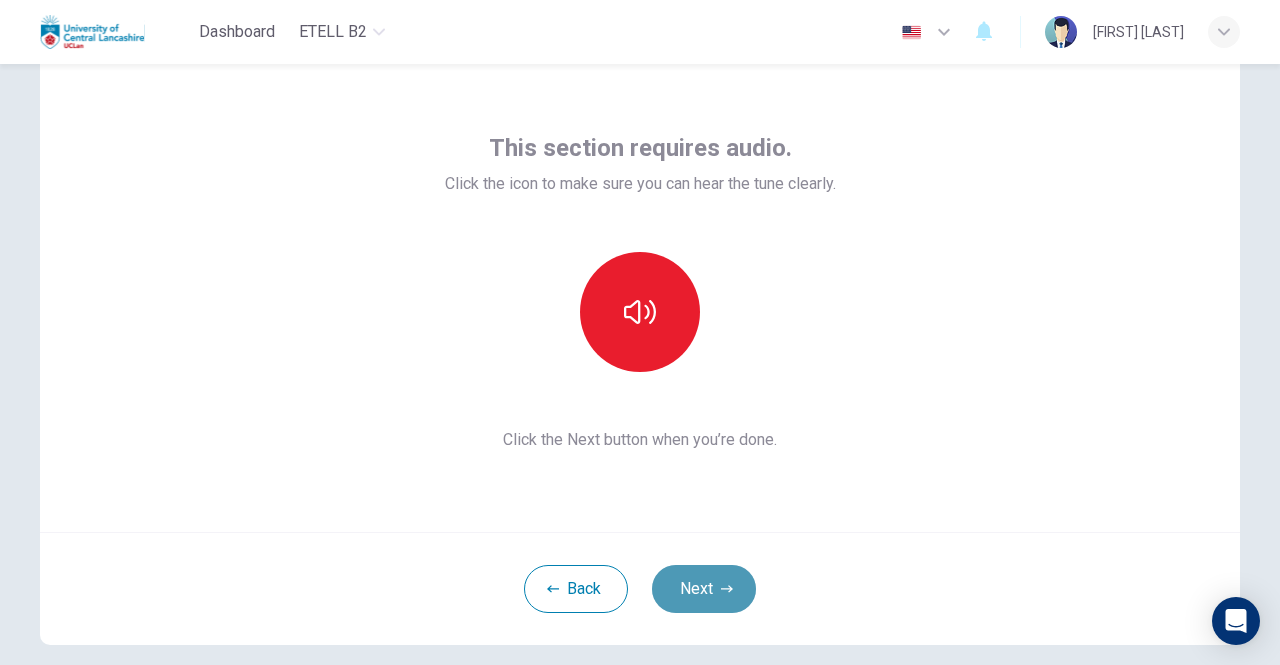 click on "Next" at bounding box center (704, 589) 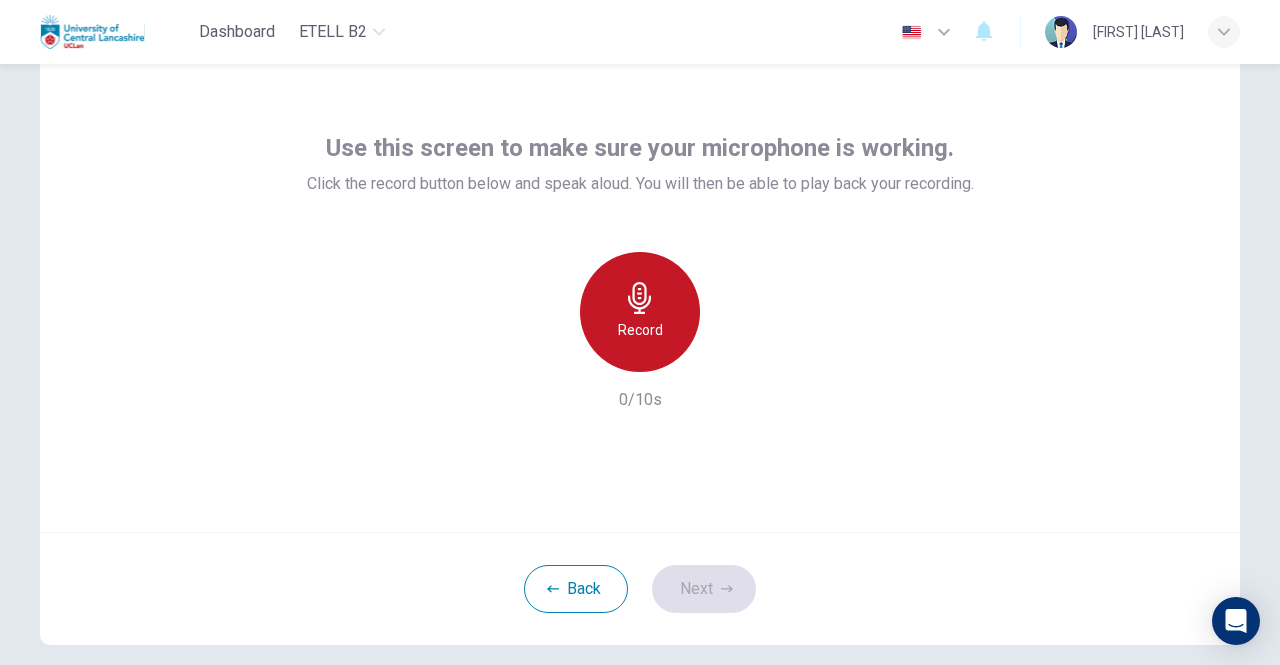 click on "Record" at bounding box center [640, 312] 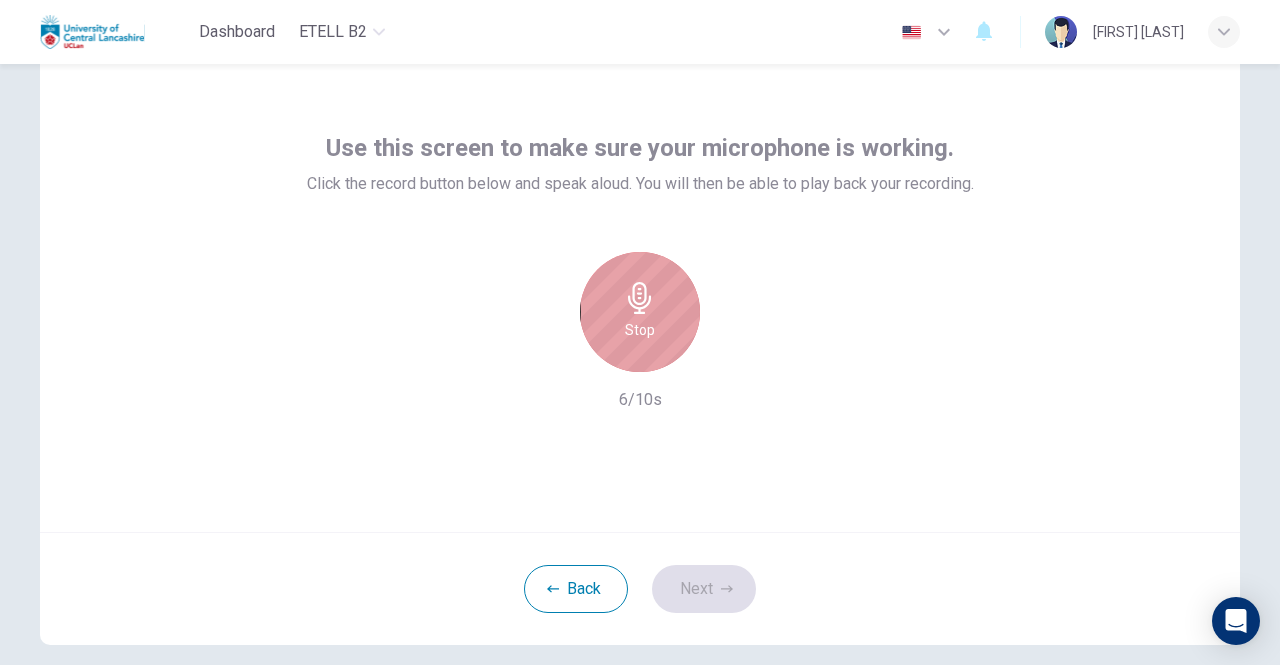 click on "Stop" at bounding box center [640, 312] 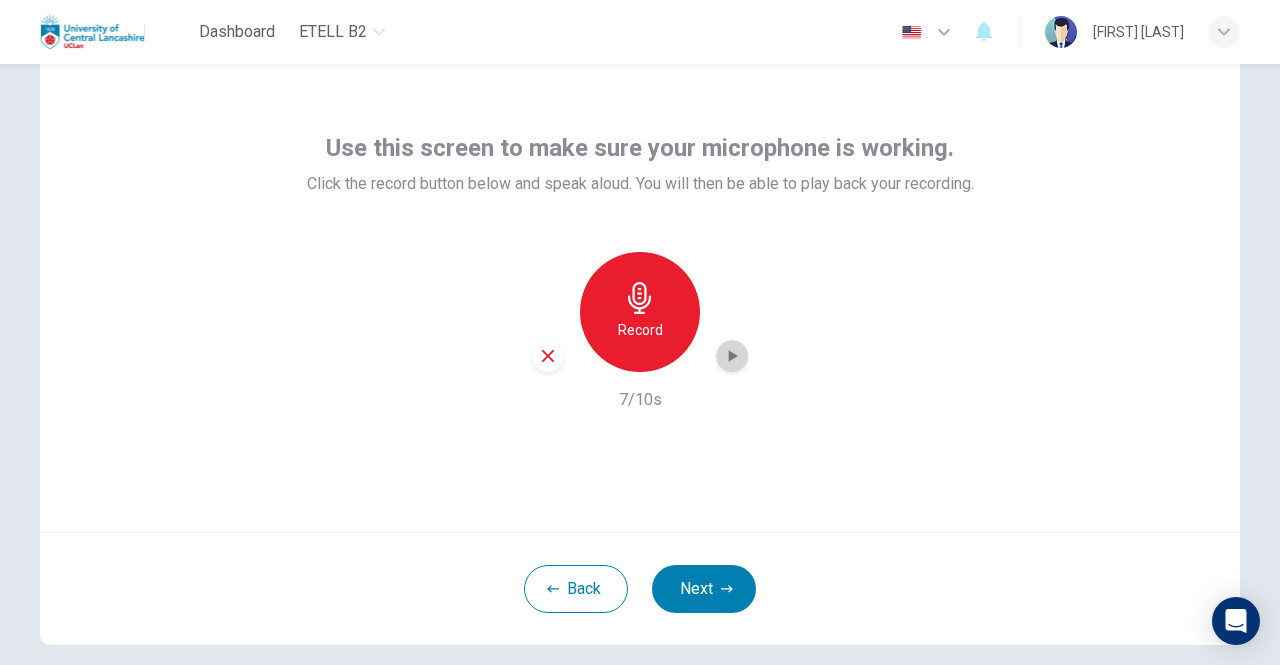 click 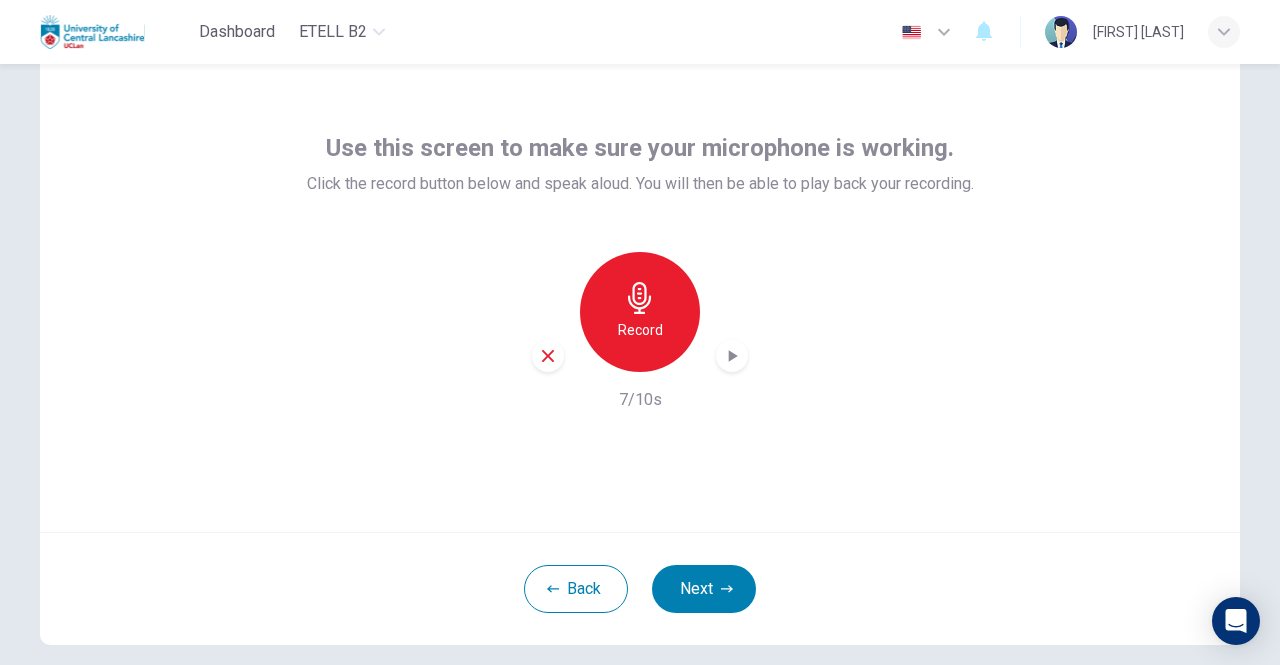 click 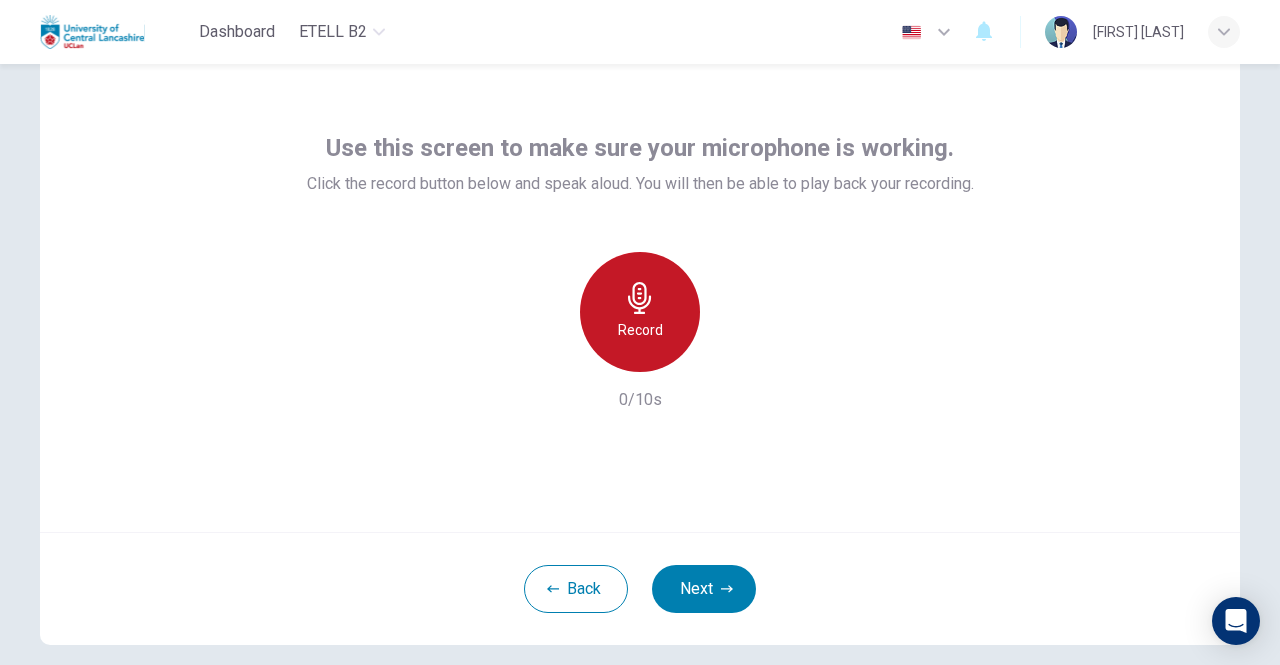 click on "Record" at bounding box center (640, 312) 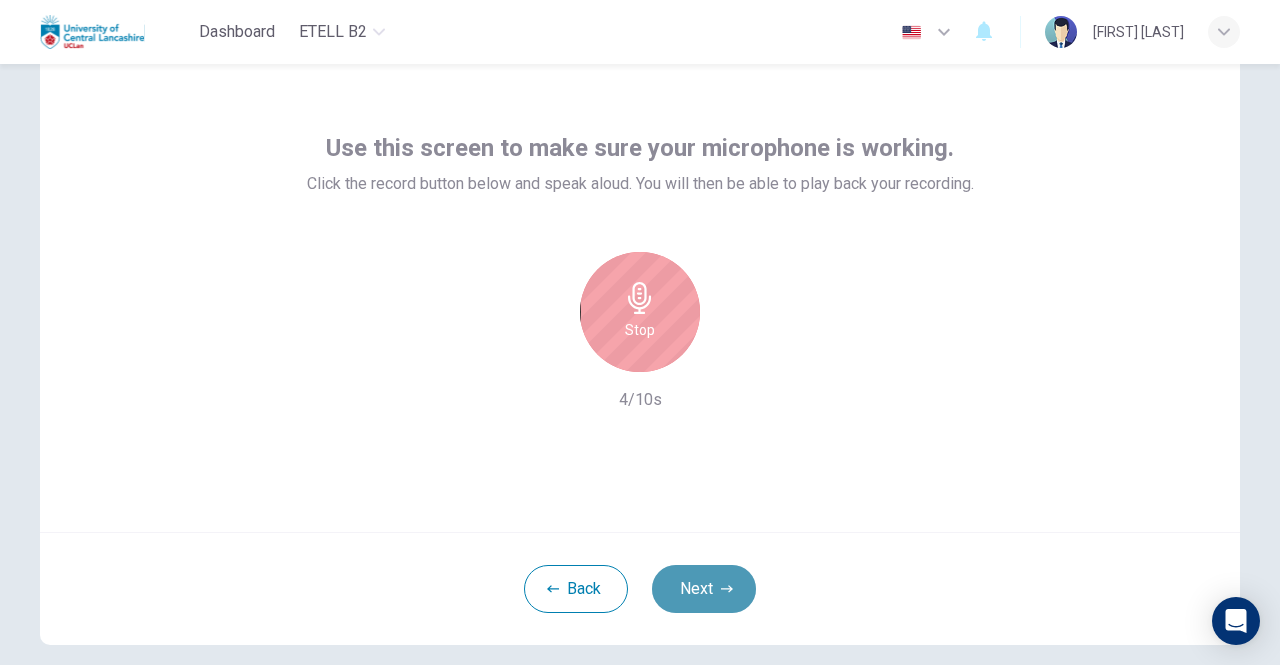click on "Next" at bounding box center [704, 589] 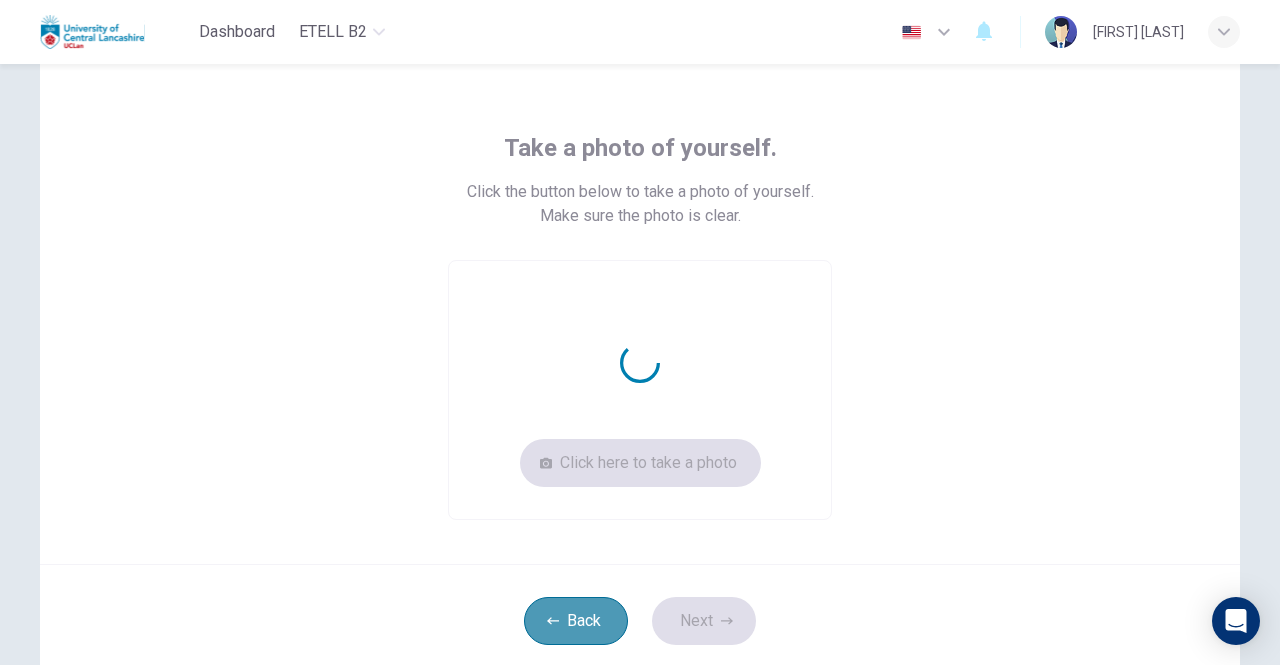 click on "Back" at bounding box center (576, 621) 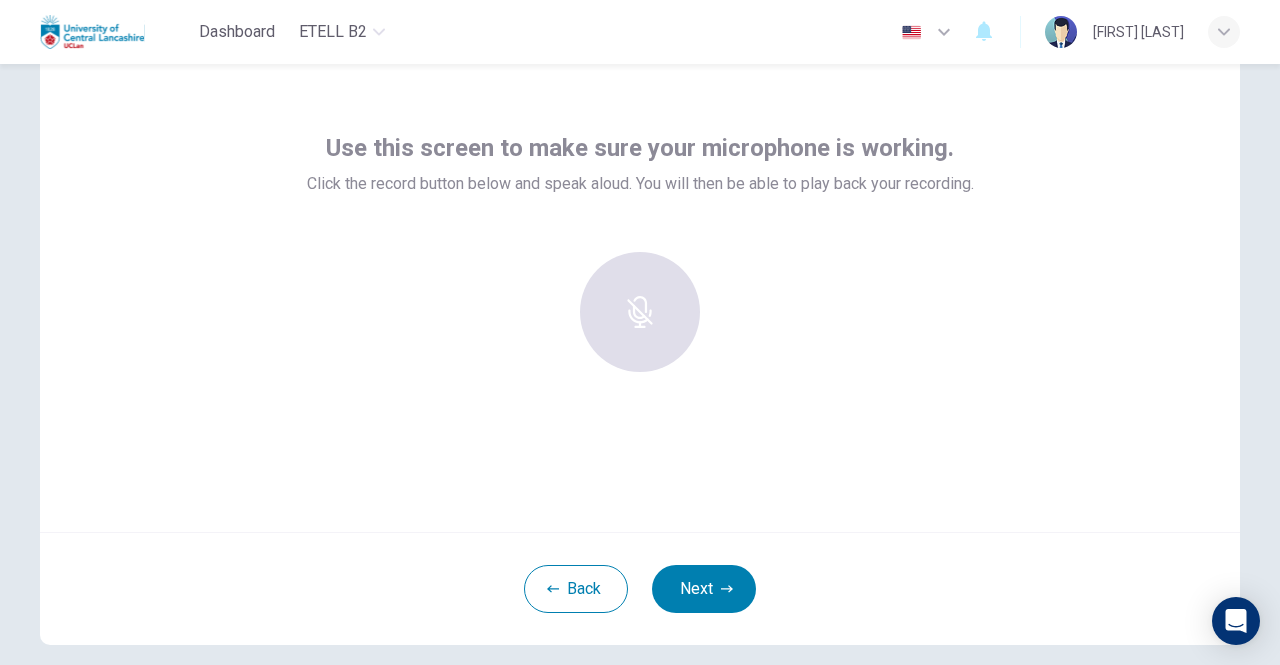 click at bounding box center (640, 312) 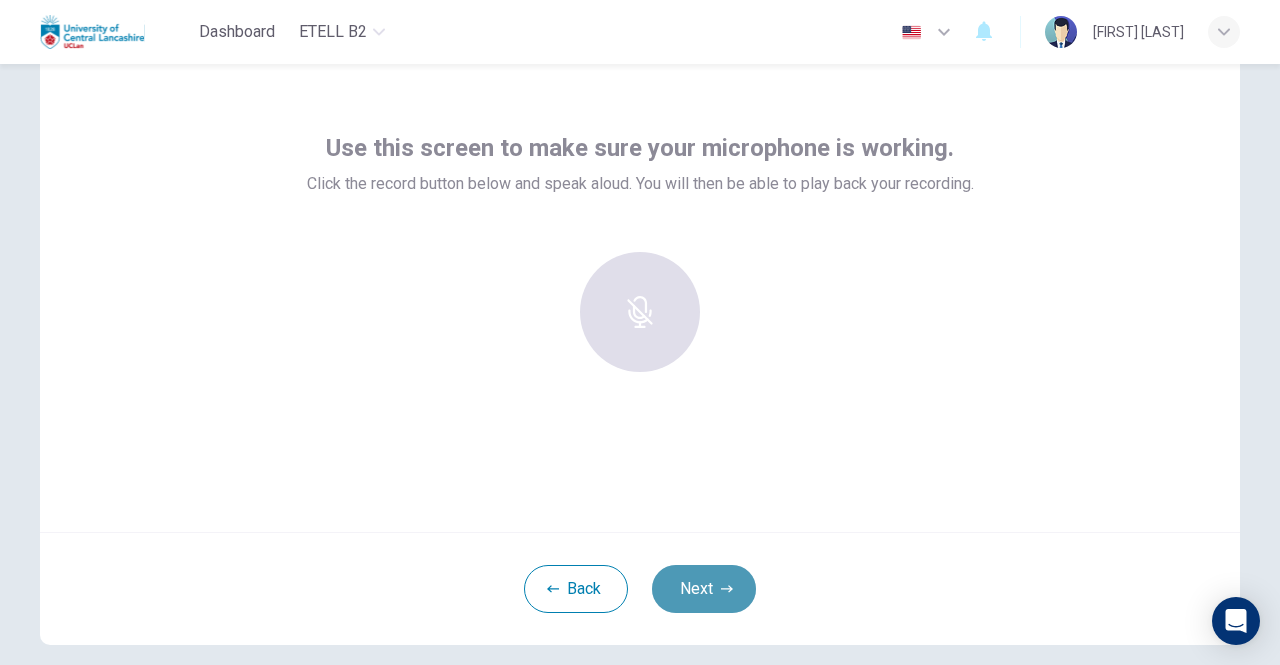 click on "Next" at bounding box center (704, 589) 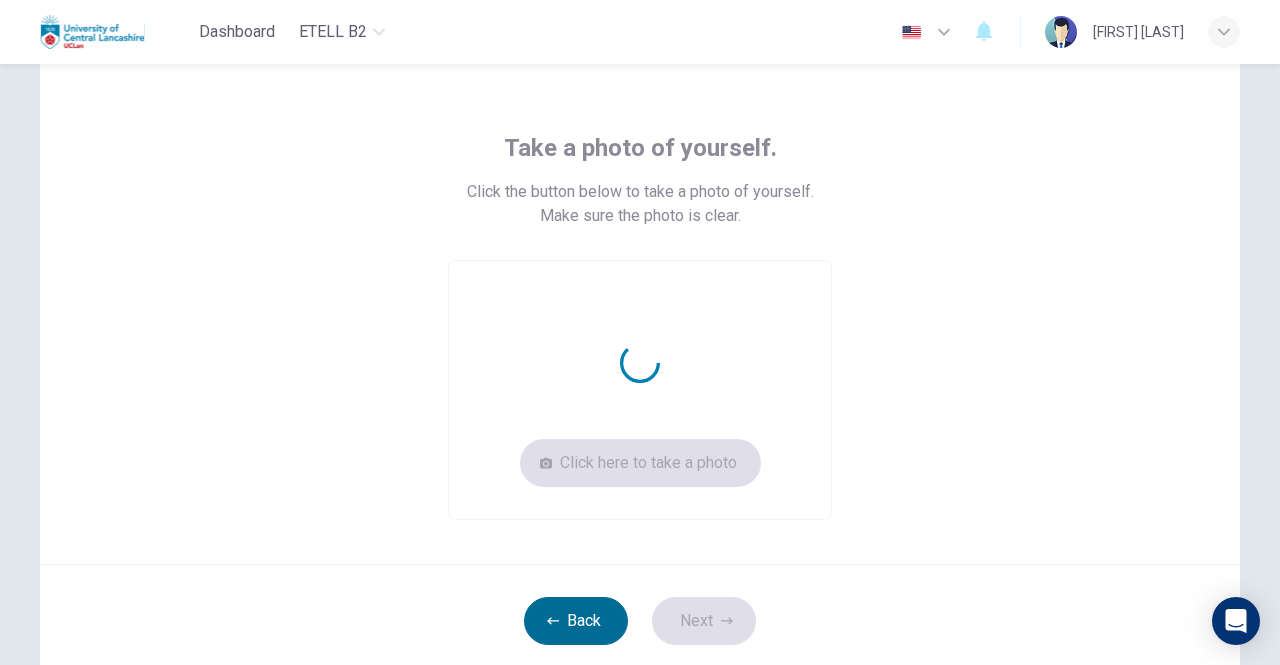 click on "Back" at bounding box center (576, 621) 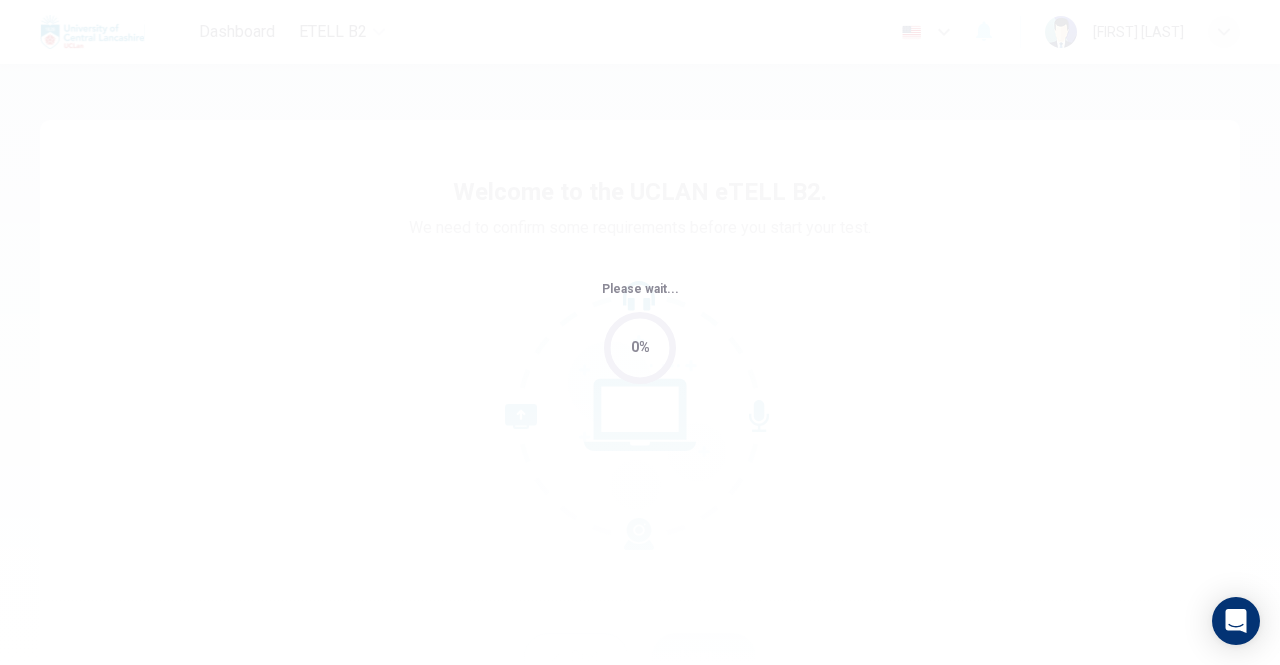 scroll, scrollTop: 0, scrollLeft: 0, axis: both 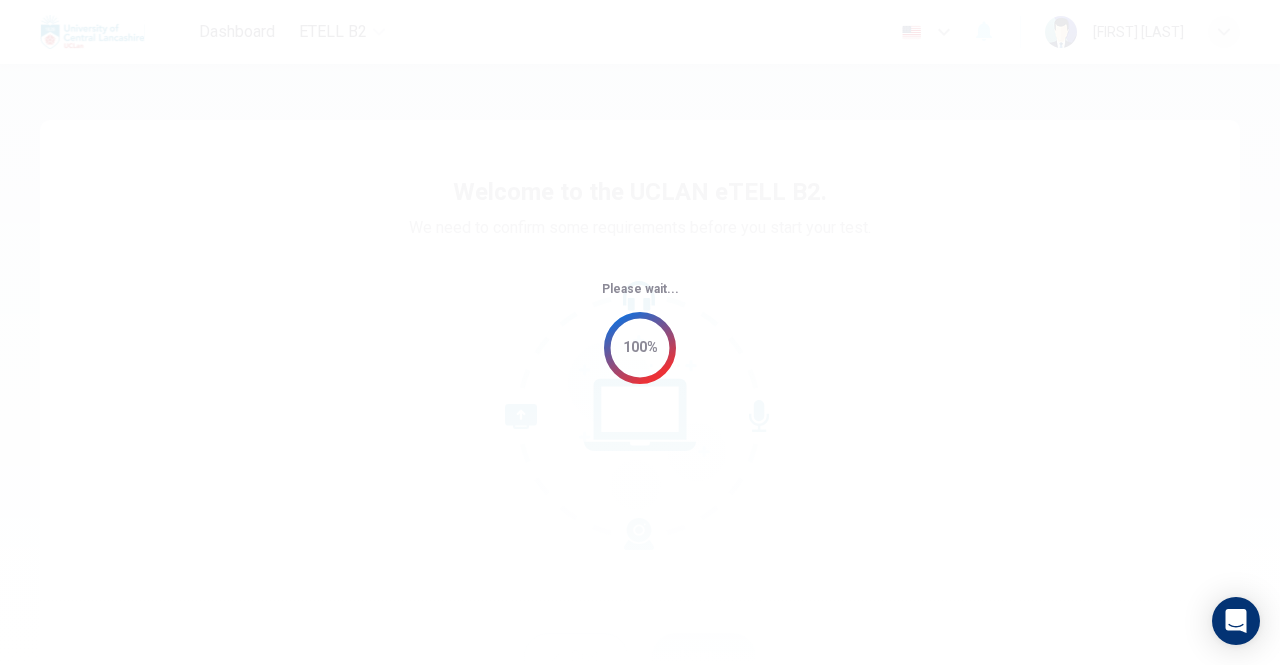 click on "Please wait... 100%" at bounding box center [640, 332] 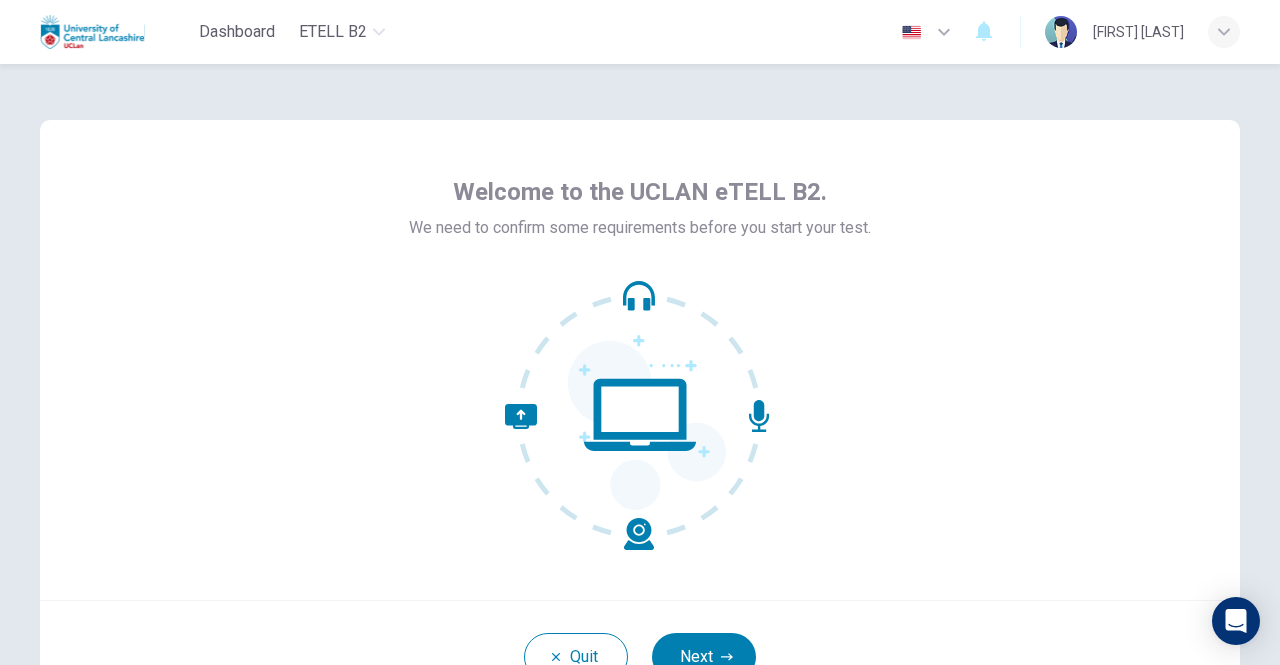 scroll, scrollTop: 167, scrollLeft: 0, axis: vertical 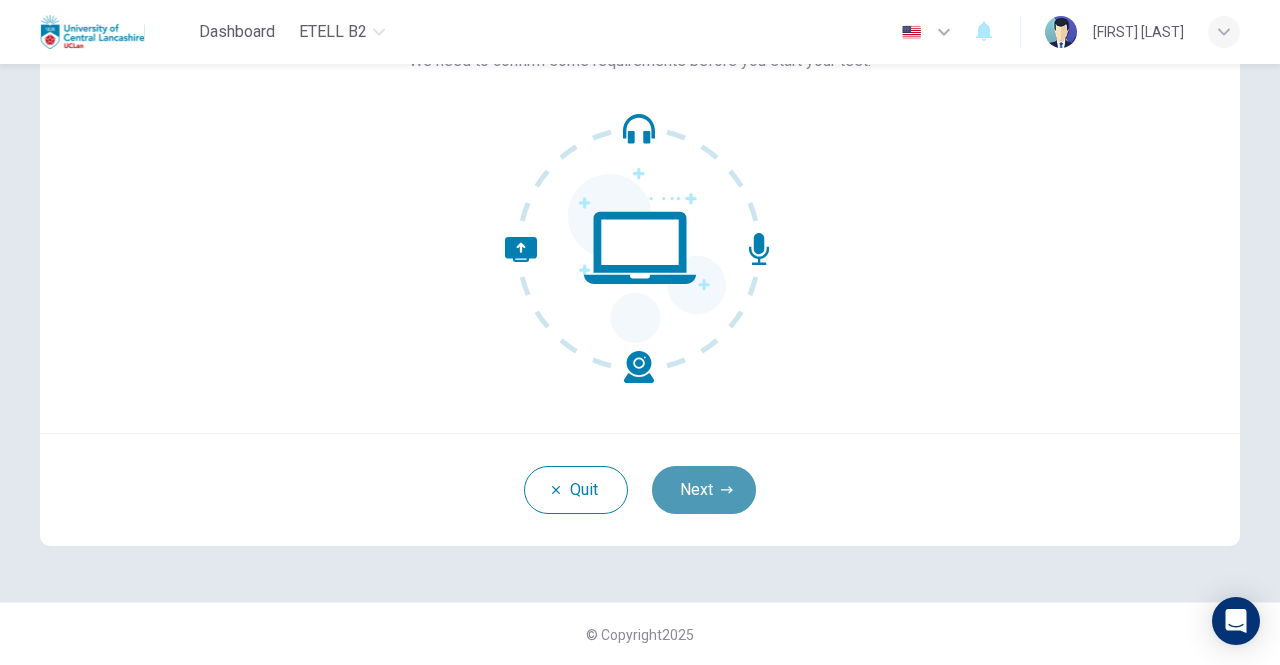 click on "Next" at bounding box center [704, 490] 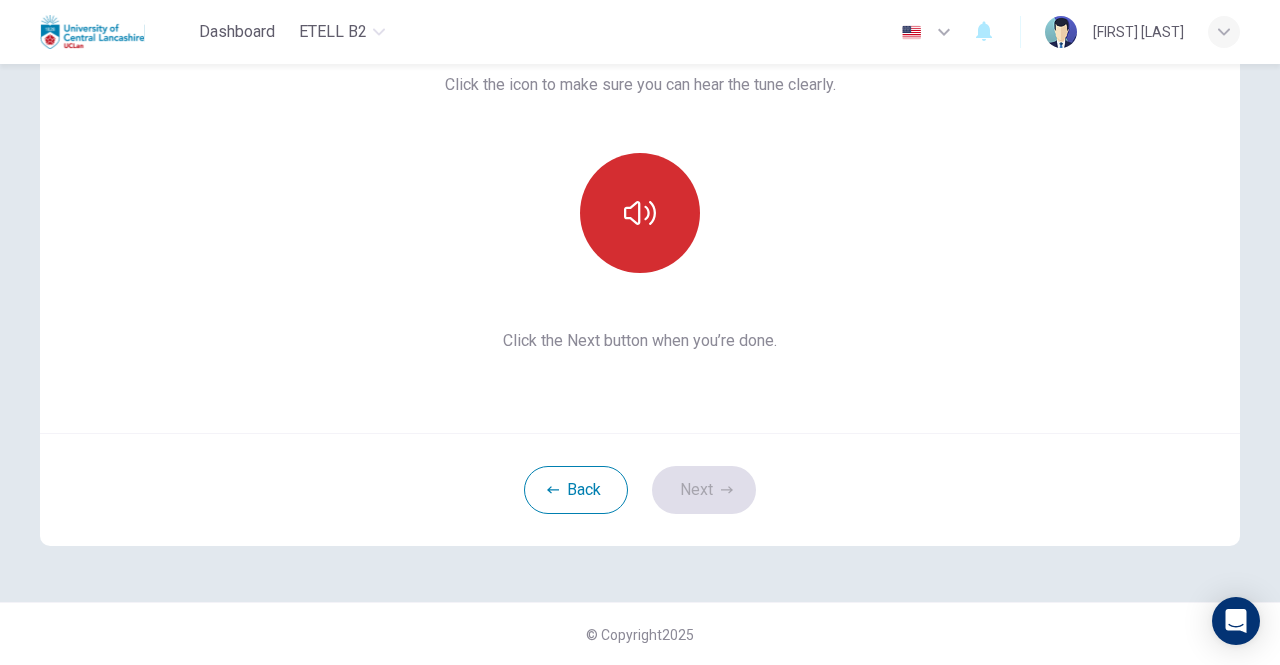 click at bounding box center [640, 213] 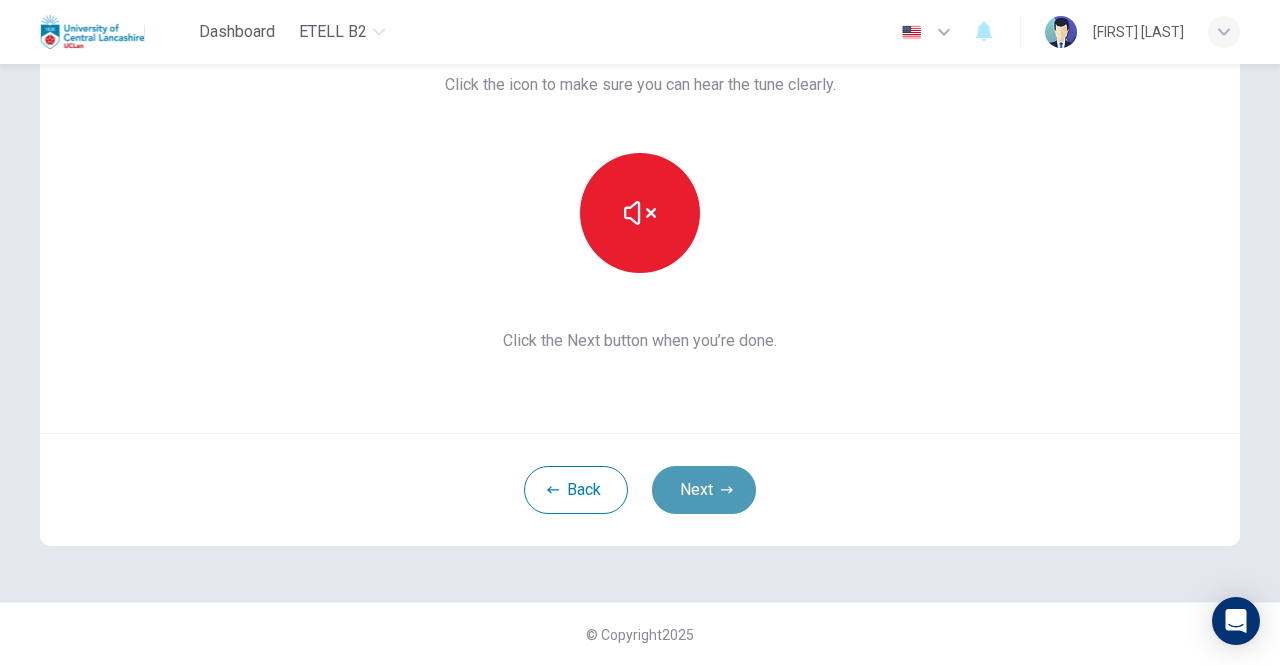 click on "Next" at bounding box center (704, 490) 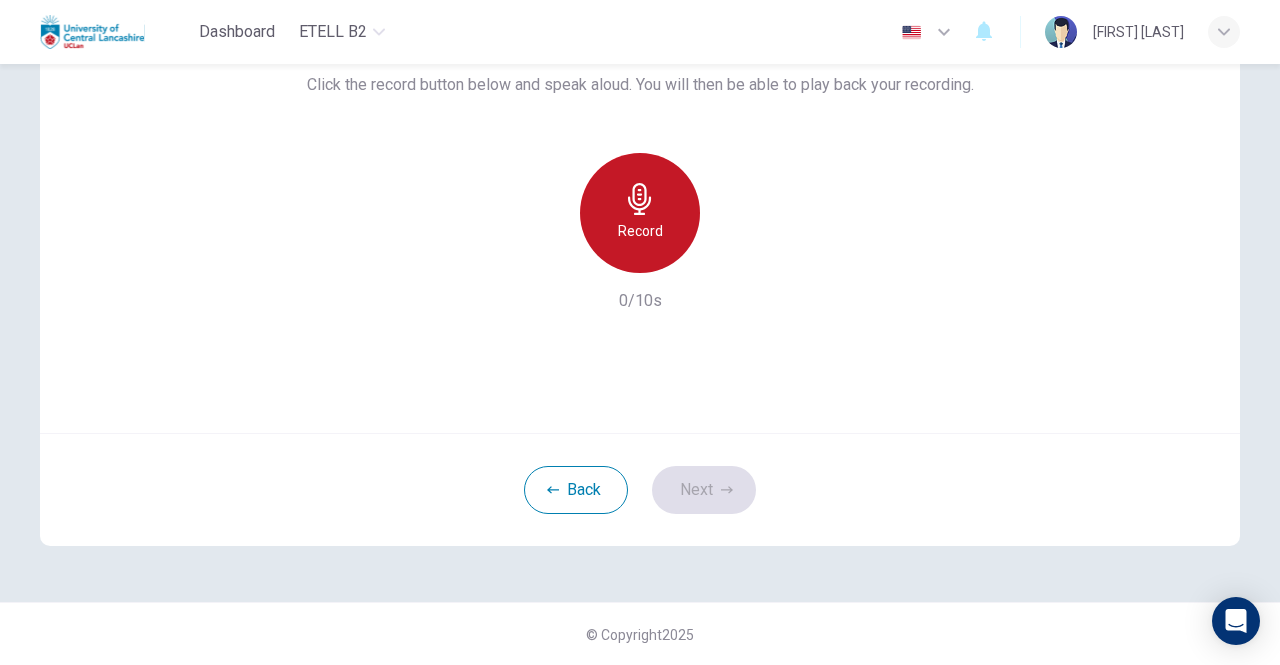 click on "Record" at bounding box center (640, 231) 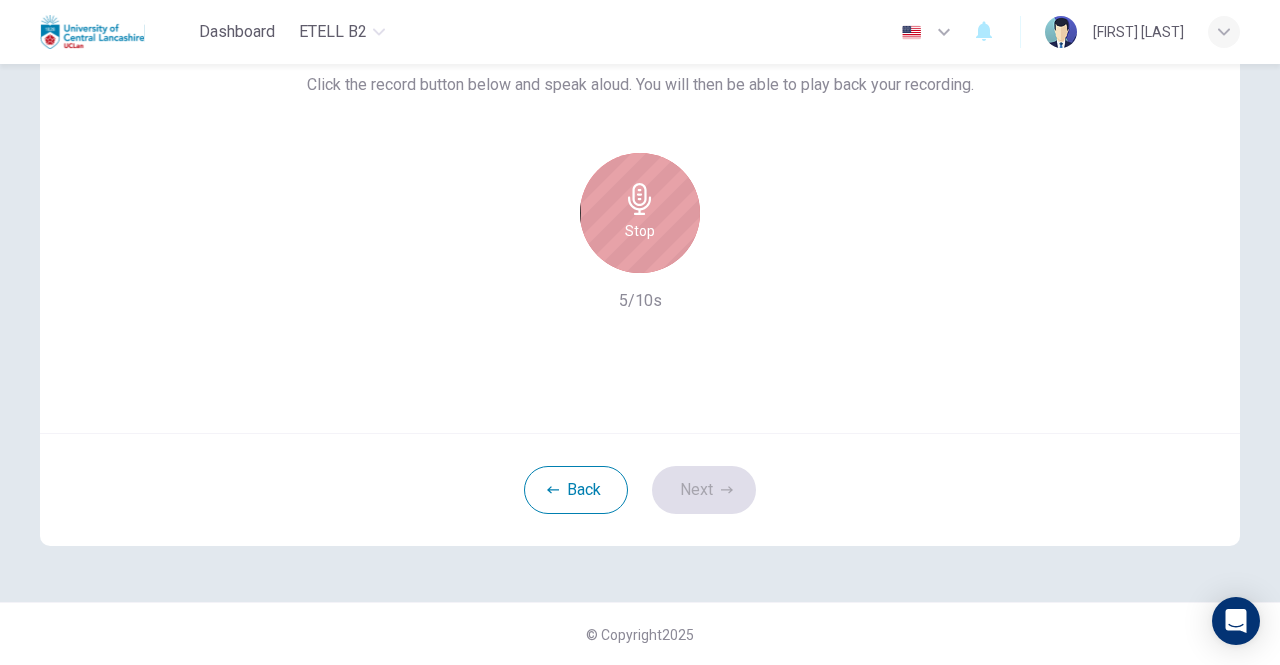 click on "Stop" at bounding box center [640, 213] 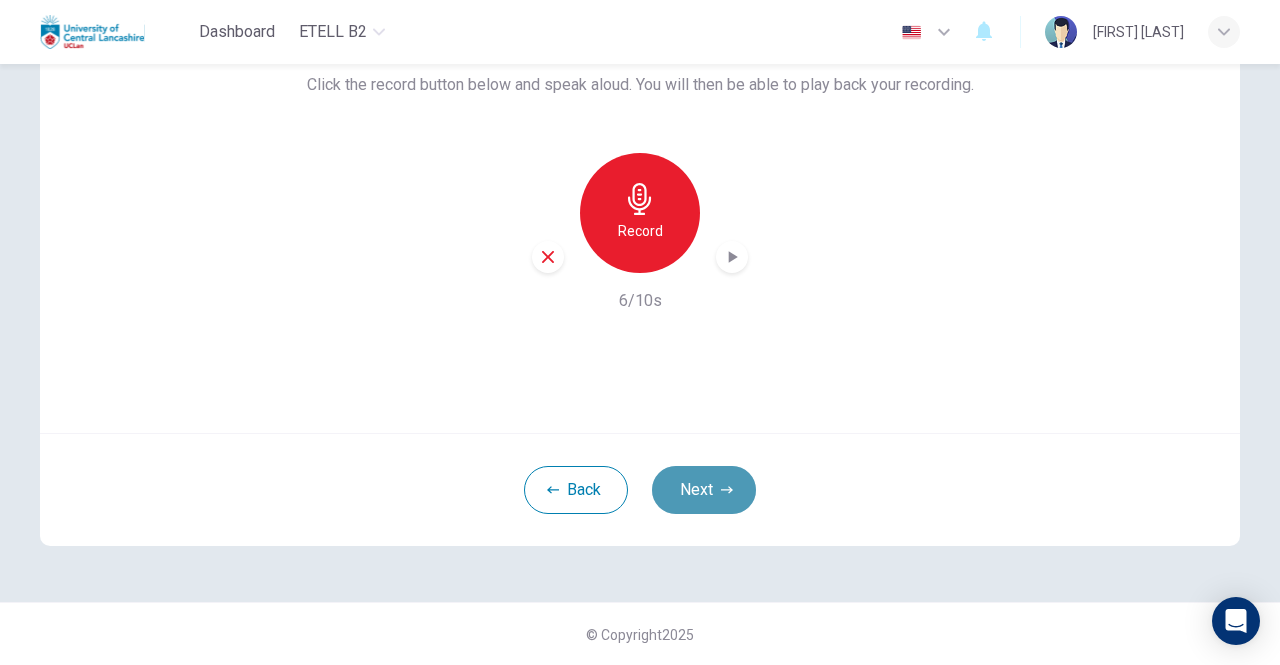 click on "Next" at bounding box center (704, 490) 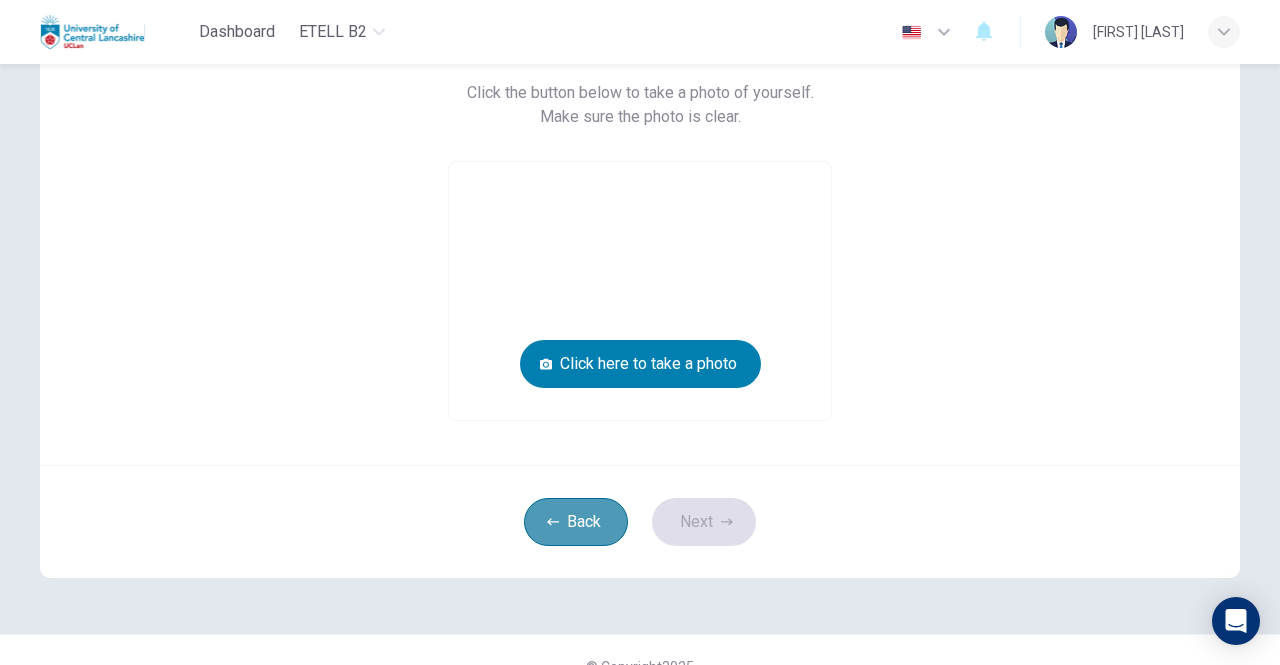 click on "Back" at bounding box center (576, 522) 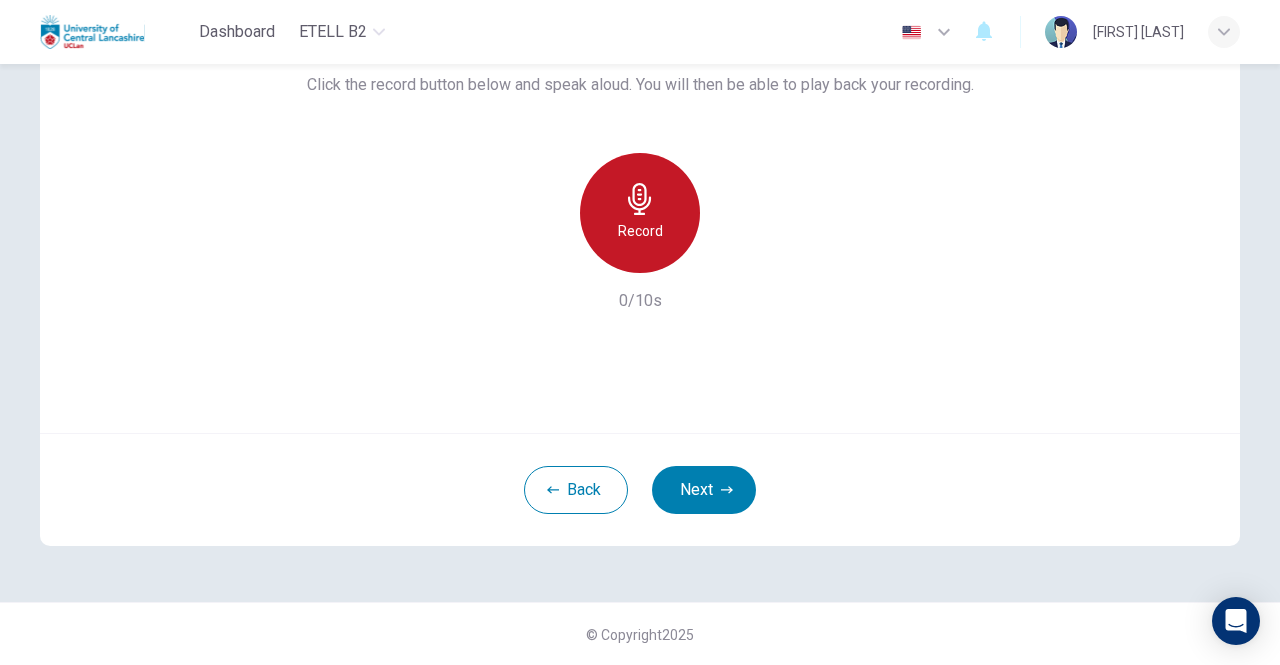 click 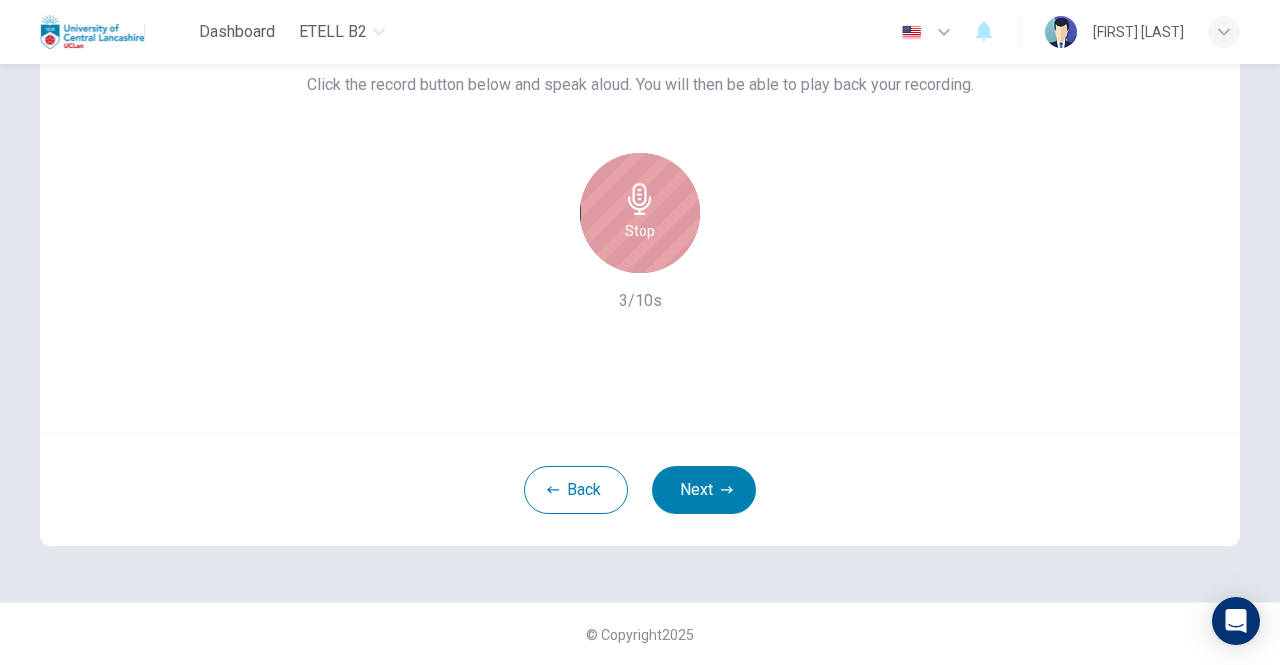 click 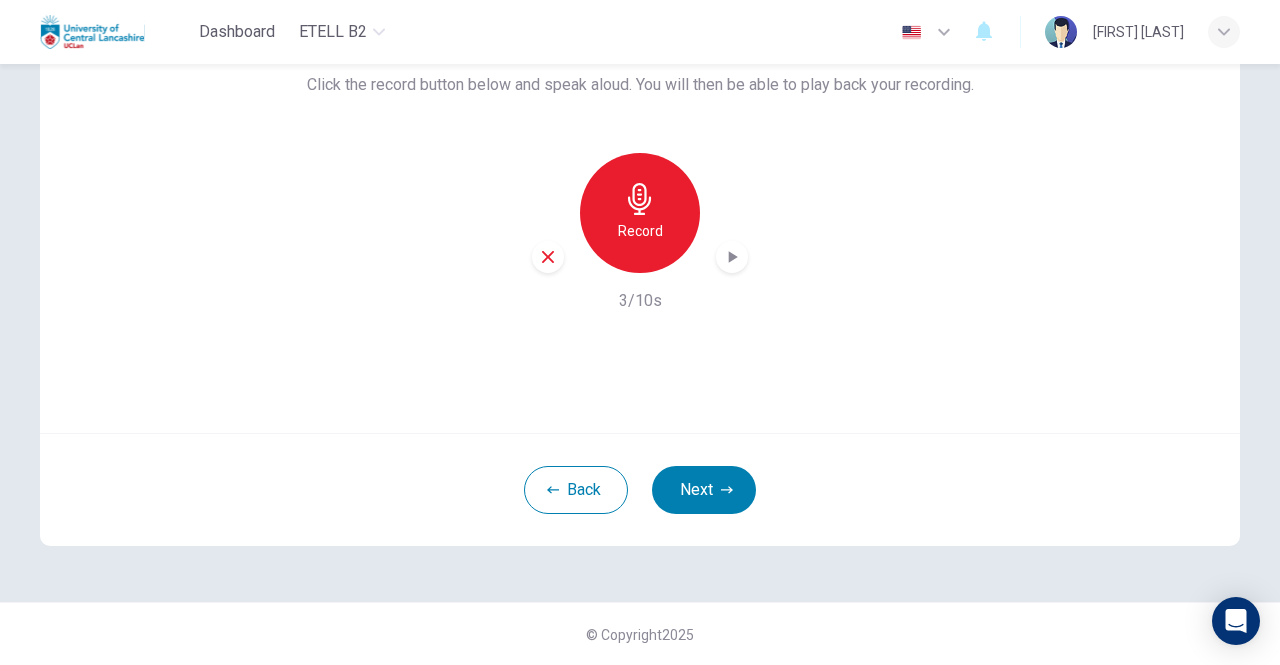 click 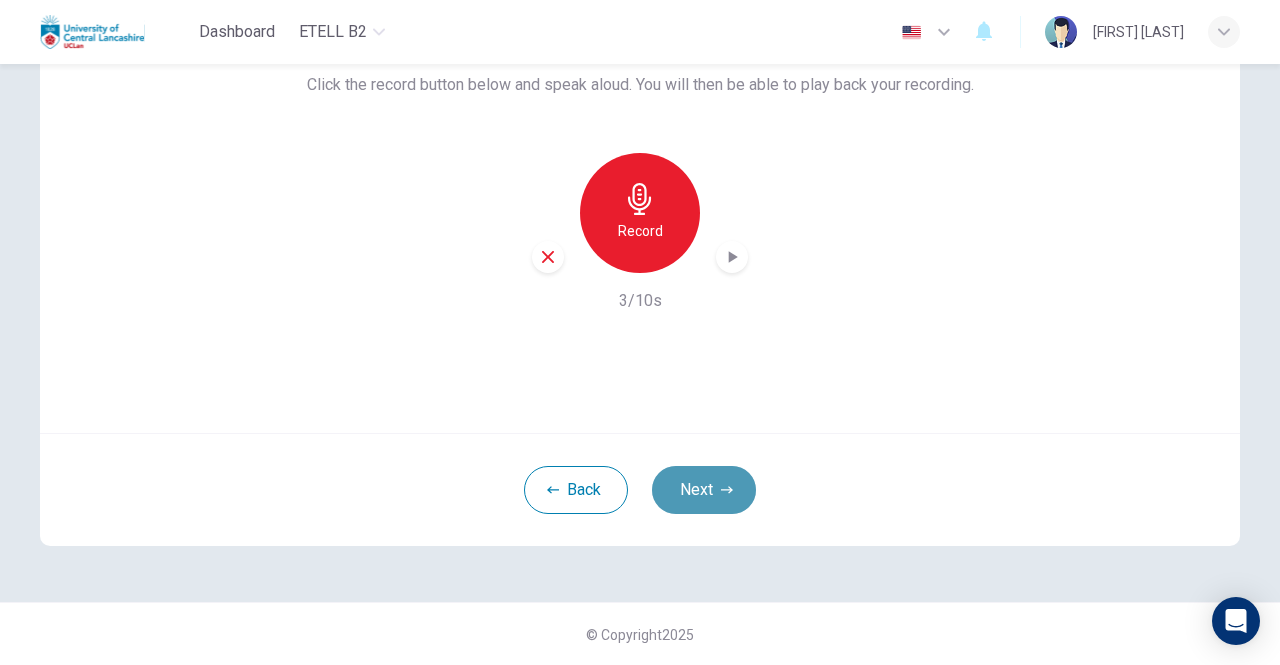 click on "Next" at bounding box center (704, 490) 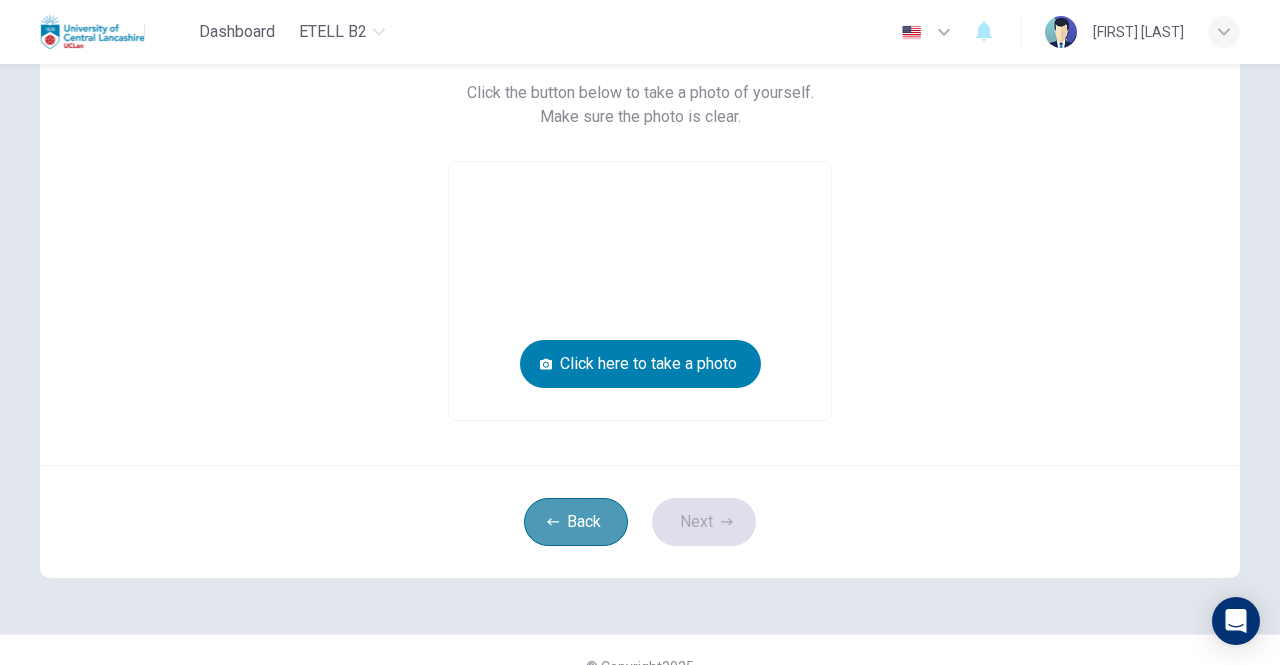 click on "Back" at bounding box center [576, 522] 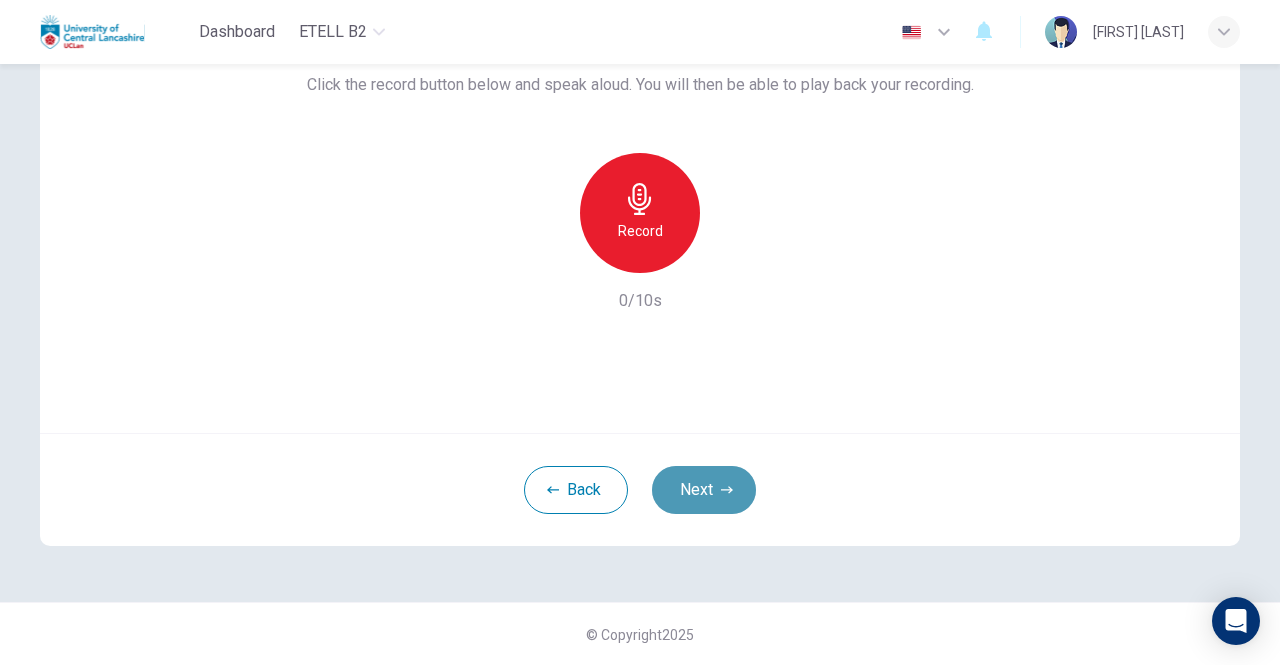 click on "Next" at bounding box center (704, 490) 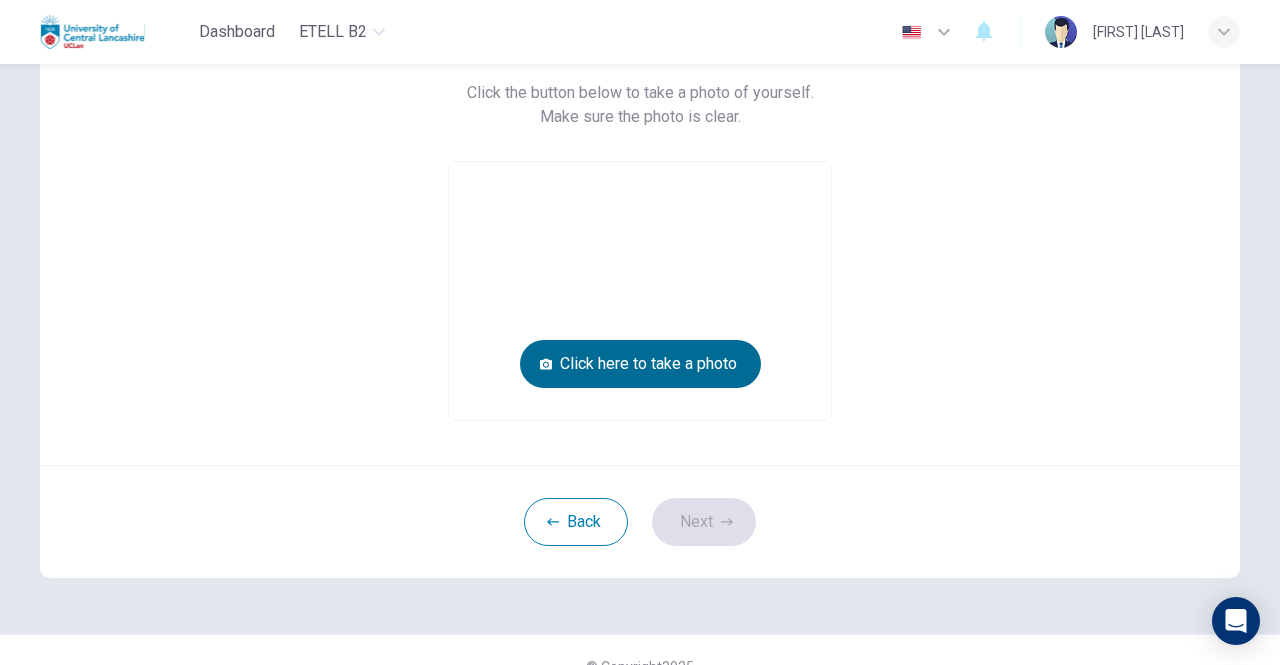 click on "Click here to take a photo" at bounding box center [640, 364] 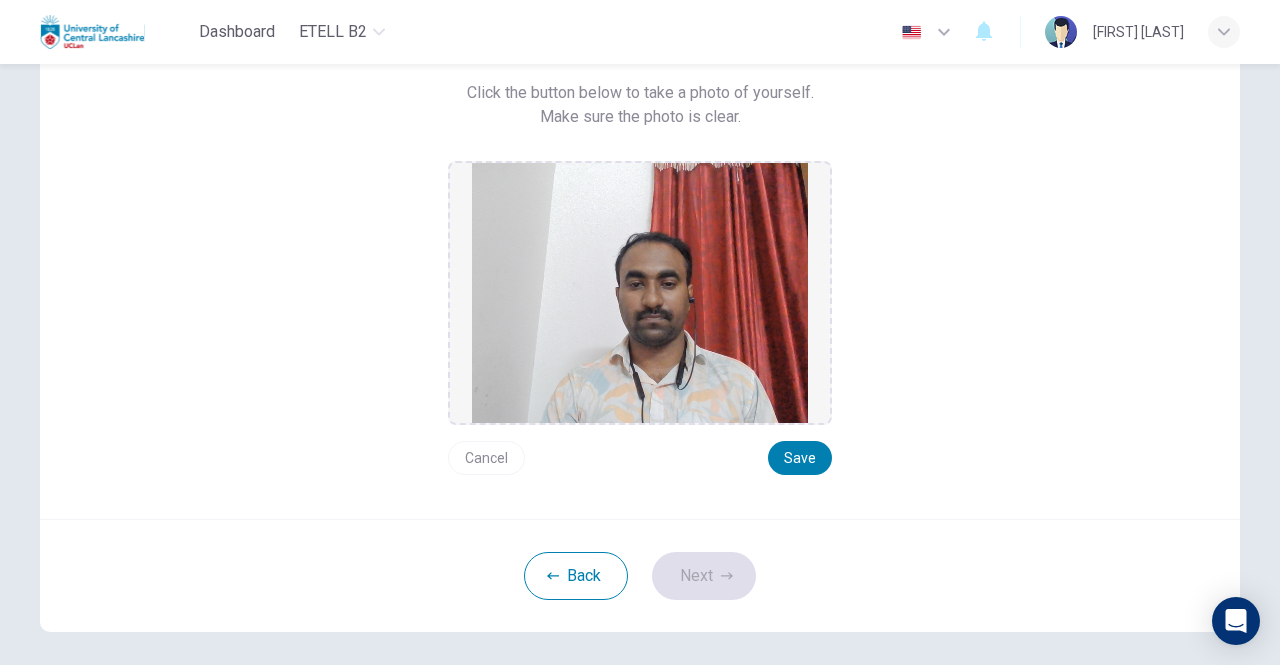 click on "Cancel" at bounding box center [486, 458] 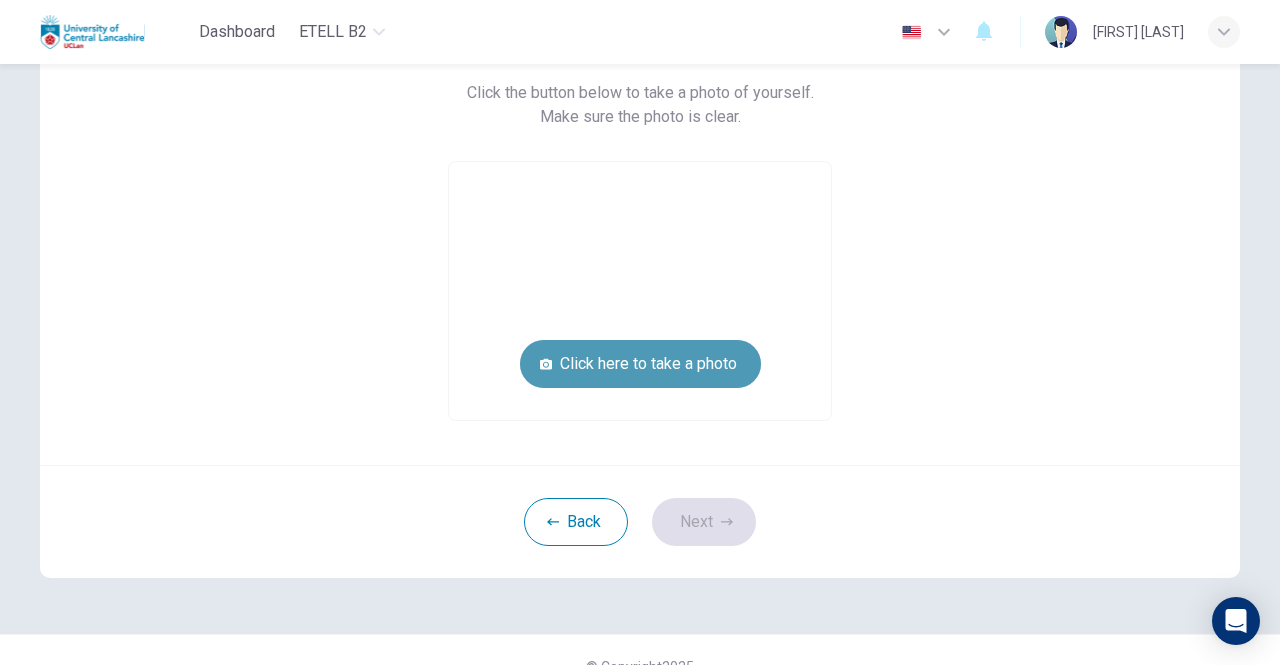 click on "Click here to take a photo" at bounding box center [640, 364] 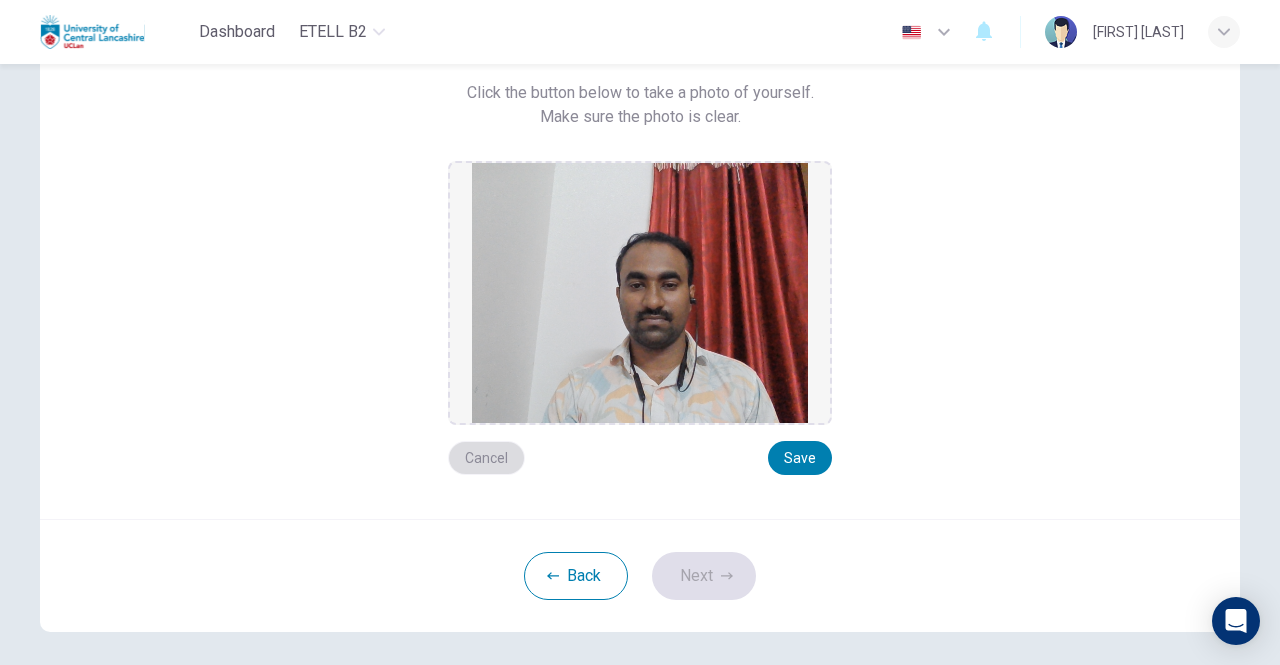 click on "Cancel" at bounding box center (486, 458) 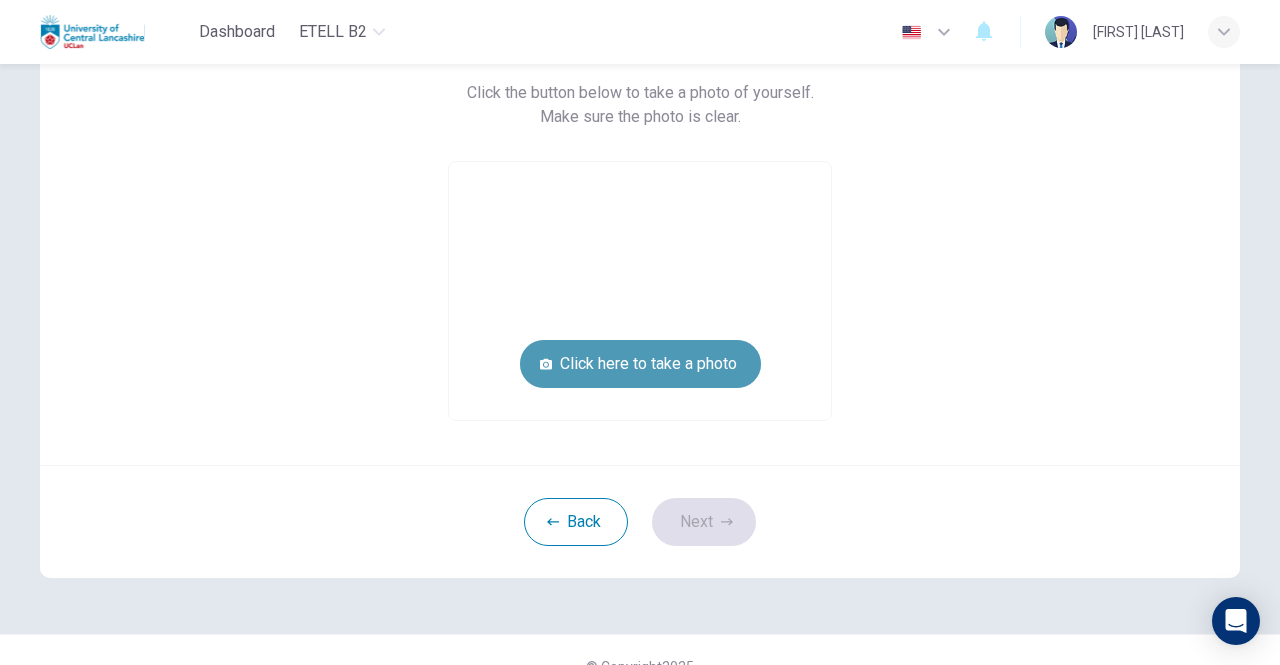 click on "Click here to take a photo" at bounding box center (640, 364) 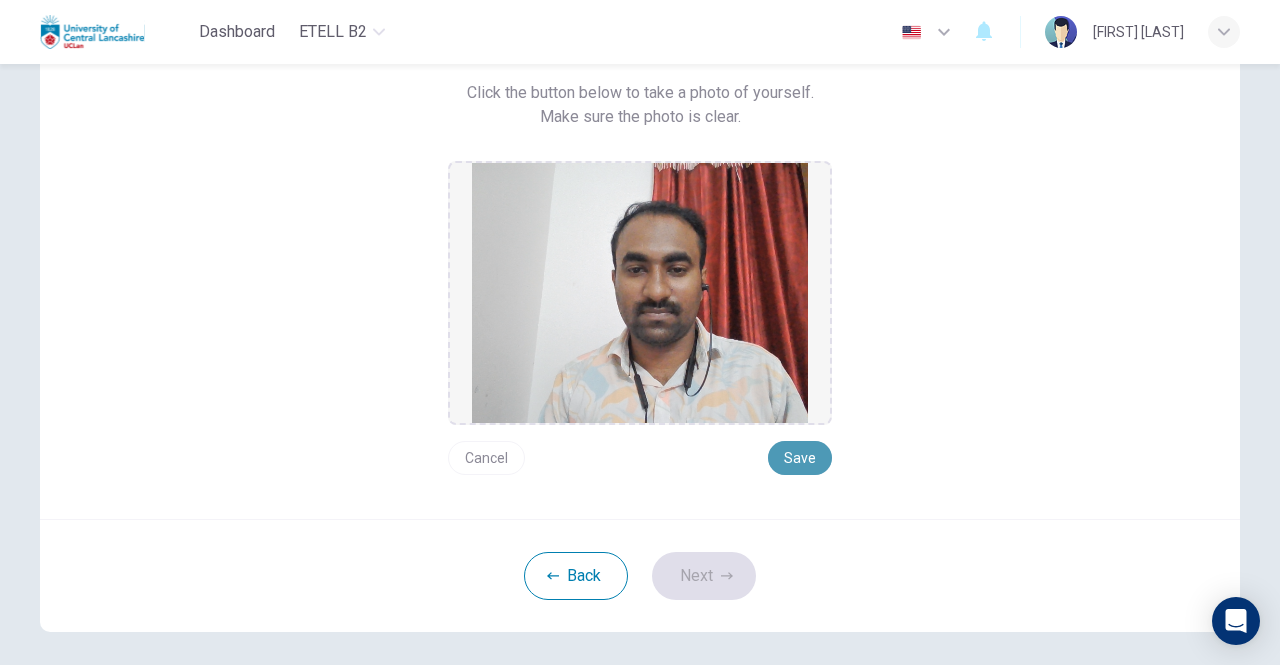 click on "Save" at bounding box center [800, 458] 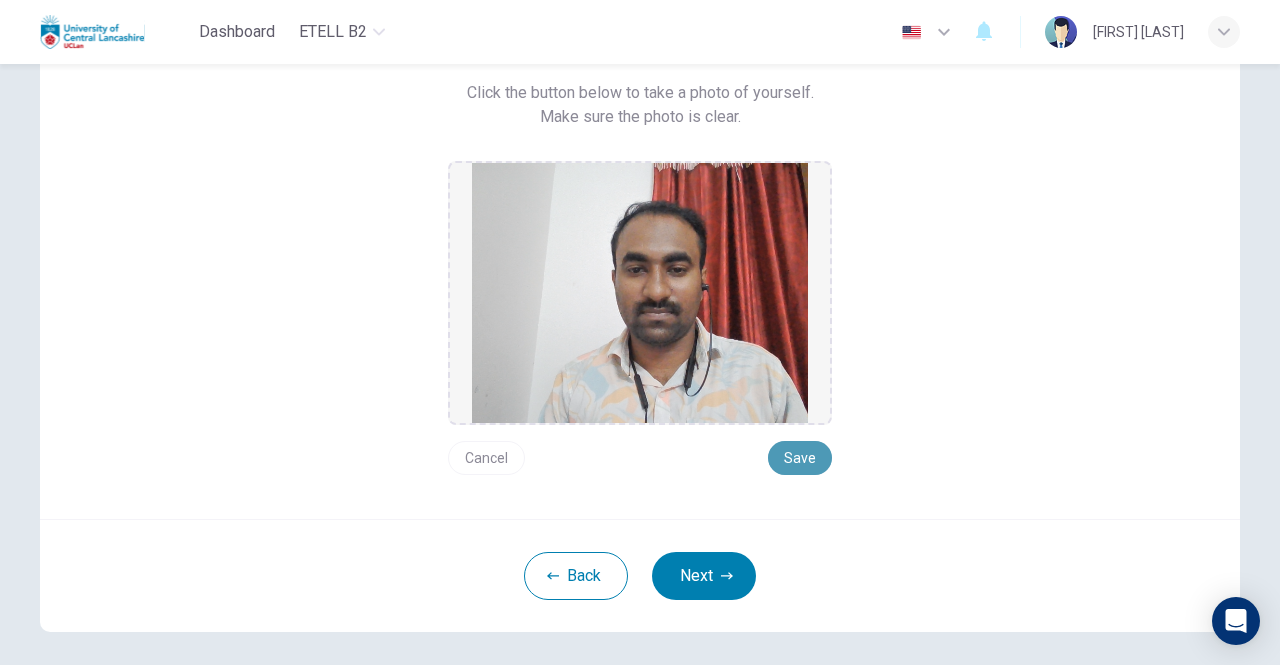 click on "Save" at bounding box center (800, 458) 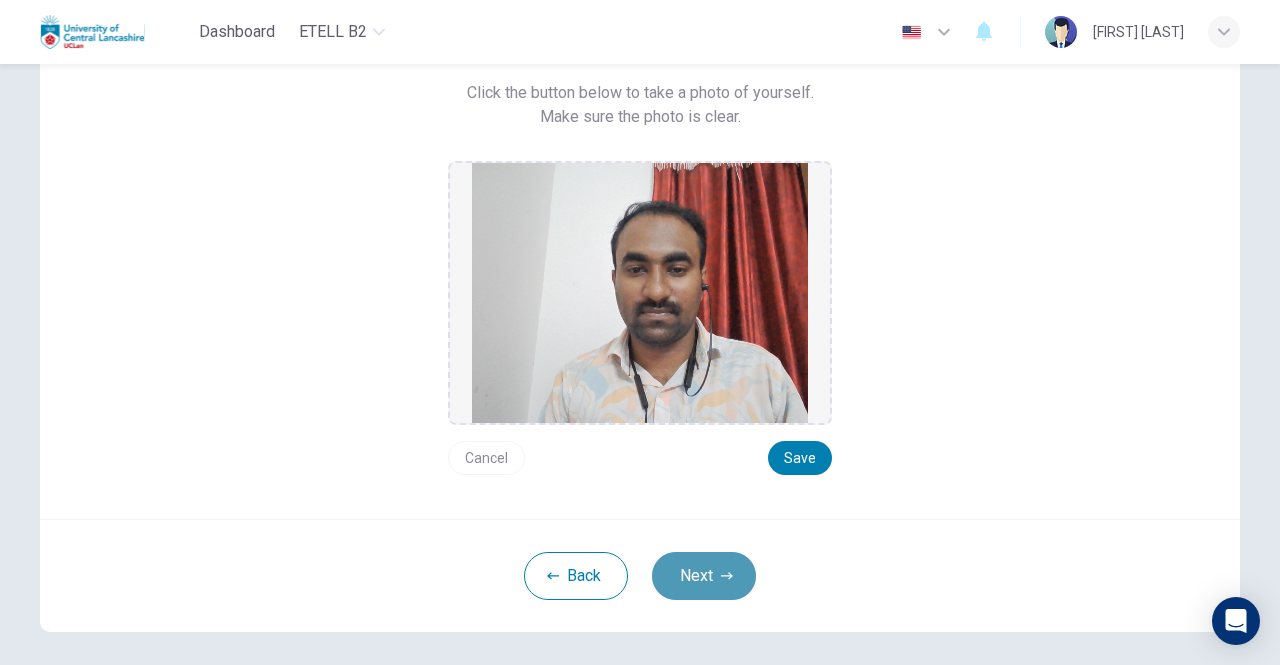 click on "Next" at bounding box center [704, 576] 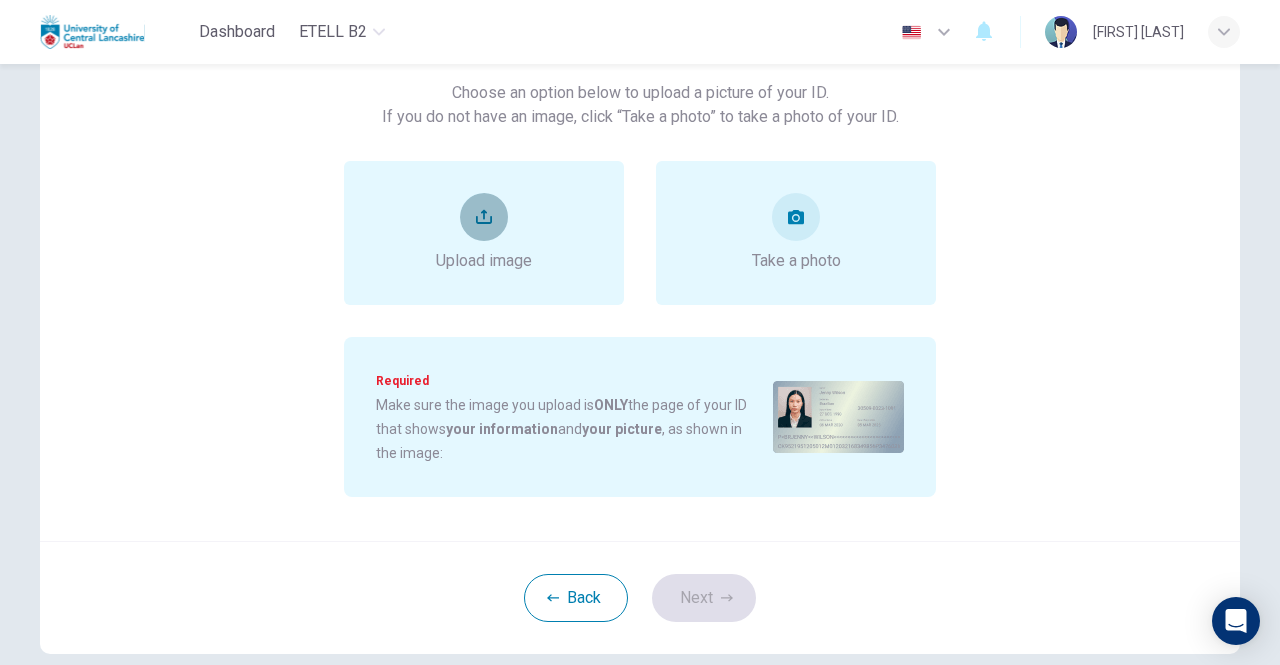 click at bounding box center (484, 217) 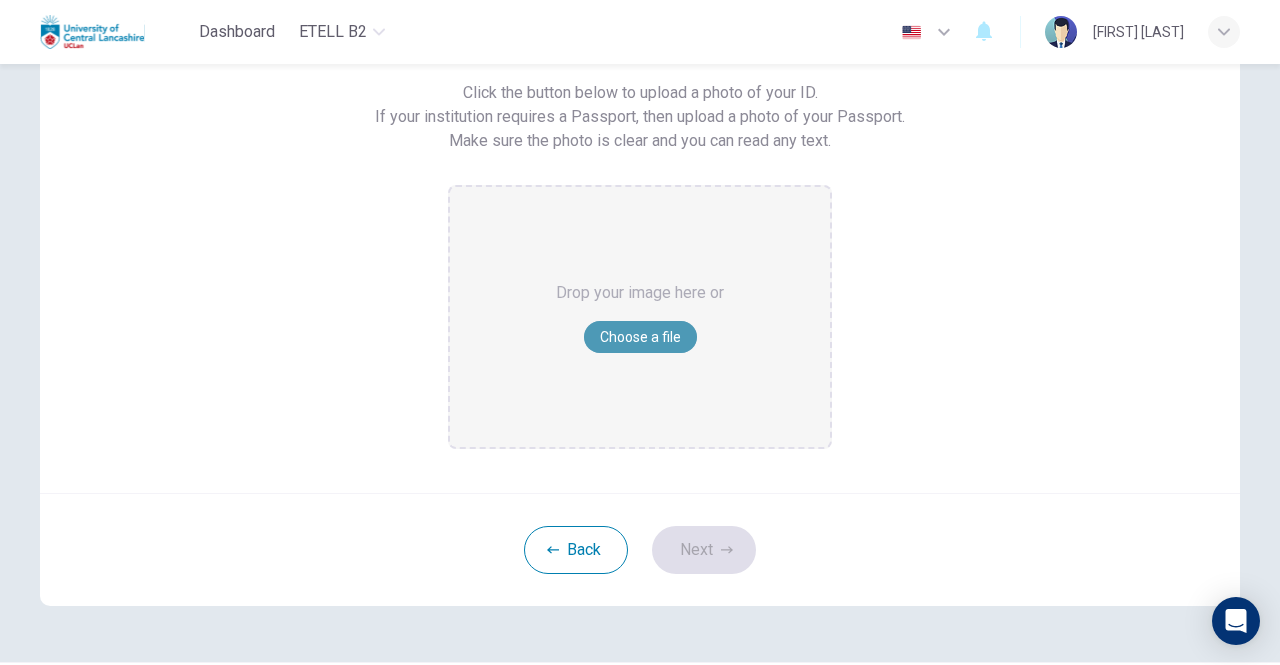 click on "Choose a file" at bounding box center (640, 337) 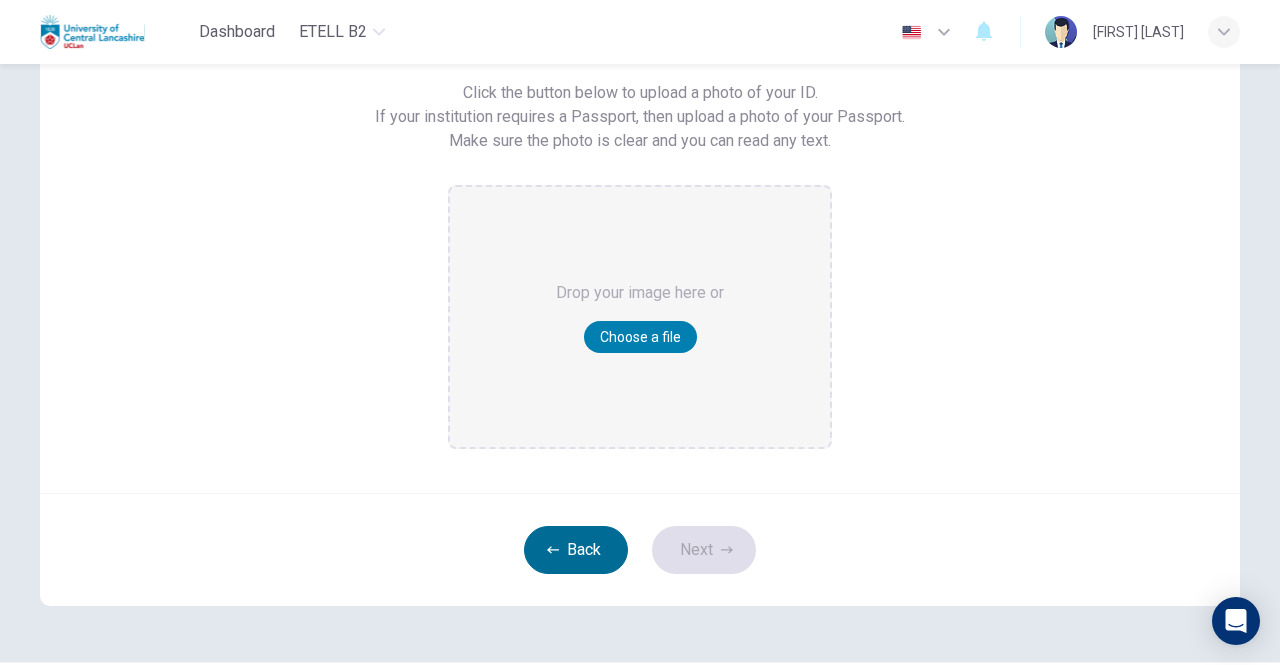 click on "Back" at bounding box center [576, 550] 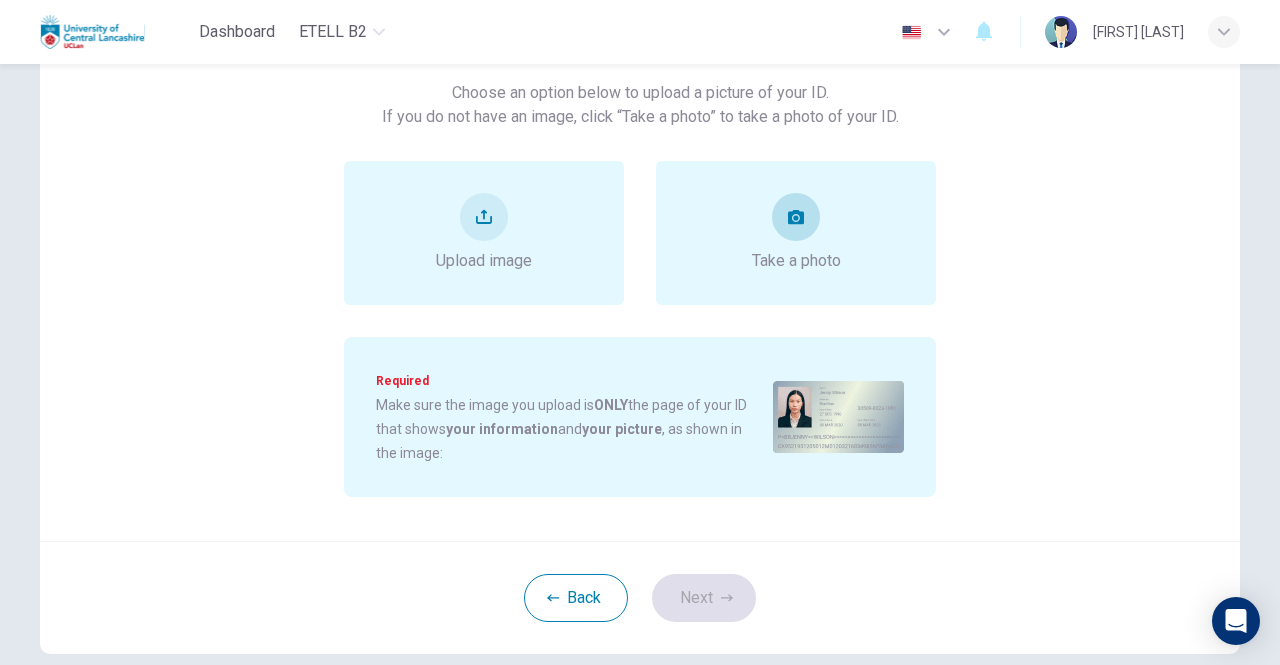click on "Take a photo" at bounding box center (796, 233) 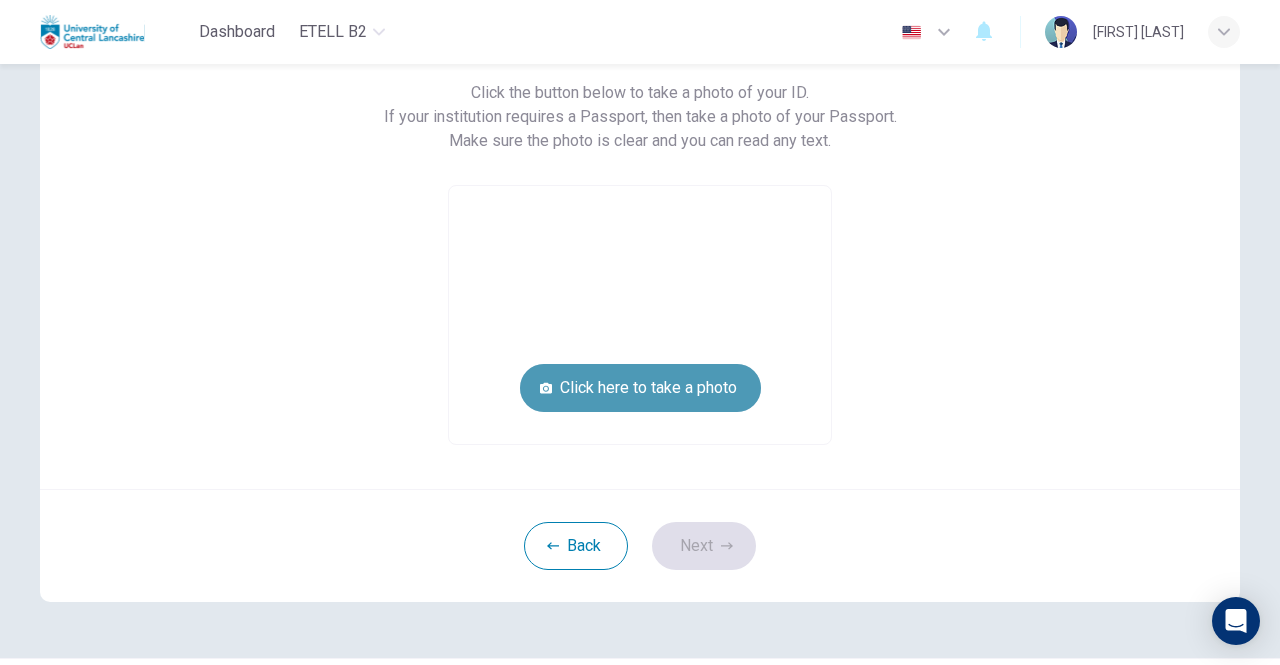 click on "Click here to take a photo" at bounding box center (640, 388) 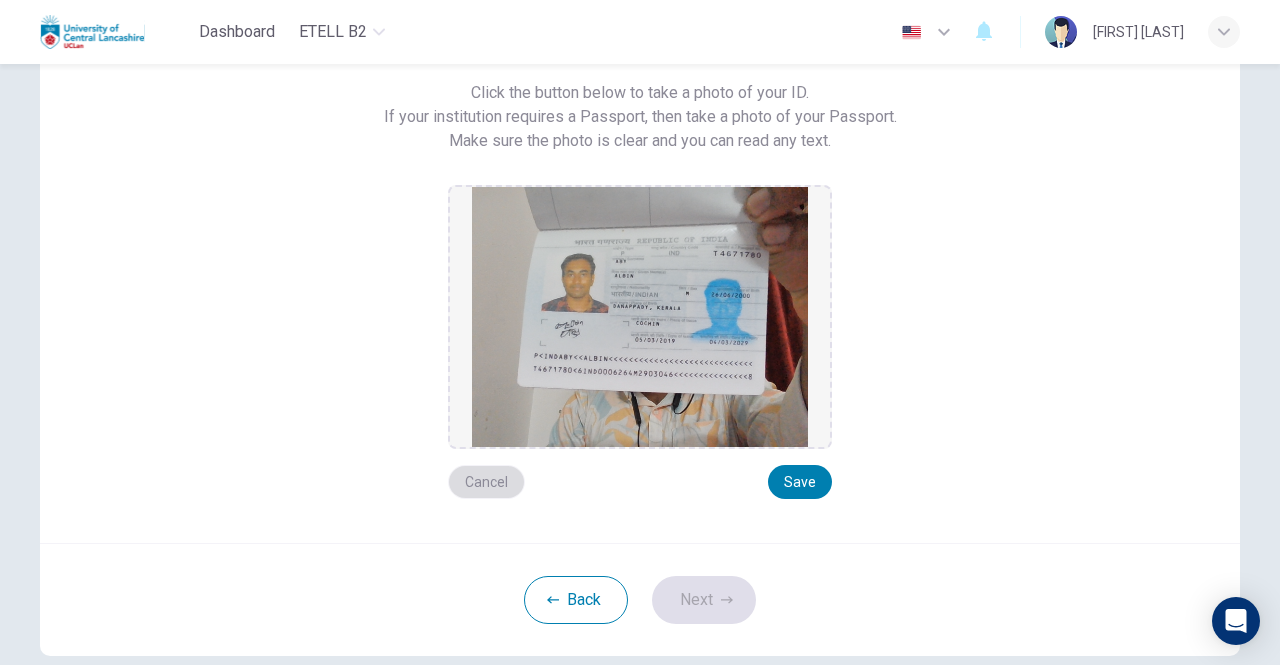 click on "Cancel" at bounding box center [486, 482] 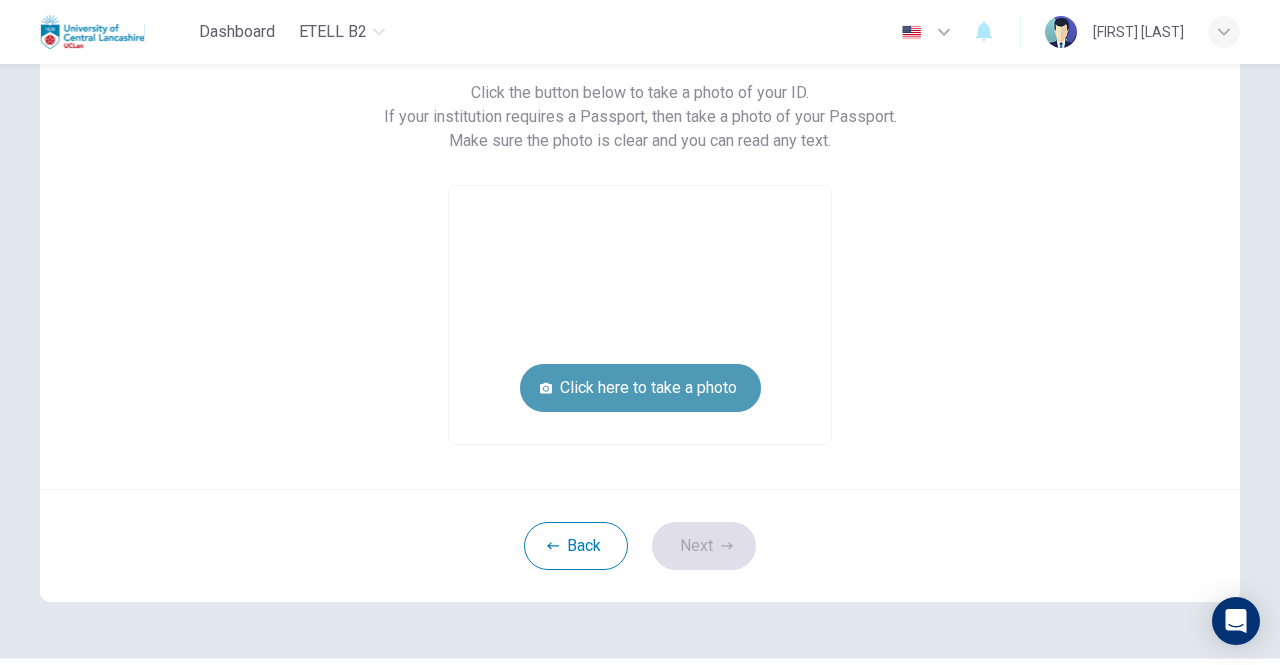 click on "Click here to take a photo" at bounding box center [640, 388] 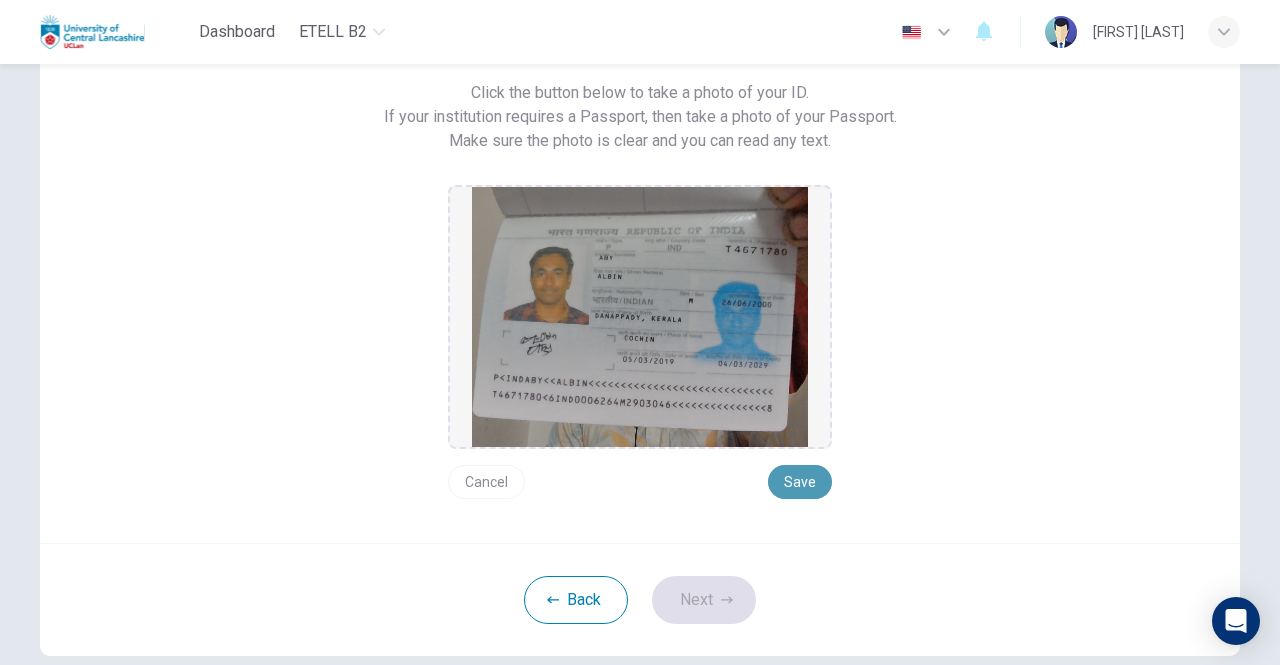click on "Save" at bounding box center (800, 482) 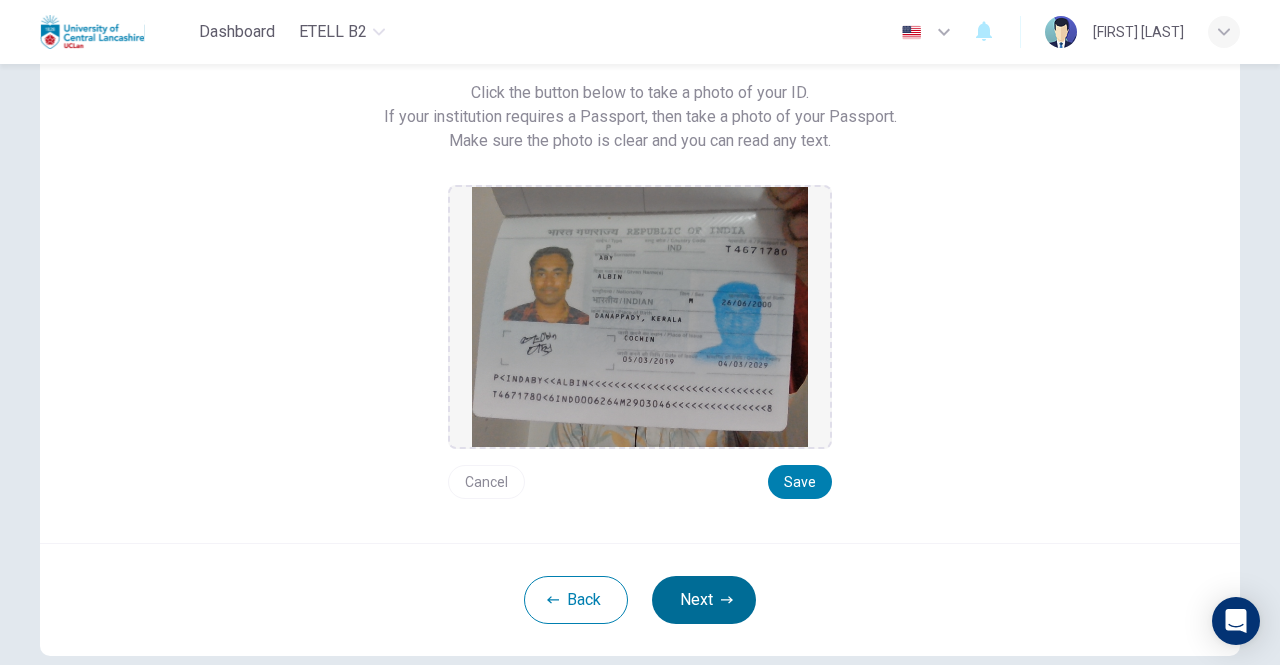 click on "Next" at bounding box center (704, 600) 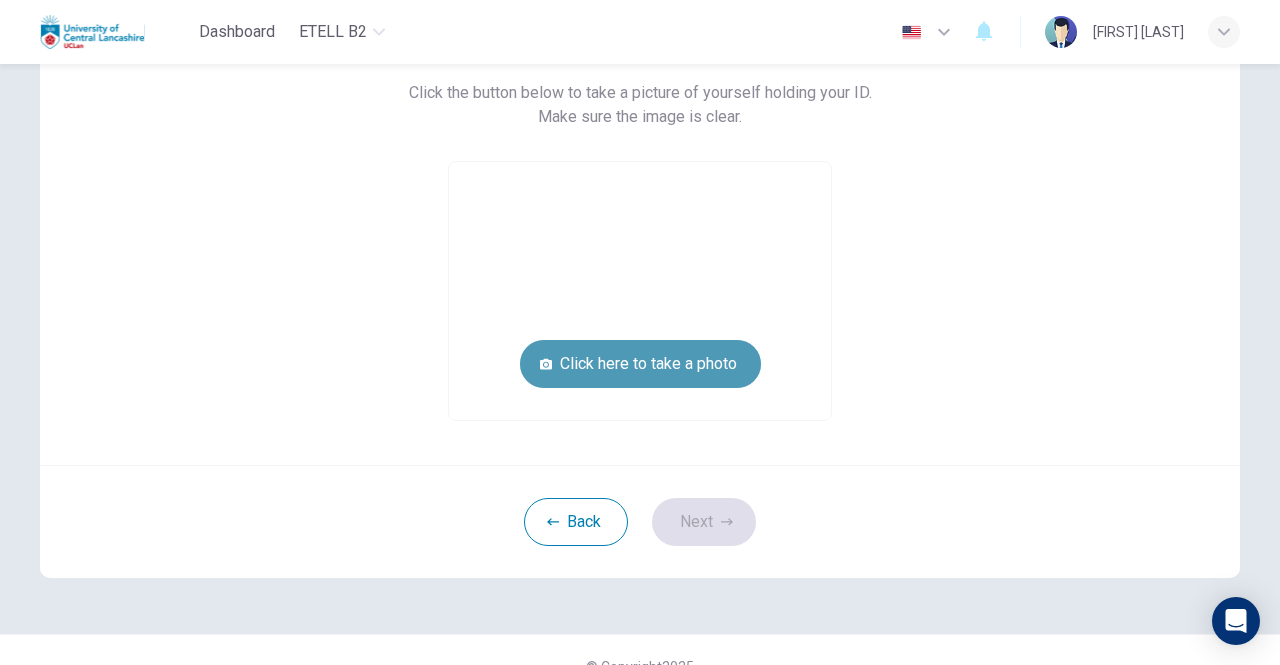 click on "Click here to take a photo" at bounding box center (640, 364) 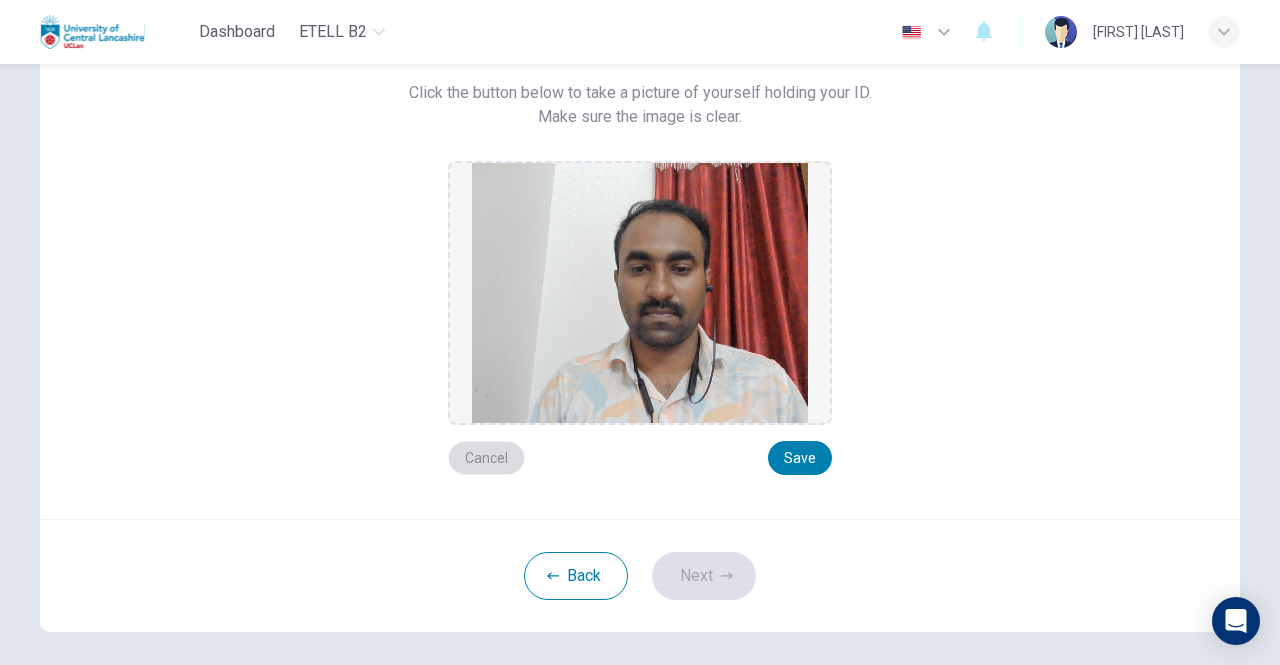 click on "Cancel" at bounding box center (486, 458) 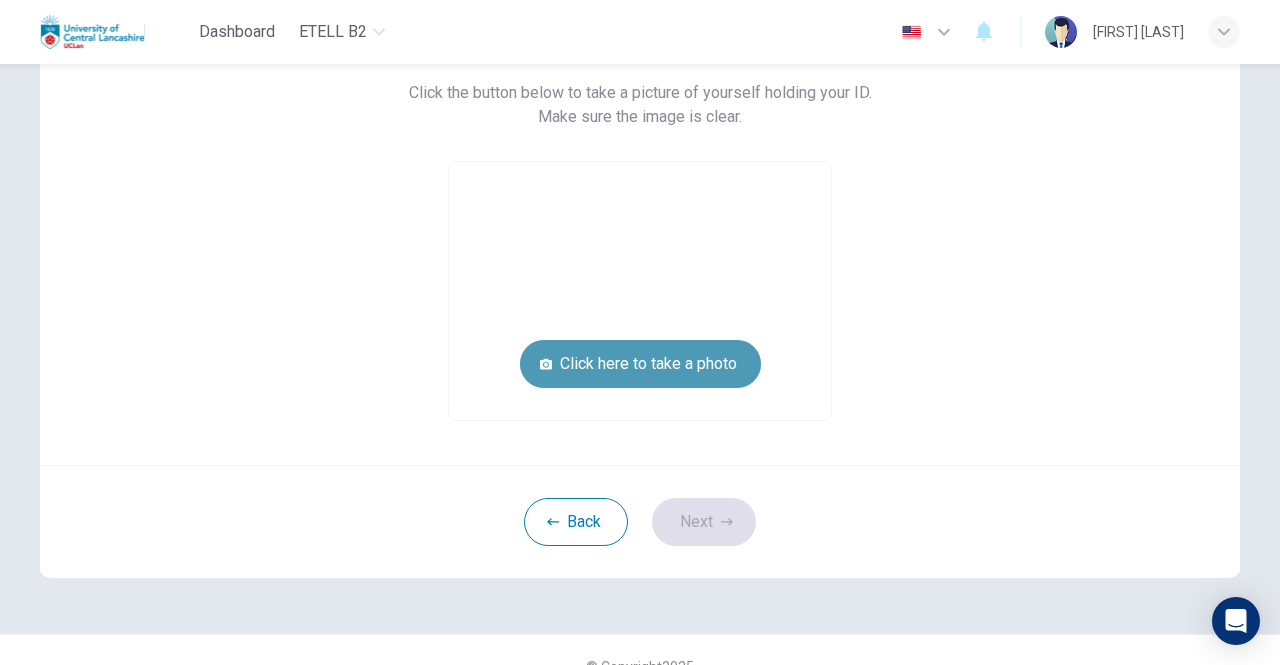 click on "Click here to take a photo" at bounding box center (640, 364) 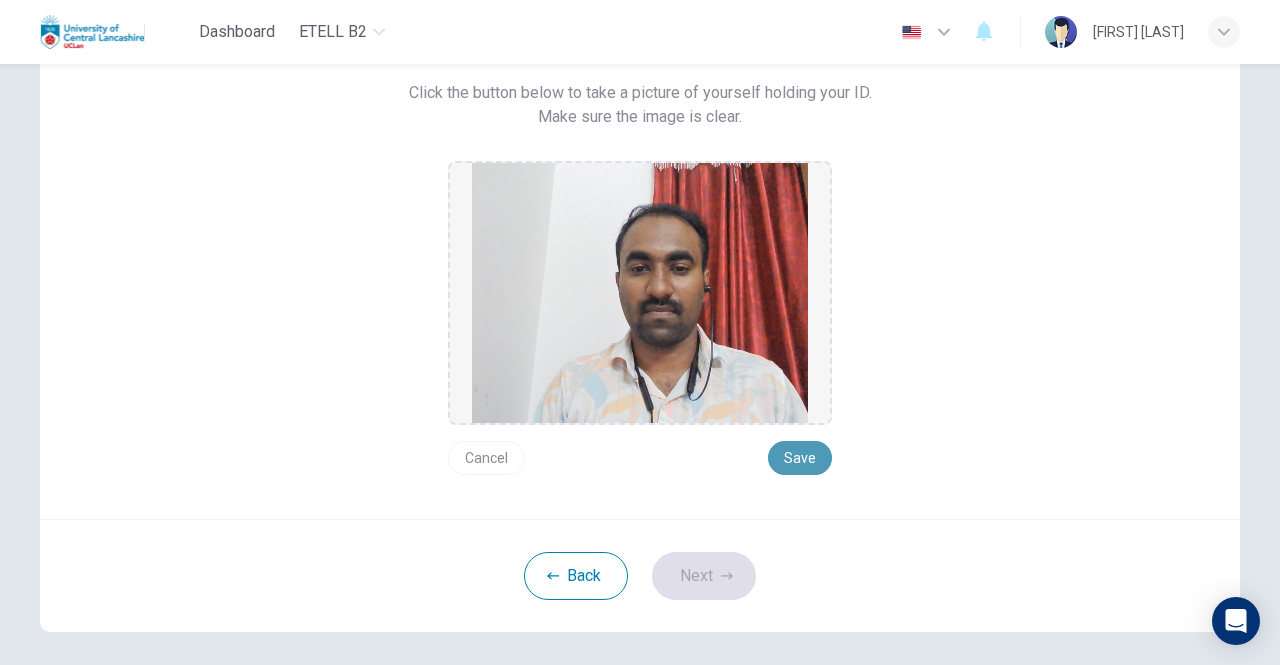 click on "Save" at bounding box center [800, 458] 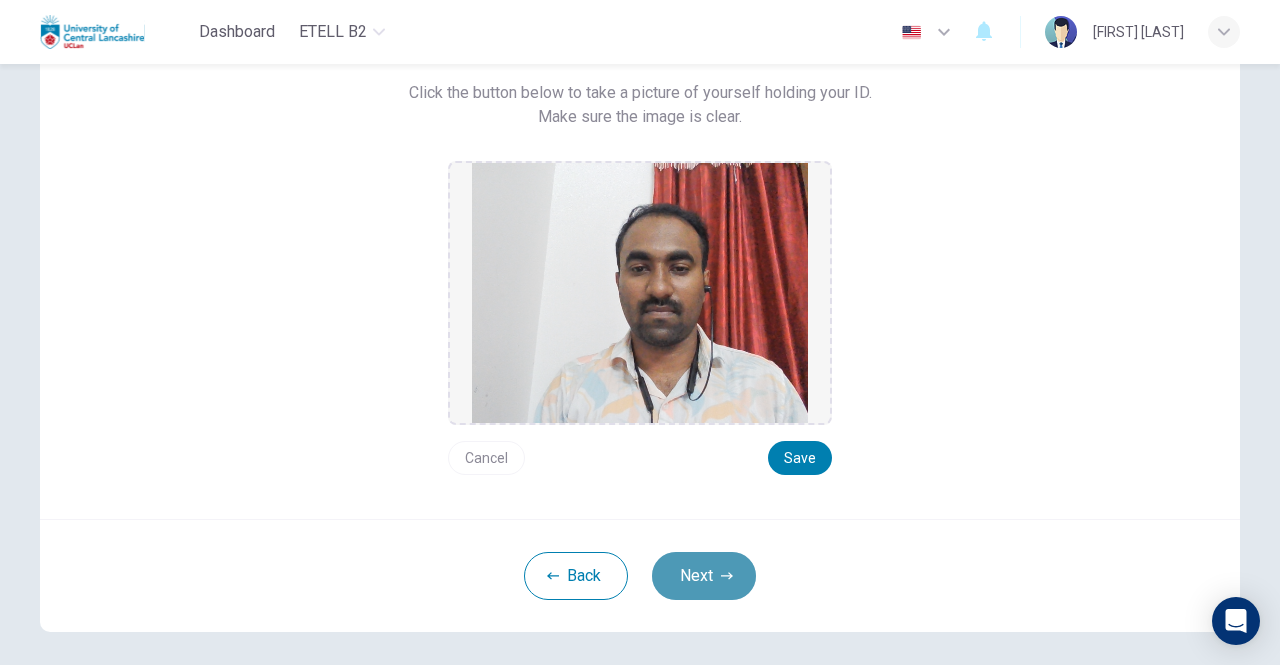 click on "Next" at bounding box center [704, 576] 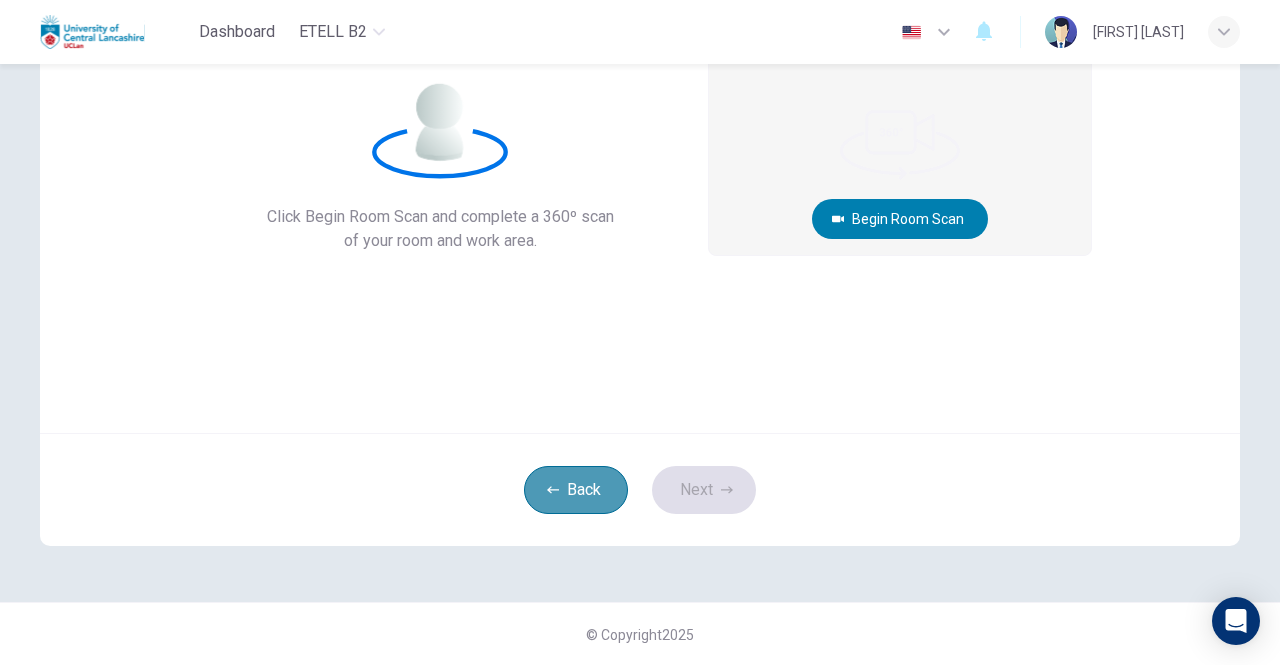 click on "Back" at bounding box center (576, 490) 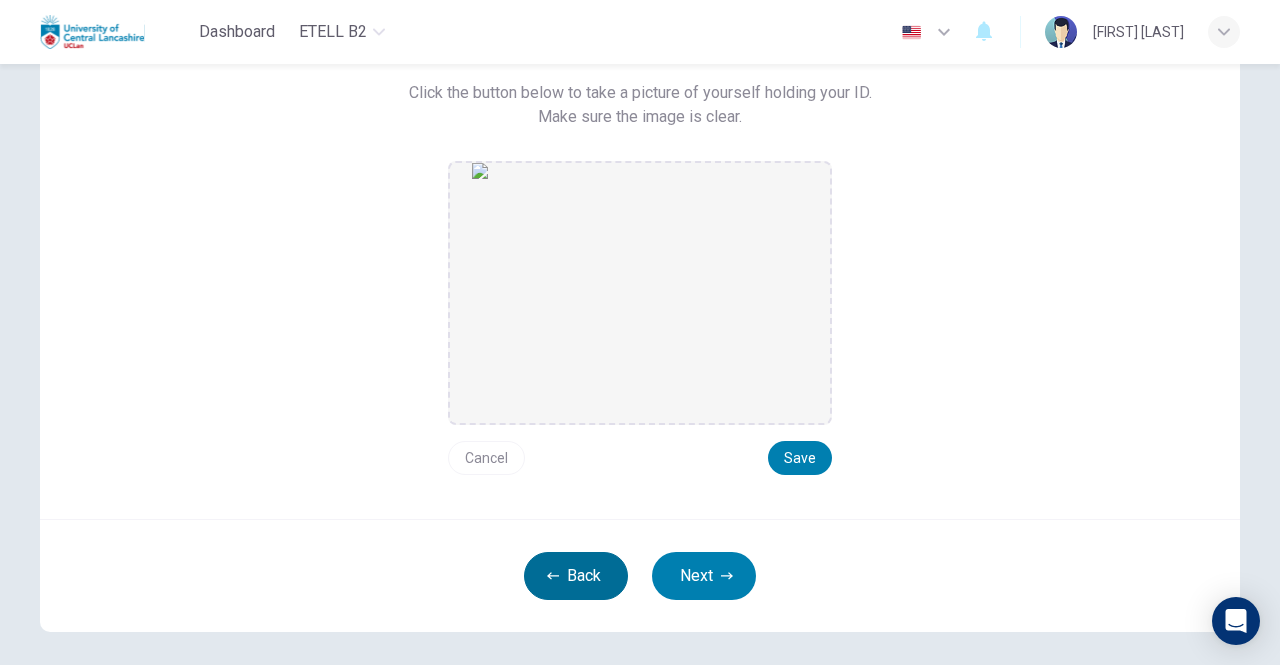 click on "Back" at bounding box center [576, 576] 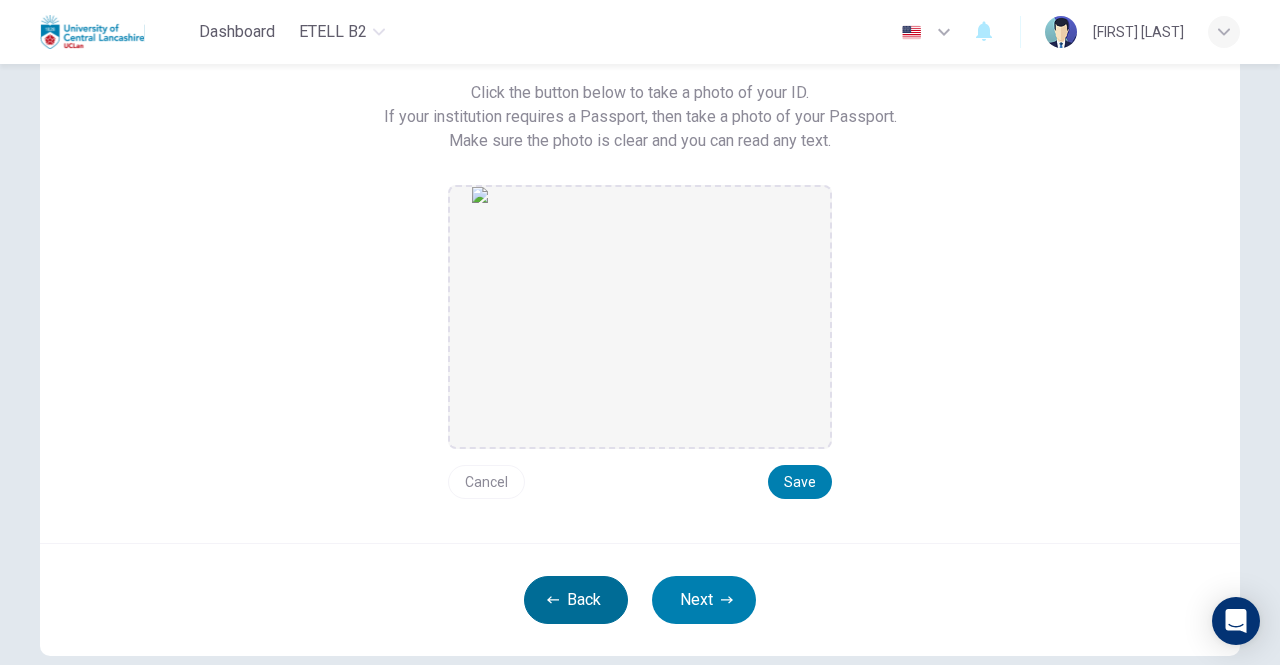 click on "Back" at bounding box center (576, 600) 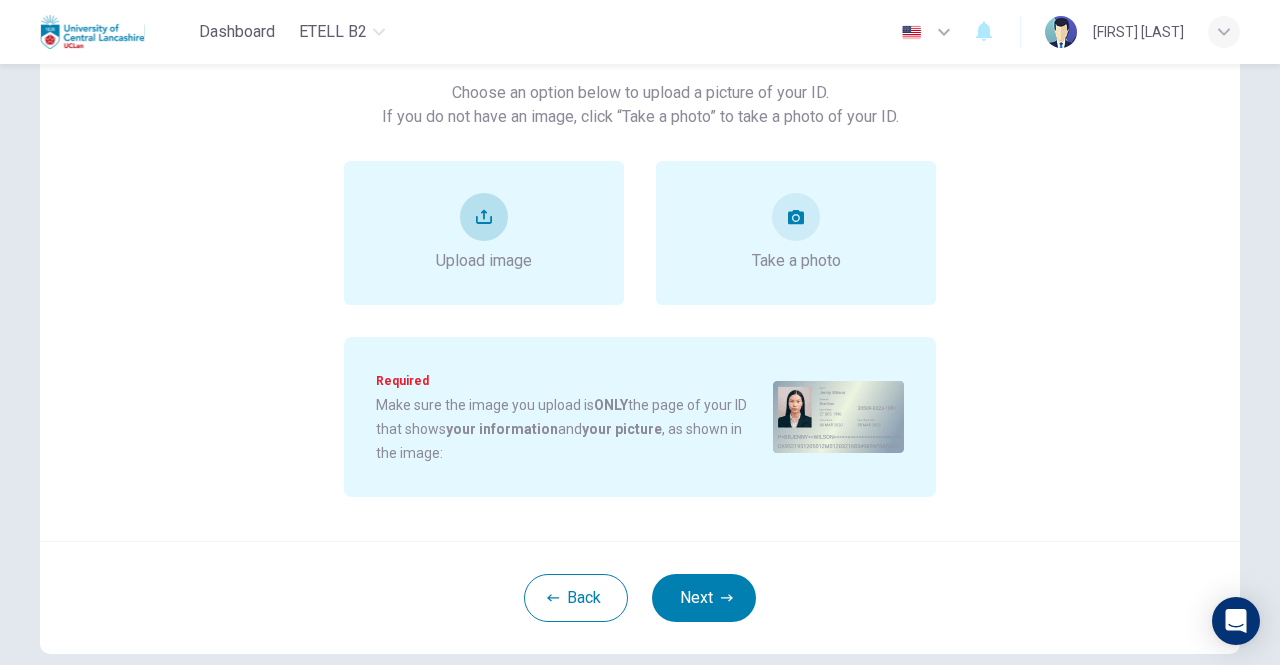 click on "Upload image" at bounding box center (484, 233) 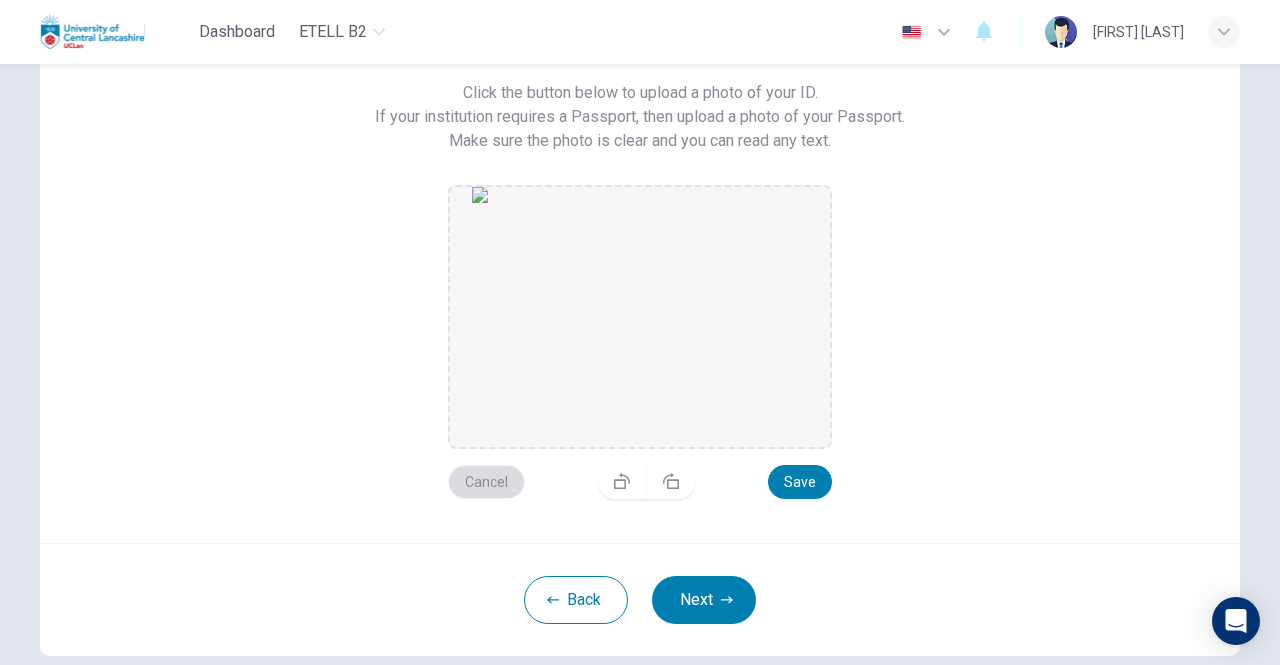 click on "Cancel" at bounding box center (486, 482) 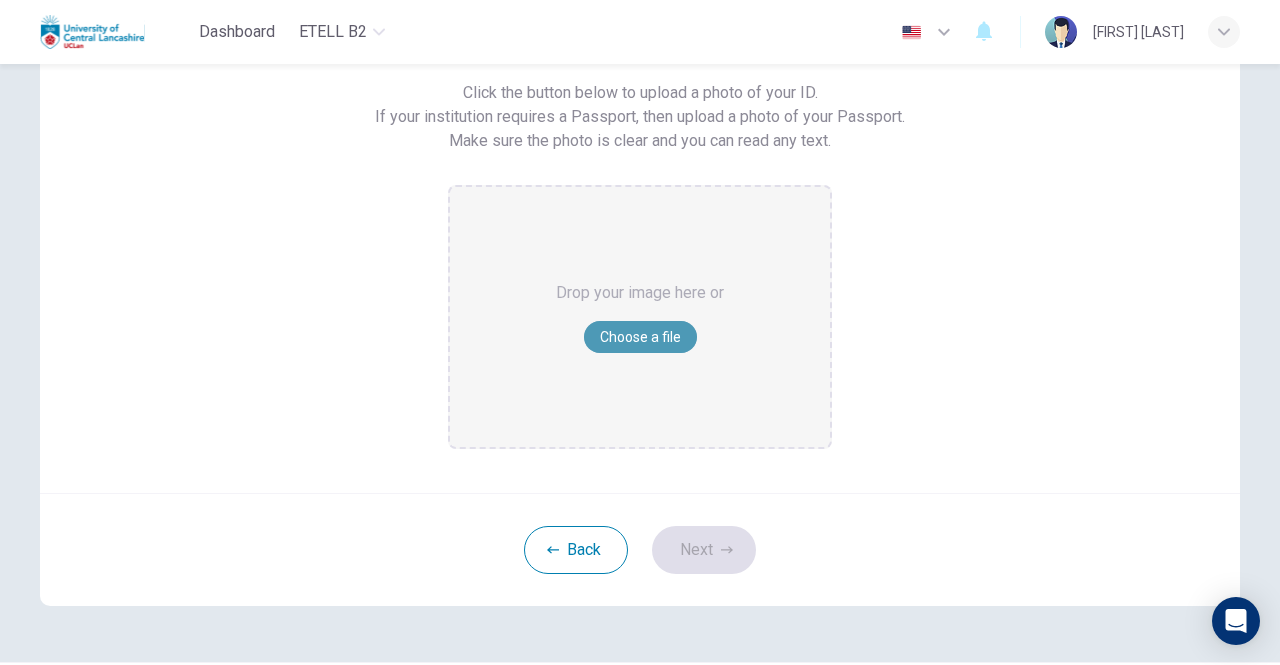 click on "Choose a file" at bounding box center (640, 337) 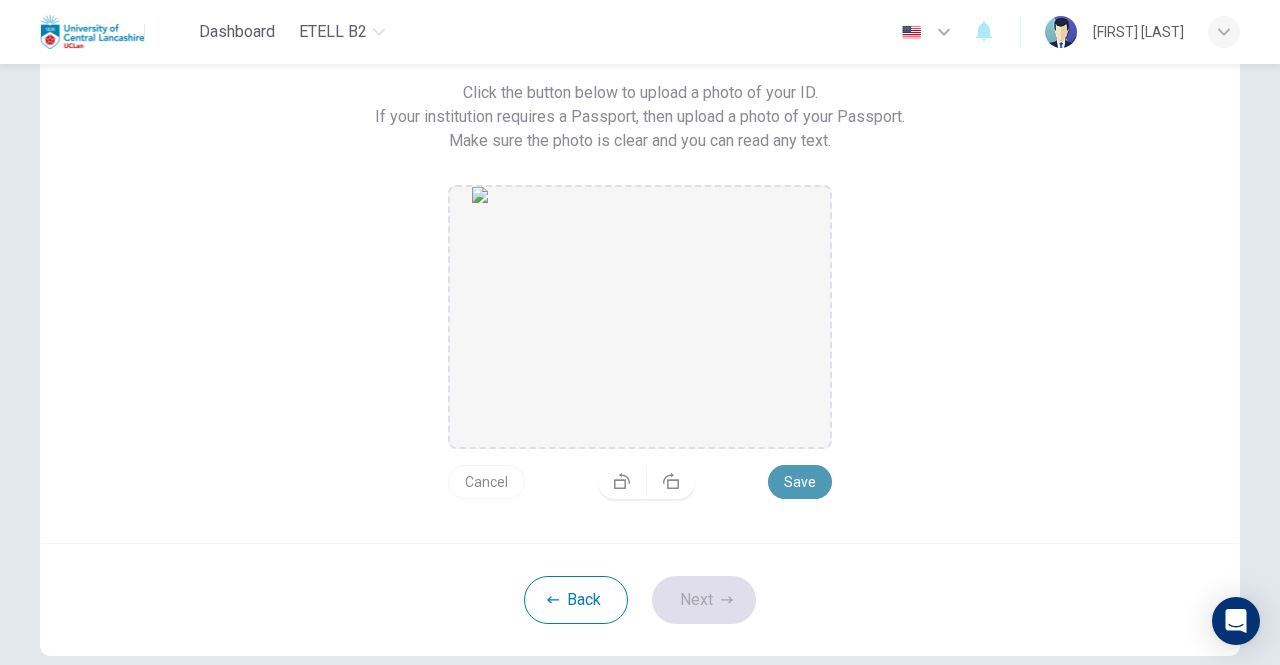 click on "Save" at bounding box center (800, 482) 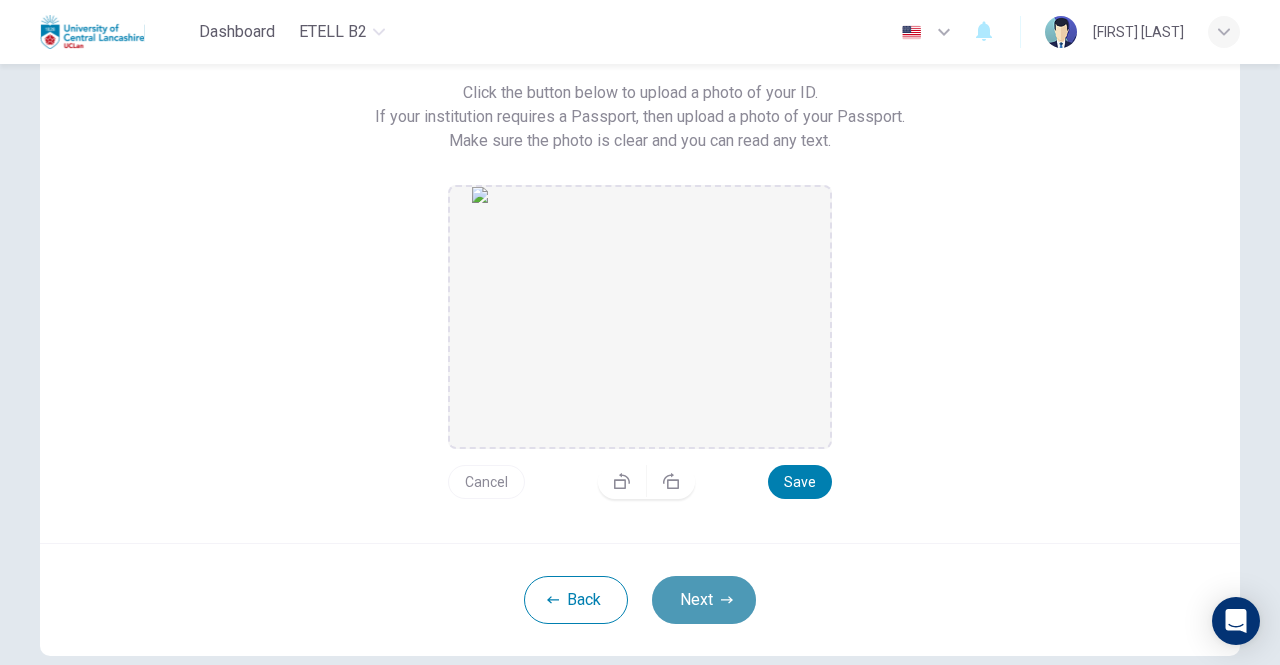 click on "Next" at bounding box center (704, 600) 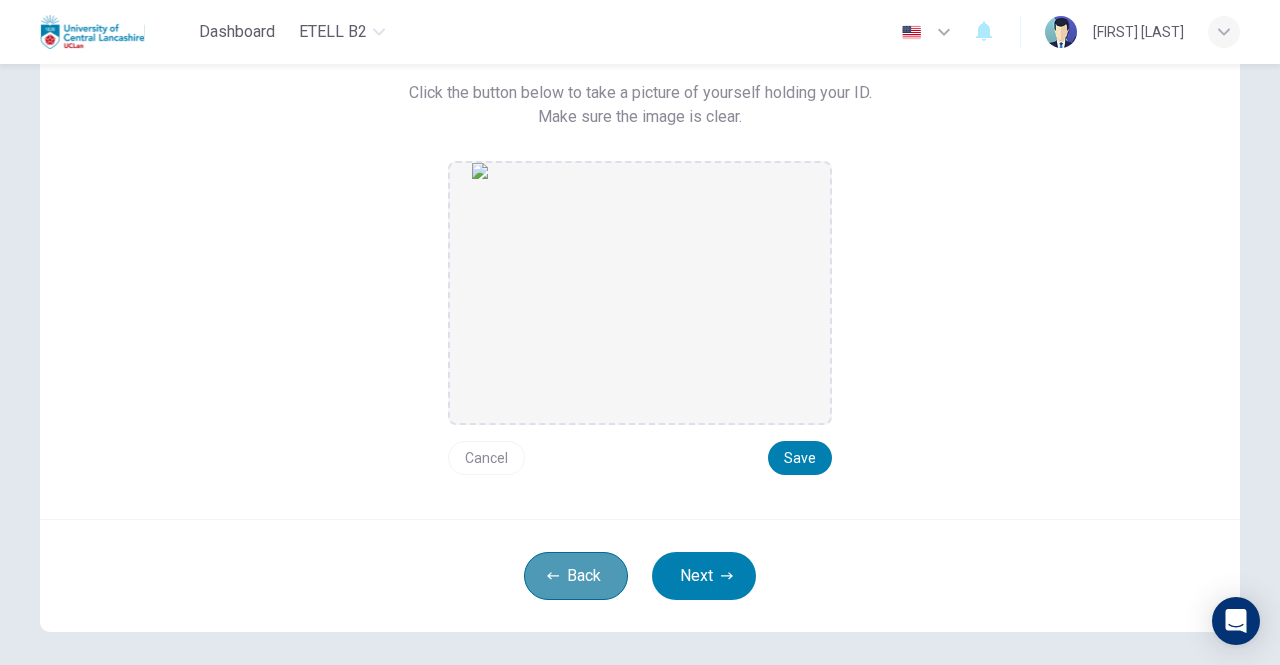 click on "Back" at bounding box center [576, 576] 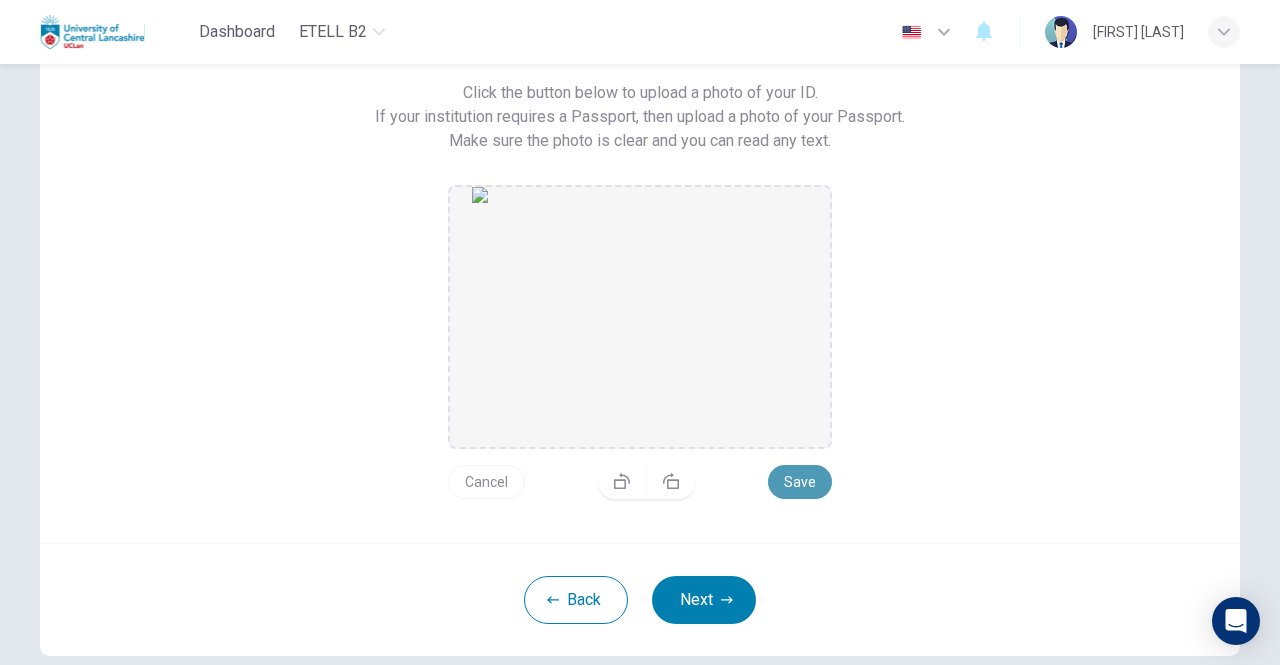 click on "Save" at bounding box center [800, 482] 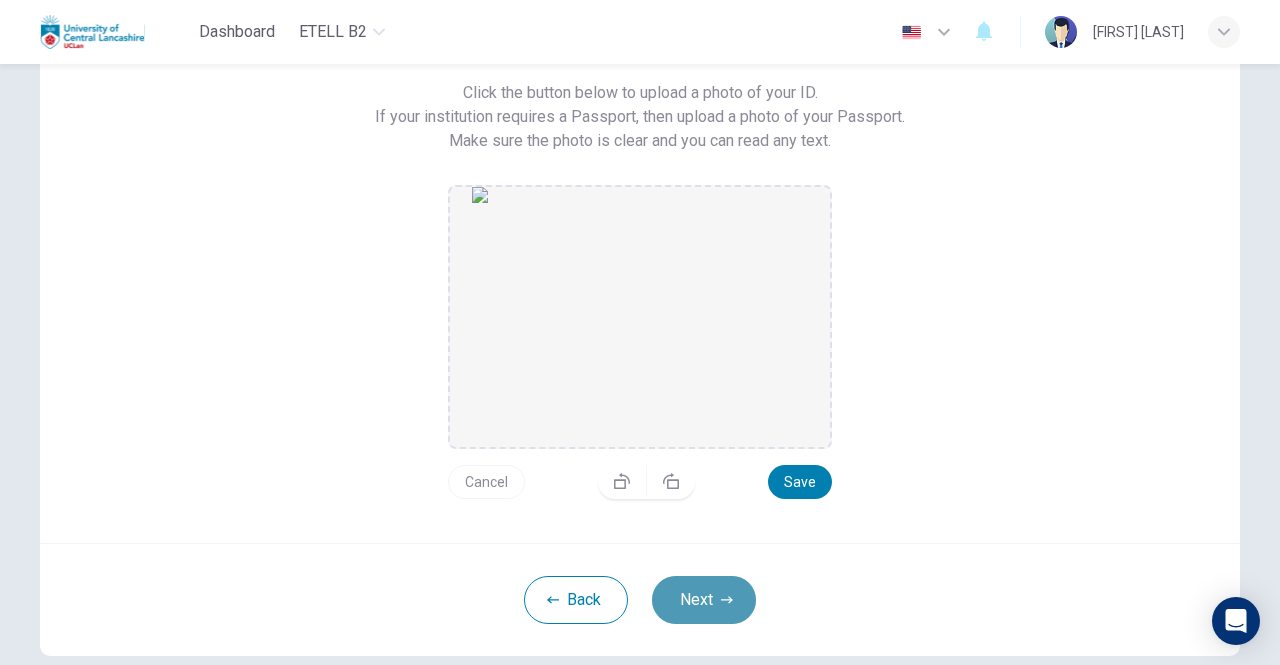 click on "Next" at bounding box center (704, 600) 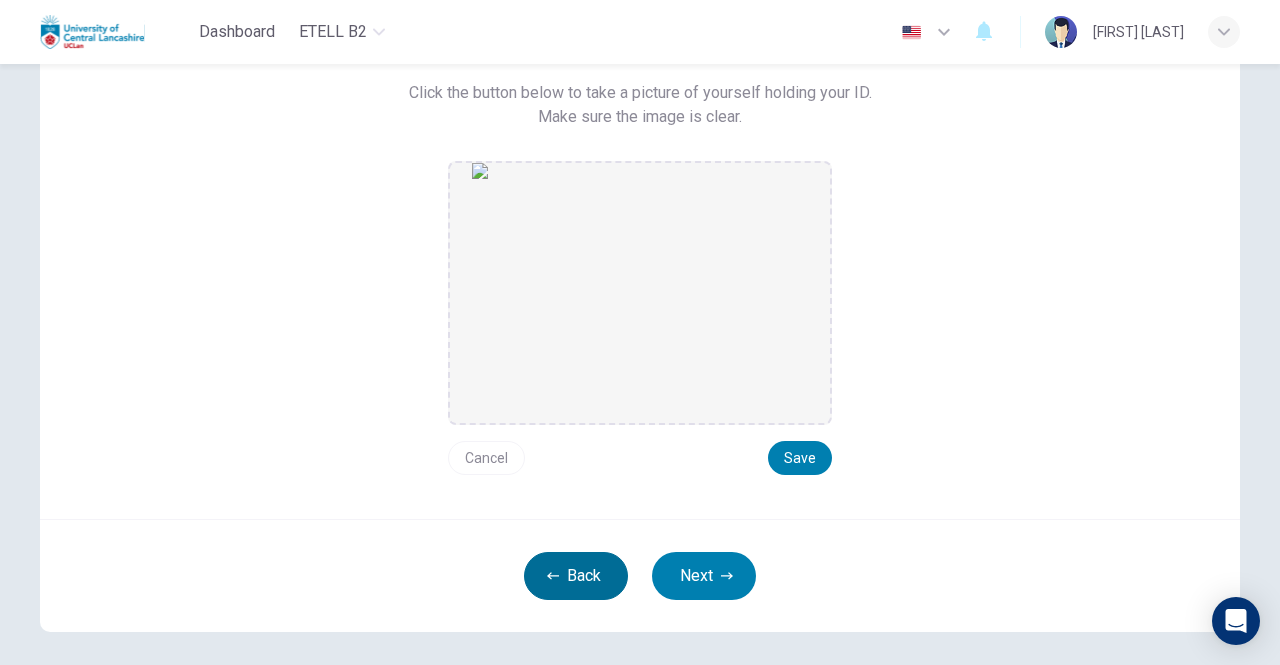 click on "Back" at bounding box center (576, 576) 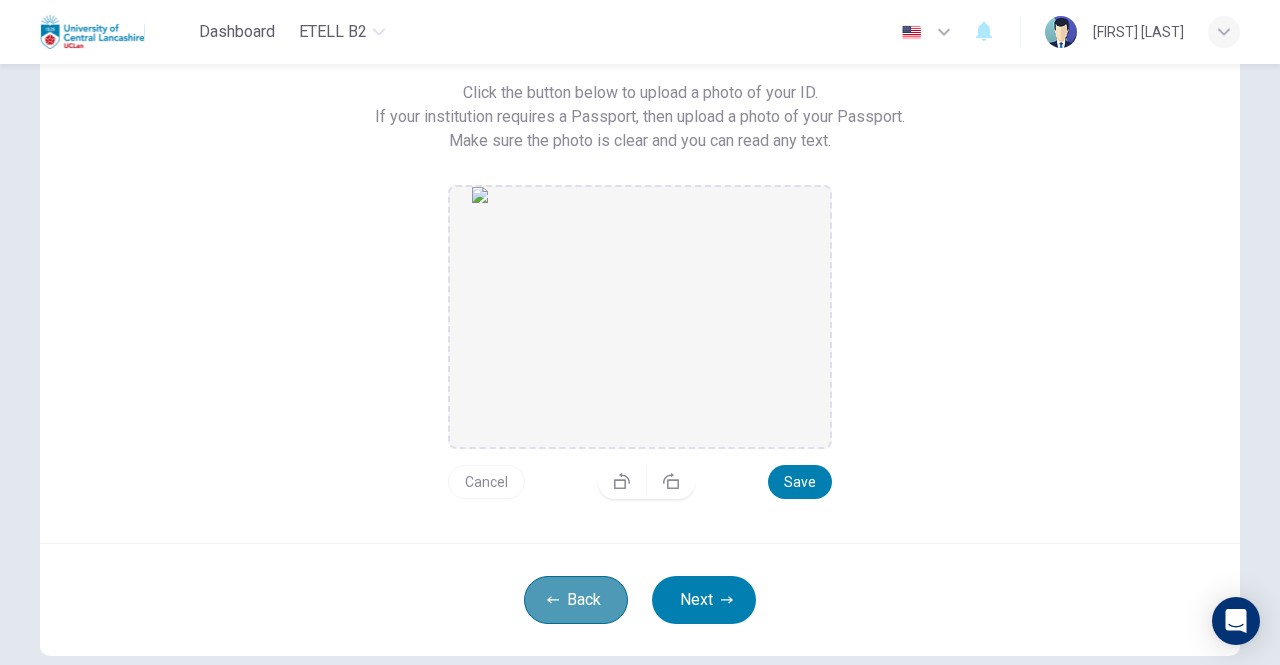 click on "Back" at bounding box center [576, 600] 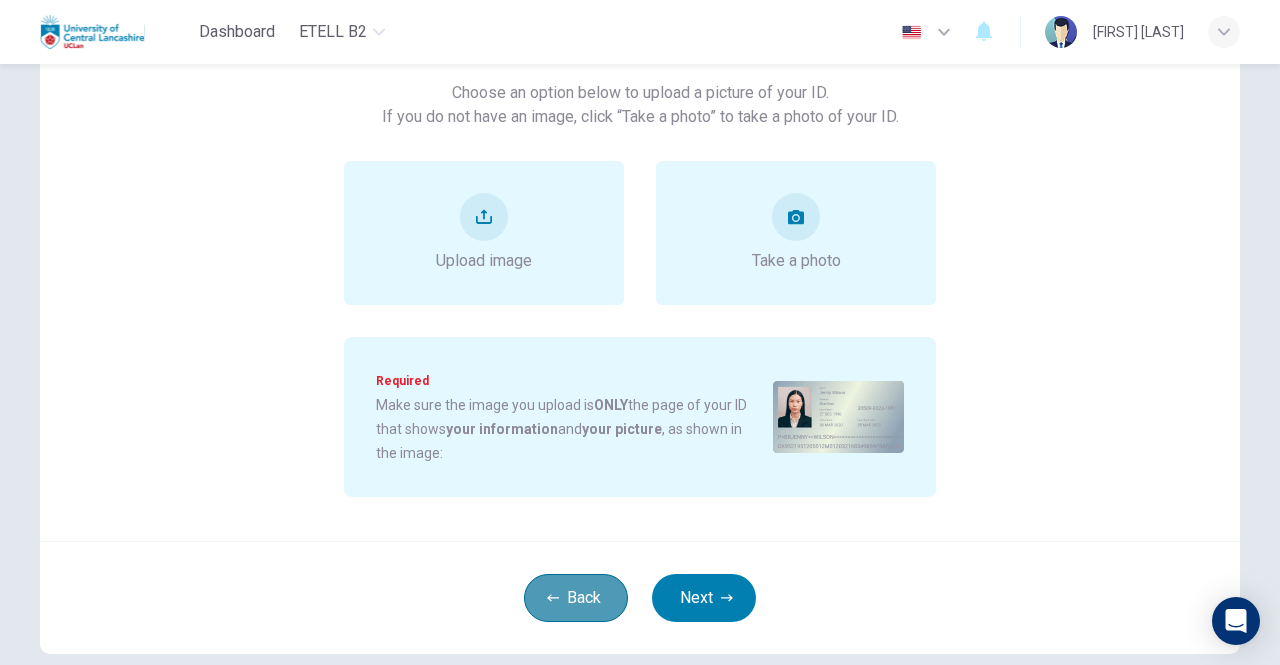 click on "Back" at bounding box center [576, 598] 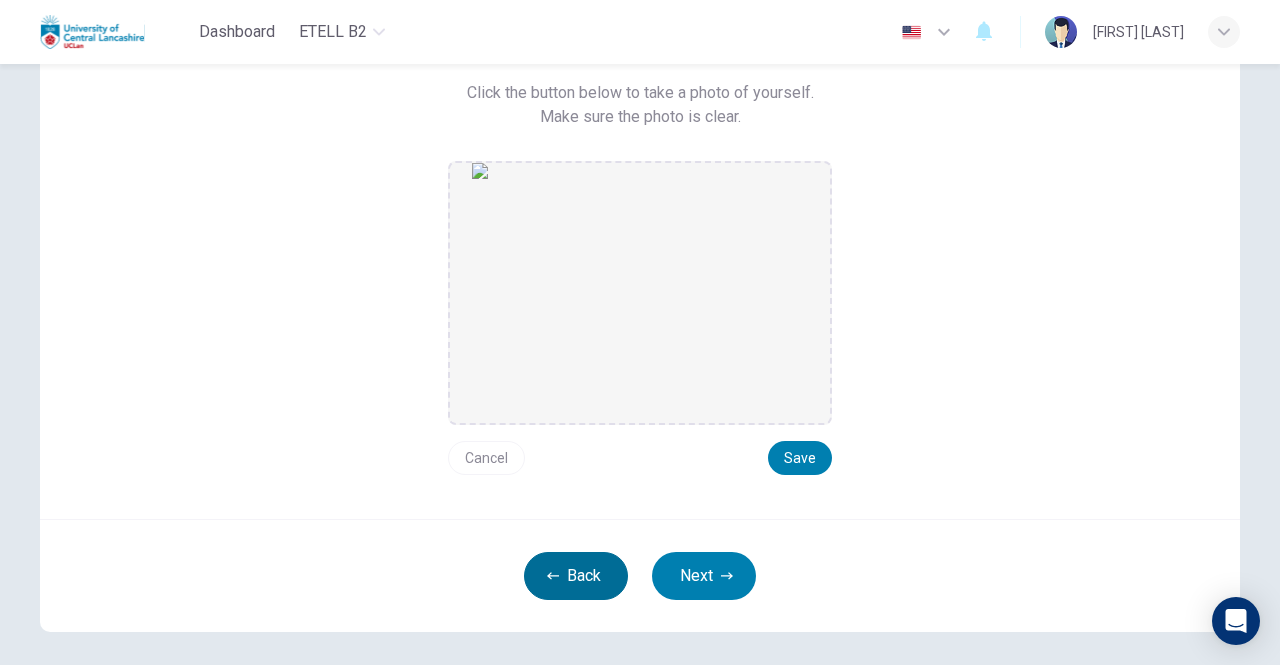 click on "Back" at bounding box center [576, 576] 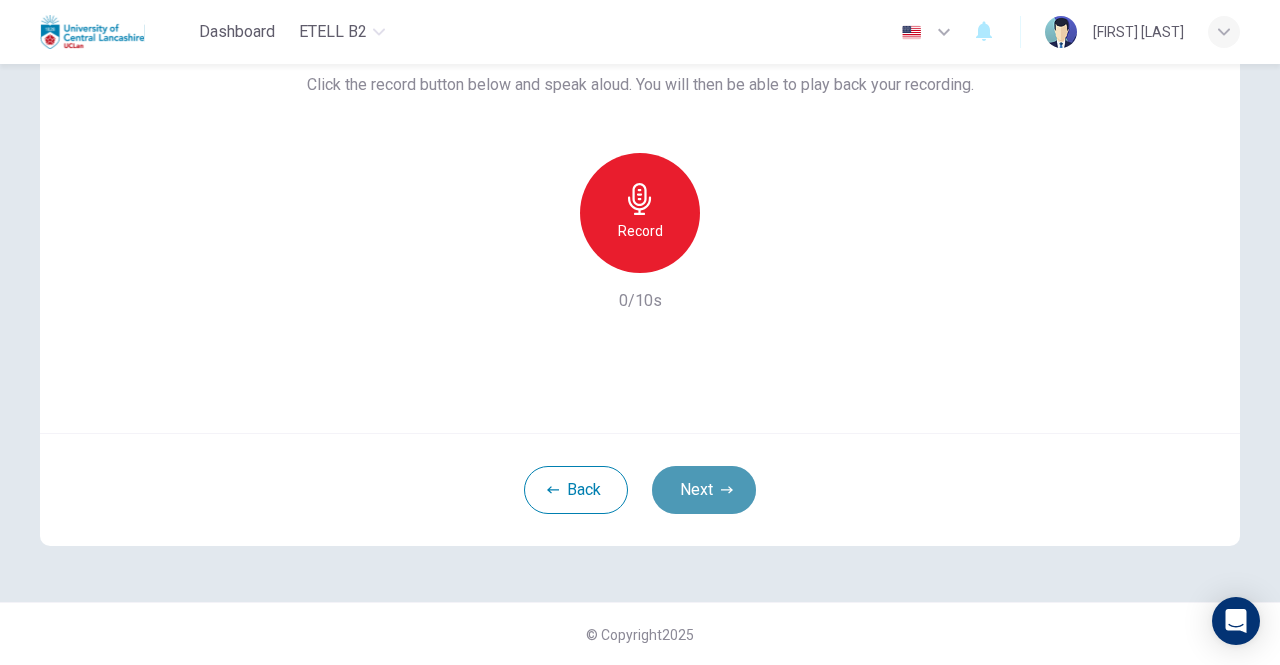 click on "Next" at bounding box center [704, 490] 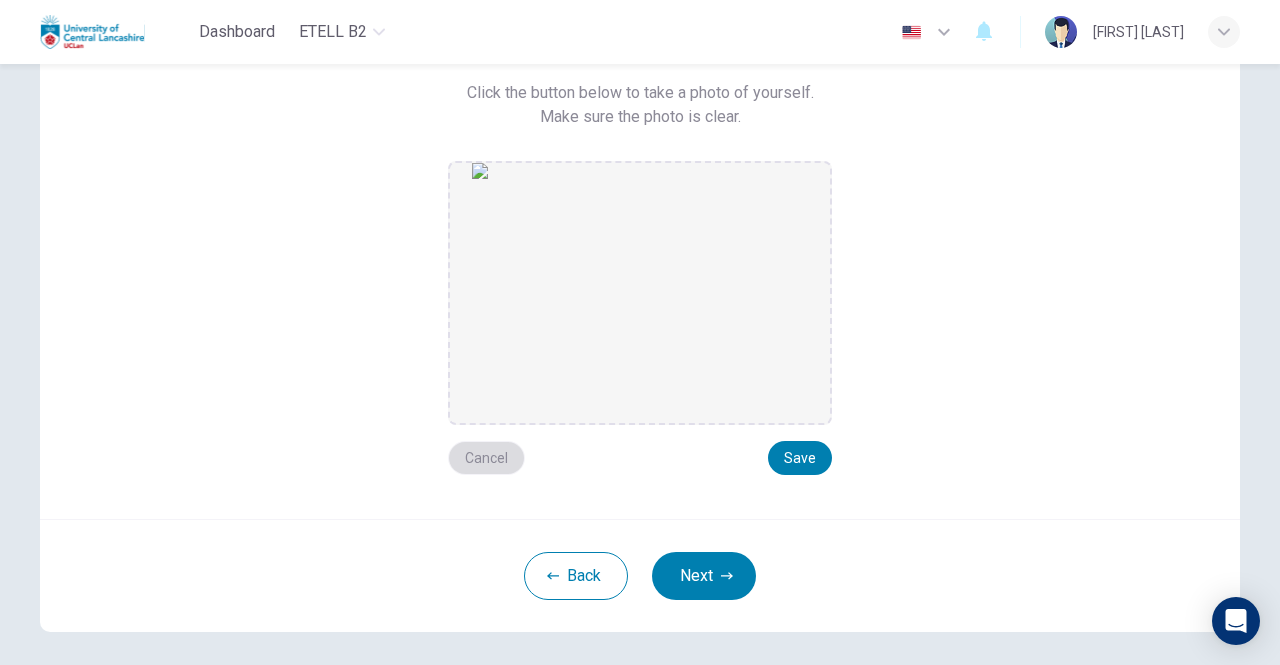 click on "Cancel" at bounding box center [486, 458] 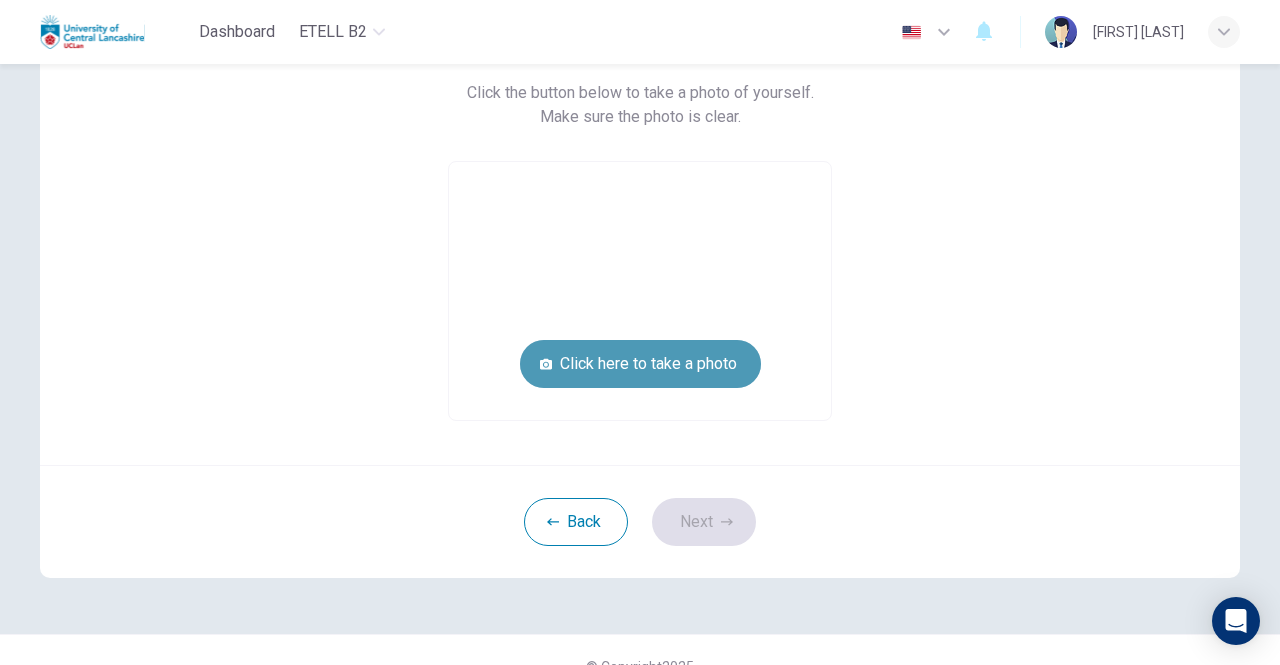 click on "Click here to take a photo" at bounding box center (640, 364) 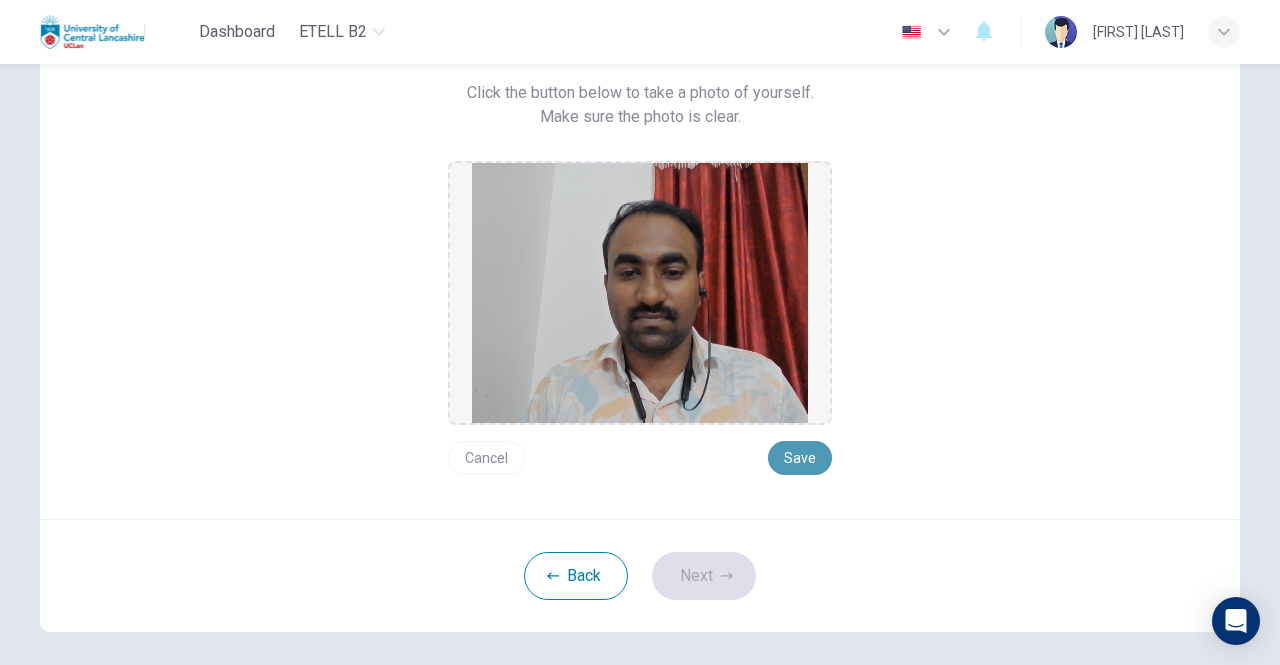 click on "Save" at bounding box center [800, 458] 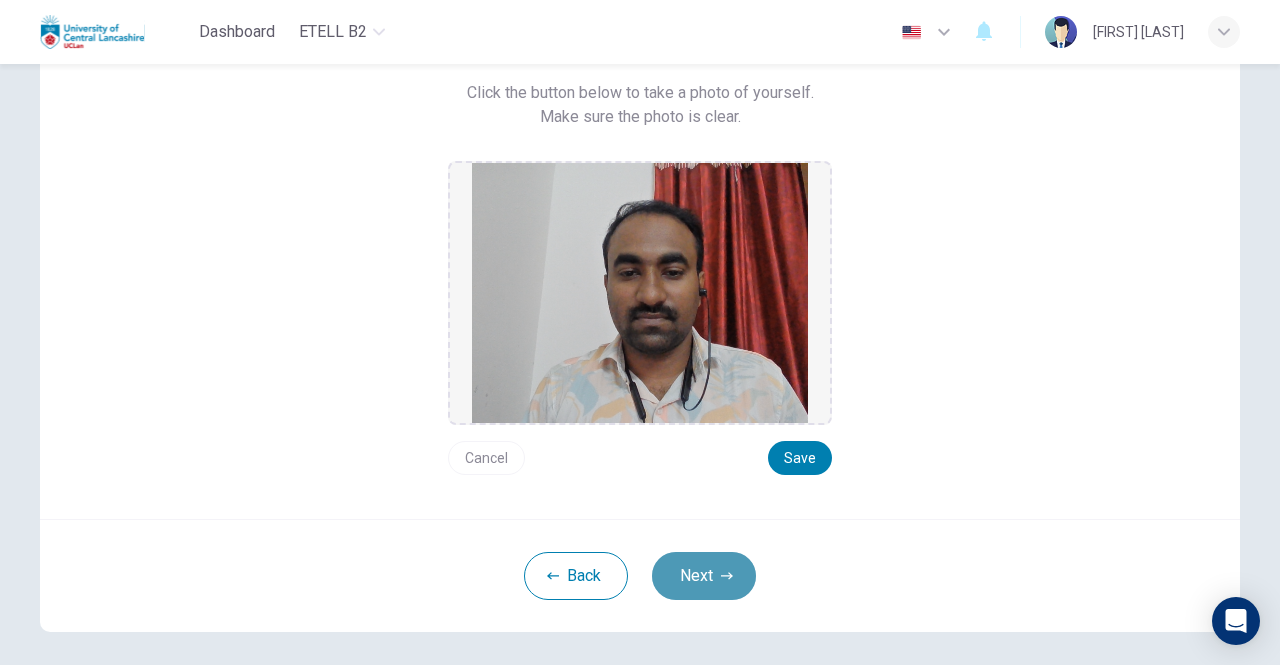 click on "Next" at bounding box center [704, 576] 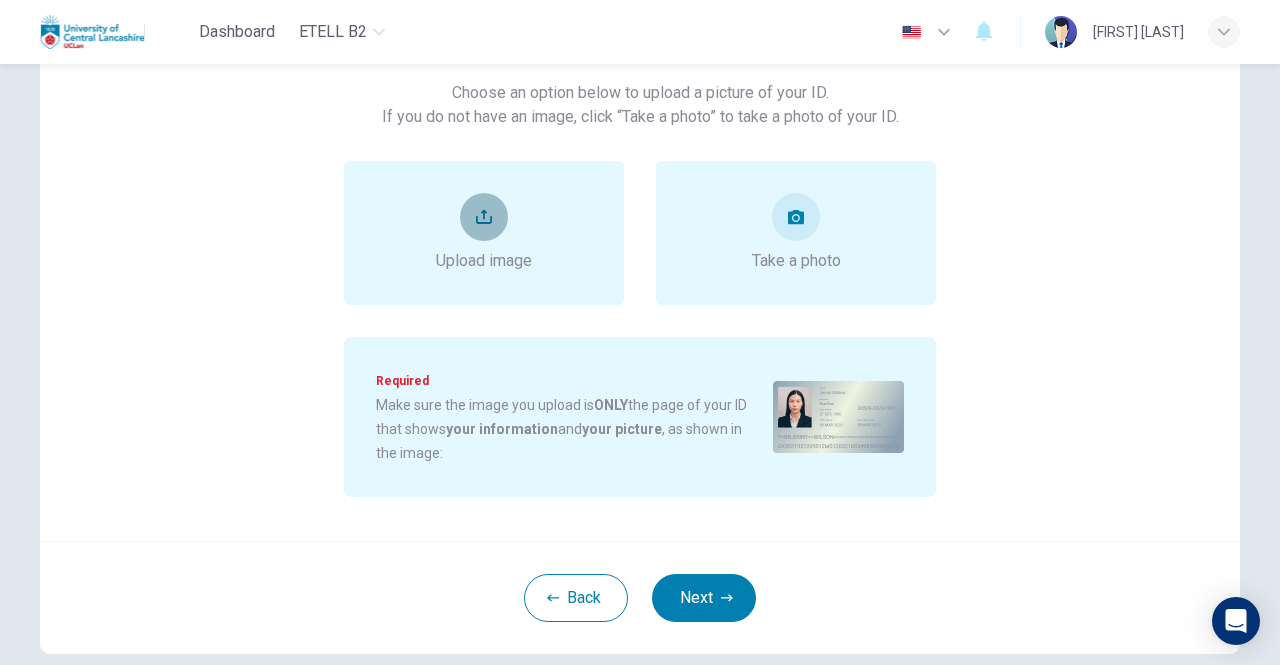 click at bounding box center [484, 217] 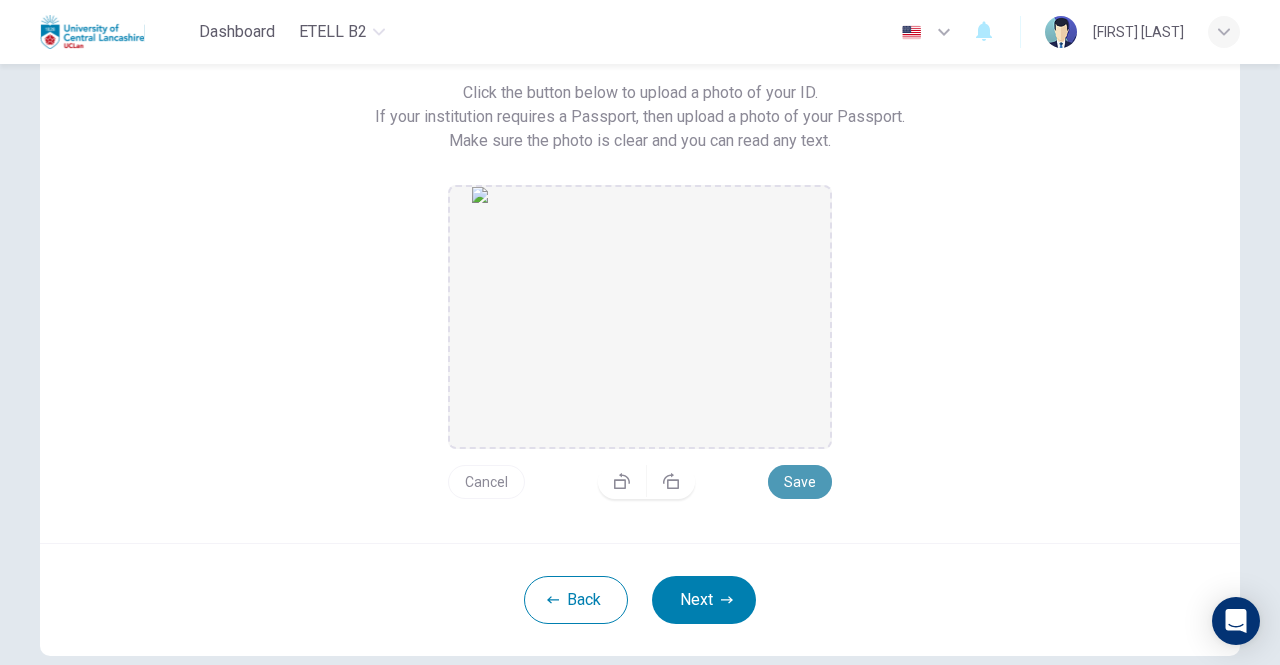 click on "Save" at bounding box center [800, 482] 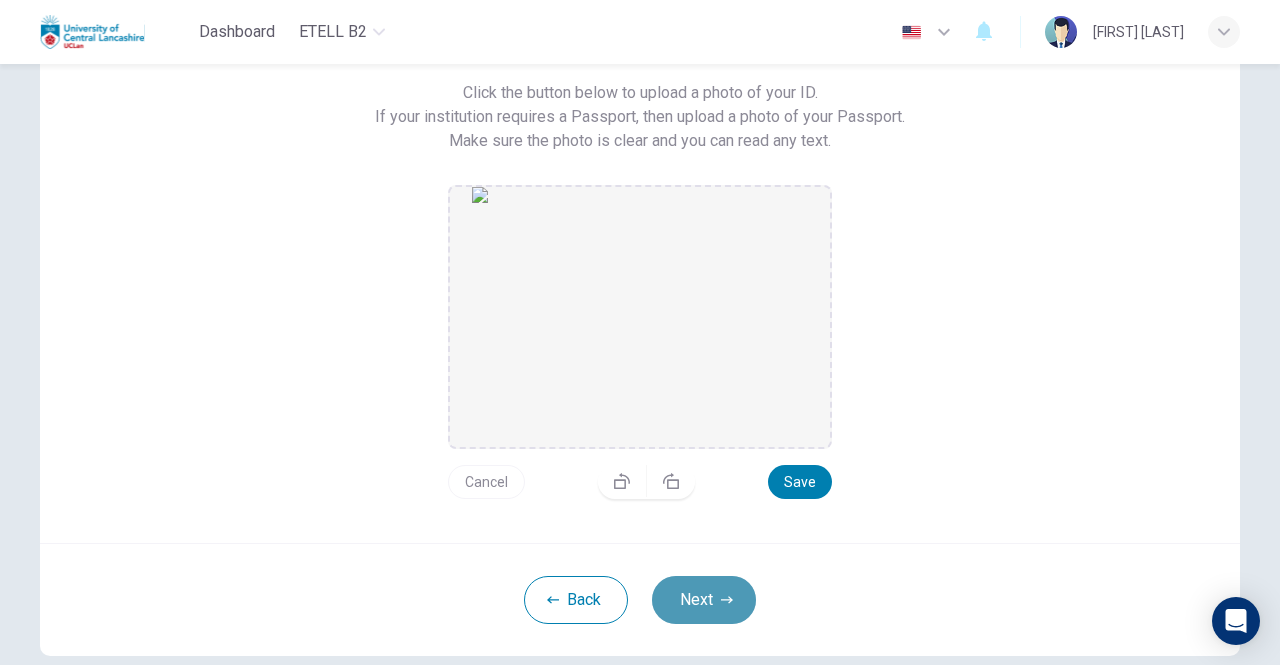 click on "Next" at bounding box center (704, 600) 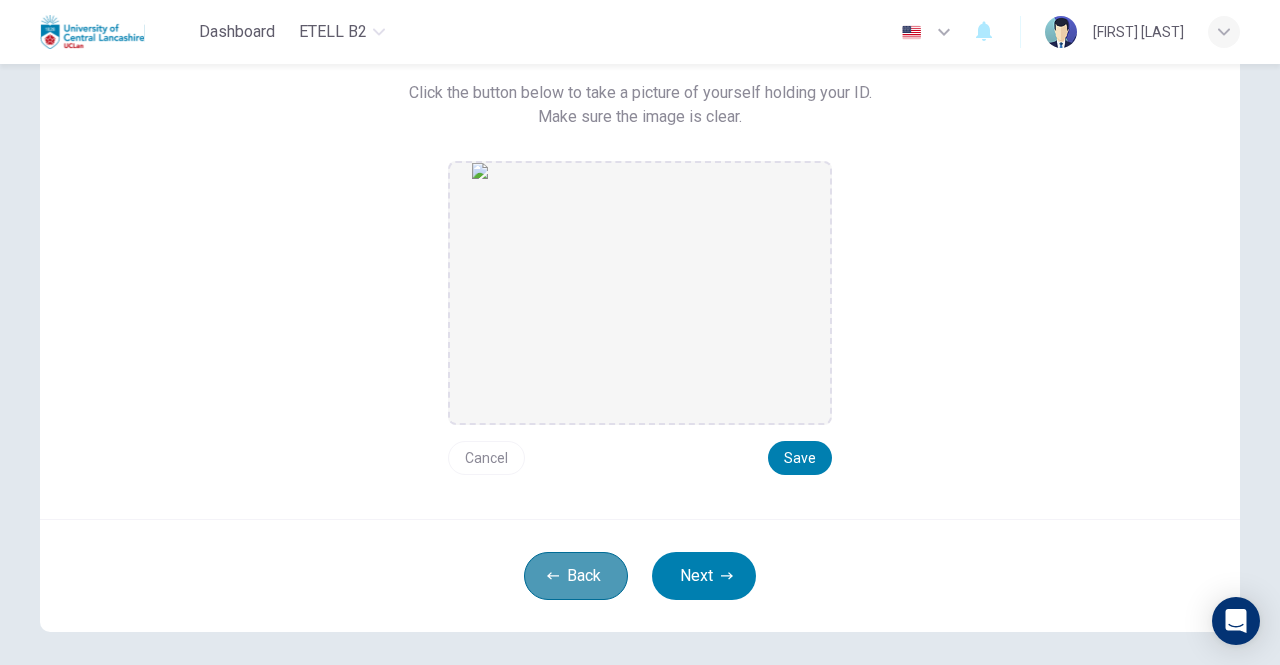 click on "Back" at bounding box center (576, 576) 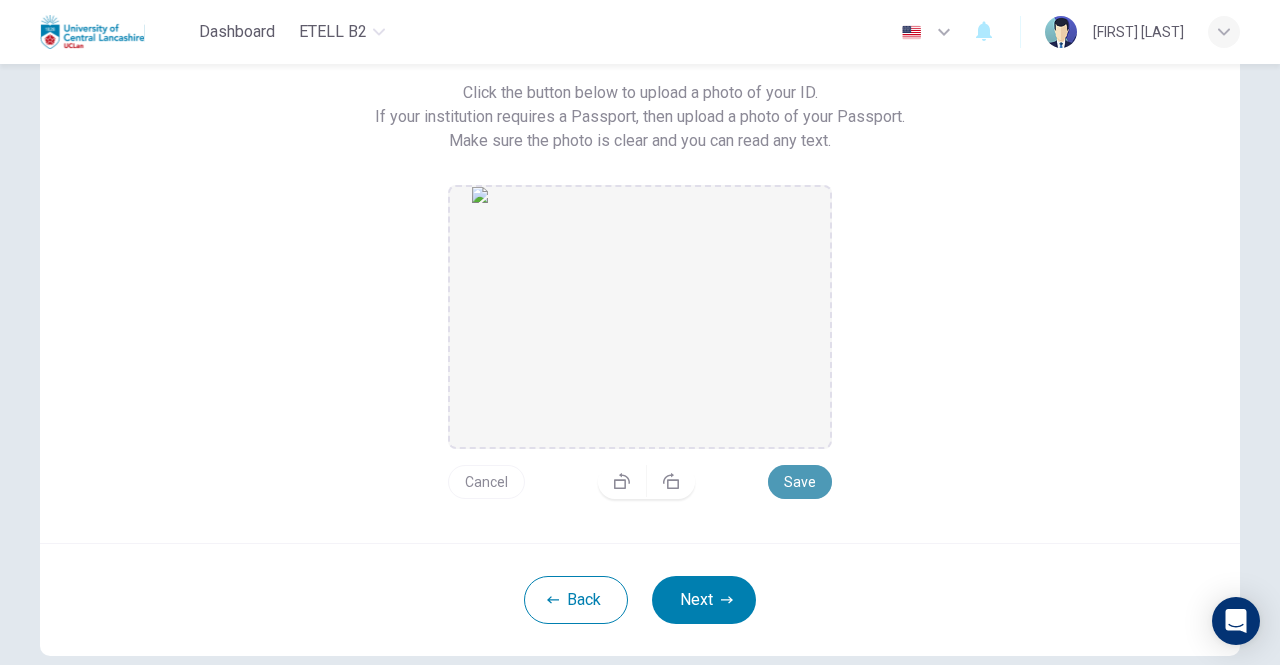 click on "Save" at bounding box center (800, 482) 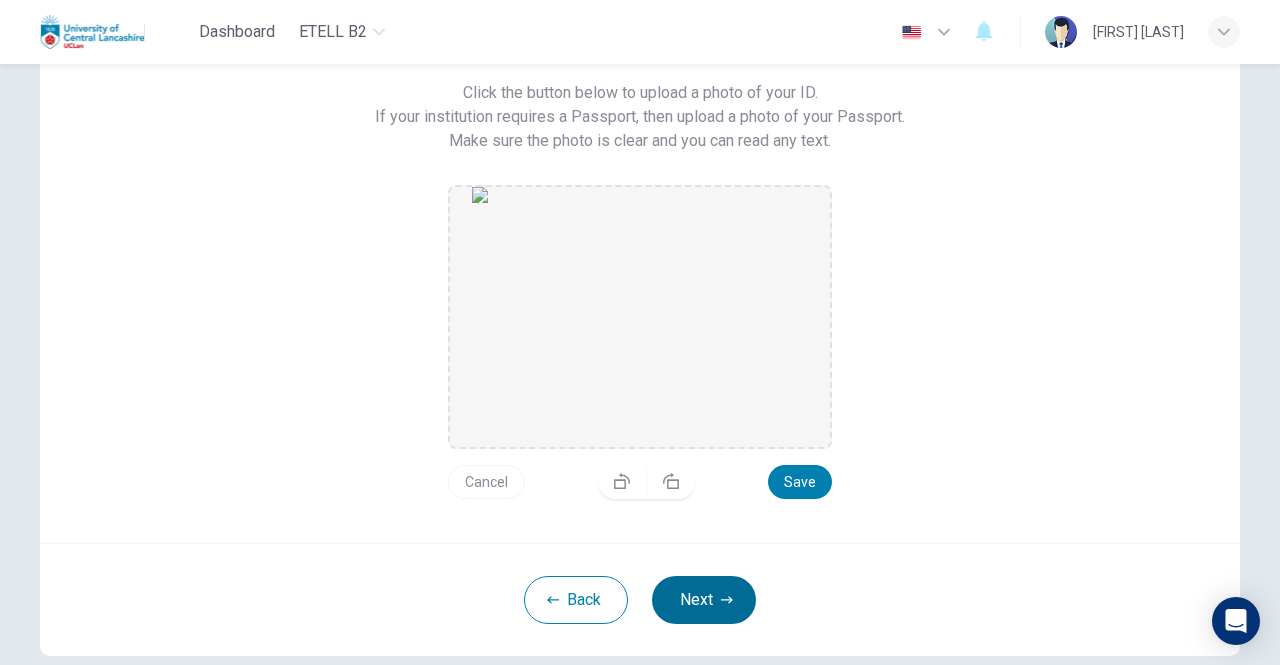 click 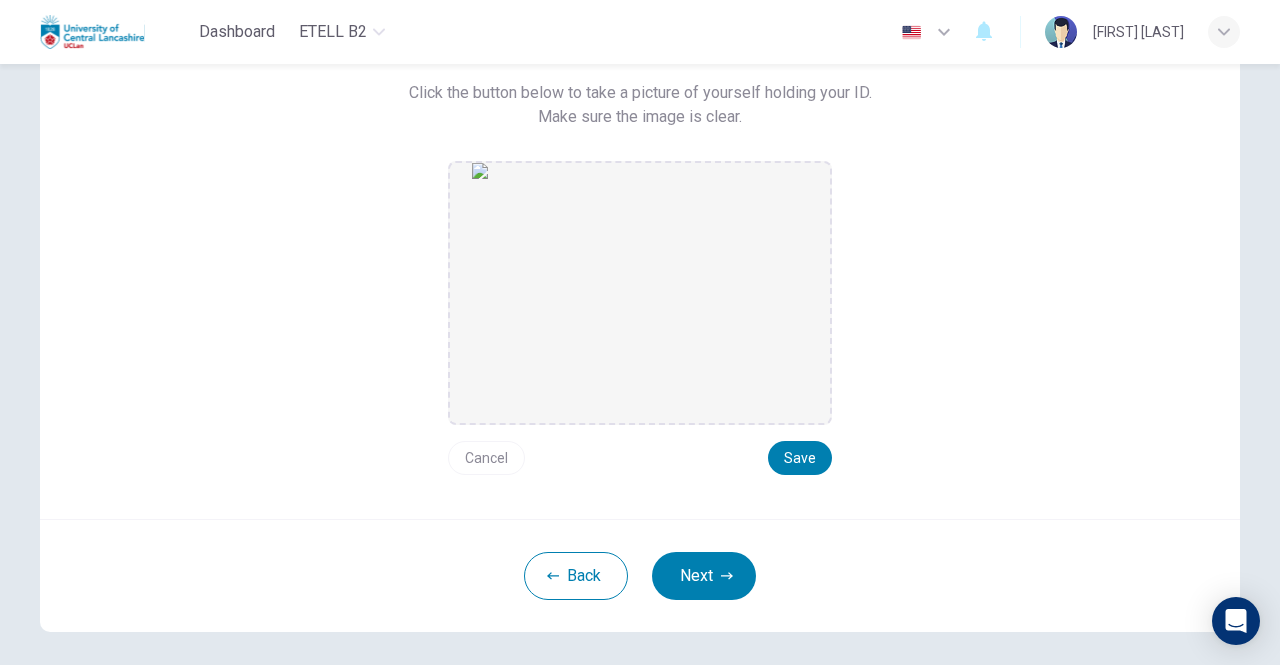 click on "Cancel" at bounding box center (486, 458) 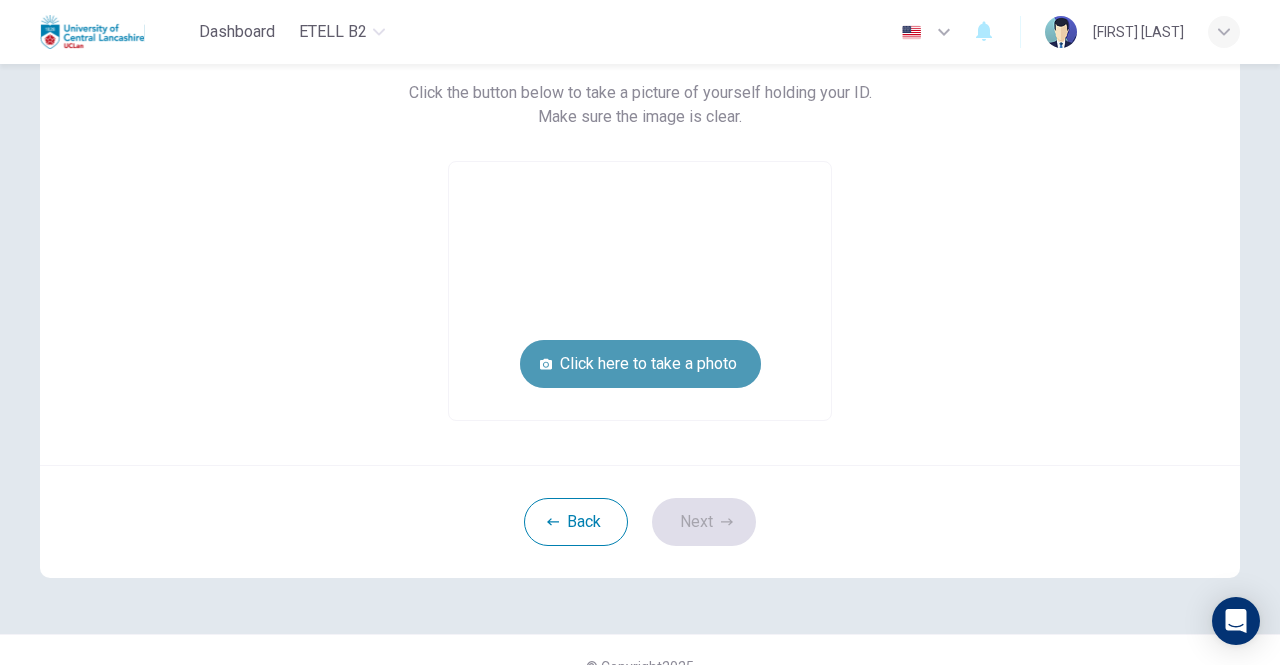 click on "Click here to take a photo" at bounding box center (640, 364) 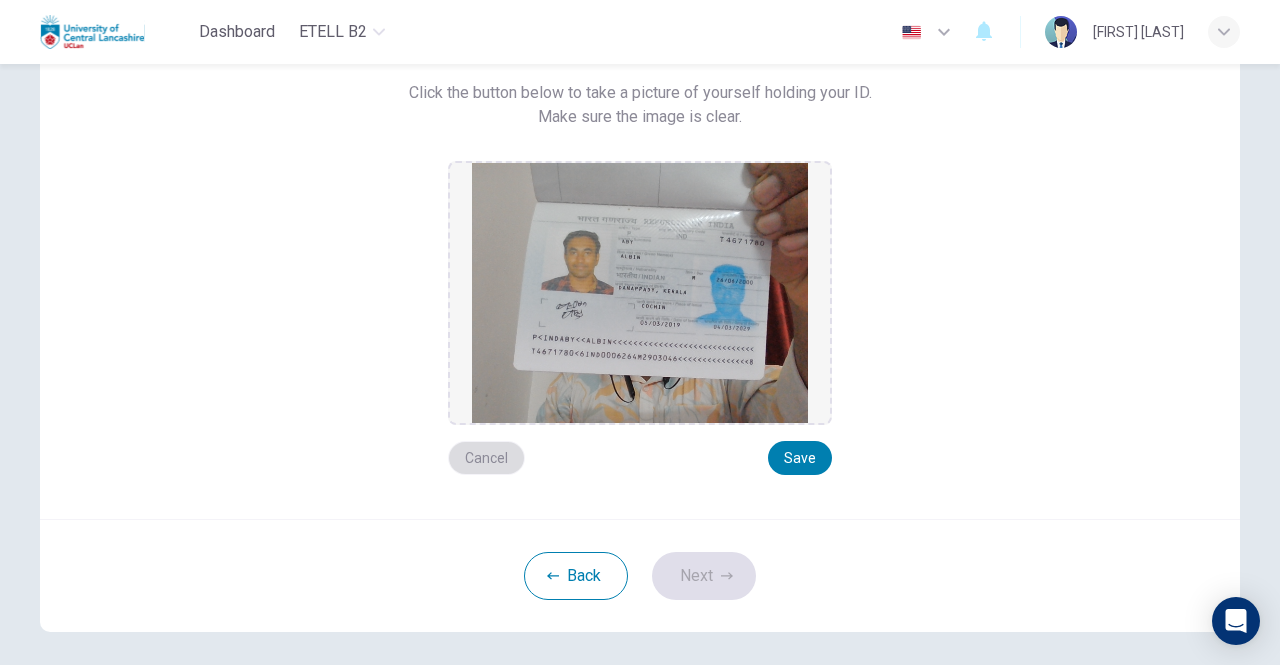 click on "Cancel" at bounding box center (486, 458) 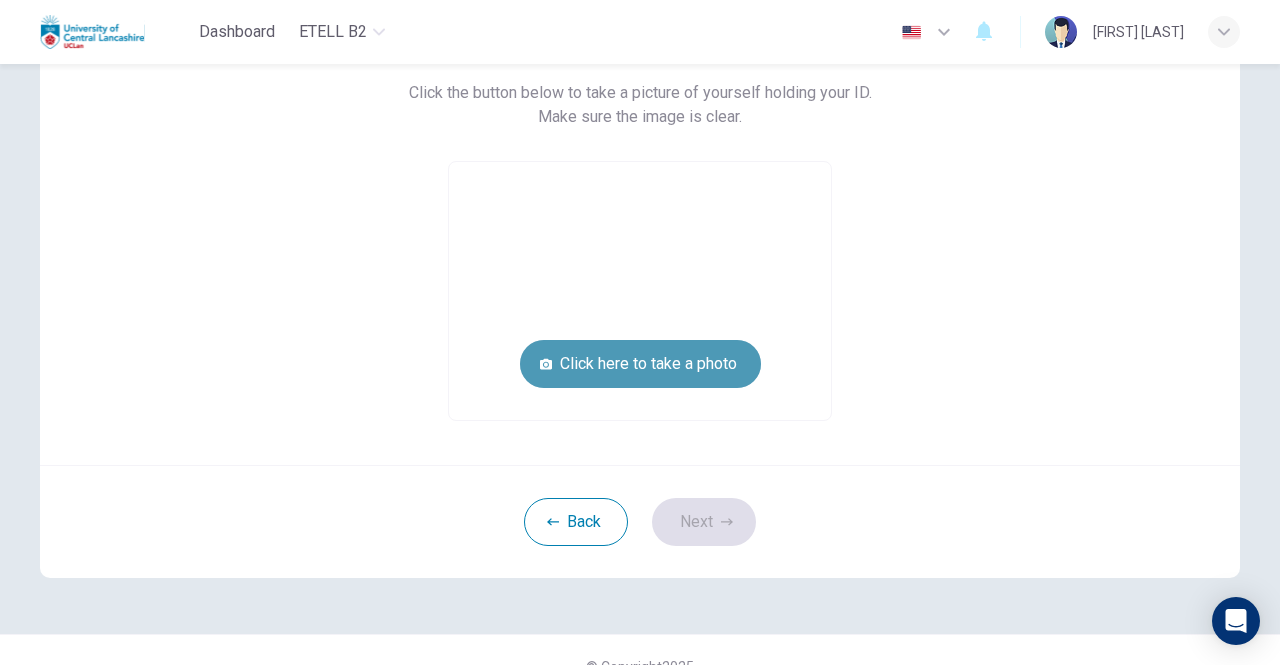 click on "Click here to take a photo" at bounding box center (640, 364) 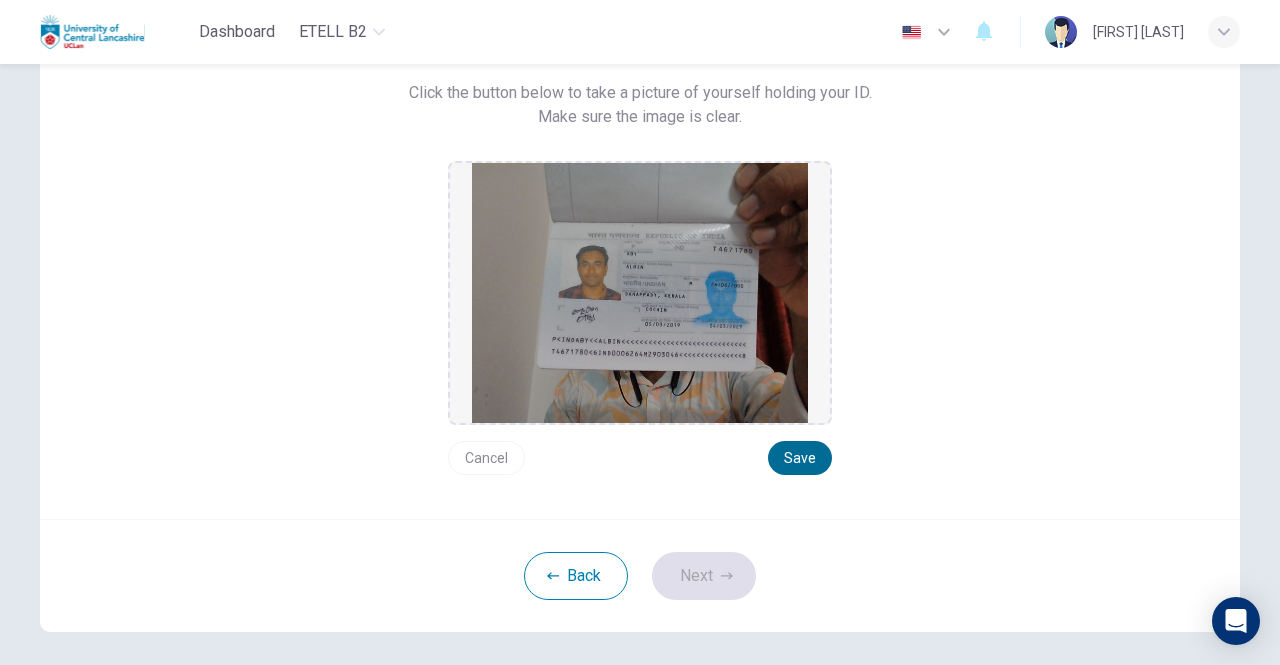 click on "Save" at bounding box center (800, 458) 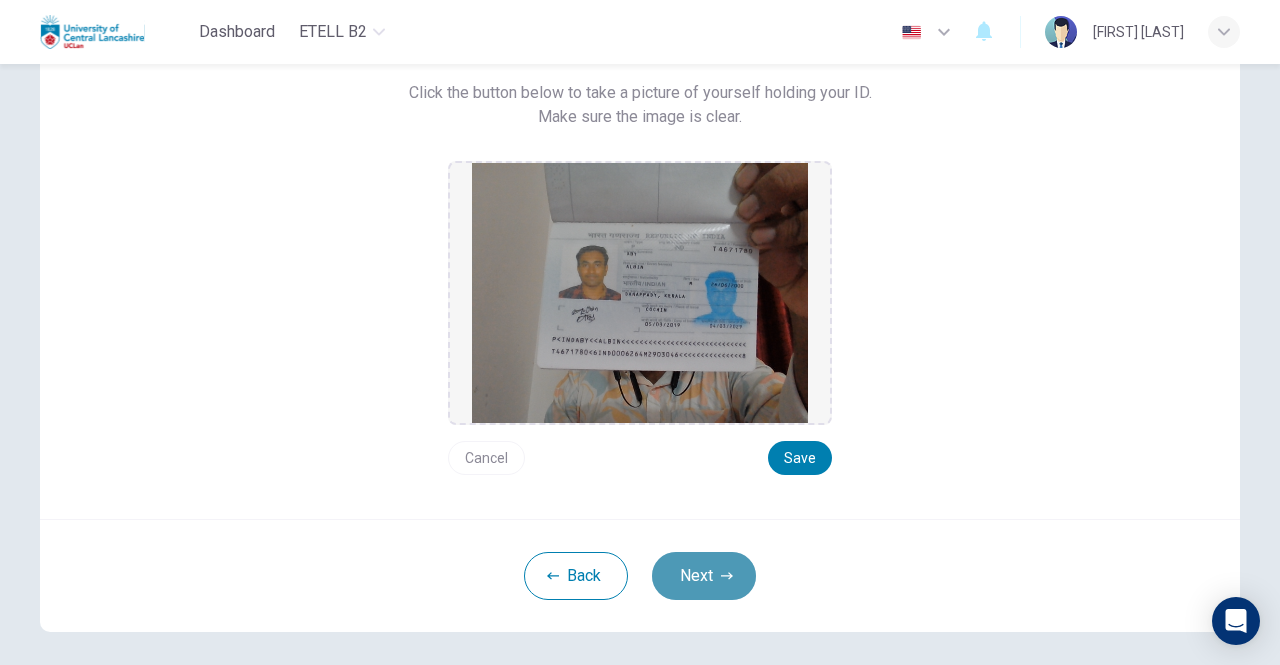 click 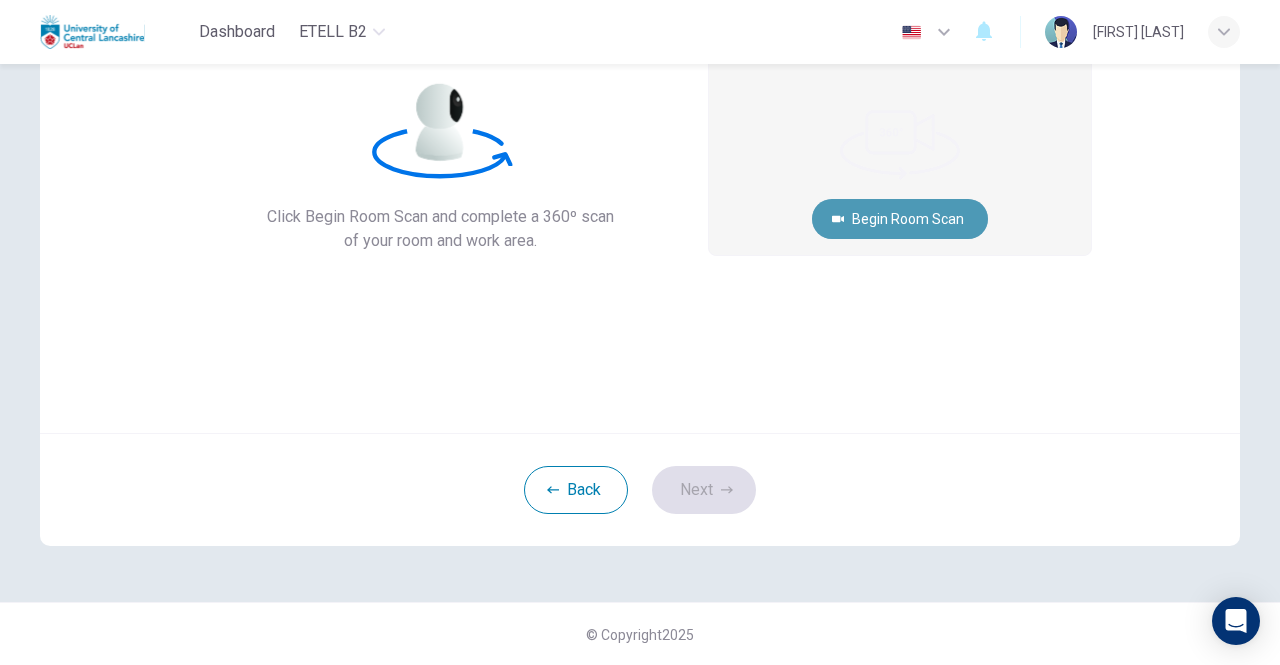 click on "Begin Room Scan" at bounding box center [900, 219] 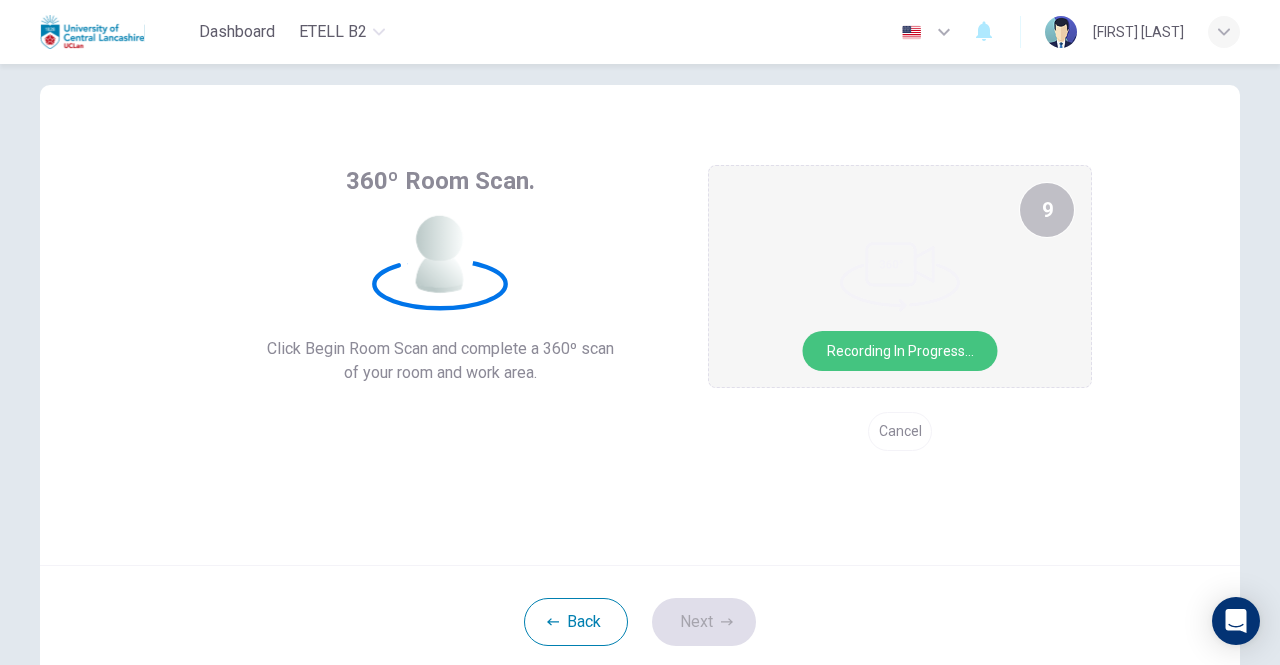 scroll, scrollTop: 30, scrollLeft: 0, axis: vertical 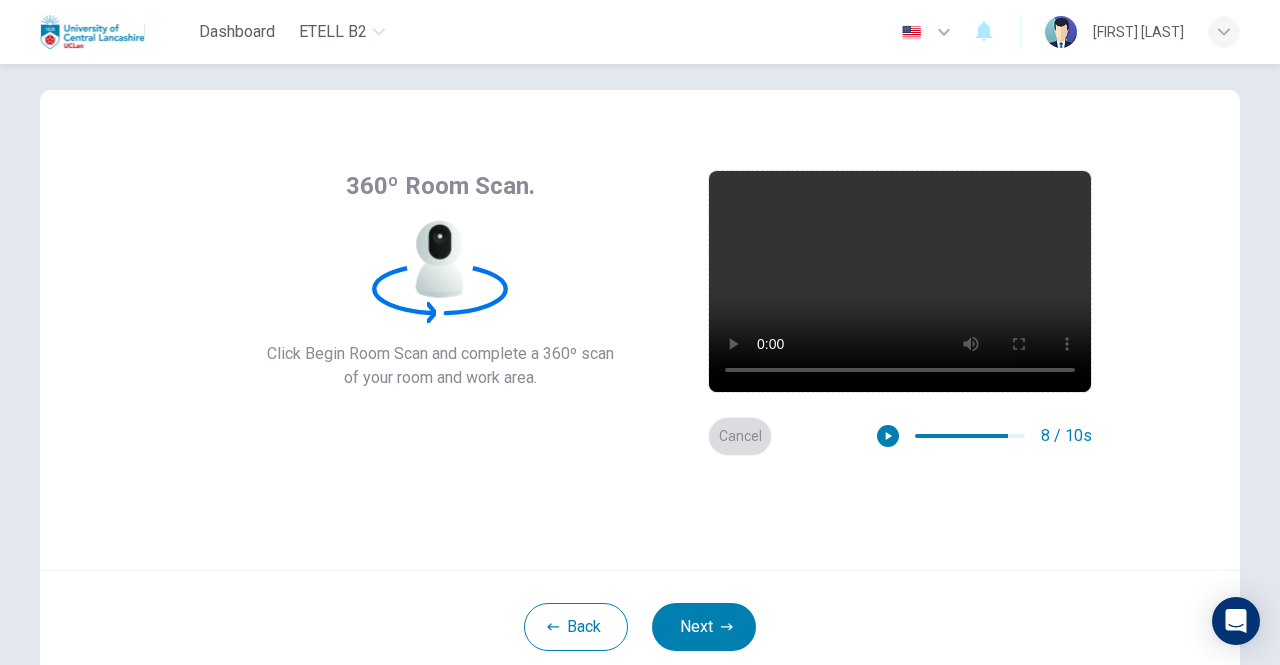 click on "Cancel" at bounding box center (740, 436) 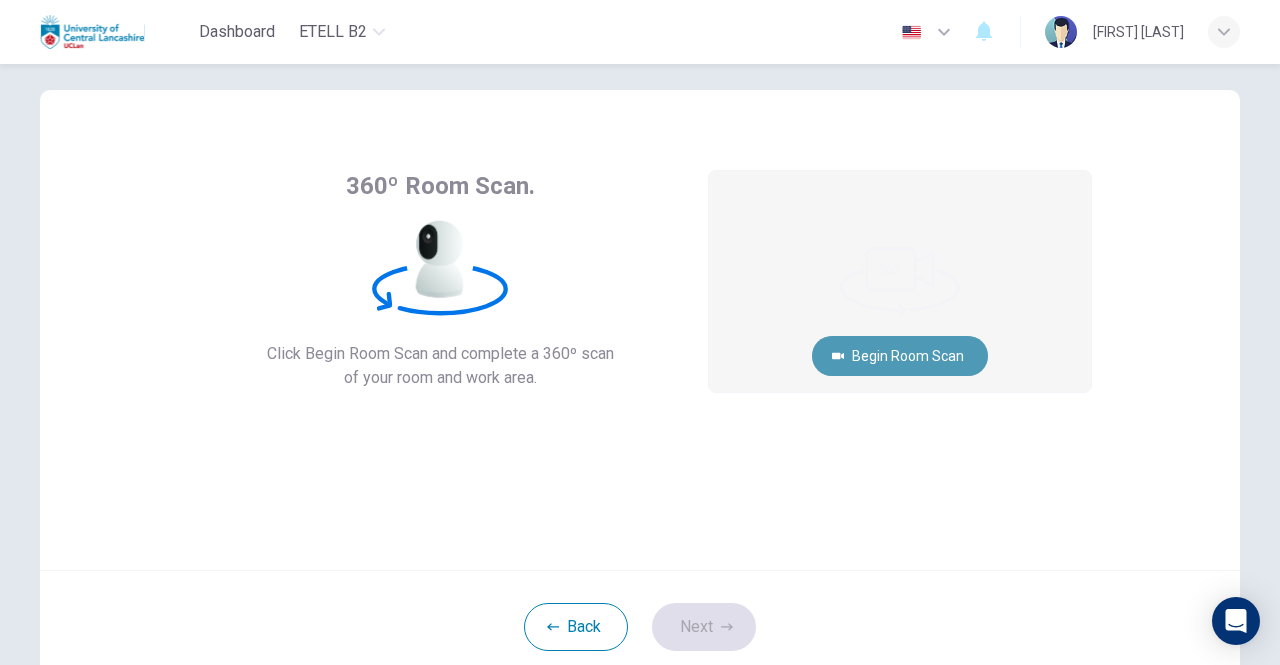 click on "Begin Room Scan" at bounding box center (900, 356) 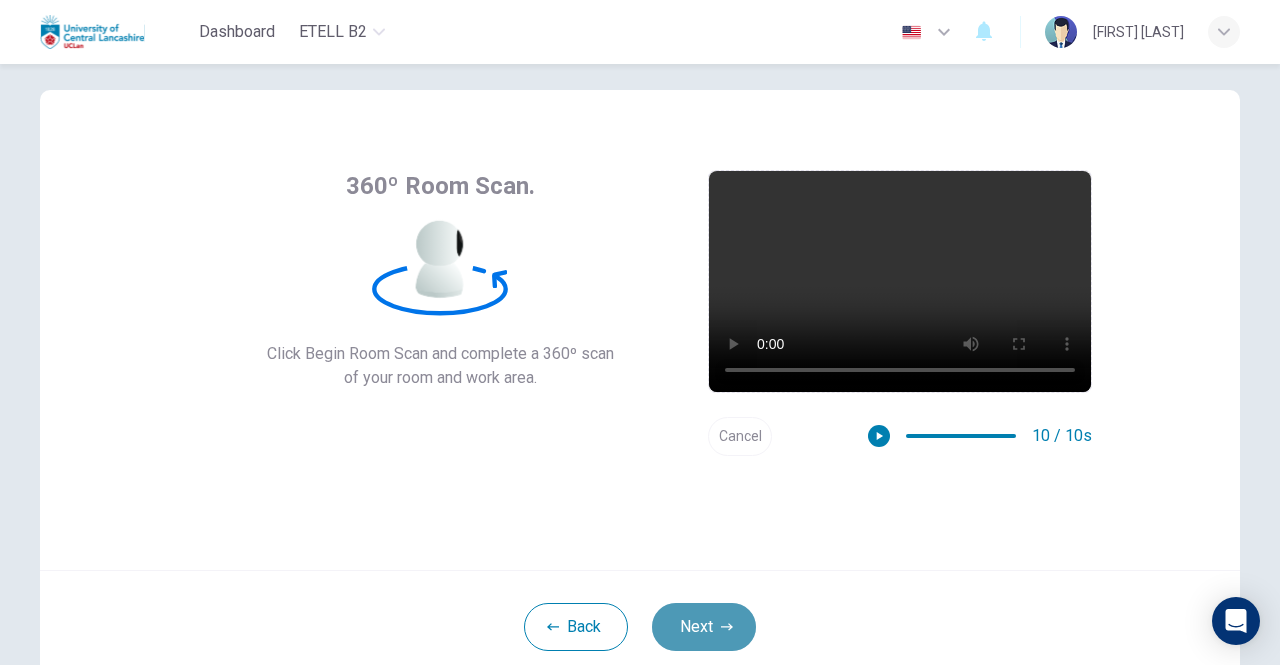 click on "Next" at bounding box center [704, 627] 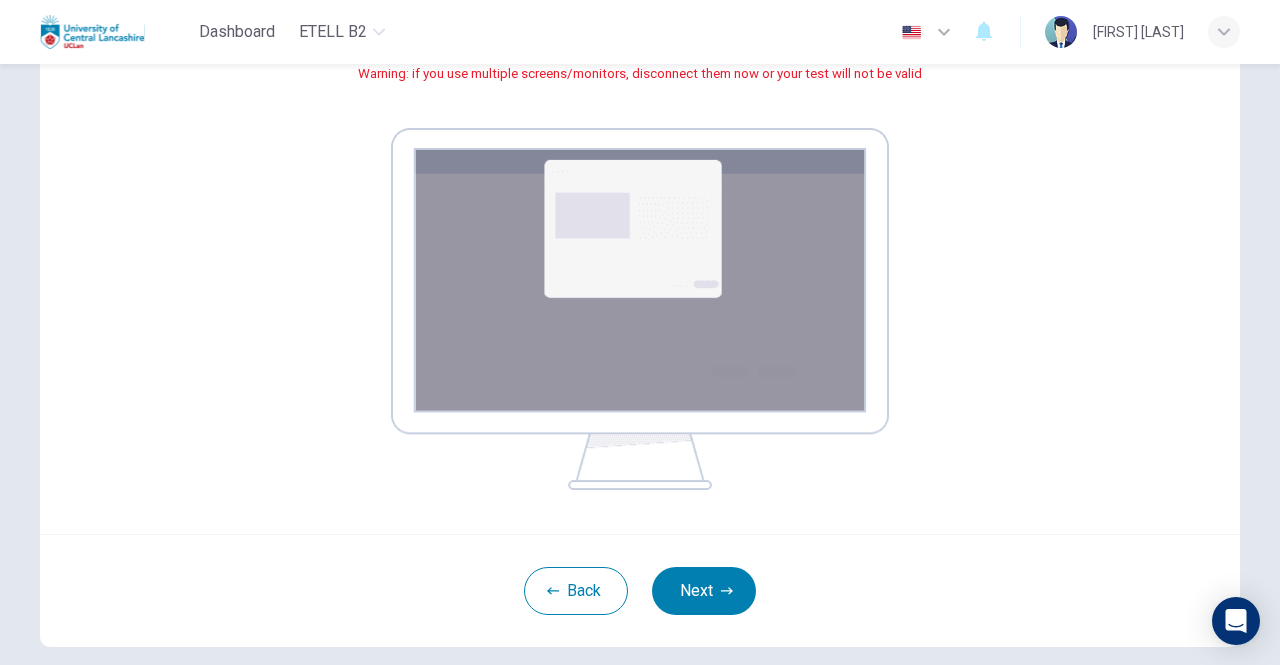 scroll, scrollTop: 275, scrollLeft: 0, axis: vertical 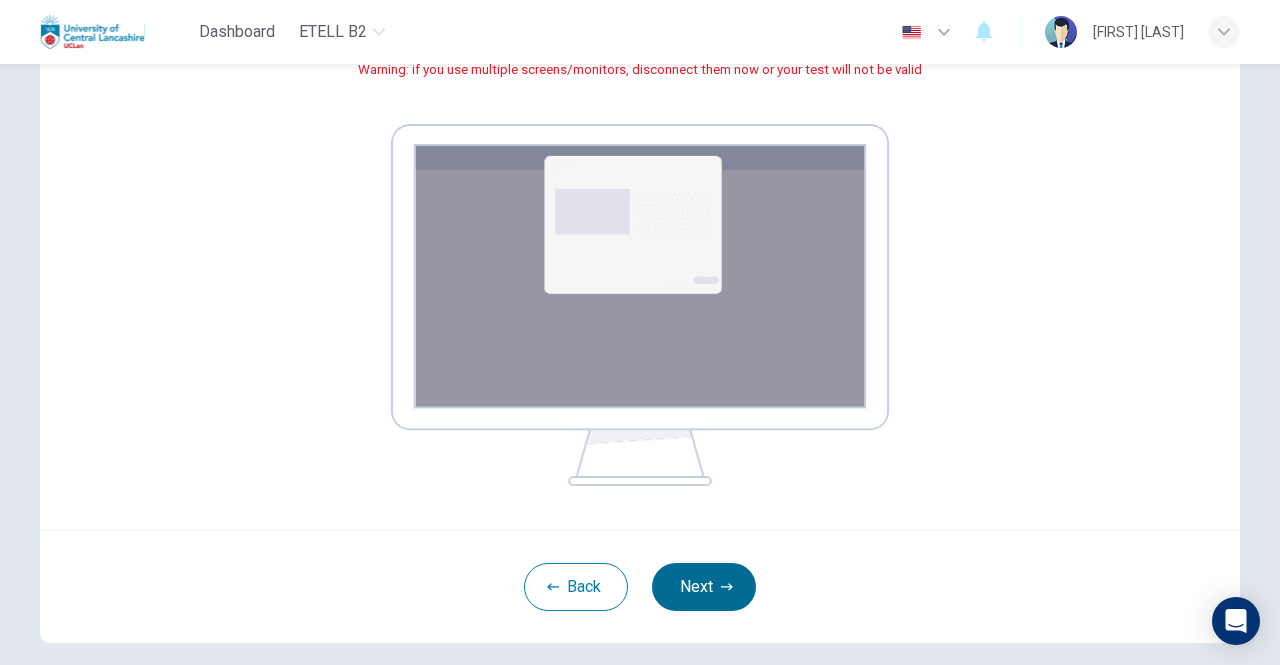 click on "Next" at bounding box center (704, 587) 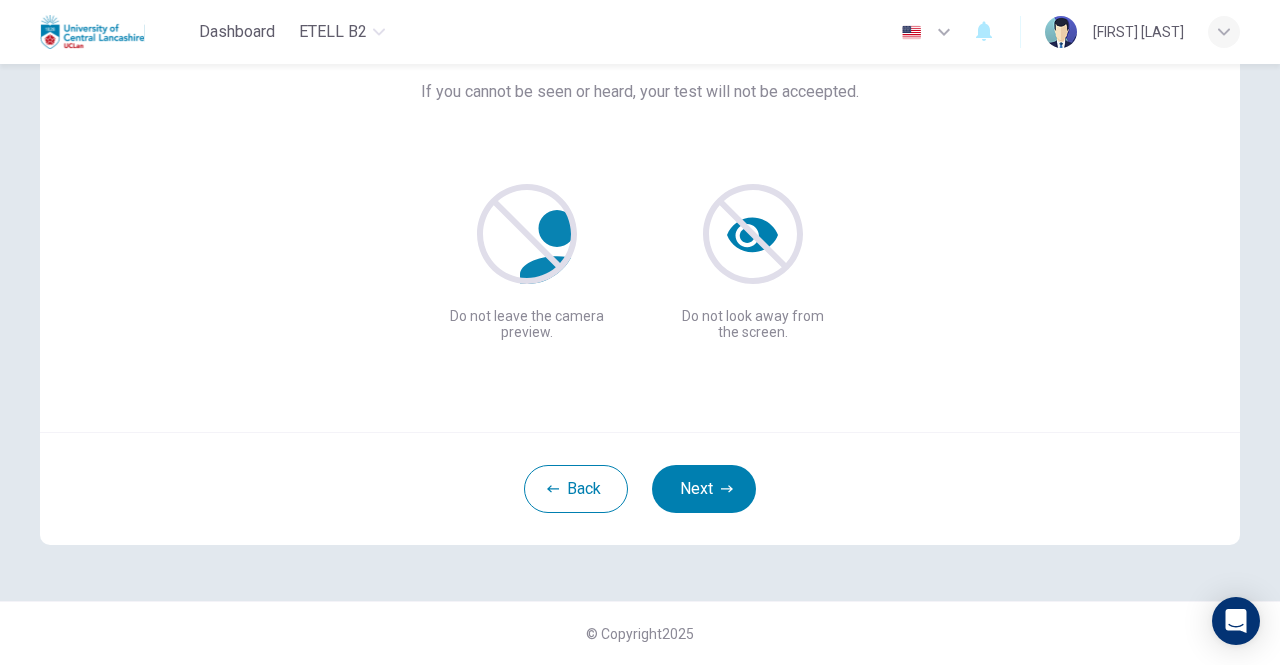 scroll, scrollTop: 167, scrollLeft: 0, axis: vertical 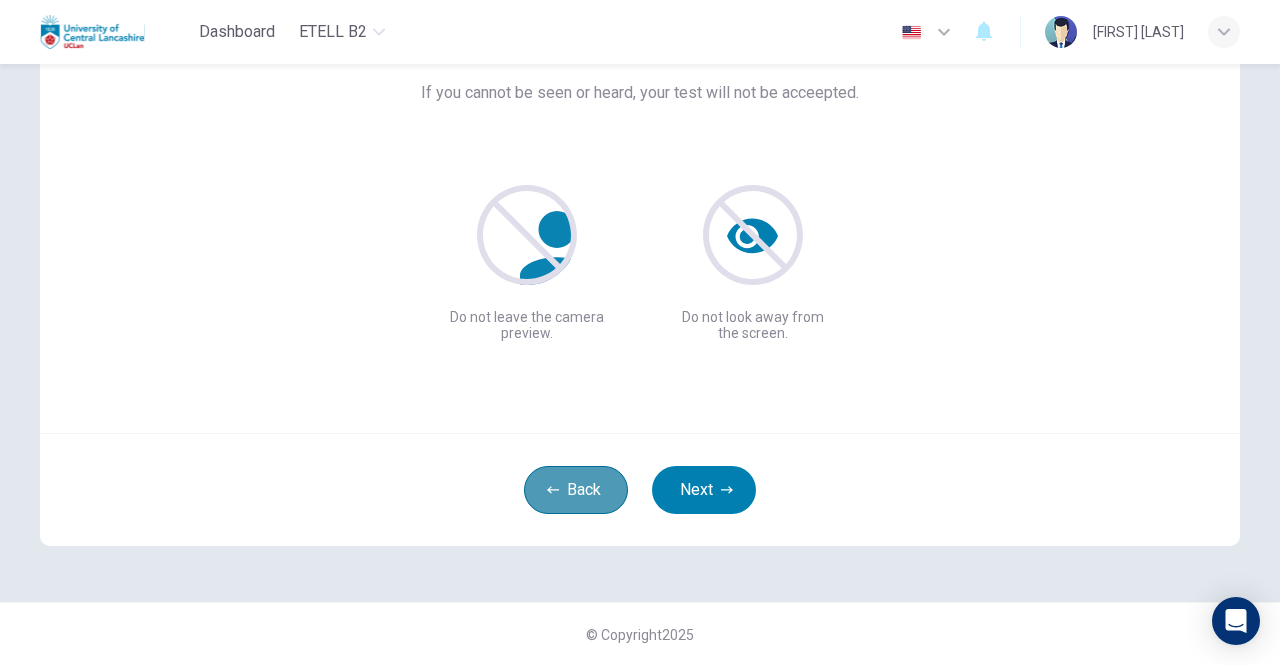 click on "Back" at bounding box center (576, 490) 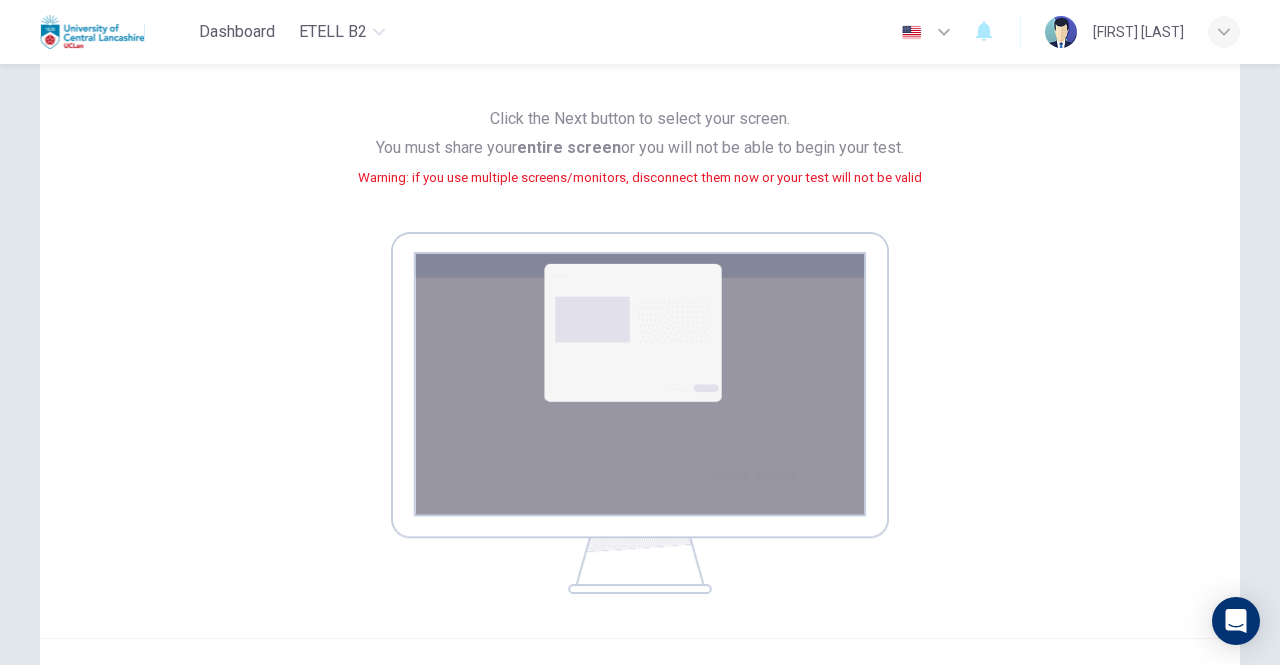 scroll, scrollTop: 373, scrollLeft: 0, axis: vertical 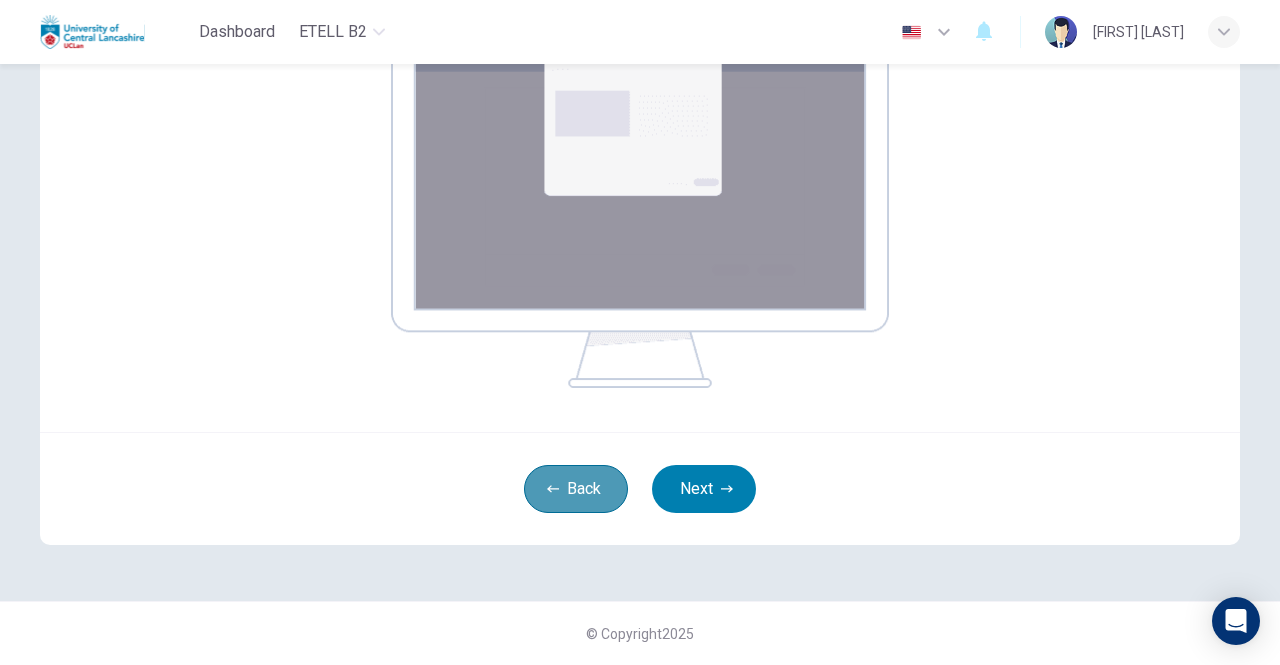 click on "Back" at bounding box center [576, 489] 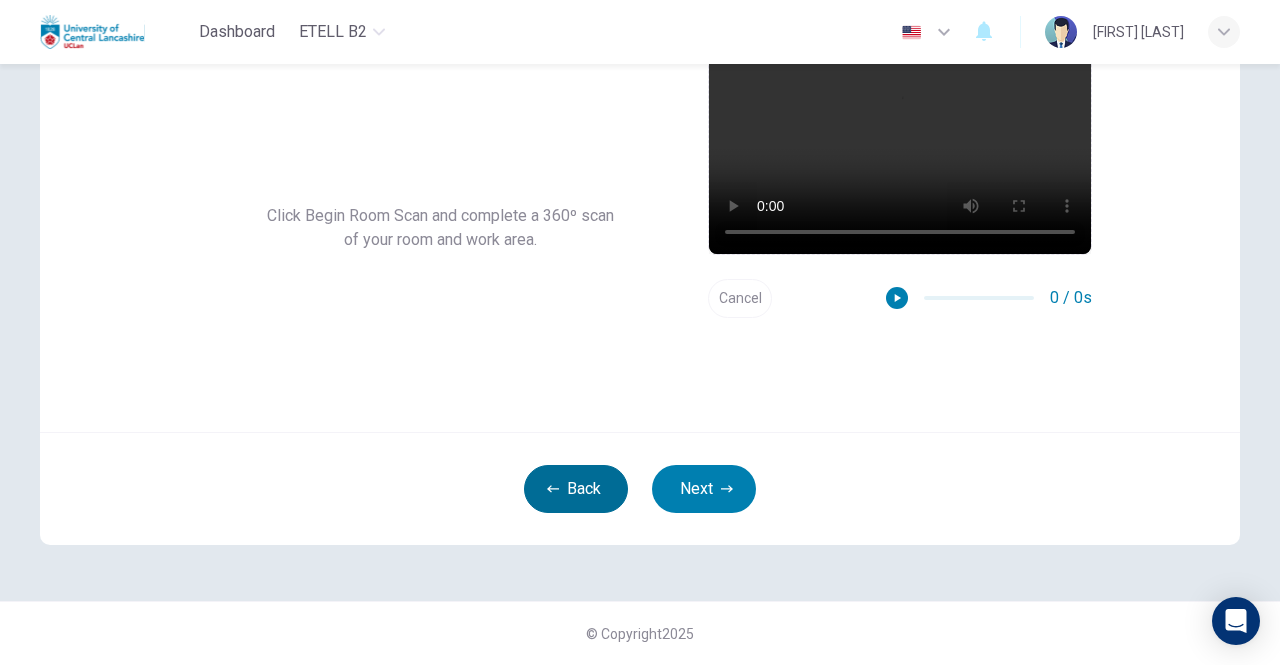 scroll, scrollTop: 167, scrollLeft: 0, axis: vertical 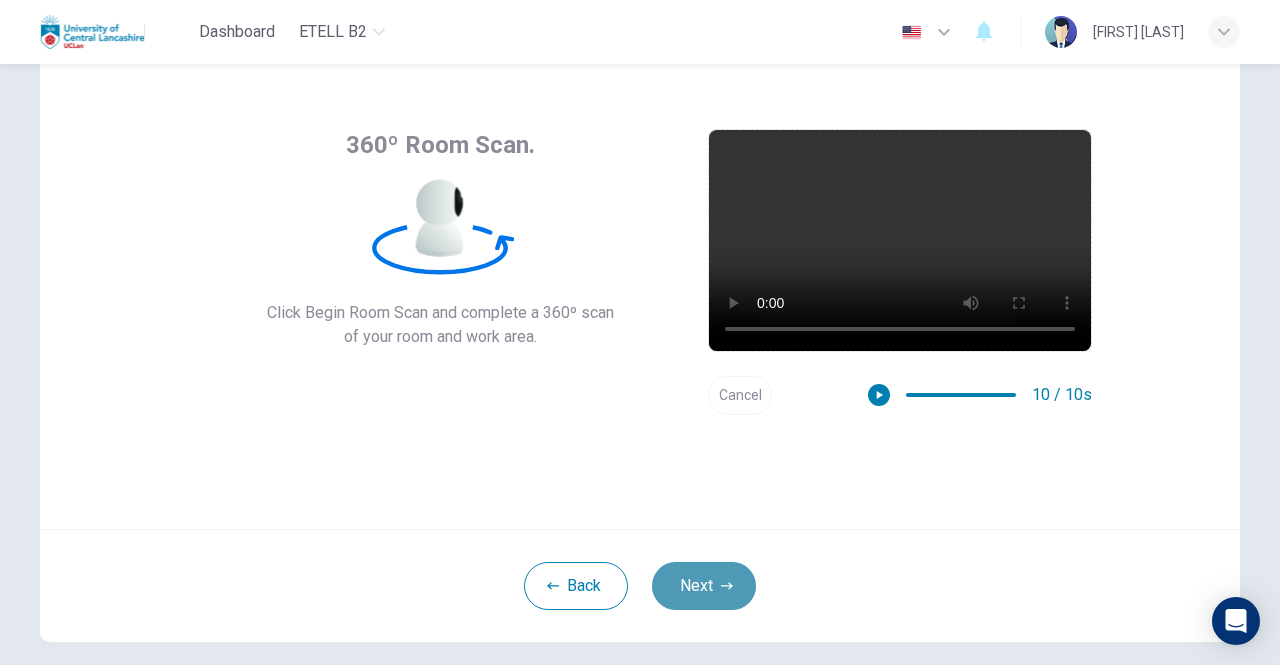 click on "Next" at bounding box center [704, 586] 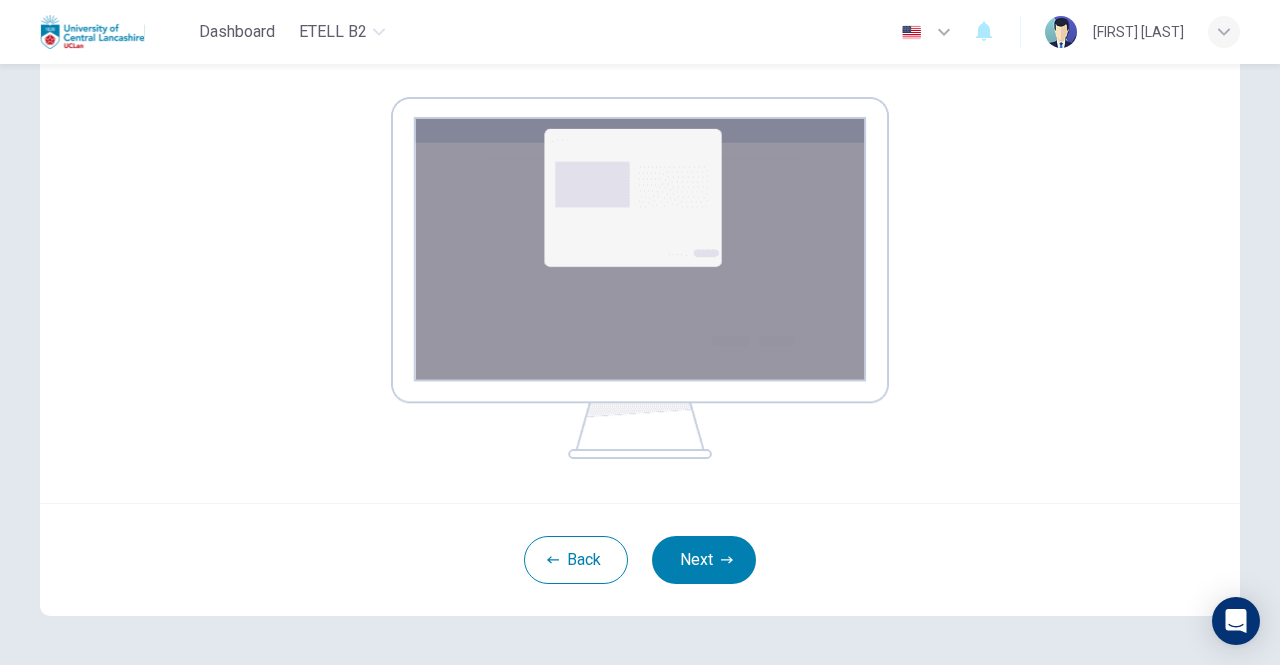 scroll, scrollTop: 305, scrollLeft: 0, axis: vertical 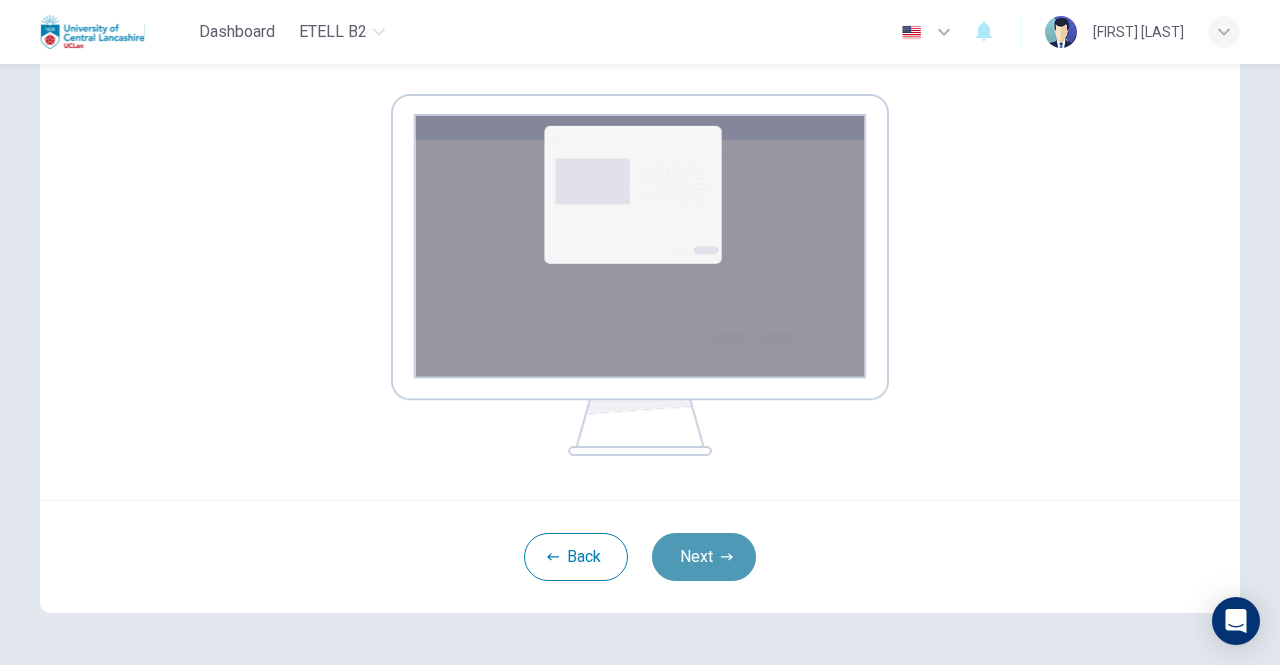 click on "Next" at bounding box center [704, 557] 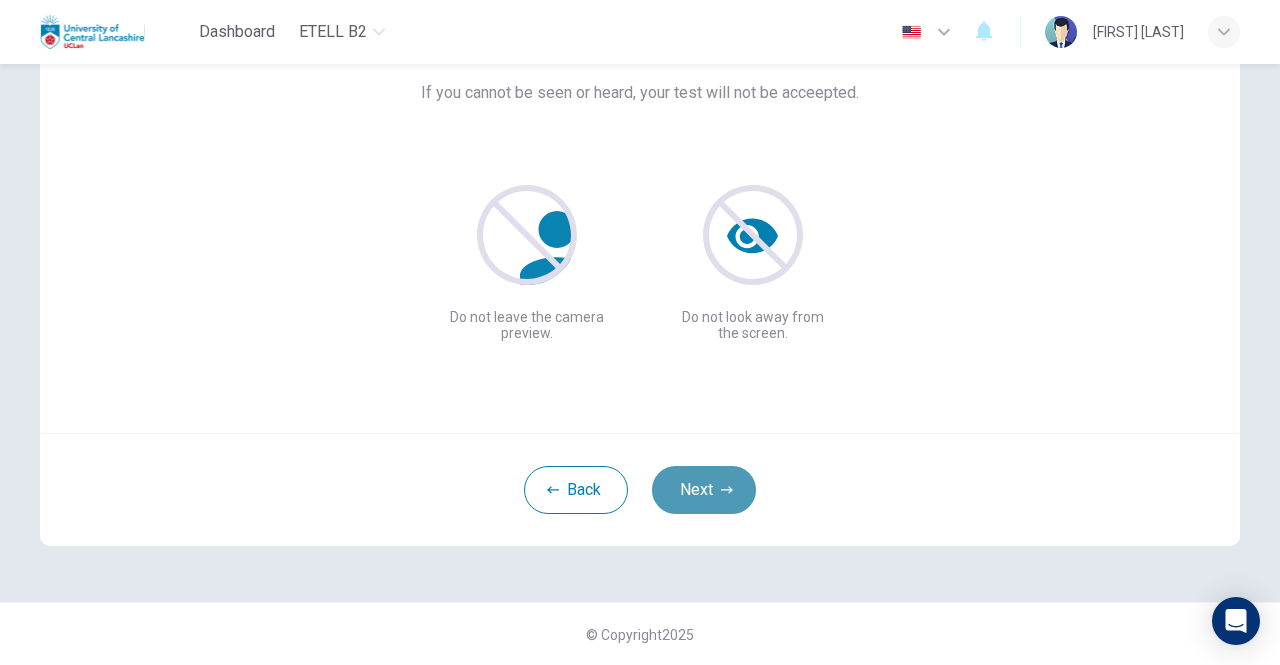 click on "Next" at bounding box center (704, 490) 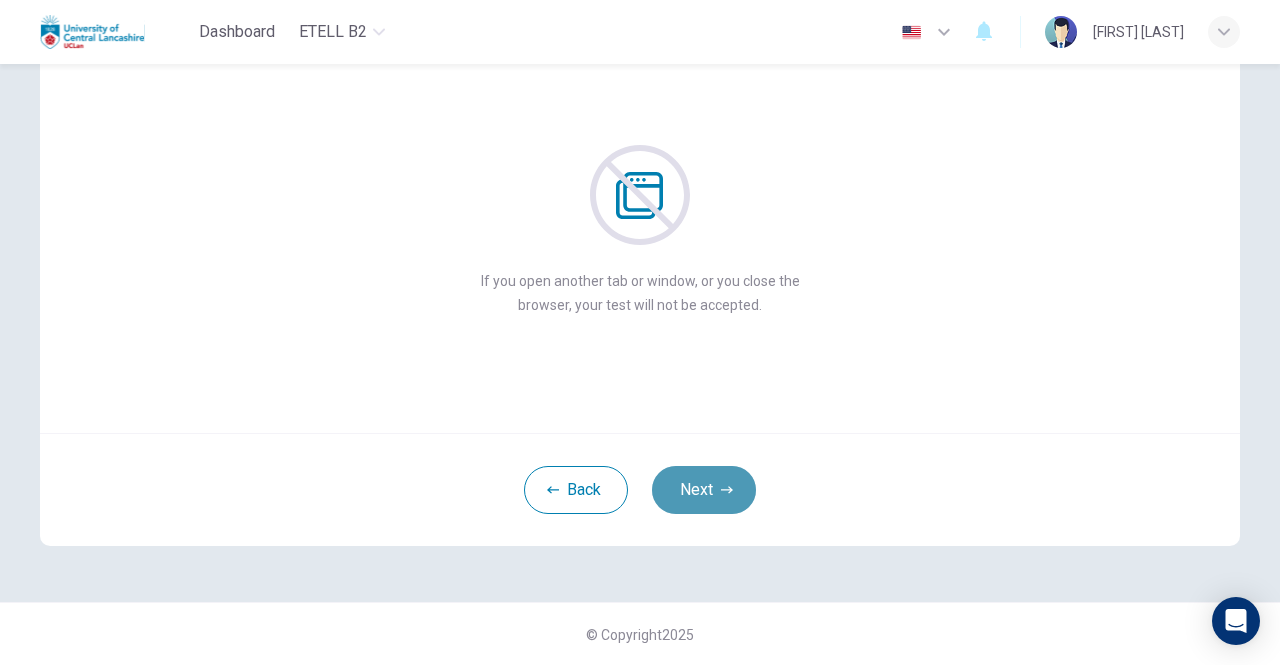 click on "Next" at bounding box center (704, 490) 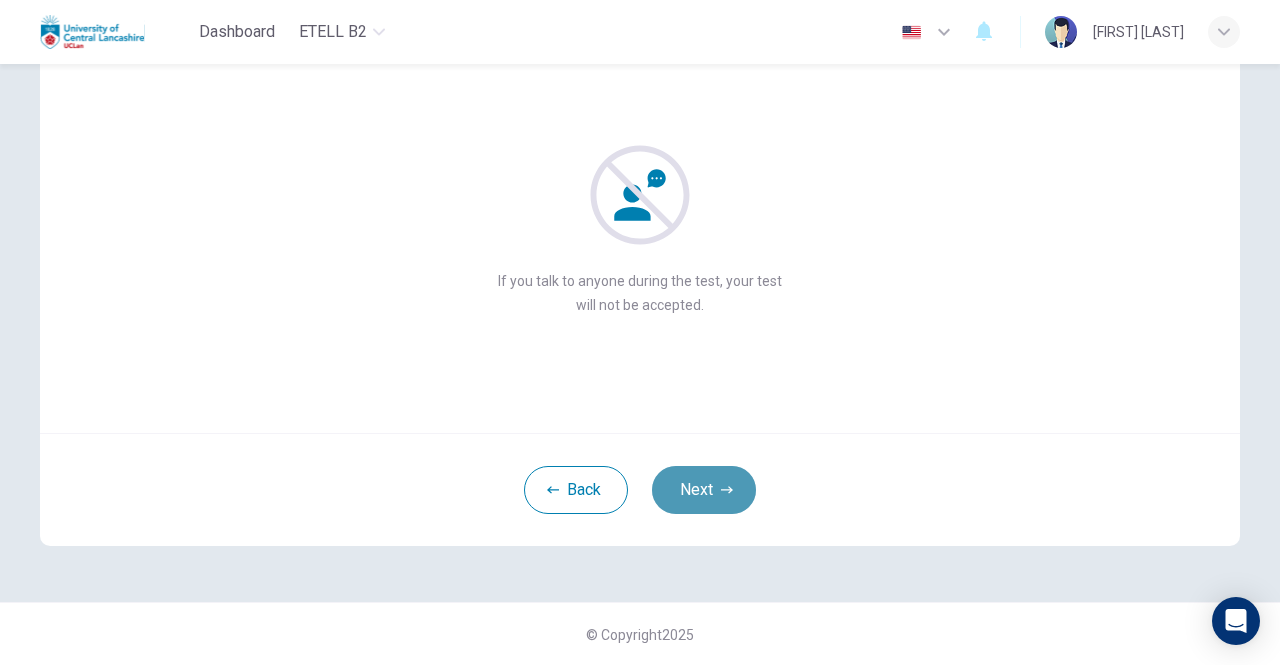 click on "Next" at bounding box center (704, 490) 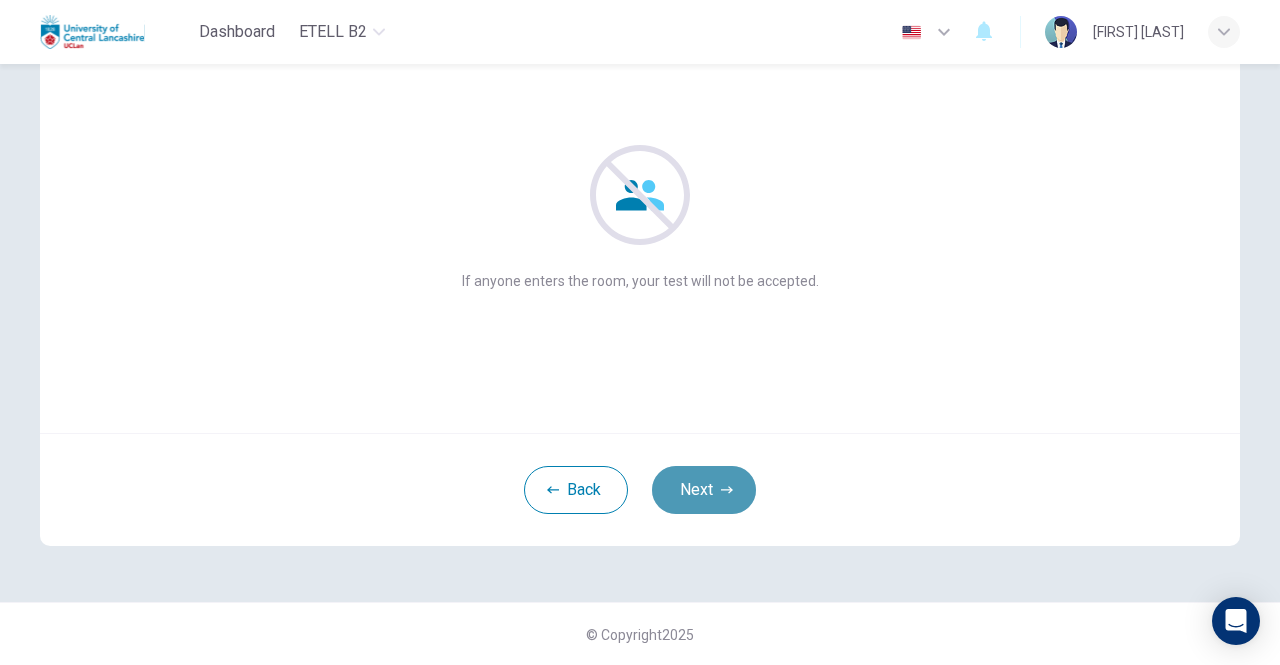 click on "Next" at bounding box center [704, 490] 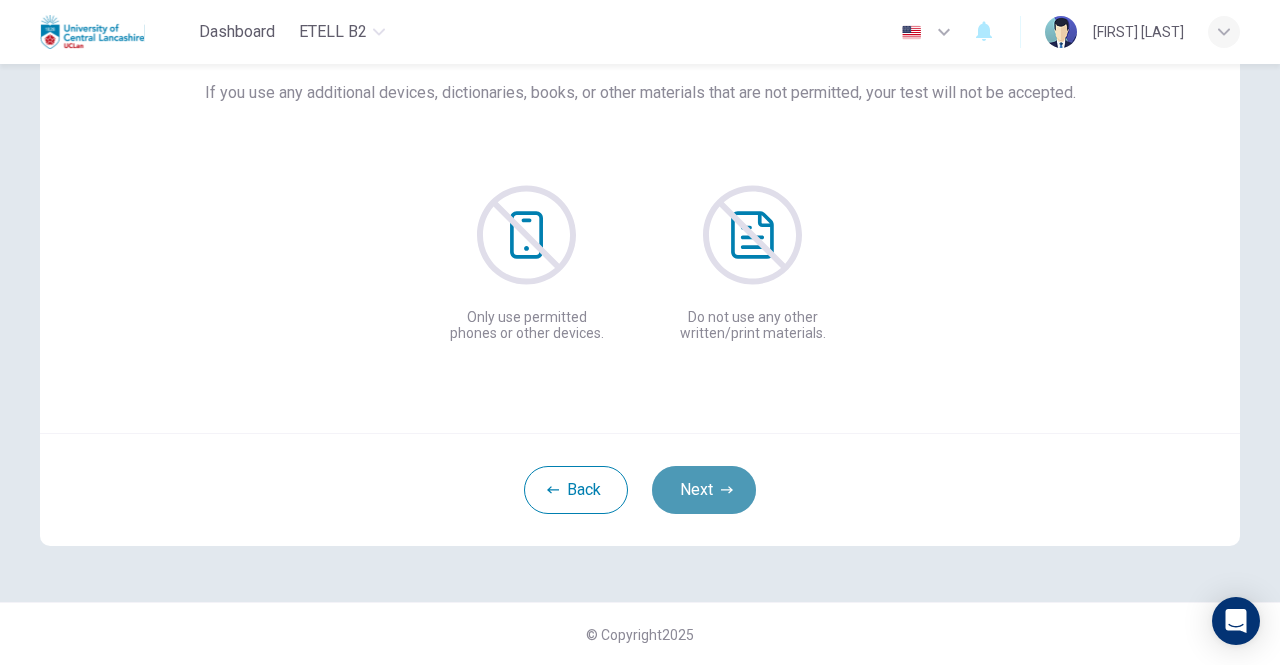 click on "Next" at bounding box center [704, 490] 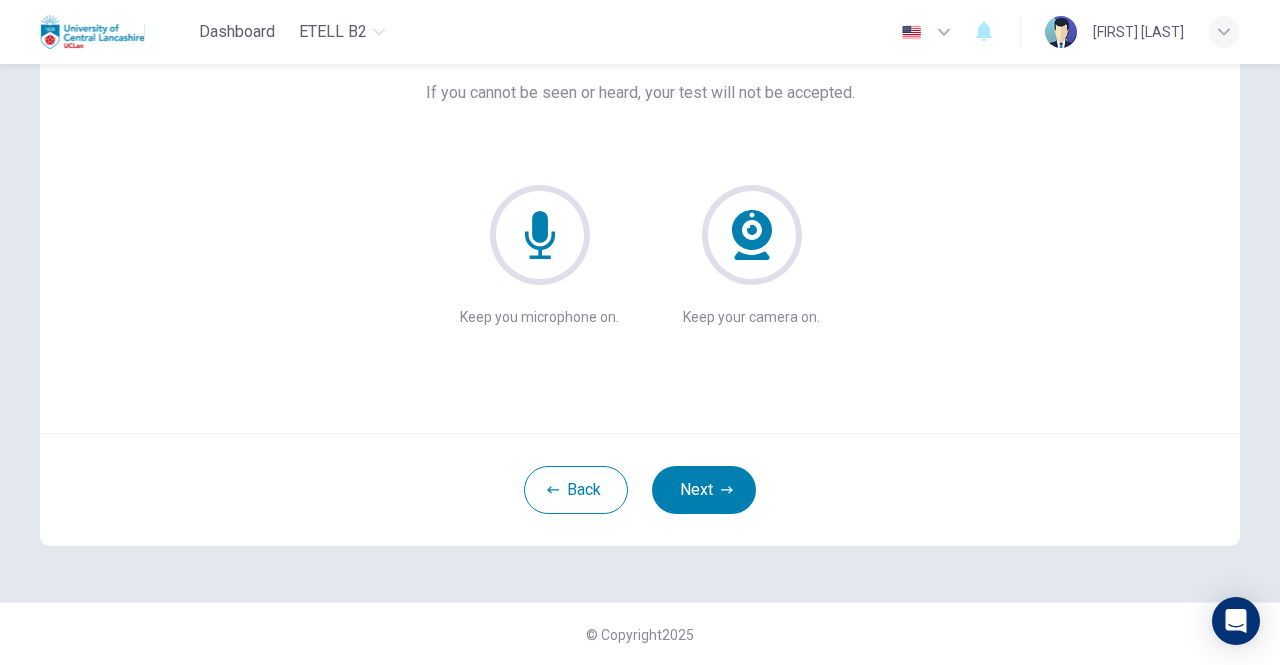 click 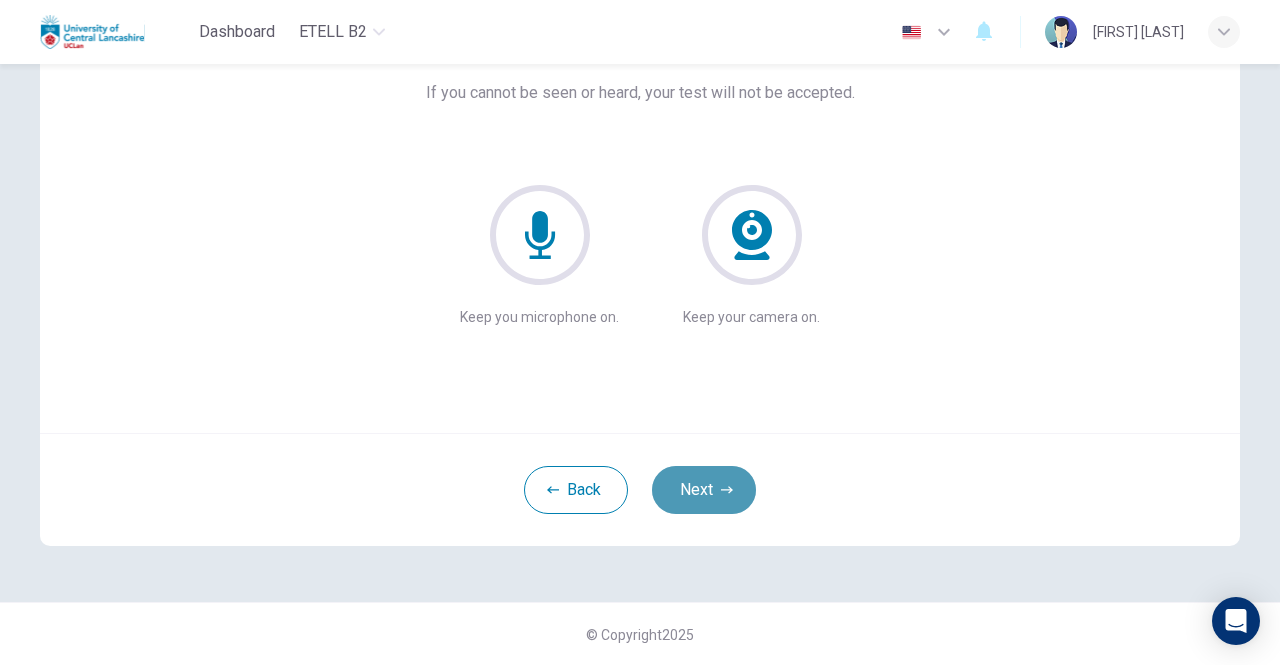 click on "Next" at bounding box center (704, 490) 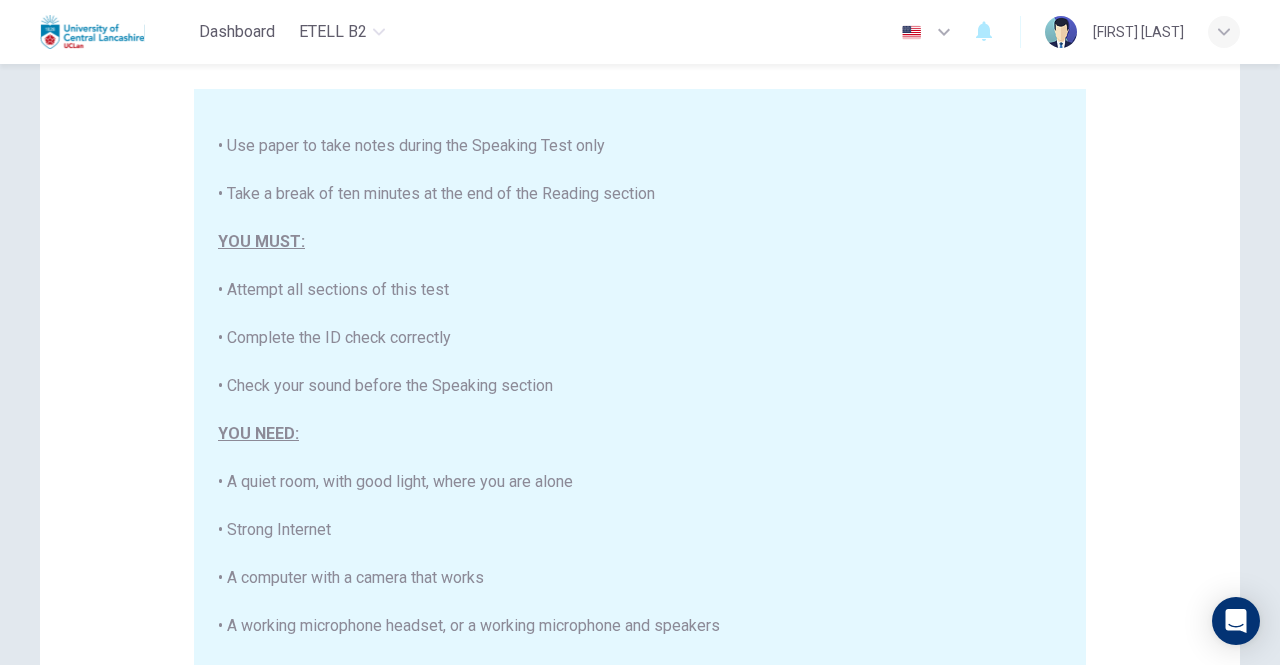scroll, scrollTop: 380, scrollLeft: 0, axis: vertical 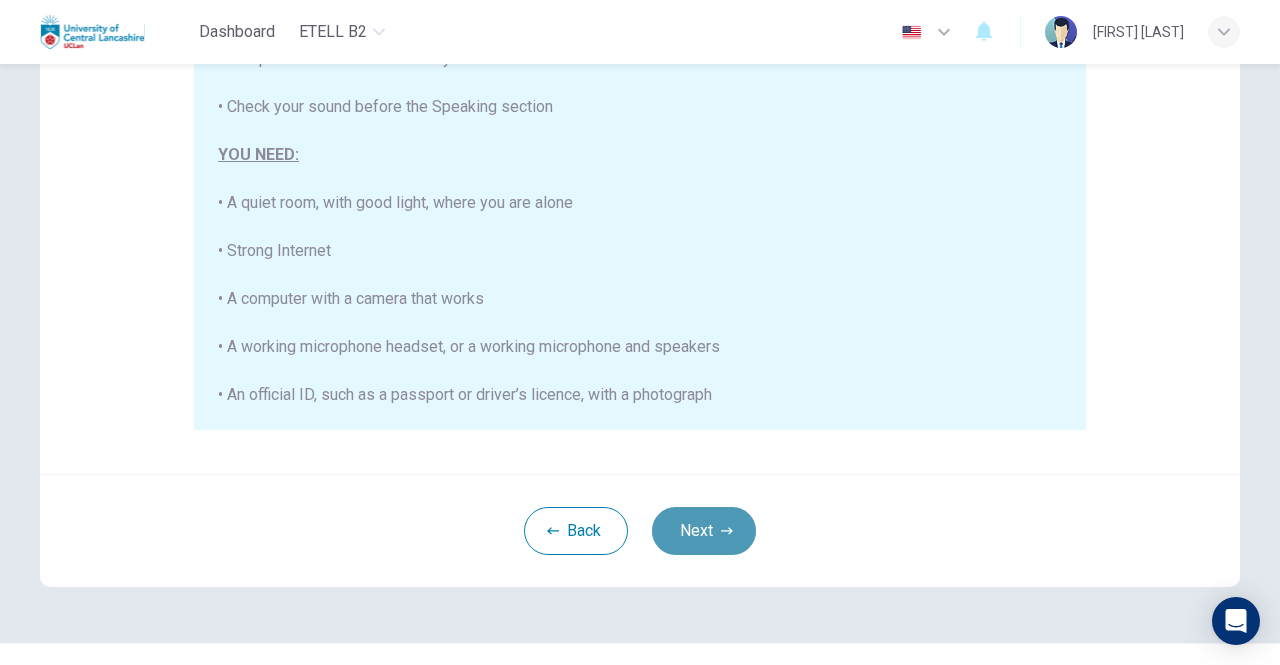 click on "Next" at bounding box center [704, 531] 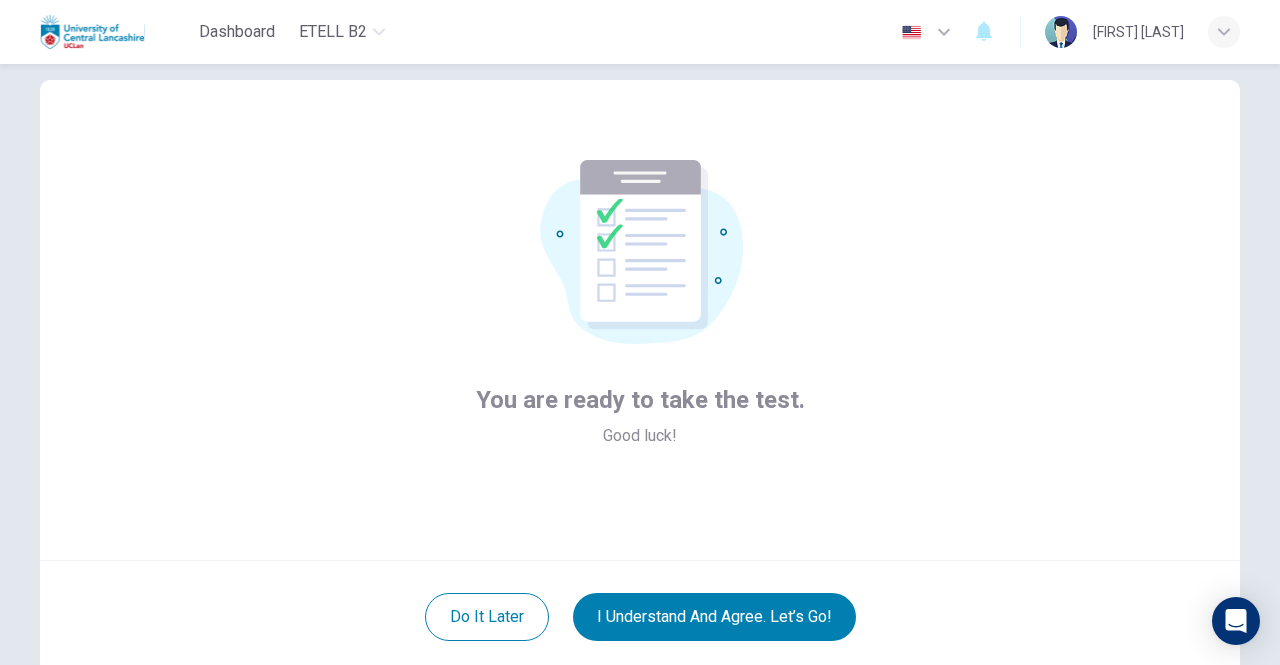 scroll, scrollTop: 167, scrollLeft: 0, axis: vertical 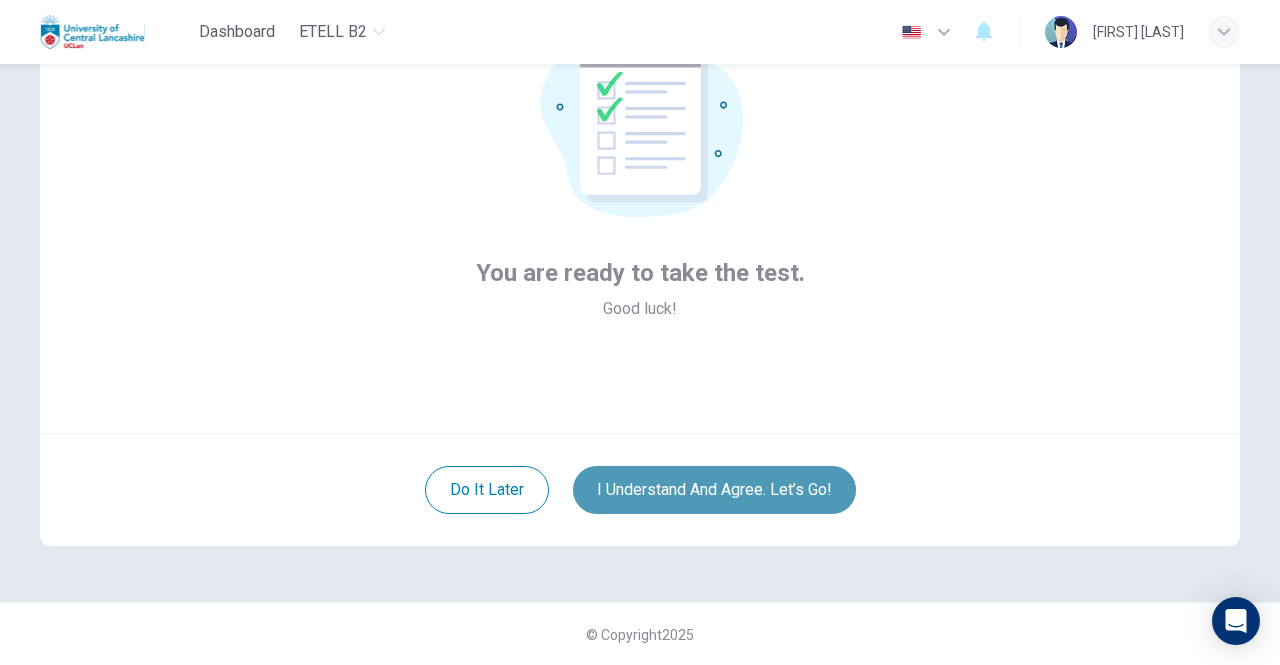 click on "I understand and agree. Let’s go!" at bounding box center [714, 490] 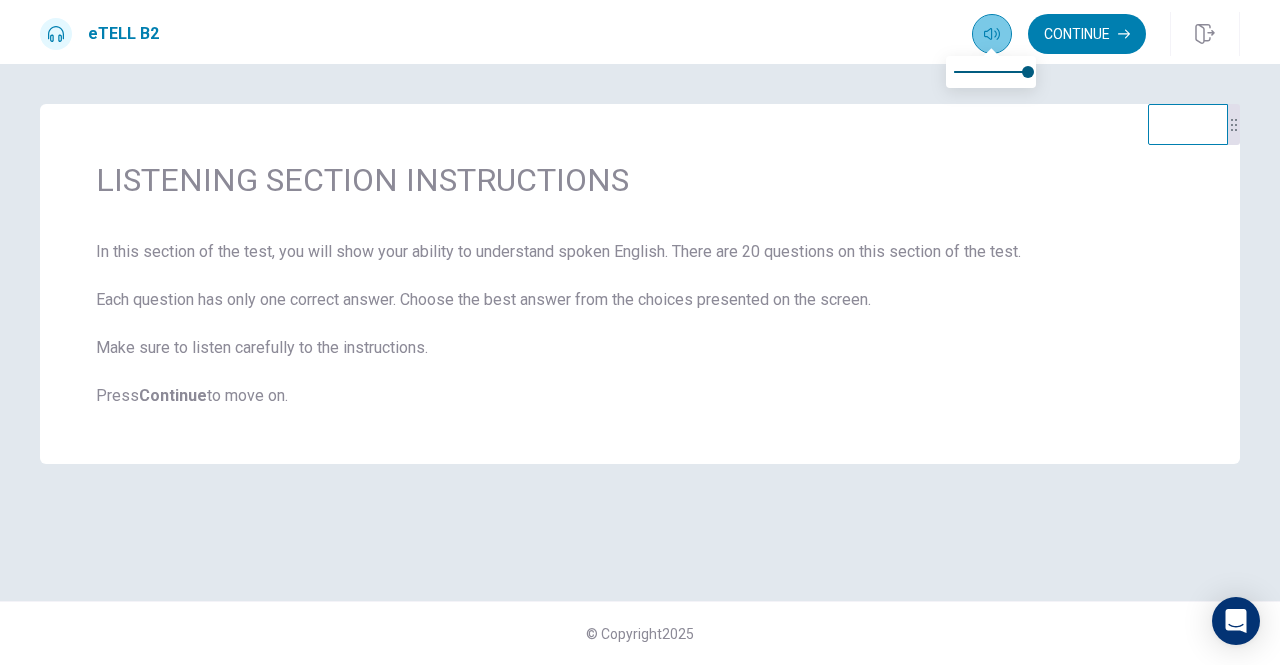 click 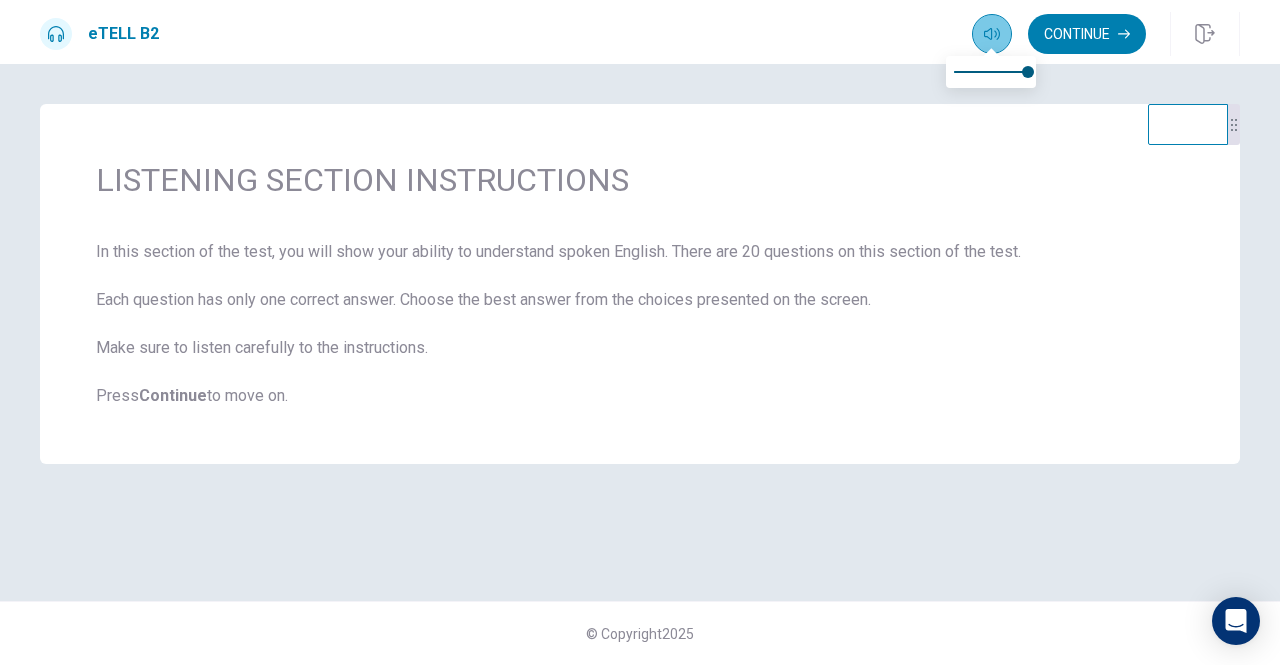 click 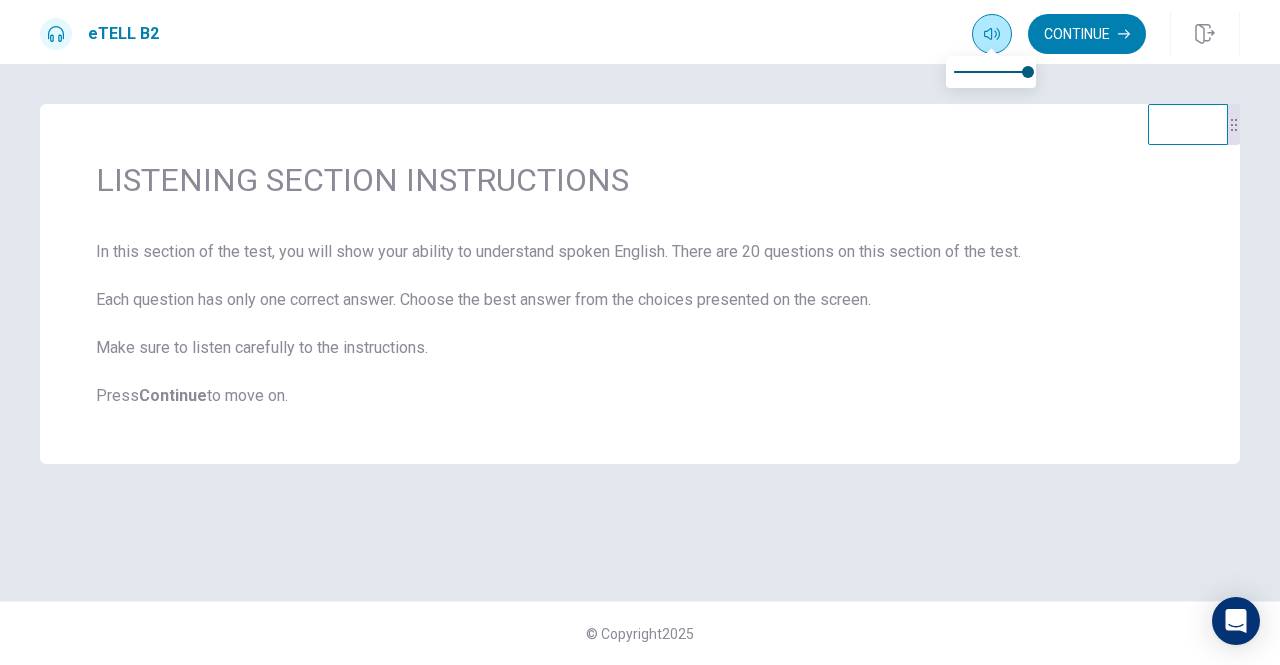 click 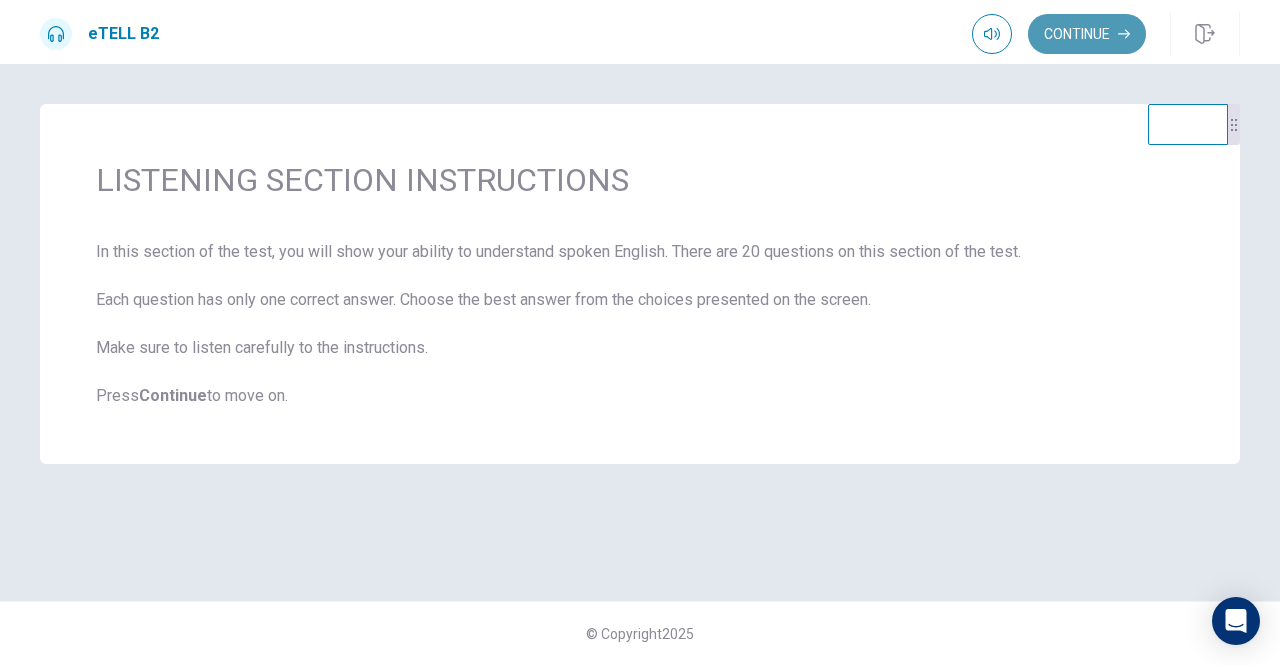 click on "Continue" at bounding box center (1087, 34) 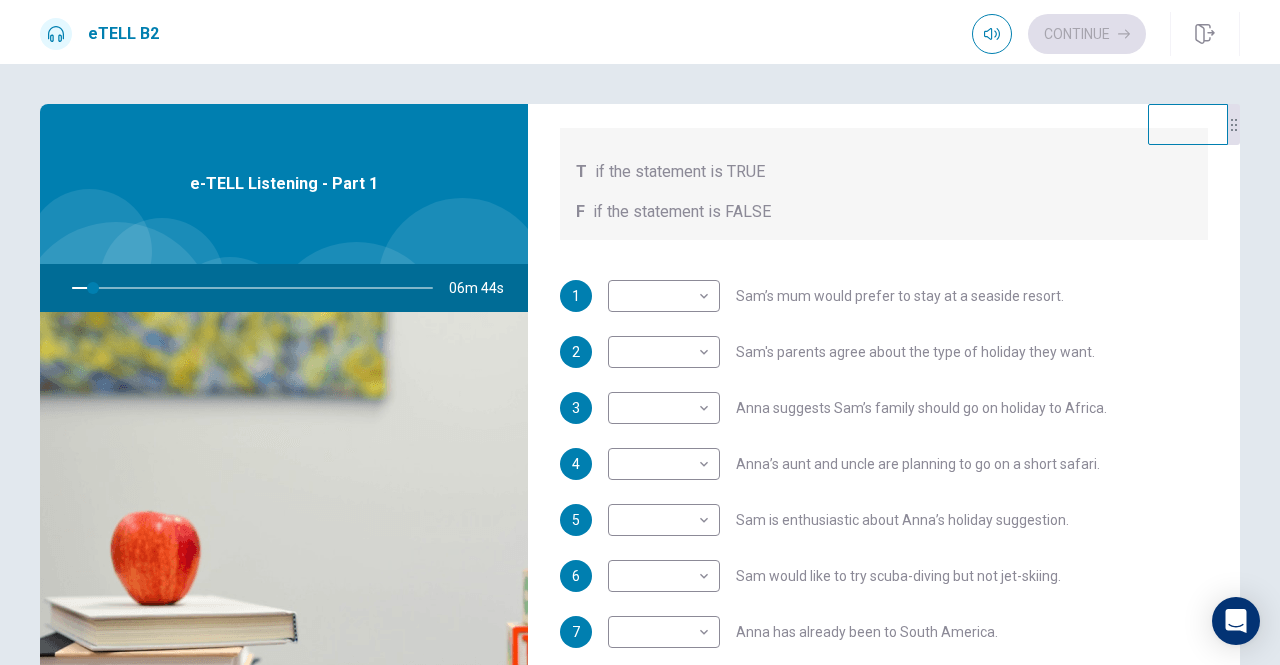 scroll, scrollTop: 257, scrollLeft: 0, axis: vertical 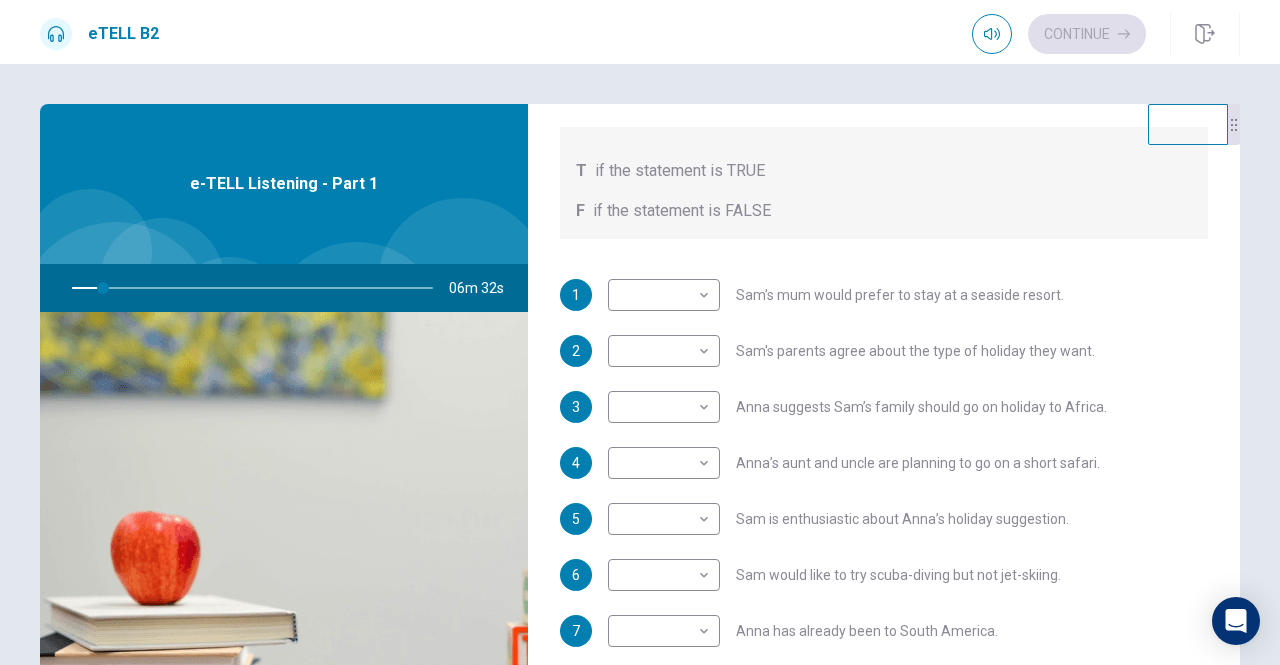 click at bounding box center [1234, 124] 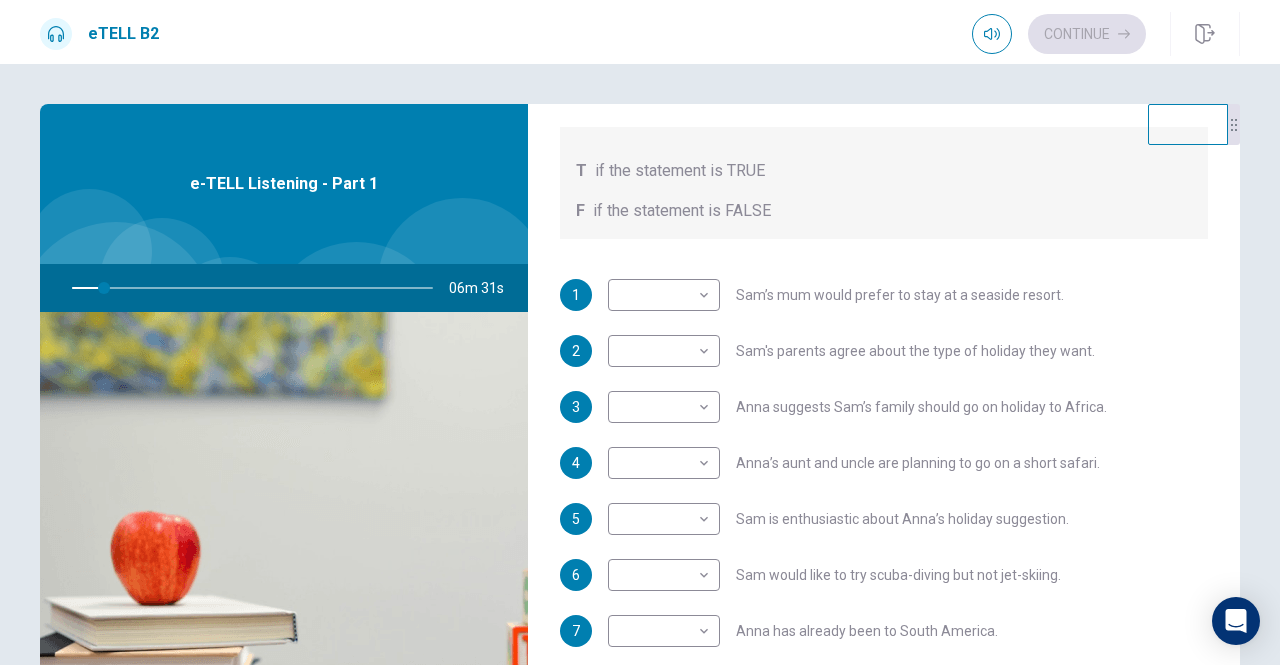 click at bounding box center (1234, 124) 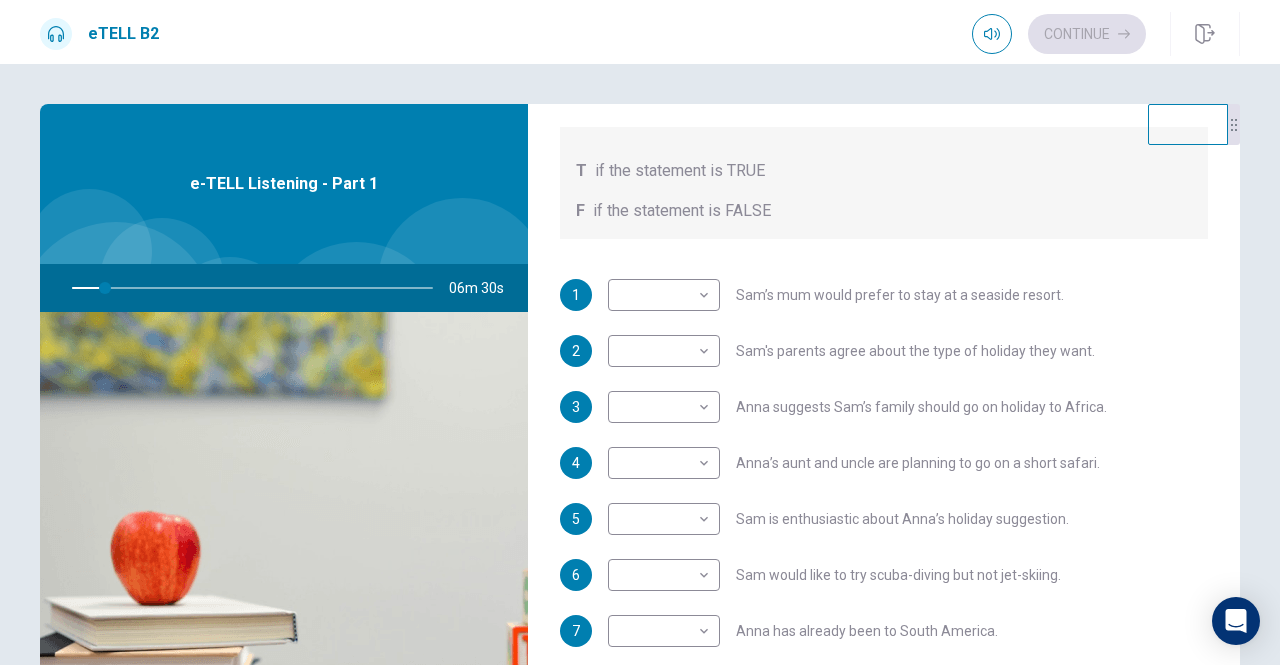 click at bounding box center (1188, 124) 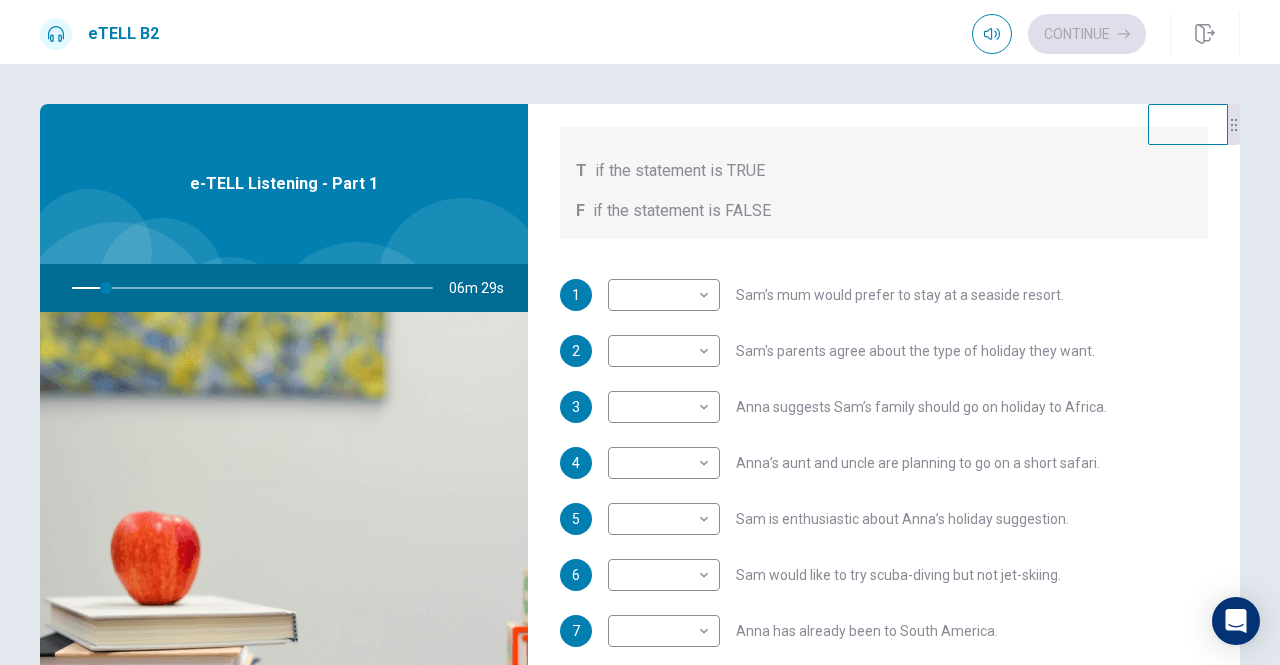click at bounding box center (1188, 124) 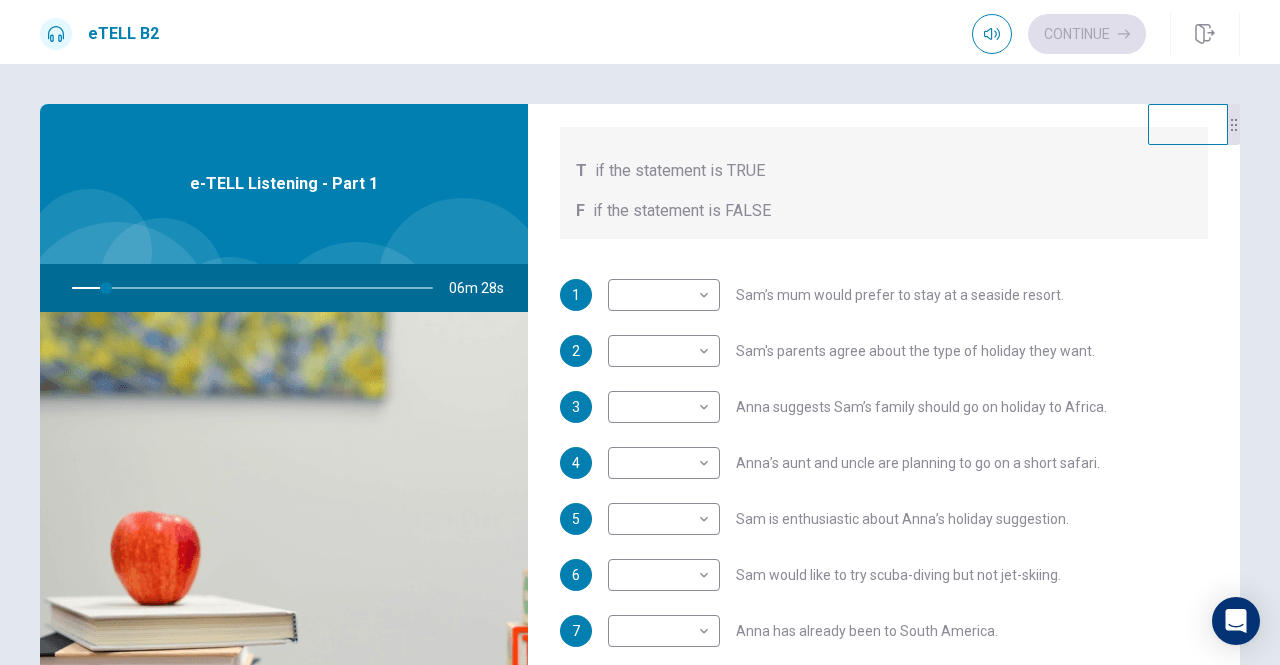click at bounding box center (1188, 124) 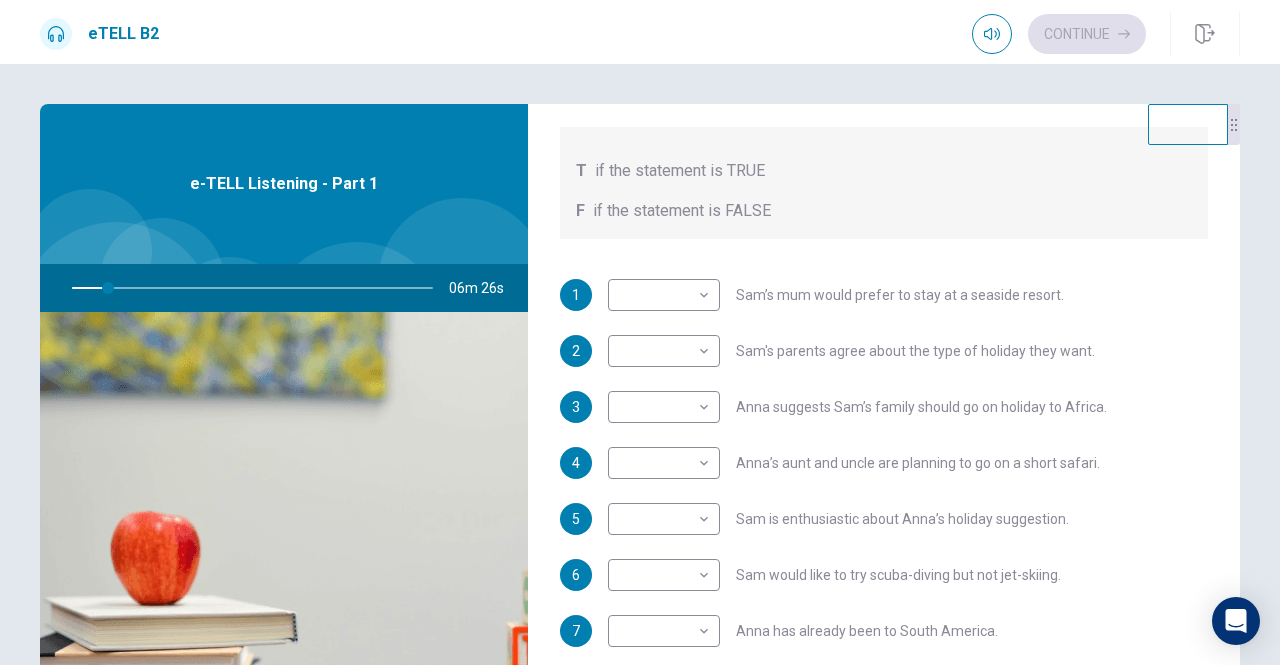 scroll, scrollTop: 352, scrollLeft: 0, axis: vertical 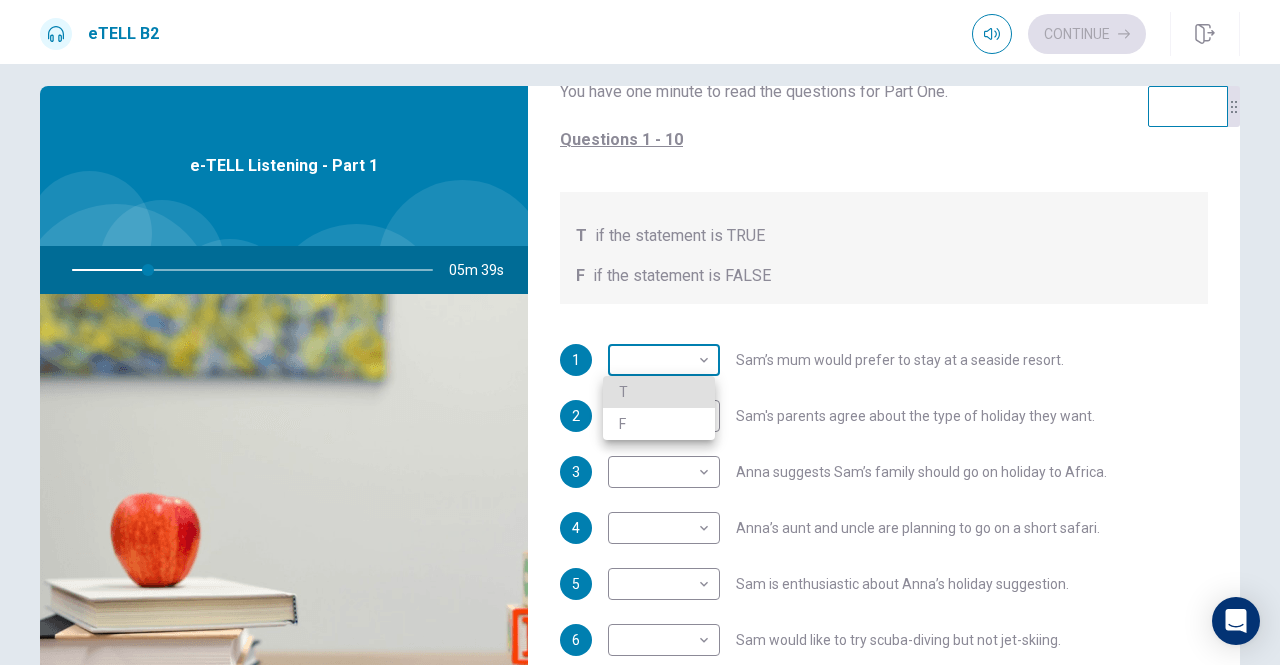 click on "This site uses cookies, as explained in our  Privacy Policy . If you agree to the use of cookies, please click the Accept button and continue to browse our site.   Privacy Policy Accept   eTELL B2 Continue Continue Question 1 For questions 1 – 10, mark each statement True (T) or False (F). You will hear Part One  TWICE.
You have one minute to read the questions for Part One.
Questions 1 - 10 T if the statement is TRUE F if the statement is FALSE 1 ​ ​ Sam’s mum would prefer to stay at a seaside resort. 2 ​ ​ Sam's parents agree about the type of holiday they want.  3 ​ ​ Anna suggests Sam’s family should go on holiday to Africa. 4 ​ ​ Anna’s aunt and uncle are planning to go on a short safari. 5 ​ ​ Sam is enthusiastic about Anna’s holiday suggestion.  6 ​ ​  Sam would like to try scuba-diving but not jet-skiing.  7 ​ ​ Anna has already been to South America. 8 ​ ​ Anna is not interested in visiting the Galapagos Islands. 9 ​ ​ 10 ​ ​ 05m 39s © Copyright" at bounding box center [640, 332] 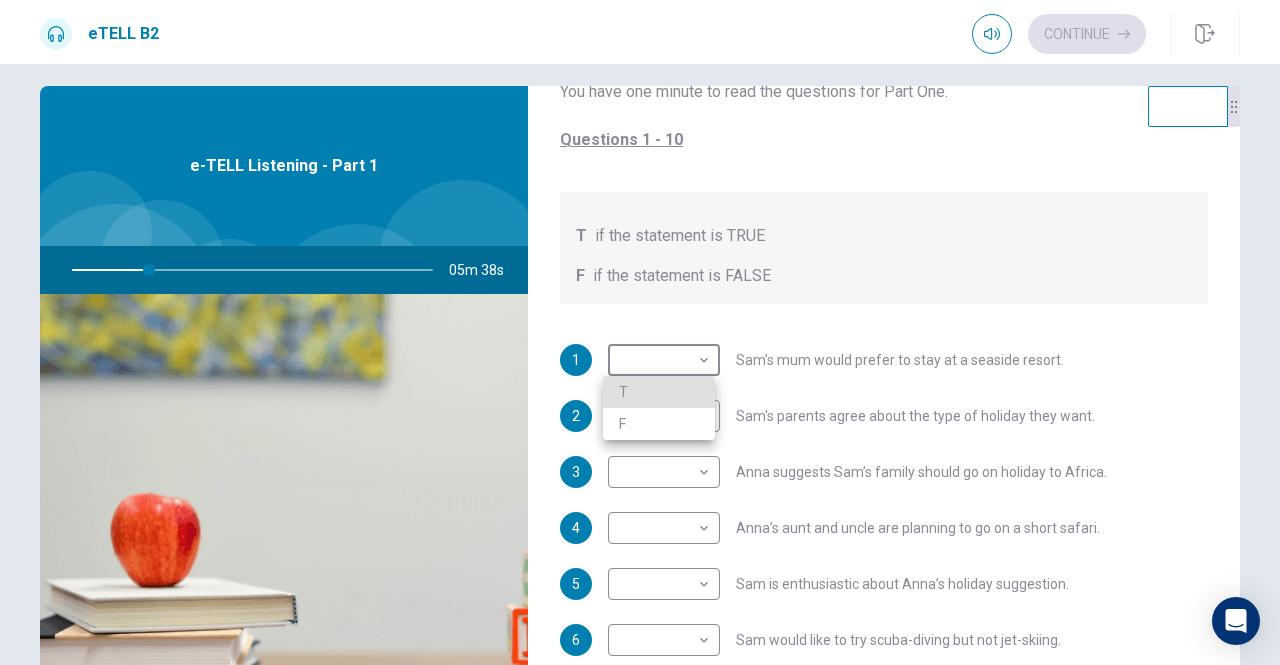 type on "**" 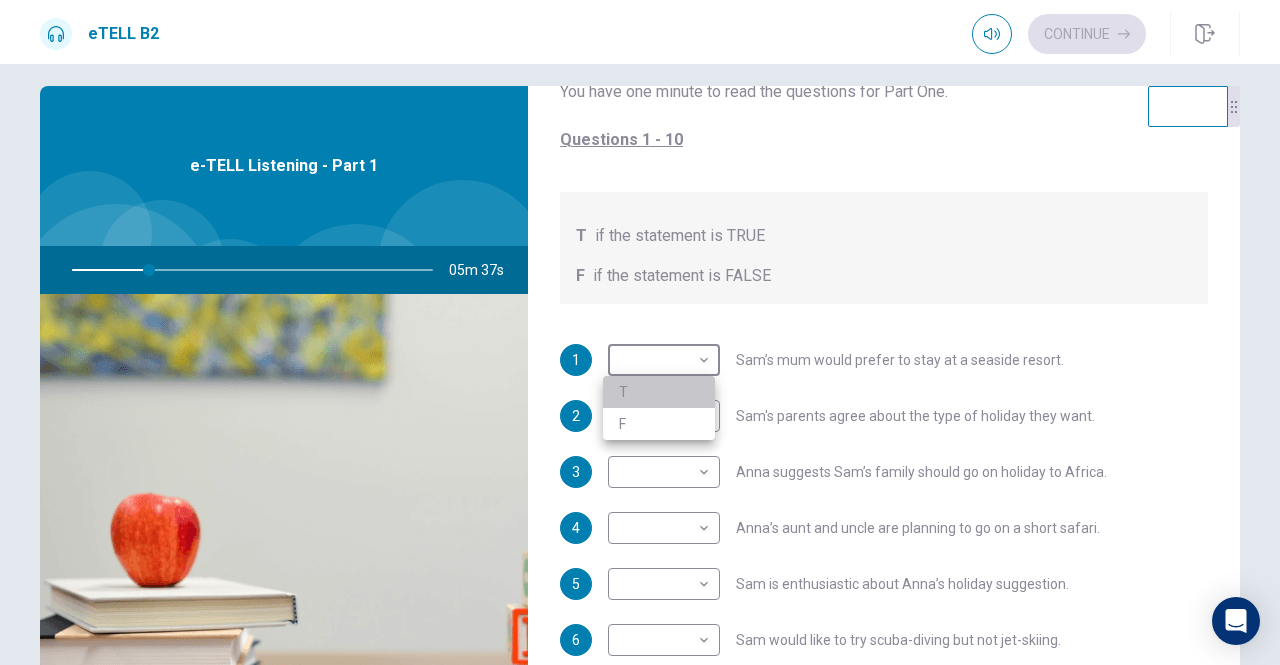 click on "T" at bounding box center (659, 392) 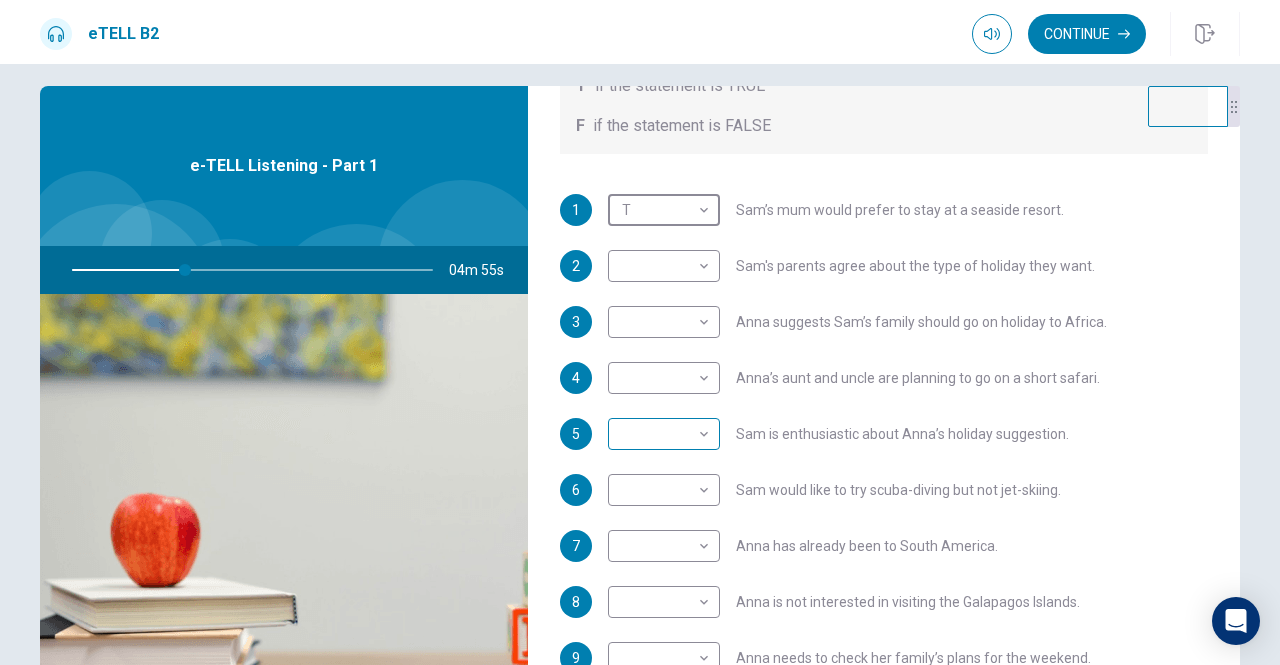 scroll, scrollTop: 352, scrollLeft: 0, axis: vertical 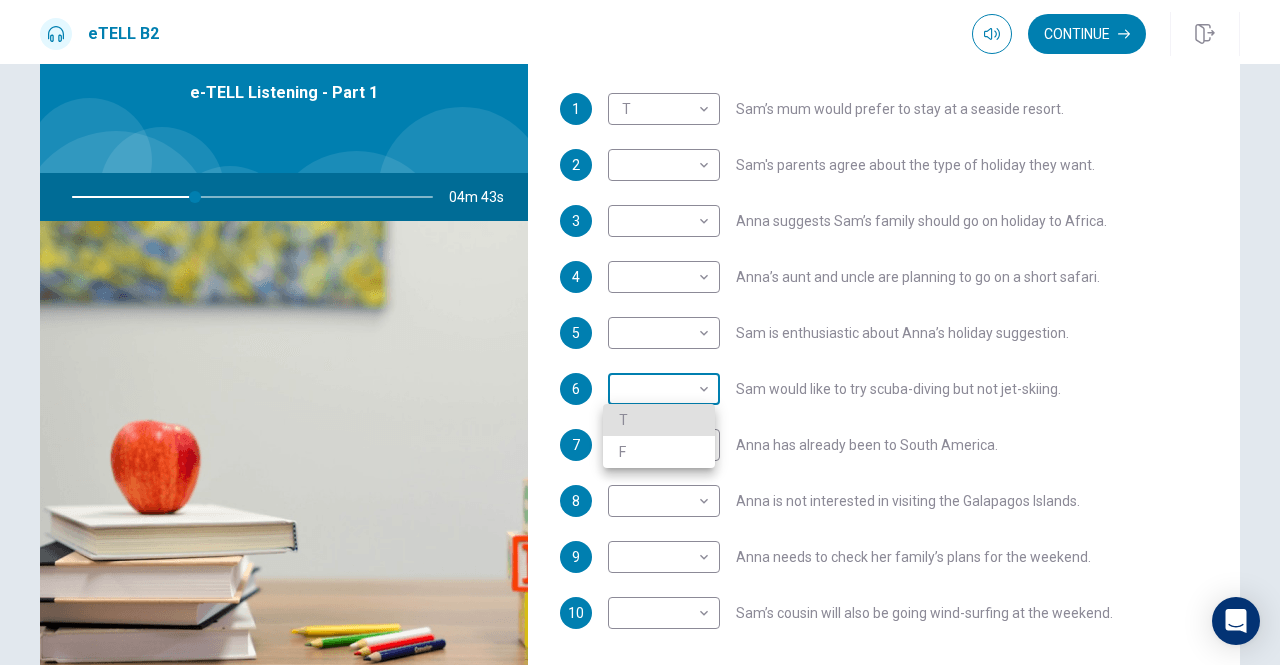 click on "This site uses cookies, as explained in our  Privacy Policy . If you agree to the use of cookies, please click the Accept button and continue to browse our site.   Privacy Policy Accept   eTELL B2 Continue Continue Question 1 For questions 1 – 10, mark each statement True (T) or False (F). You will hear Part One  TWICE.
You have one minute to read the questions for Part One.
Questions 1 - 10 T if the statement is TRUE F if the statement is FALSE 1 T * ​ Sam’s mum would prefer to stay at a seaside resort. 2 ​ ​ Sam's parents agree about the type of holiday they want.  3 ​ ​ Anna suggests Sam’s family should go on holiday to Africa. 4 ​ ​ Anna’s aunt and uncle are planning to go on a short safari. 5 ​ ​ Sam is enthusiastic about Anna’s holiday suggestion.  6 ​ ​  Sam would like to try scuba-diving but not jet-skiing.  7 ​ ​ Anna has already been to South America. 8 ​ ​ Anna is not interested in visiting the Galapagos Islands. 9 ​ ​ 10 ​ ​ 04m 43s © Copyright" at bounding box center [640, 332] 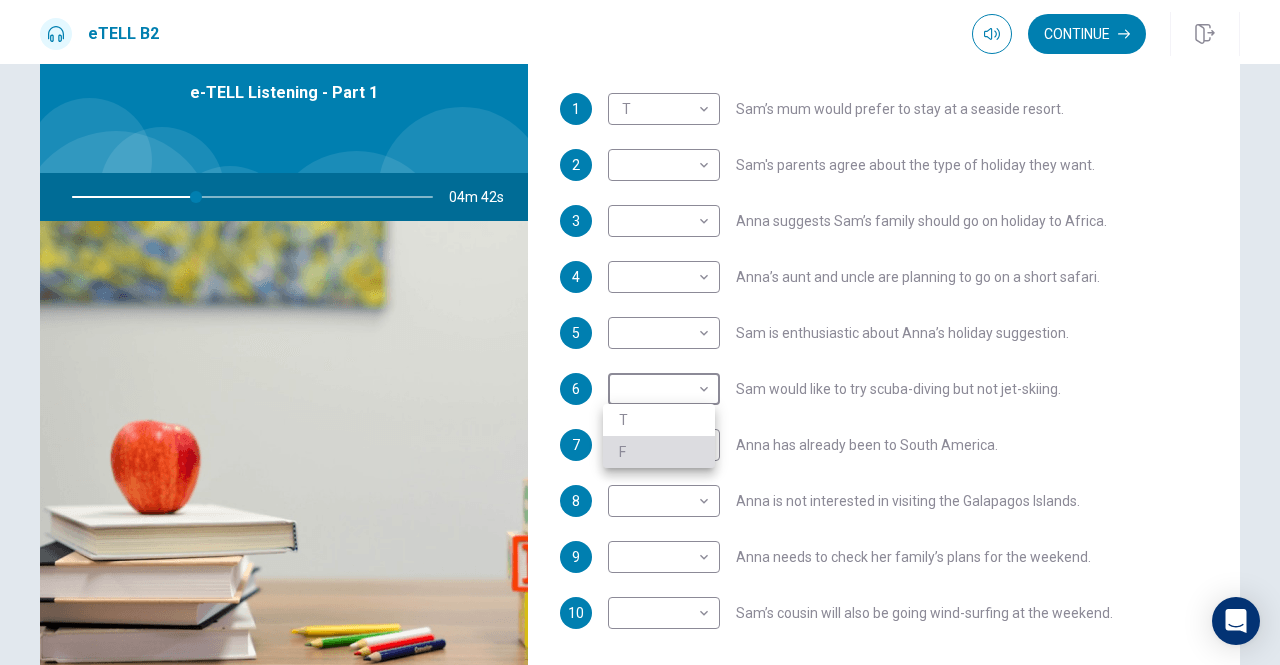 type on "**" 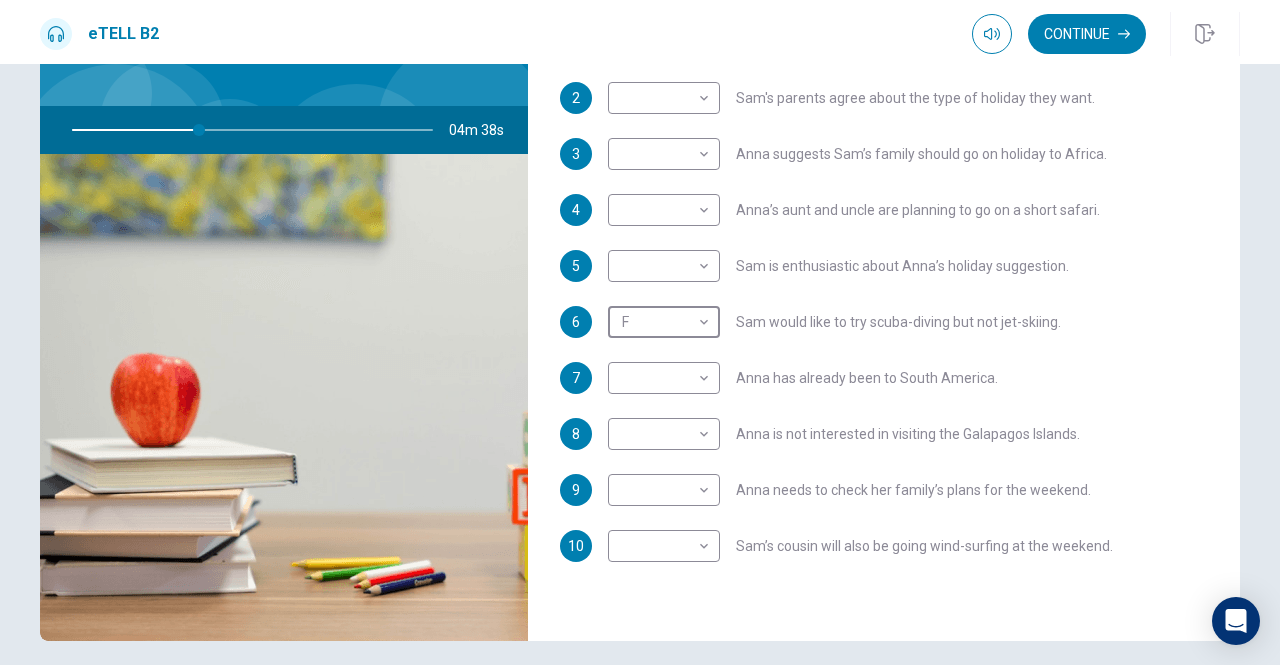 scroll, scrollTop: 160, scrollLeft: 0, axis: vertical 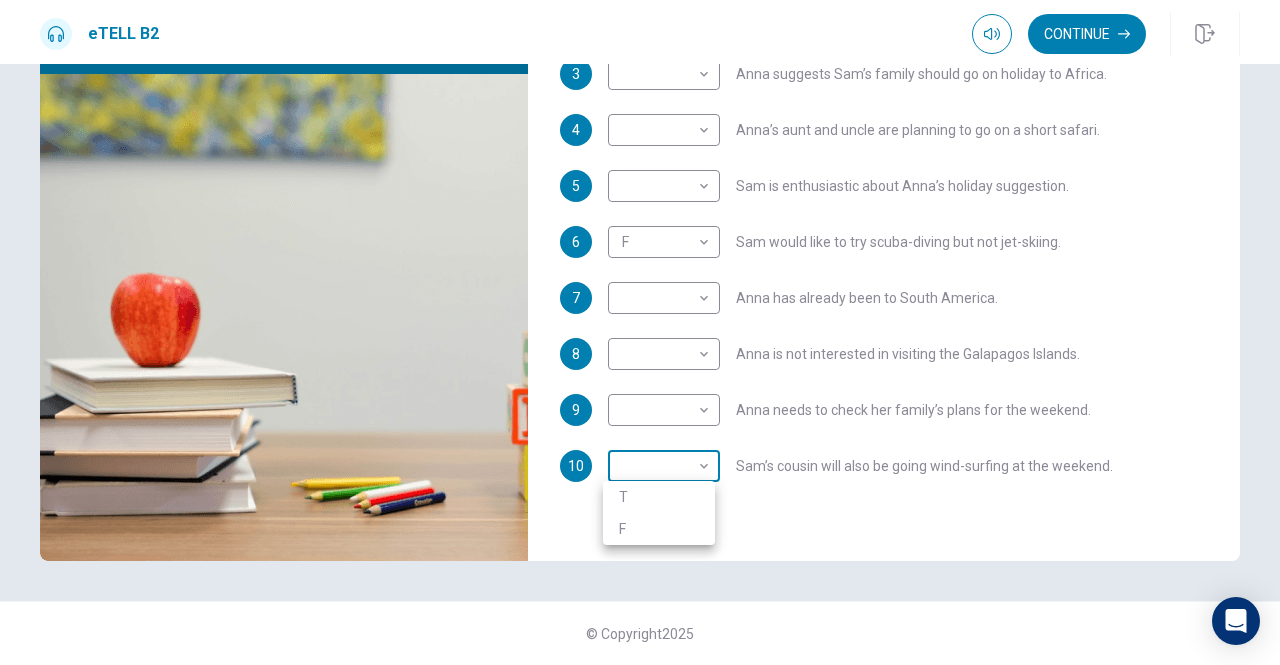 click on "This site uses cookies, as explained in our  Privacy Policy . If you agree to the use of cookies, please click the Accept button and continue to browse our site.   Privacy Policy Accept   eTELL B2 Continue Continue Question 1 For questions 1 – 10, mark each statement True (T) or False (F). You will hear Part One  TWICE.
You have one minute to read the questions for Part One.
Questions 1 - 10 T if the statement is TRUE F if the statement is FALSE 1 T * ​ Sam’s mum would prefer to stay at a seaside resort. 2 ​ ​ Sam's parents agree about the type of holiday they want.  3 ​ ​ Anna suggests Sam’s family should go on holiday to Africa. 4 ​ ​ Anna’s aunt and uncle are planning to go on a short safari. 5 ​ ​ Sam is enthusiastic about Anna’s holiday suggestion.  6 F * ​  Sam would like to try scuba-diving but not jet-skiing.  7 ​ ​ Anna has already been to South America. 8 ​ ​ Anna is not interested in visiting the Galapagos Islands. 9 ​ ​ 10 ​ ​ 03m 09s © Copyright" at bounding box center (640, 332) 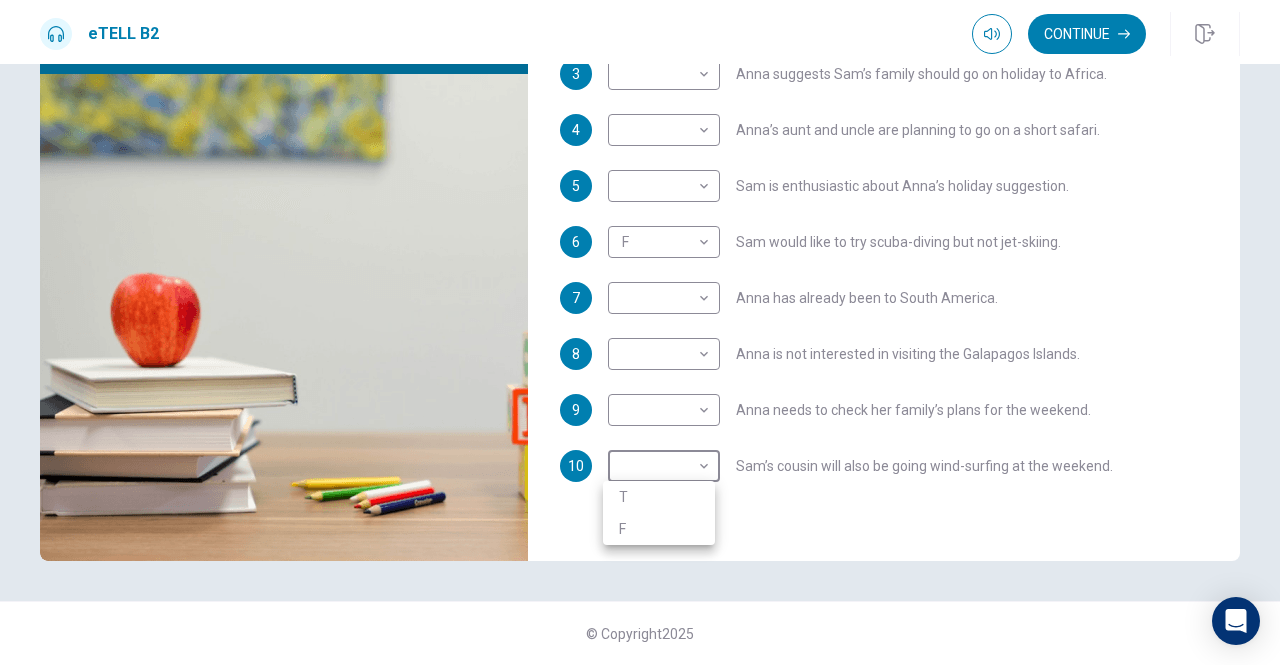 type on "**" 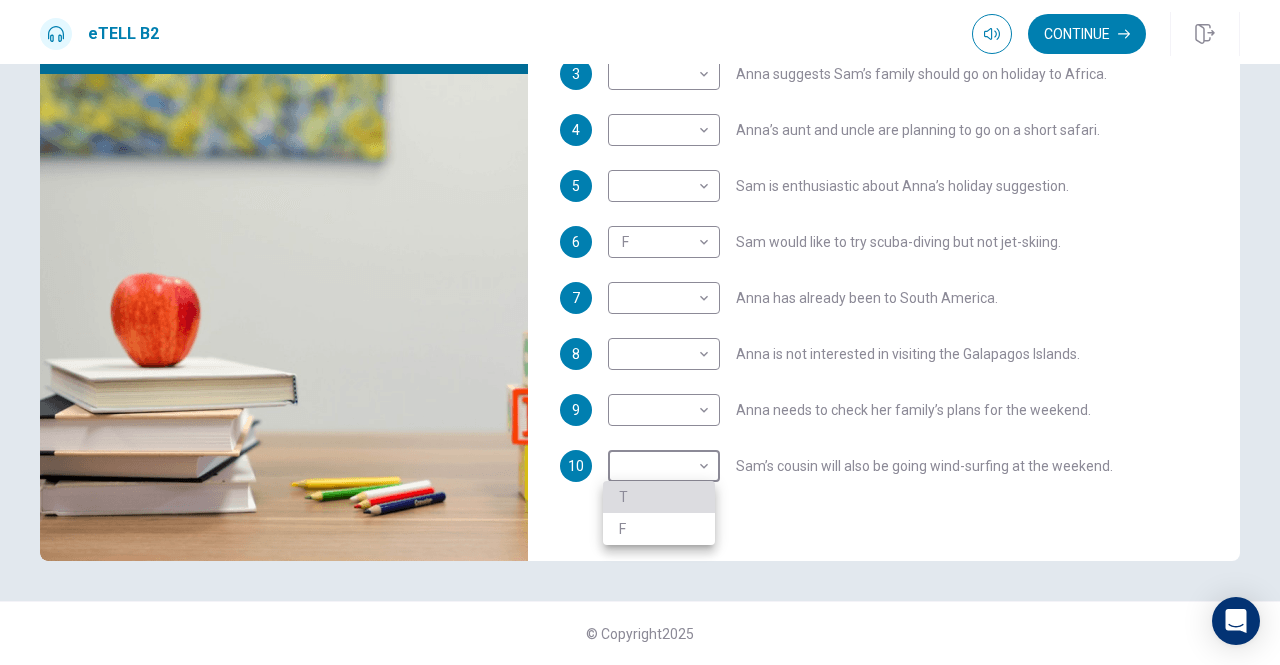 click on "T" at bounding box center (659, 497) 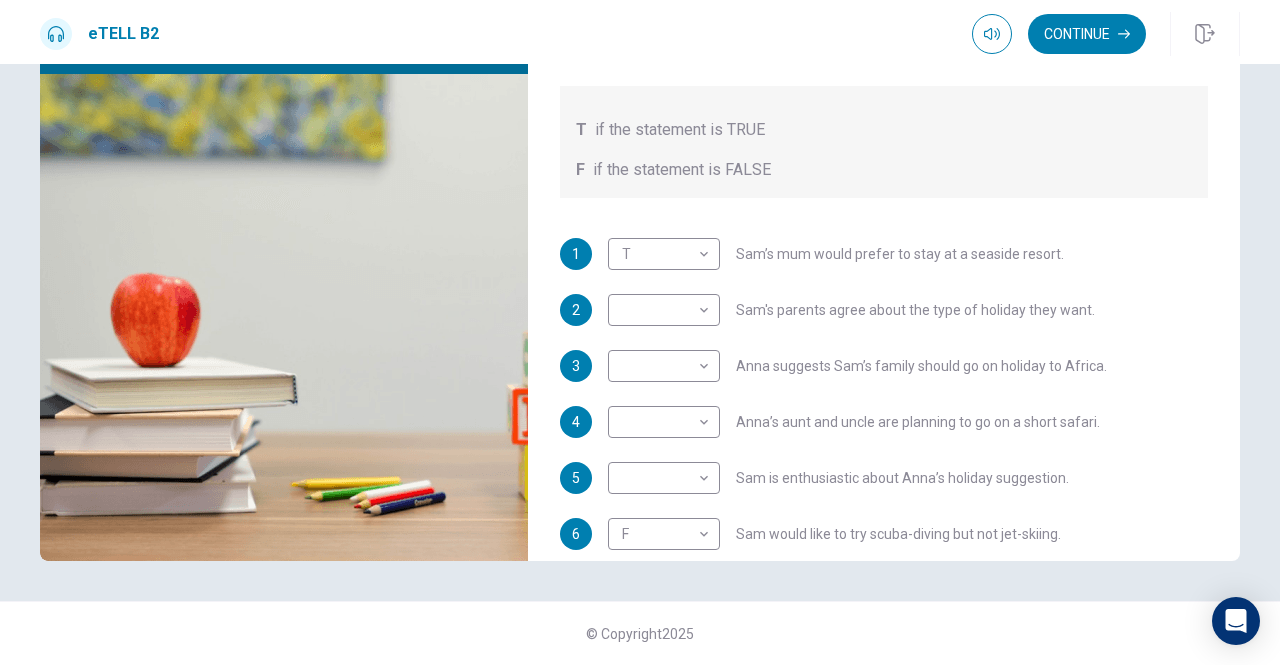 scroll, scrollTop: 58, scrollLeft: 0, axis: vertical 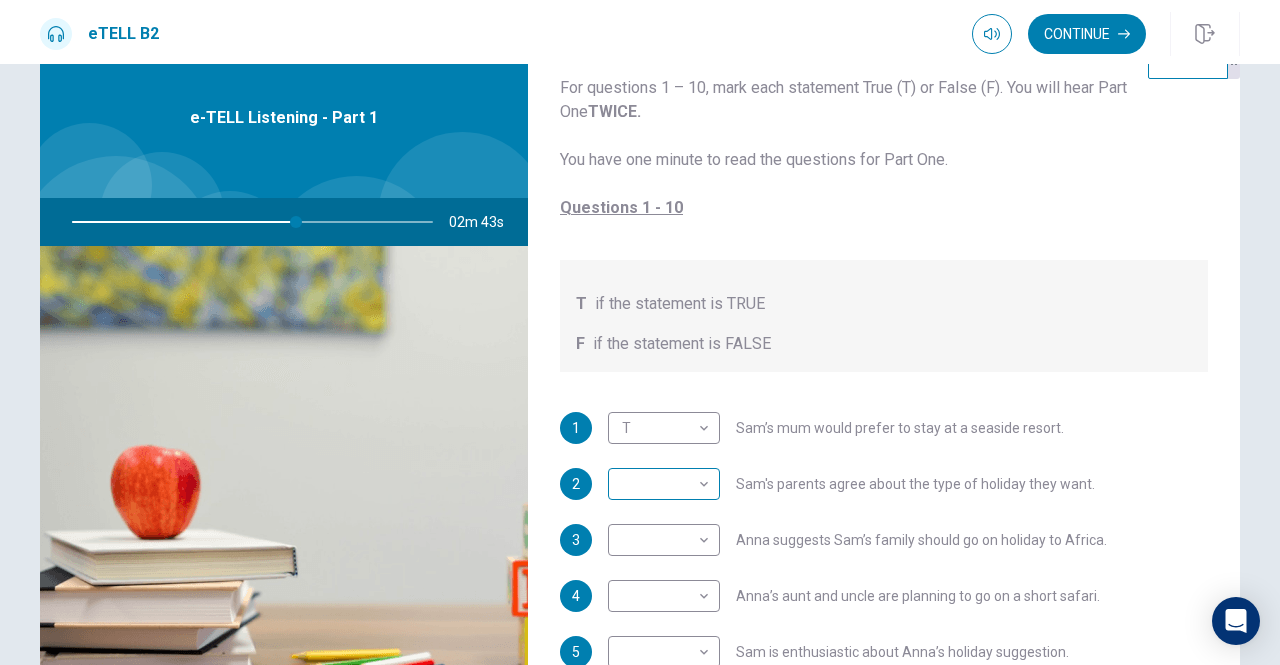 click on "​ ​" at bounding box center [664, 484] 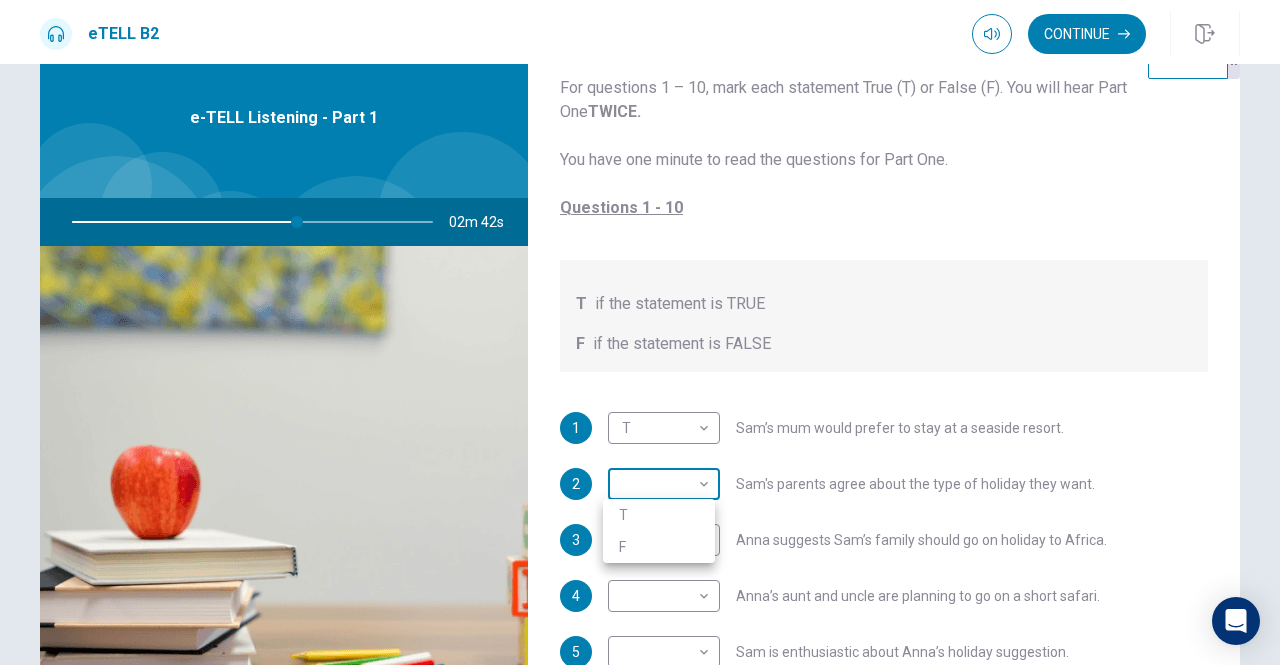 click on "This site uses cookies, as explained in our  Privacy Policy . If you agree to the use of cookies, please click the Accept button and continue to browse our site.   Privacy Policy Accept   eTELL B2 Continue Continue Question 1 For questions 1 – 10, mark each statement True (T) or False (F). You will hear Part One  TWICE.
You have one minute to read the questions for Part One.
Questions 1 - 10 T if the statement is TRUE F if the statement is FALSE 1 T * ​ Sam’s mum would prefer to stay at a seaside resort. 2 ​ ​ Sam's parents agree about the type of holiday they want.  3 ​ ​ Anna suggests Sam’s family should go on holiday to Africa. 4 ​ ​ Anna’s aunt and uncle are planning to go on a short safari. 5 ​ ​ Sam is enthusiastic about Anna’s holiday suggestion.  6 F * ​  Sam would like to try scuba-diving but not jet-skiing.  7 ​ ​ Anna has already been to South America. 8 ​ ​ Anna is not interested in visiting the Galapagos Islands. 9 ​ ​ 10 T * ​ 02m 42s © Copyright" at bounding box center (640, 332) 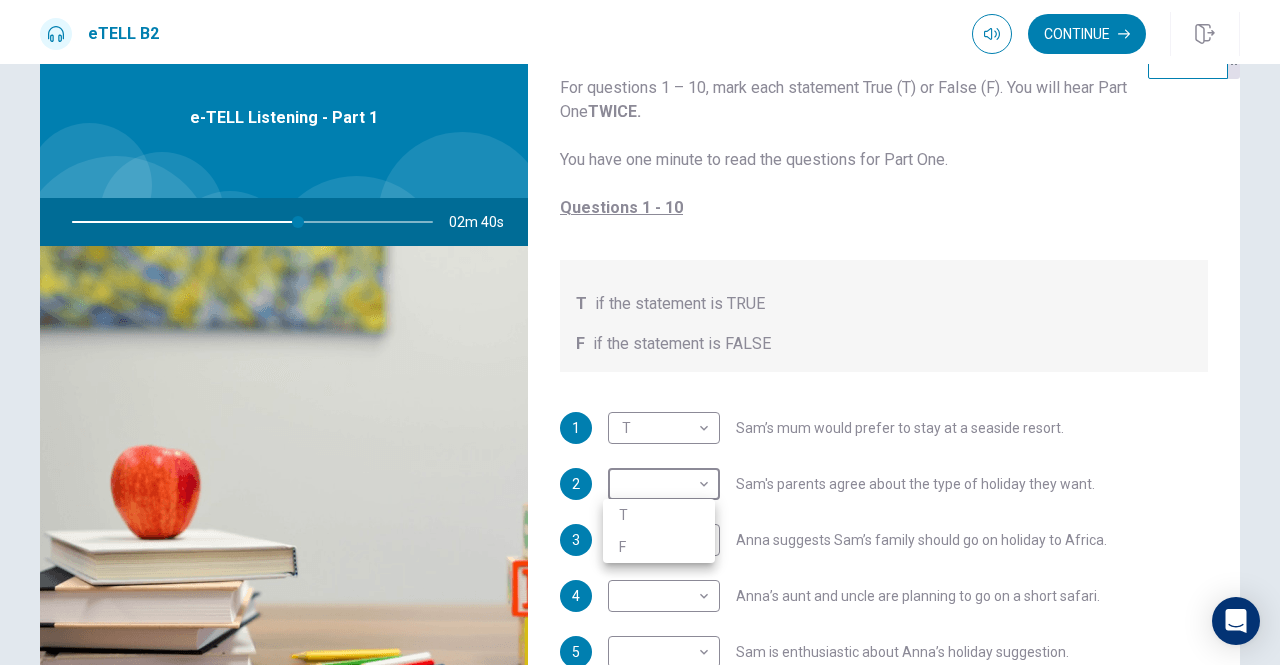 drag, startPoint x: 670, startPoint y: 515, endPoint x: 684, endPoint y: 426, distance: 90.0944 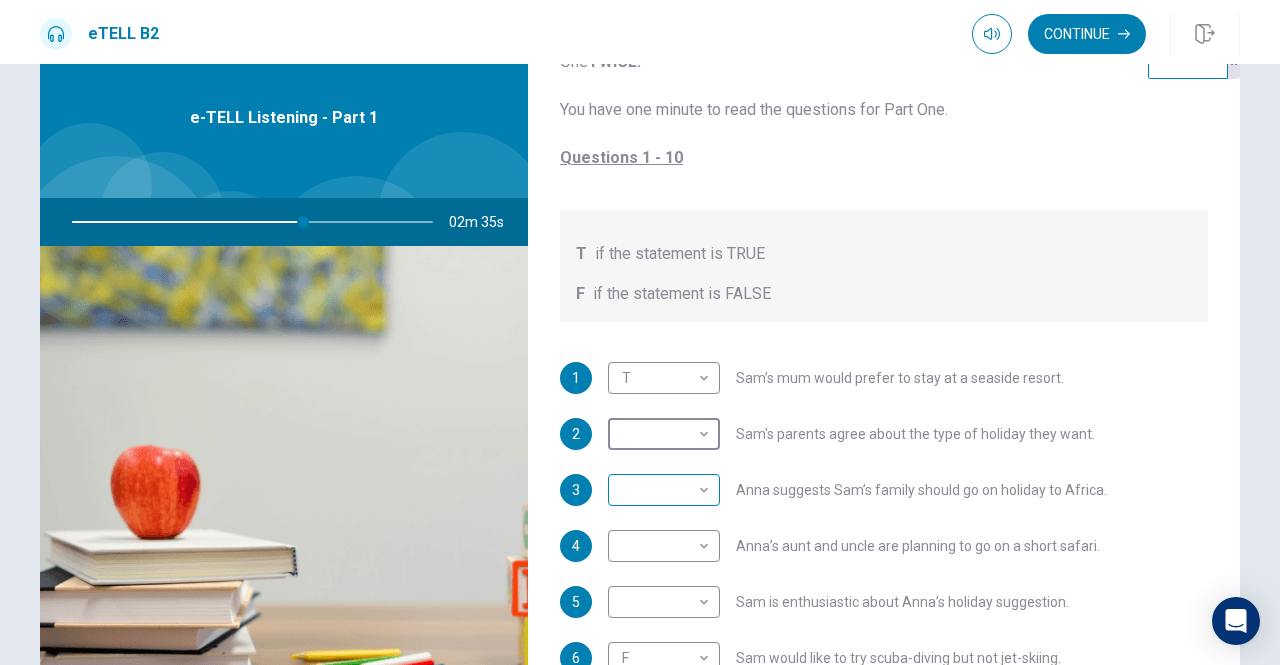 scroll, scrollTop: 108, scrollLeft: 0, axis: vertical 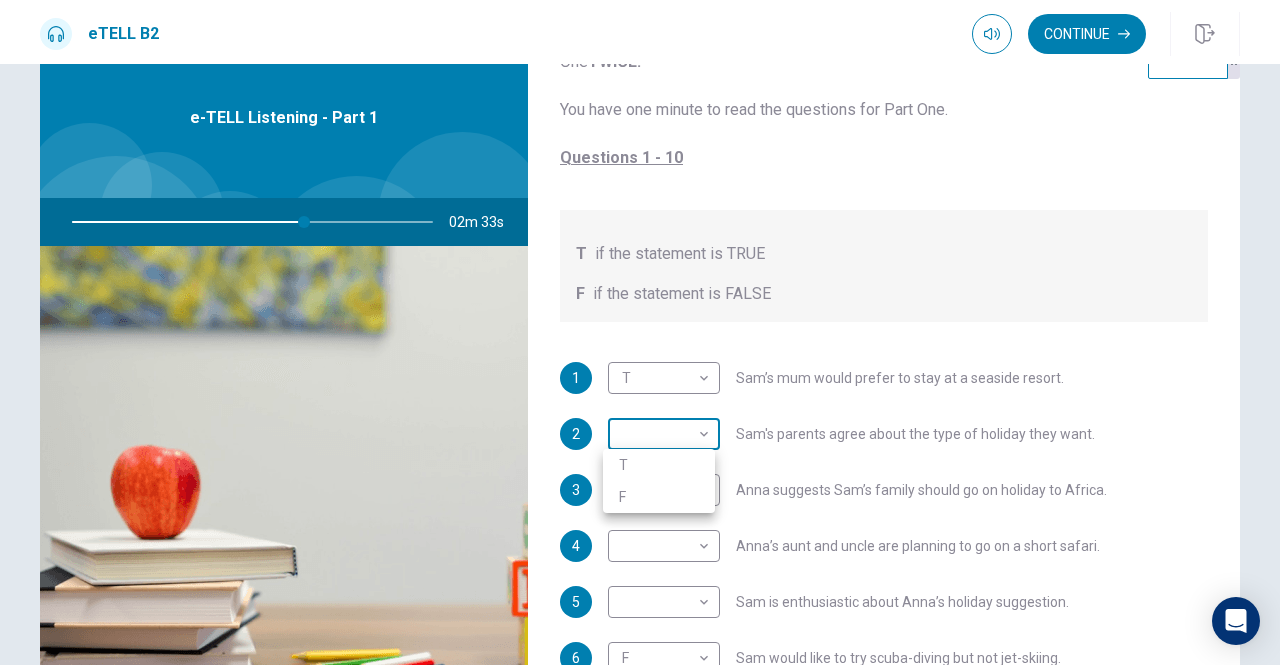 click on "This site uses cookies, as explained in our  Privacy Policy . If you agree to the use of cookies, please click the Accept button and continue to browse our site.   Privacy Policy Accept   eTELL B2 Continue Continue Question 1 For questions 1 – 10, mark each statement True (T) or False (F). You will hear Part One  TWICE.
You have one minute to read the questions for Part One.
Questions 1 - 10 T if the statement is TRUE F if the statement is FALSE 1 T * ​ Sam’s mum would prefer to stay at a seaside resort. 2 ​ ​ Sam's parents agree about the type of holiday they want.  3 ​ ​ Anna suggests Sam’s family should go on holiday to Africa. 4 ​ ​ Anna’s aunt and uncle are planning to go on a short safari. 5 ​ ​ Sam is enthusiastic about Anna’s holiday suggestion.  6 F * ​  Sam would like to try scuba-diving but not jet-skiing.  7 ​ ​ Anna has already been to South America. 8 ​ ​ Anna is not interested in visiting the Galapagos Islands. 9 ​ ​ 10 T * ​ 02m 33s © Copyright" at bounding box center (640, 332) 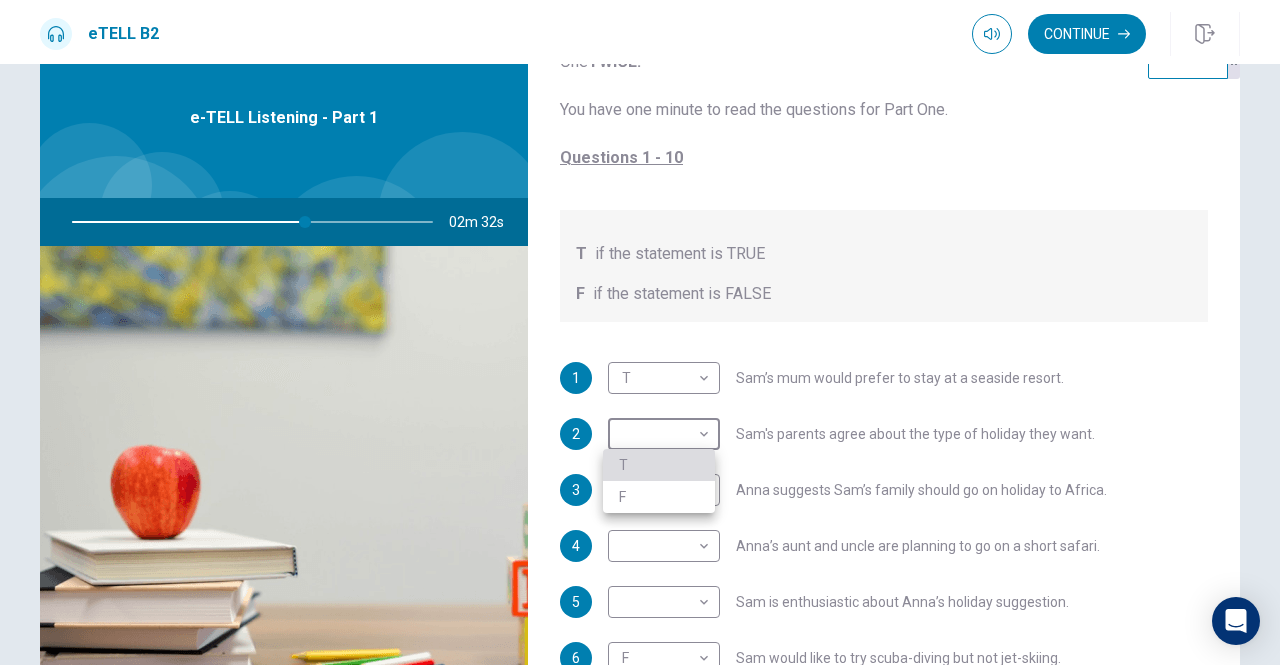 type on "**" 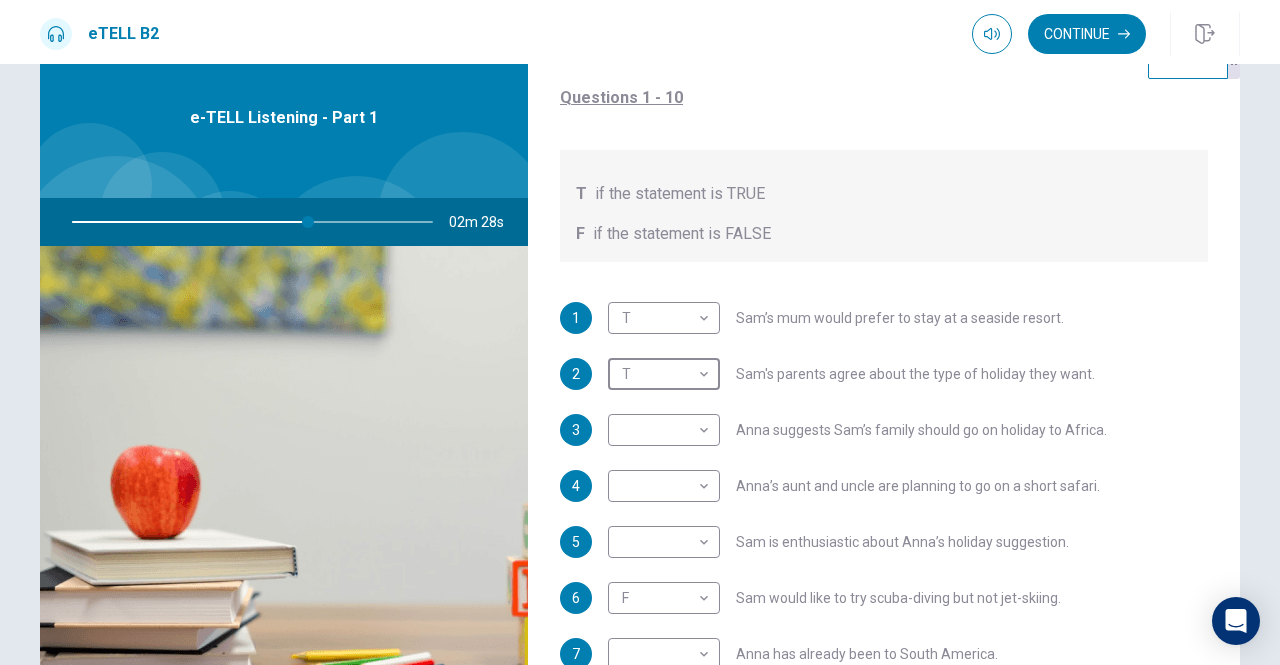 scroll, scrollTop: 170, scrollLeft: 0, axis: vertical 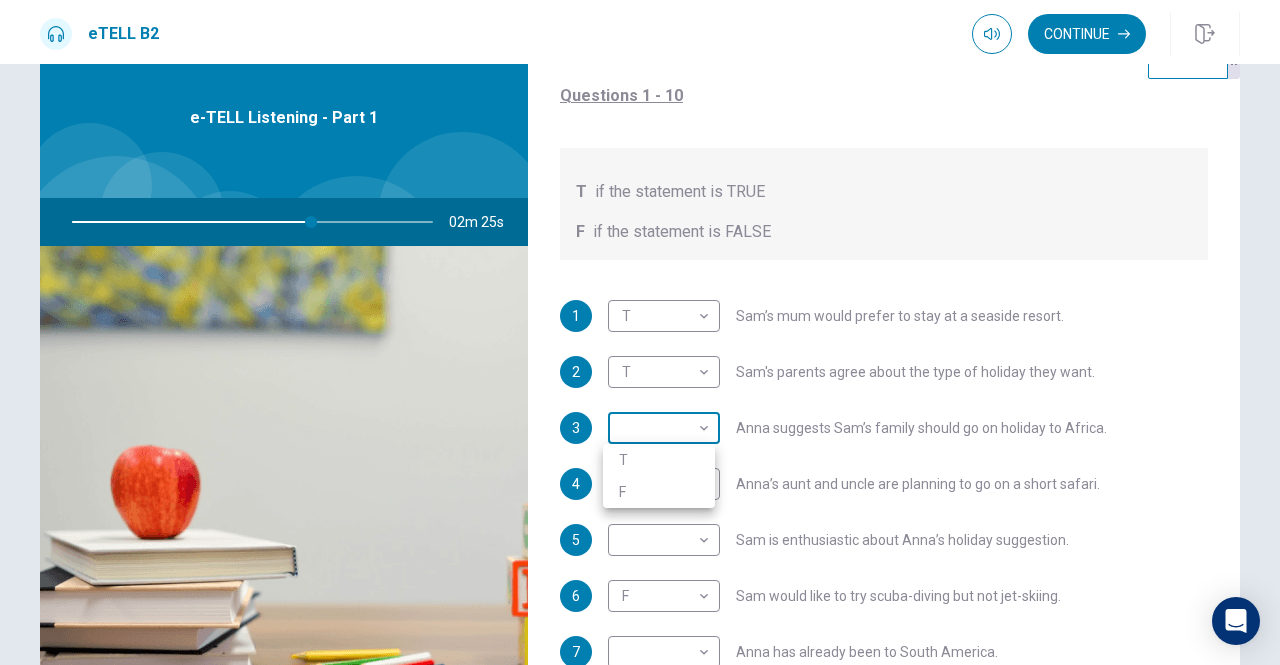 click on "This site uses cookies, as explained in our  Privacy Policy . If you agree to the use of cookies, please click the Accept button and continue to browse our site.   Privacy Policy Accept   eTELL B2 Continue Continue Question 1 For questions 1 – 10, mark each statement True (T) or False (F). You will hear Part One  TWICE.
You have one minute to read the questions for Part One.
Questions 1 - 10 T if the statement is TRUE F if the statement is FALSE 1 T * ​ Sam’s mum would prefer to stay at a seaside resort. 2 T * ​ Sam's parents agree about the type of holiday they want.  3 ​ ​ Anna suggests Sam’s family should go on holiday to Africa. 4 ​ ​ Anna’s aunt and uncle are planning to go on a short safari. 5 ​ ​ Sam is enthusiastic about Anna’s holiday suggestion.  6 F * ​  Sam would like to try scuba-diving but not jet-skiing.  7 ​ ​ Anna has already been to South America. 8 ​ ​ Anna is not interested in visiting the Galapagos Islands. 9 ​ ​ 10 T * ​ 02m 25s © Copyright" at bounding box center (640, 332) 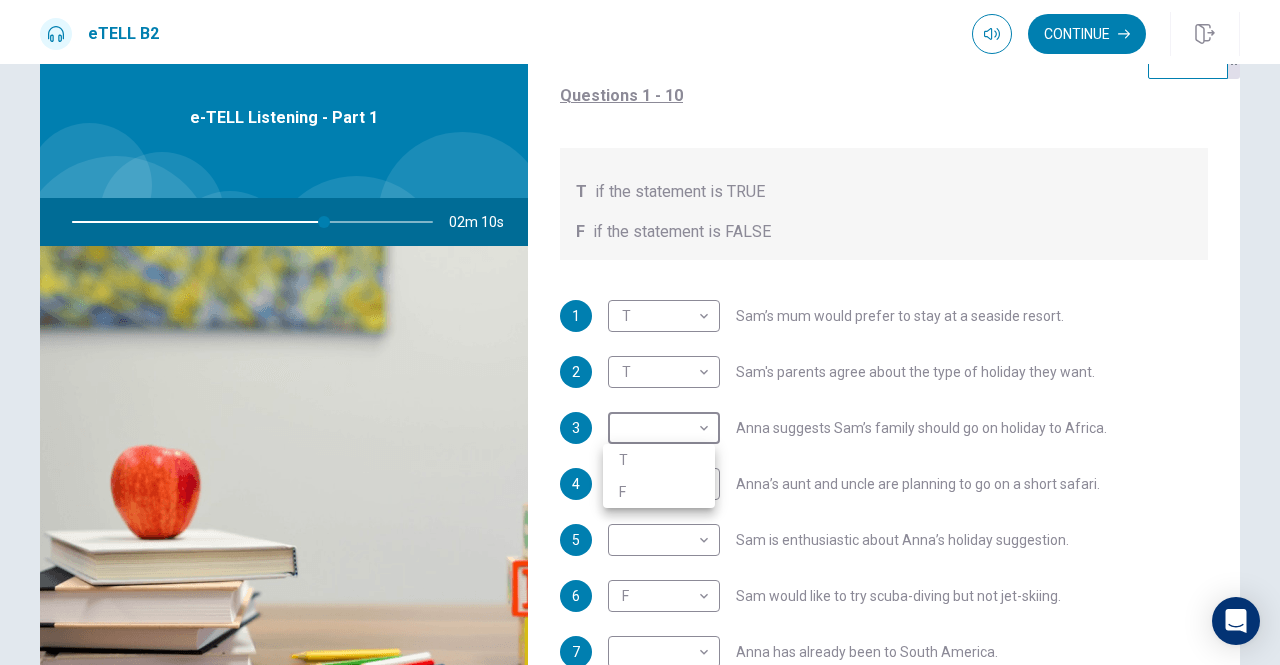 type on "**" 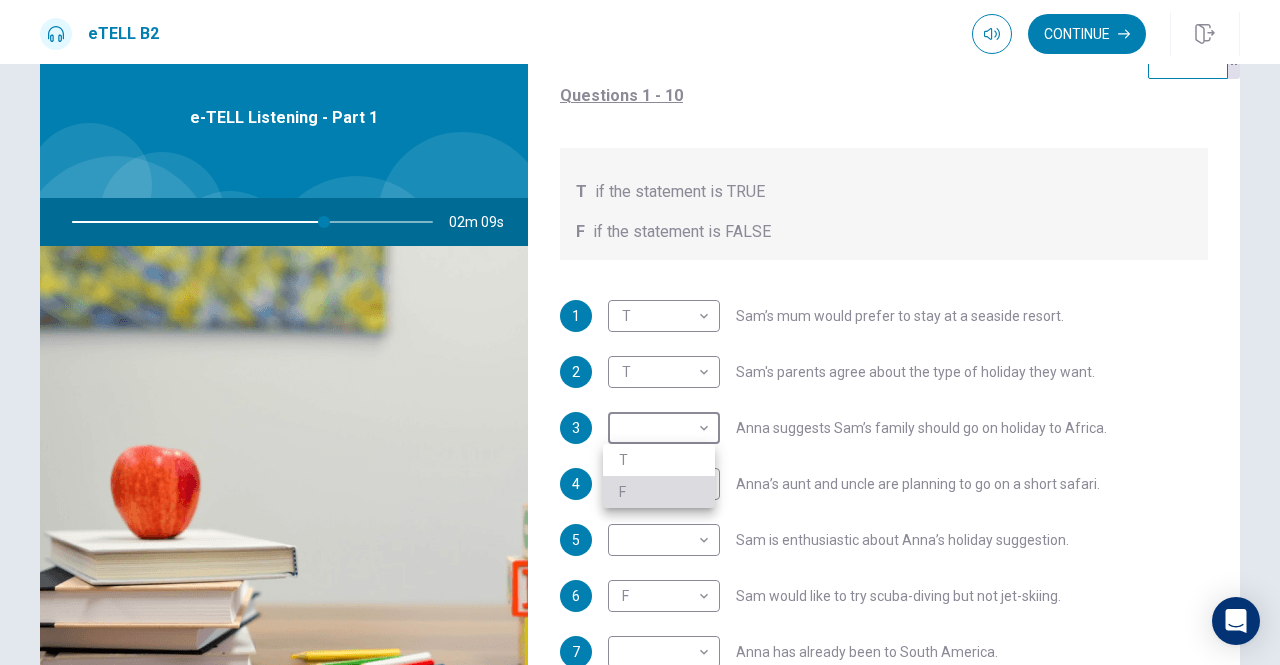 click on "F" at bounding box center [659, 492] 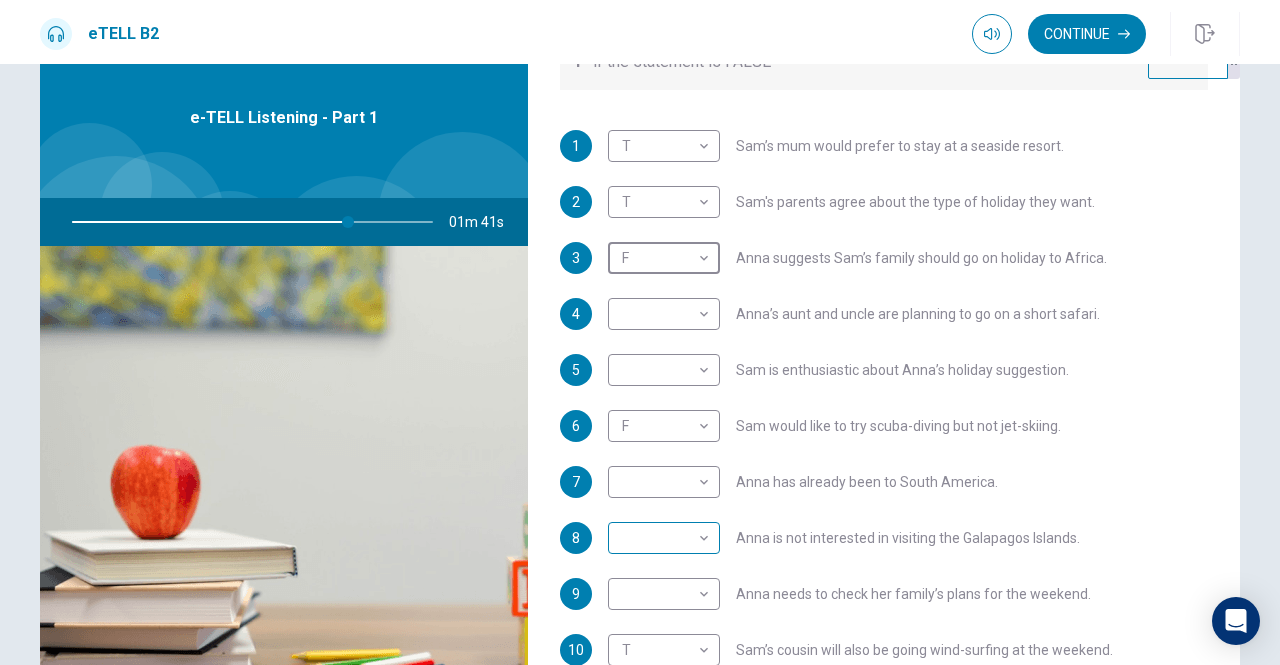 scroll, scrollTop: 352, scrollLeft: 0, axis: vertical 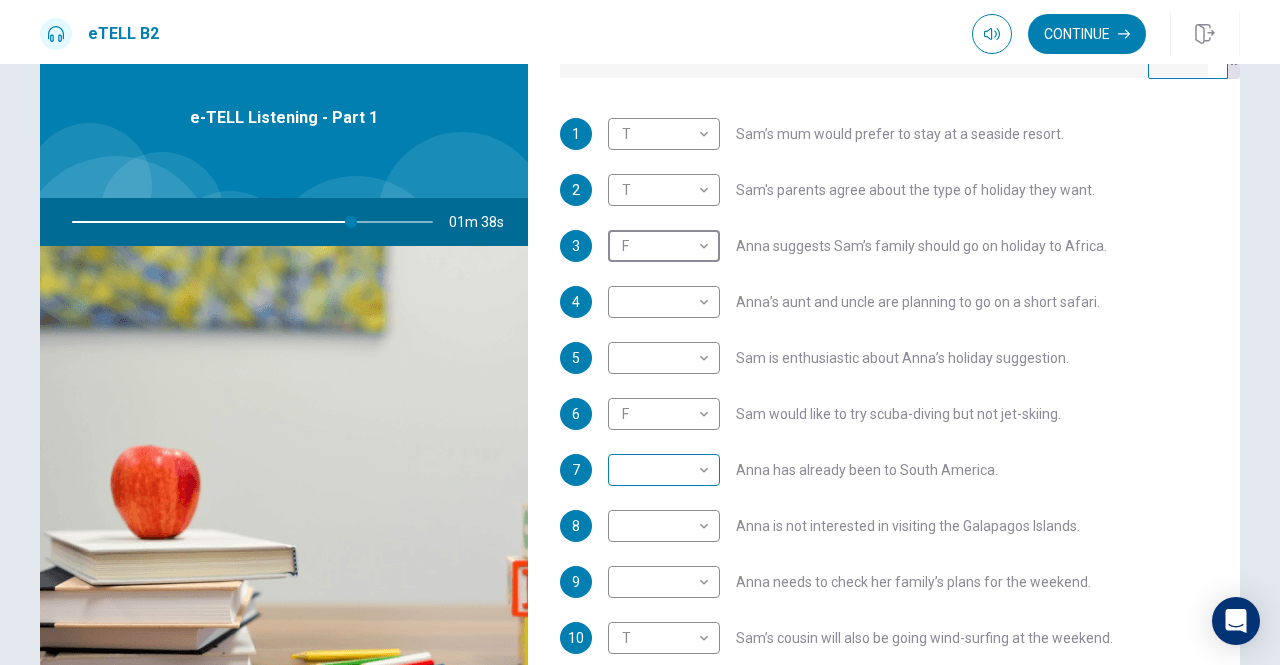 click on "This site uses cookies, as explained in our  Privacy Policy . If you agree to the use of cookies, please click the Accept button and continue to browse our site.   Privacy Policy Accept   eTELL B2 Continue Continue Question 1 For questions 1 – 10, mark each statement True (T) or False (F). You will hear Part One  TWICE.
You have one minute to read the questions for Part One.
Questions 1 - 10 T if the statement is TRUE F if the statement is FALSE 1 T * ​ [NAME]’s mum would prefer to stay at a seaside resort. 2 T * ​ [NAME]'s parents agree about the type of holiday they want.  3 F * ​ [NAME] suggests [NAME]’s family should go on holiday to Africa. 4 ​ ​ [NAME]’s aunt and uncle are planning to go on a short safari. 5 ​ ​ [NAME] is enthusiastic about [NAME]’s holiday suggestion.  6 F * ​  [NAME] would like to try scuba-diving but not jet-skiing.  7 ​ ​ [NAME] has already been to South America. 8 ​ ​ [NAME] is not interested in visiting the Galapagos Islands. 9 ​ ​ 10 T * ​ 01m 38s © Copyright" at bounding box center (640, 332) 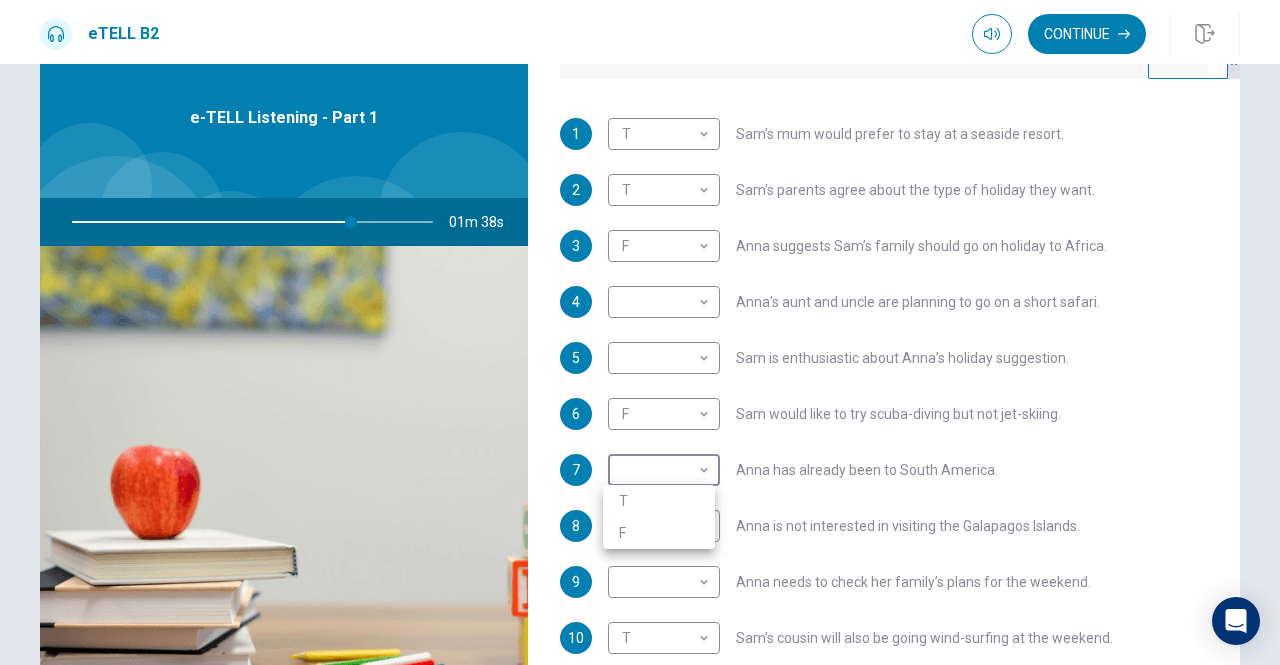 type on "**" 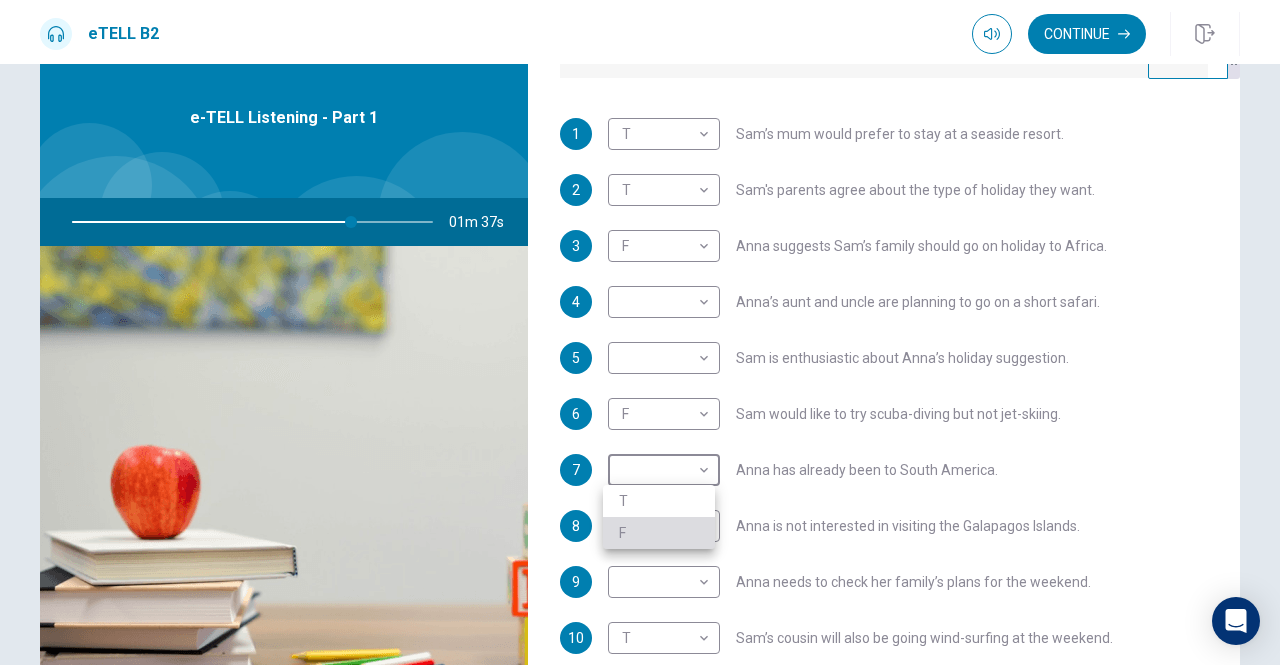 click on "F" at bounding box center [659, 533] 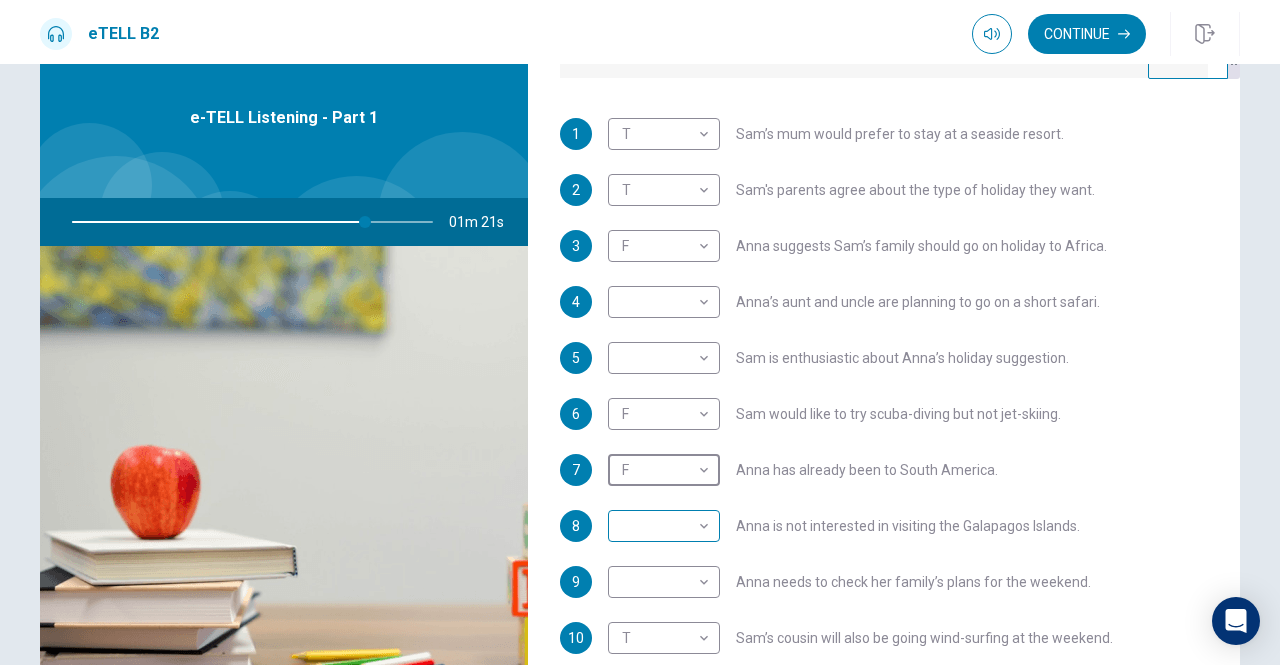 click on "This site uses cookies, as explained in our  Privacy Policy . If you agree to the use of cookies, please click the Accept button and continue to browse our site.   Privacy Policy Accept   eTELL B2 Continue Continue Question 1 For questions 1 – 10, mark each statement True (T) or False (F). You will hear Part One  TWICE.
You have one minute to read the questions for Part One.
Questions 1 - 10 T if the statement is TRUE F if the statement is FALSE 1 T * ​ [NAME]’s mum would prefer to stay at a seaside resort. 2 T * ​ [NAME]'s parents agree about the type of holiday they want.  3 F * ​ [NAME] suggests [NAME]’s family should go on holiday to Africa. 4 ​ ​ [NAME]’s aunt and uncle are planning to go on a short safari. 5 ​ ​ [NAME] is enthusiastic about [NAME]’s holiday suggestion.  6 F * ​  [NAME] would like to try scuba-diving but not jet-skiing.  7 ​ ​ [NAME] has already been to South America. 8 ​ ​ [NAME] is not interested in visiting the Galapagos Islands. 9 ​ ​ 10 T * ​ 01m 21s © Copyright" at bounding box center (640, 332) 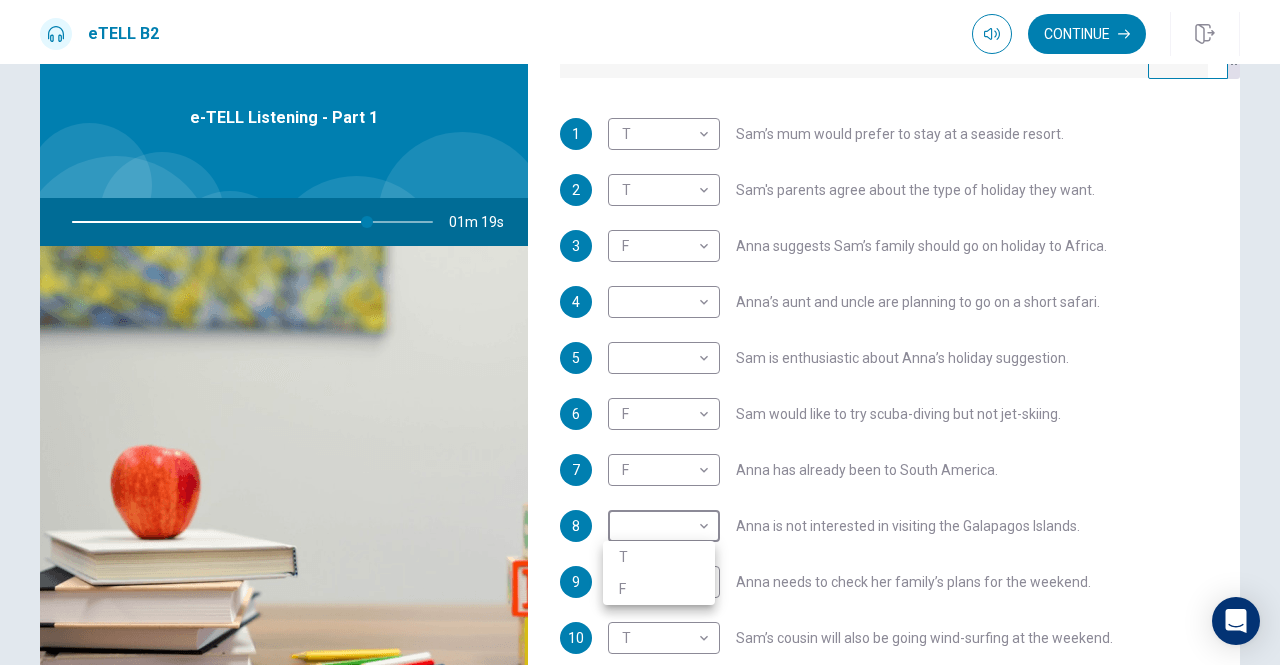 type on "**" 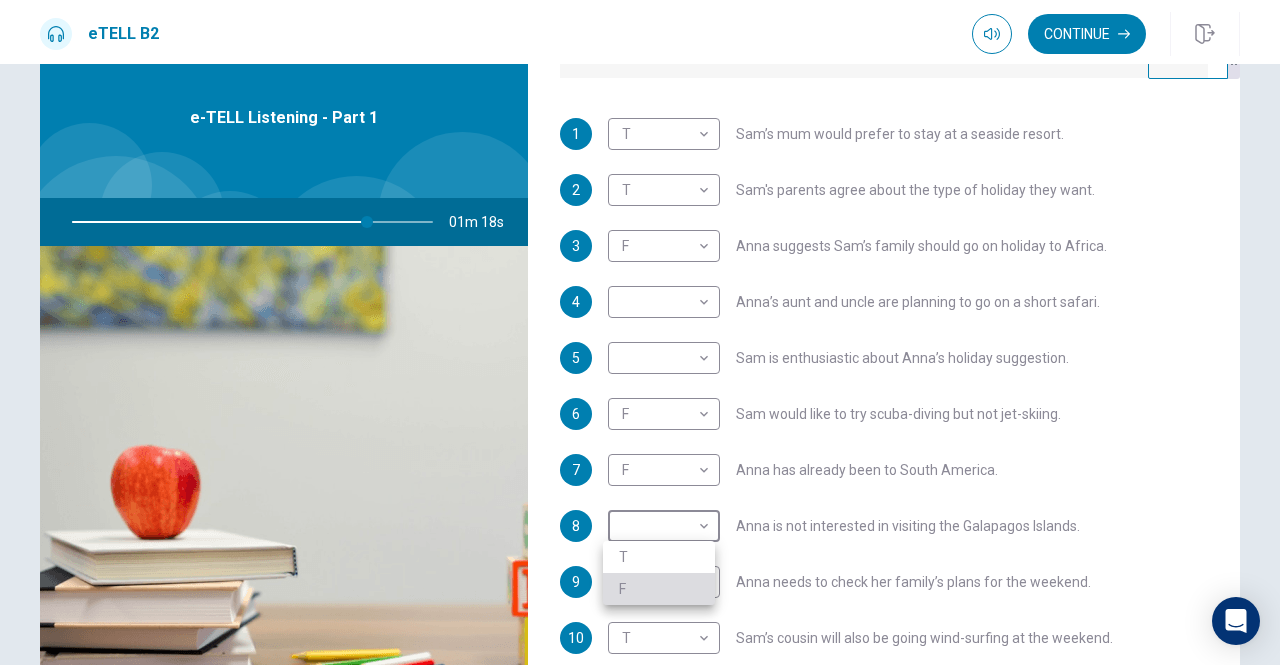 click on "F" at bounding box center [659, 589] 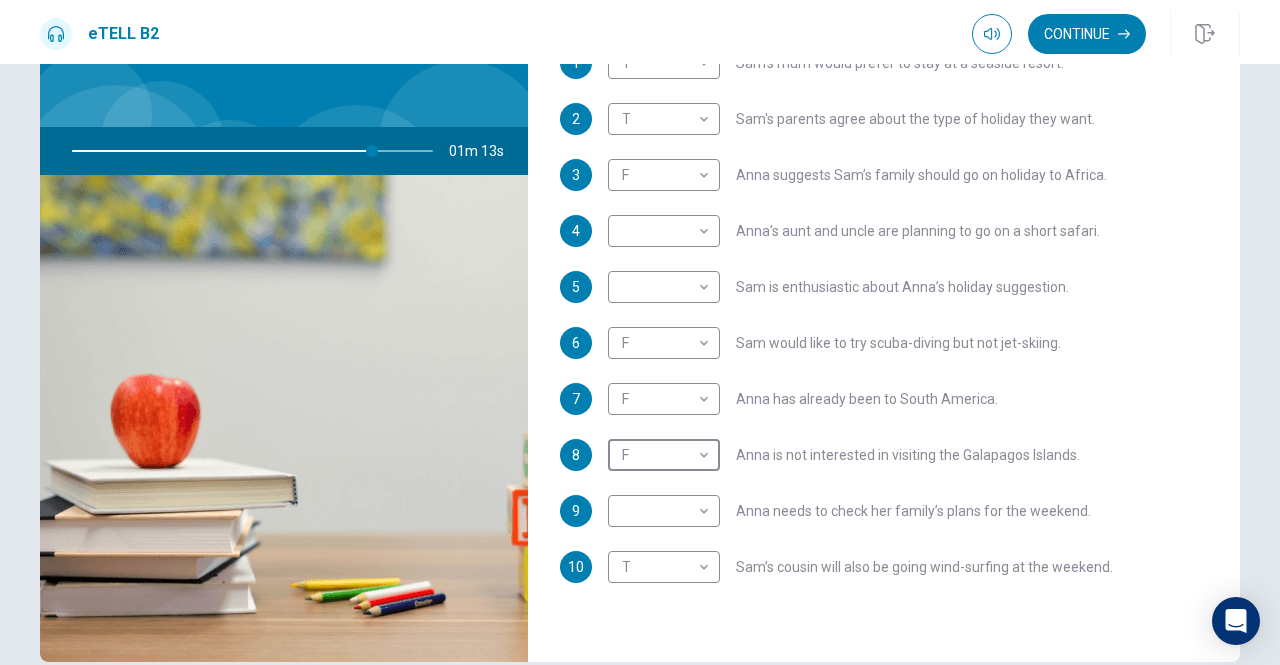 scroll, scrollTop: 138, scrollLeft: 0, axis: vertical 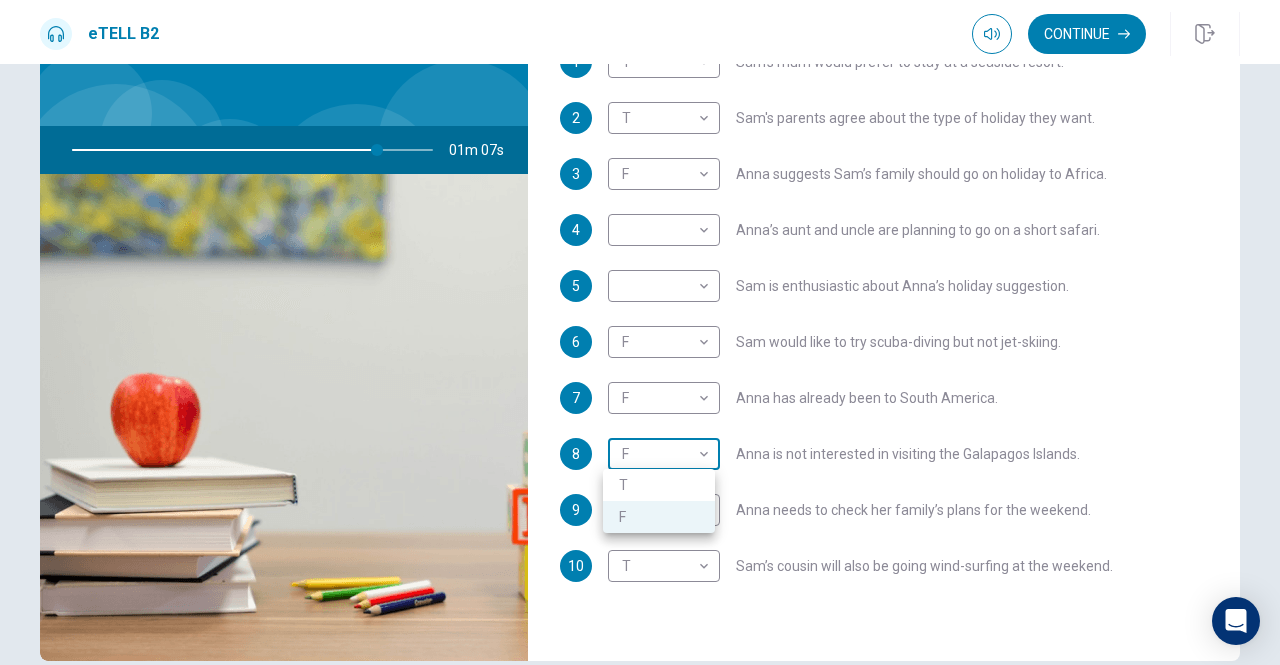 click on "This site uses cookies, as explained in our  Privacy Policy . If you agree to the use of cookies, please click the Accept button and continue to browse our site.   Privacy Policy Accept   eTELL B2 Continue Continue Question 1 For questions 1 – 10, mark each statement True (T) or False (F). You will hear Part One  TWICE.
You have one minute to read the questions for Part One.
Questions 1 - 10 T if the statement is TRUE F if the statement is FALSE 1 T * ​ Sam’s mum would prefer to stay at a seaside resort. 2 T * ​ Sam's parents agree about the type of holiday they want.  3 F * ​ Anna suggests Sam’s family should go on holiday to Africa. 4 ​ ​ Anna’s aunt and uncle are planning to go on a short safari. 5 ​ ​ Sam is enthusiastic about Anna’s holiday suggestion.  6 F * ​  Sam would like to try scuba-diving but not jet-skiing.  7 F * ​ Anna has already been to South America. 8 F * ​ Anna is not interested in visiting the Galapagos Islands. 9 ​ ​ 10 T * ​ 01m 07s © Copyright" at bounding box center [640, 332] 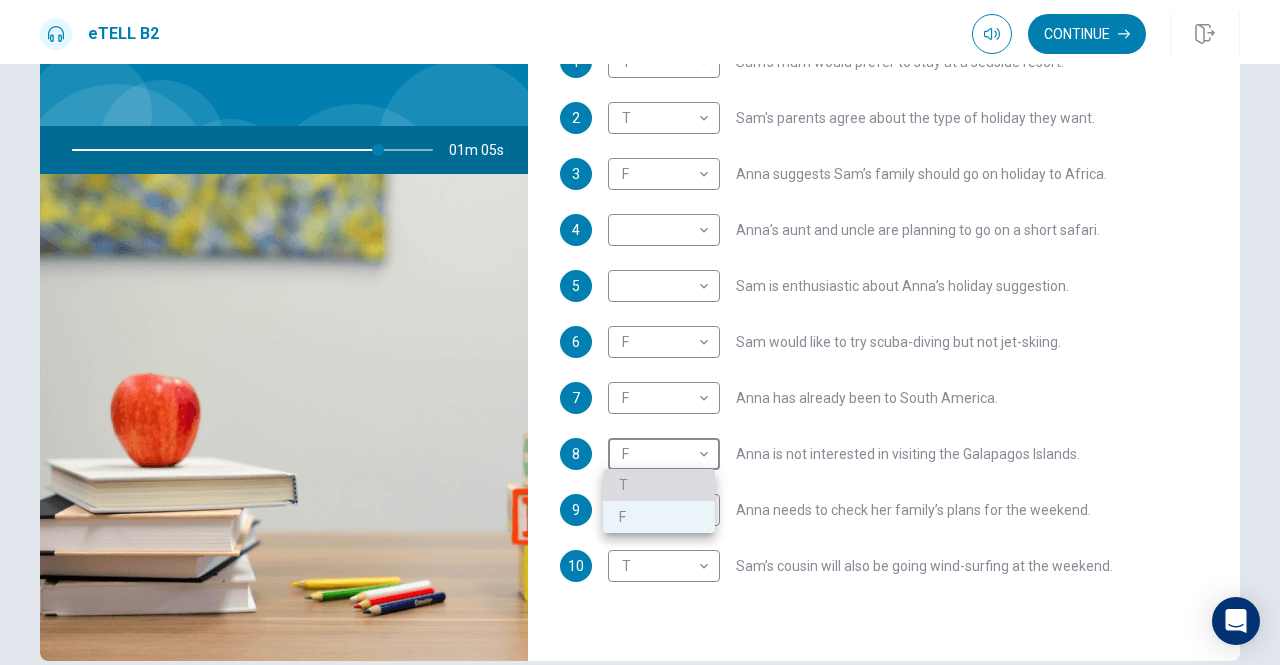 type on "**" 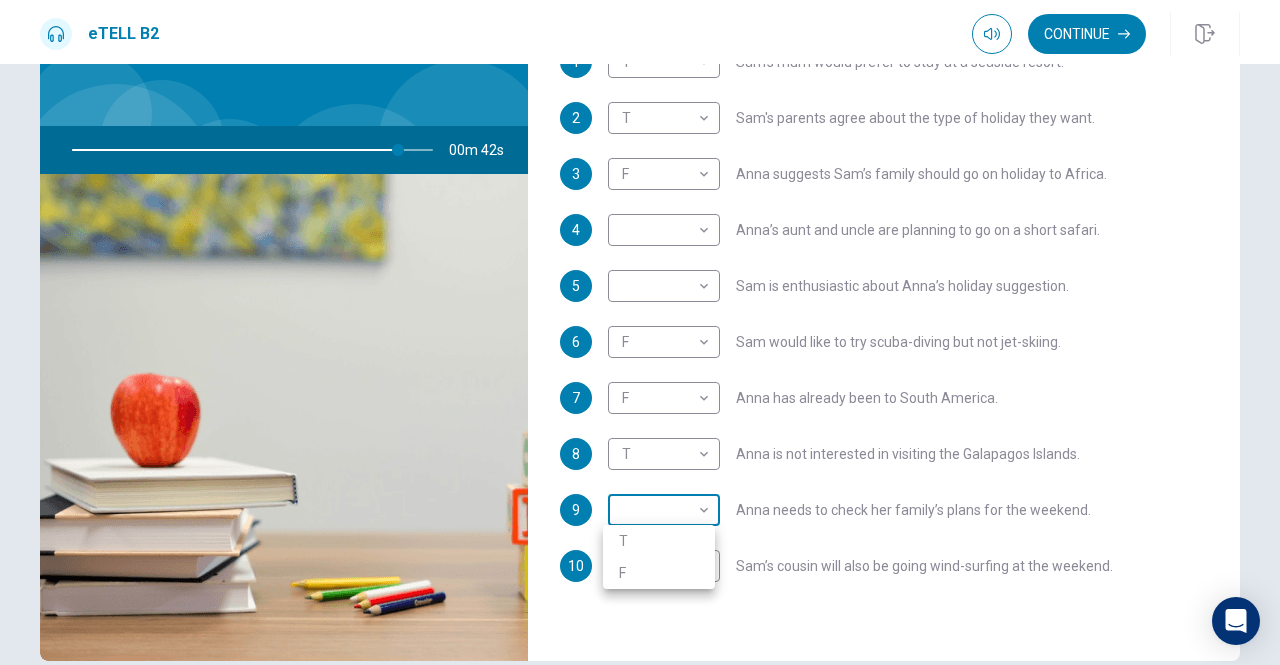 click on "This site uses cookies, as explained in our  Privacy Policy . If you agree to the use of cookies, please click the Accept button and continue to browse our site.   Privacy Policy Accept   eTELL B2 Continue Continue Question 1 For questions 1 – 10, mark each statement True (T) or False (F). You will hear Part One  TWICE.
You have one minute to read the questions for Part One.
Questions 1 - 10 T if the statement is TRUE F if the statement is FALSE 1 T * ​ Sam’s mum would prefer to stay at a seaside resort. 2 T * ​ Sam's parents agree about the type of holiday they want.  3 F * ​ Anna suggests Sam’s family should go on holiday to Africa. 4 ​ ​ Anna’s aunt and uncle are planning to go on a short safari. 5 ​ ​ Sam is enthusiastic about Anna’s holiday suggestion.  6 F * ​  Sam would like to try scuba-diving but not jet-skiing.  7 F * ​ Anna has already been to South America. 8 T * ​ Anna is not interested in visiting the Galapagos Islands. 9 ​ ​ 10 T * ​ 00m 42s © Copyright" at bounding box center [640, 332] 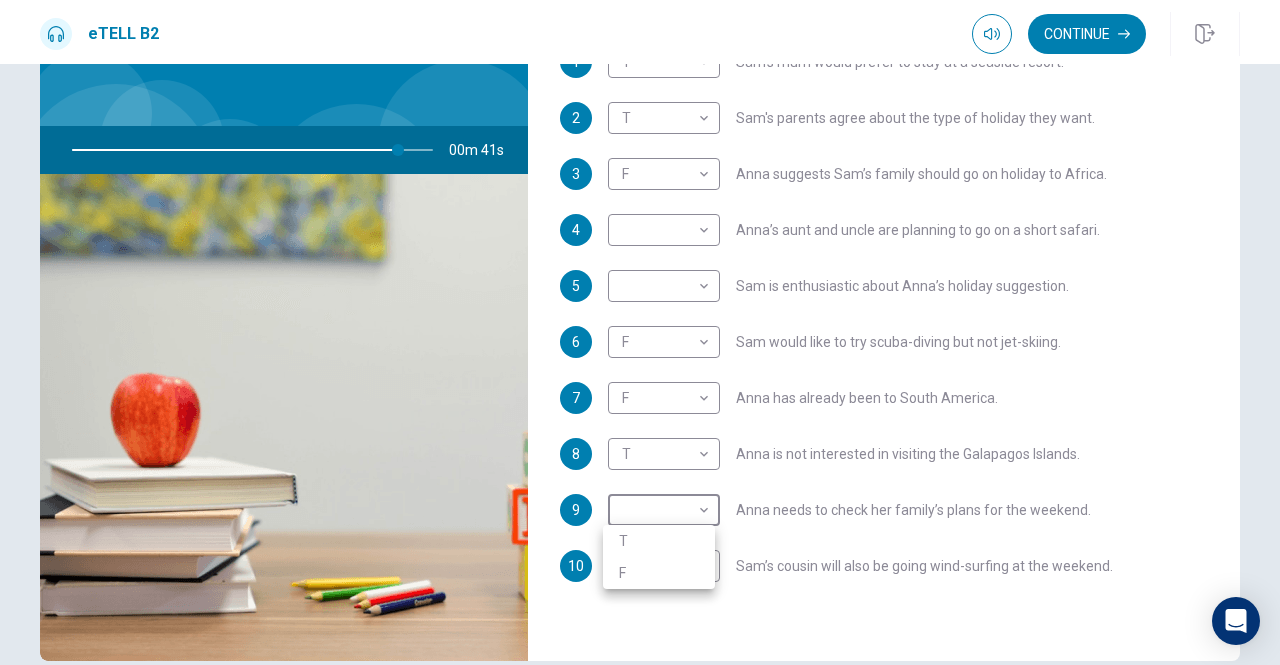type on "**" 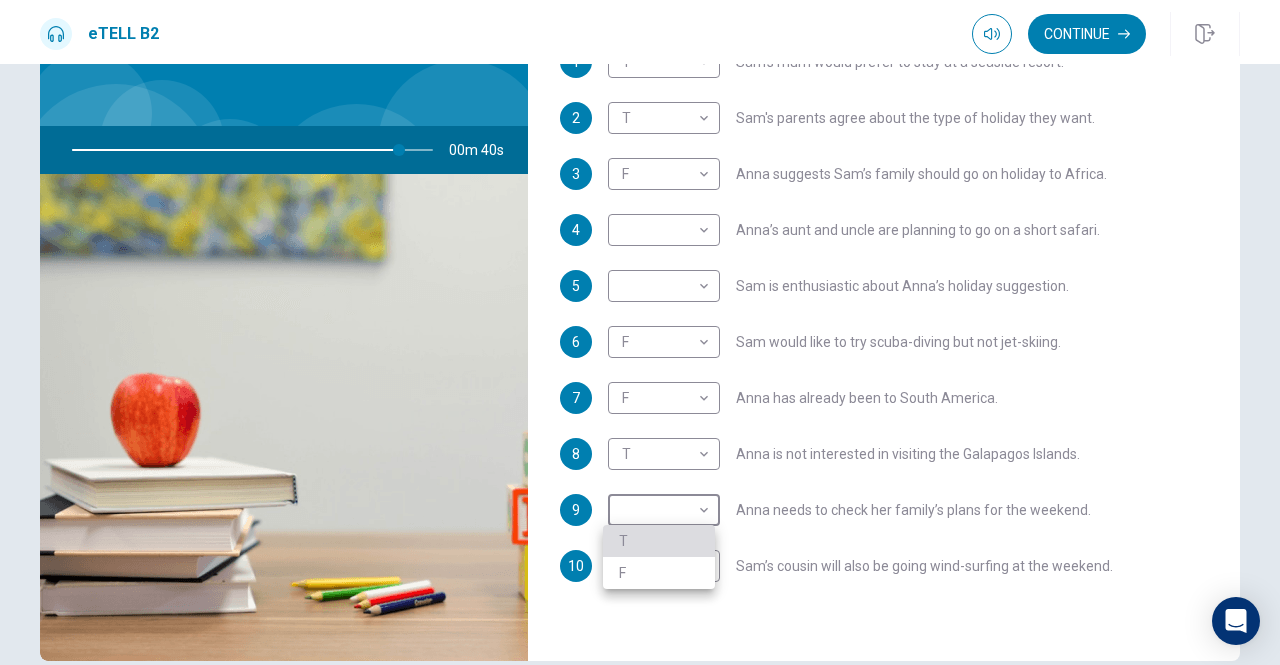 click on "T" at bounding box center (659, 541) 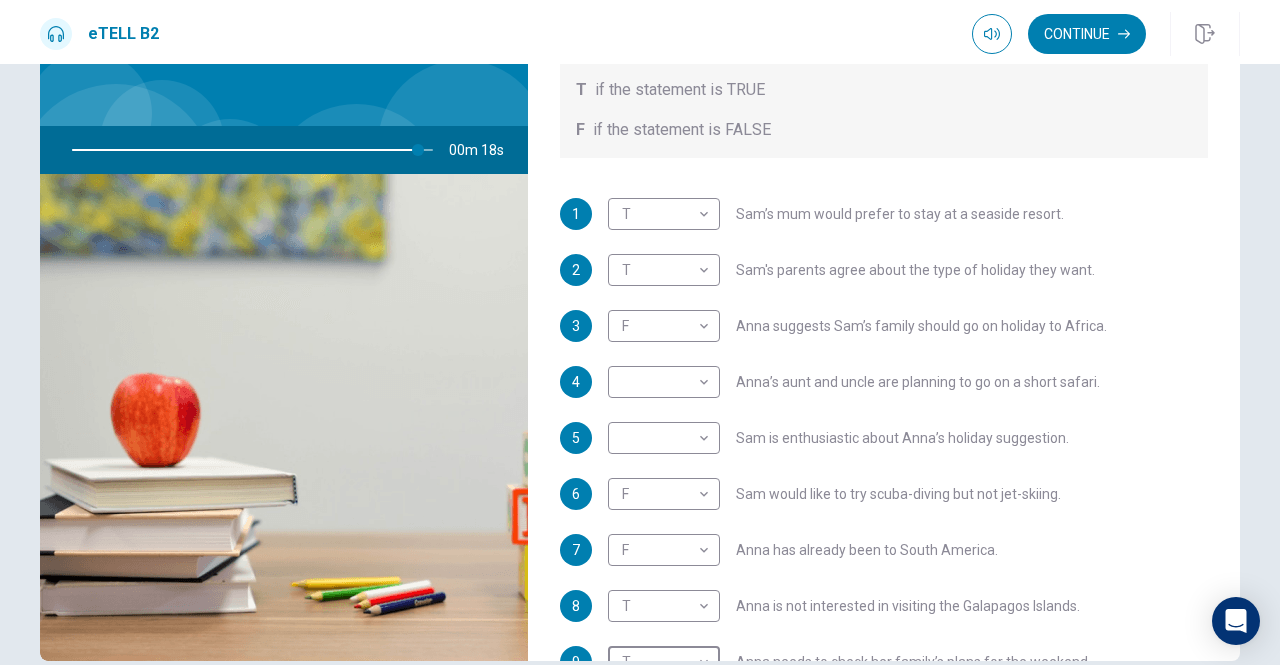 scroll, scrollTop: 206, scrollLeft: 0, axis: vertical 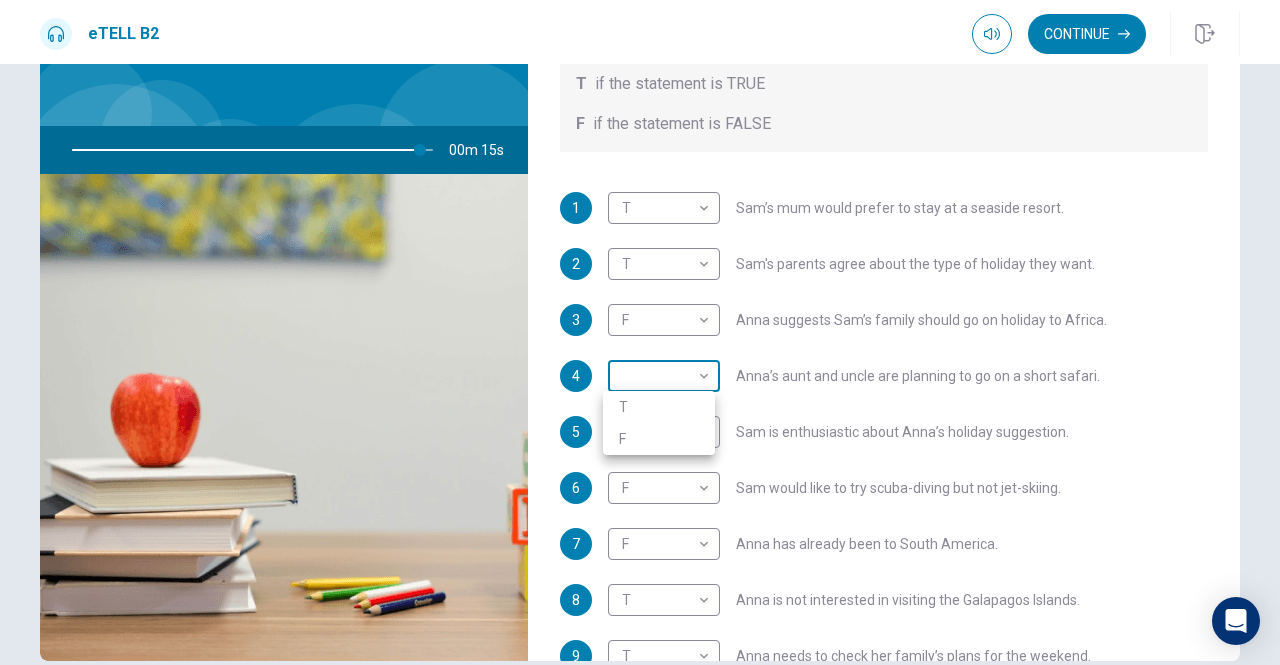 click on "This site uses cookies, as explained in our  Privacy Policy . If you agree to the use of cookies, please click the Accept button and continue to browse our site.   Privacy Policy Accept   eTELL B2 Continue Continue Question 1 For questions 1 – 10, mark each statement True (T) or False (F). You will hear Part One  TWICE.
You have one minute to read the questions for Part One.
Questions 1 - 10 T if the statement is TRUE F if the statement is FALSE 1 T * ​ Sam’s mum would prefer to stay at a seaside resort. 2 T * ​ Sam's parents agree about the type of holiday they want.  3 F * ​ Anna suggests Sam’s family should go on holiday to Africa. 4 ​ ​ Anna’s aunt and uncle are planning to go on a short safari. 5 ​ ​ Sam is enthusiastic about Anna’s holiday suggestion.  6 F * ​  Sam would like to try scuba-diving but not jet-skiing.  7 F * ​ Anna has already been to South America. 8 T * ​ Anna is not interested in visiting the Galapagos Islands. 9 T * ​ 10 T * ​ 00m 15s © Copyright" at bounding box center (640, 332) 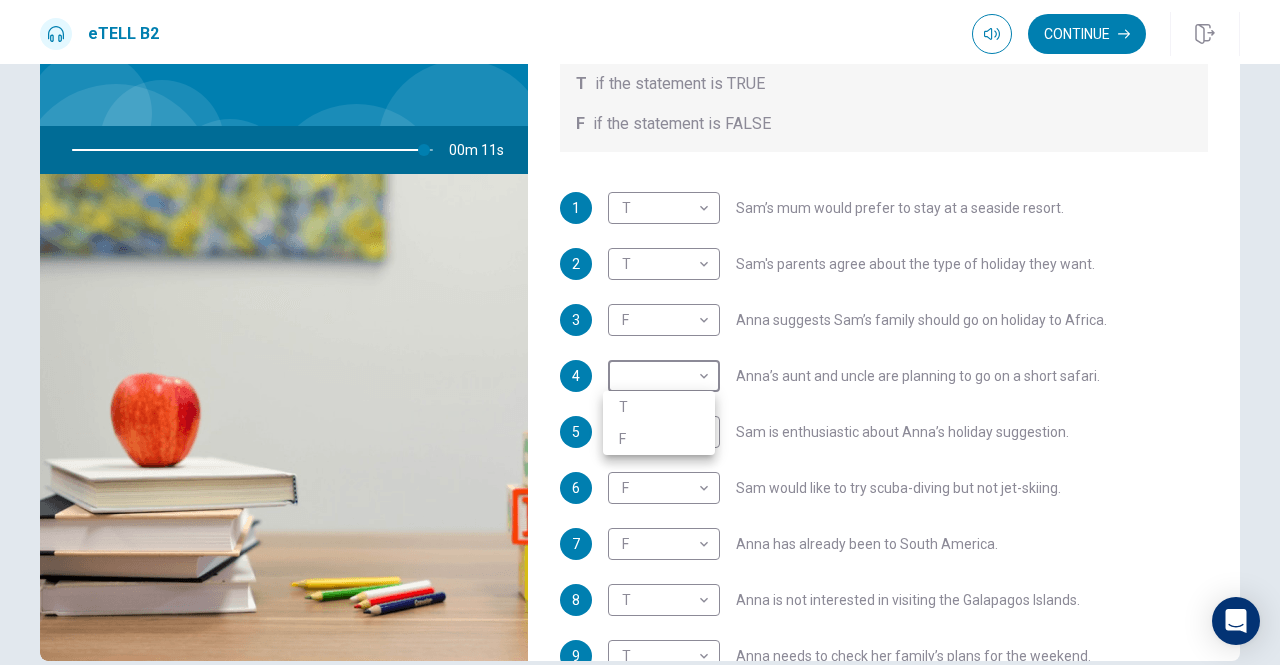 type on "**" 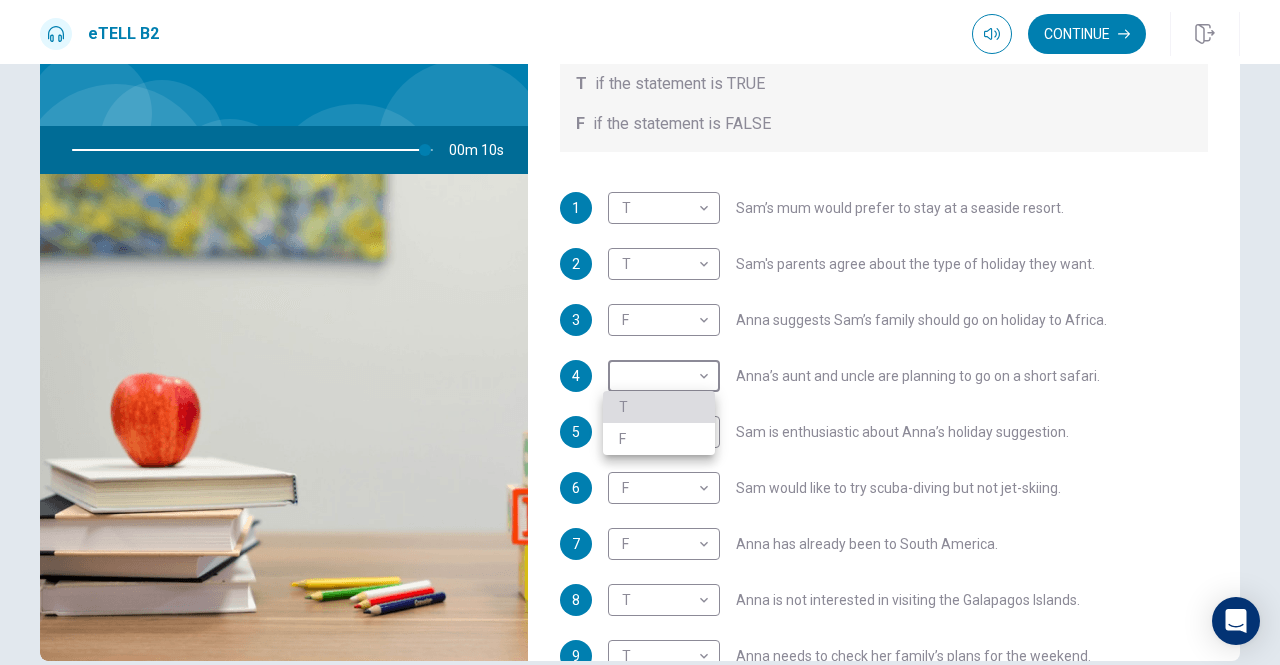 click on "T" at bounding box center (659, 407) 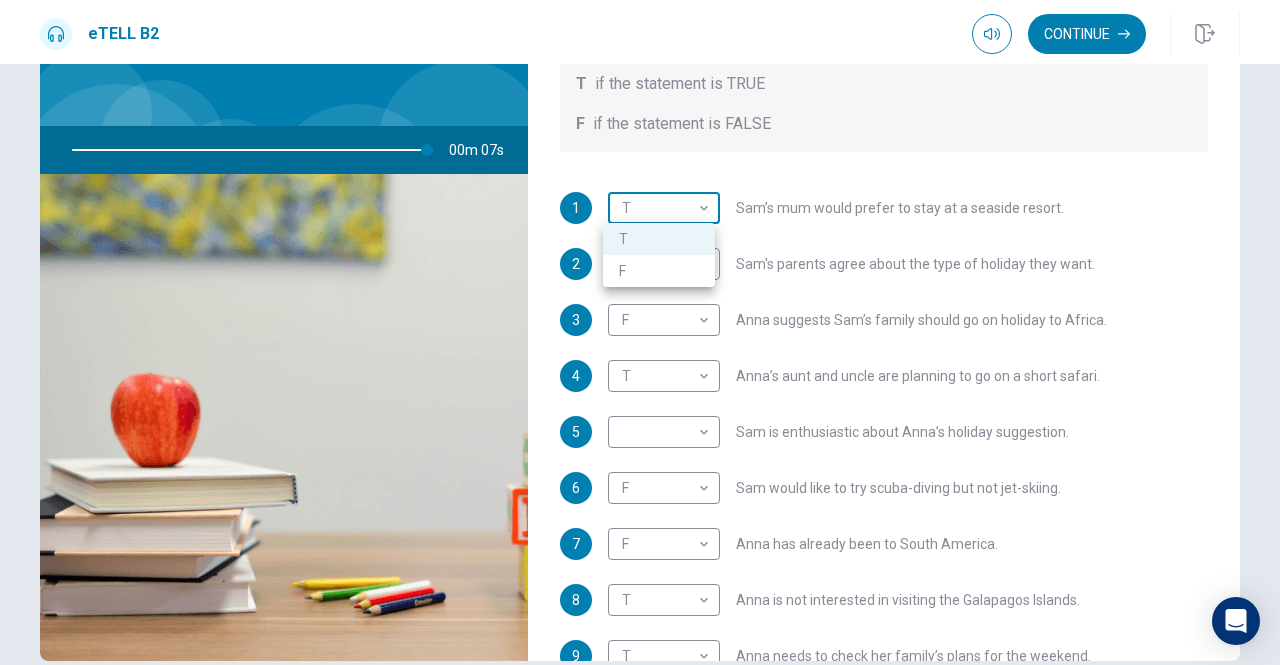 click on "This site uses cookies, as explained in our  Privacy Policy . If you agree to the use of cookies, please click the Accept button and continue to browse our site.   Privacy Policy Accept   eTELL B2 Continue Continue Question 1 For questions 1 – 10, mark each statement True (T) or False (F). You will hear Part One  TWICE.
You have one minute to read the questions for Part One.
Questions 1 - 10 T if the statement is TRUE F if the statement is FALSE 1 T * ​ Sam’s mum would prefer to stay at a seaside resort. 2 T * ​ Sam's parents agree about the type of holiday they want.  3 F * ​ Anna suggests Sam’s family should go on holiday to Africa. 4 T * ​ Anna’s aunt and uncle are planning to go on a short safari. 5 ​ ​ Sam is enthusiastic about Anna’s holiday suggestion.  6 F * ​  Sam would like to try scuba-diving but not jet-skiing.  7 F * ​ Anna has already been to South America. 8 T * ​ Anna is not interested in visiting the Galapagos Islands. 9 T * ​ 10 T * ​ 00m 07s © Copyright" at bounding box center (640, 332) 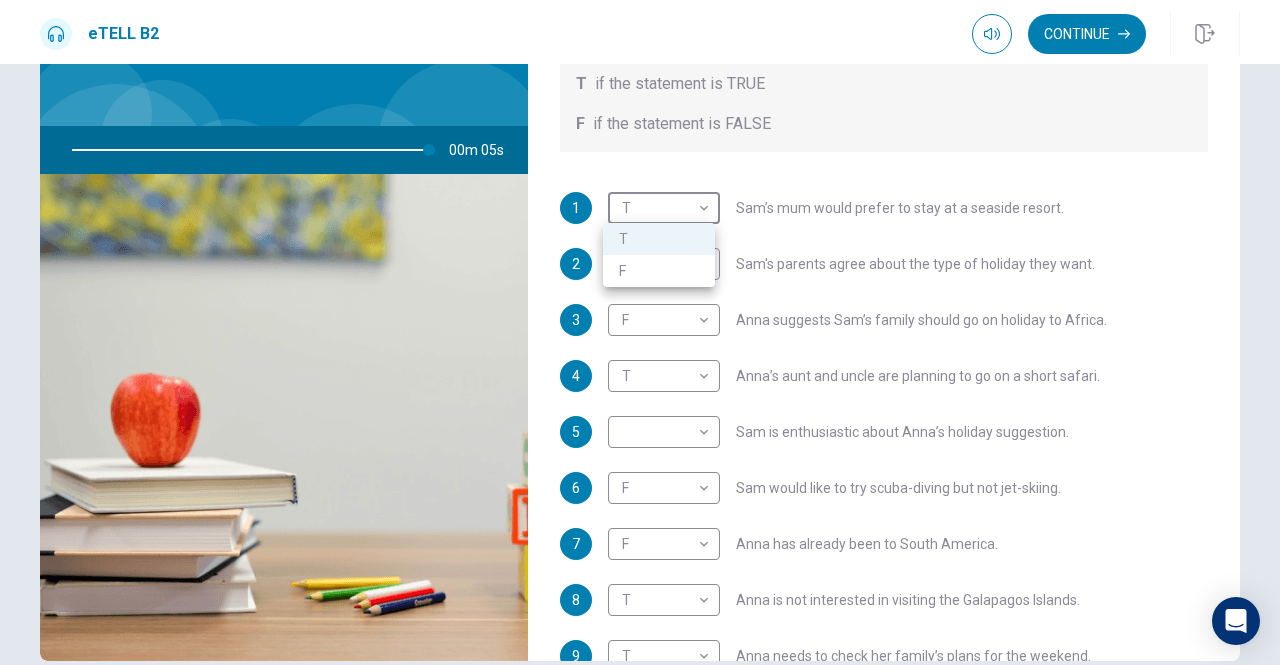 click at bounding box center [640, 332] 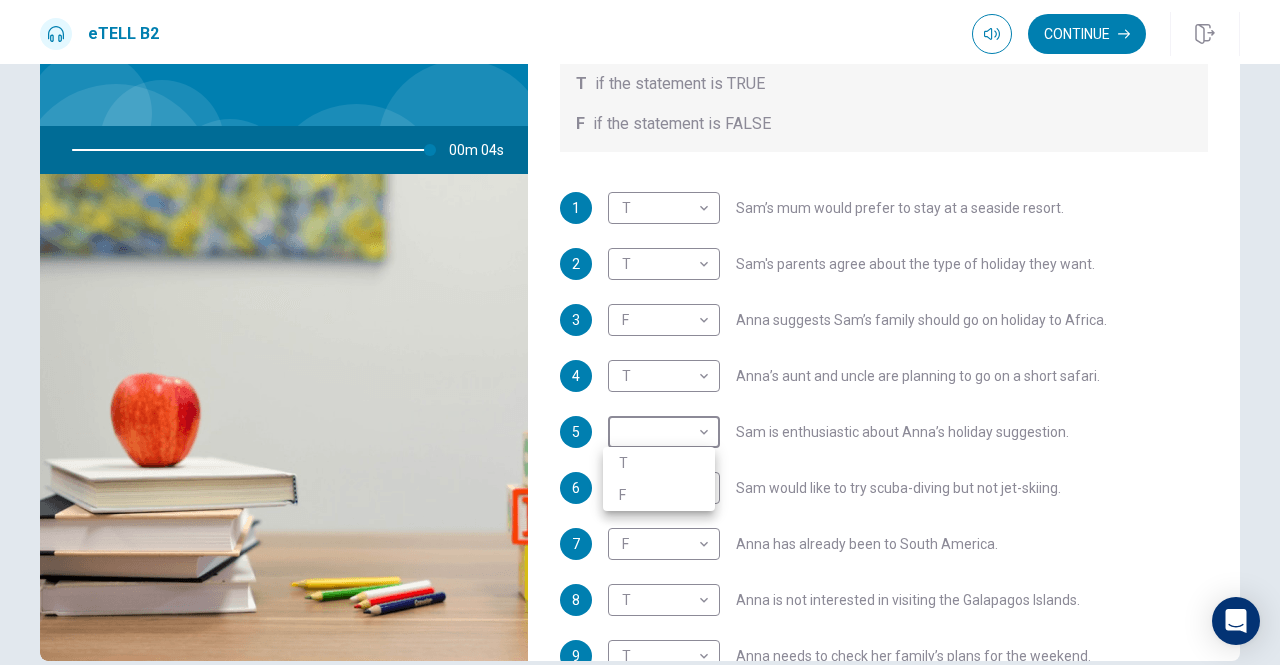 click on "This site uses cookies, as explained in our  Privacy Policy . If you agree to the use of cookies, please click the Accept button and continue to browse our site.   Privacy Policy Accept   eTELL B2 Continue Continue Question 1 For questions 1 – 10, mark each statement True (T) or False (F). You will hear Part One  TWICE.
You have one minute to read the questions for Part One.
Questions 1 - 10 T if the statement is TRUE F if the statement is FALSE 1 T * ​ Sam’s mum would prefer to stay at a seaside resort. 2 T * ​ Sam's parents agree about the type of holiday they want.  3 F * ​ Anna suggests Sam’s family should go on holiday to Africa. 4 T * ​ Anna’s aunt and uncle are planning to go on a short safari. 5 ​ ​ Sam is enthusiastic about Anna’s holiday suggestion.  6 F * ​  Sam would like to try scuba-diving but not jet-skiing.  7 F * ​ Anna has already been to South America. 8 T * ​ Anna is not interested in visiting the Galapagos Islands. 9 T * ​ 10 T * ​ 00m 04s © Copyright" at bounding box center (640, 332) 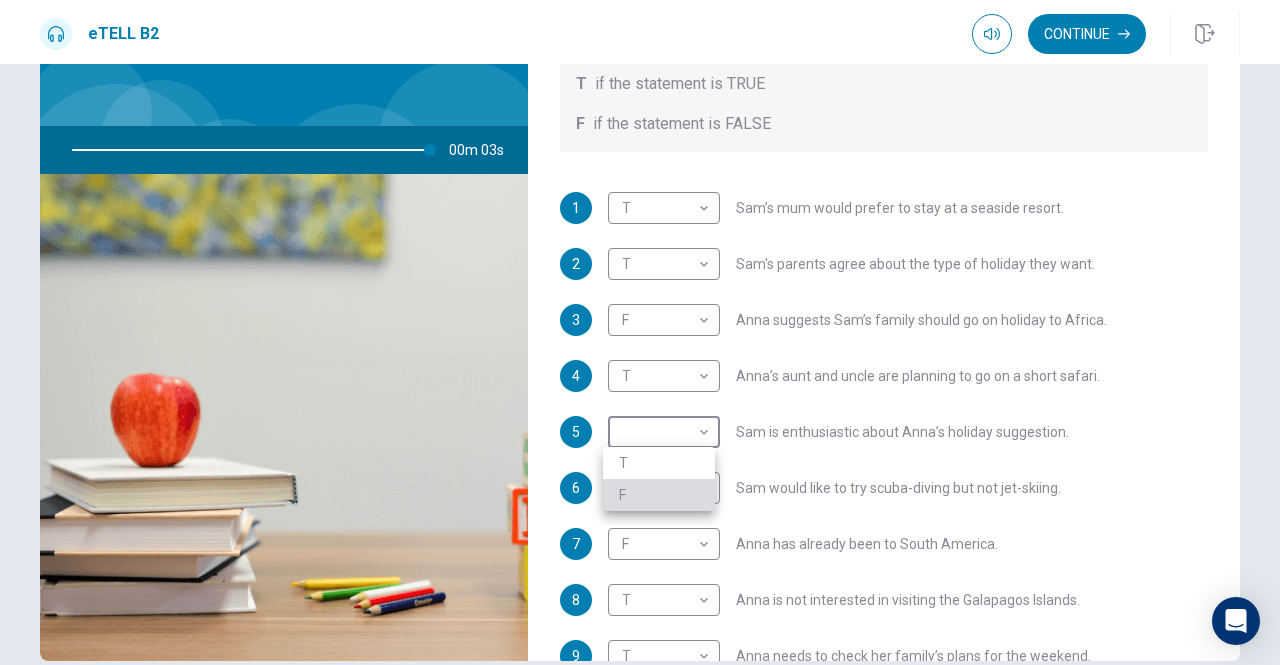 click on "F" at bounding box center (659, 495) 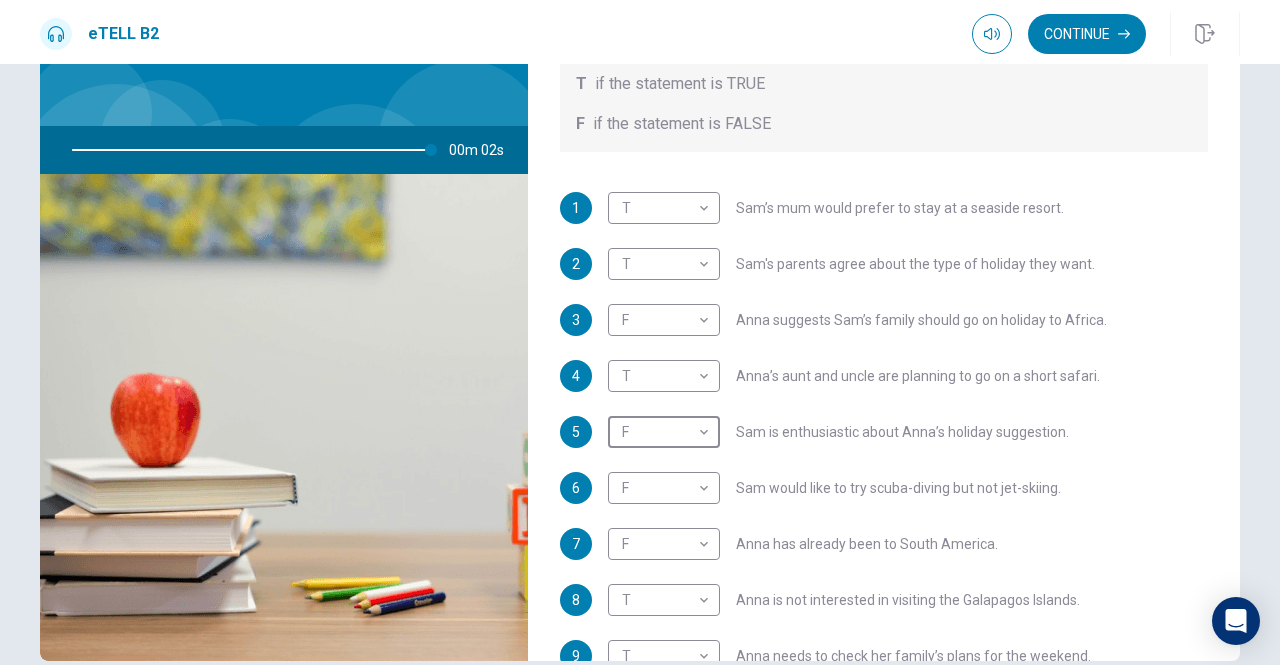 scroll, scrollTop: 352, scrollLeft: 0, axis: vertical 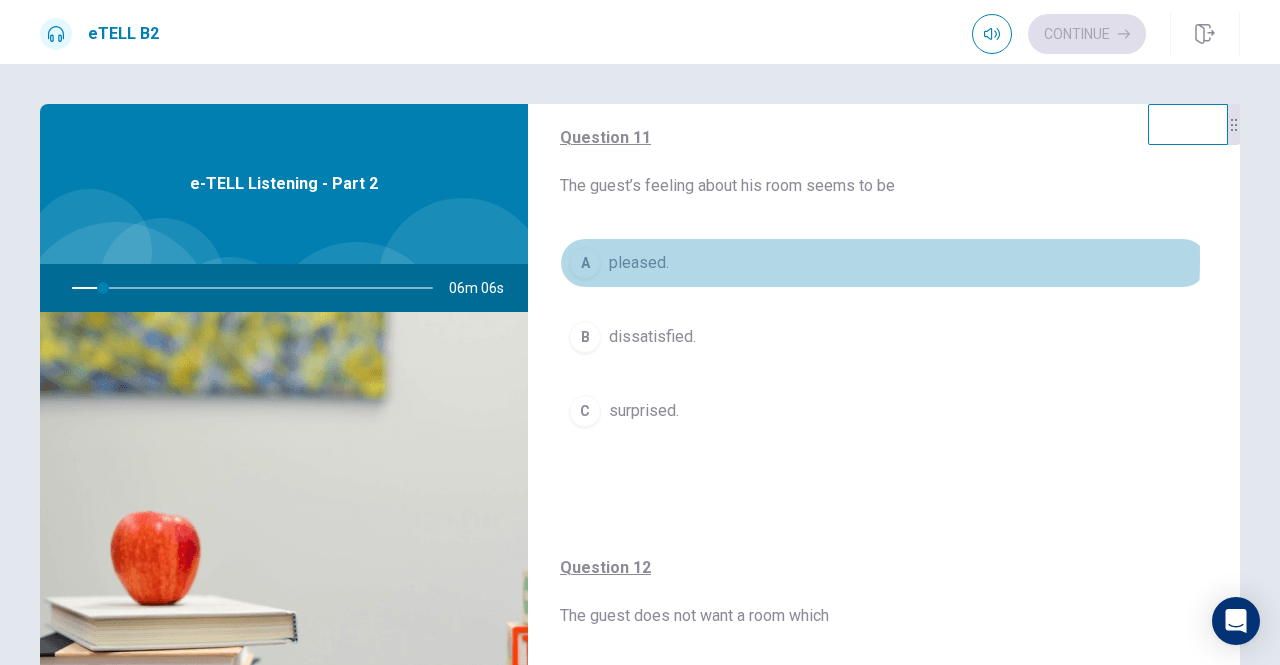 click on "A" at bounding box center (585, 263) 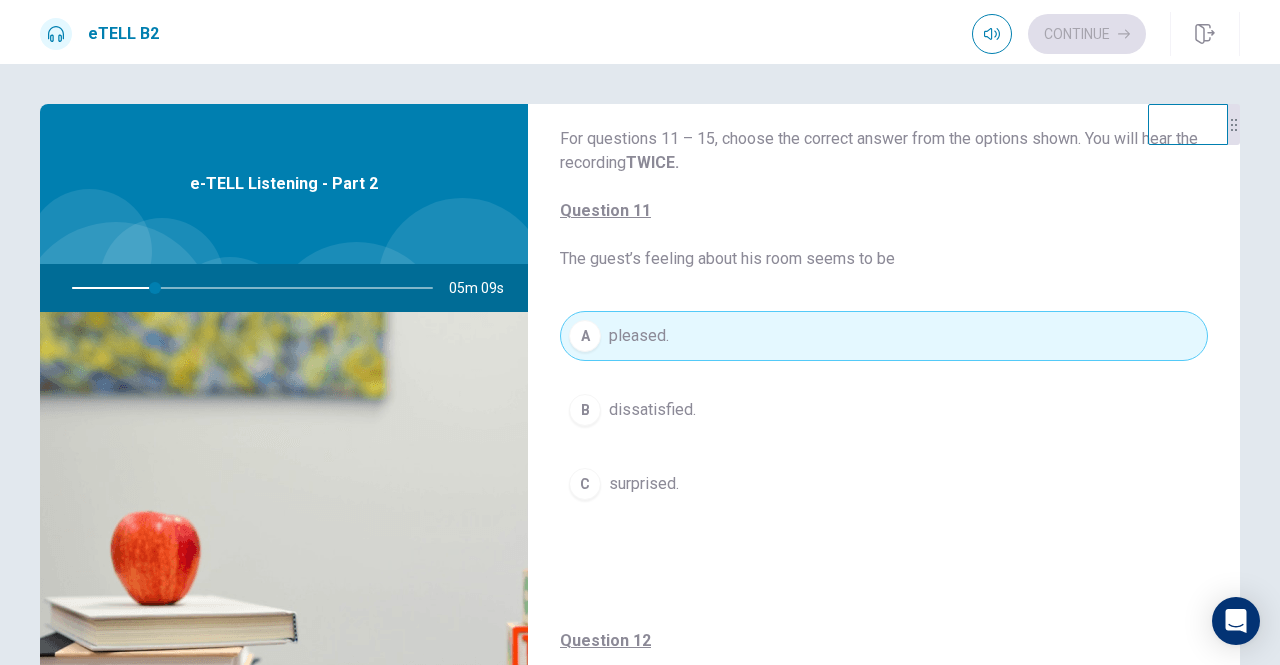 scroll, scrollTop: 0, scrollLeft: 0, axis: both 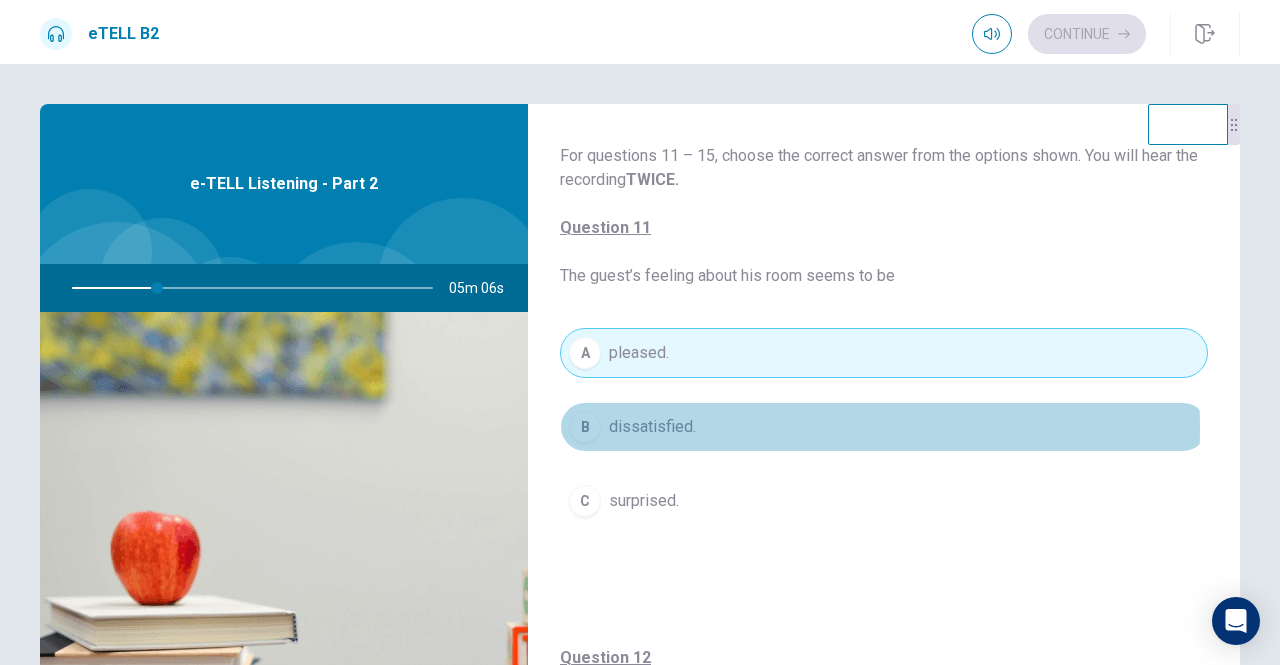 click on "dissatisfied." at bounding box center (652, 427) 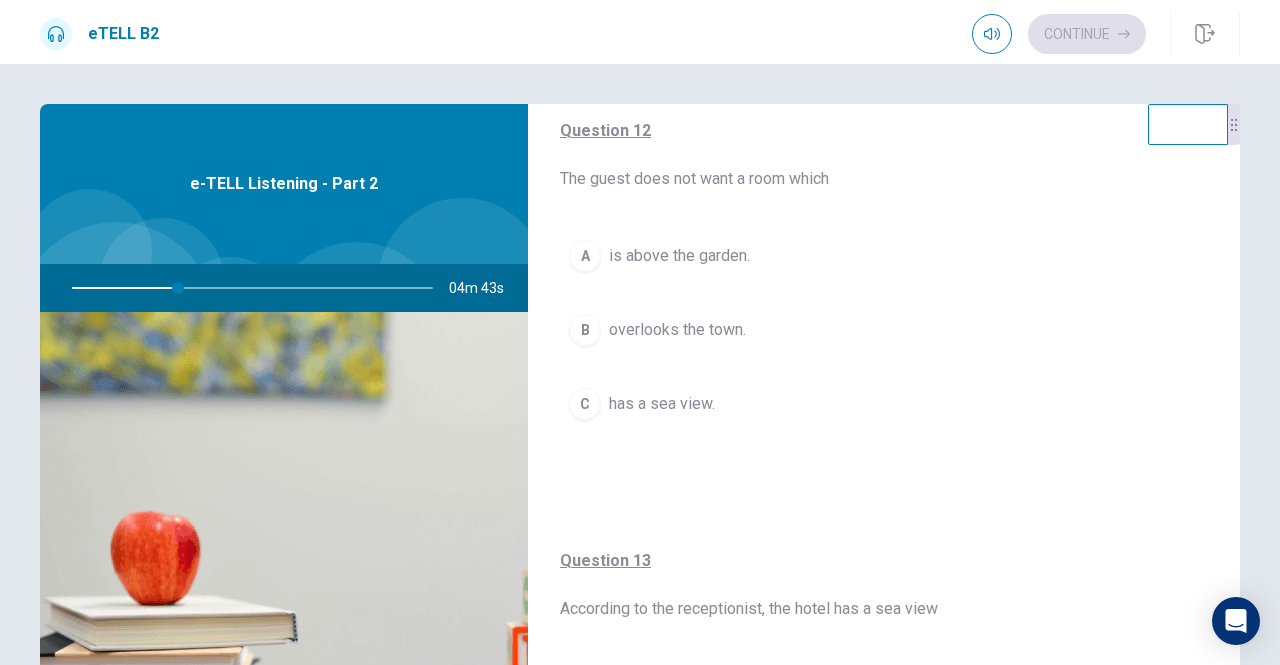 scroll, scrollTop: 526, scrollLeft: 0, axis: vertical 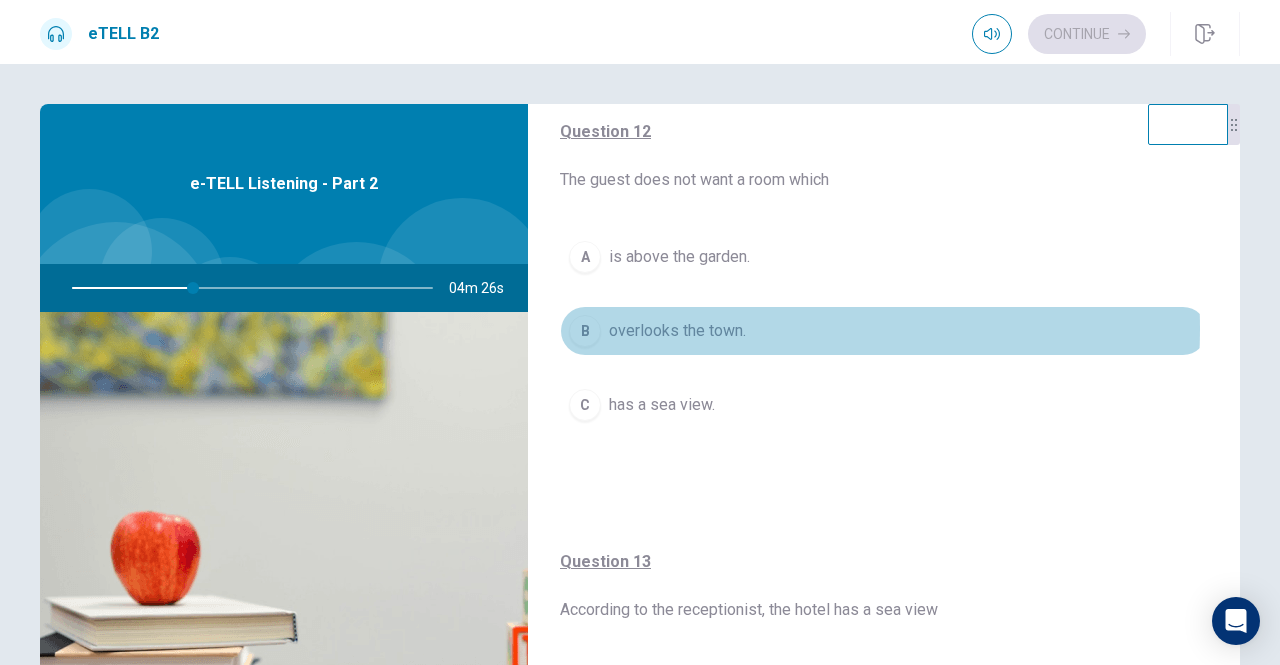 click on "overlooks the town." at bounding box center (677, 331) 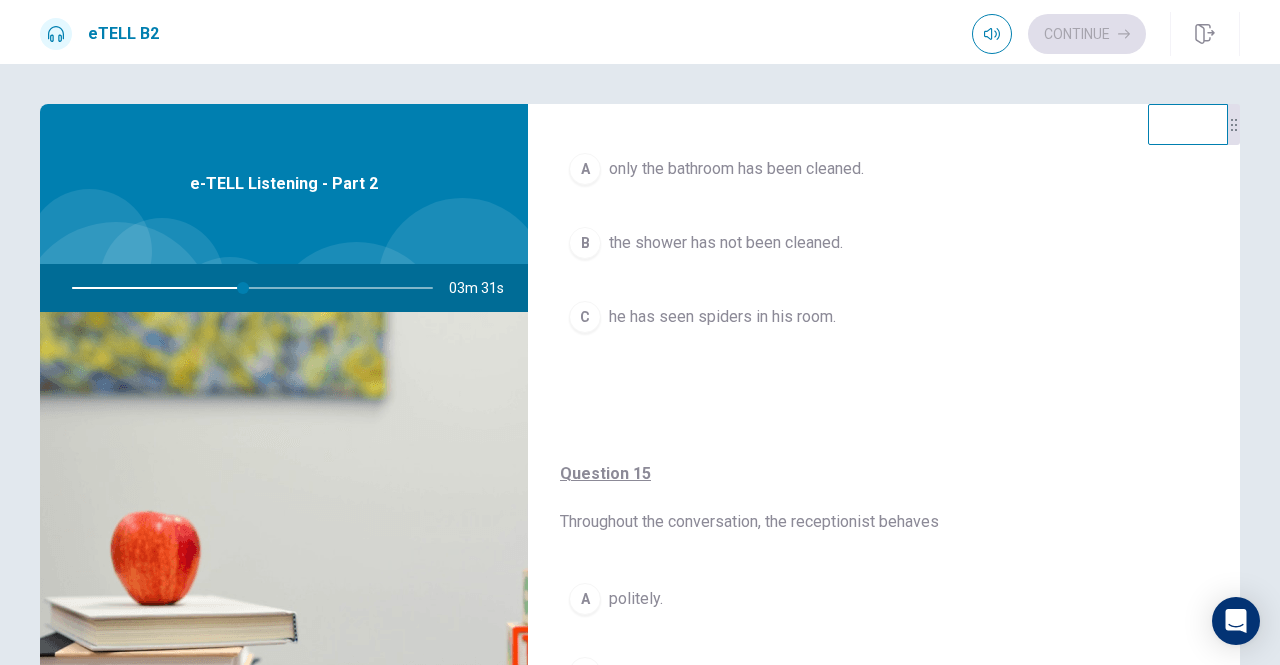 scroll, scrollTop: 1516, scrollLeft: 0, axis: vertical 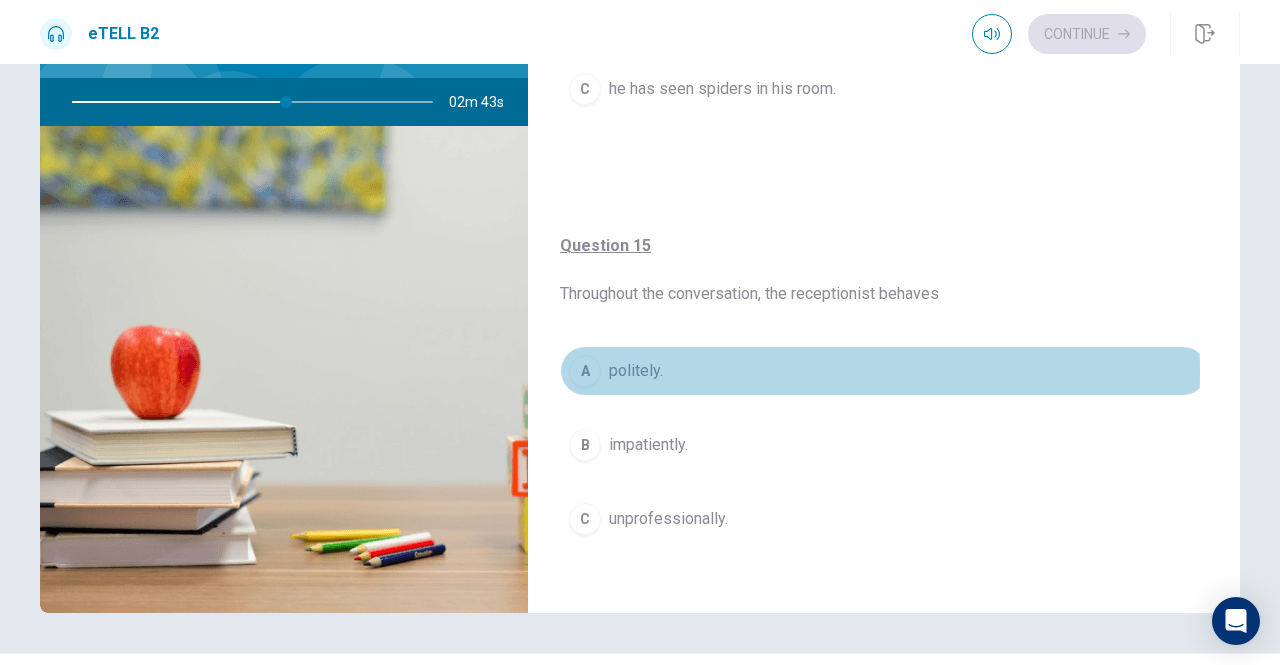 click on "politely." at bounding box center (636, 371) 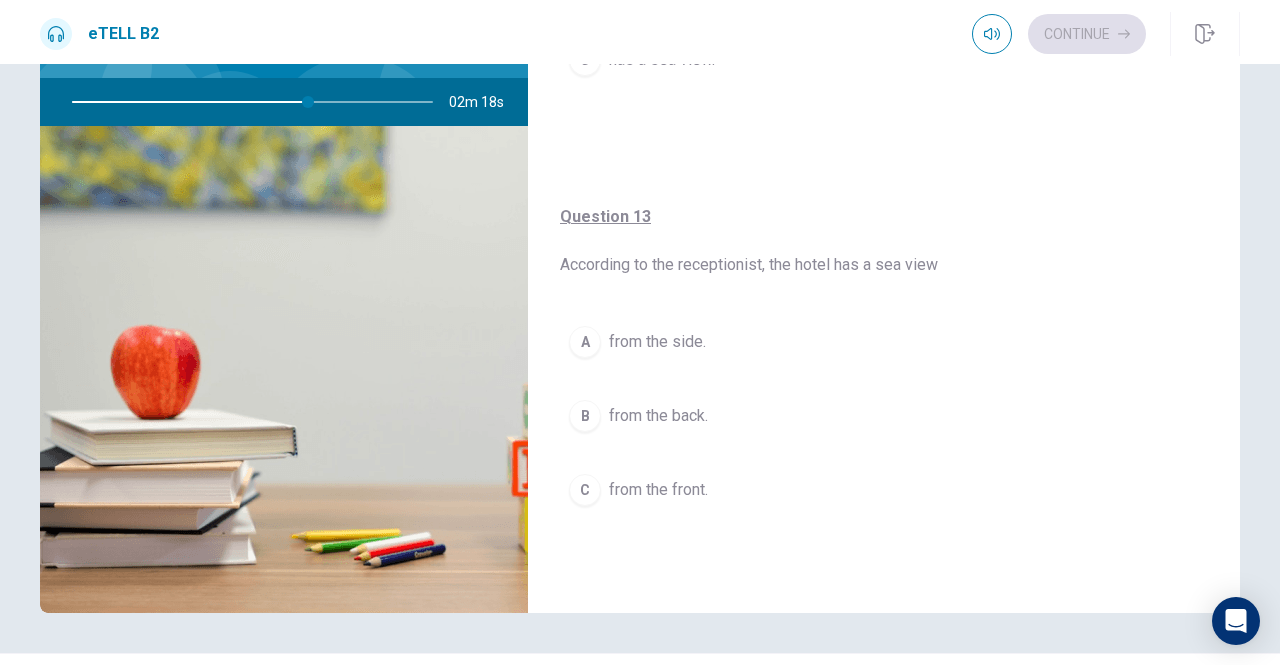scroll, scrollTop: 682, scrollLeft: 0, axis: vertical 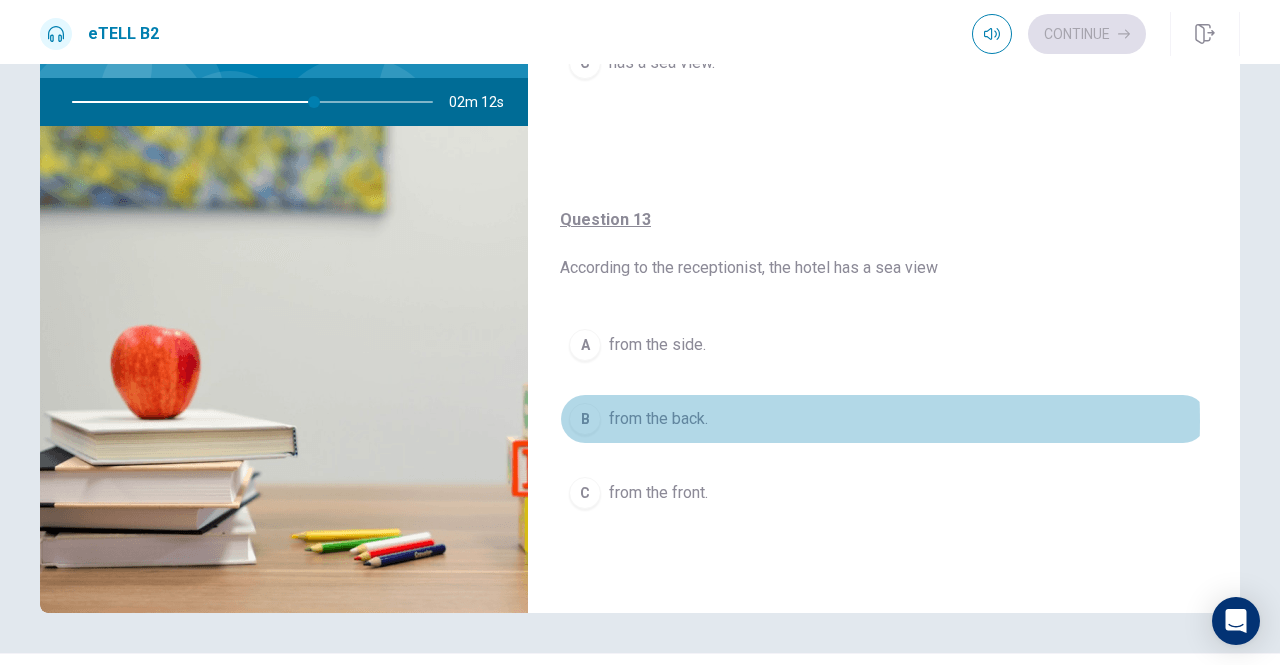 click on "from the back." at bounding box center [658, 419] 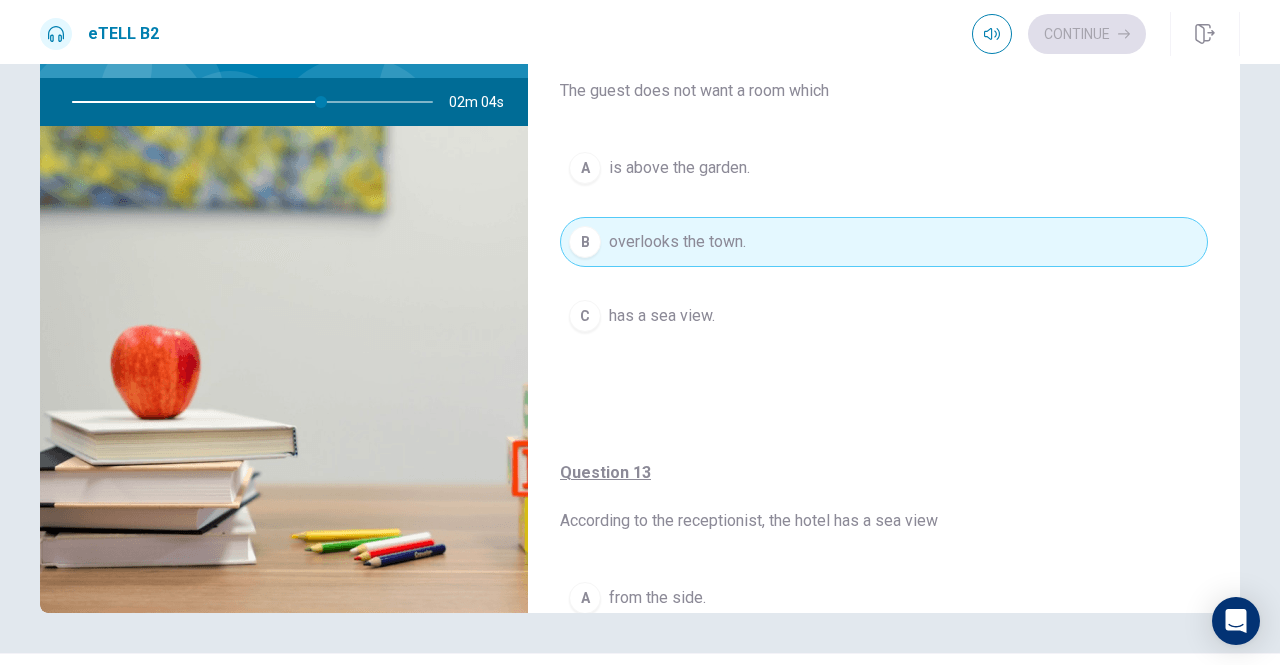 scroll, scrollTop: 430, scrollLeft: 0, axis: vertical 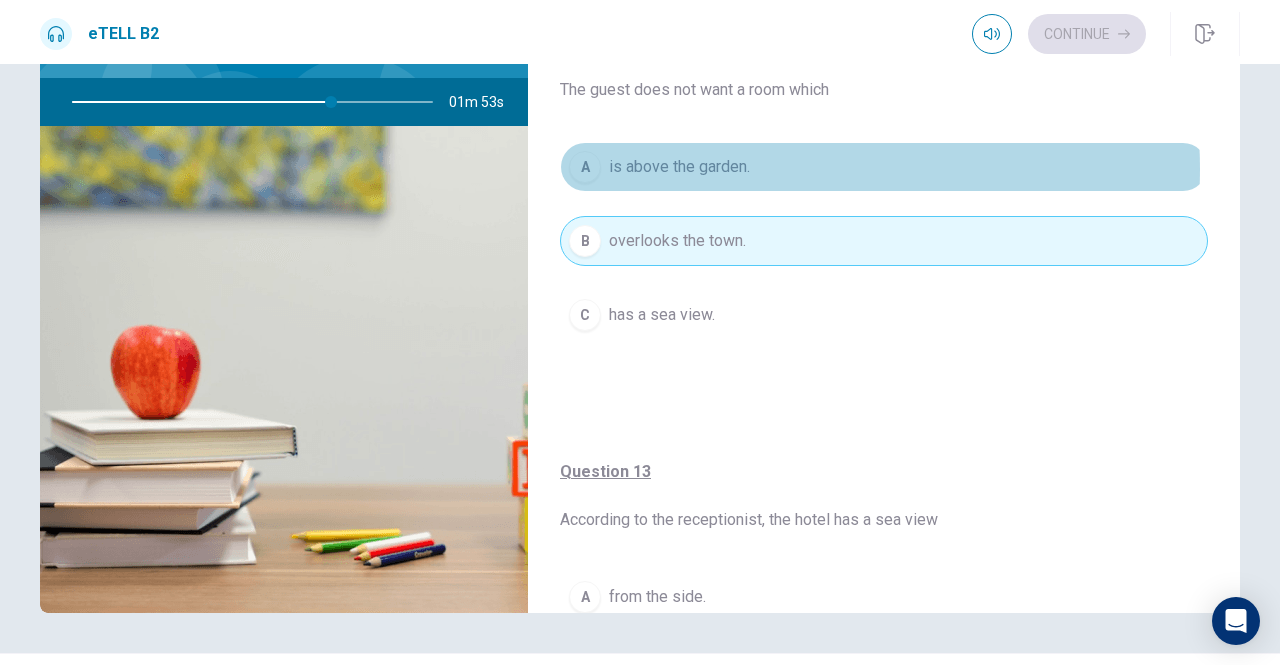 click on "is above the garden." at bounding box center (679, 167) 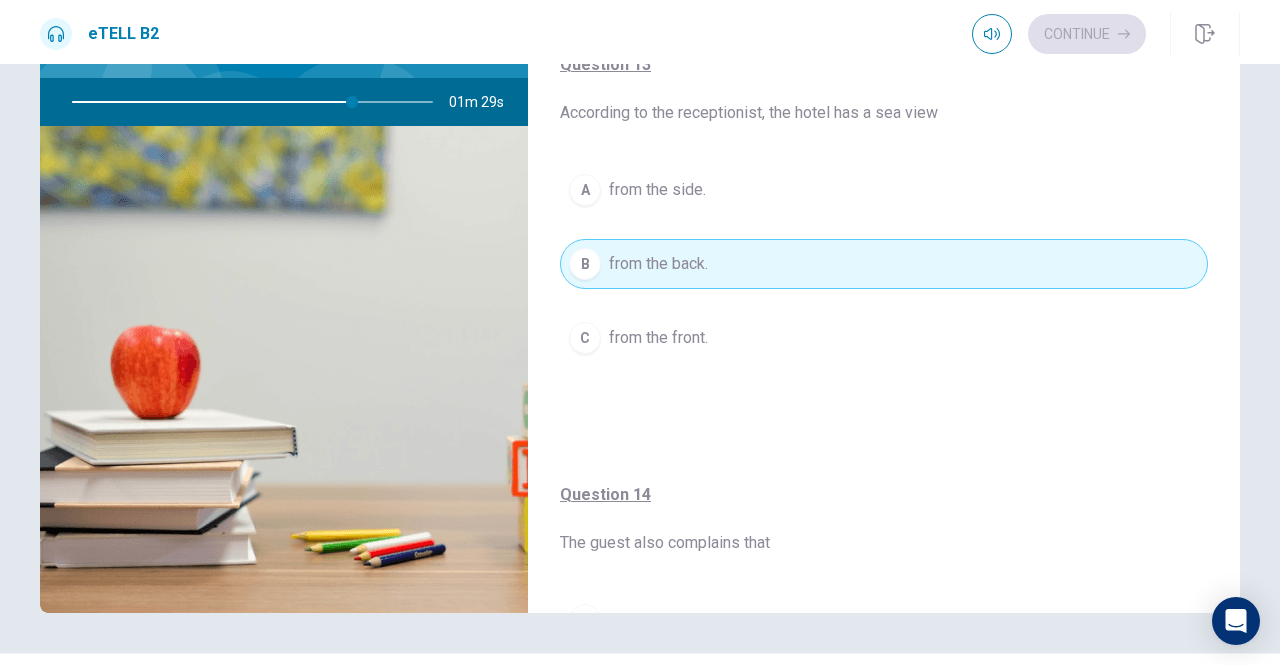 scroll, scrollTop: 839, scrollLeft: 0, axis: vertical 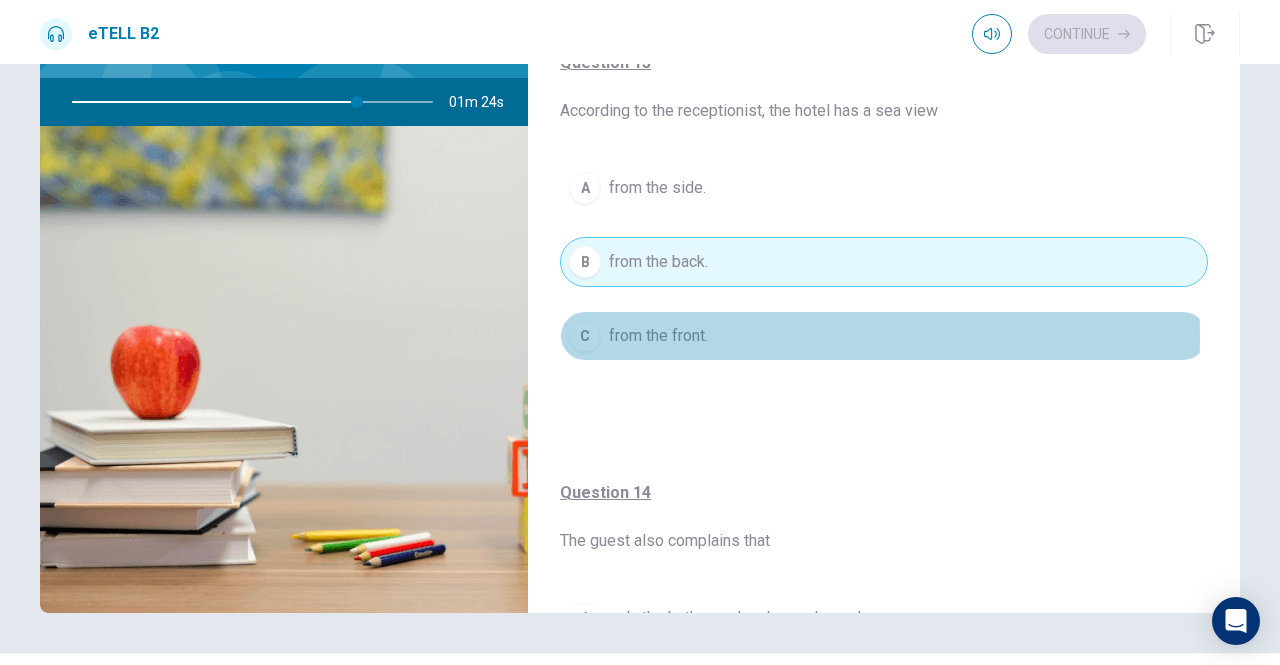 click on "C from the front." at bounding box center [884, 336] 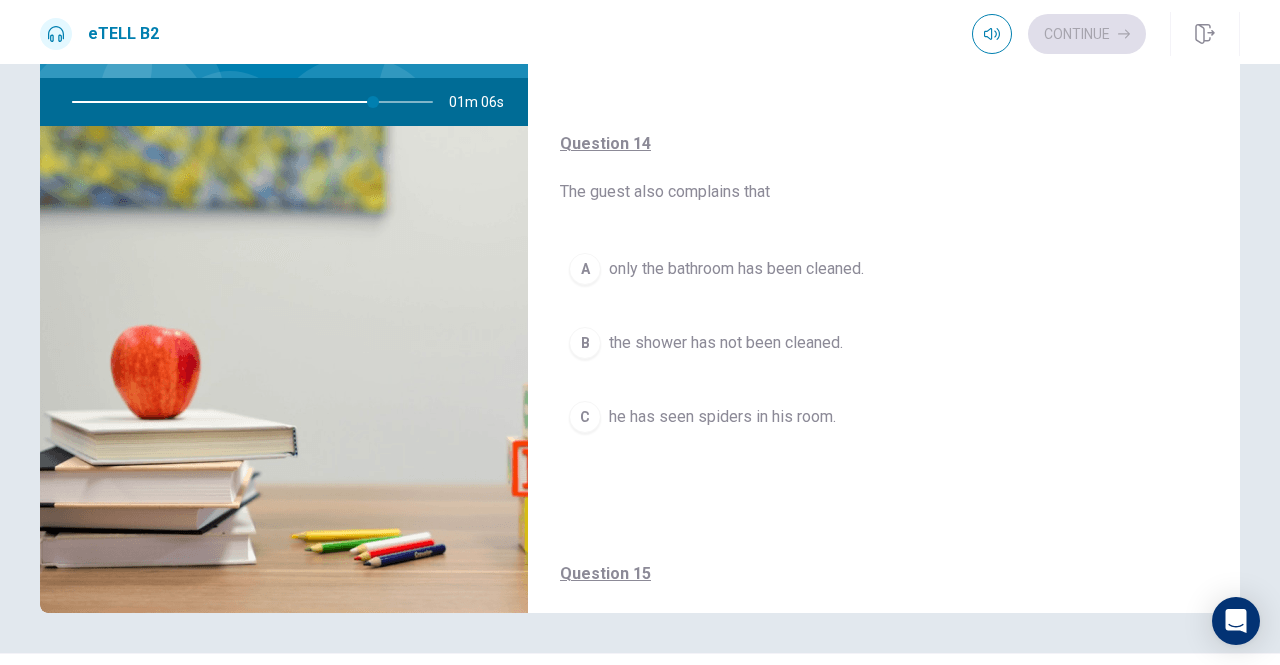 scroll, scrollTop: 1214, scrollLeft: 0, axis: vertical 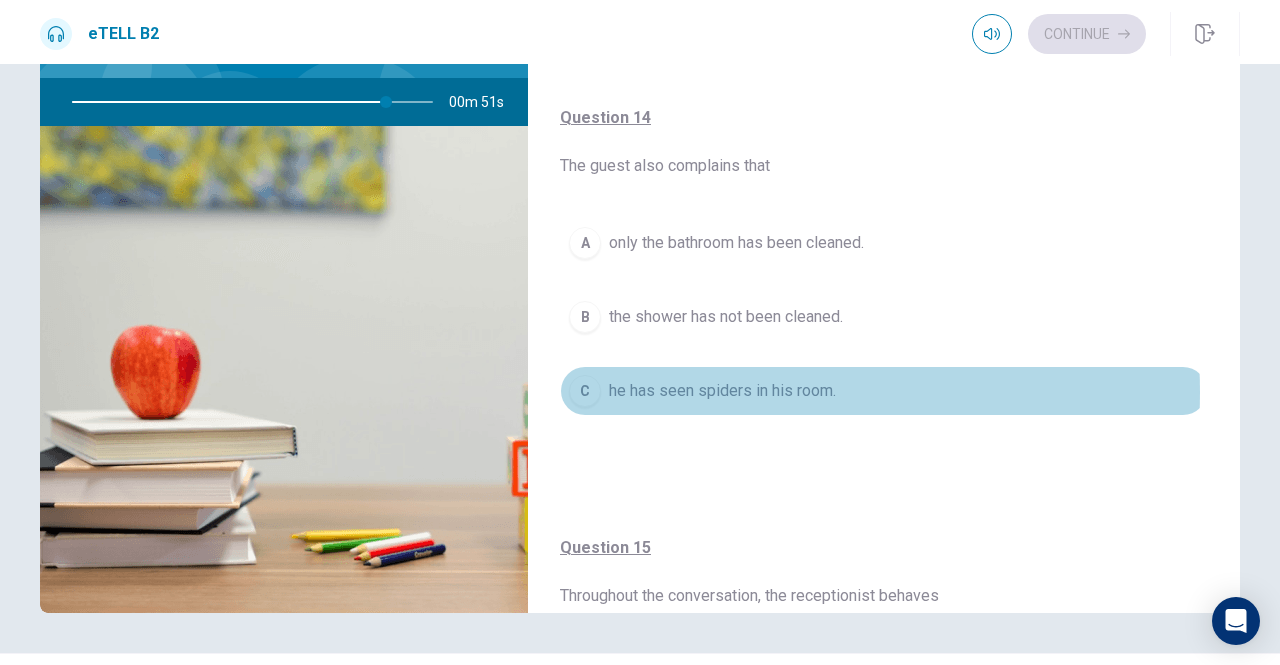click on "he has seen spiders in his room." at bounding box center [722, 391] 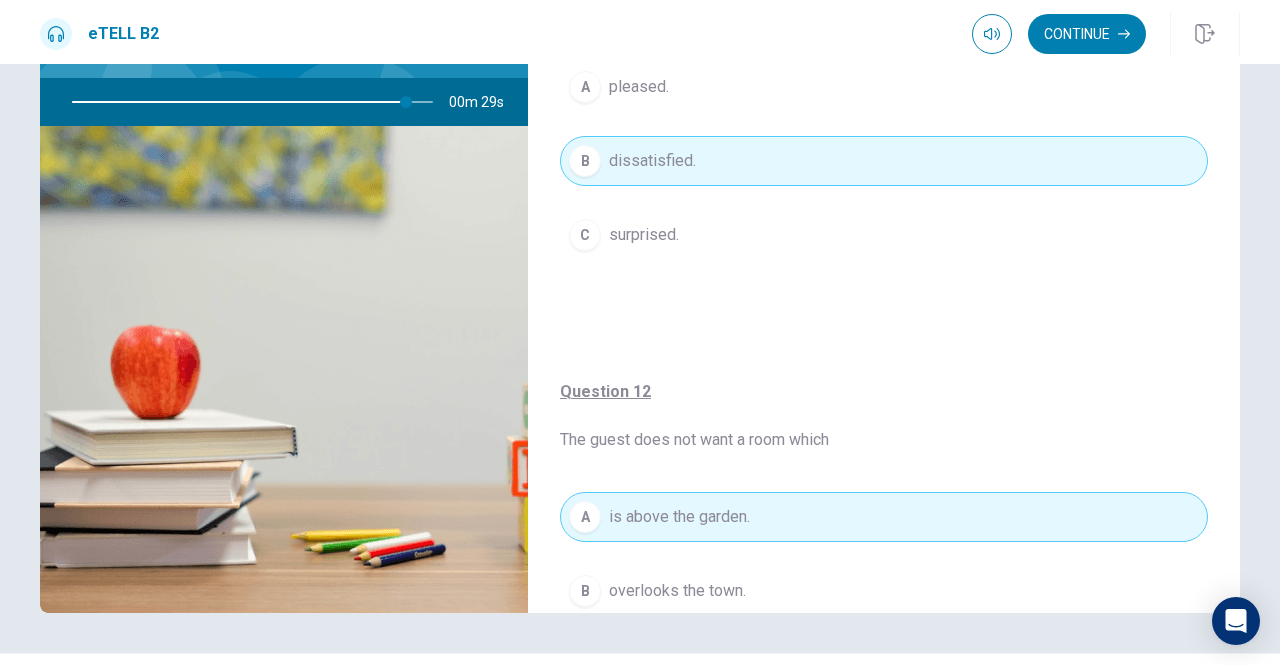 scroll, scrollTop: 0, scrollLeft: 0, axis: both 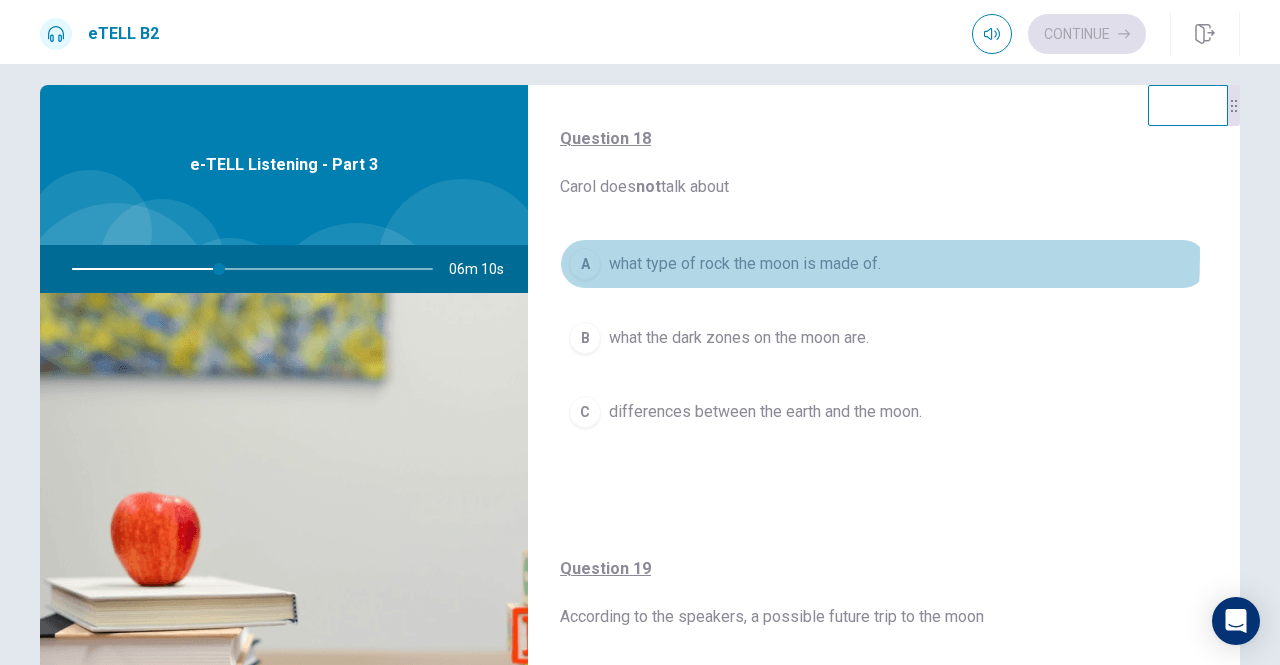 click on "what type of rock the moon is made of." at bounding box center [745, 264] 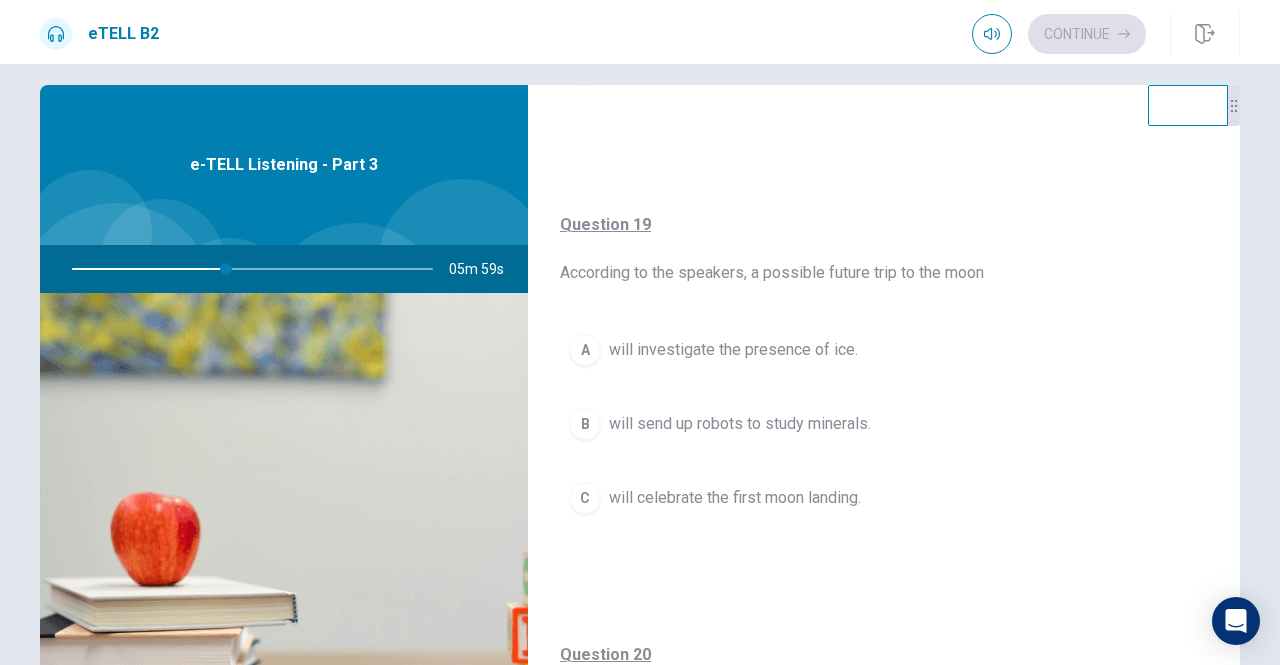 scroll, scrollTop: 1564, scrollLeft: 0, axis: vertical 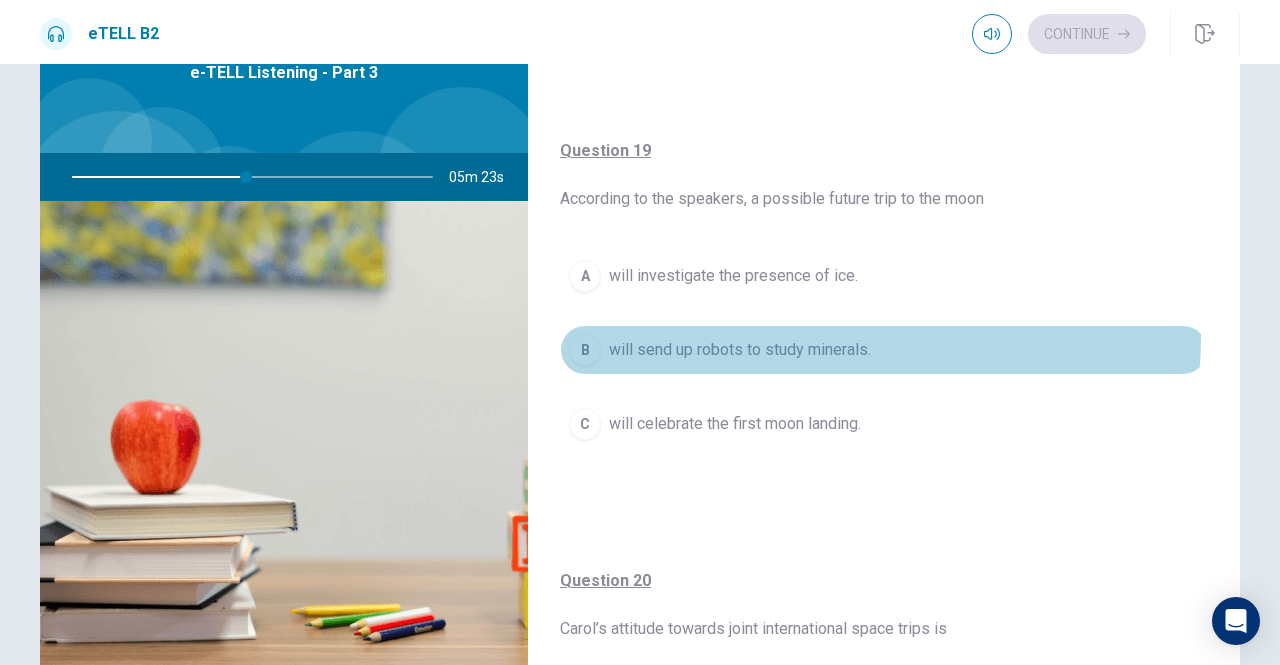 click on "B will send up robots to study minerals." at bounding box center (884, 350) 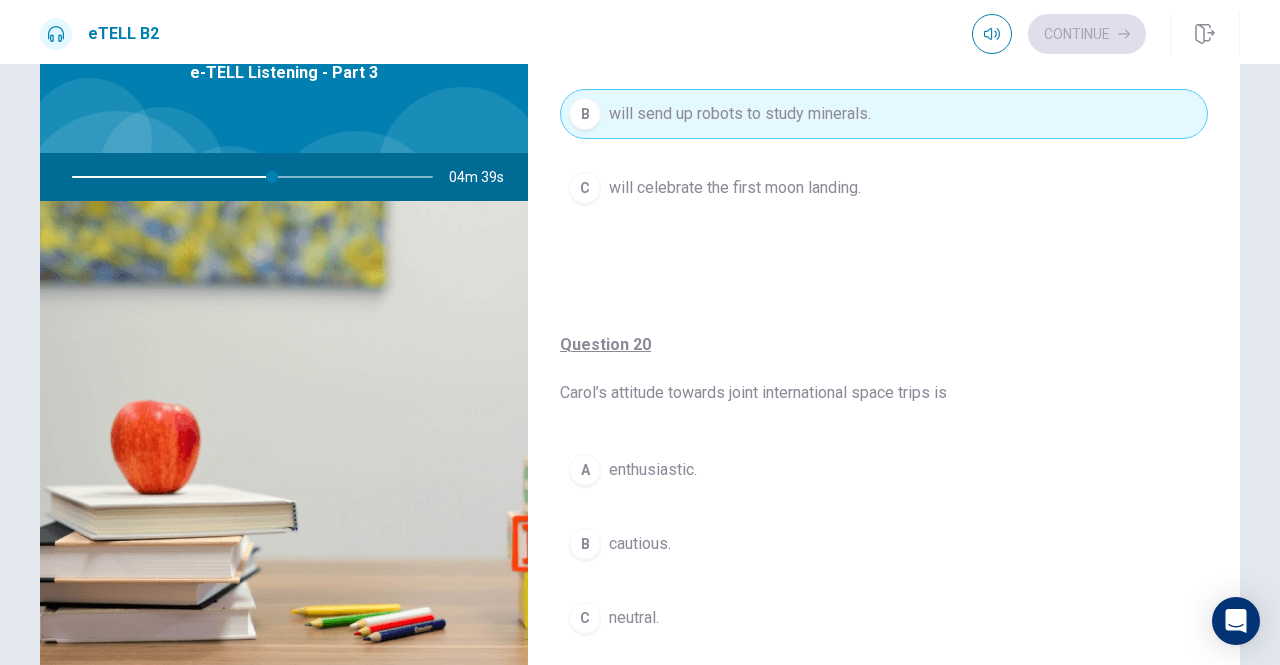 scroll, scrollTop: 1564, scrollLeft: 0, axis: vertical 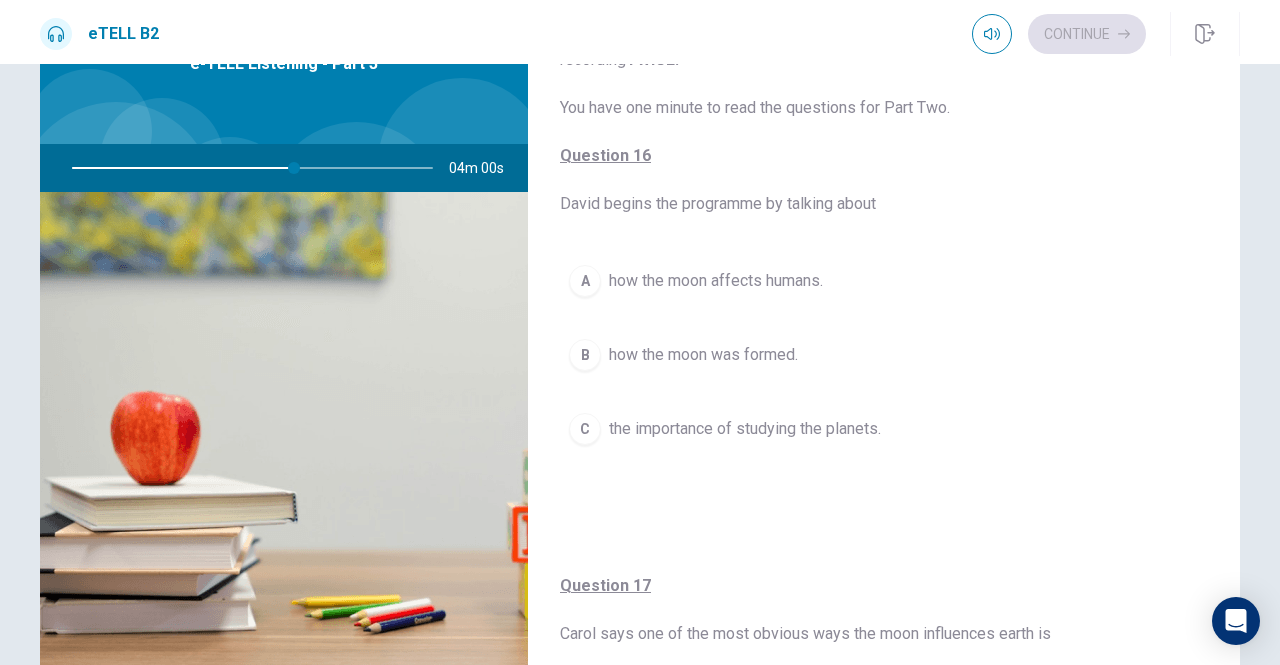 click on "how the moon affects humans." at bounding box center [716, 281] 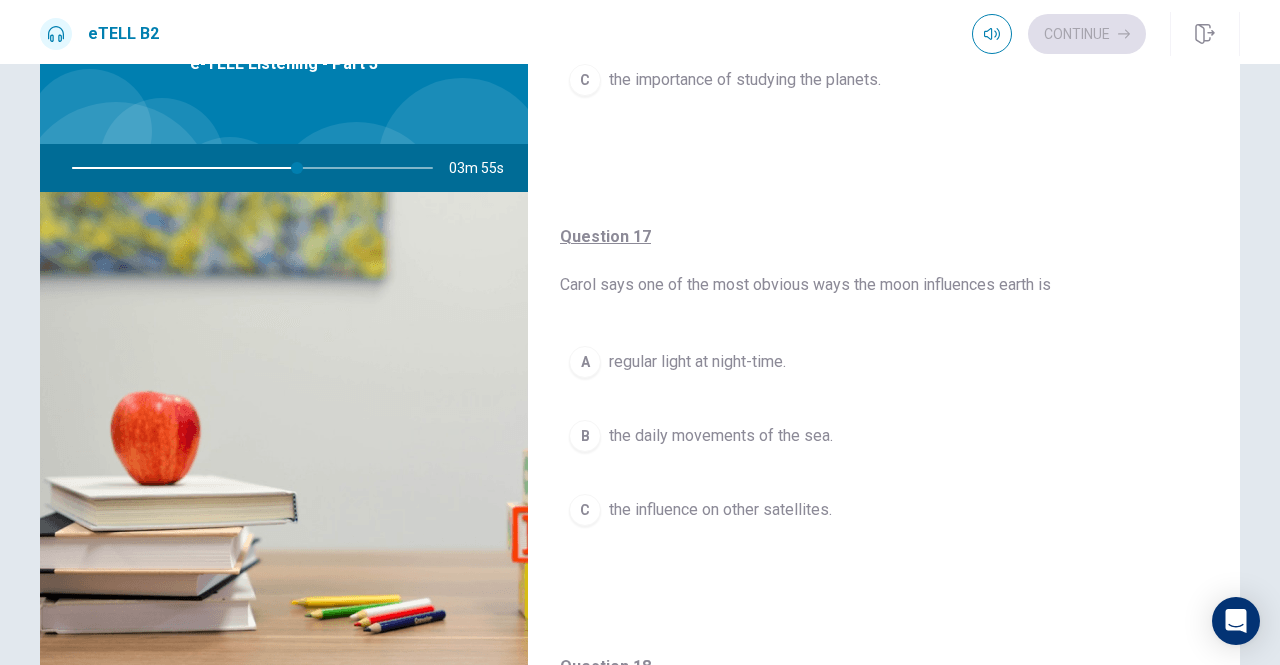 scroll, scrollTop: 455, scrollLeft: 0, axis: vertical 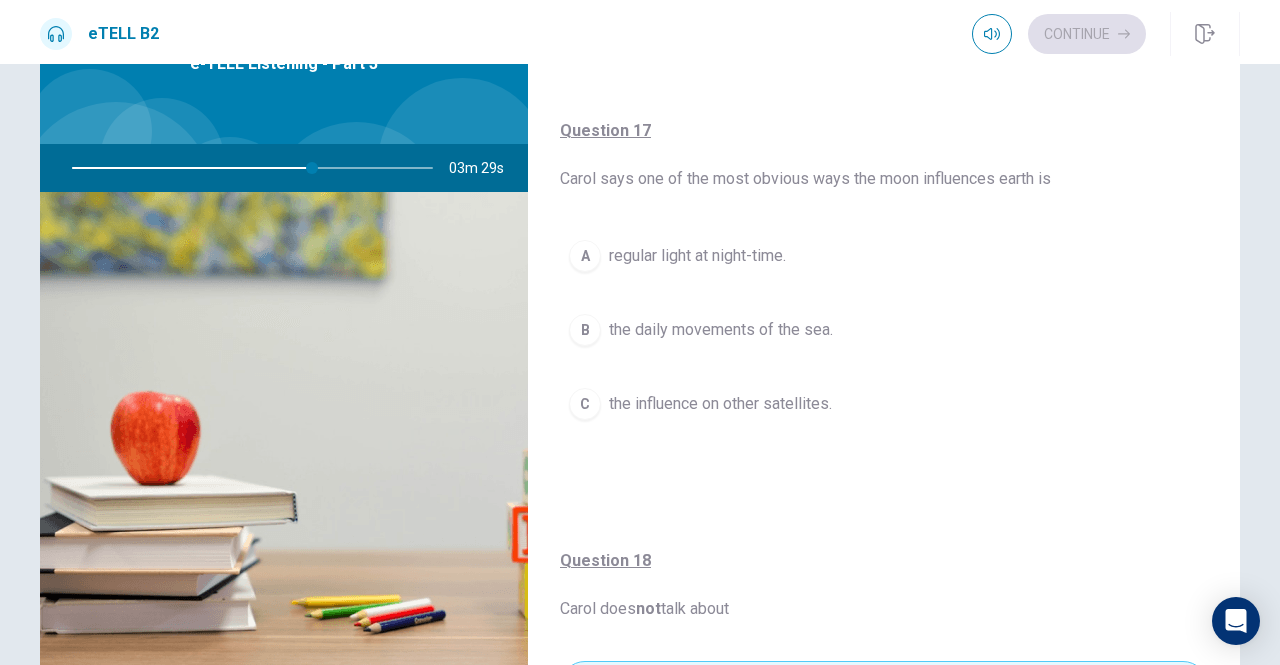 click on "the influence on other satellites." at bounding box center (720, 404) 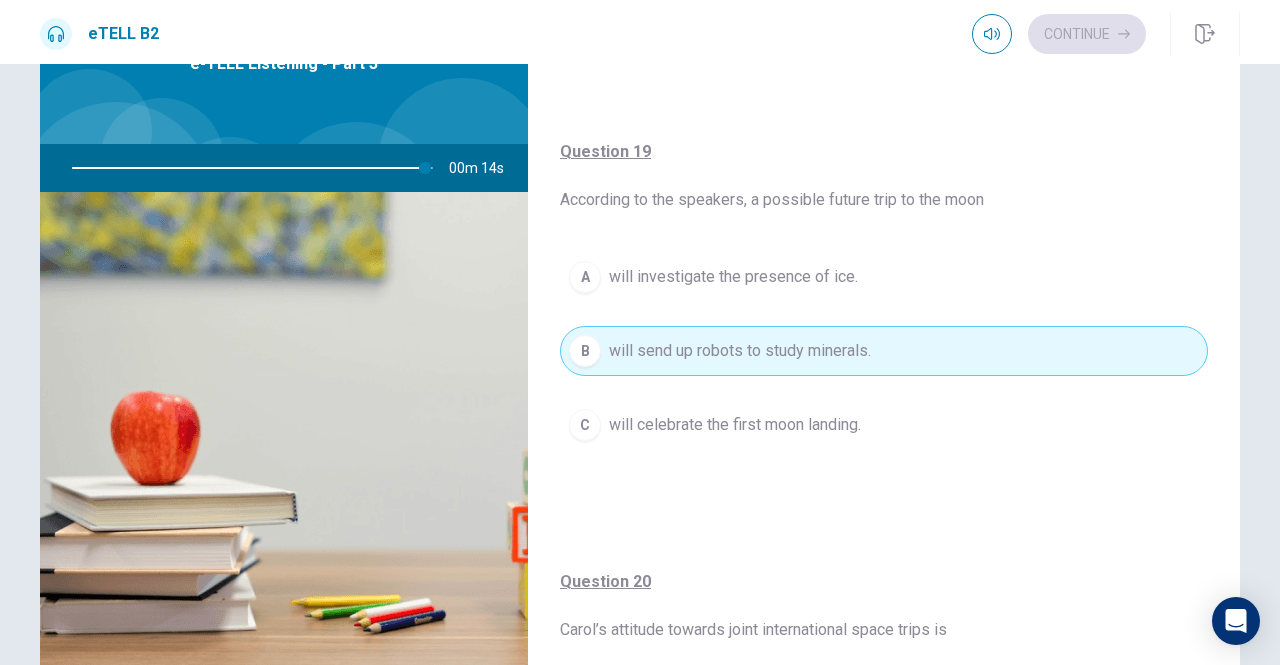 scroll, scrollTop: 1295, scrollLeft: 0, axis: vertical 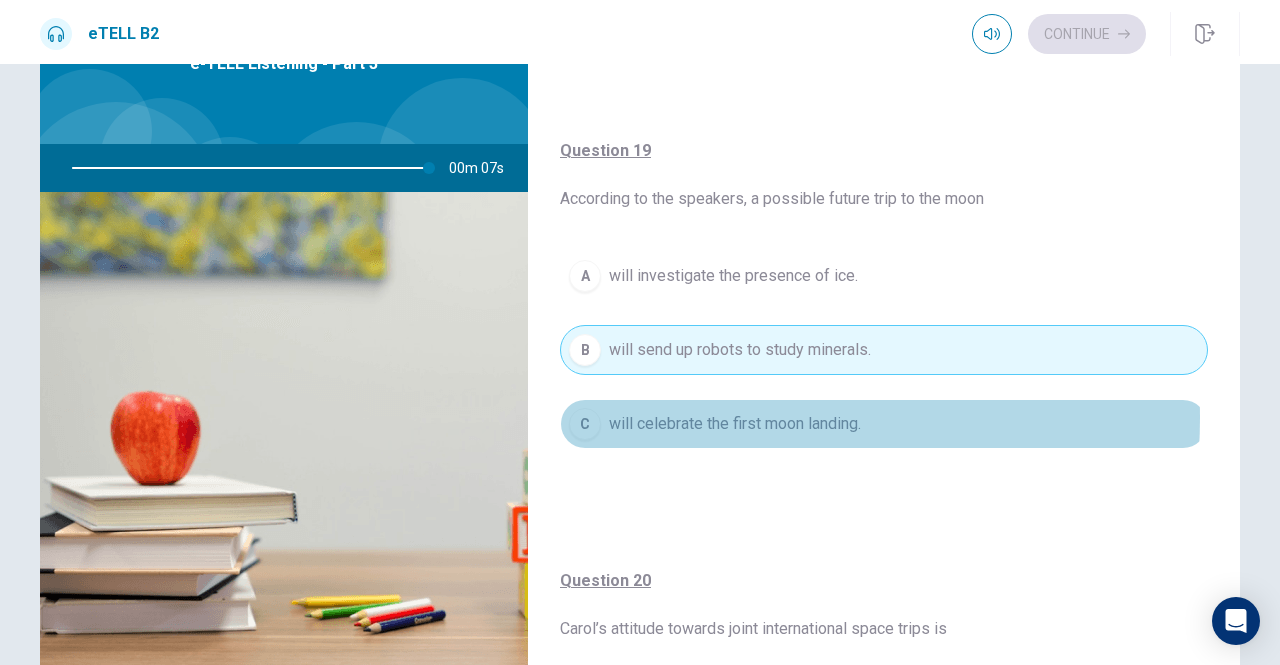 click on "will celebrate the first moon landing." at bounding box center (735, 424) 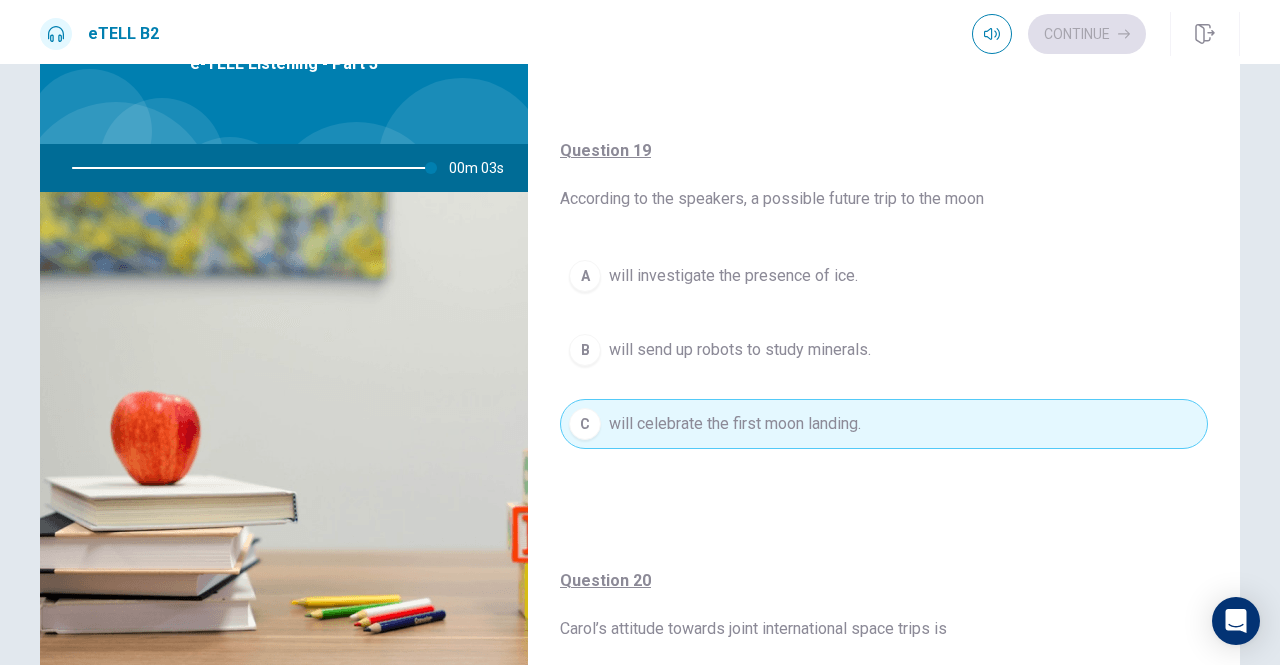 click on "will send up robots to study minerals." at bounding box center (740, 350) 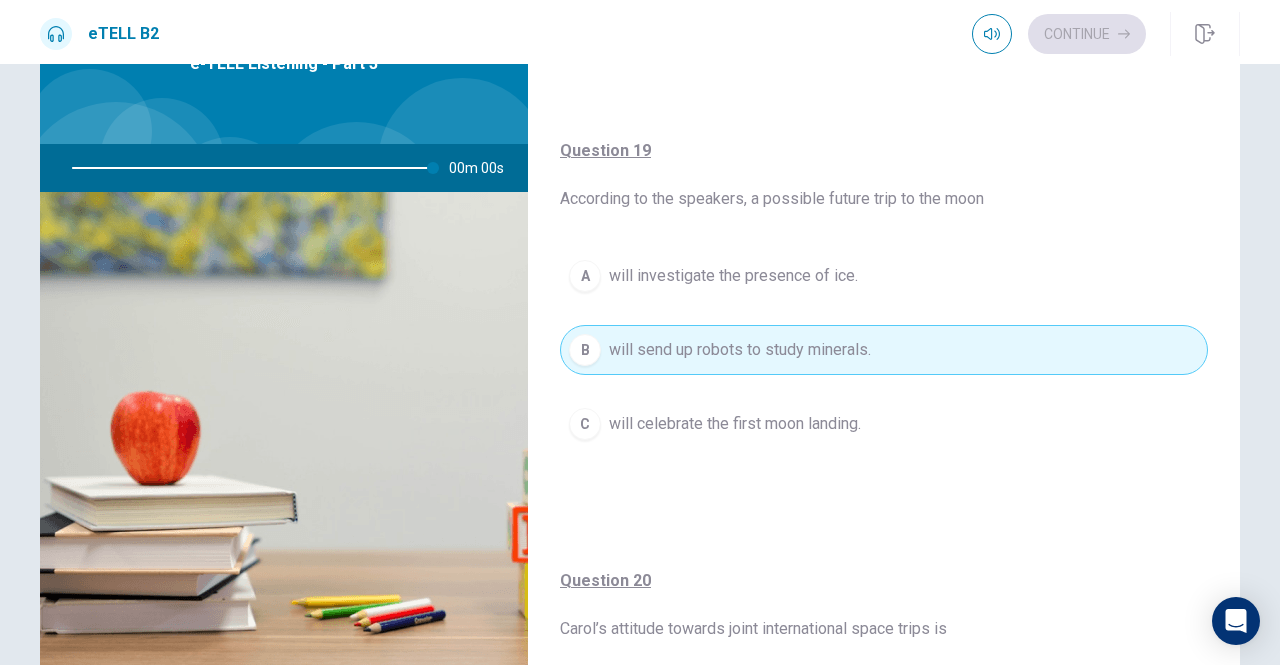 type on "*" 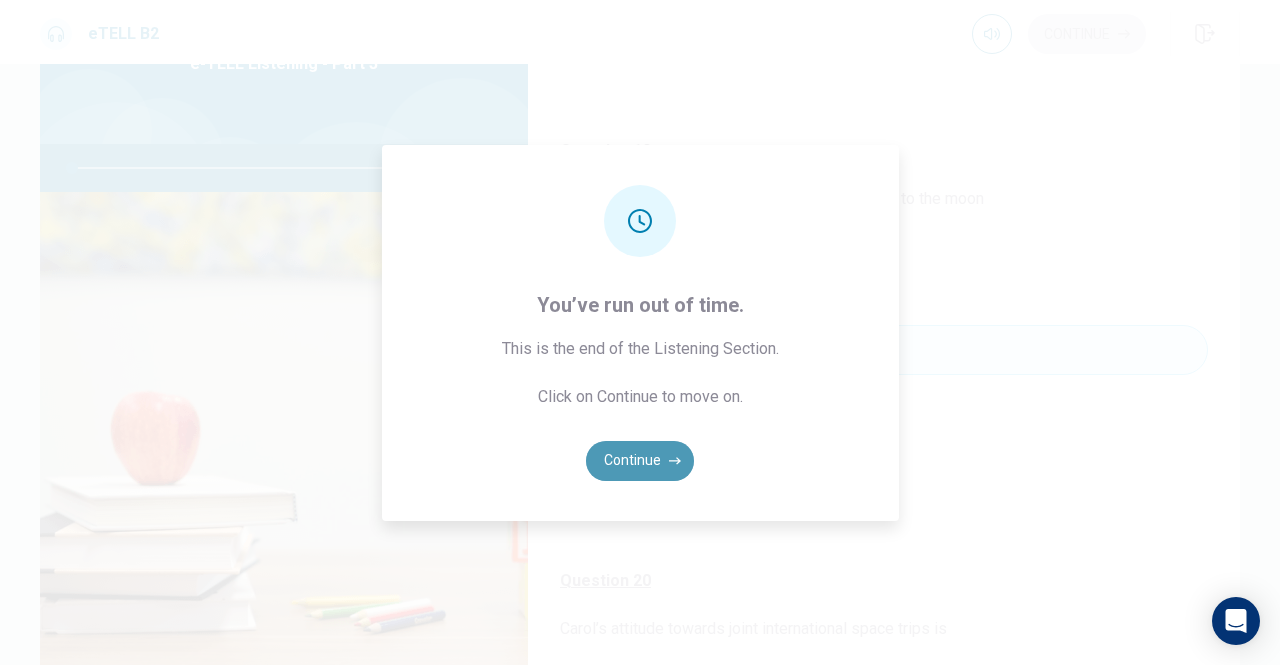 click 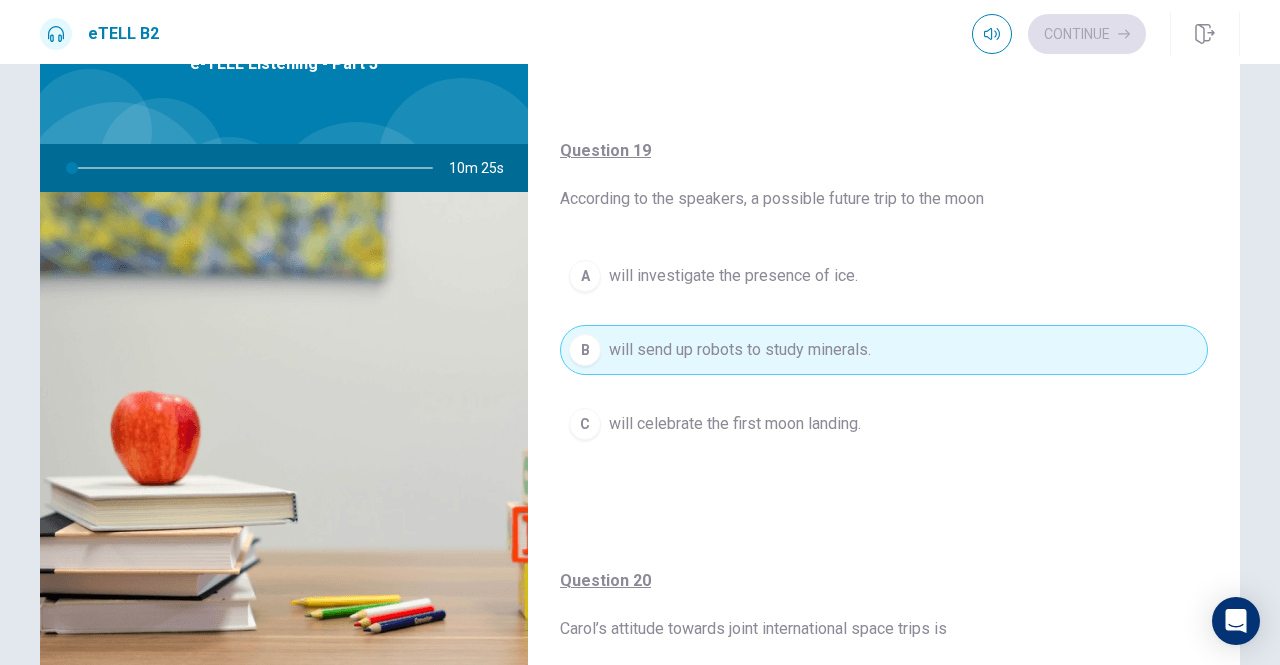 scroll, scrollTop: 0, scrollLeft: 0, axis: both 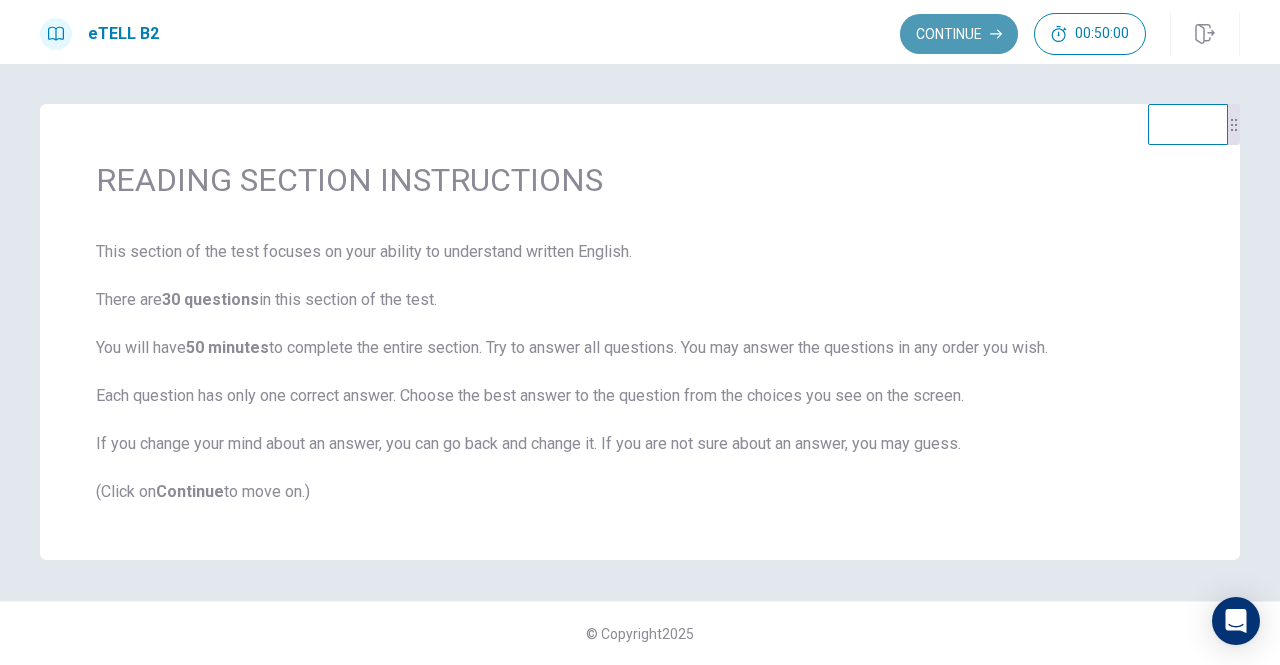 click on "Continue" at bounding box center [959, 34] 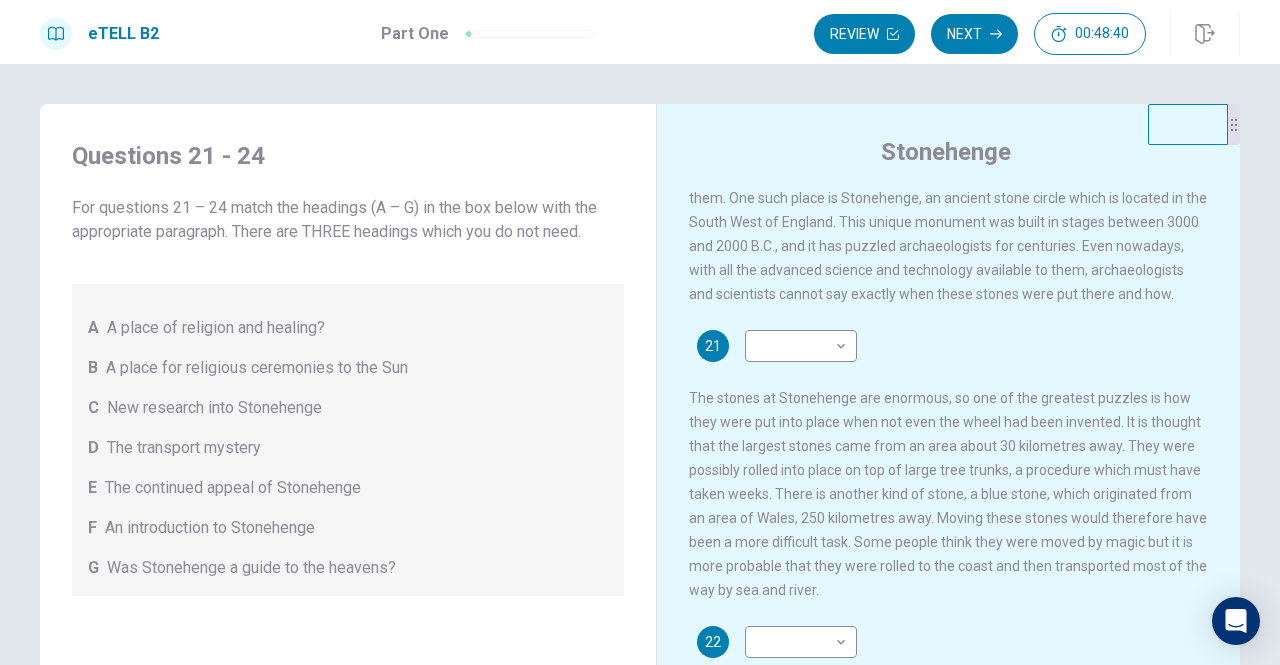 scroll, scrollTop: 80, scrollLeft: 0, axis: vertical 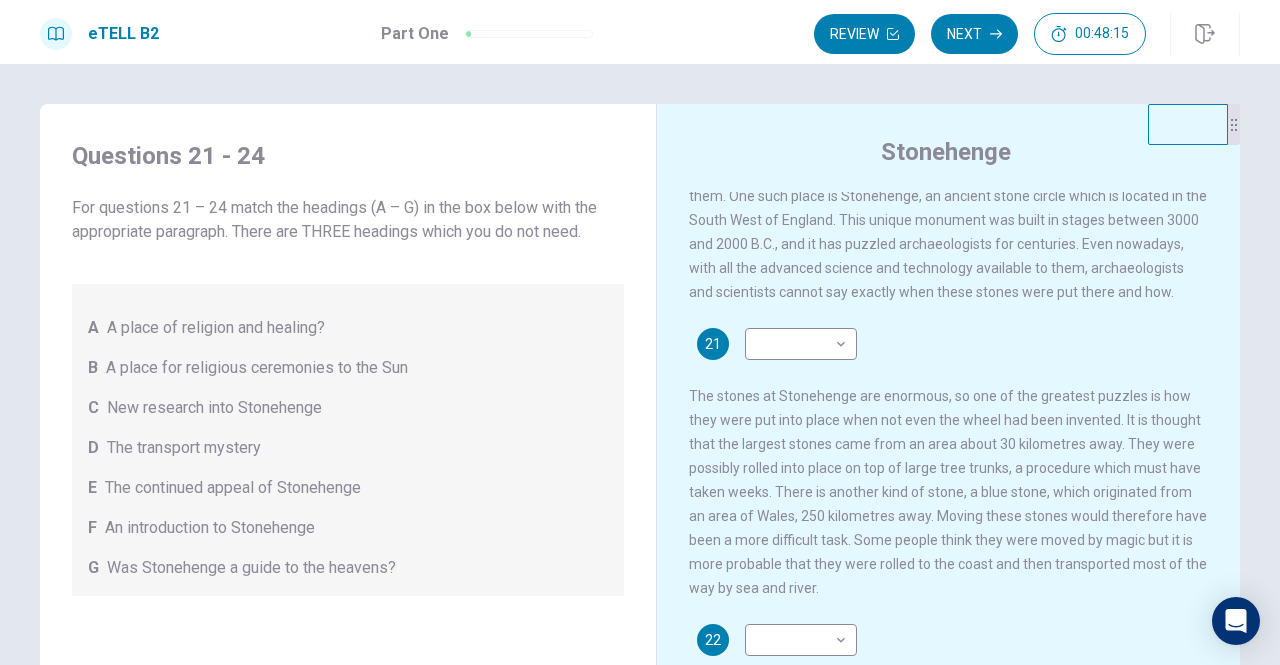 click on "There are many ancient sites in the world which are both beautiful and mysterious. From pyramids to ancient cities, people visit them to learn about their history, to admire their beauty, or to wonder about the unanswered questions that surround them. One such place is Stonehenge, an ancient stone circle which is located in the South West of England. This unique monument was built in stages between 3000 and 2000 B.C., and it has puzzled archaeologists for centuries. Even nowadays, with all the advanced science and technology available to them, archaeologists and scientists cannot say exactly when these stones were put there and how. 21 ​ ​ 22 ​ ​ 23 ​ ​ 24 ​ ​" at bounding box center (962, 495) 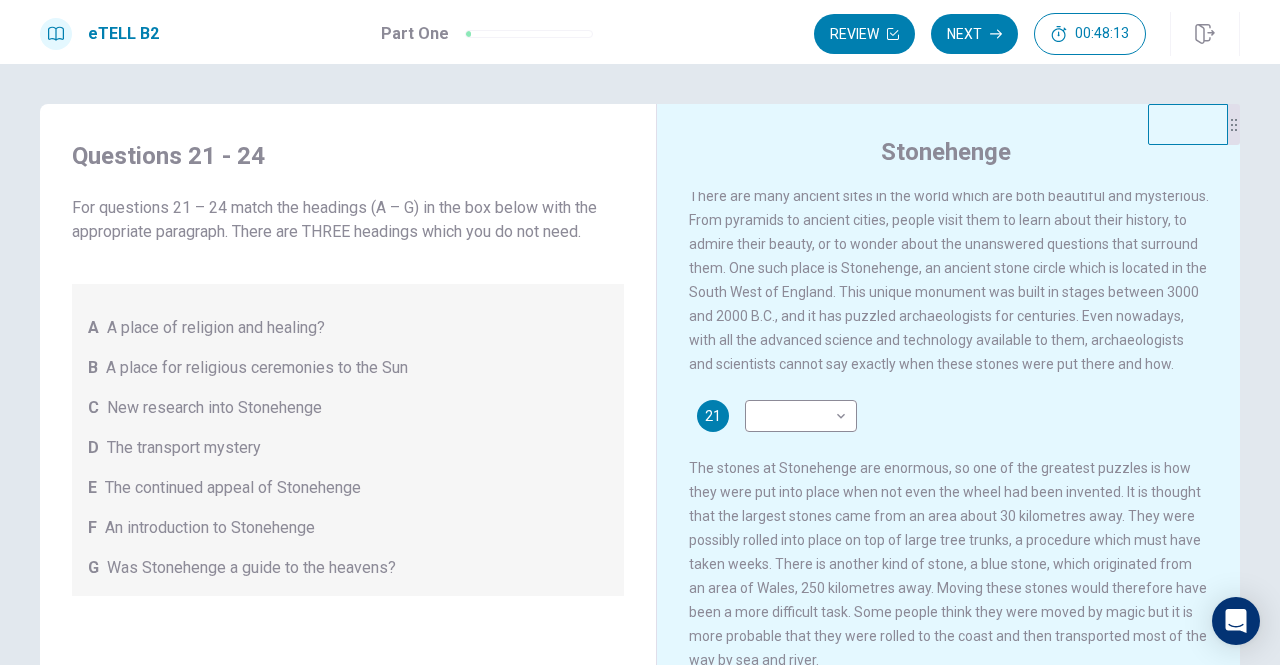 scroll, scrollTop: 0, scrollLeft: 0, axis: both 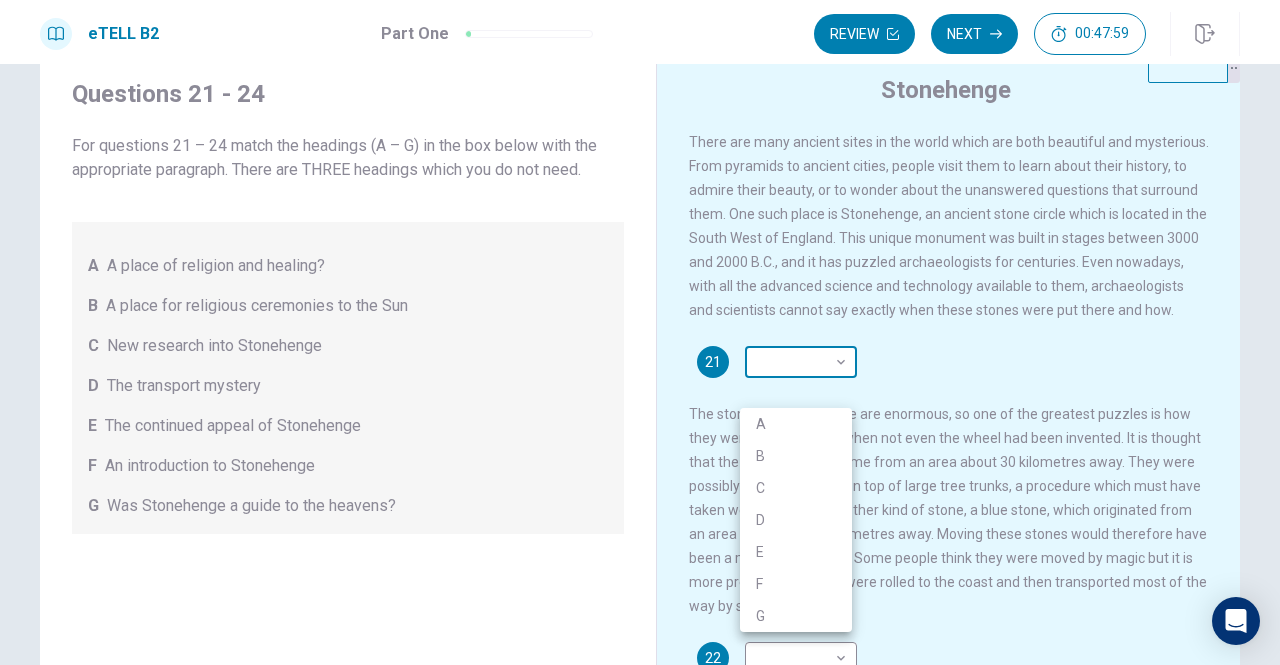 click on "This site uses cookies, as explained in our  Privacy Policy . If you agree to the use of cookies, please click the Accept button and continue to browse our site.   Privacy Policy Accept   eTELL B2 Part One Review Next 00:47:59 Question 1 - 4 of 30 00:47:59 Review Next Questions 21 - 24 For questions 21 – 24 match the headings (A – G) in the box below with the appropriate paragraph. There are THREE headings which you do not need. A A place of religion and healing? B A place for religious ceremonies to the Sun C New research into Stonehenge D The transport mystery E The continued appeal of Stonehenge F An introduction to Stonehenge G Was Stonehenge a guide to the heavens? Stonehenge 21 ​ ​ 22 ​ ​ 23 ​ ​ 24 ​ ​ © Copyright  2025 Going somewhere? You are not allowed to open other tabs/pages or switch windows during a test. Doing this will be reported as cheating to the Administrators. Are you sure you want to leave this page? Please continue until you finish your test. 00:00 WARNING: Continue" at bounding box center (640, 332) 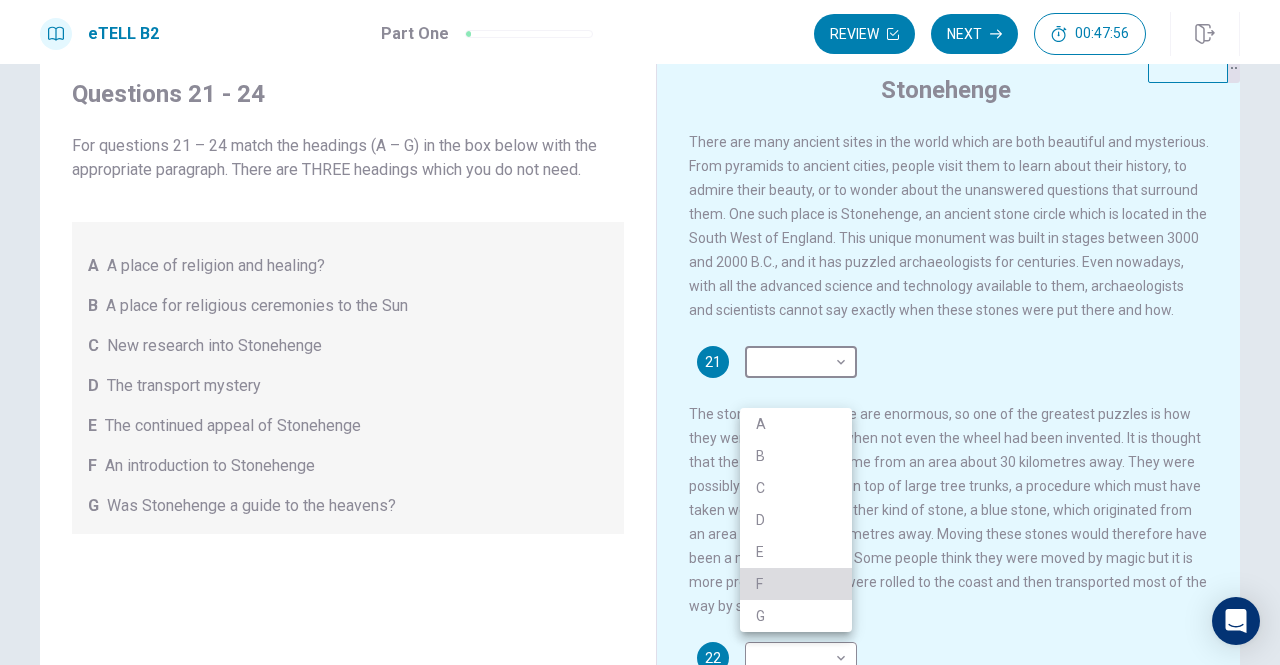 click on "F" at bounding box center [796, 584] 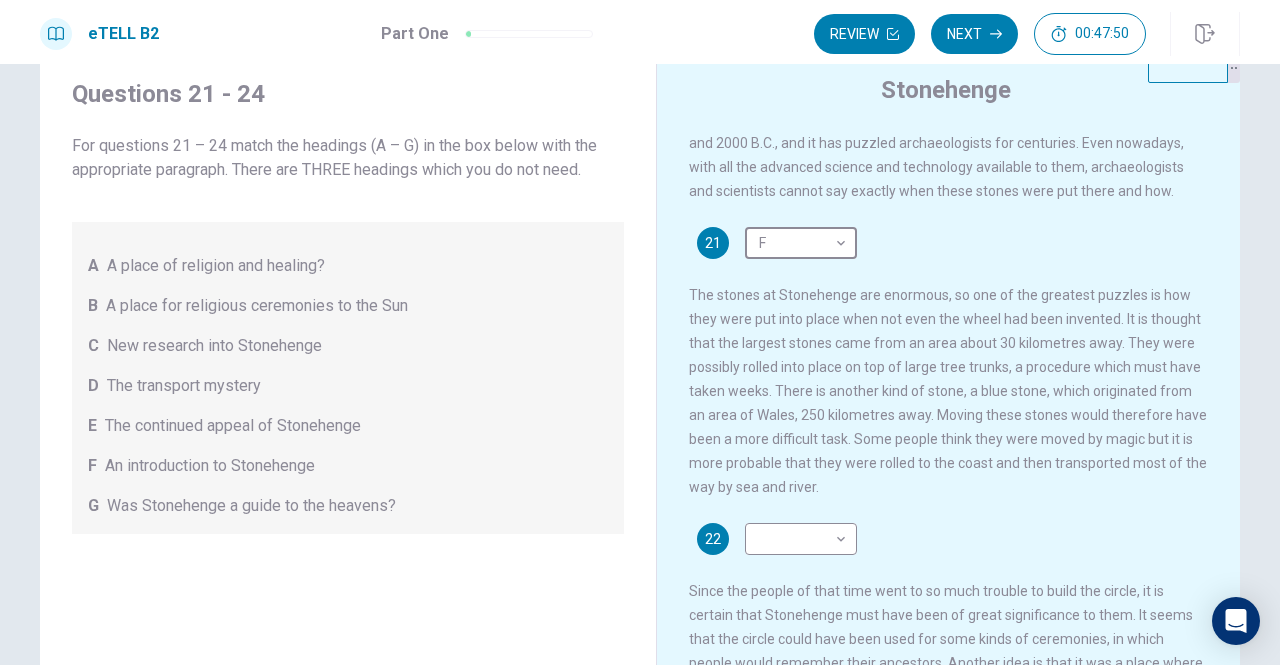 scroll, scrollTop: 118, scrollLeft: 0, axis: vertical 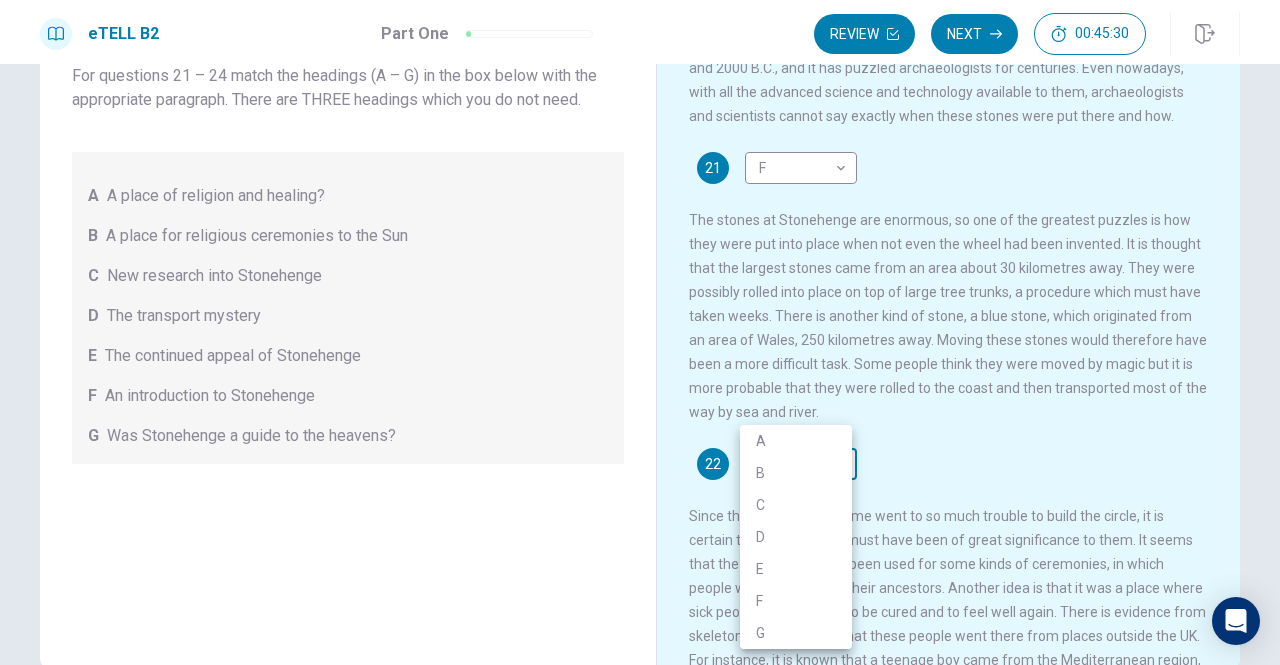 click on "This site uses cookies, as explained in our  Privacy Policy . If you agree to the use of cookies, please click the Accept button and continue to browse our site.   Privacy Policy Accept   eTELL B2 Part One Review Next 00:45:30 Question 1 - 4 of 30 00:45:30 Review Next Questions 21 - 24 For questions 21 – 24 match the headings (A – G) in the box below with the appropriate paragraph. There are THREE headings which you do not need. A A place of religion and healing? B A place for religious ceremonies to the Sun C New research into Stonehenge D The transport mystery E The continued appeal of Stonehenge F An introduction to Stonehenge G Was Stonehenge a guide to the heavens? Stonehenge 21 F * ​ 22 ​ ​ 23 ​ ​ 24 ​ ​ © Copyright  2025 Going somewhere? You are not allowed to open other tabs/pages or switch windows during a test. Doing this will be reported as cheating to the Administrators. Are you sure you want to leave this page? Please continue until you finish your test. 00:00 WARNING: Continue" at bounding box center (640, 332) 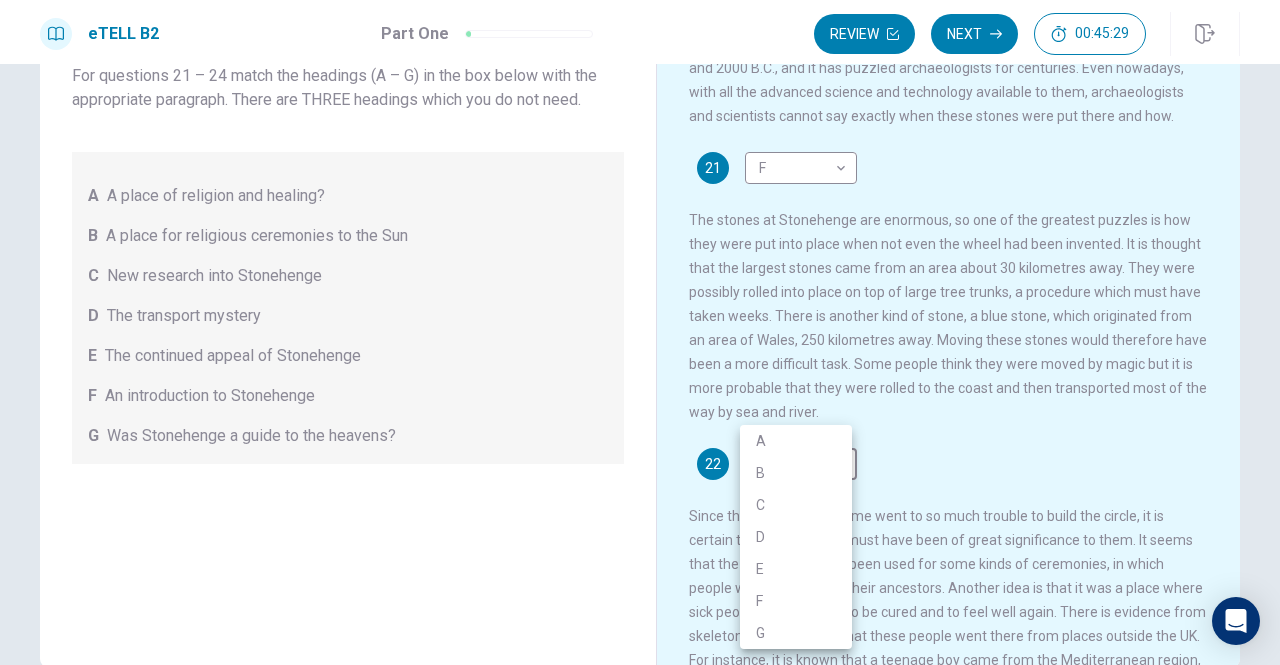 click on "D" at bounding box center [796, 537] 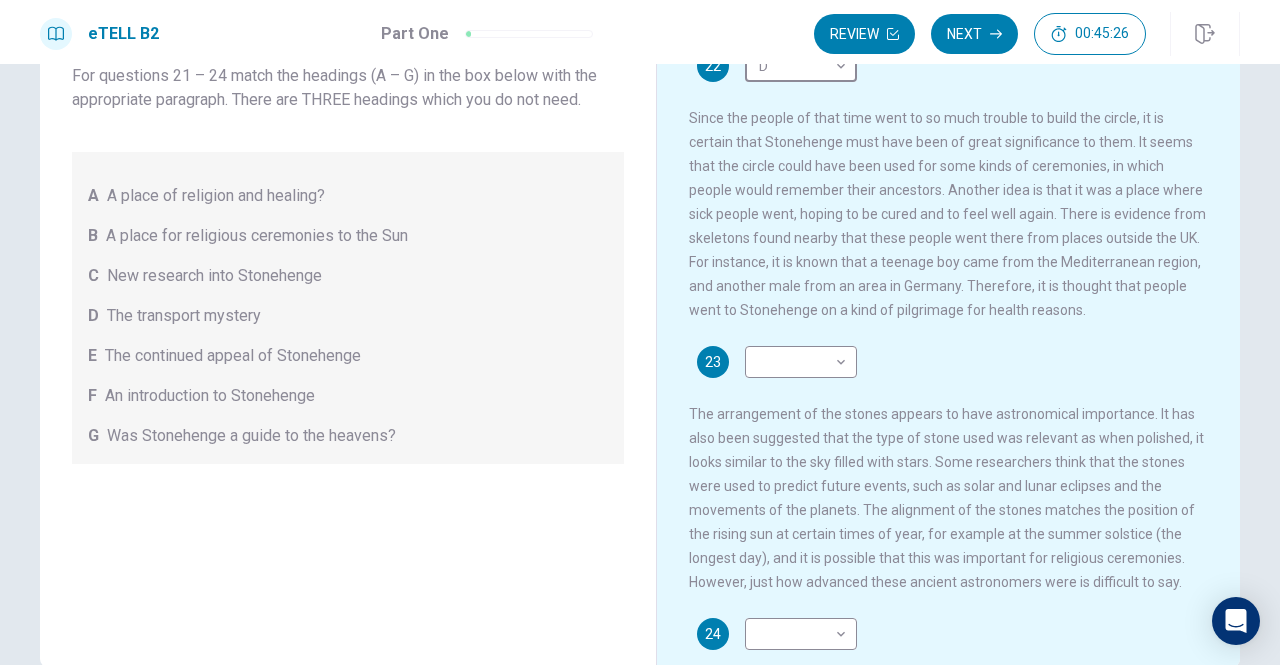scroll, scrollTop: 523, scrollLeft: 0, axis: vertical 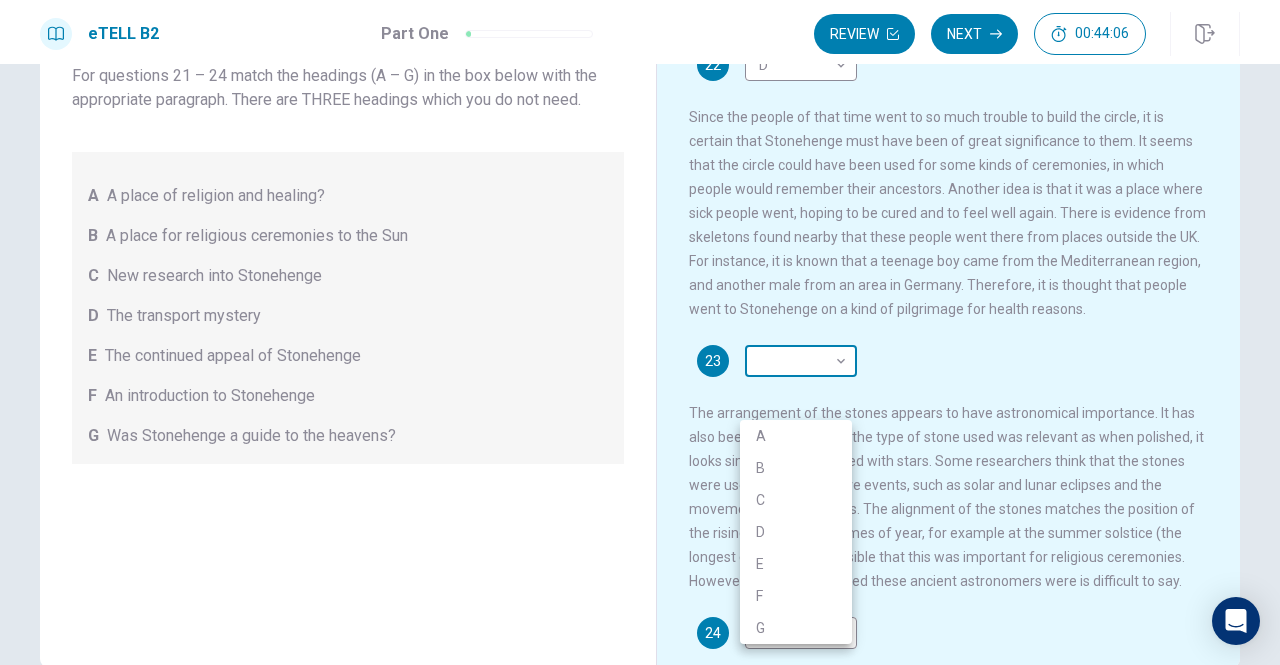 click on "This site uses cookies, as explained in our  Privacy Policy . If you agree to the use of cookies, please click the Accept button and continue to browse our site.   Privacy Policy Accept   eTELL B2 Part One Review Next 00:44:06 Question 1 - 4 of 30 00:44:06 Review Next Questions 21 – 24 For questions 21 – 24 match the headings (A – G) in the box below with the appropriate paragraph. There are THREE headings which you do not need. A A place of religion and healing? B A place for religious ceremonies to the Sun C New research into Stonehenge D The transport mystery E The continued appeal of Stonehenge F An introduction to Stonehenge G Was Stonehenge a guide to the heavens? Stonehenge 21 F * ​ 22 D * ​ 23 ​ ​ 24 ​ ​ © Copyright  2025 Going somewhere? You are not allowed to open other tabs/pages or switch windows during a test. Doing this will be reported as cheating to the Administrators. Are you sure you want to leave this page? Please continue until you finish your test. 00:00 WARNING: Continue" at bounding box center [640, 332] 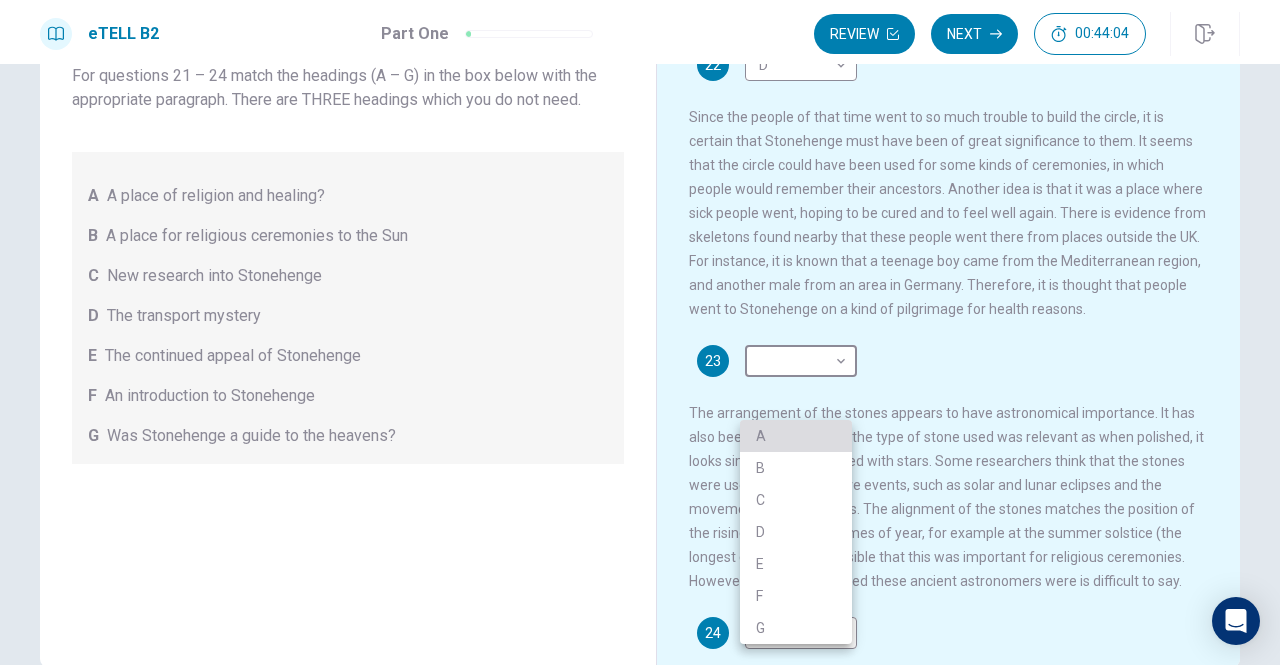 click on "A" at bounding box center [796, 436] 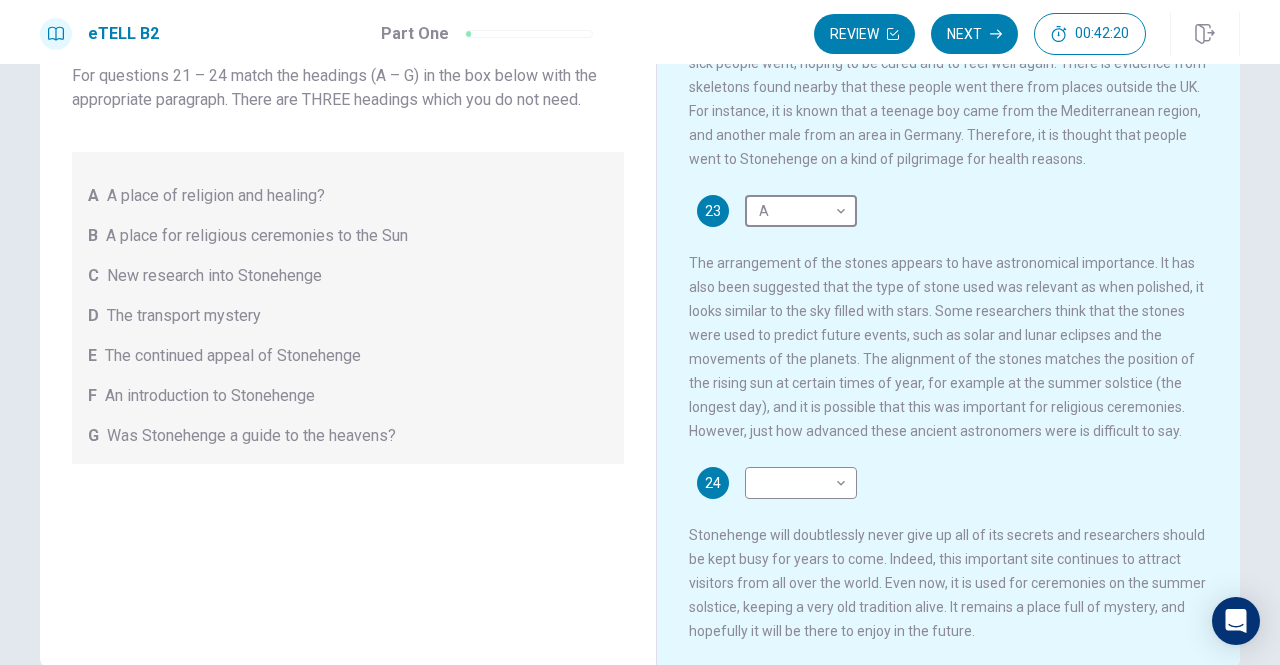 scroll, scrollTop: 726, scrollLeft: 0, axis: vertical 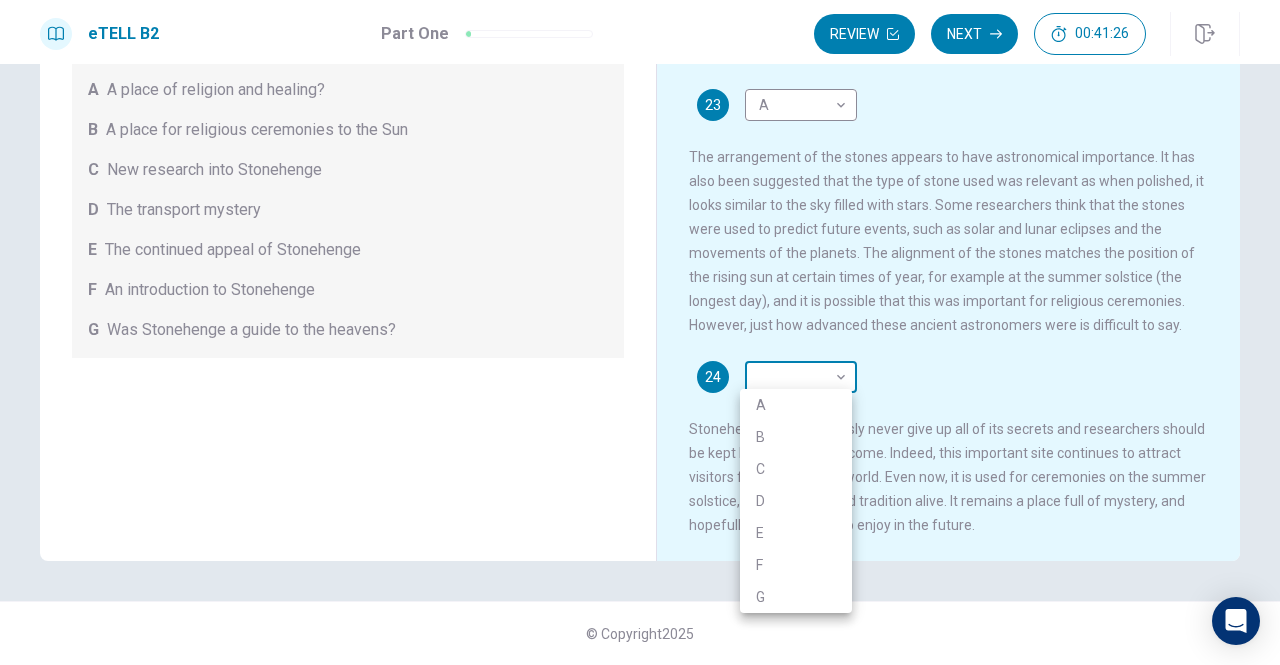 click on "This site uses cookies, as explained in our  Privacy Policy . If you agree to the use of cookies, please click the Accept button and continue to browse our site.   Privacy Policy Accept   eTELL B2 Part One Review Next 00:41:26 Question 1 - 4 of 30 00:41:26 Review Next Questions 21 - 24 For questions 21 – 24 match the headings (A – G) in the box below with the appropriate paragraph. There are THREE headings which you do not need. A A place of religion and healing? B A place for religious ceremonies to the Sun C New research into Stonehenge D The transport mystery E The continued appeal of Stonehenge F An introduction to Stonehenge G Was Stonehenge a guide to the heavens? Stonehenge 21 F * ​ 22 D * ​ 23 A * ​ 24 ​ ​ © Copyright  2025 Going somewhere? You are not allowed to open other tabs/pages or switch windows during a test. Doing this will be reported as cheating to the Administrators. Are you sure you want to leave this page? Please continue until you finish your test. 00:00 WARNING: Continue" at bounding box center (640, 332) 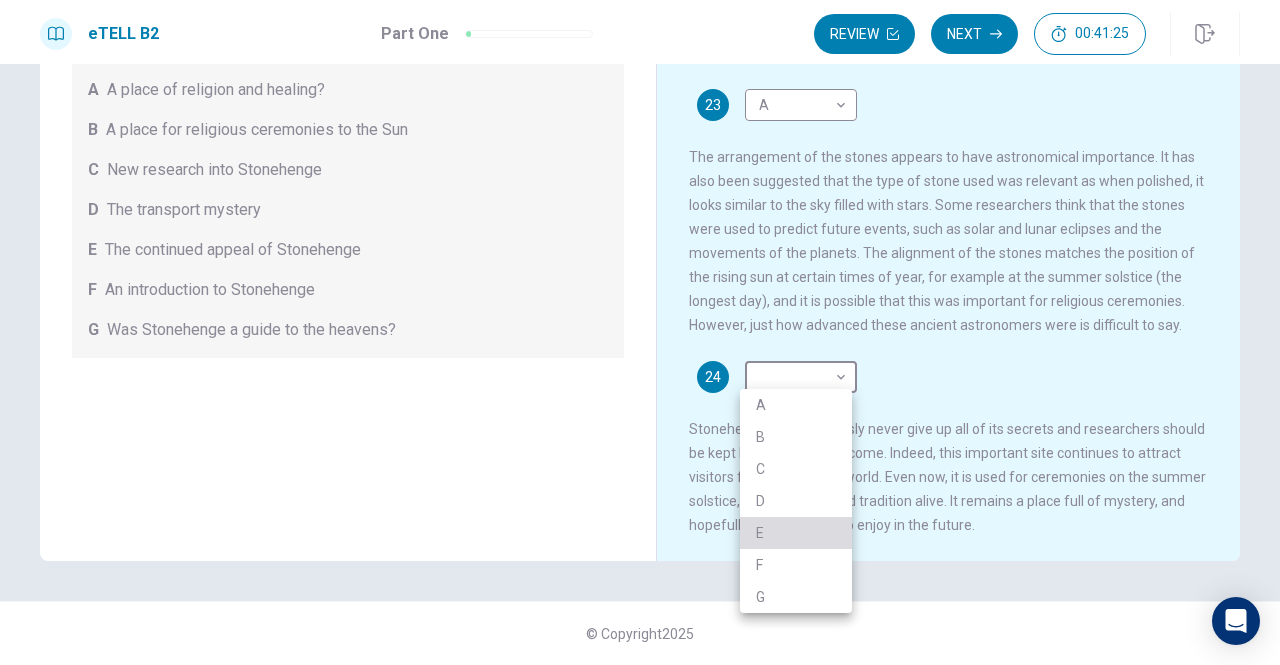 click on "E" at bounding box center [796, 533] 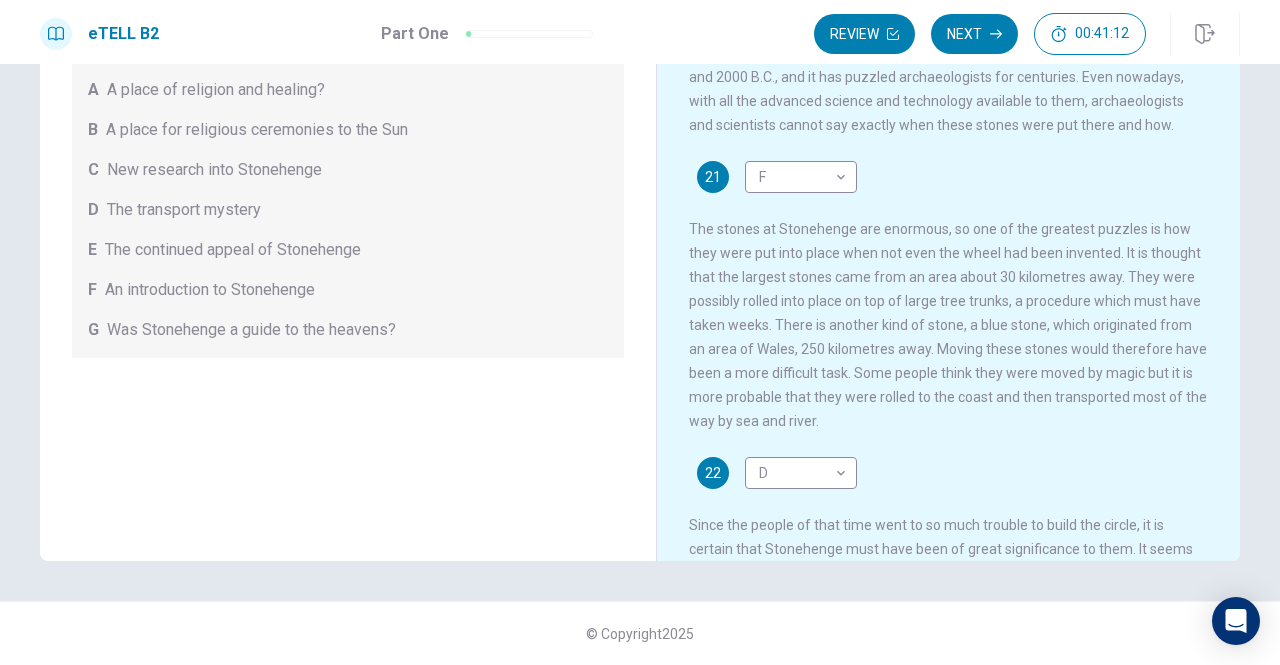 scroll, scrollTop: 0, scrollLeft: 0, axis: both 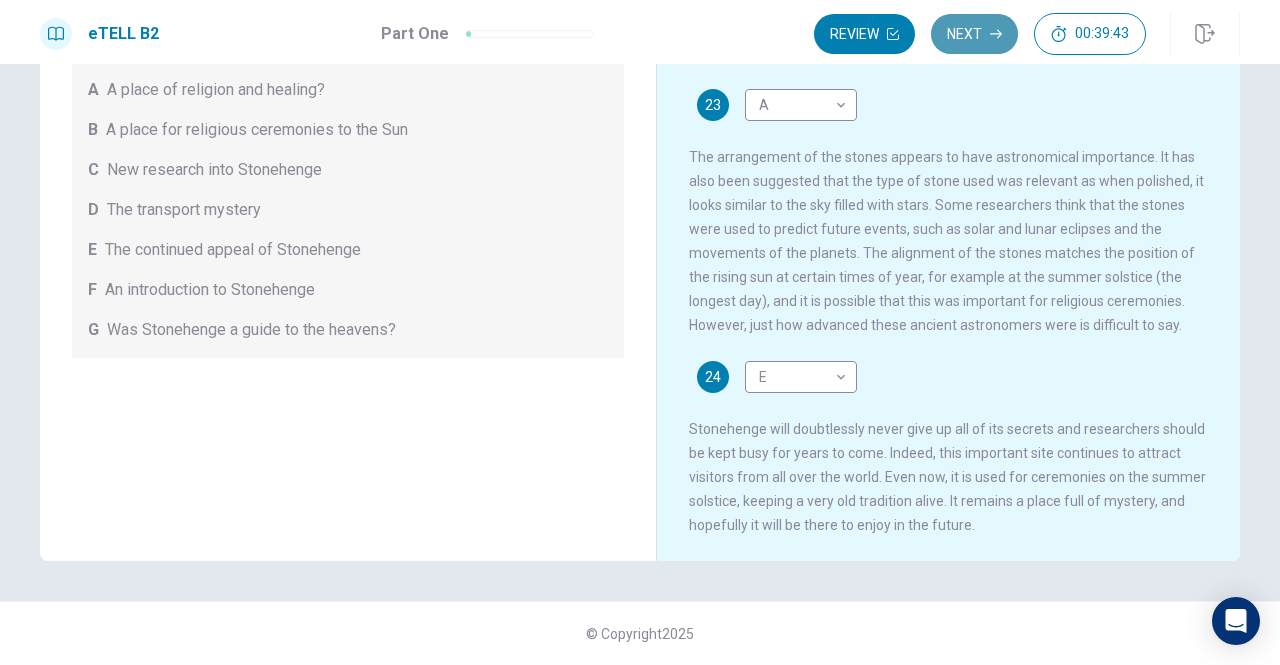 click on "Next" at bounding box center [974, 34] 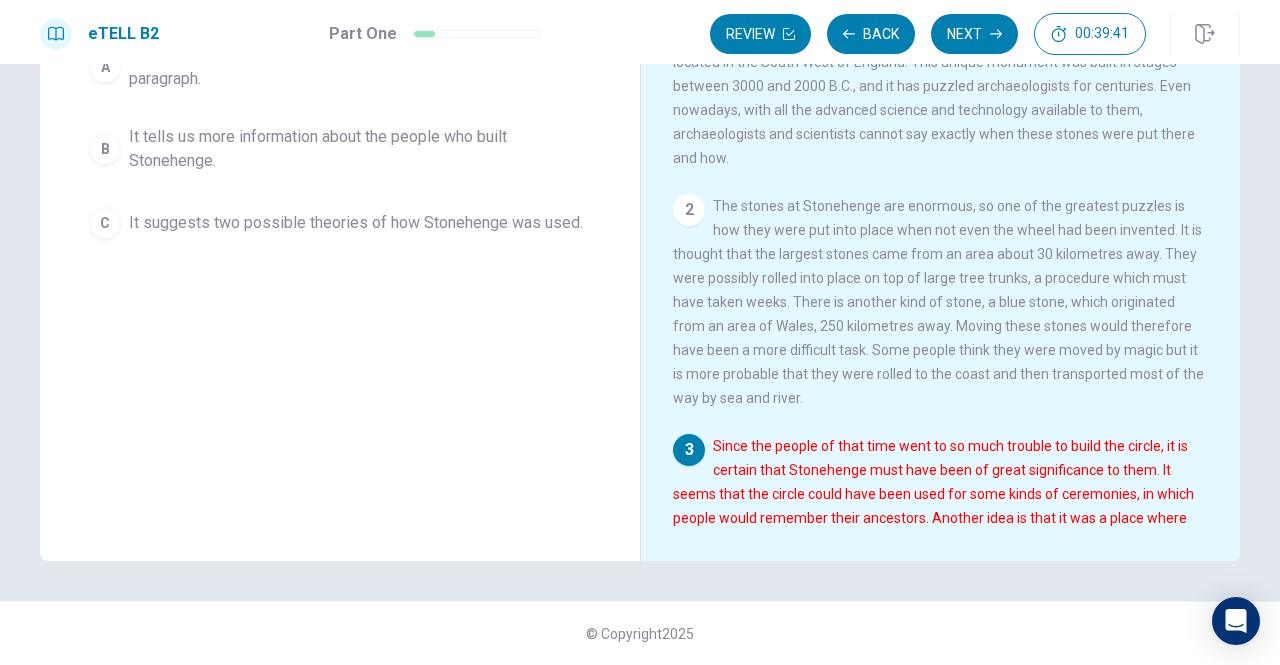scroll, scrollTop: 0, scrollLeft: 0, axis: both 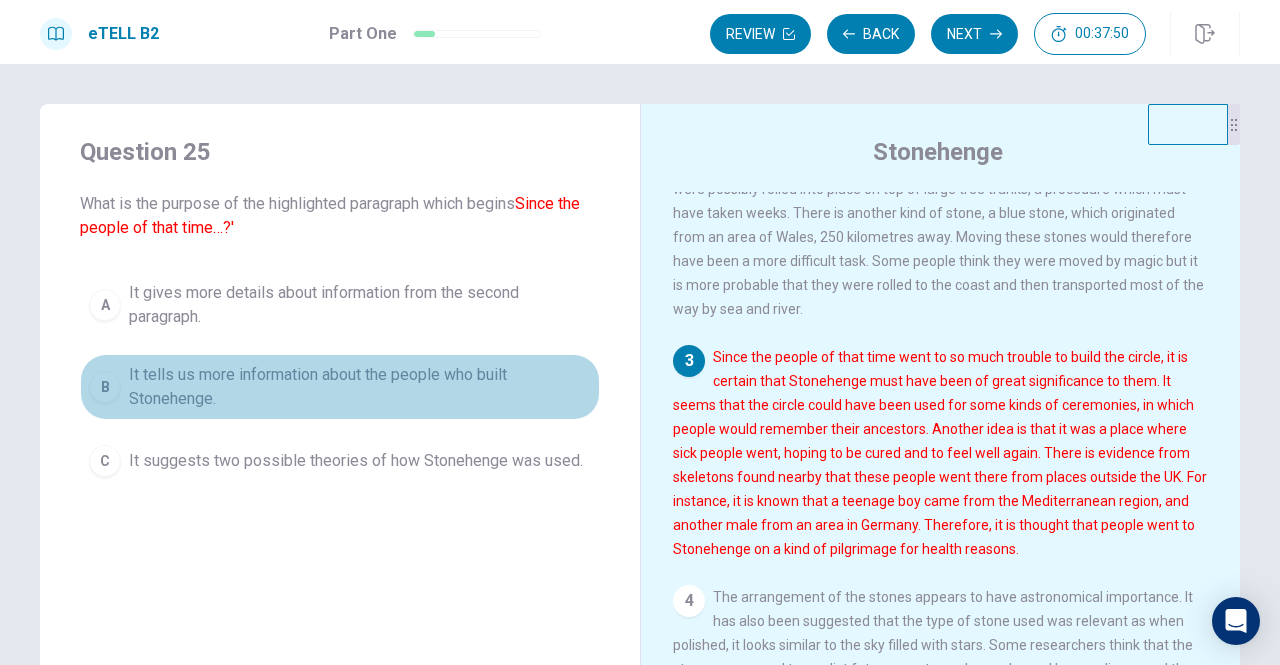 click on "It tells us more information about the people who built Stonehenge." at bounding box center [360, 387] 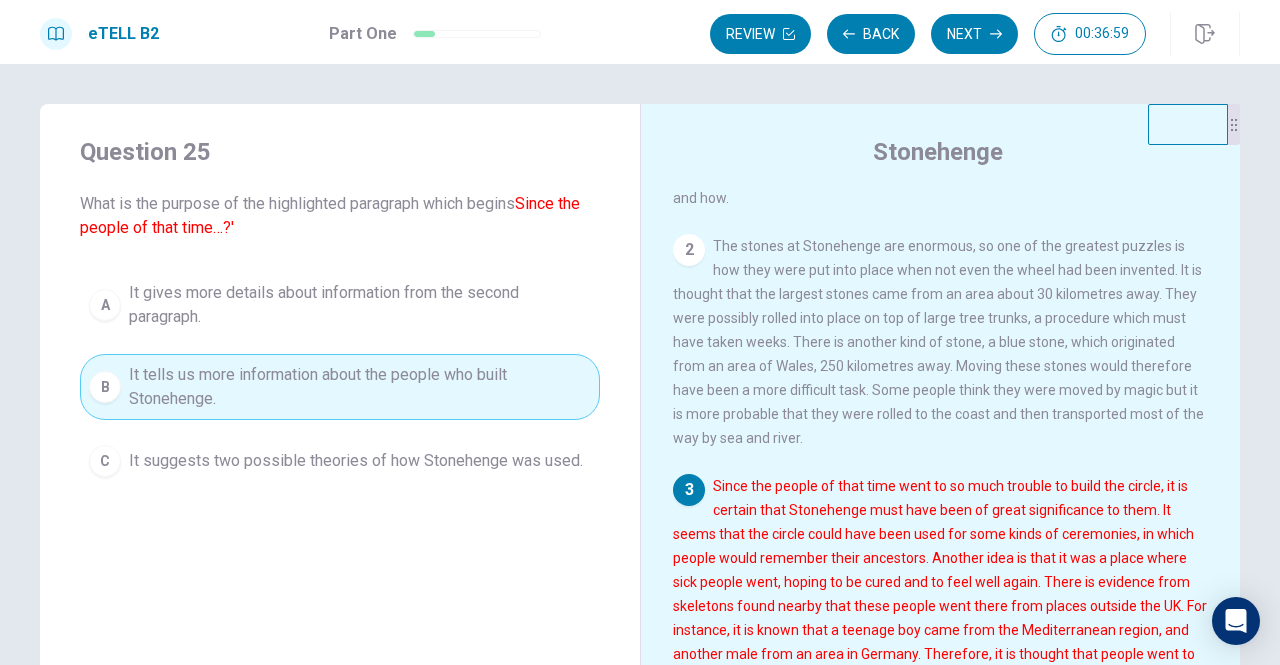 scroll, scrollTop: 191, scrollLeft: 0, axis: vertical 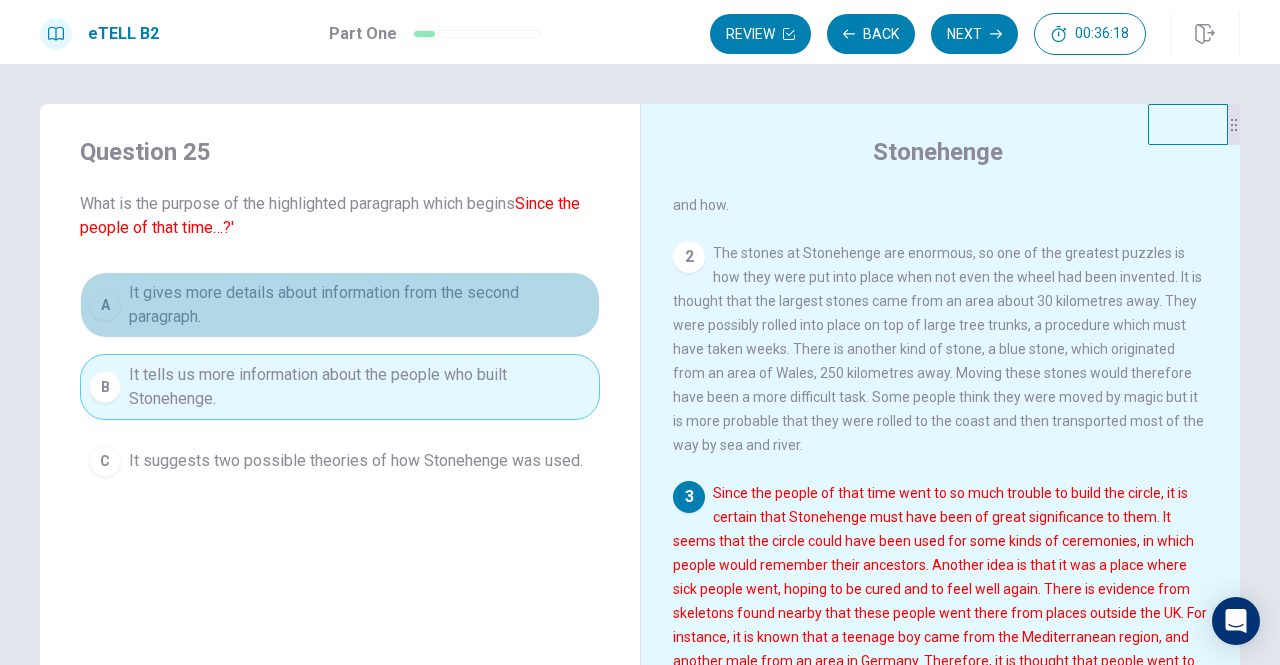 click on "It gives more details about information from the second paragraph." at bounding box center (360, 305) 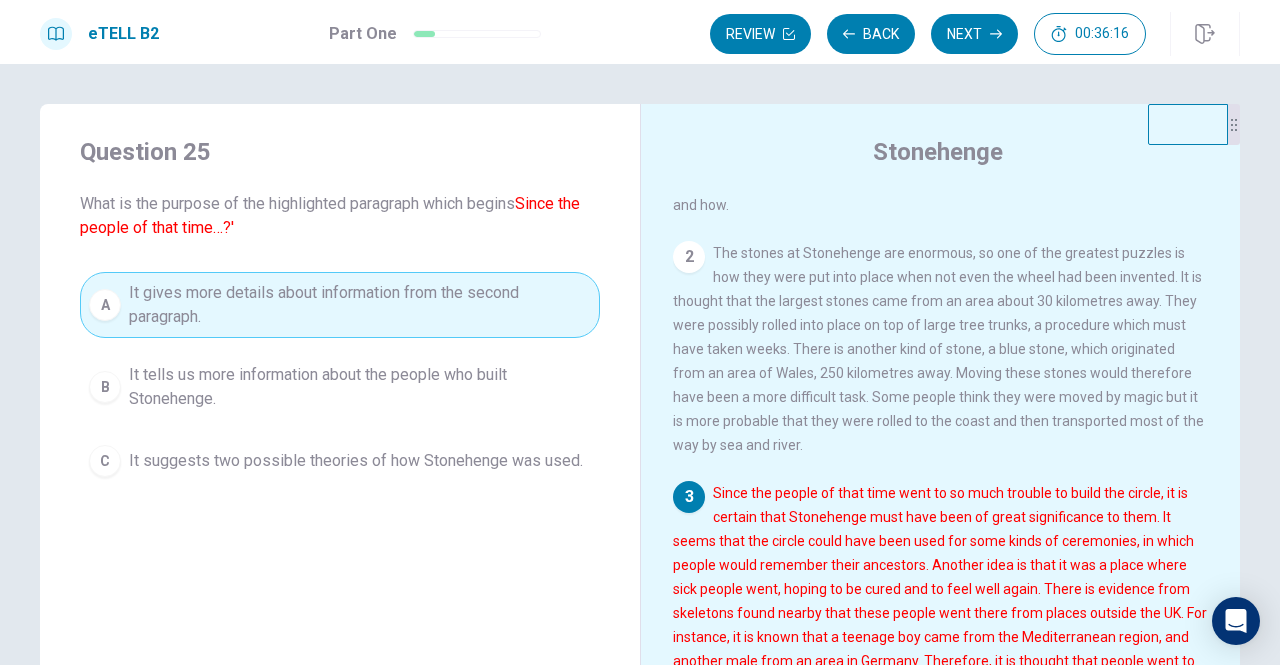 scroll, scrollTop: 238, scrollLeft: 0, axis: vertical 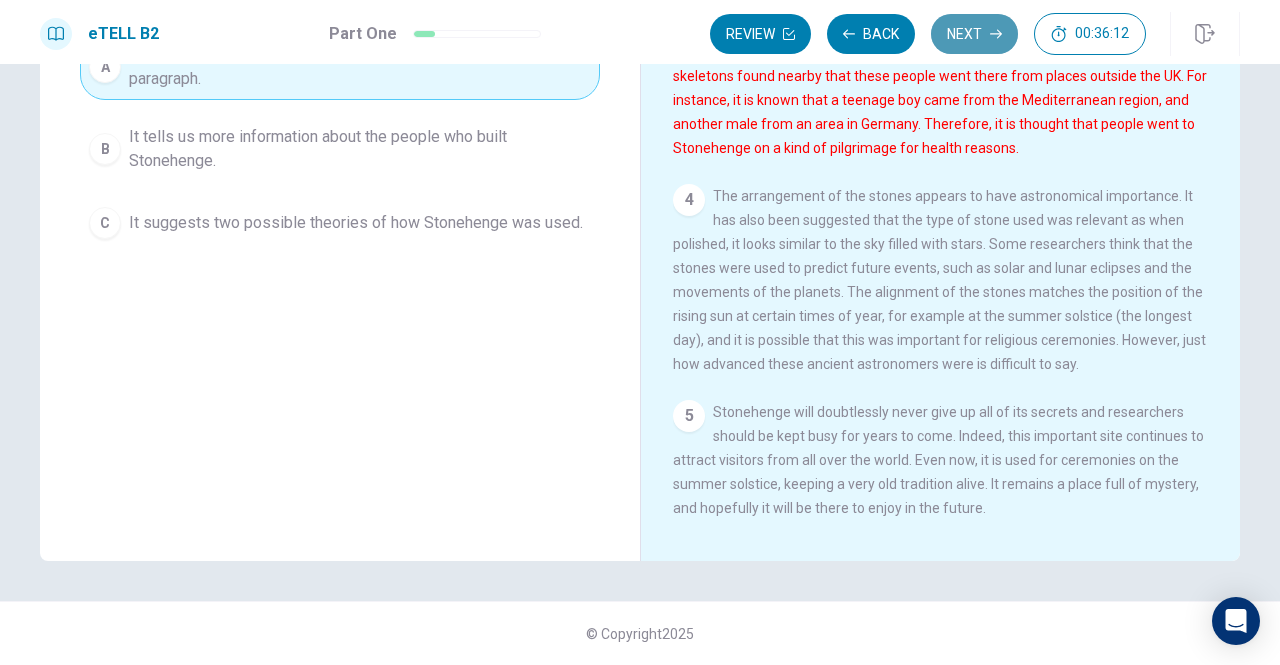 click on "Next" at bounding box center (974, 34) 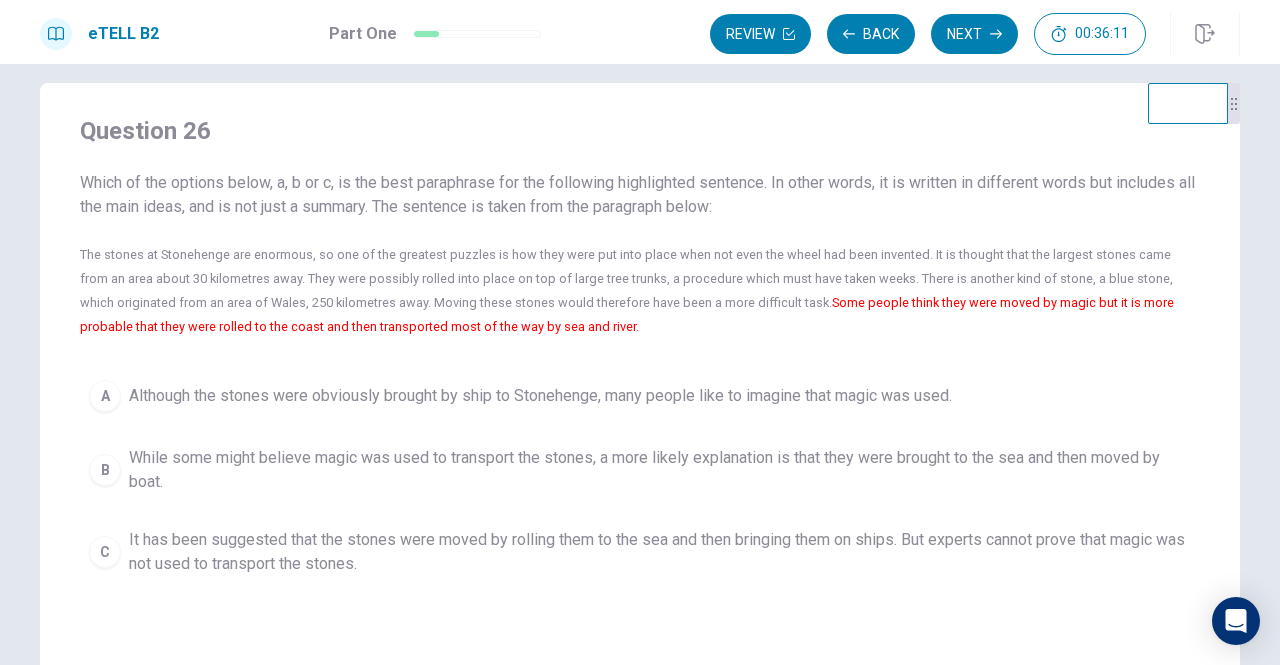 scroll, scrollTop: 0, scrollLeft: 0, axis: both 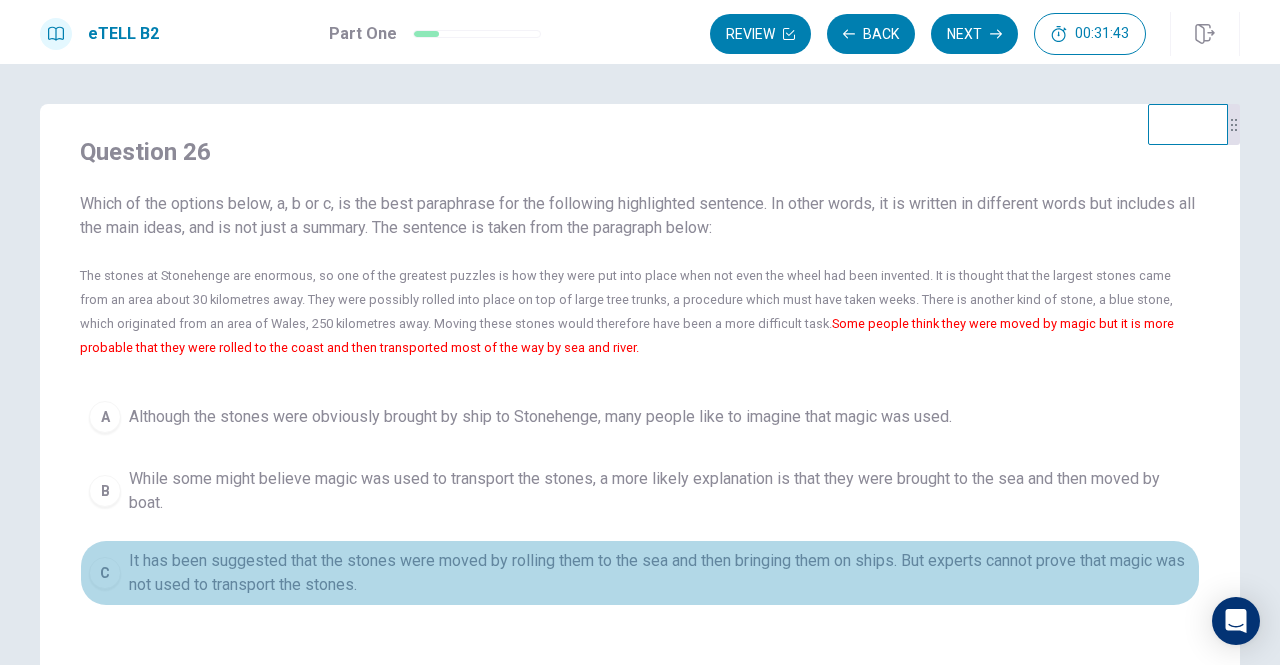 click on "It has been suggested that the stones were moved by rolling them to the sea and then bringing them on ships. But experts cannot prove that magic was not used to transport the stones." at bounding box center (660, 573) 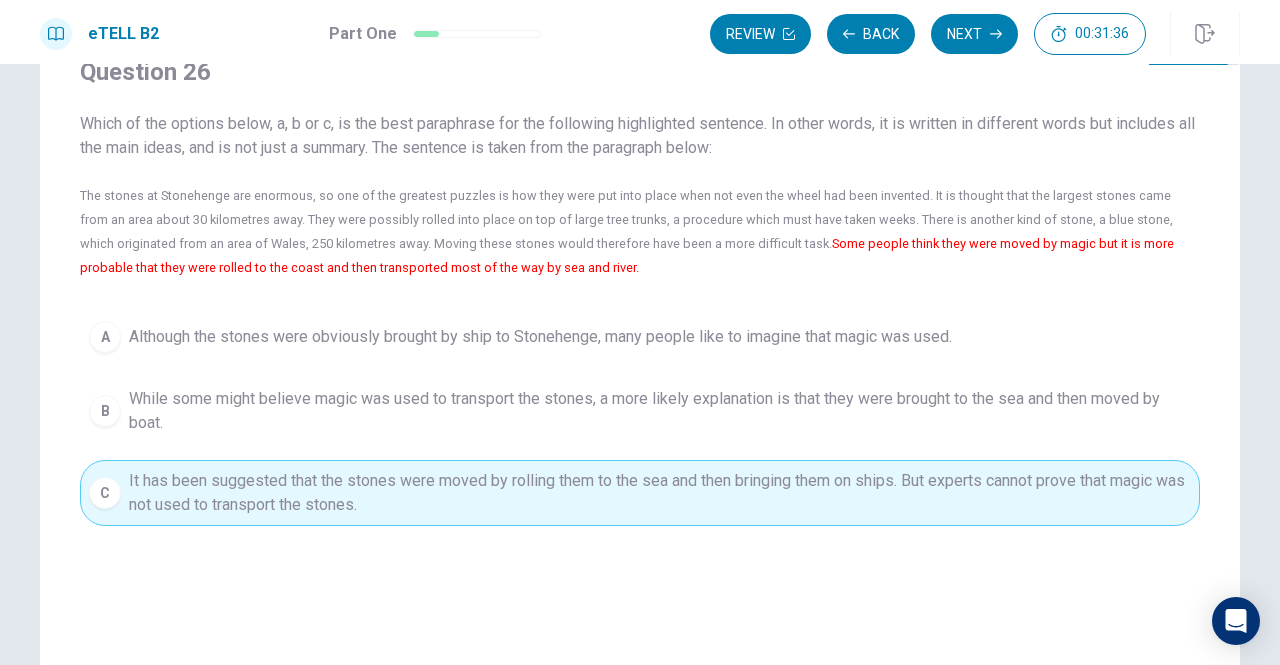 scroll, scrollTop: 238, scrollLeft: 0, axis: vertical 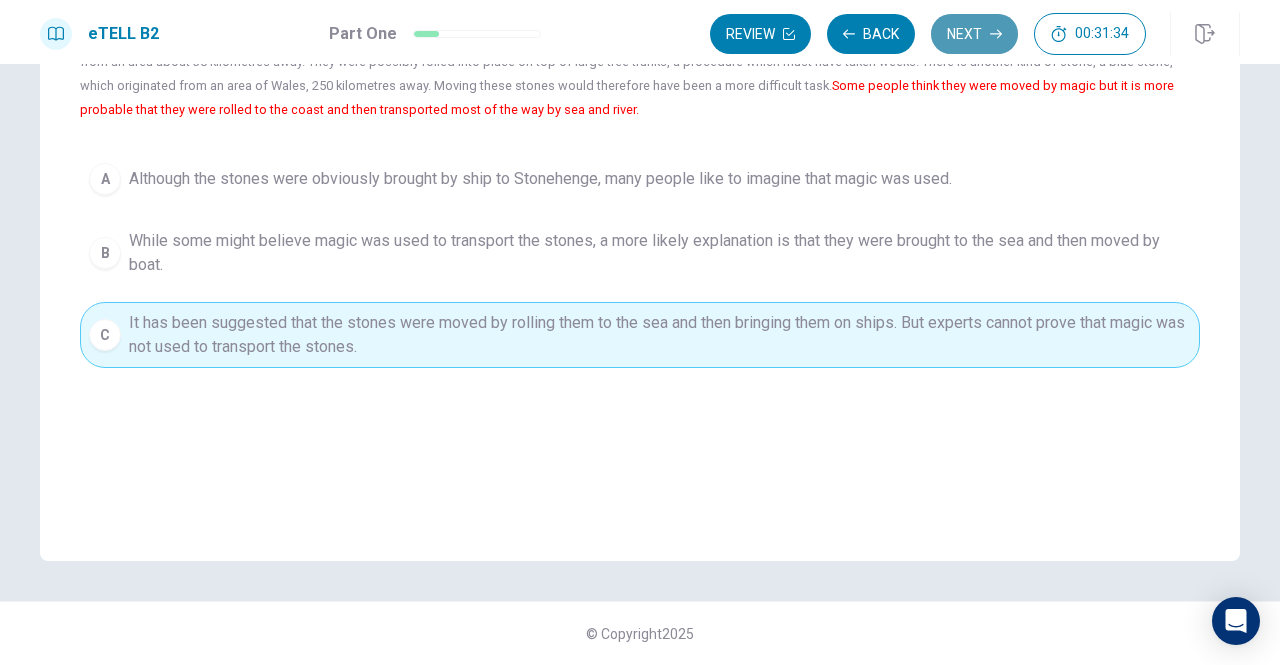 click 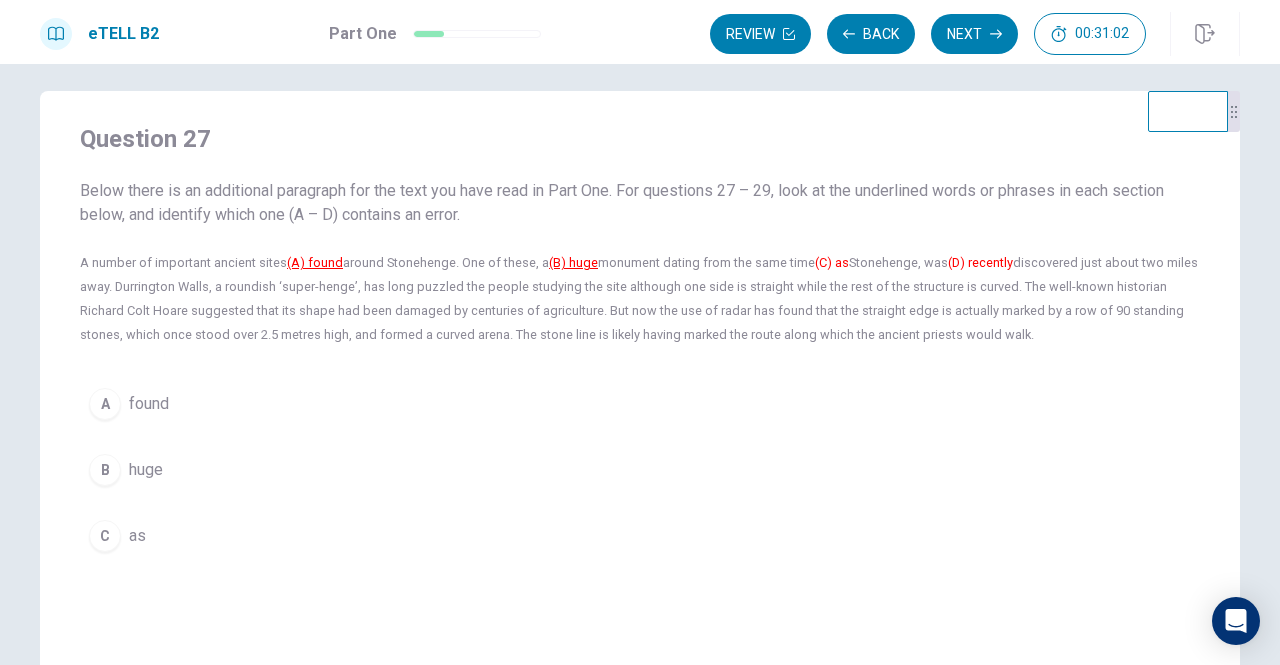 scroll, scrollTop: 14, scrollLeft: 0, axis: vertical 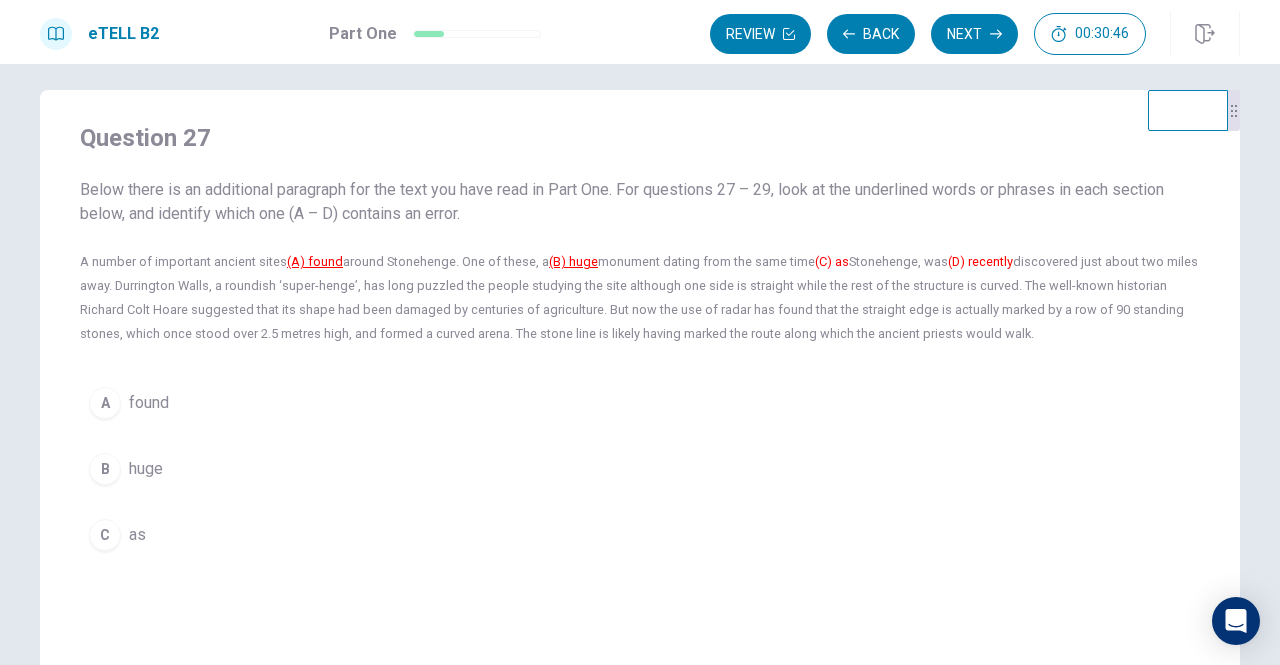 drag, startPoint x: 178, startPoint y: 319, endPoint x: 405, endPoint y: 276, distance: 231.03679 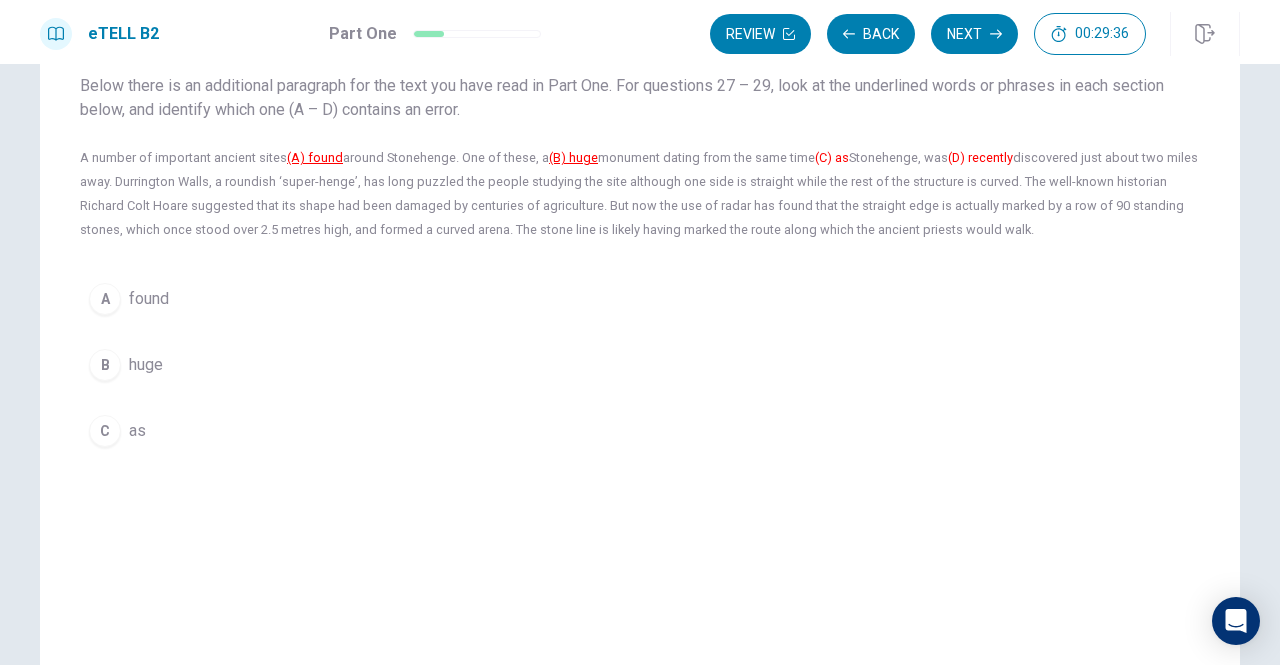 scroll, scrollTop: 0, scrollLeft: 0, axis: both 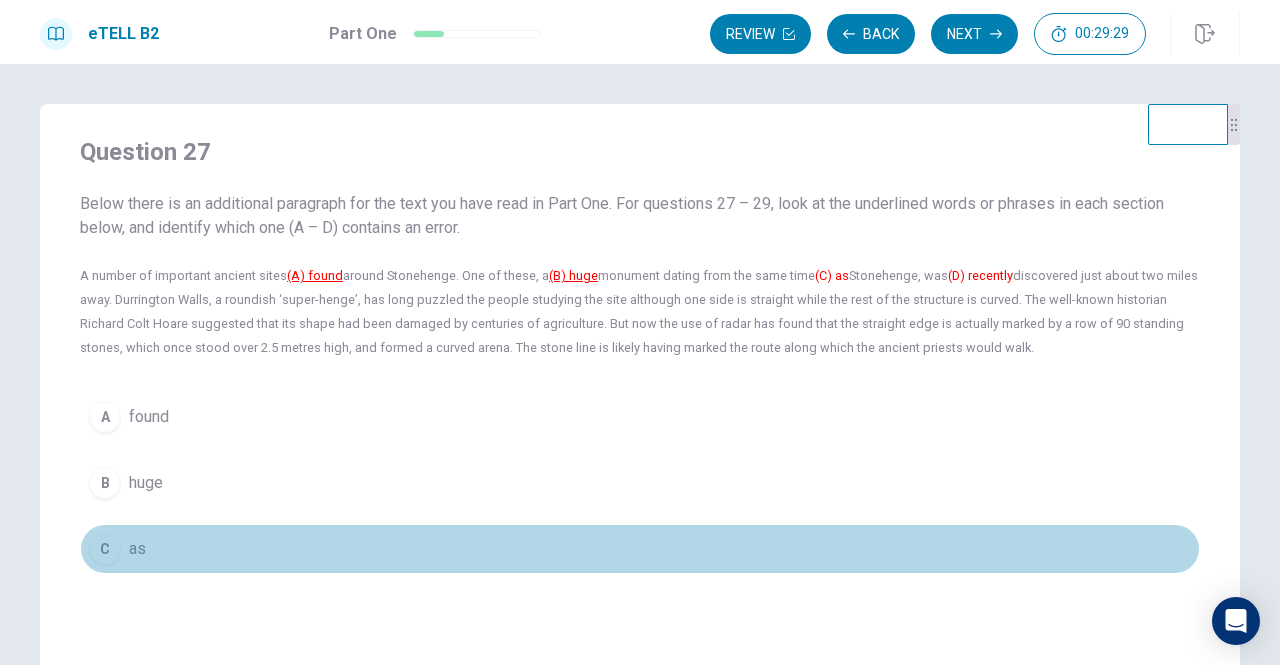 click on "C" at bounding box center [105, 549] 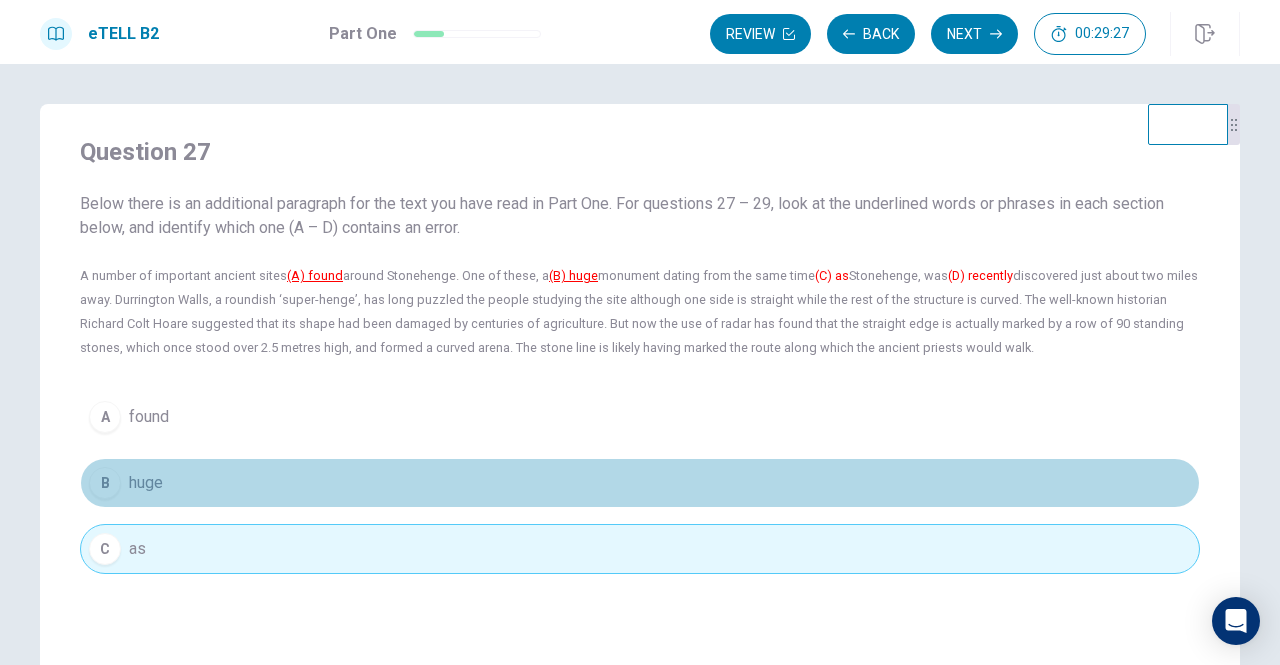 click on "B" at bounding box center [105, 483] 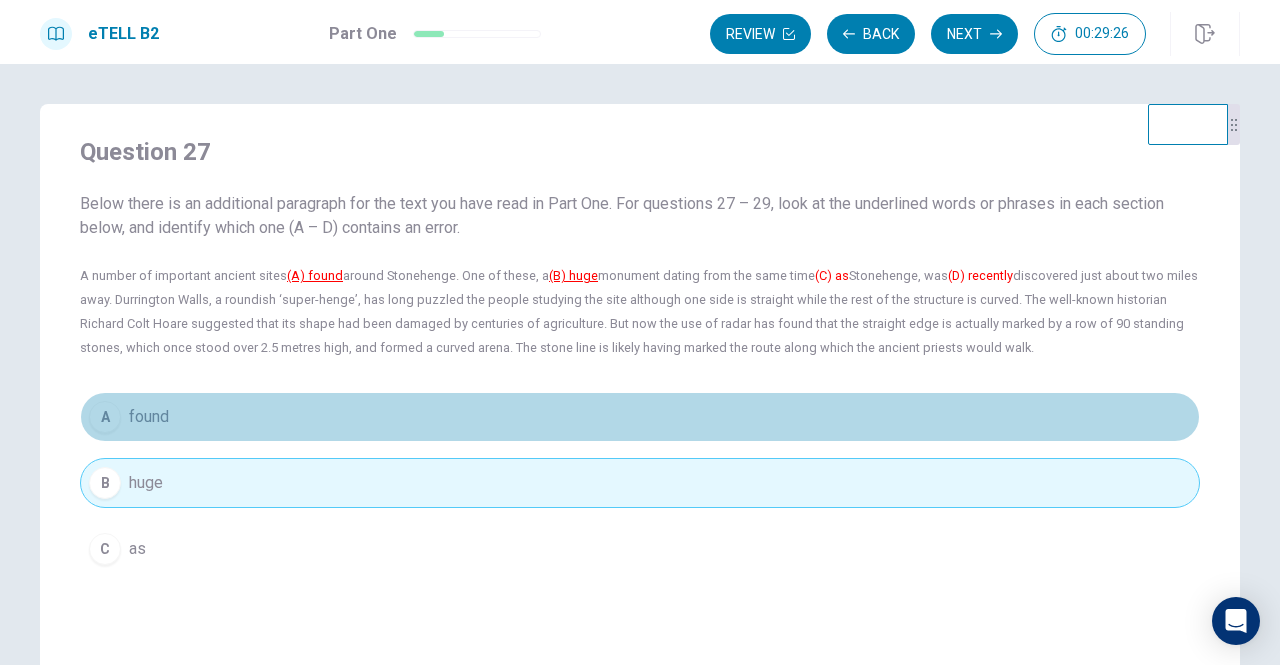 click on "A" at bounding box center (105, 417) 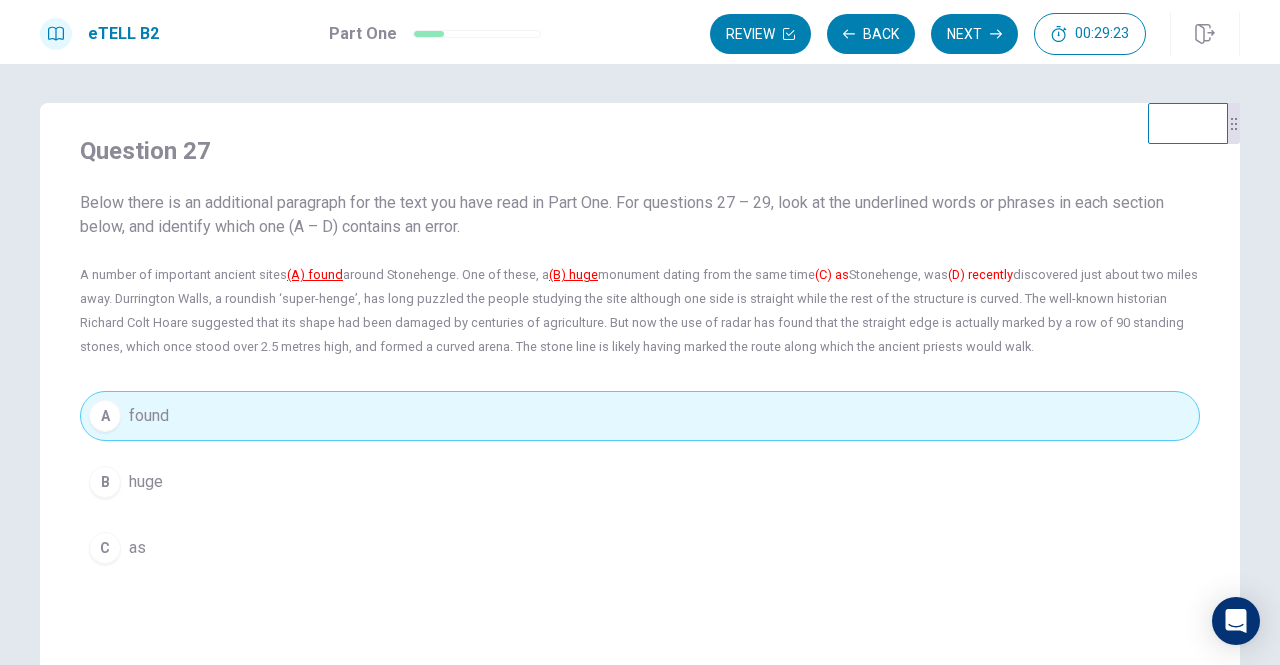scroll, scrollTop: 0, scrollLeft: 0, axis: both 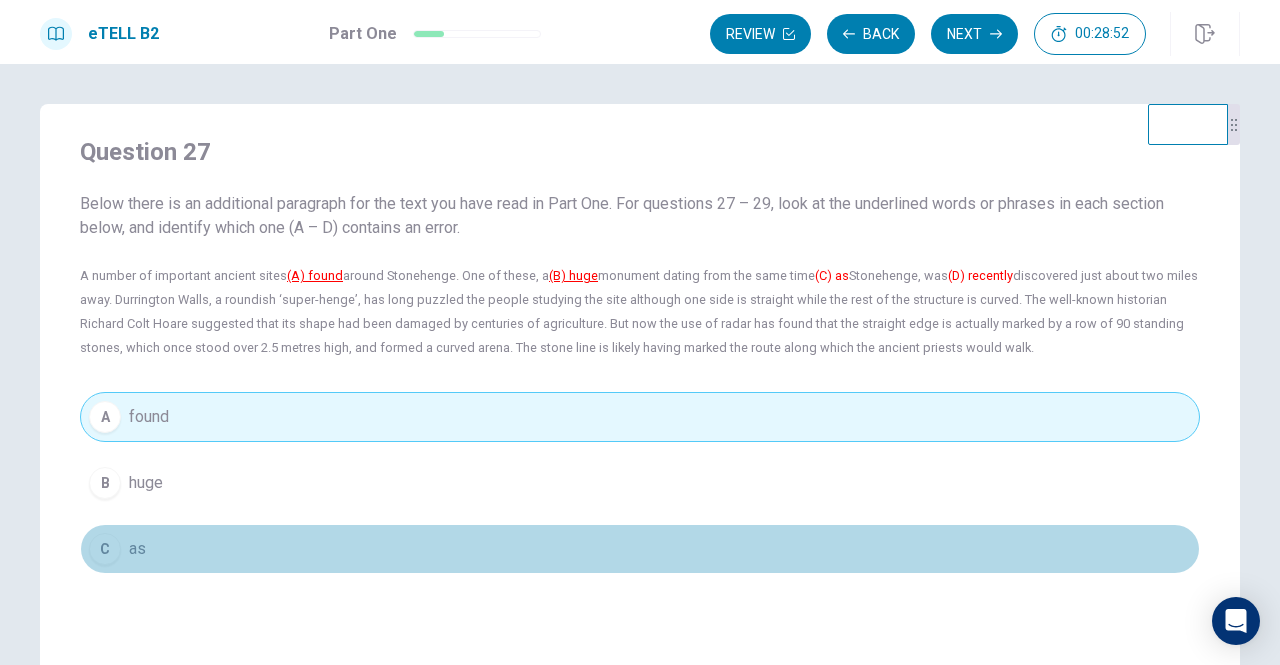 click on "C as" at bounding box center (640, 549) 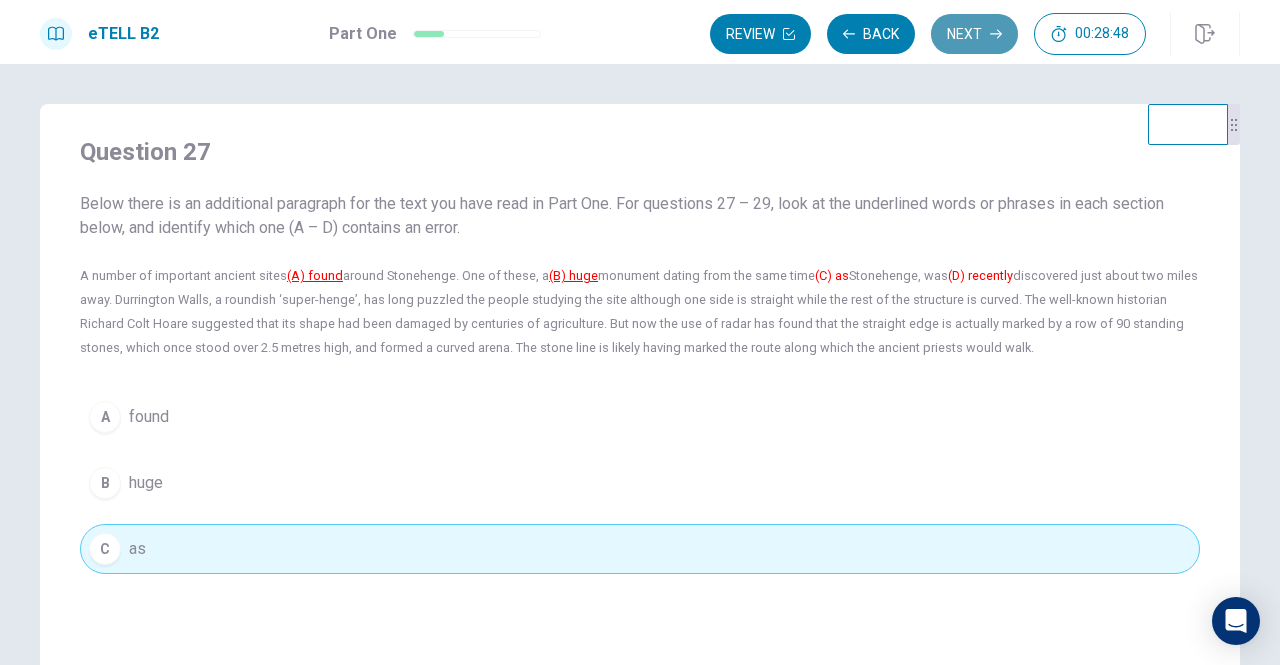 click on "Next" at bounding box center [974, 34] 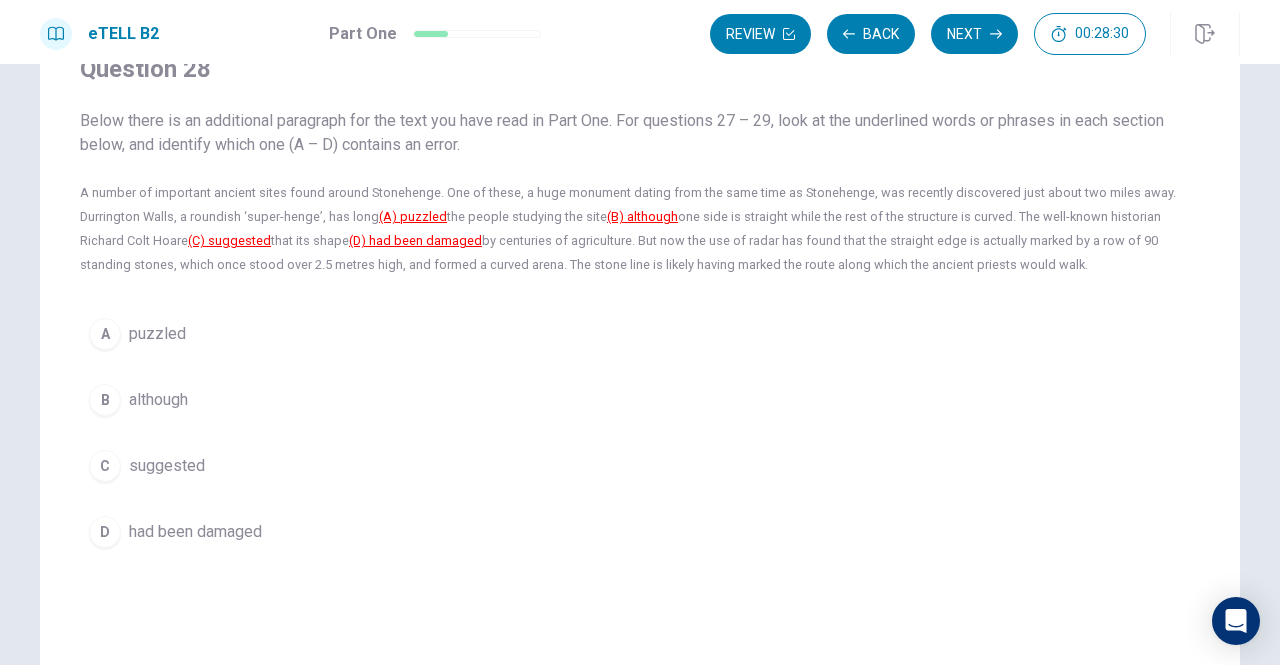 scroll, scrollTop: 82, scrollLeft: 0, axis: vertical 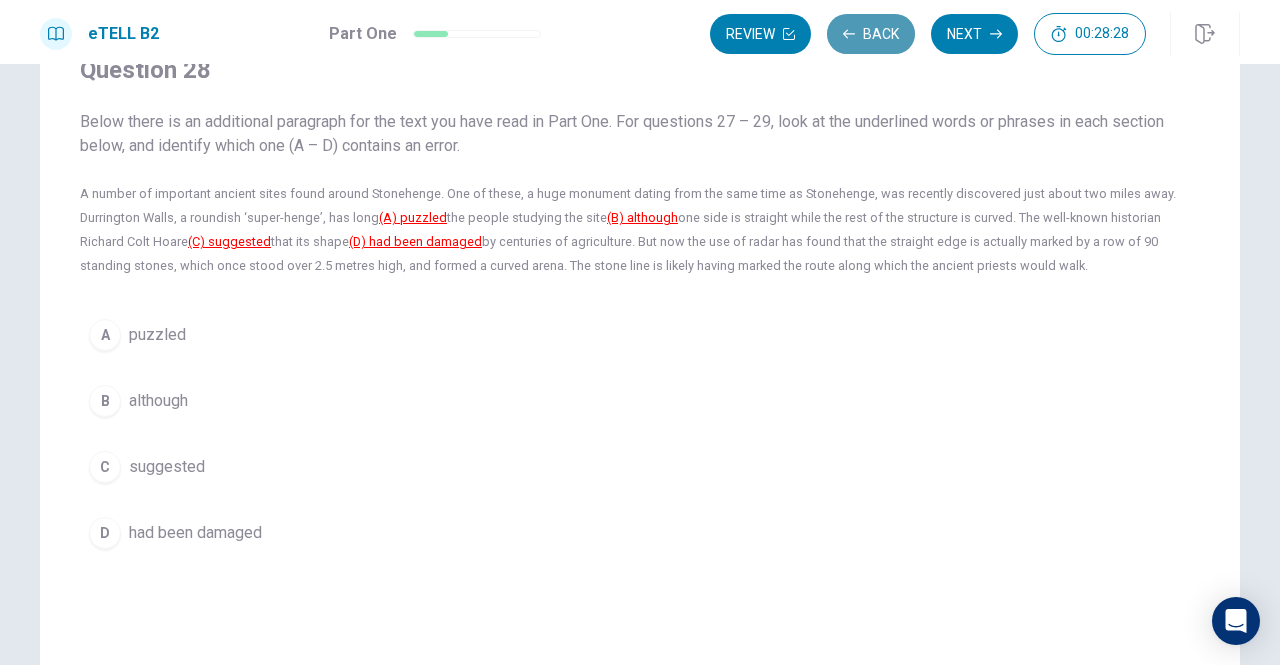 click on "Back" at bounding box center [871, 34] 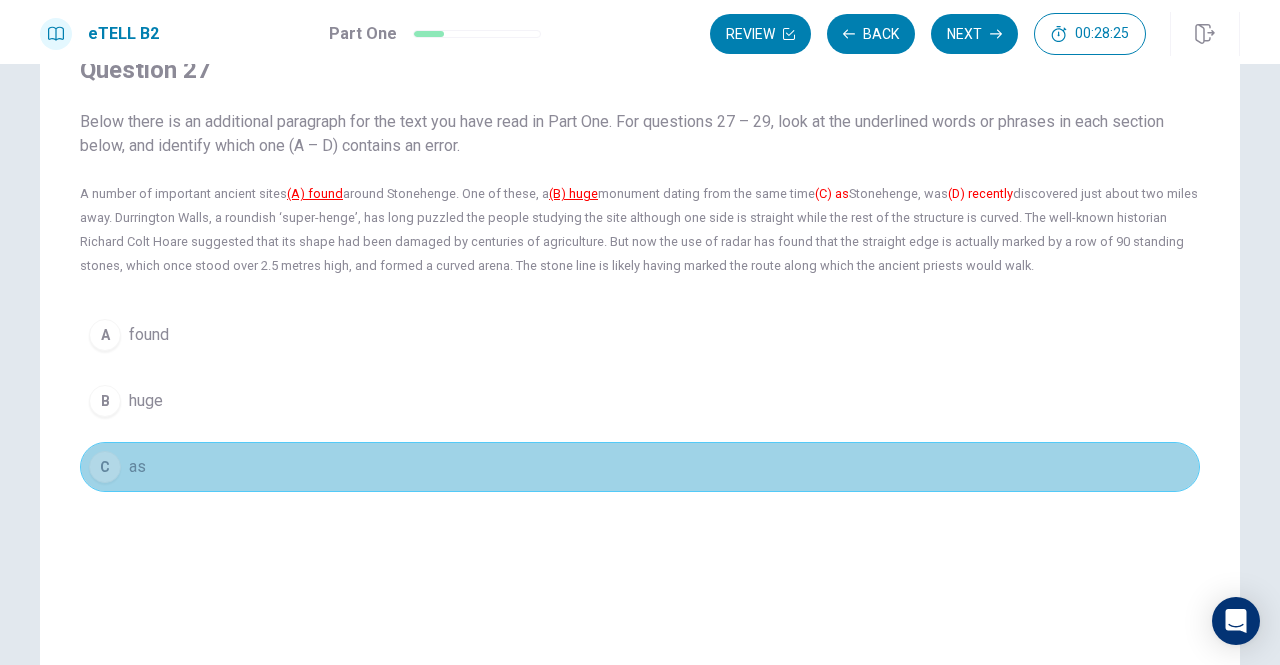 click on "C as" at bounding box center (640, 467) 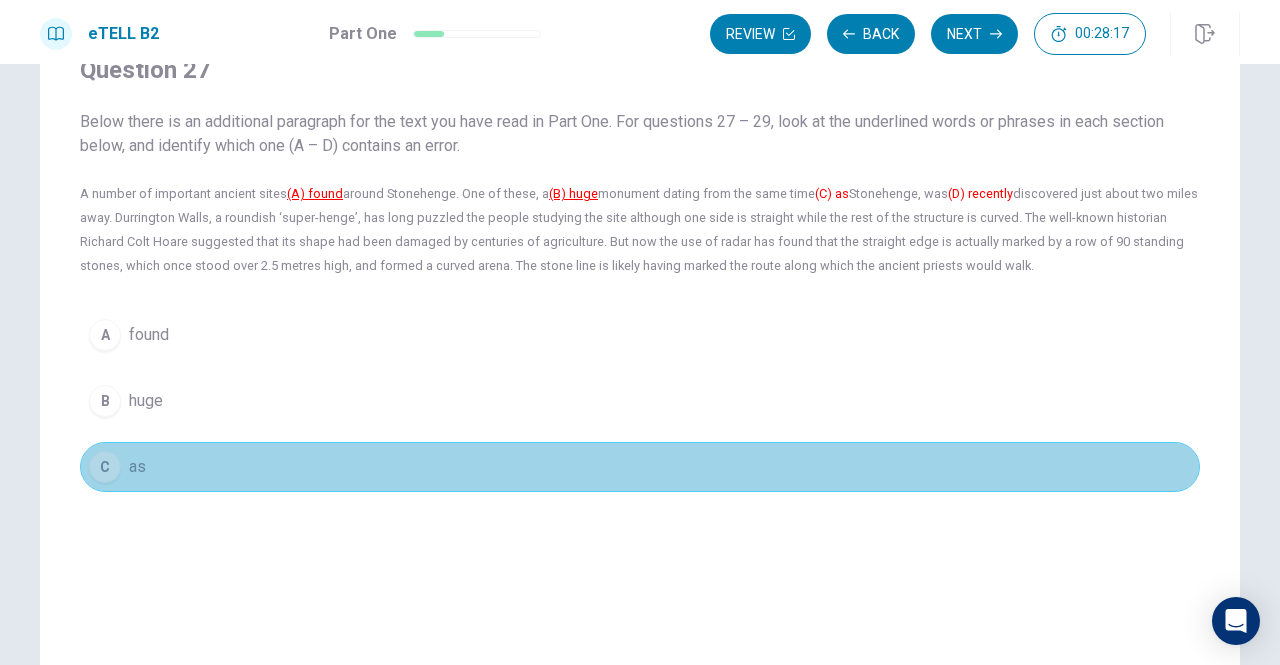 click on "C as" at bounding box center (640, 467) 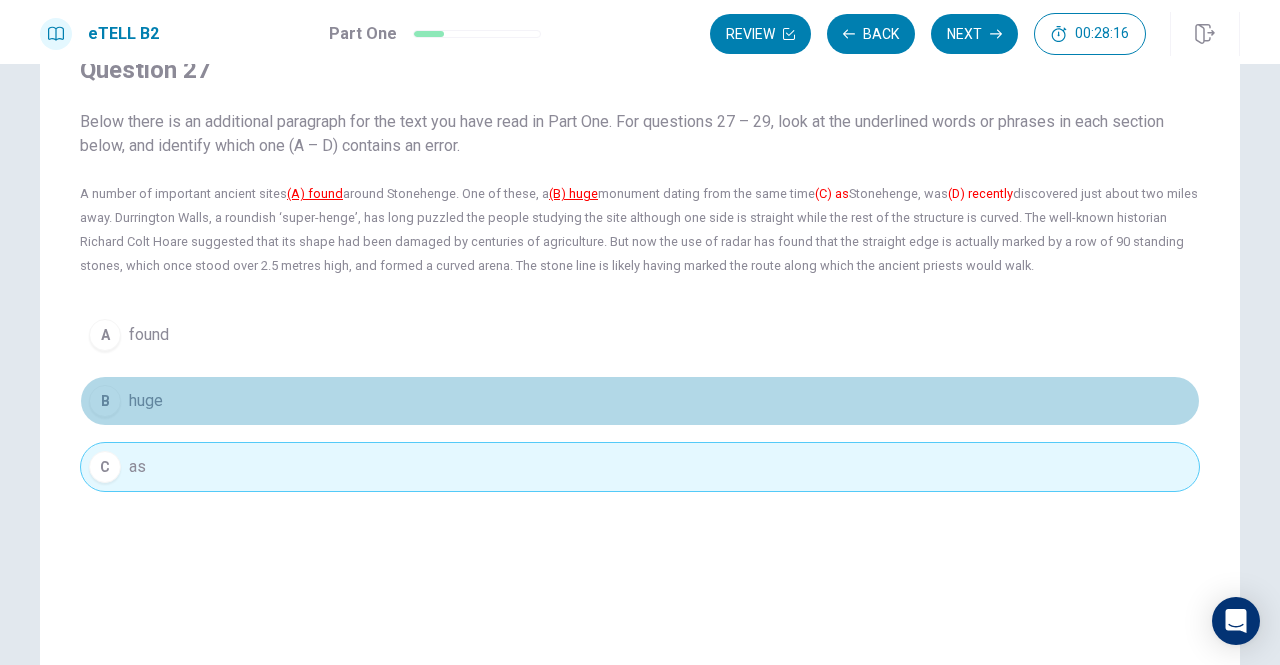 click on "B huge" at bounding box center [640, 401] 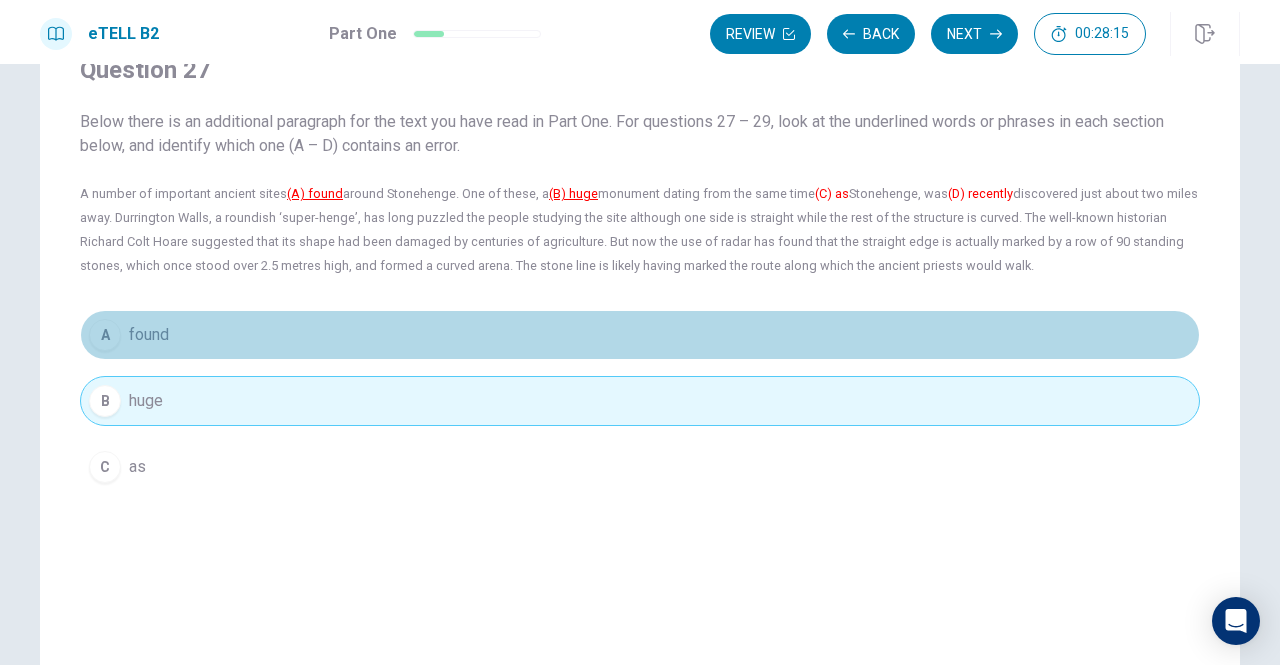 click on "A found" at bounding box center (640, 335) 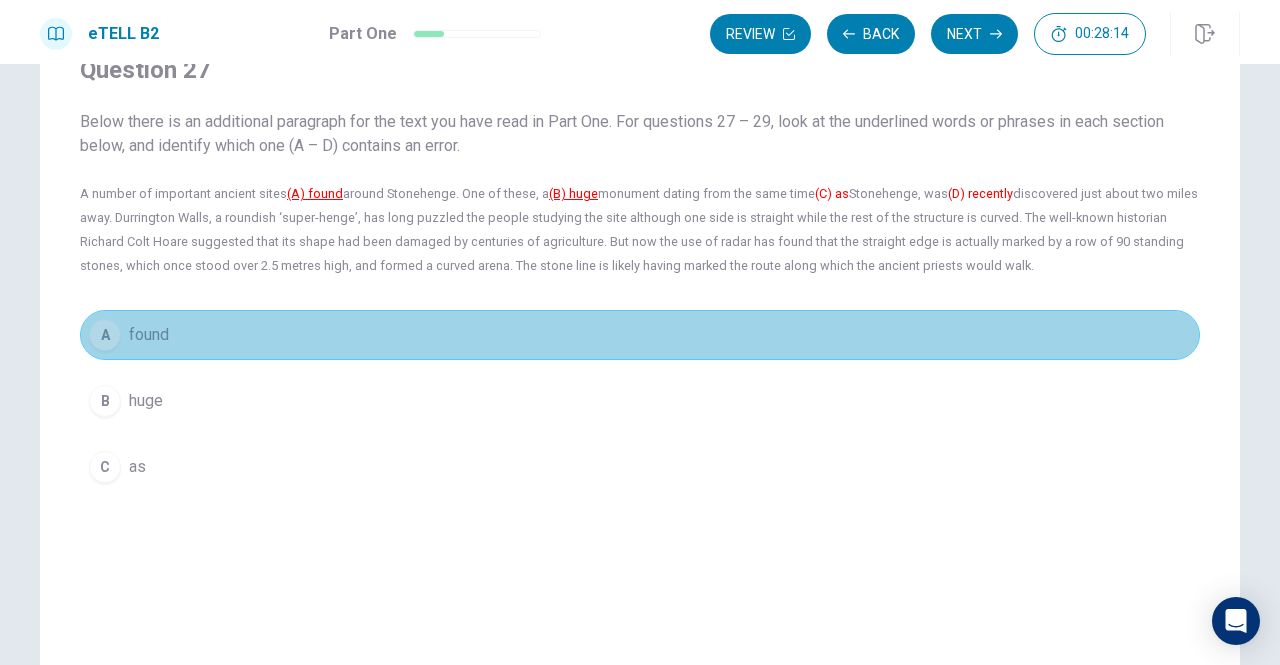 click on "A found" at bounding box center [640, 335] 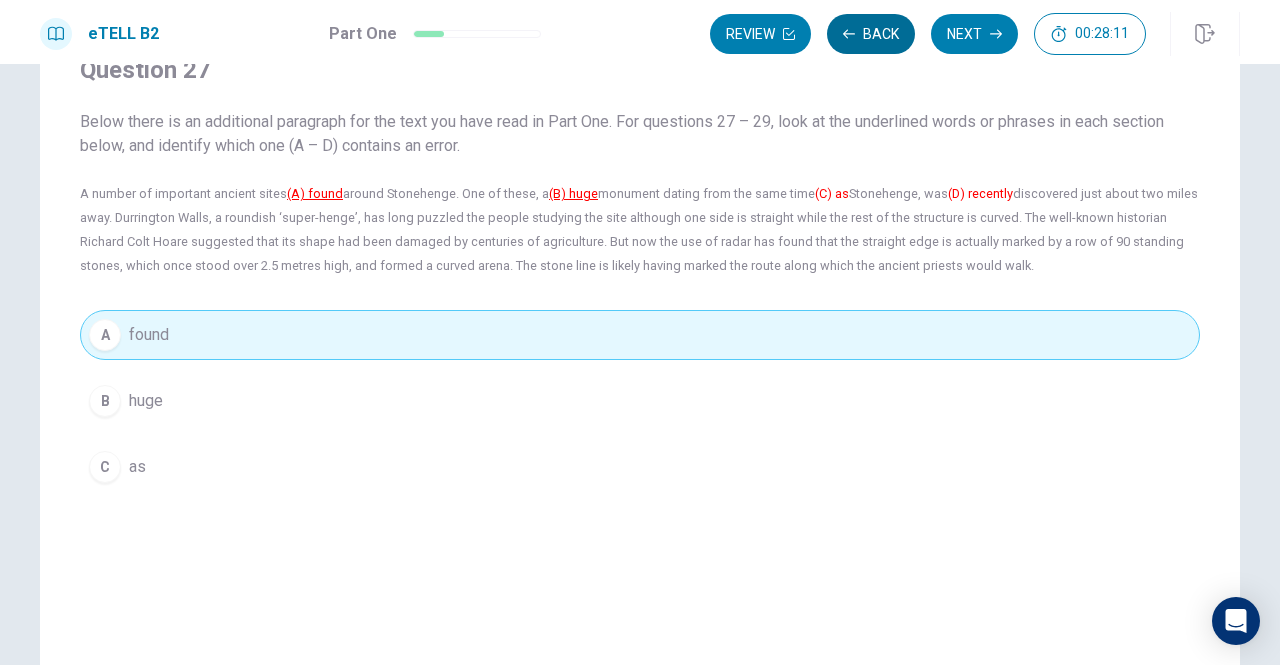 click on "Back" at bounding box center (871, 34) 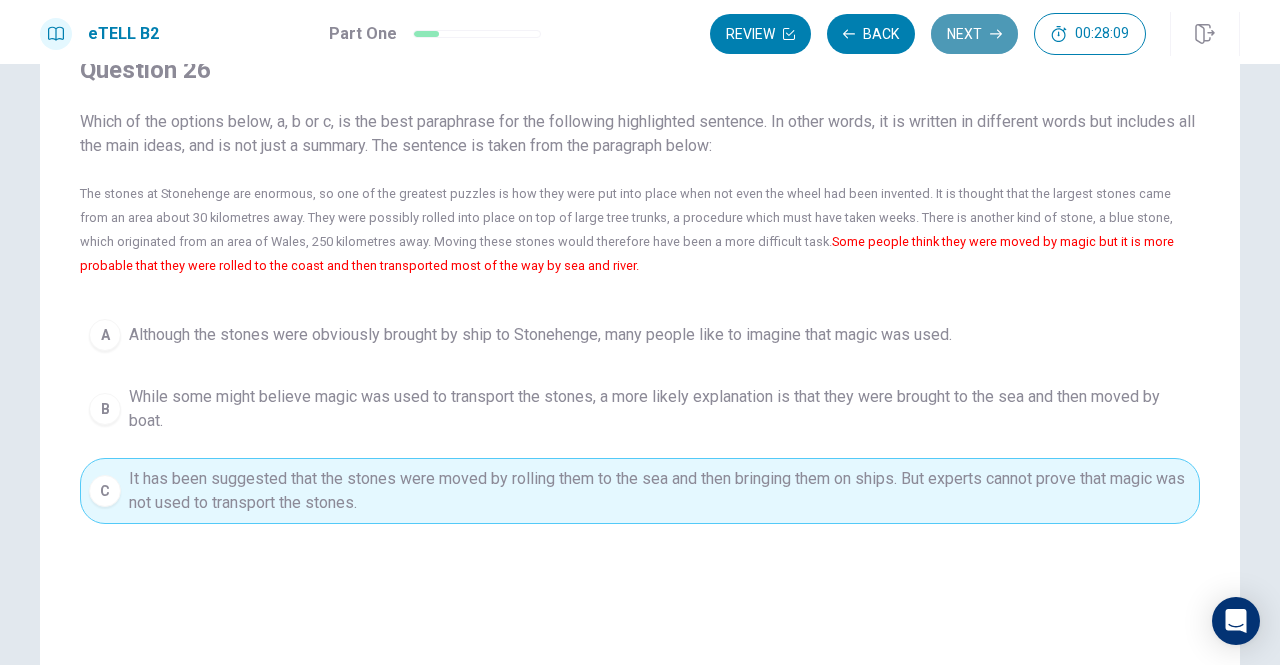 click on "Next" at bounding box center (974, 34) 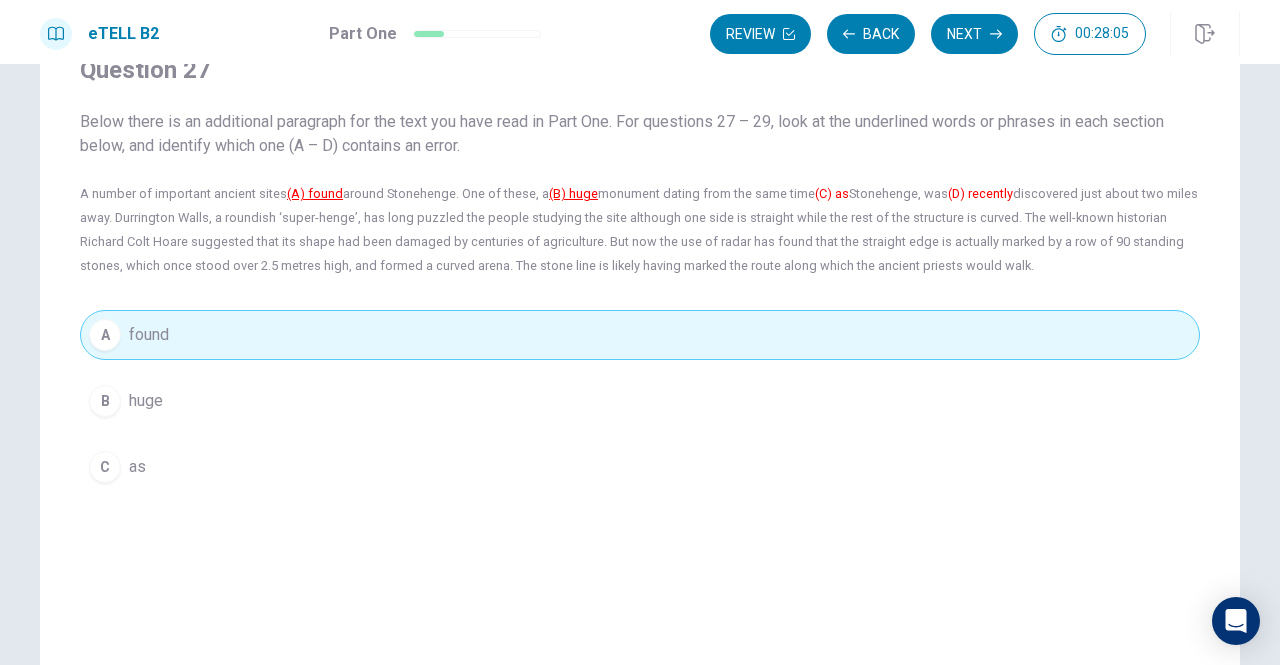 click on "Question 27 Below there is an additional paragraph for the text you have read in Part One. For questions 27 – 29, look at the underlined words or phrases in each section below, and identify which one (A – D) contains an error.
A number of important ancient sites  (A) found  around Stonehenge. One of these, a  (B) huge  monument dating from the same time  (C) as  Stonehenge, was  (D) recently  discovered just about two miles away. Durrington Walls, a roundish ‘super-henge’, has long puzzled the people studying the site although one side is straight while the rest of the structure is curved. The well-known historian Richard Colt Hoare suggested that its shape had been damaged by centuries of agriculture. But now the use of radar has found that the straight edge is actually marked by a row of 90 standing stones, which once stood over 2.5 metres high, and formed a curved arena. The stone line is likely having marked the route along which the ancient priests would walk. A found B huge C as" at bounding box center [640, 273] 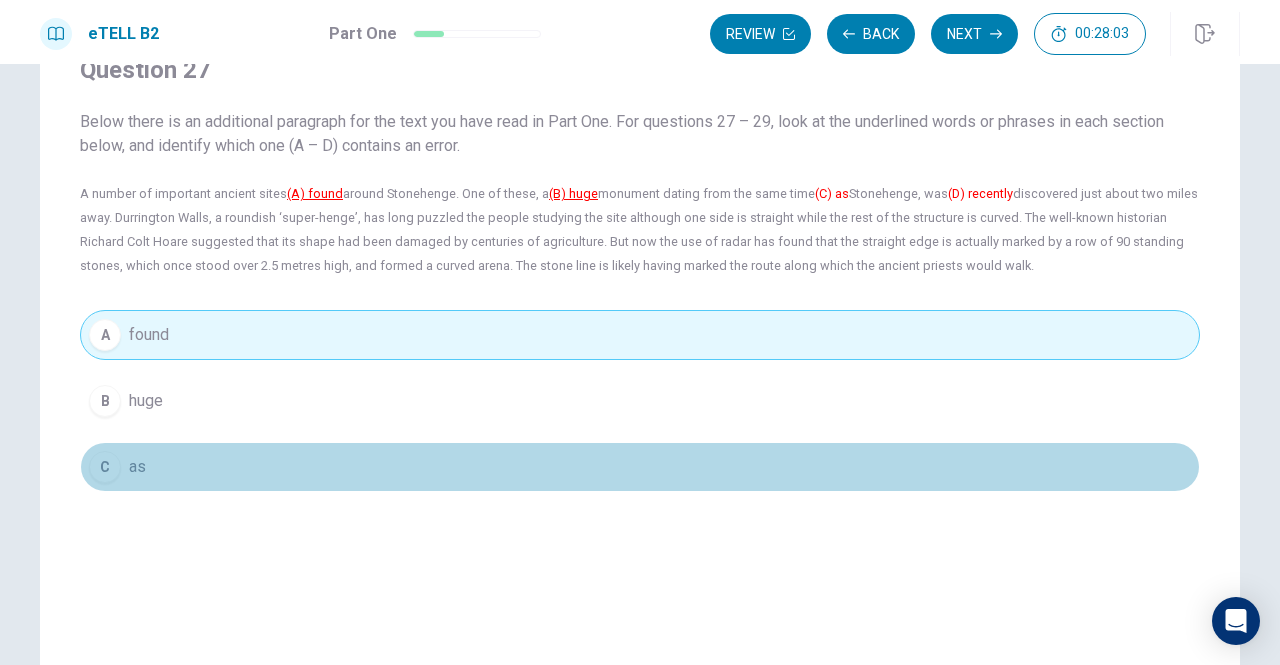 click on "C as" at bounding box center [640, 467] 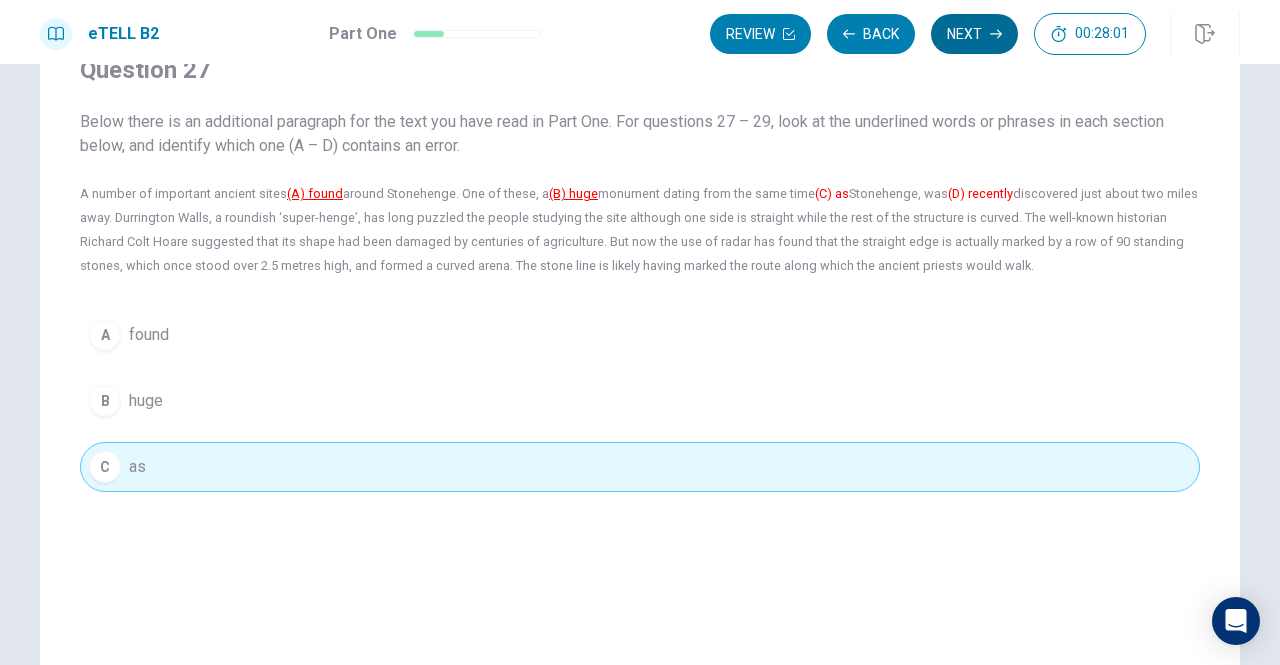 click on "Next" at bounding box center (974, 34) 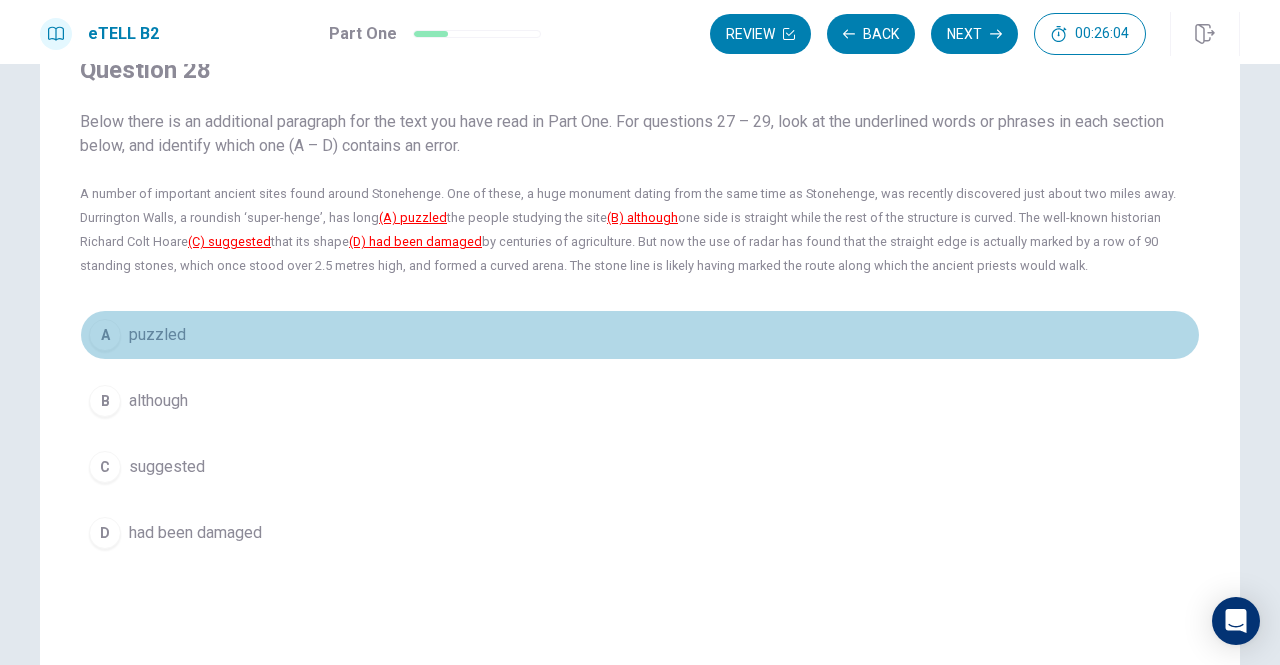 click on "puzzled" at bounding box center [157, 335] 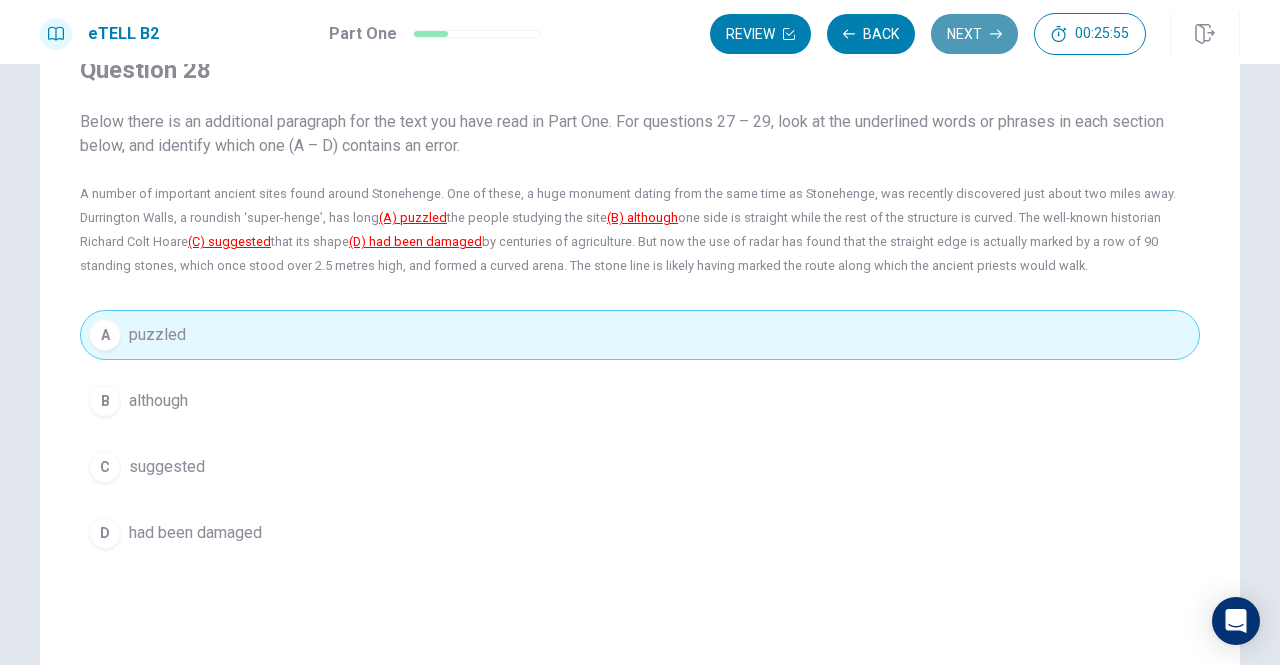 click on "Next" at bounding box center [974, 34] 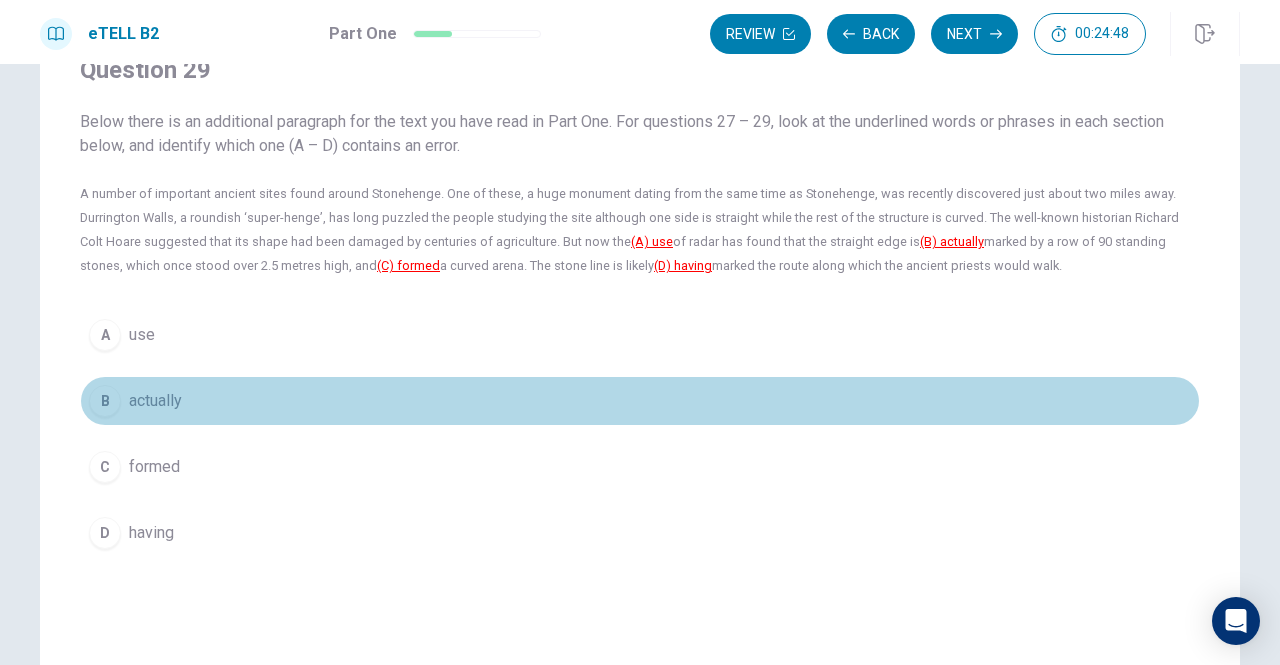 click on "actually" at bounding box center [155, 401] 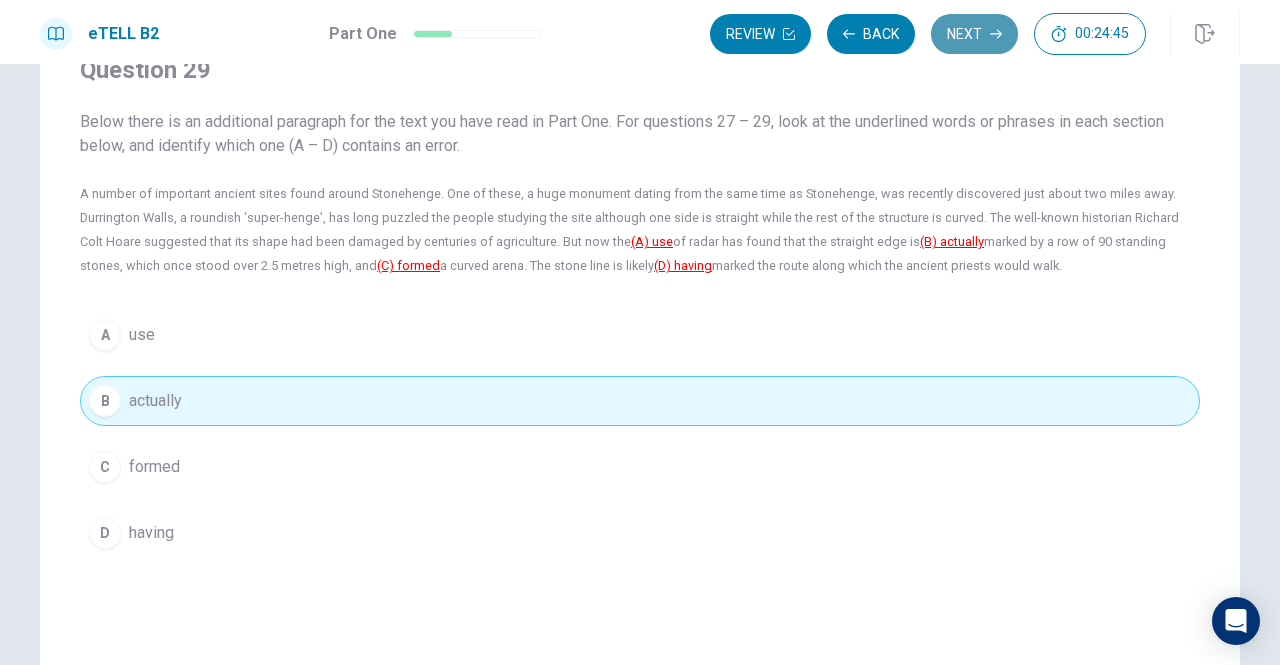 click on "Next" at bounding box center (974, 34) 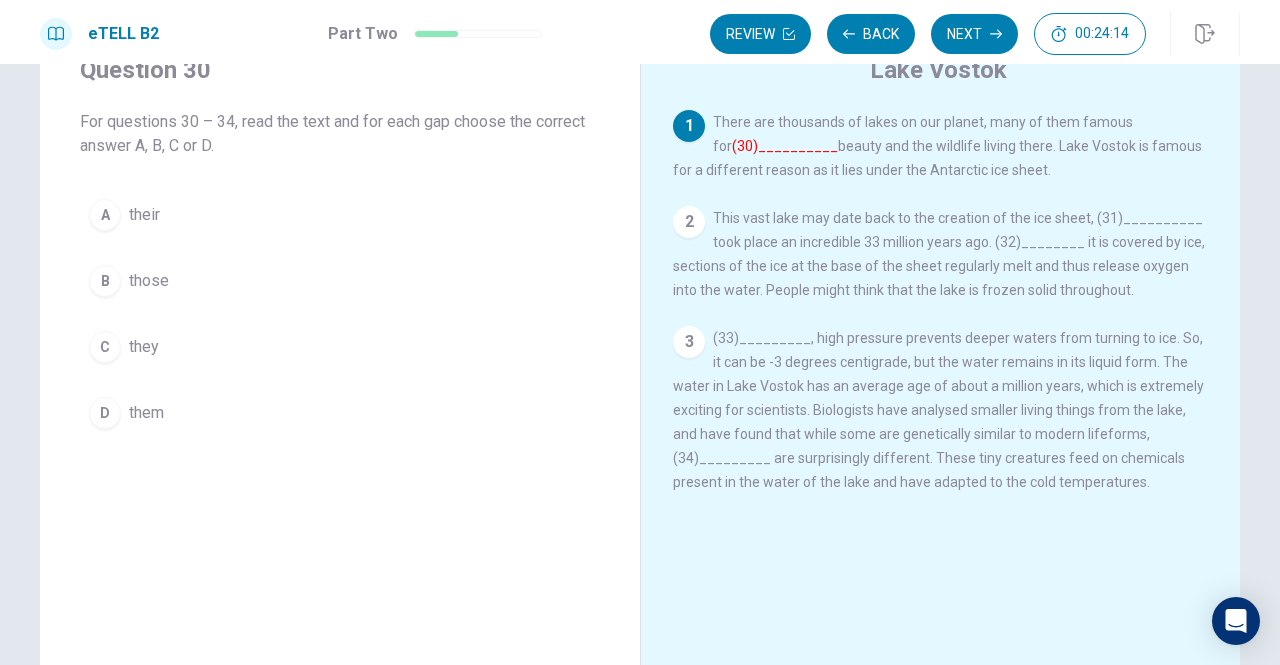 click on "(30)__________" at bounding box center [785, 146] 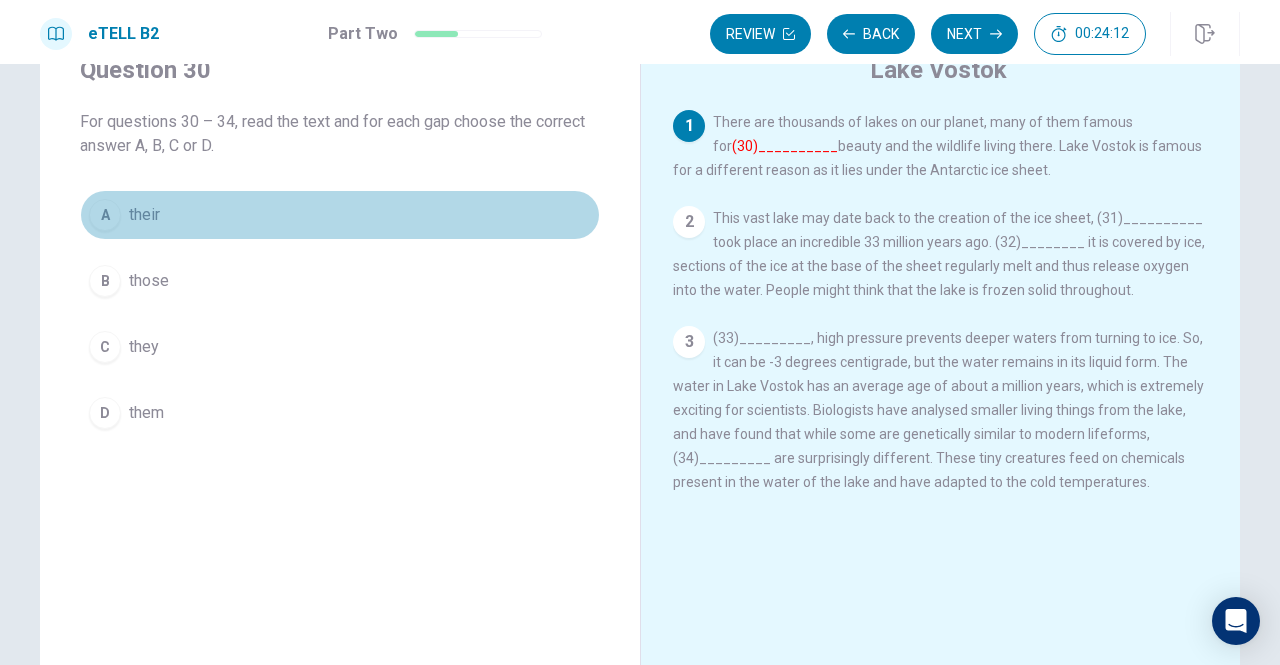 click on "A" at bounding box center [105, 215] 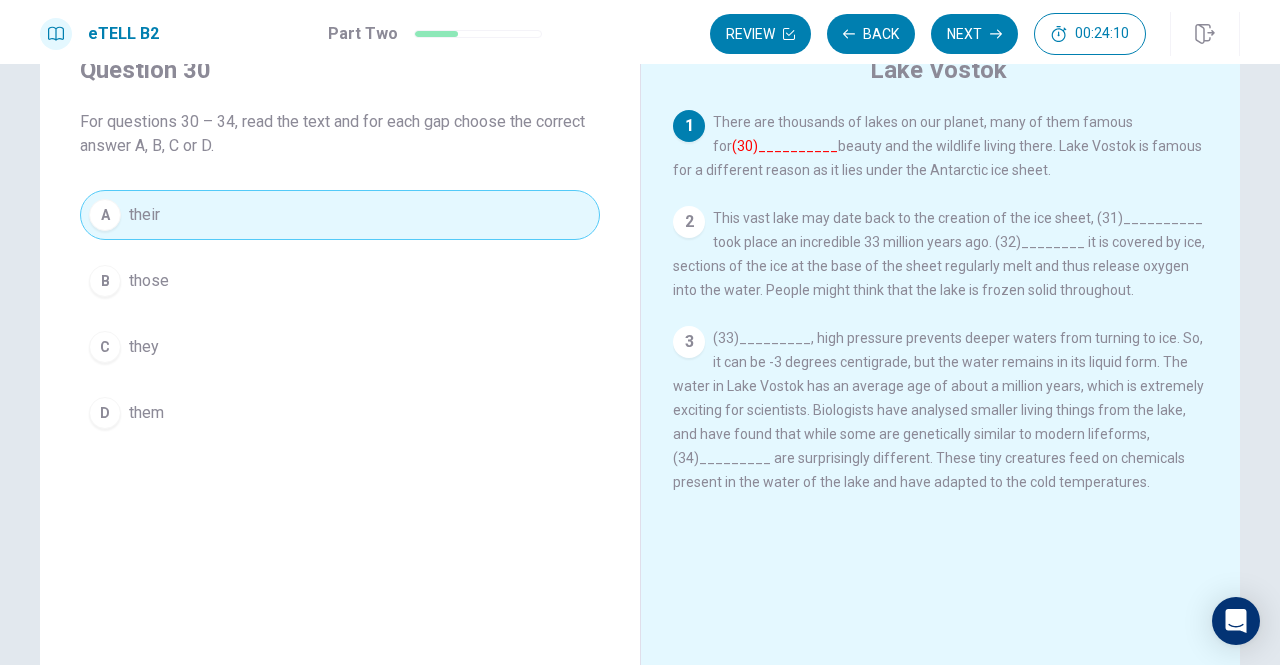 click on "B those" at bounding box center (340, 281) 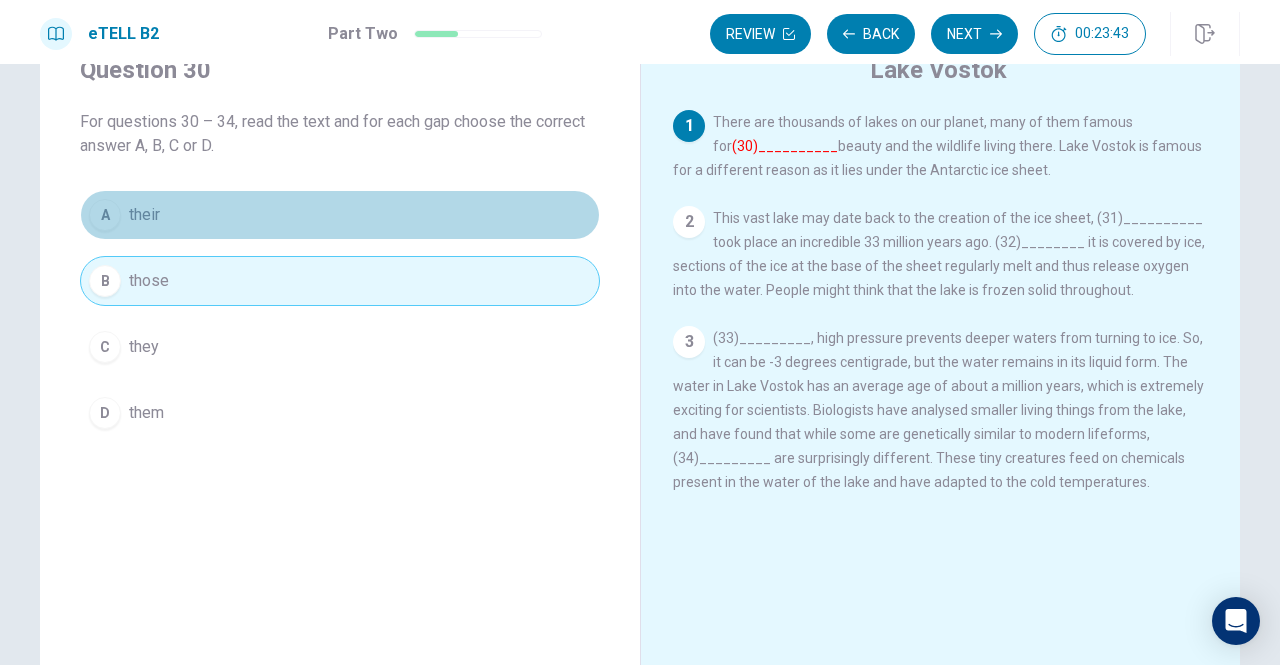 click on "A their" at bounding box center [340, 215] 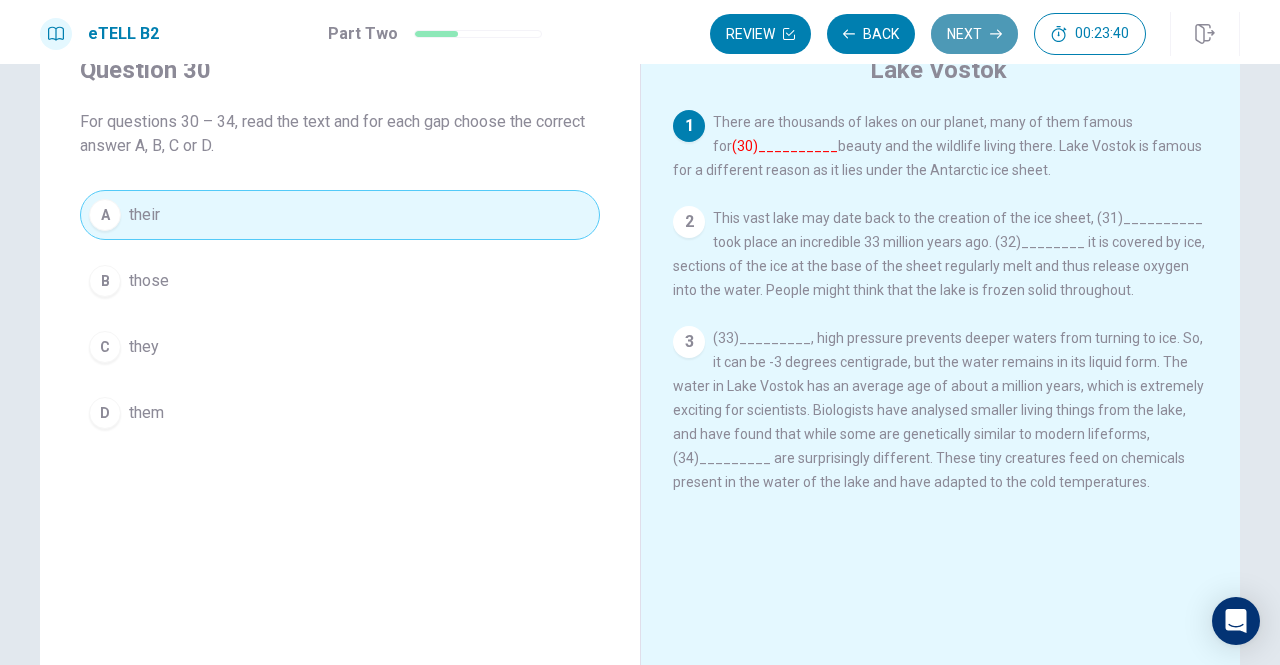 click on "Next" at bounding box center (974, 34) 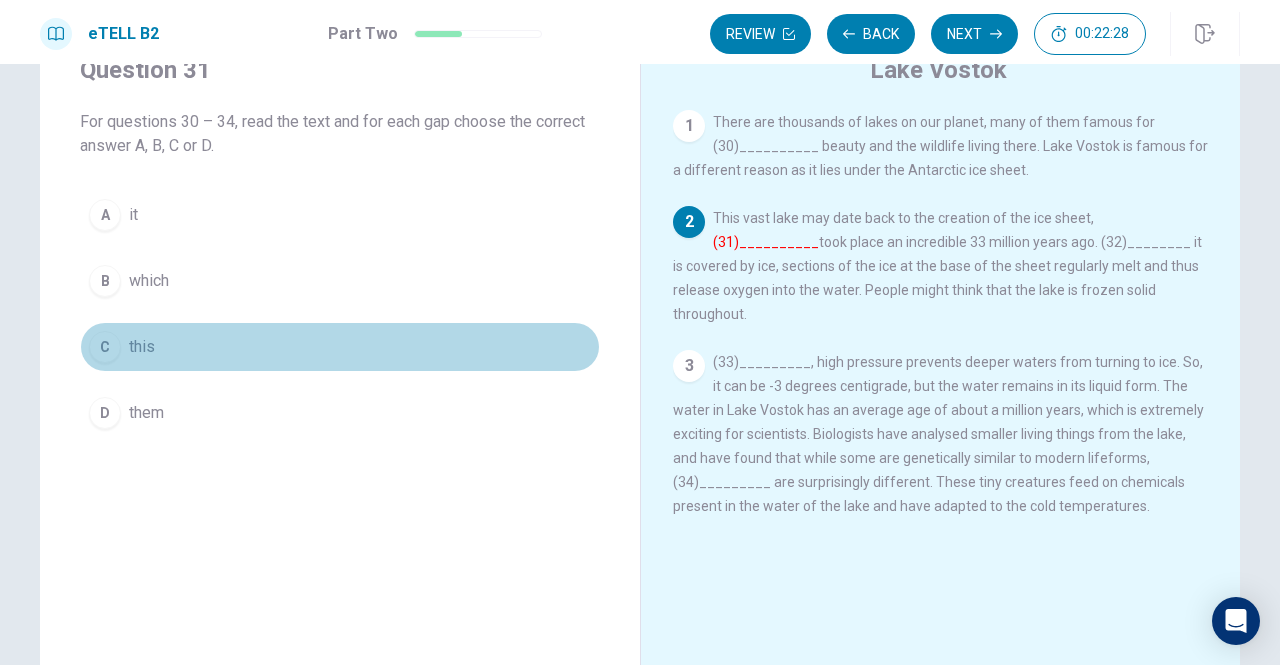 click on "C this" at bounding box center (340, 347) 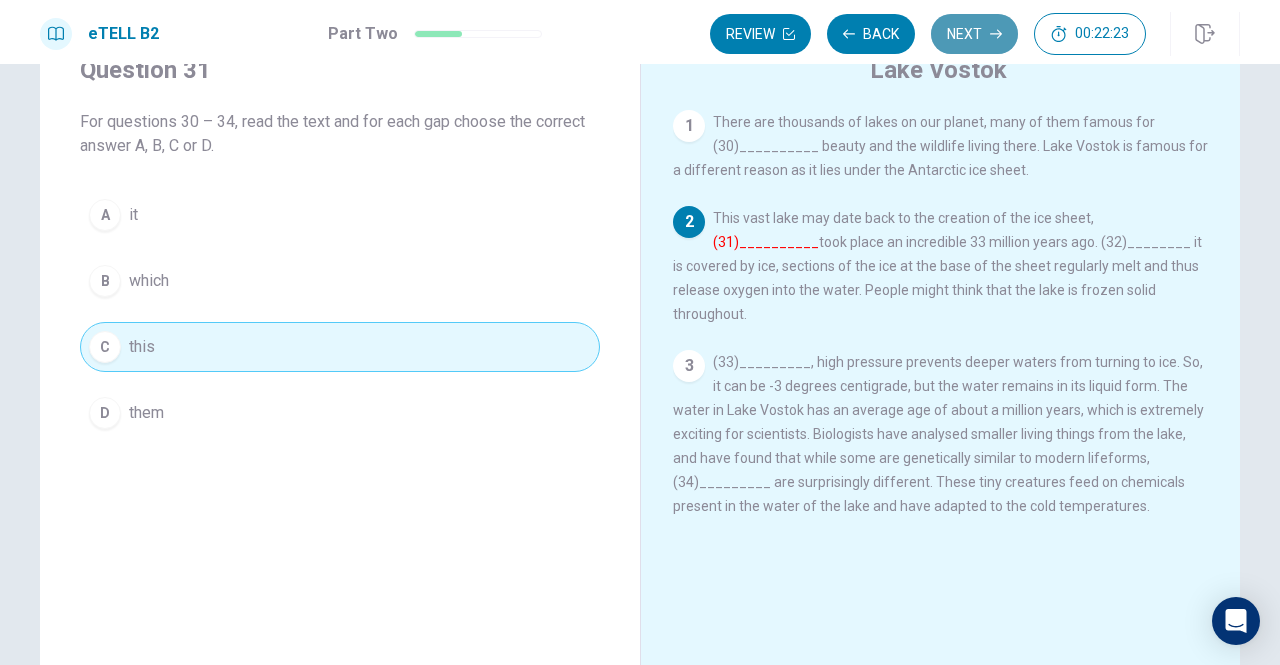 click on "Next" at bounding box center [974, 34] 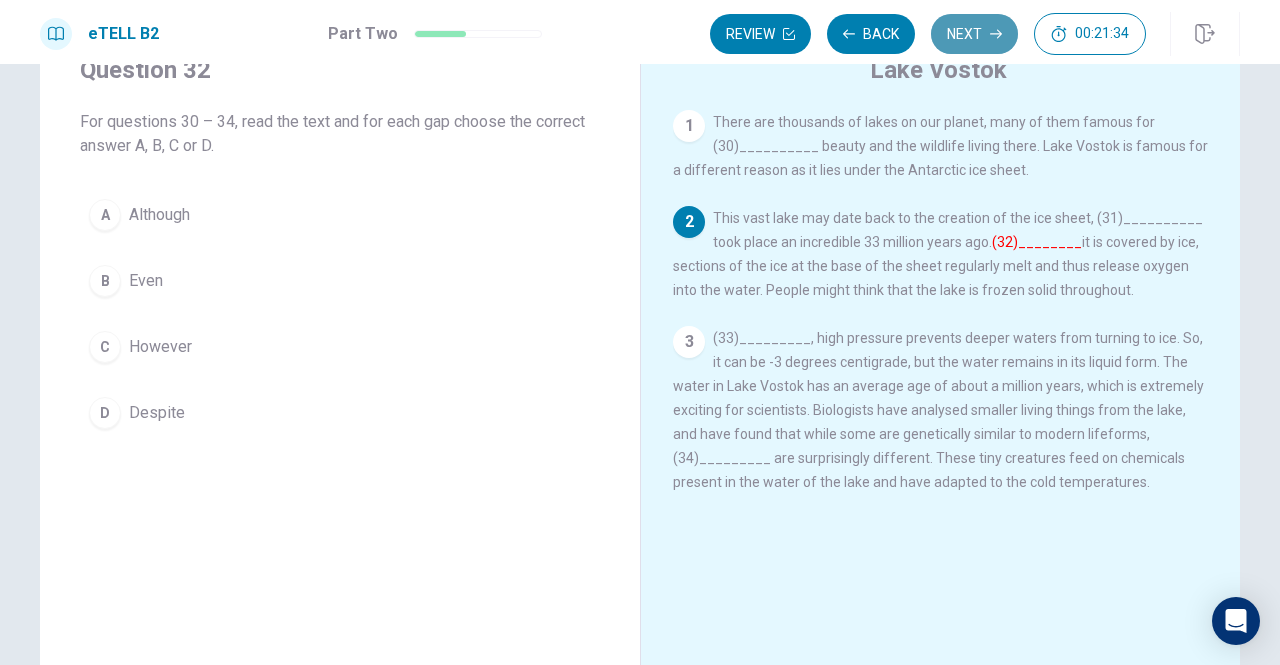 click on "Next" at bounding box center (974, 34) 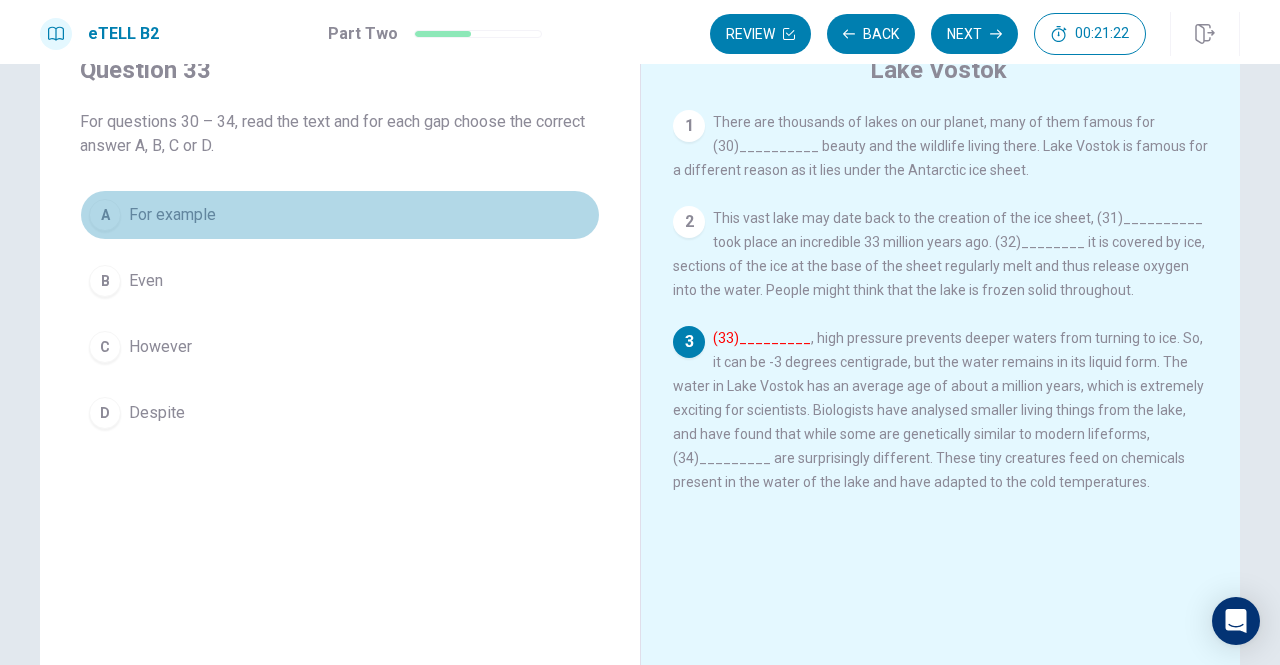 click on "For example" at bounding box center [172, 215] 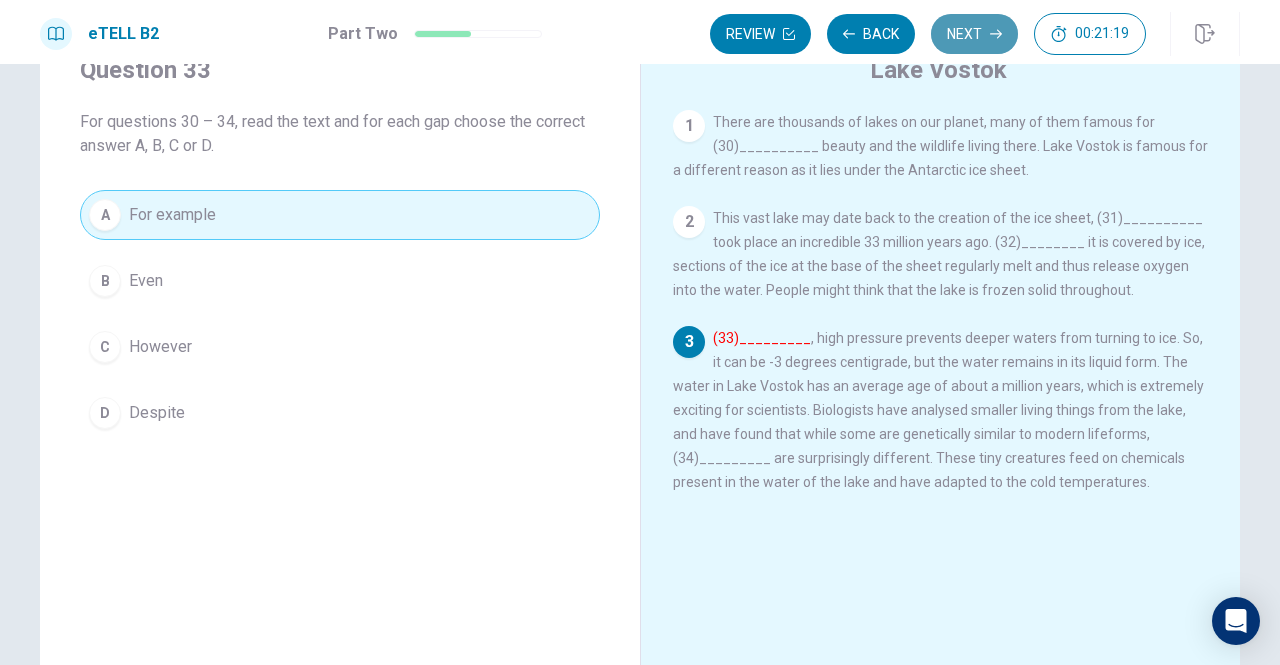 click on "Next" at bounding box center (974, 34) 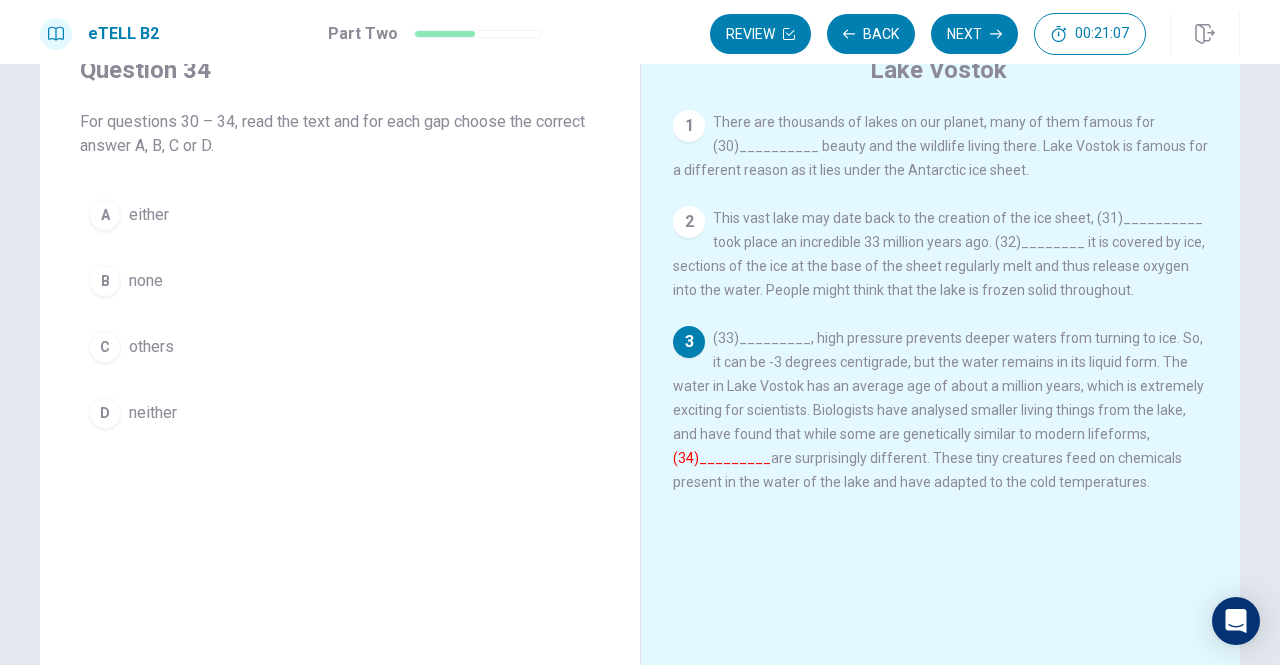 click on "(33)_________, high pressure prevents deeper waters from turning to ice. So, it can be -3 degrees centigrade, but the water remains in its liquid form. The water in Lake Vostok has an average age of about a million years, which is extremely exciting for scientists. Biologists have analysed smaller living things from the lake, and have found that while some are genetically similar to modern lifeforms,  (34)_________  are surprisingly different. These tiny creatures feed on chemicals present in the water of the lake and have adapted to the cold temperatures." at bounding box center [938, 410] 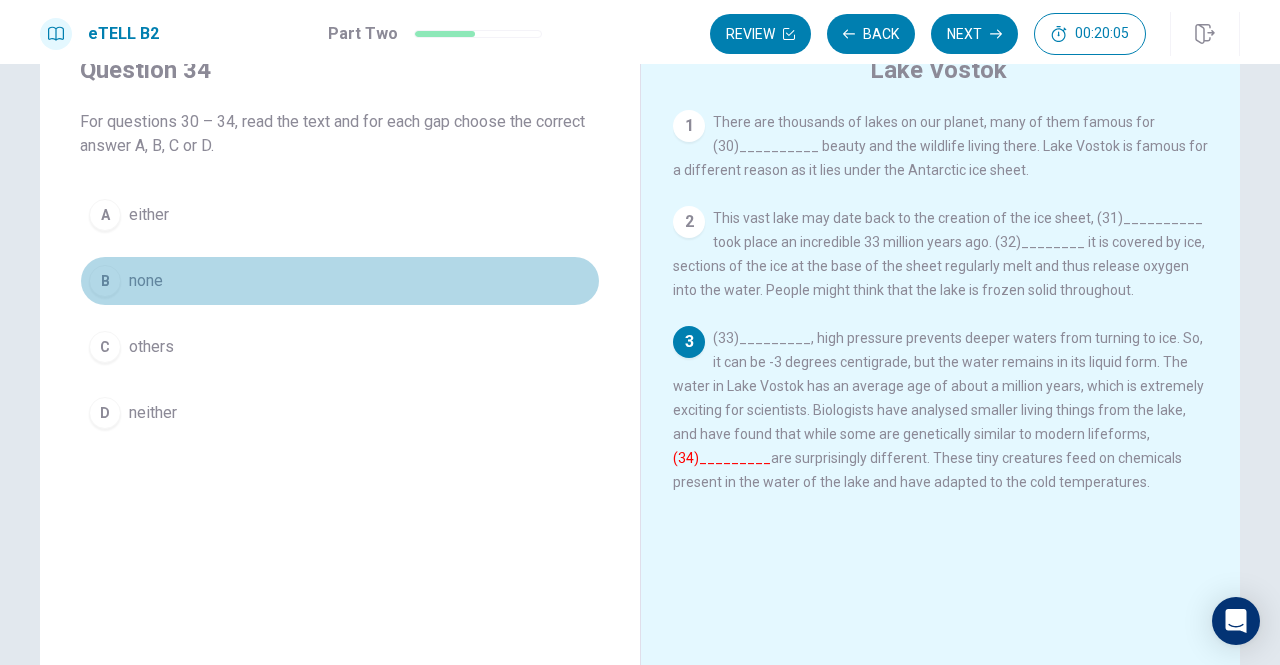 click on "none" at bounding box center [146, 281] 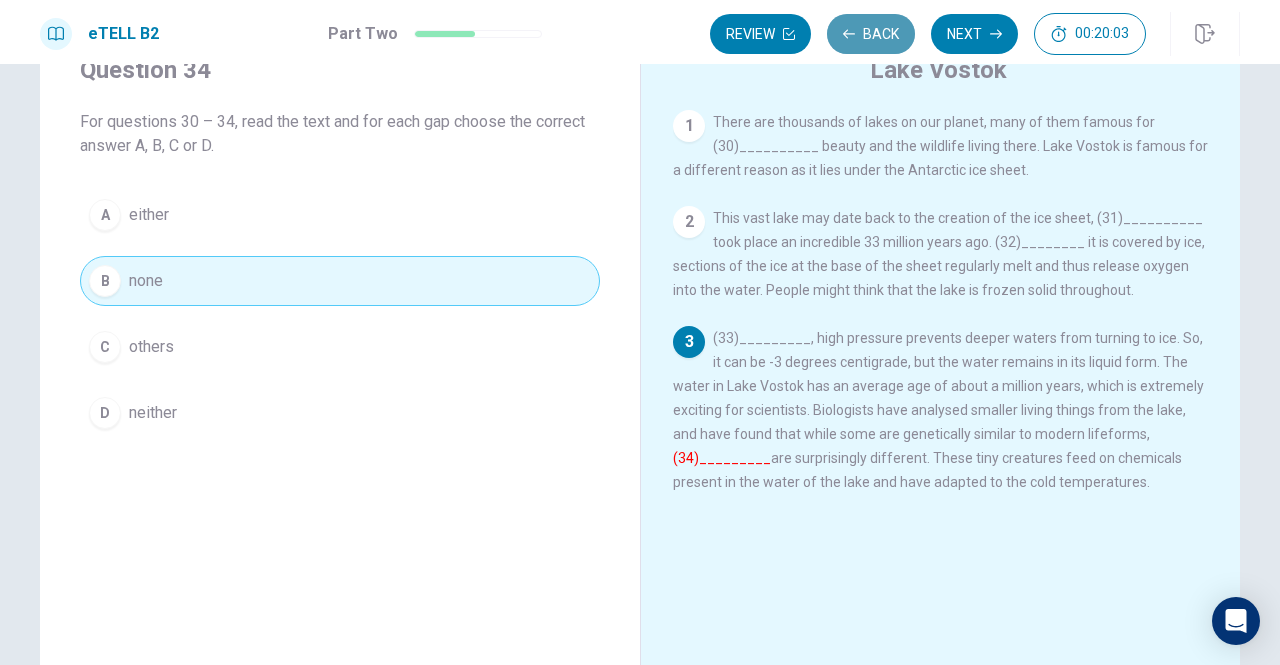 click on "Back" at bounding box center (871, 34) 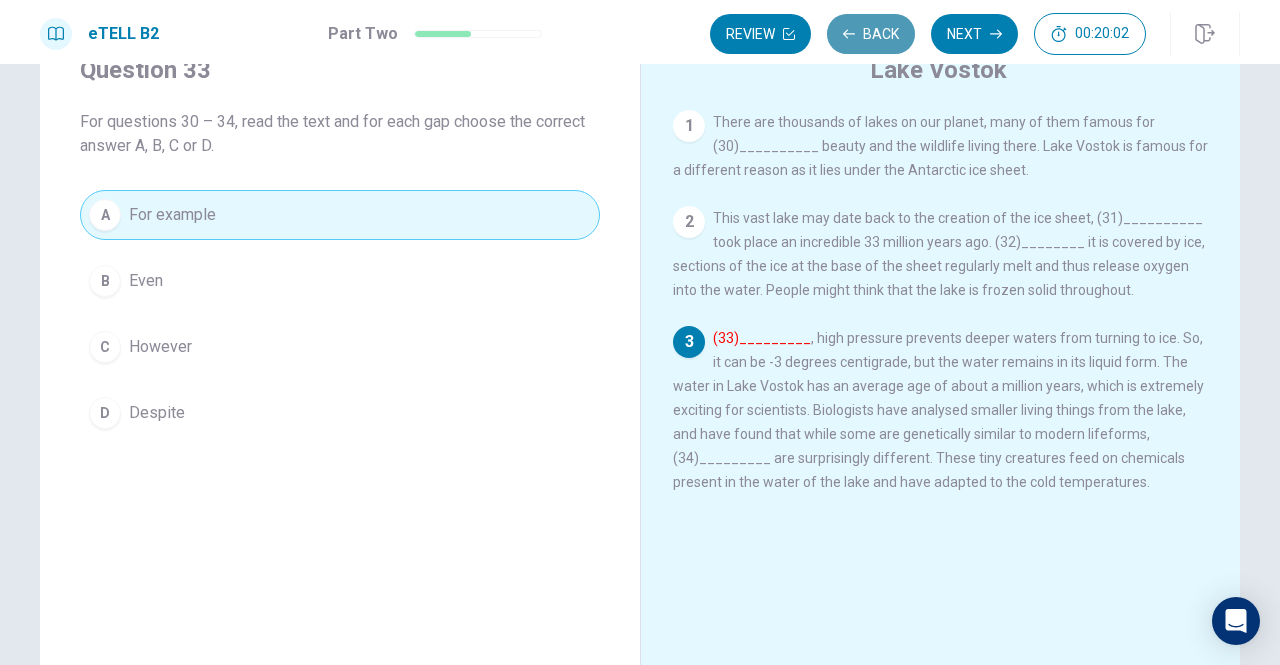 click on "Back" at bounding box center [871, 34] 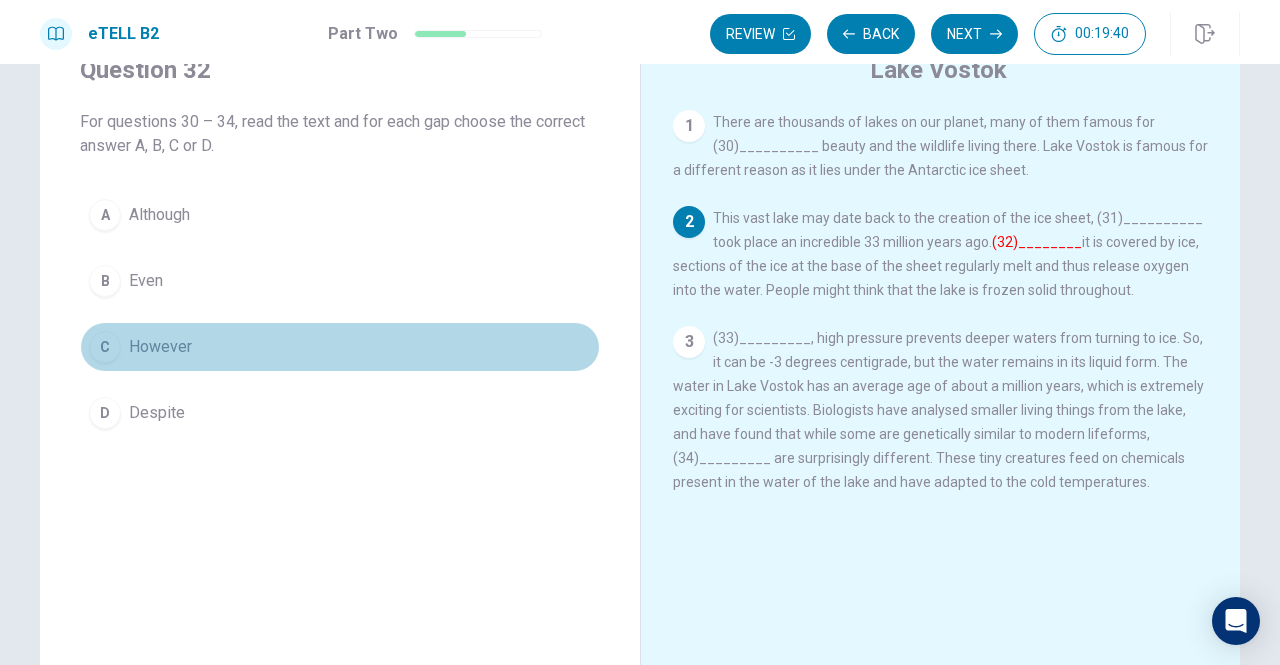 click on "However" at bounding box center (160, 347) 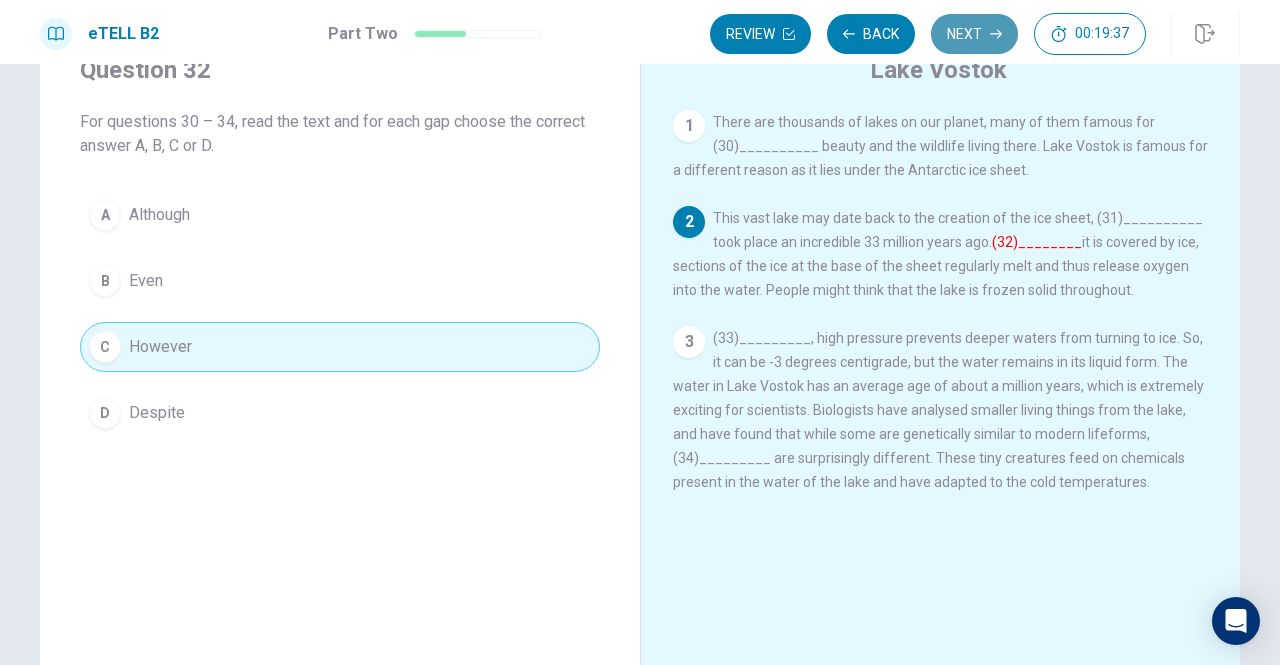 click on "Next" at bounding box center (974, 34) 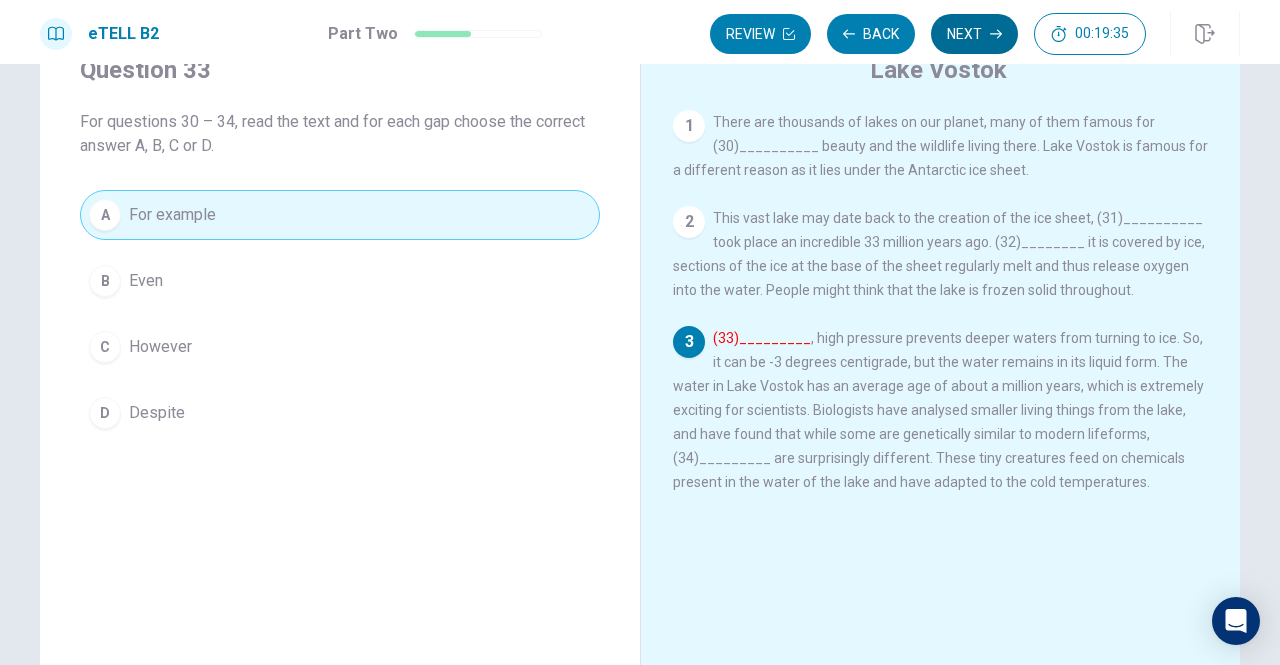 click on "Review Back Next 00:19:35" at bounding box center (928, 34) 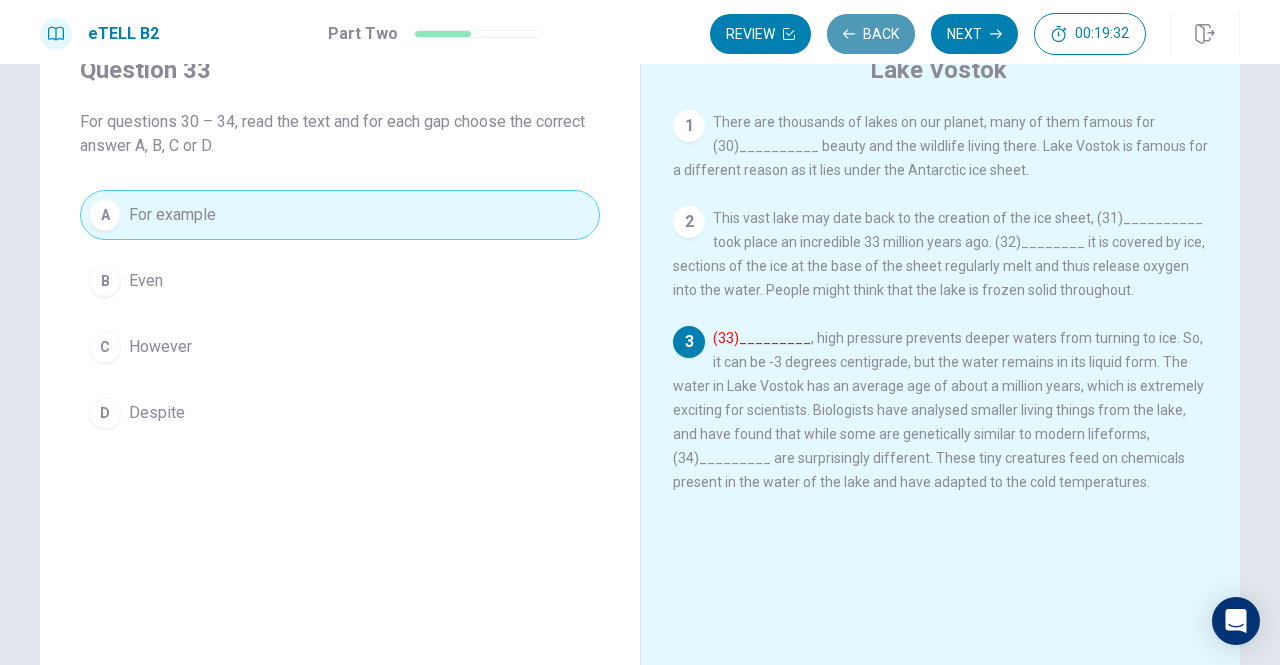 click on "Back" at bounding box center [871, 34] 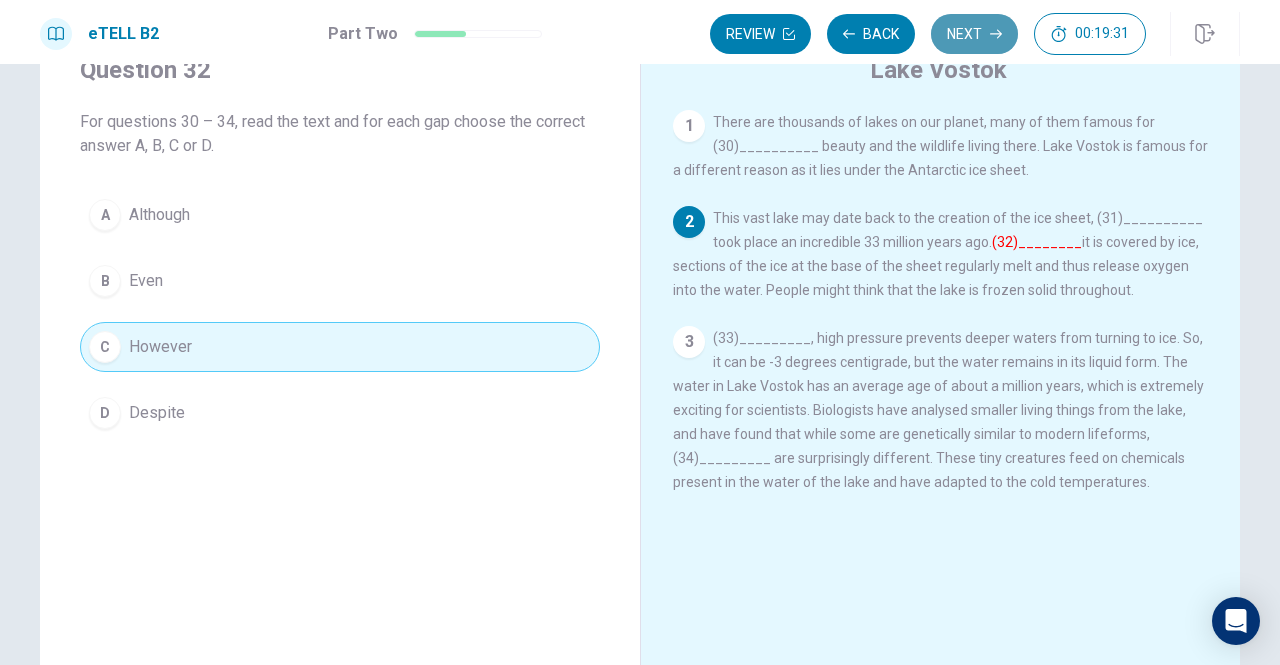 click on "Next" at bounding box center (974, 34) 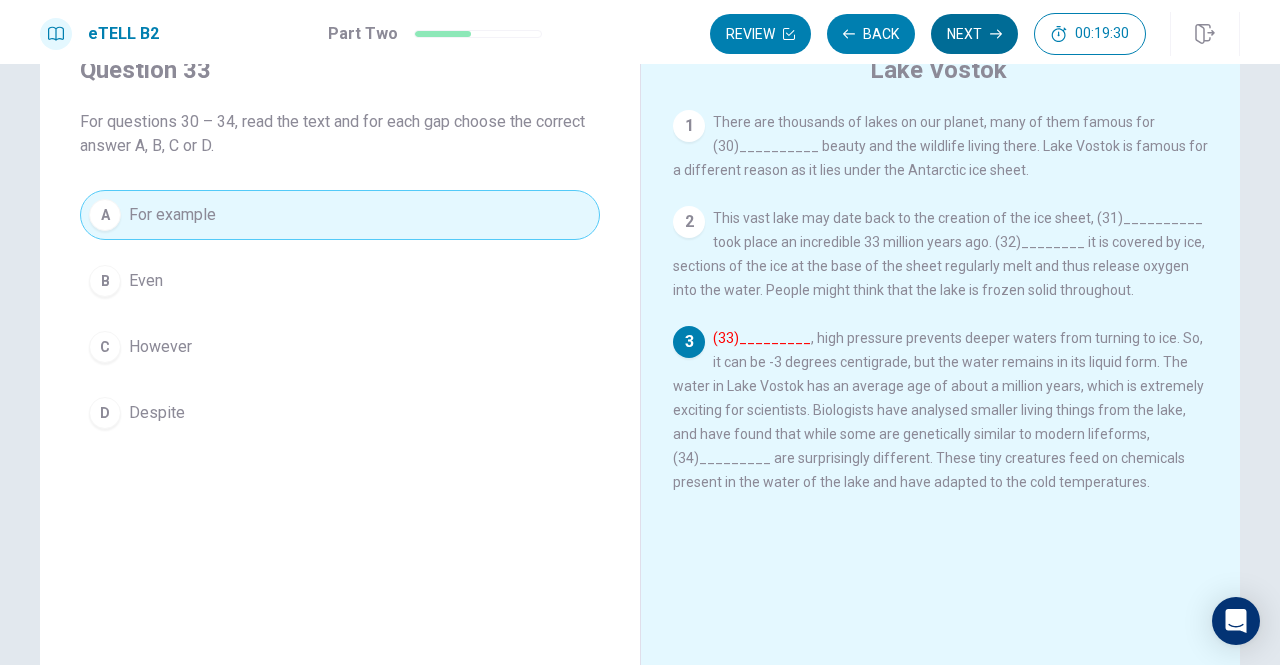 click on "Review Back Next 00:19:30" at bounding box center (928, 34) 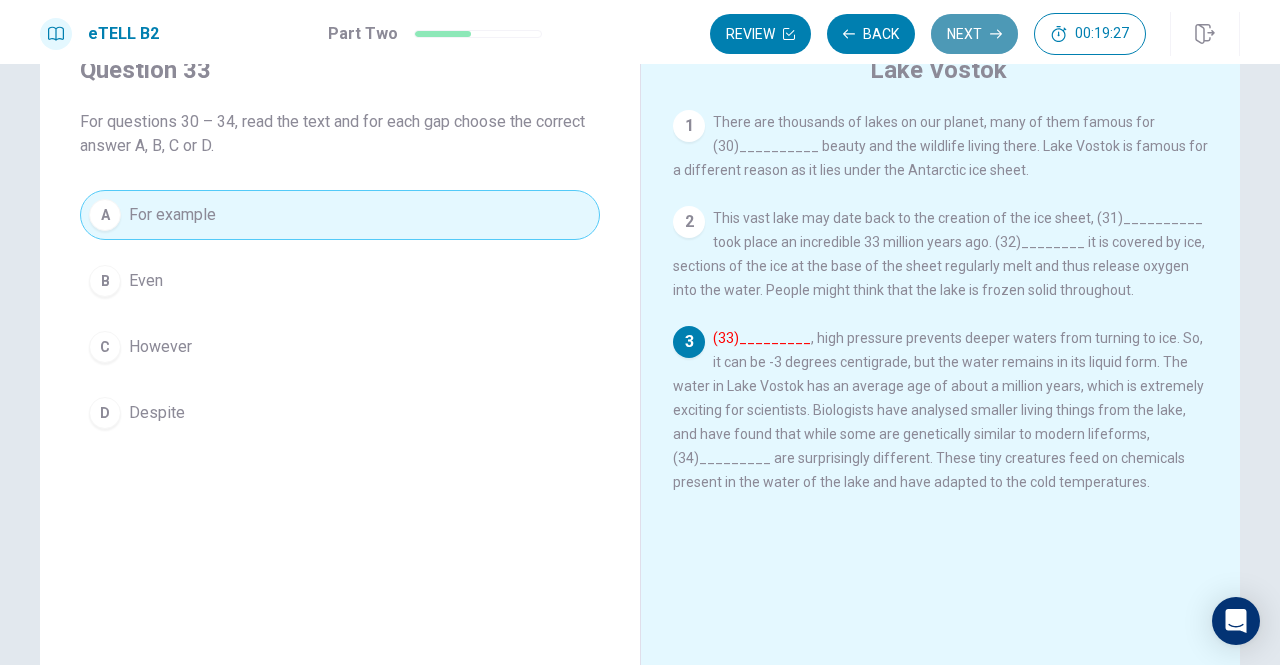 click on "Next" at bounding box center (974, 34) 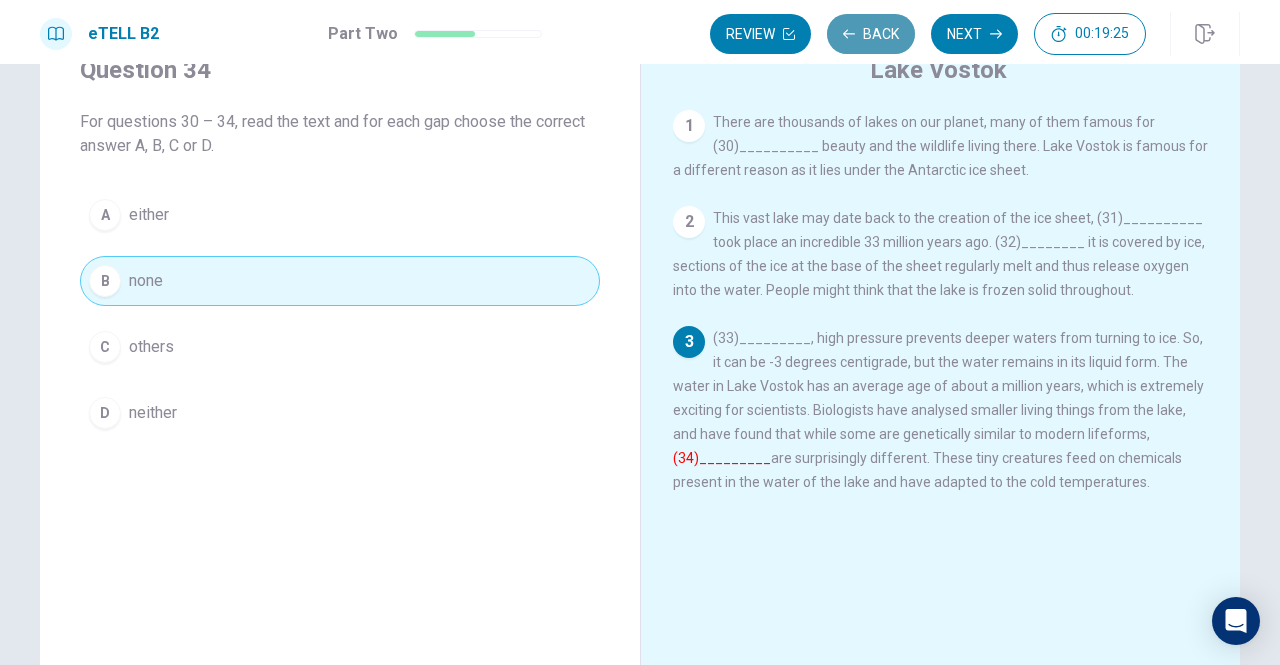 click on "Back" at bounding box center (871, 34) 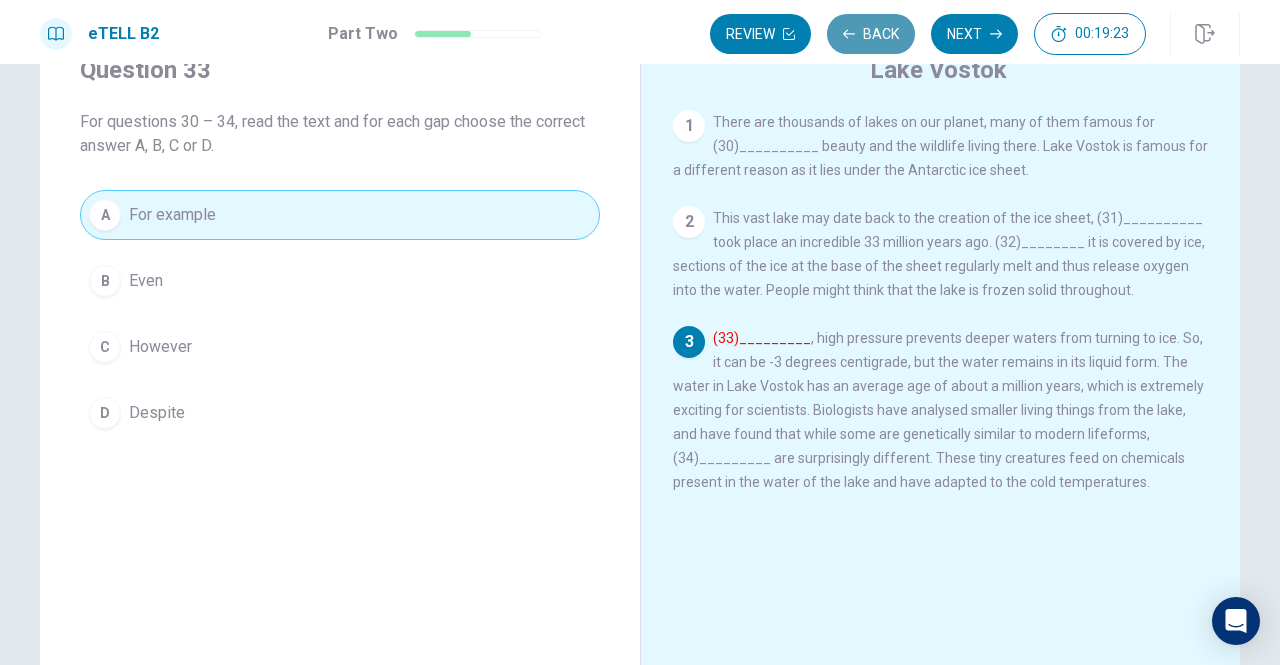 click on "Back" at bounding box center [871, 34] 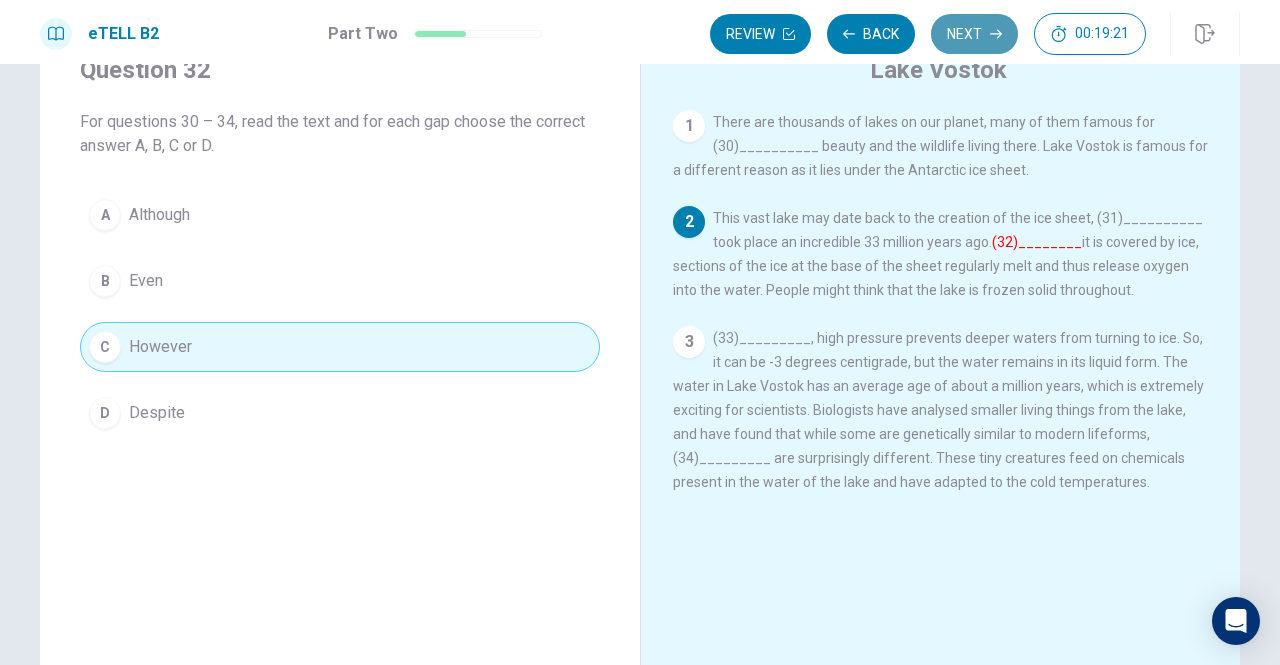 click on "Next" at bounding box center (974, 34) 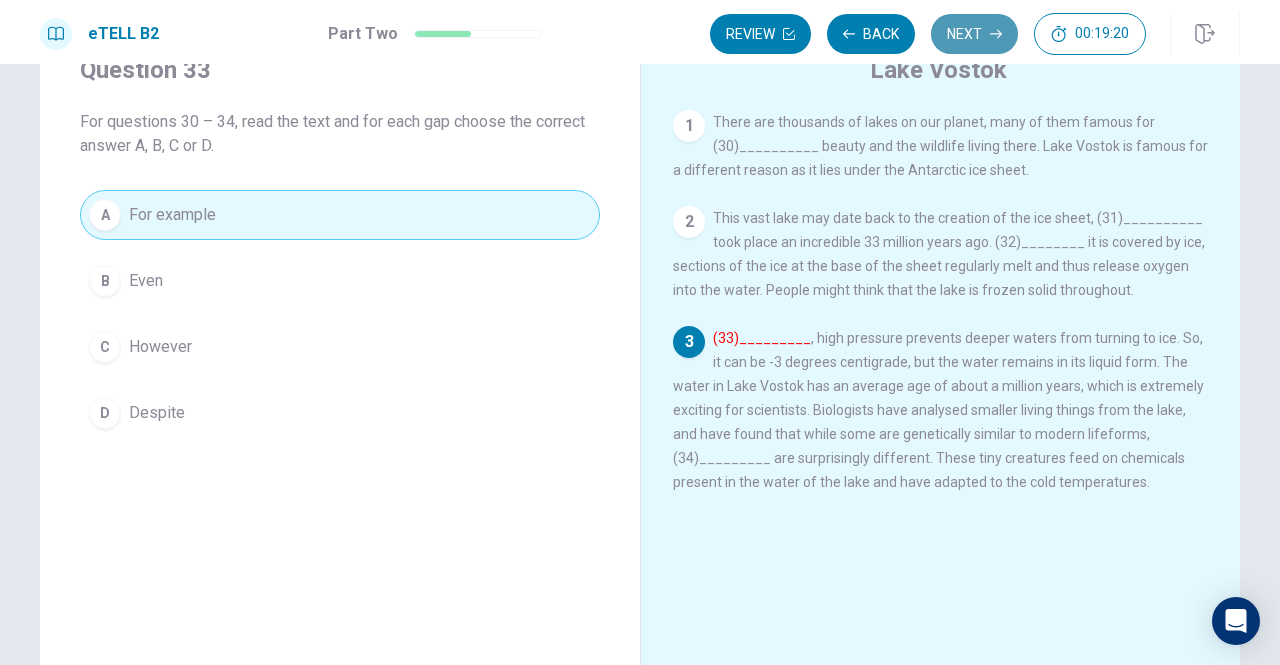 click on "Next" at bounding box center (974, 34) 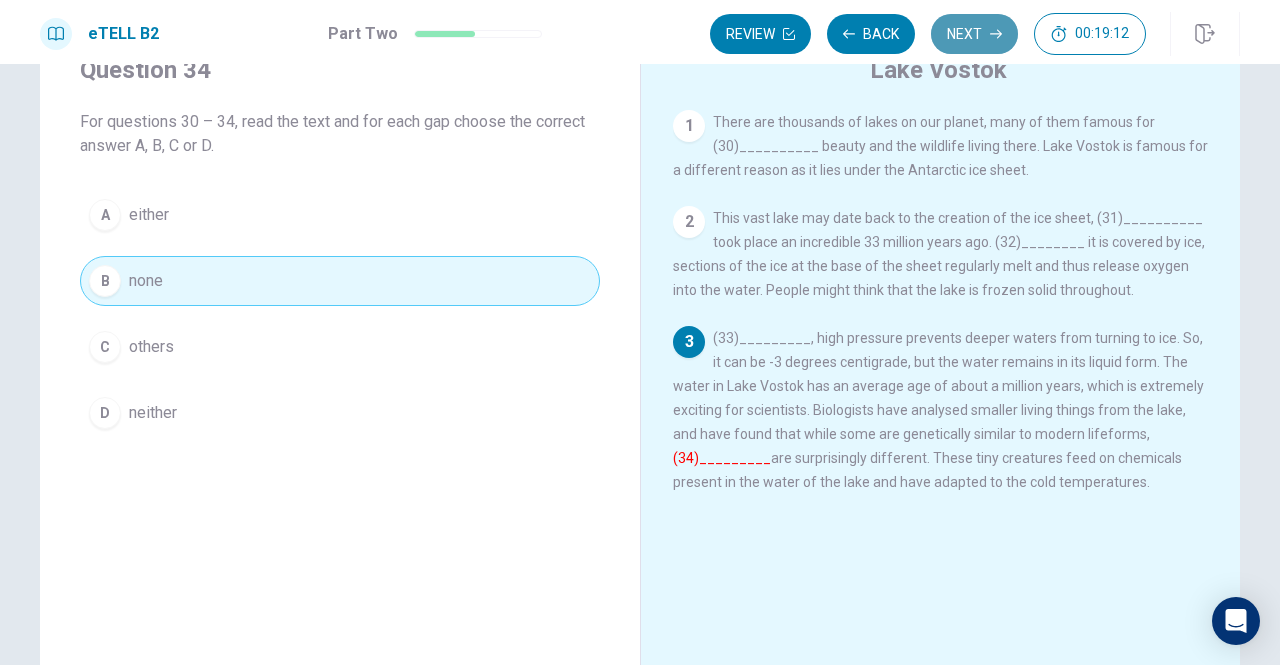 click on "Next" at bounding box center (974, 34) 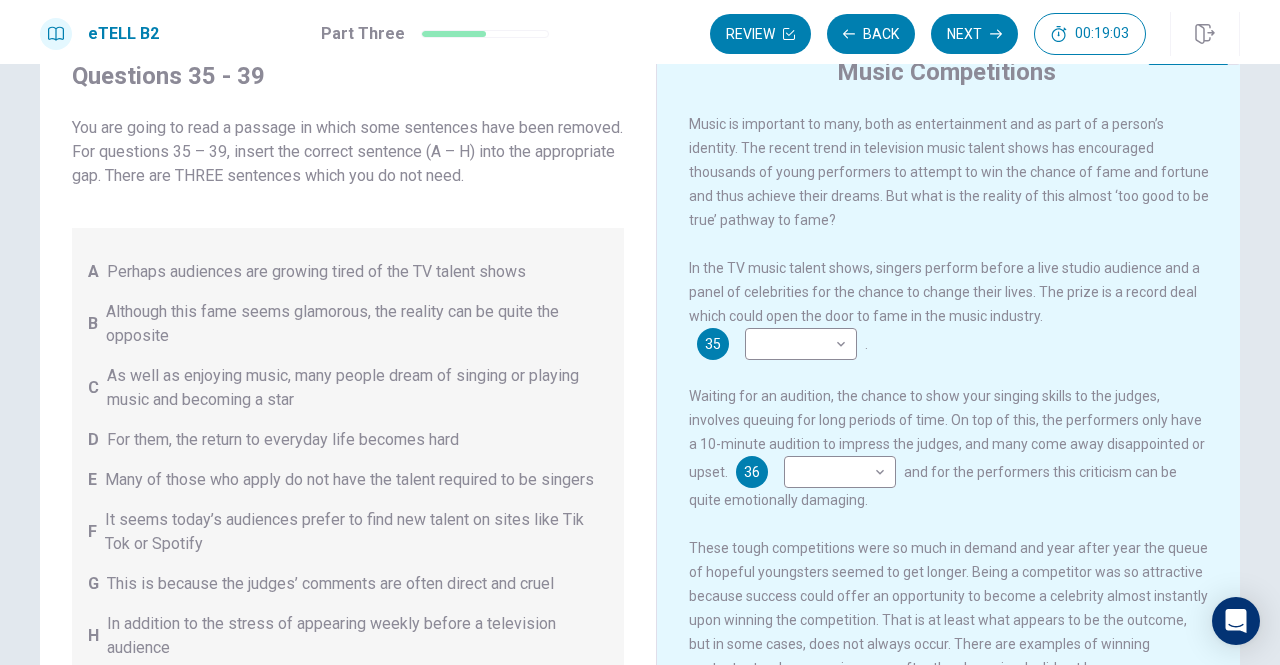 scroll, scrollTop: 79, scrollLeft: 0, axis: vertical 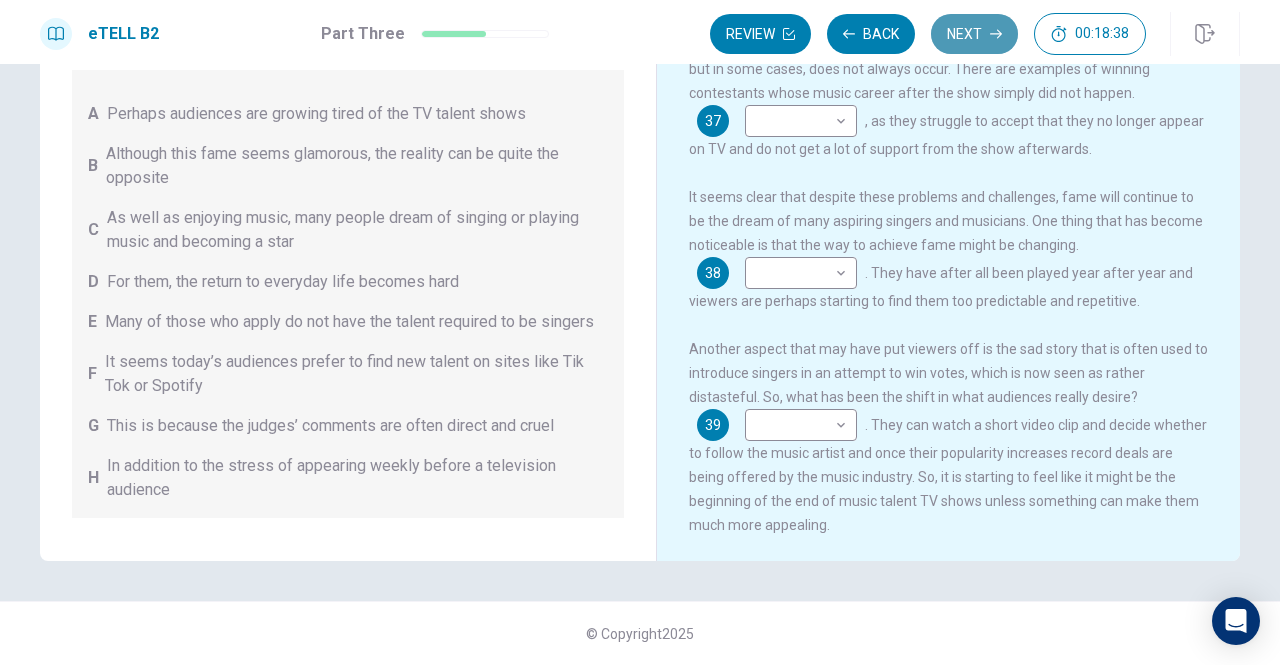 click on "Next" at bounding box center (974, 34) 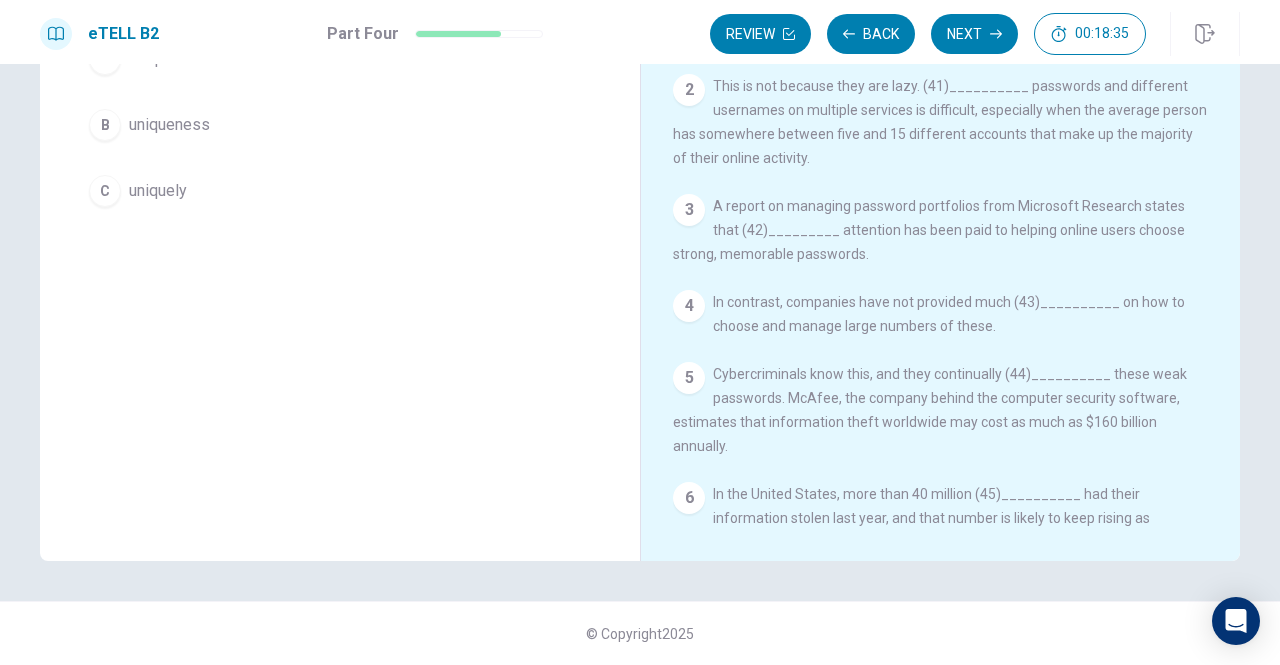 scroll, scrollTop: 62, scrollLeft: 0, axis: vertical 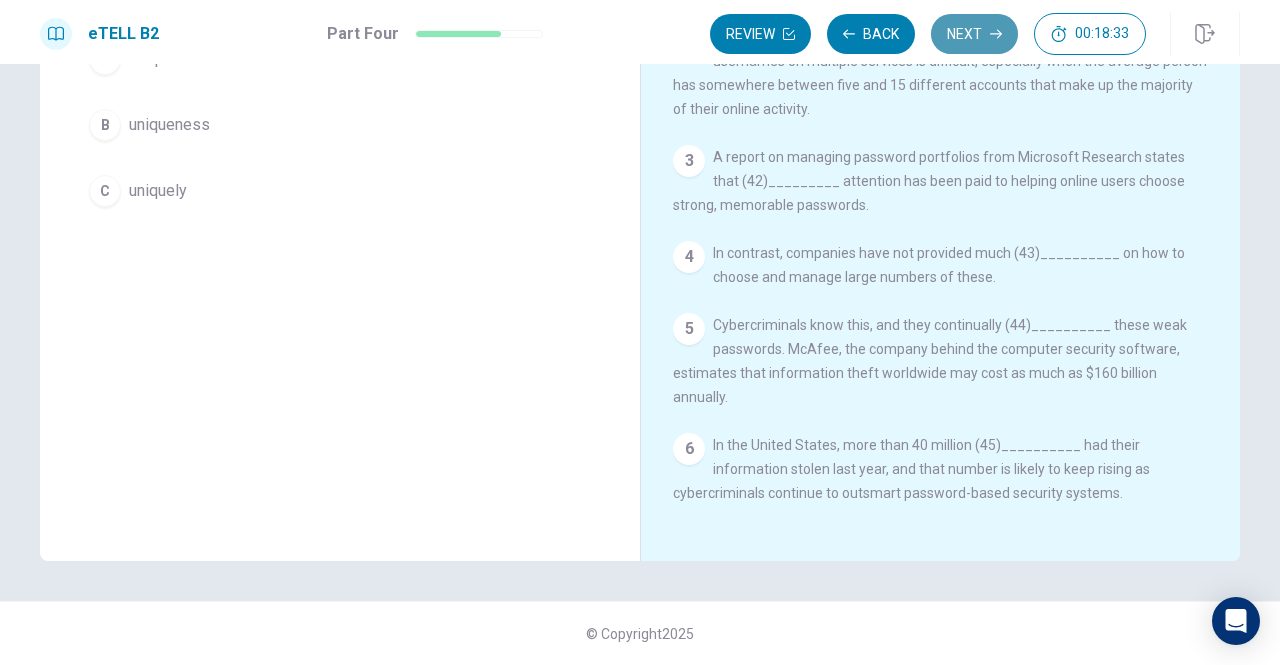 click on "Next" at bounding box center (974, 34) 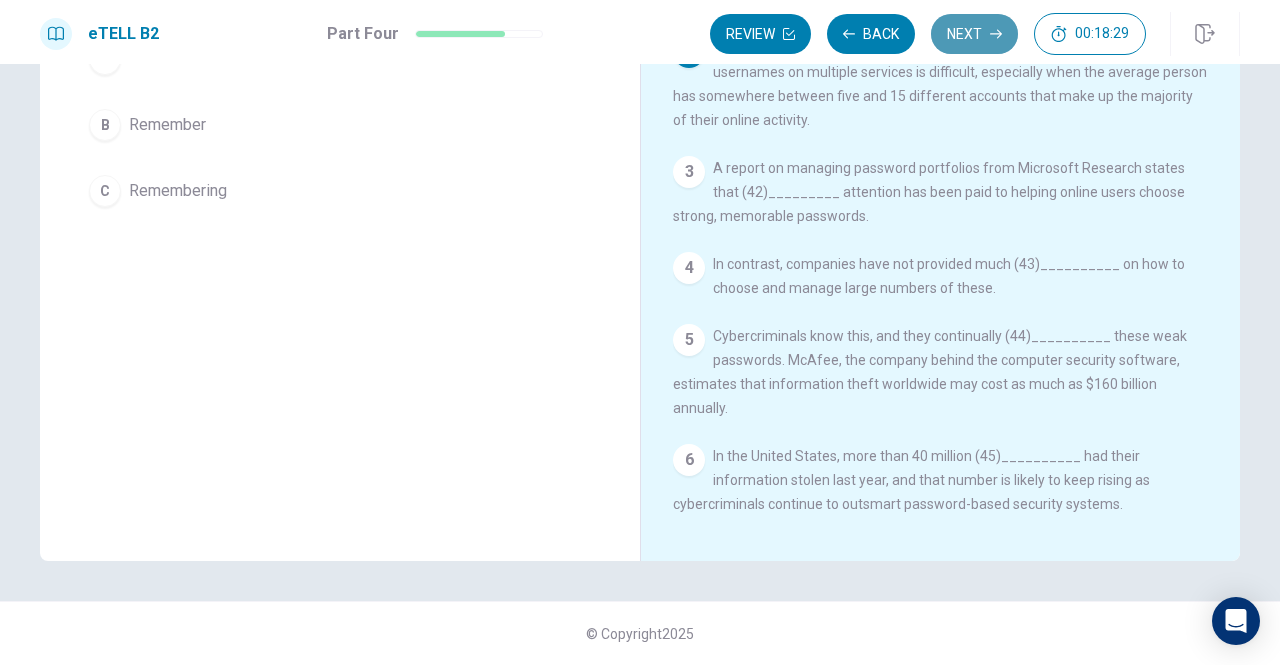 click on "Next" at bounding box center (974, 34) 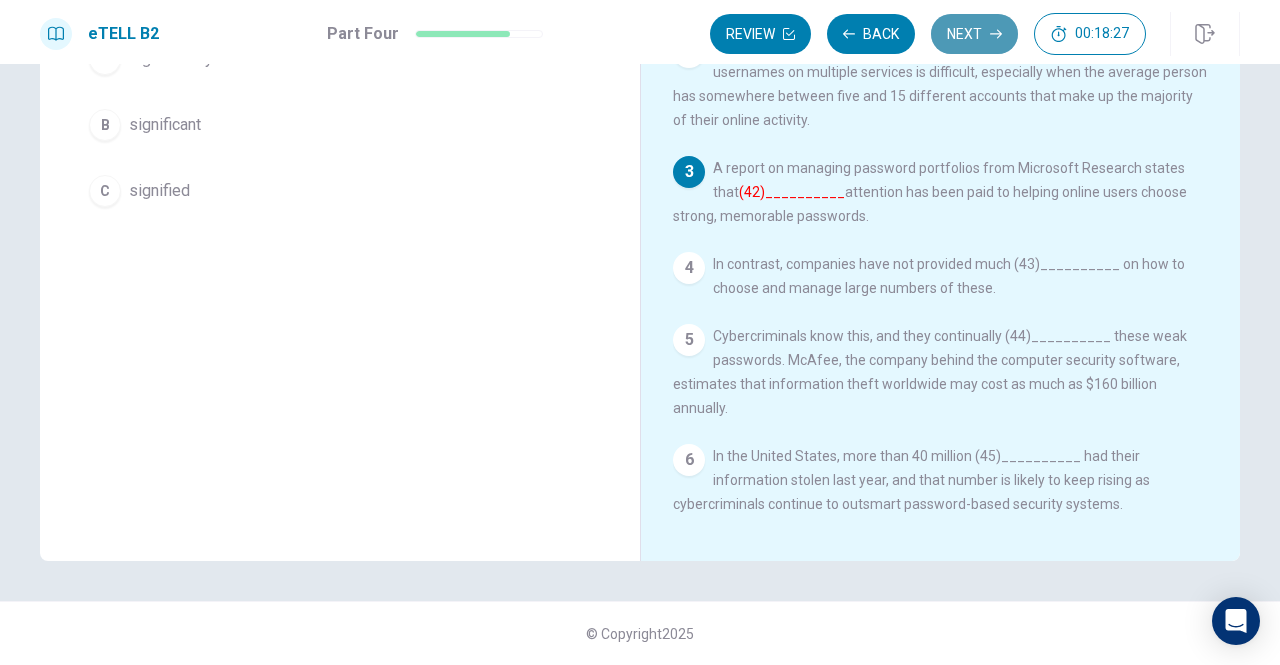 click on "Next" at bounding box center (974, 34) 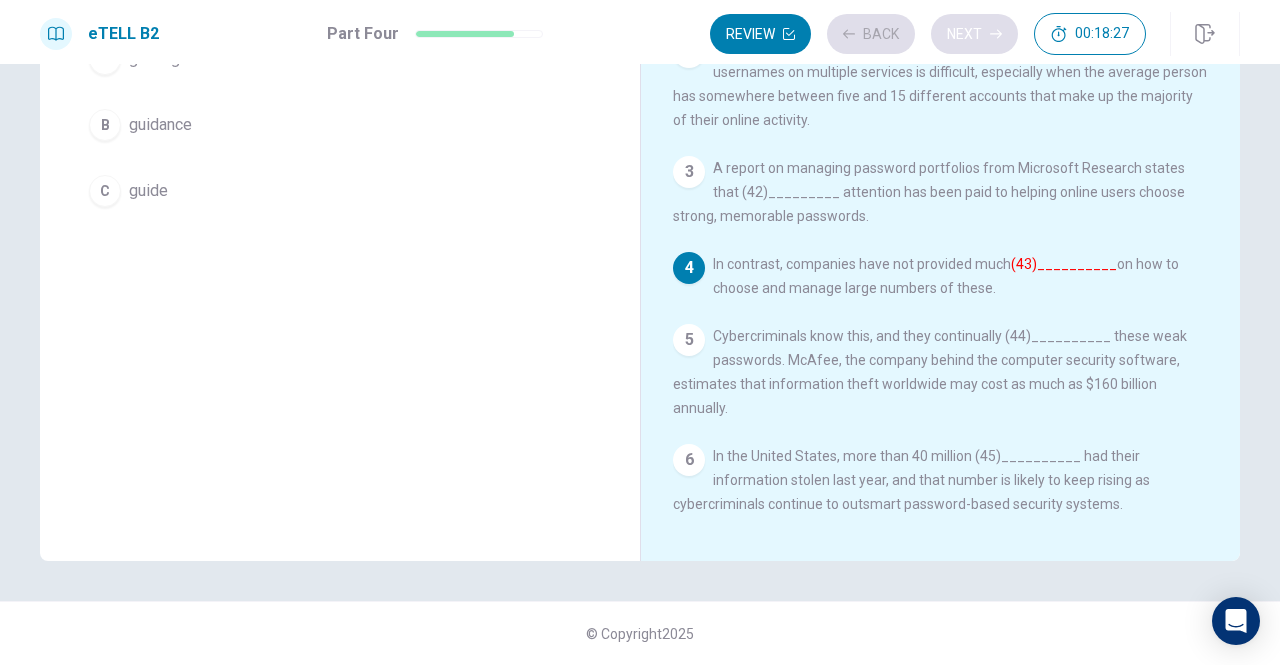 scroll, scrollTop: 18, scrollLeft: 0, axis: vertical 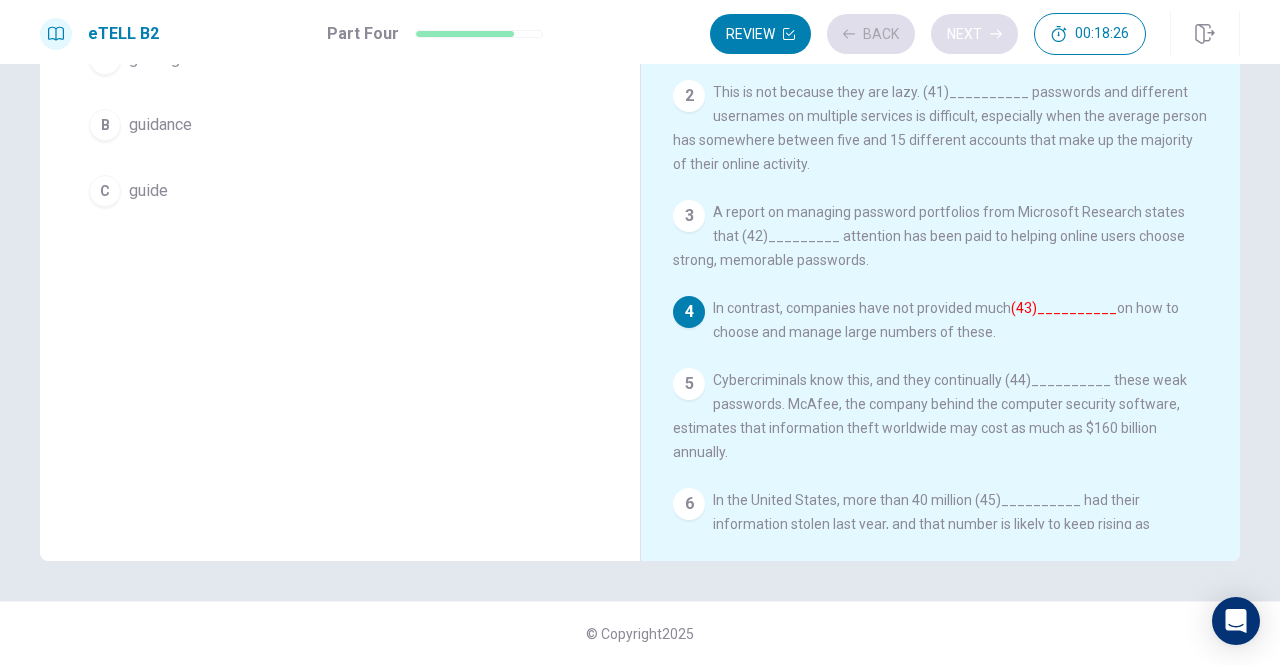 click on "Review Back Next 00:18:26" at bounding box center [928, 34] 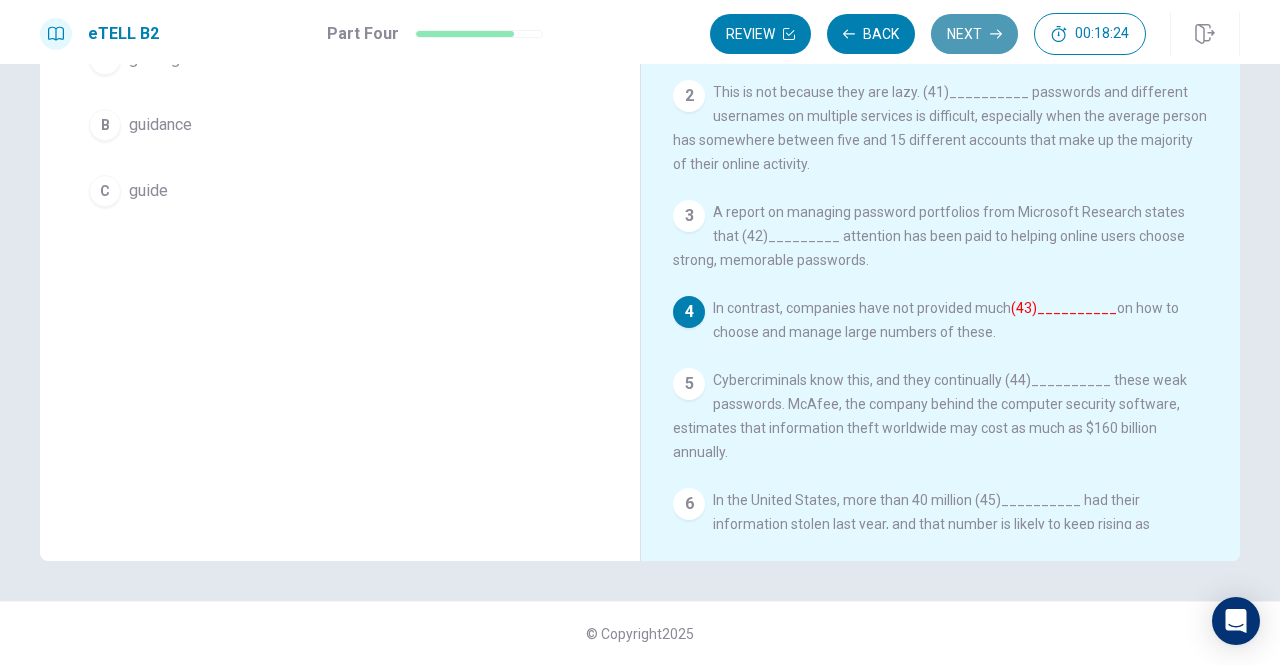click on "Next" at bounding box center (974, 34) 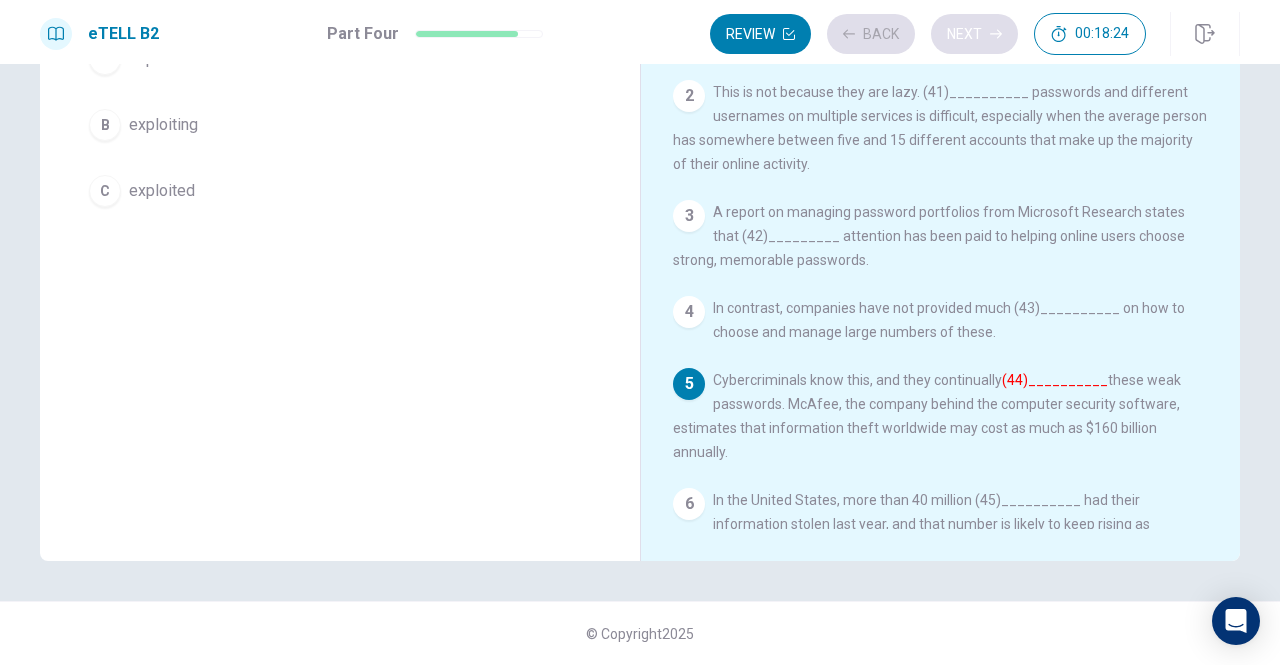 scroll, scrollTop: 62, scrollLeft: 0, axis: vertical 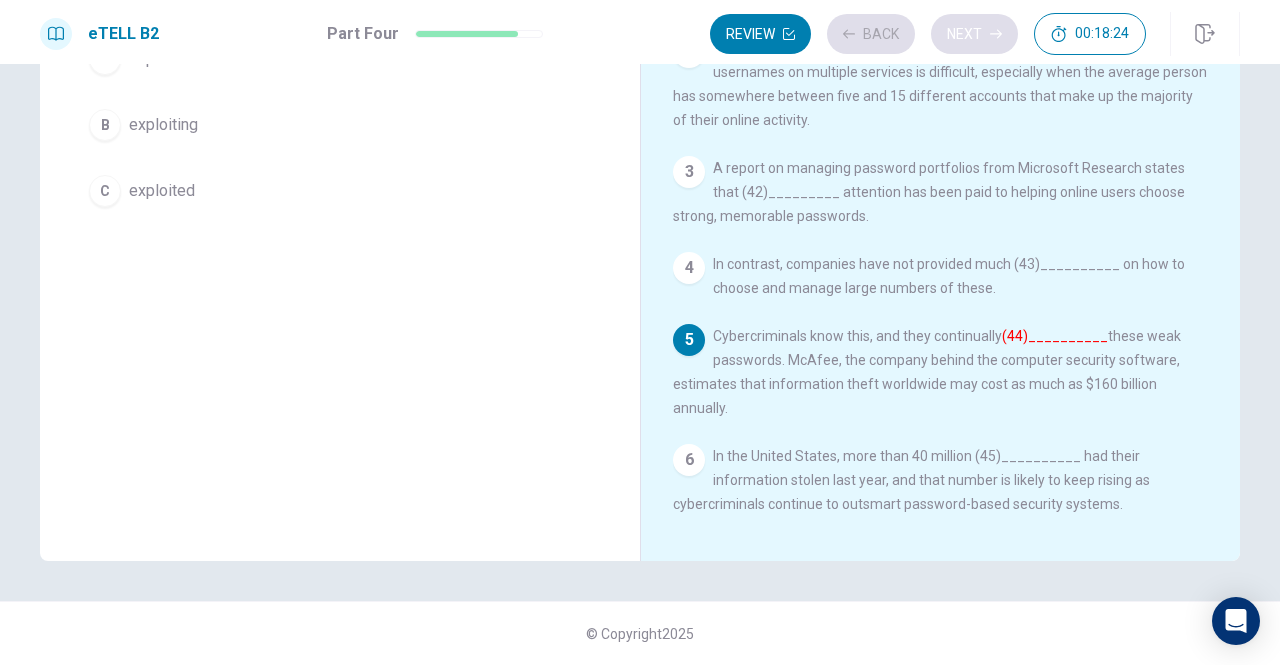 click on "Review Back Next 00:18:24" at bounding box center [928, 34] 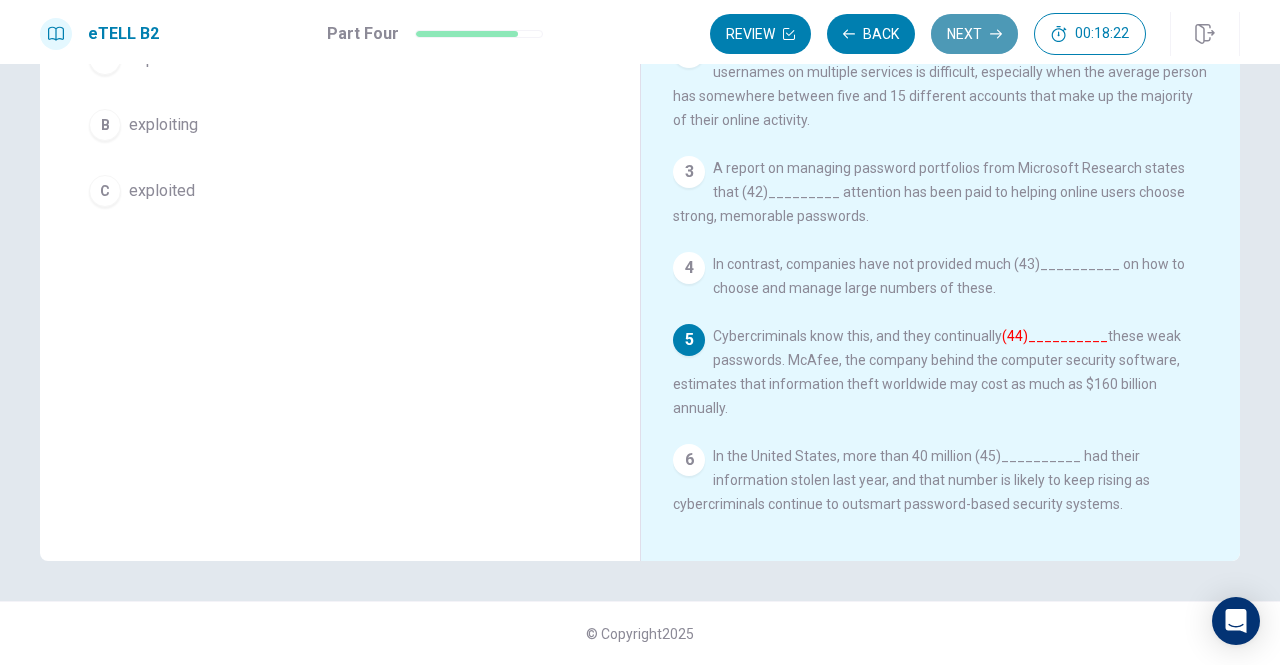 click on "Next" at bounding box center (974, 34) 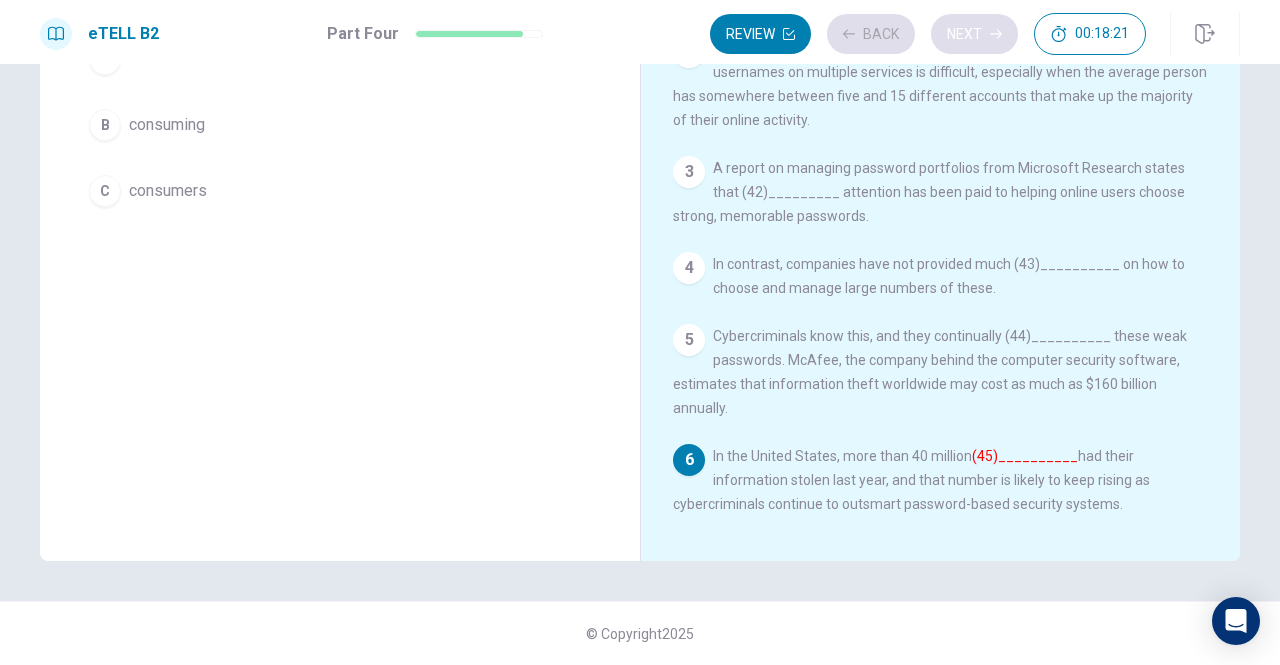 click on "Review Back Next 00:18:21" at bounding box center [928, 34] 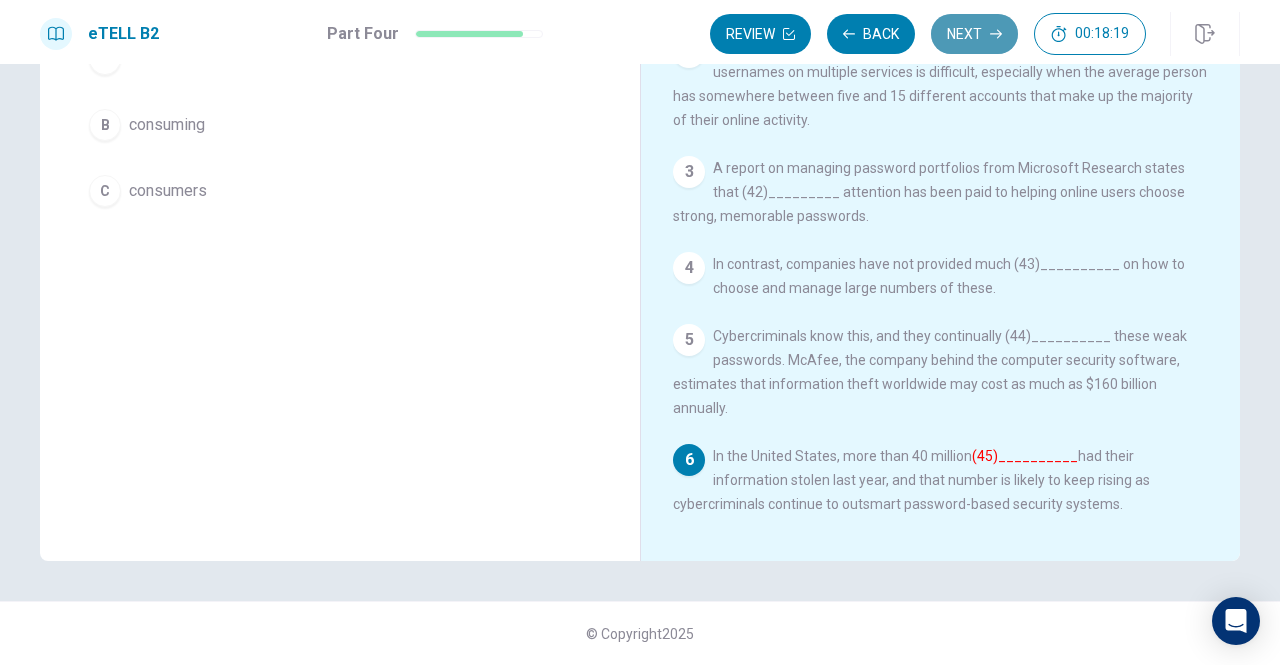 click on "Next" at bounding box center [974, 34] 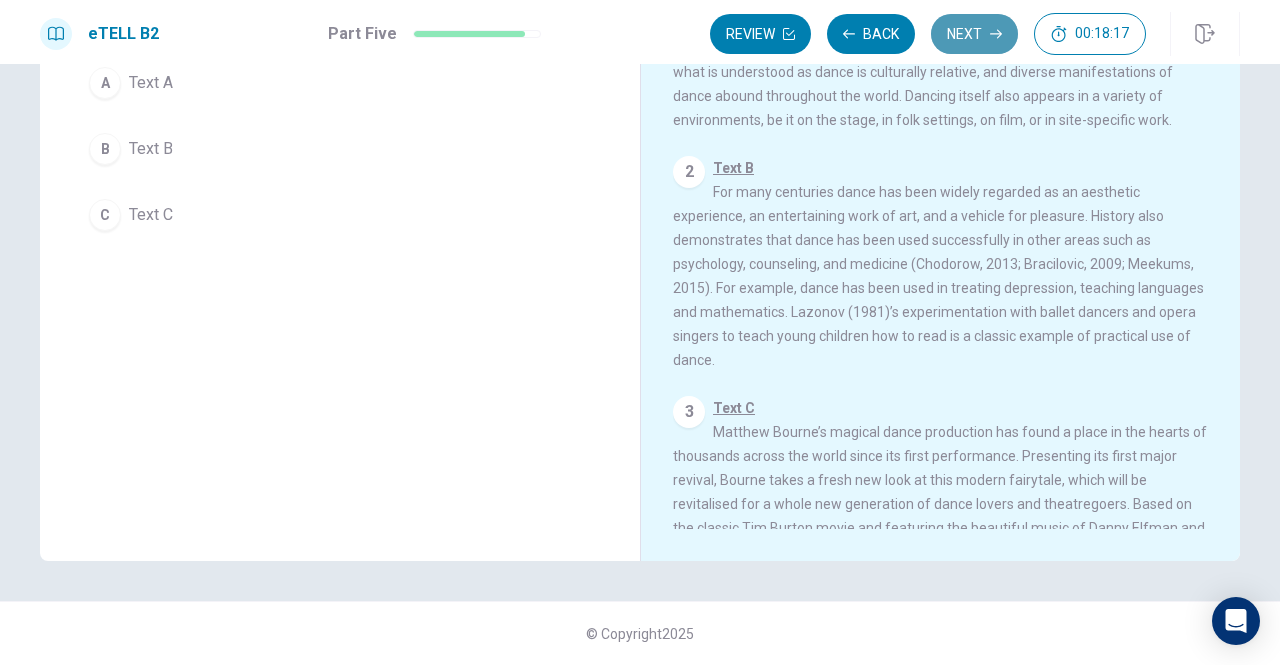 click on "Next" at bounding box center [974, 34] 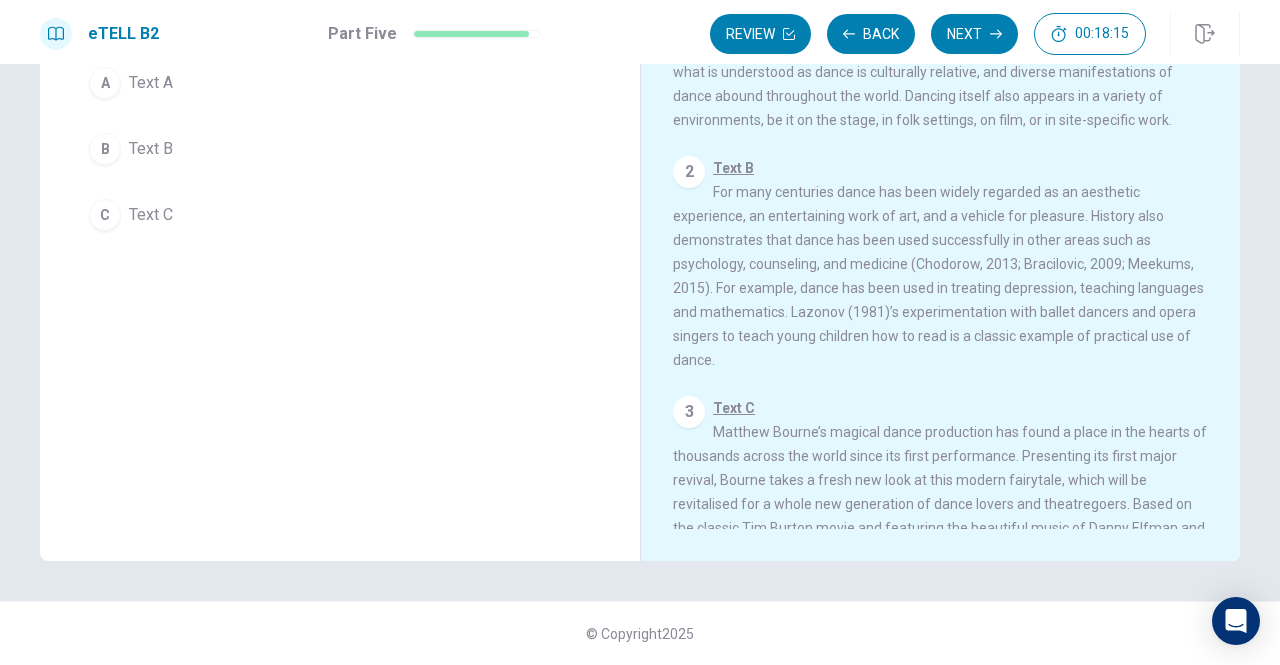 scroll, scrollTop: 0, scrollLeft: 0, axis: both 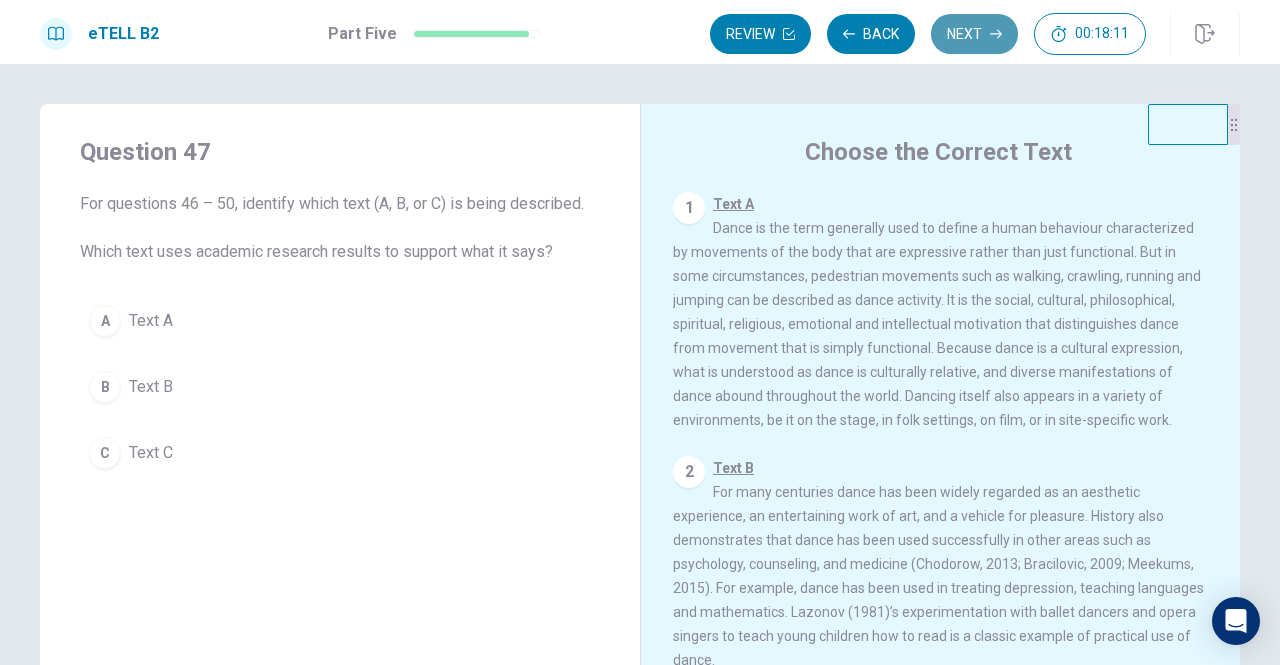 click on "Next" at bounding box center [974, 34] 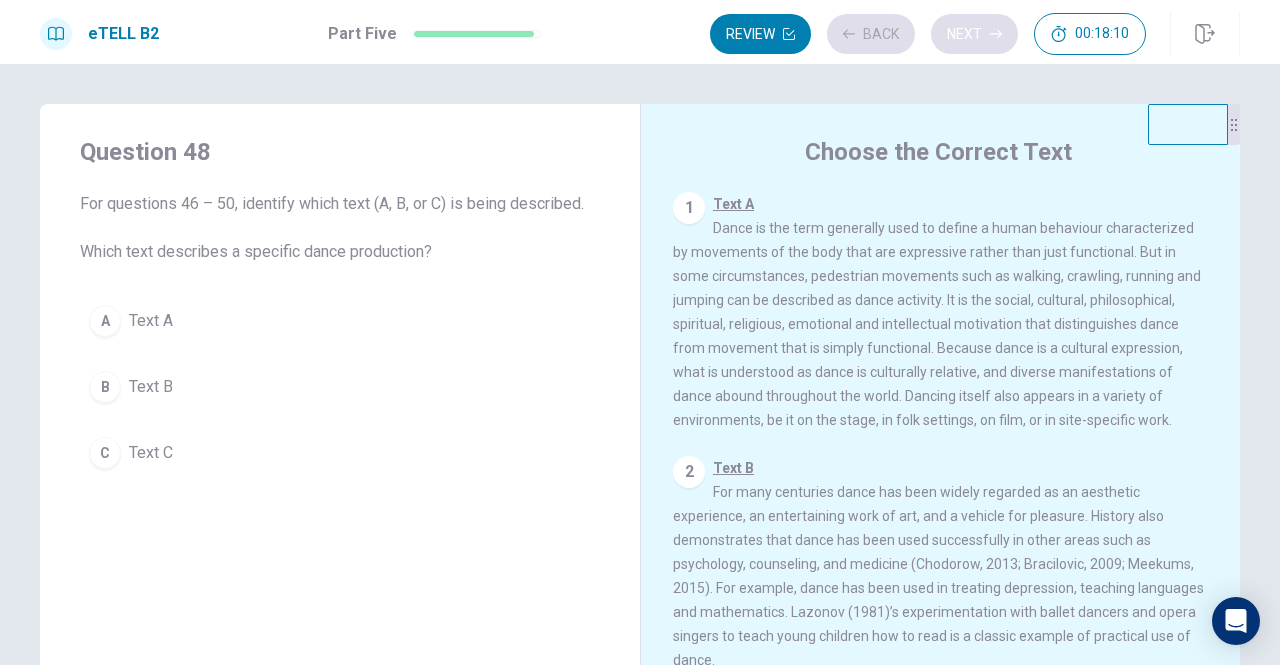 click on "Review Back Next 00:18:10" at bounding box center (928, 34) 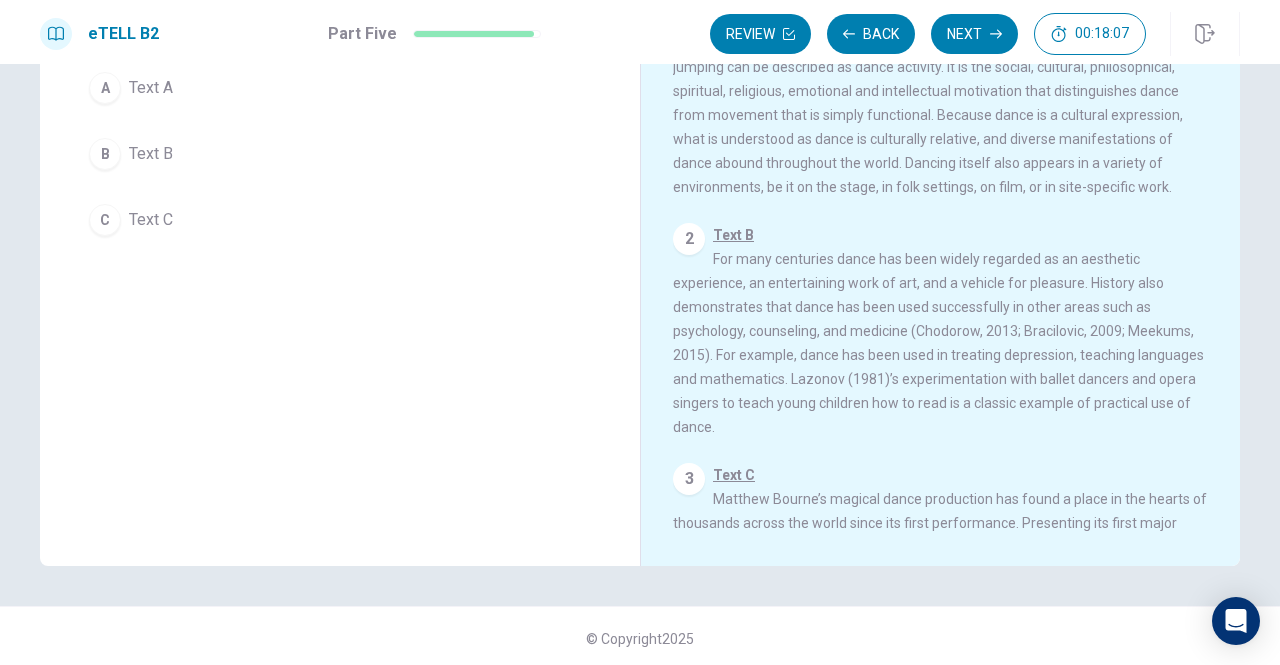 scroll, scrollTop: 238, scrollLeft: 0, axis: vertical 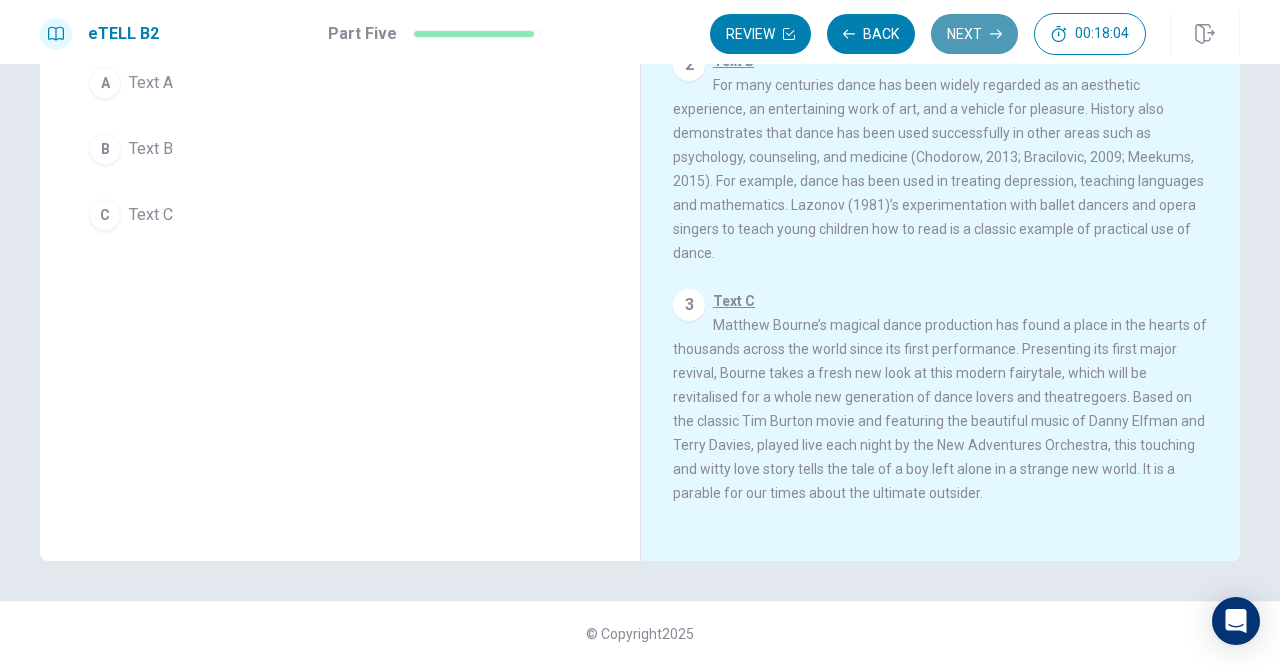 click on "Next" at bounding box center [974, 34] 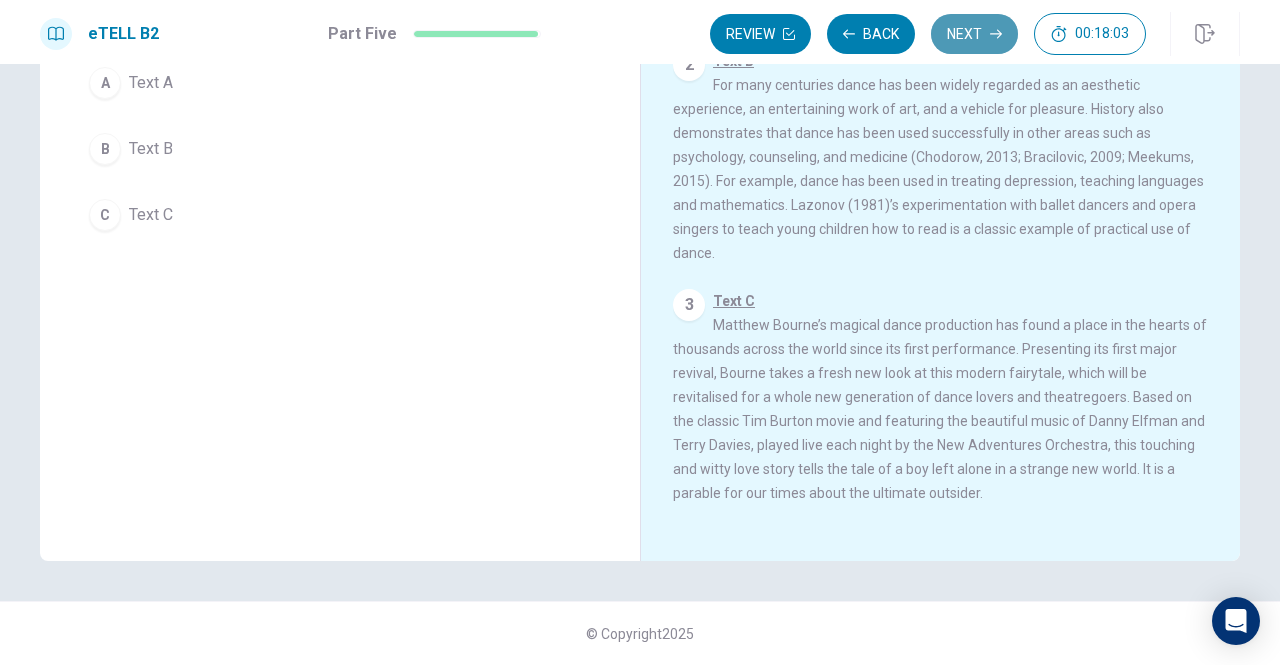 click on "Next" at bounding box center [974, 34] 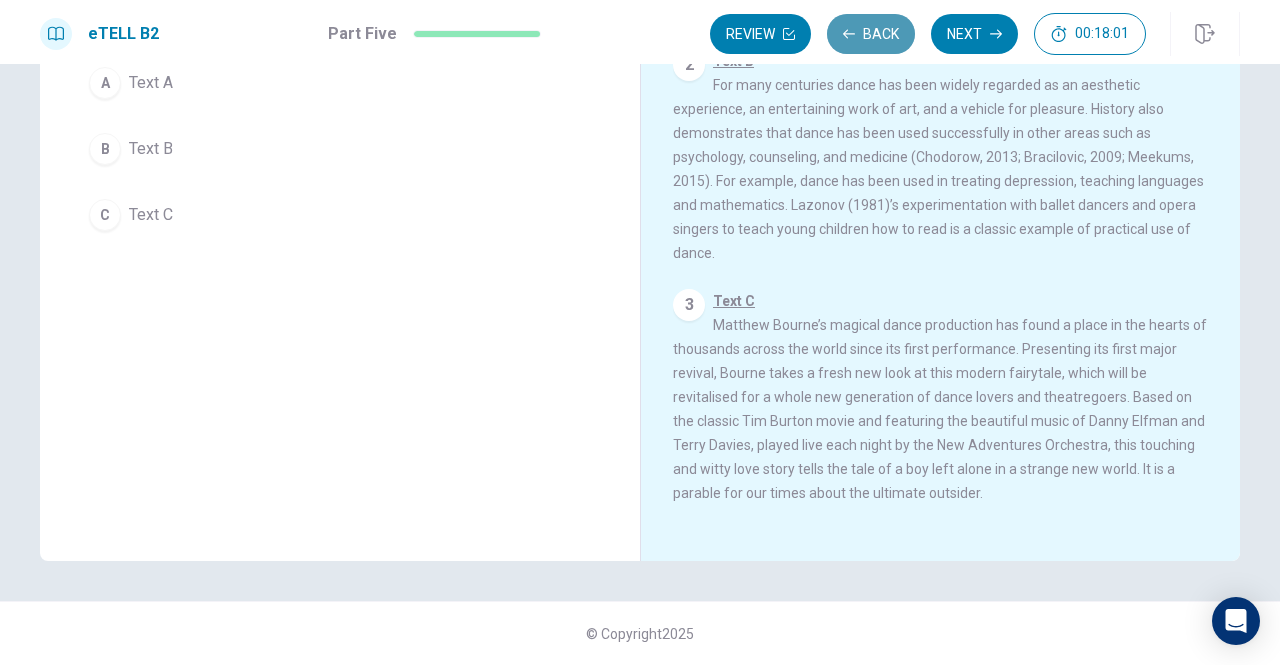 click on "Back" at bounding box center (871, 34) 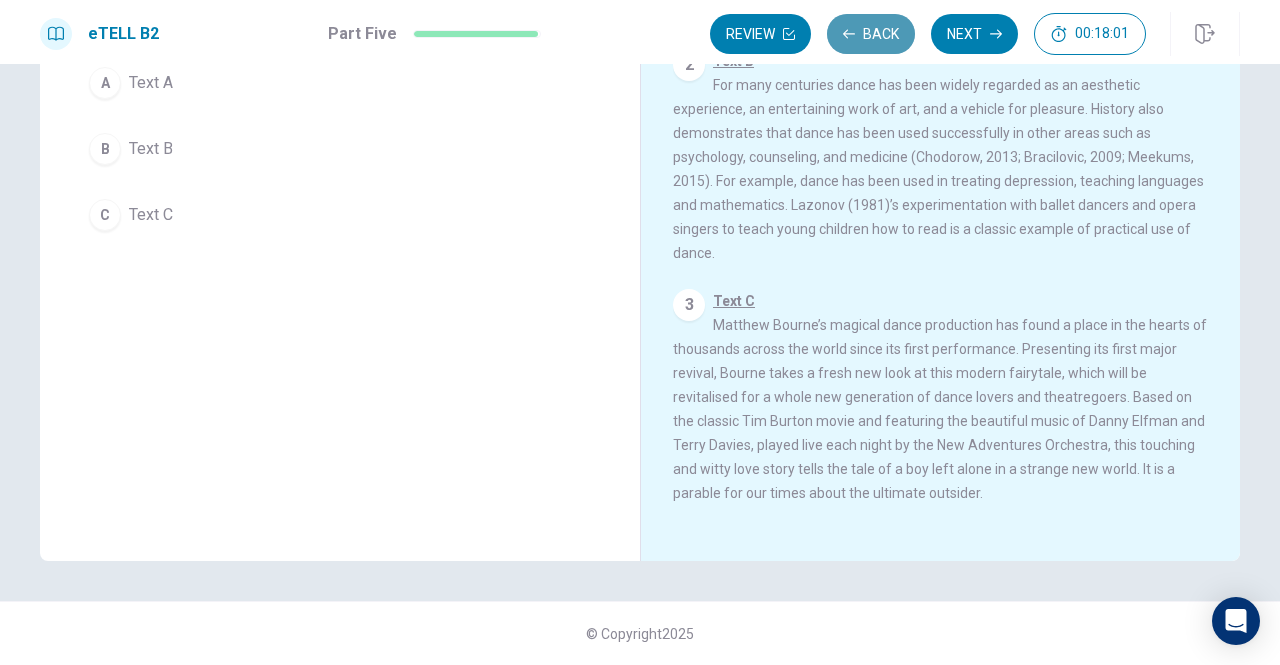 click on "Back" at bounding box center [871, 34] 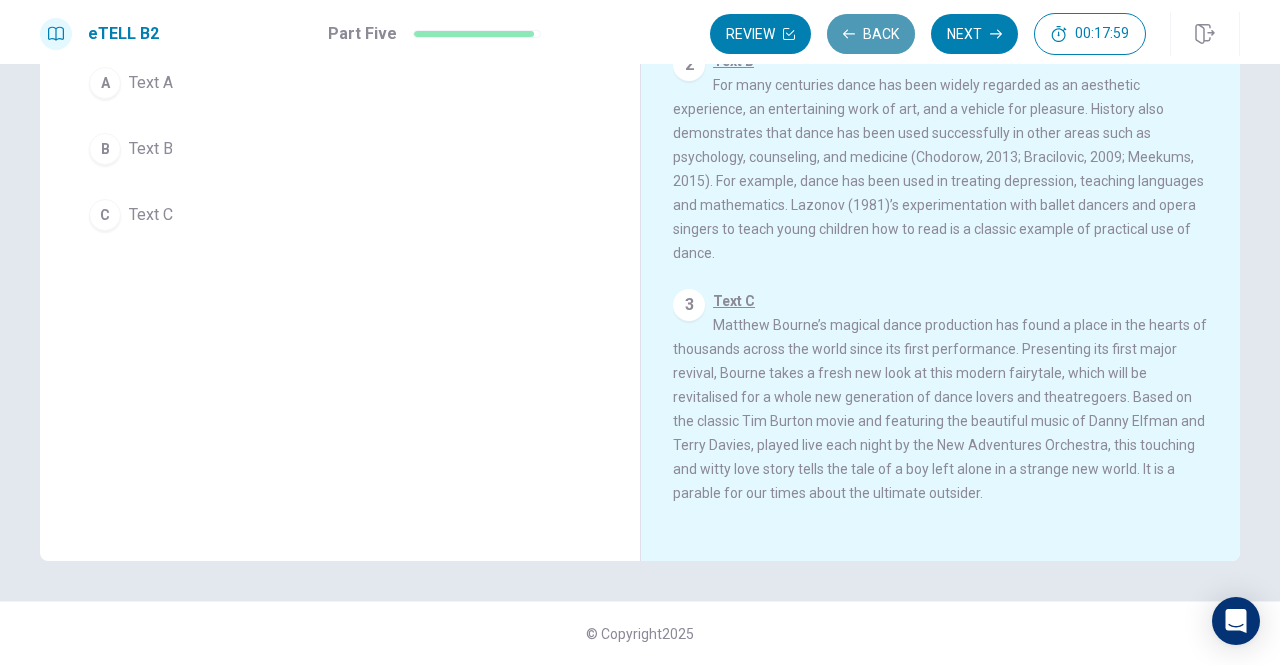 click on "Back" at bounding box center (871, 34) 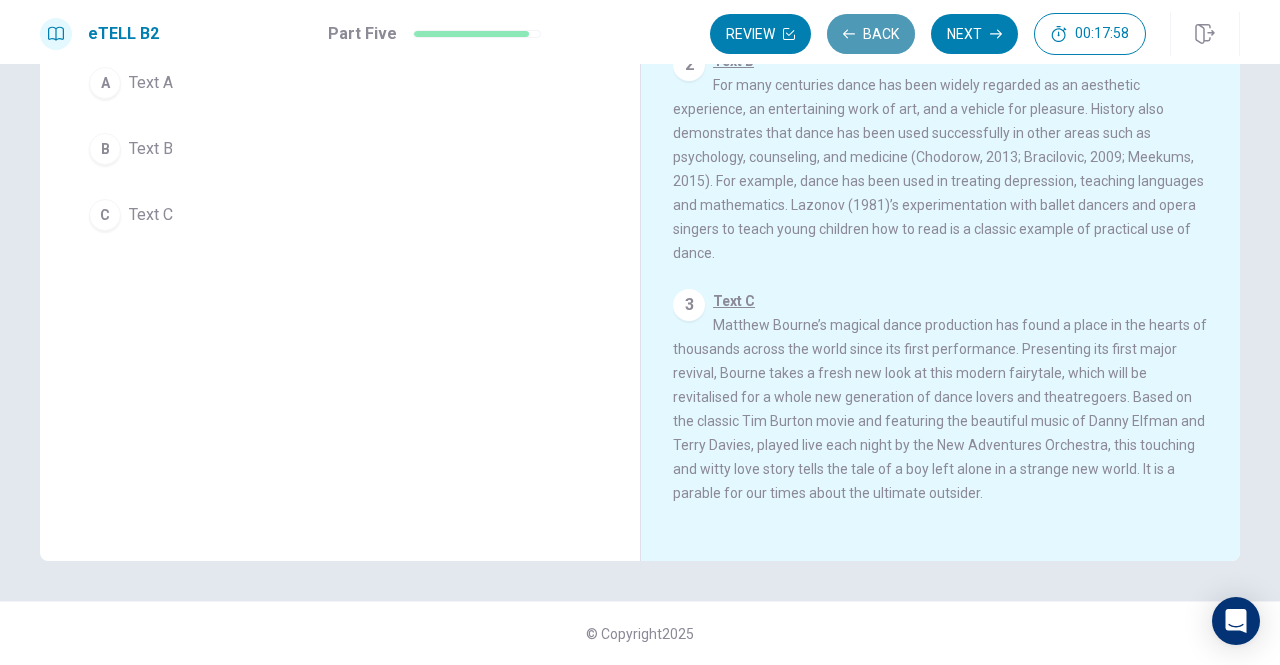 click on "Back" at bounding box center [871, 34] 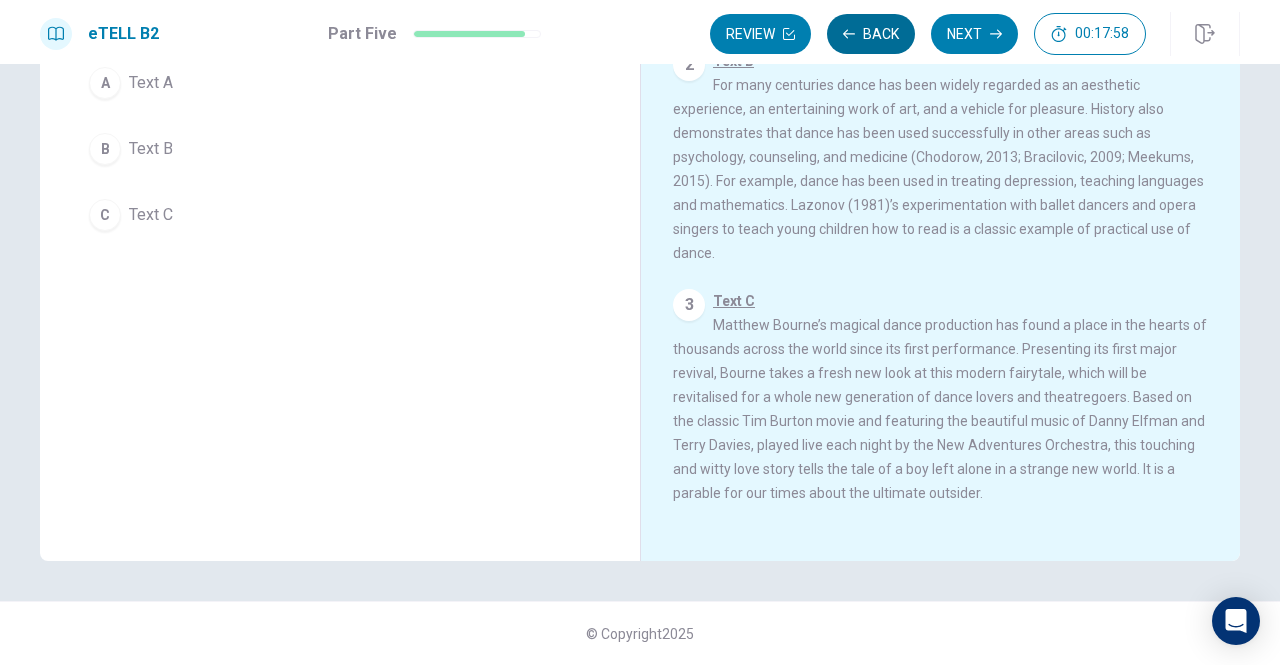 click on "Back" at bounding box center (871, 34) 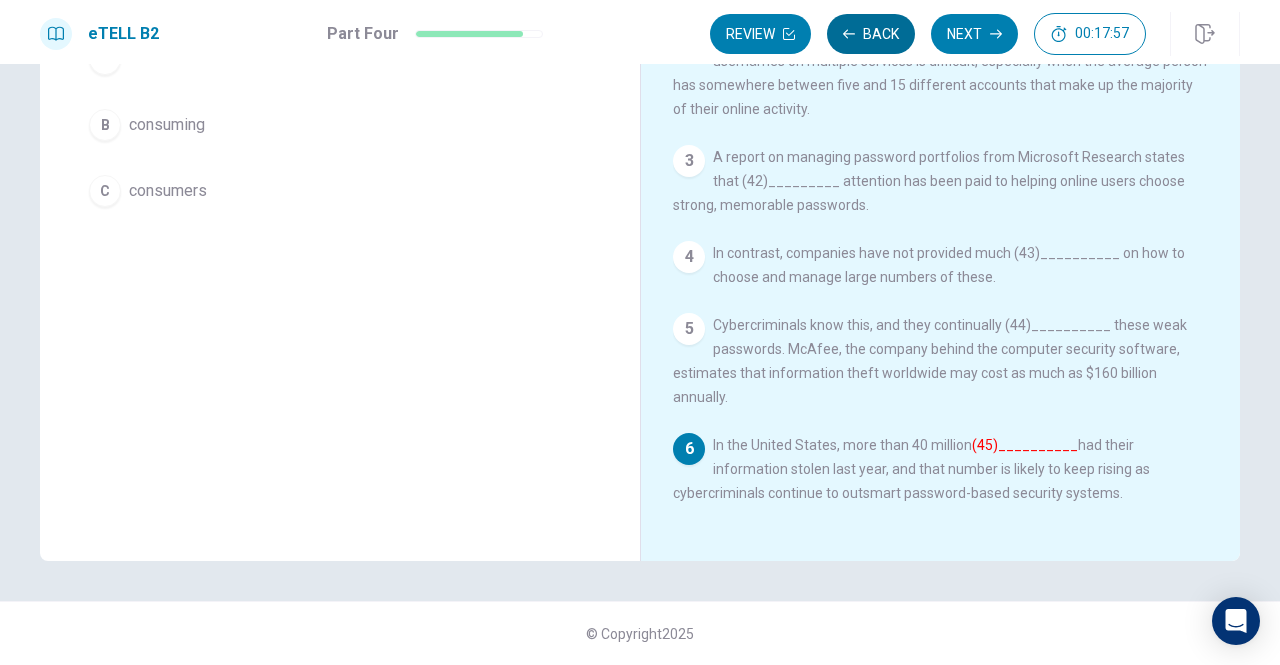 scroll, scrollTop: 62, scrollLeft: 0, axis: vertical 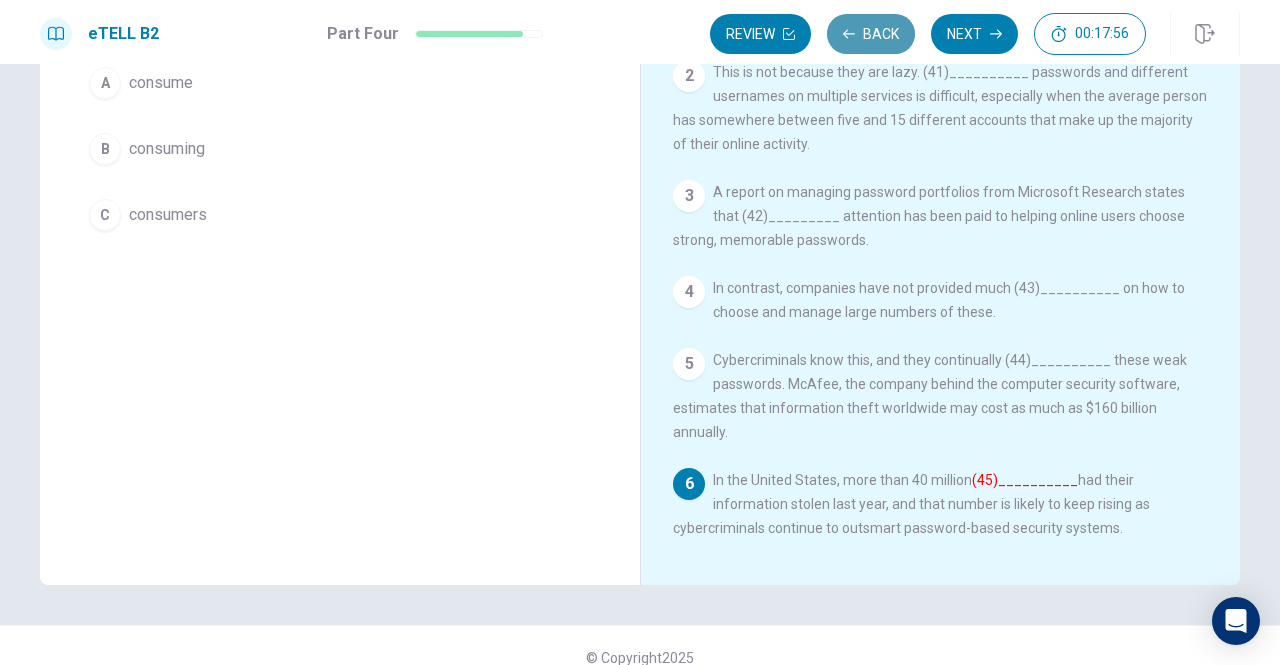 click on "Back" at bounding box center [871, 34] 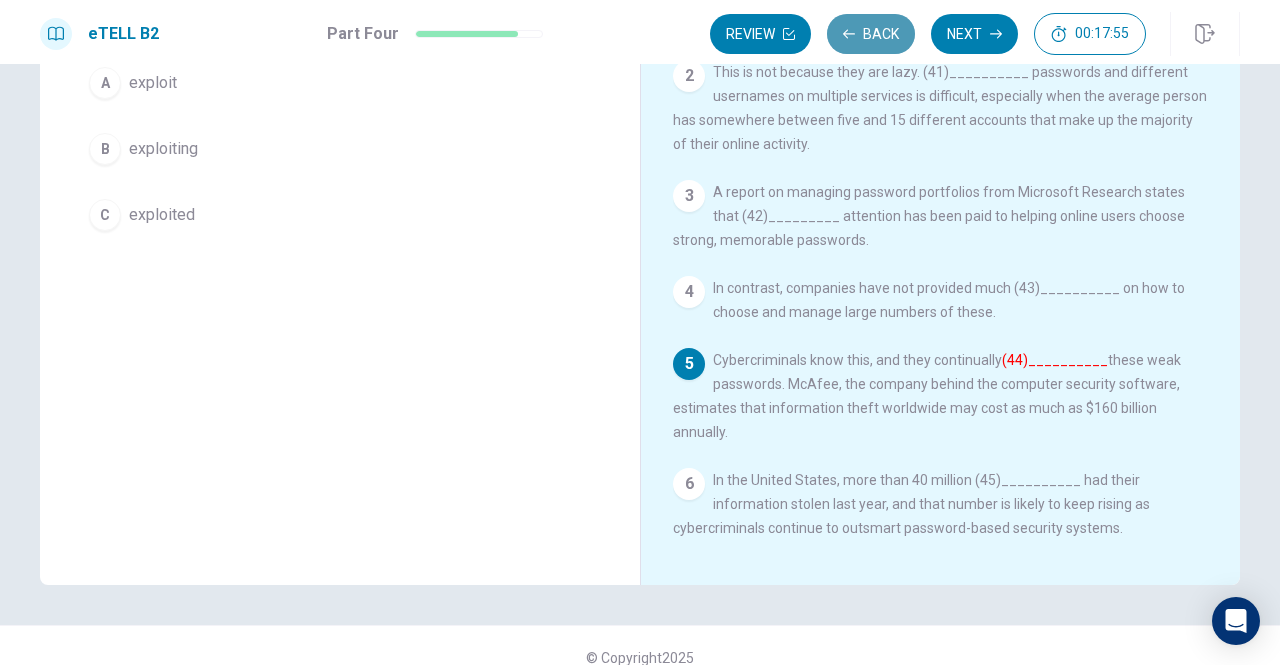 click on "Back" at bounding box center (871, 34) 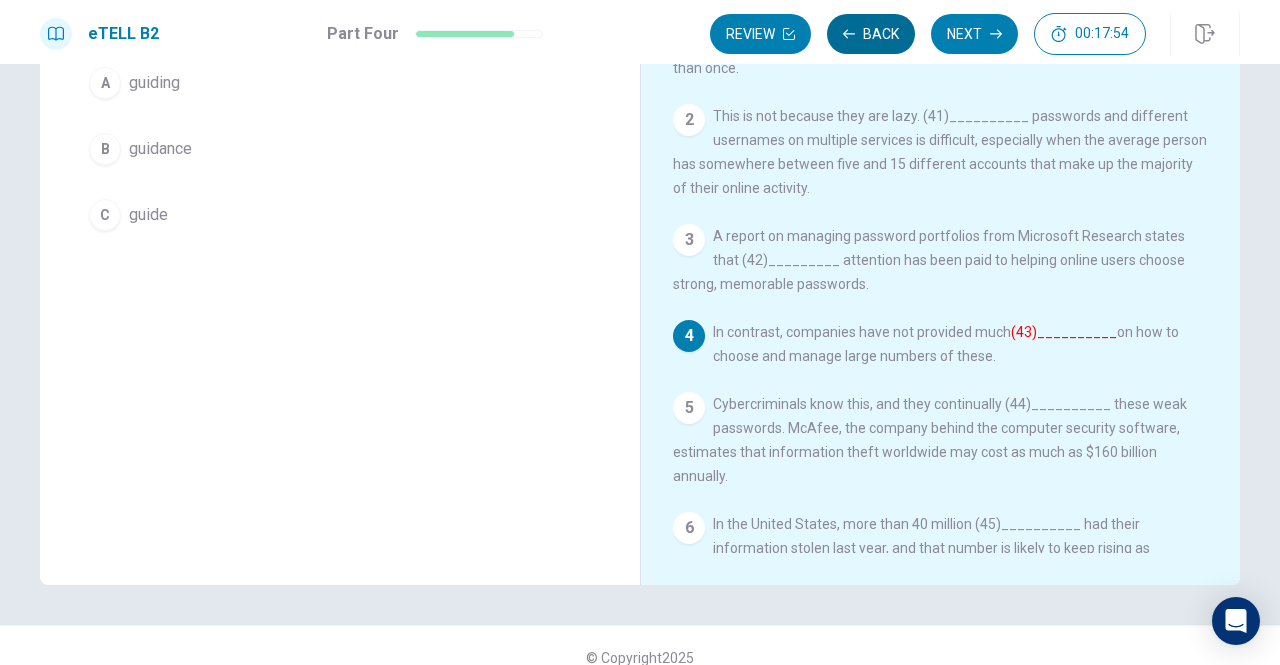 click on "Back" at bounding box center (871, 34) 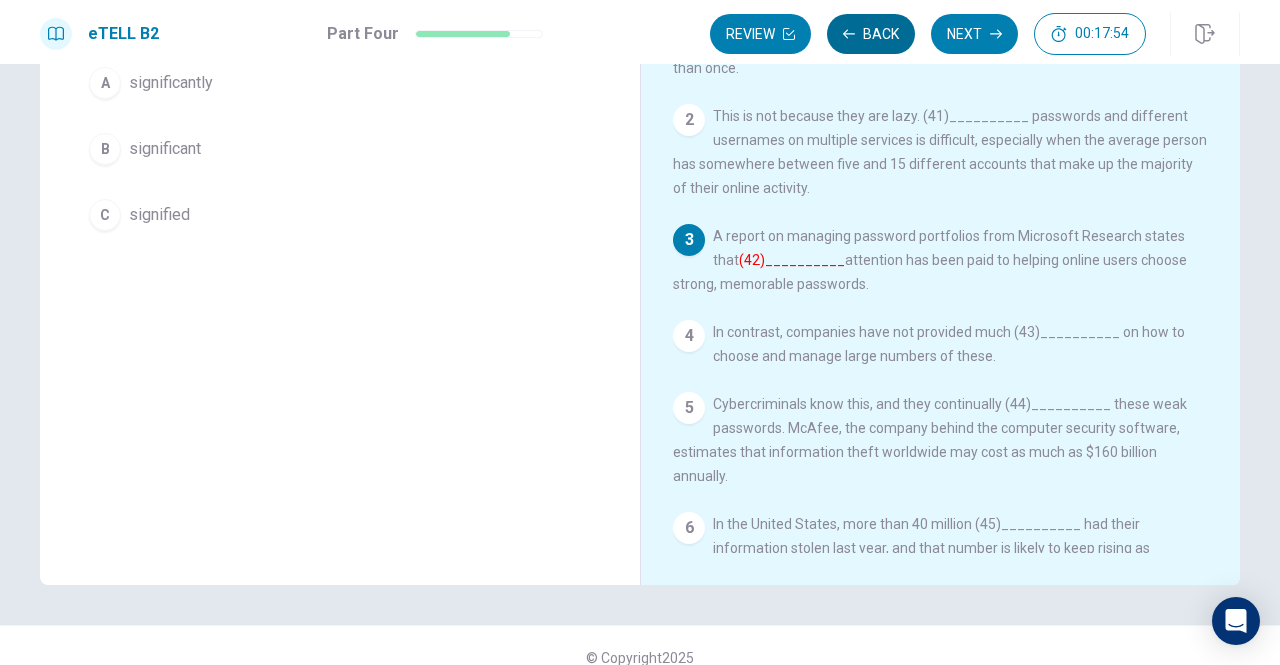 scroll, scrollTop: 62, scrollLeft: 0, axis: vertical 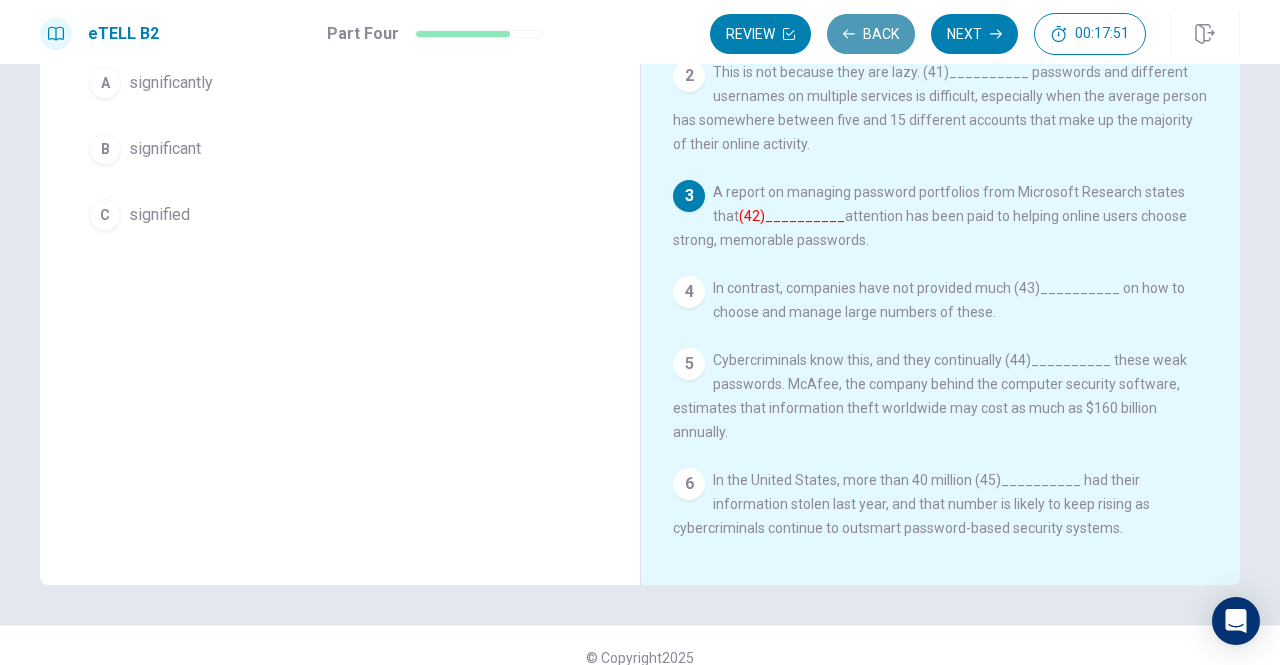 click on "Back" at bounding box center (871, 34) 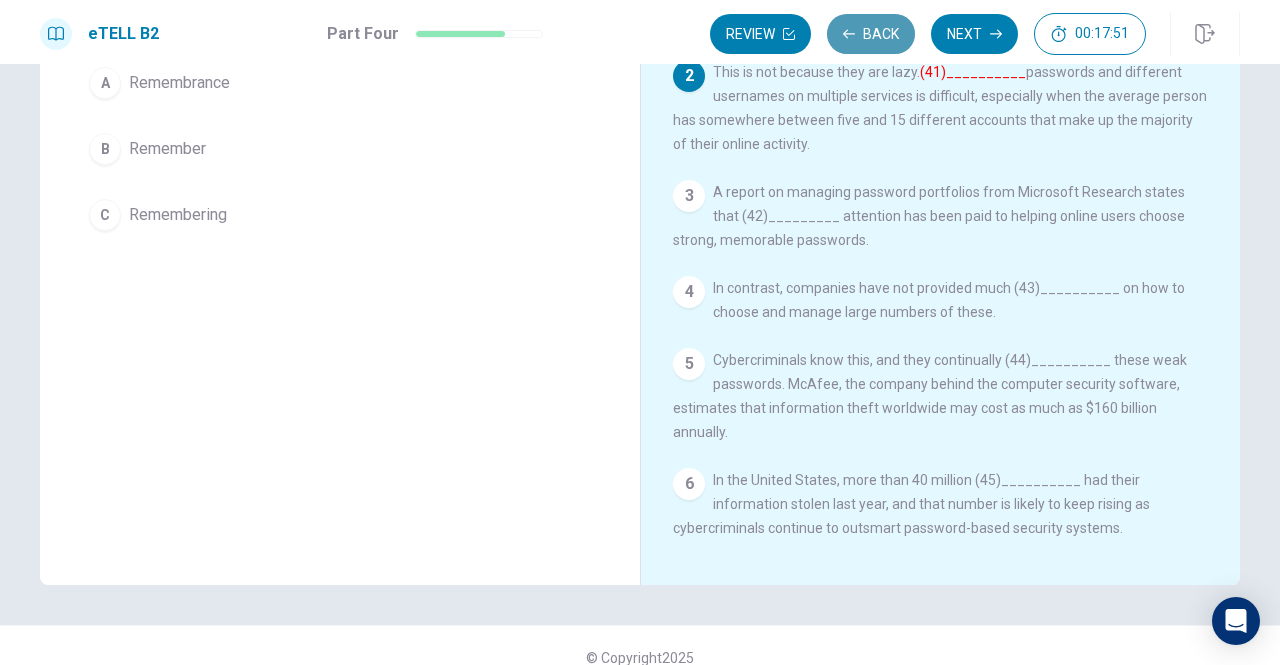 click on "Back" at bounding box center [871, 34] 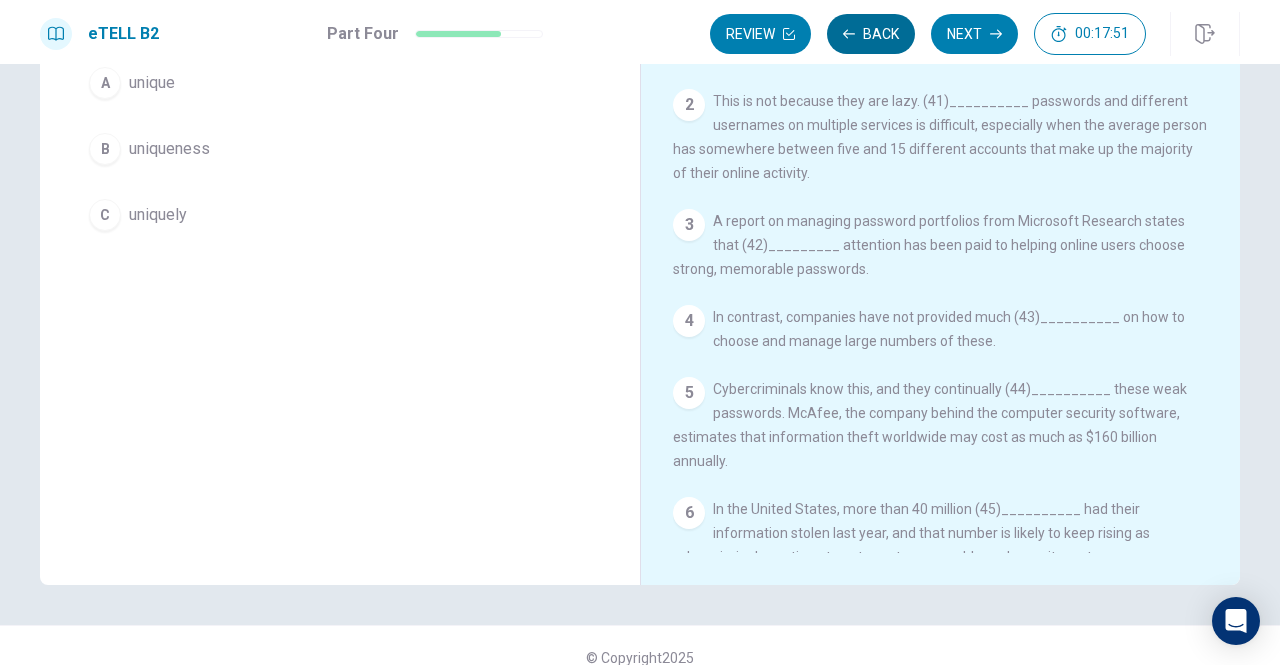 scroll, scrollTop: 0, scrollLeft: 0, axis: both 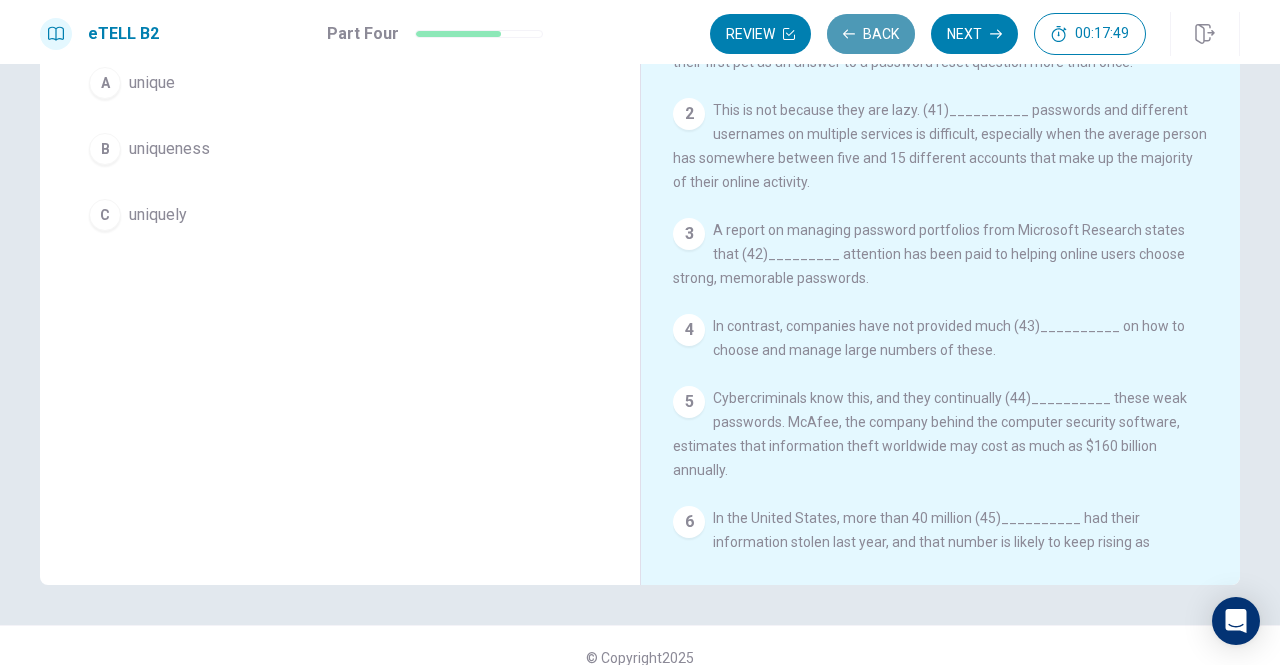 click on "Back" at bounding box center [871, 34] 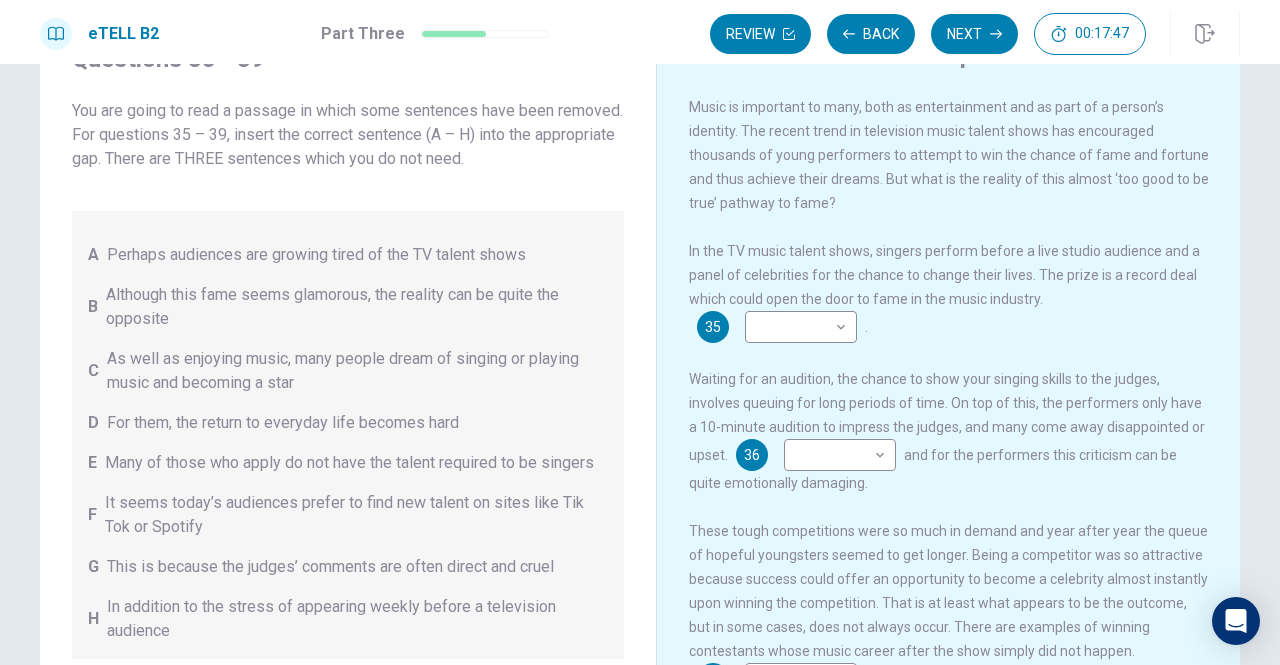 scroll, scrollTop: 96, scrollLeft: 0, axis: vertical 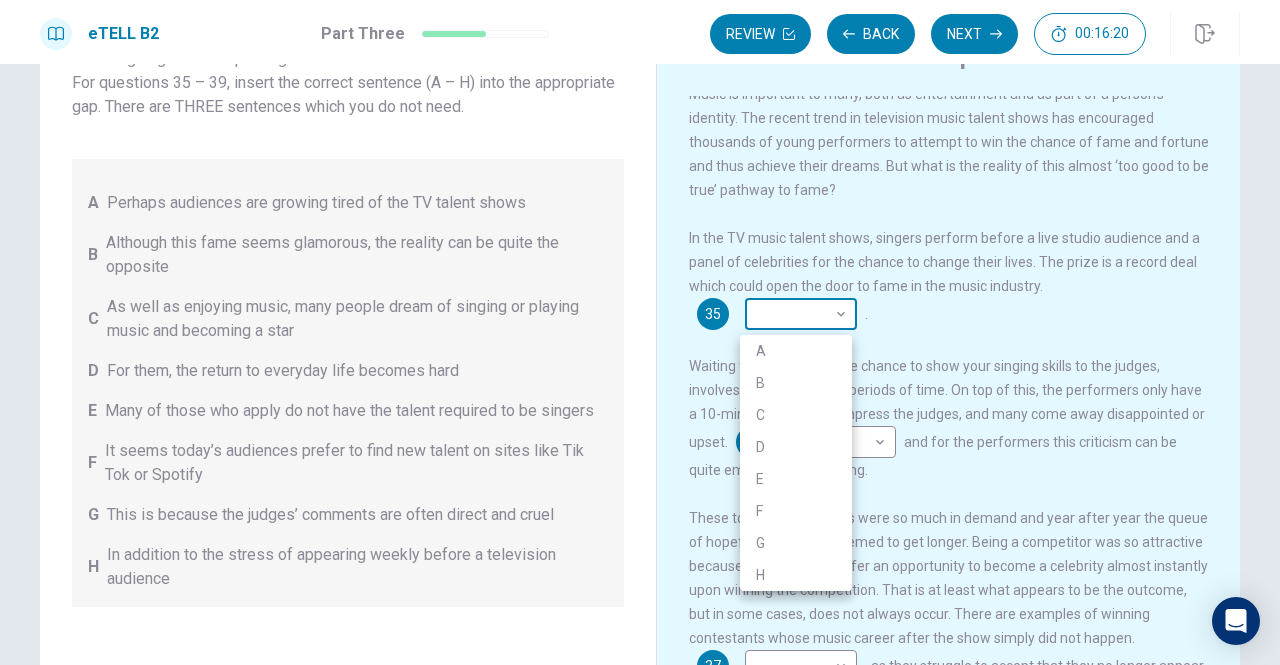 click on "This site uses cookies, as explained in our  Privacy Policy . If you agree to the use of cookies, please click the Accept button and continue to browse our site.   Privacy Policy Accept   eTELL B2 Part Three Review Back Next 00:16:20 Question 15 - 19 of 30 00:16:20 Review Back Next Questions 35 - 39 You are going to read a passage in which some sentences have been  removed. For questions 35 – 39, insert the correct sentence (A – H) into the  appropriate gap. There are THREE sentences which you do not need. A Perhaps audiences are growing tired of the TV talent shows B Although this fame seems glamorous, the reality can be quite the opposite C As well as enjoying music, many people dream of singing or playing music and becoming a star D For them, the return to everyday life becomes hard E Many of those who apply do not have the talent required to be singers F It seems today’s audiences prefer to find new talent on sites like Tik Tok or Spotify G H Music Competitions 35 C * ​ . 36 B * ​ 37 G * ​ 38" at bounding box center (640, 332) 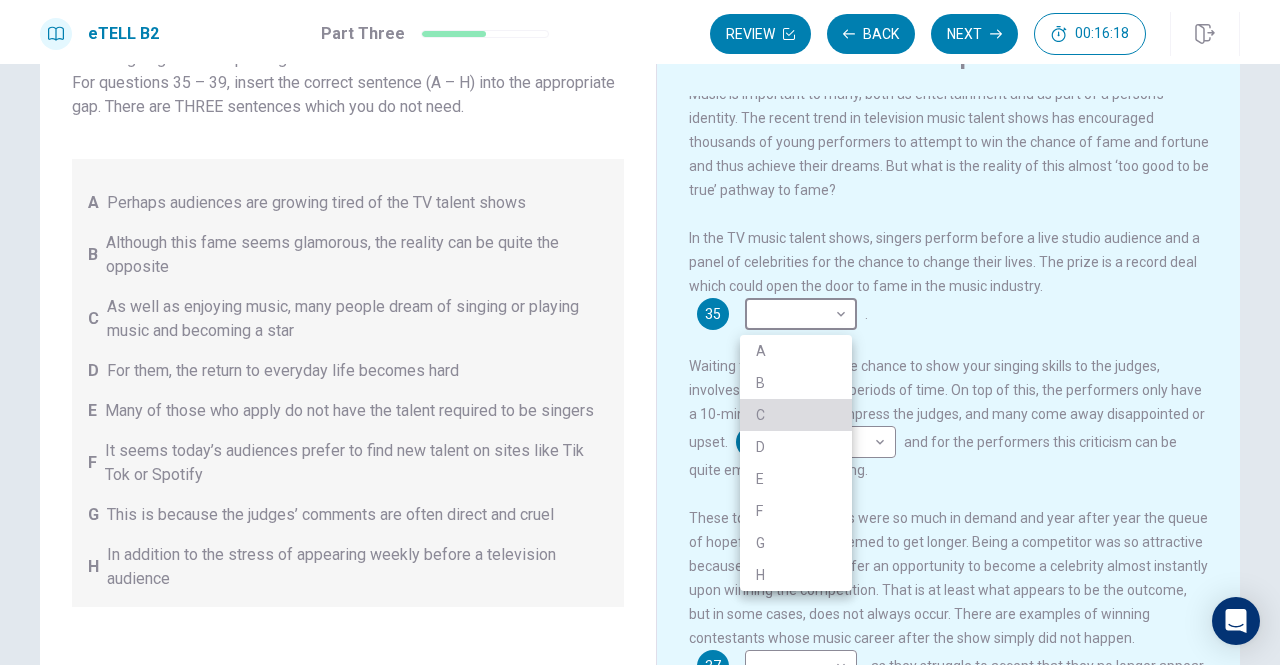 click on "C" at bounding box center (796, 415) 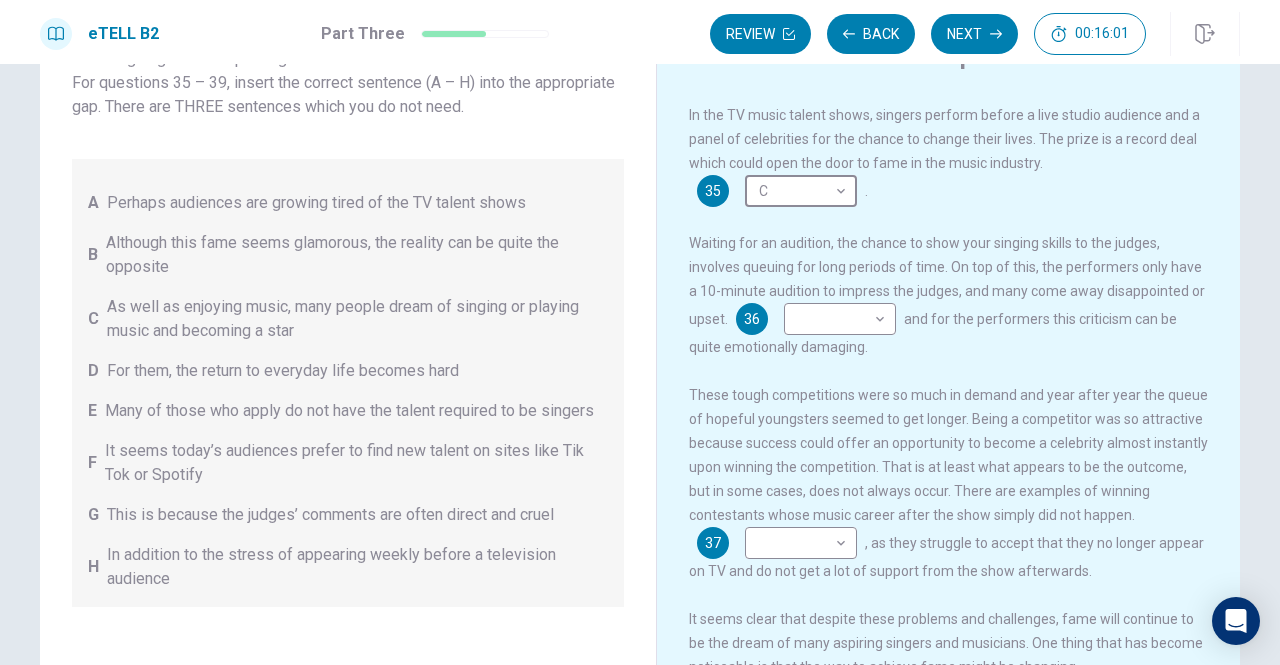 scroll, scrollTop: 138, scrollLeft: 0, axis: vertical 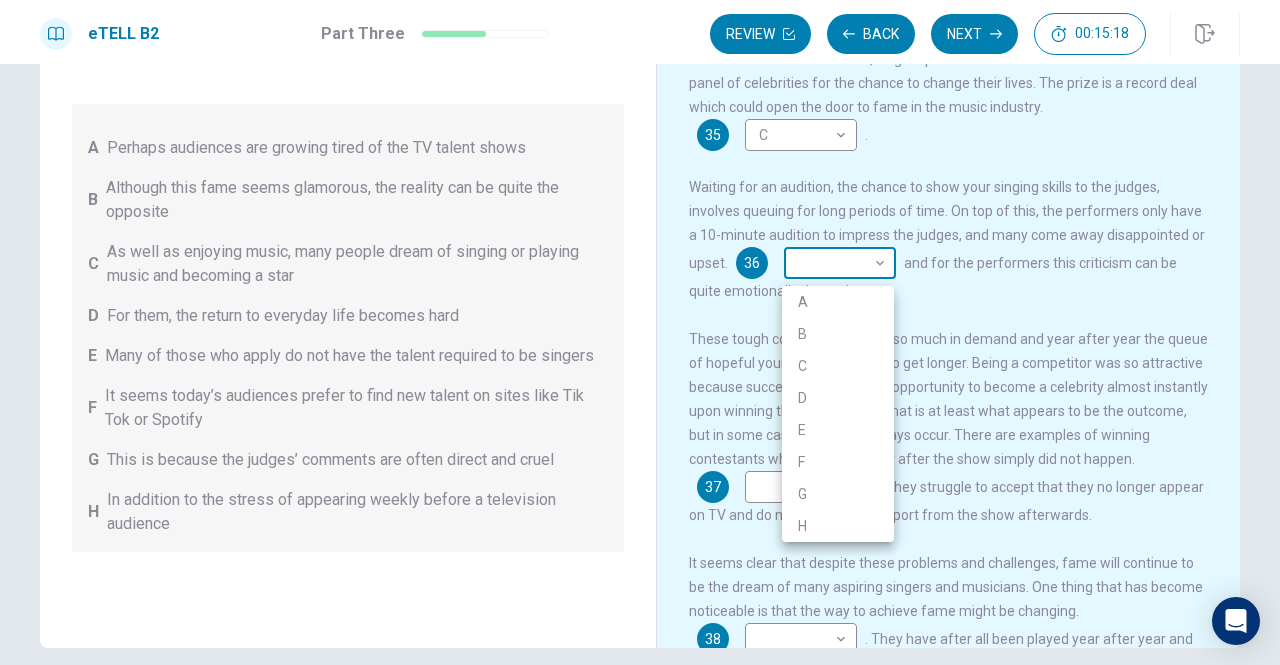 click on "This site uses cookies, as explained in our  Privacy Policy . If you agree to the use of cookies, please click the Accept button and continue to browse our site.   Privacy Policy Accept   eTELL B2 Part Three Review Back Next 00:15:18 Question 15 - 19 of 30 00:15:18 Review Back Next Questions 35 - 39 You are going to read a passage in which some sentences have been  removed. For questions 35 – 39, insert the correct sentence (A – H) into the  appropriate gap. There are THREE sentences which you do not need. A Perhaps audiences are growing tired of the TV talent shows B Although this fame seems glamorous, the reality can be quite the opposite C As well as enjoying music, many people dream of singing or playing music and becoming a star D For them, the return to everyday life becomes hard E Many of those who apply do not have the talent required to be singers F It seems today’s audiences prefer to find new talent on sites like Tik Tok or Spotify G H Music Competitions 35 C * ​ . 36 ​ ​ 37 ​ ​ 38" at bounding box center [640, 332] 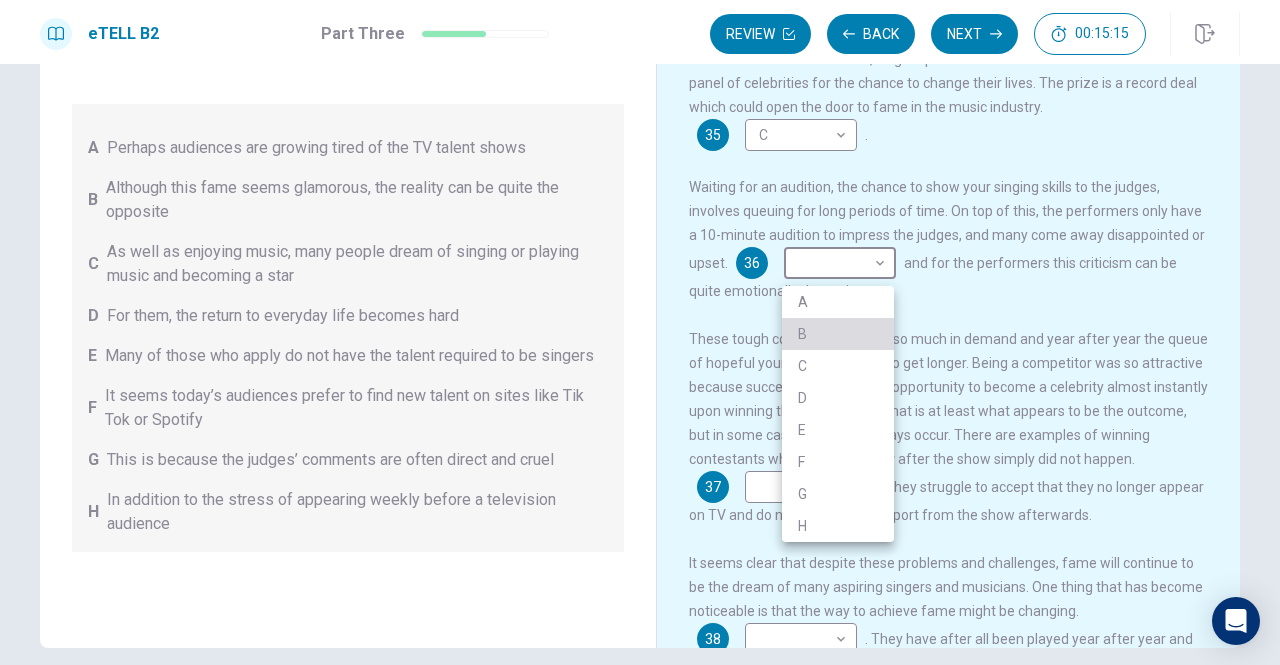 click on "B" at bounding box center [838, 334] 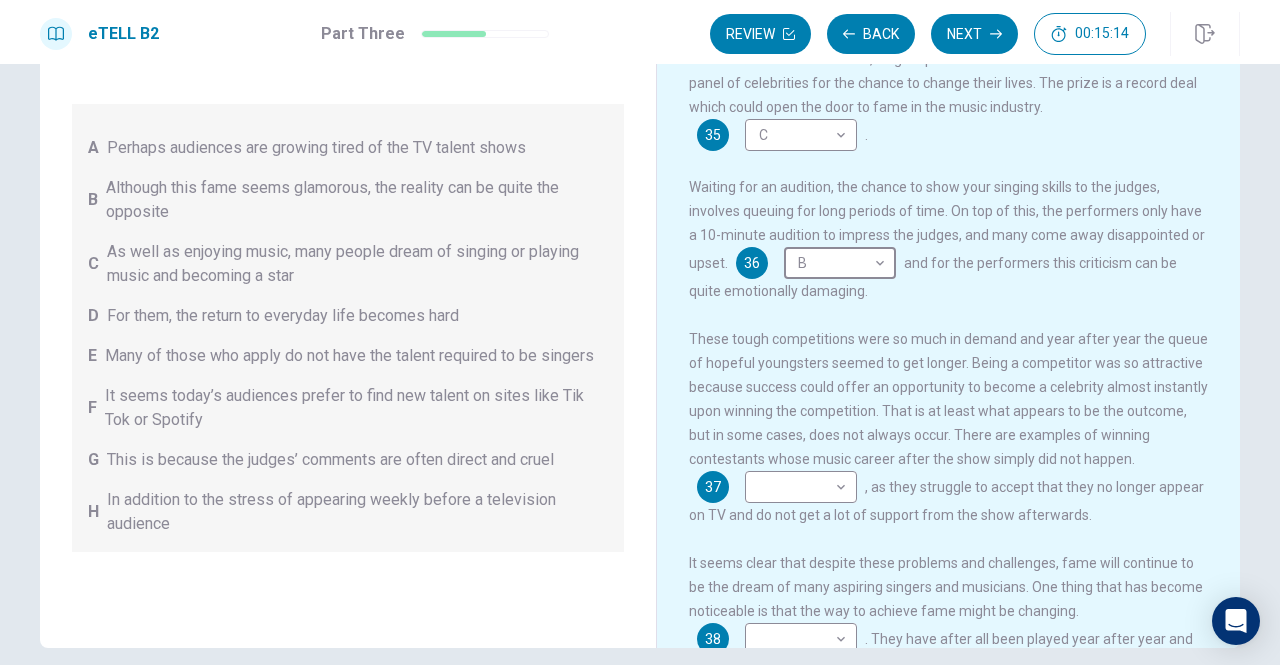 scroll, scrollTop: 228, scrollLeft: 0, axis: vertical 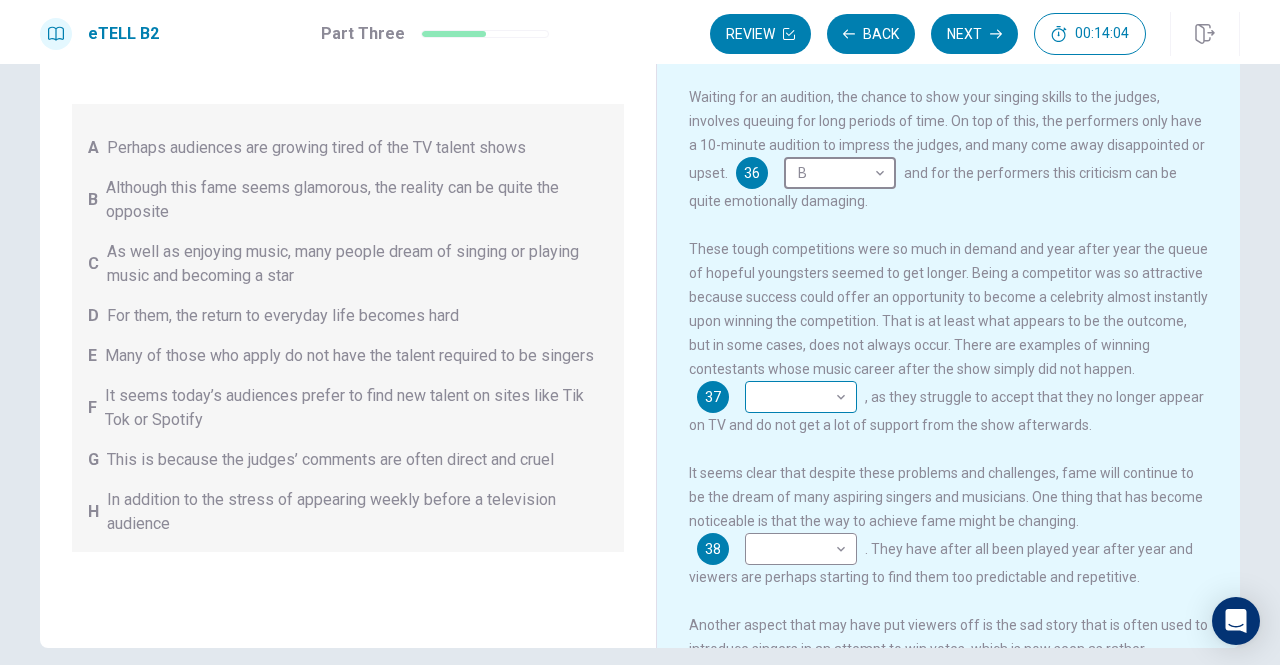 click on "This site uses cookies, as explained in our  Privacy Policy . If you agree to the use of cookies, please click the Accept button and continue to browse our site.   Privacy Policy Accept   eTELL B2 Part Three Review Back Next 00:14:04 Question 15 - 19 of 30 00:14:04 Review Back Next Questions 35 – 39 You are going to read a passage in which some sentences have been  removed. For questions 35 – 39, insert the correct sentence (A – H) into the  appropriate gap. There are THREE sentences which you do not need. A Perhaps audiences are growing tired of the TV talent shows B Although this fame seems glamorous, the reality can be quite the opposite C As well as enjoying music, many people dream of singing or playing music and becoming a star D For them, the return to everyday life becomes hard E Many of those who apply do not have the talent required to be singers F It seems today’s audiences prefer to find new talent on sites like Tik Tok or Spotify G H Music Competitions 35 C * ​ . 36 B * ​ 37 ​ ​ 38" at bounding box center [640, 332] 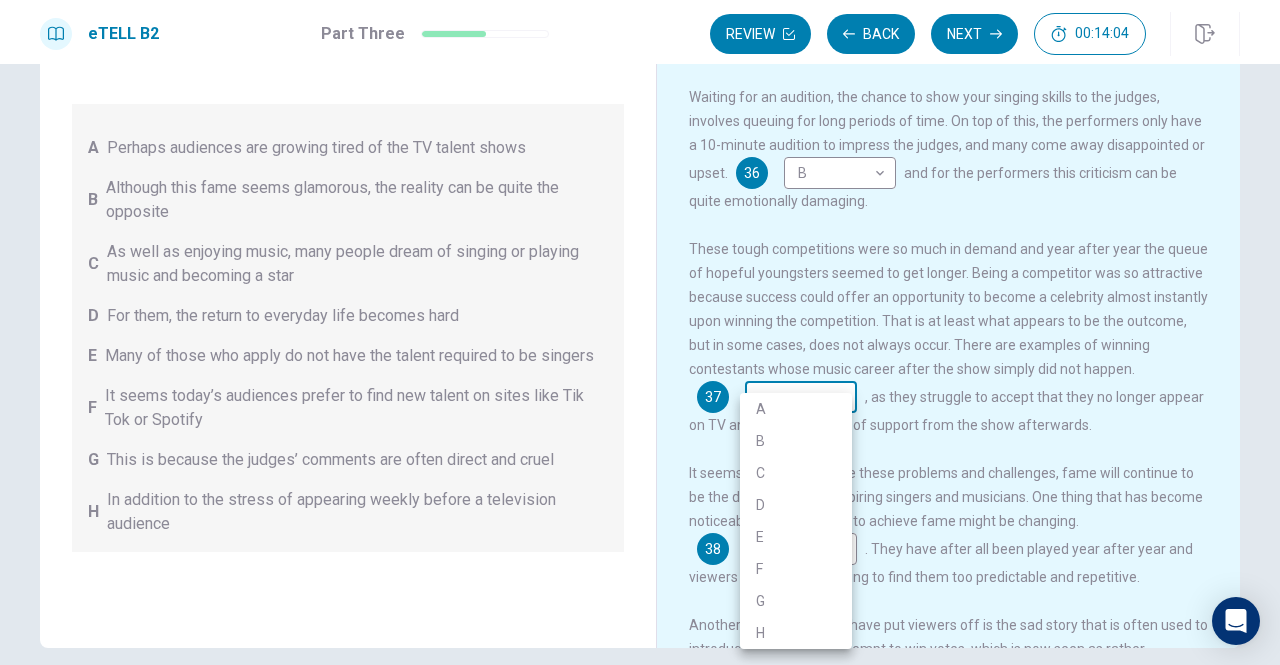 click on "A" at bounding box center [796, 409] 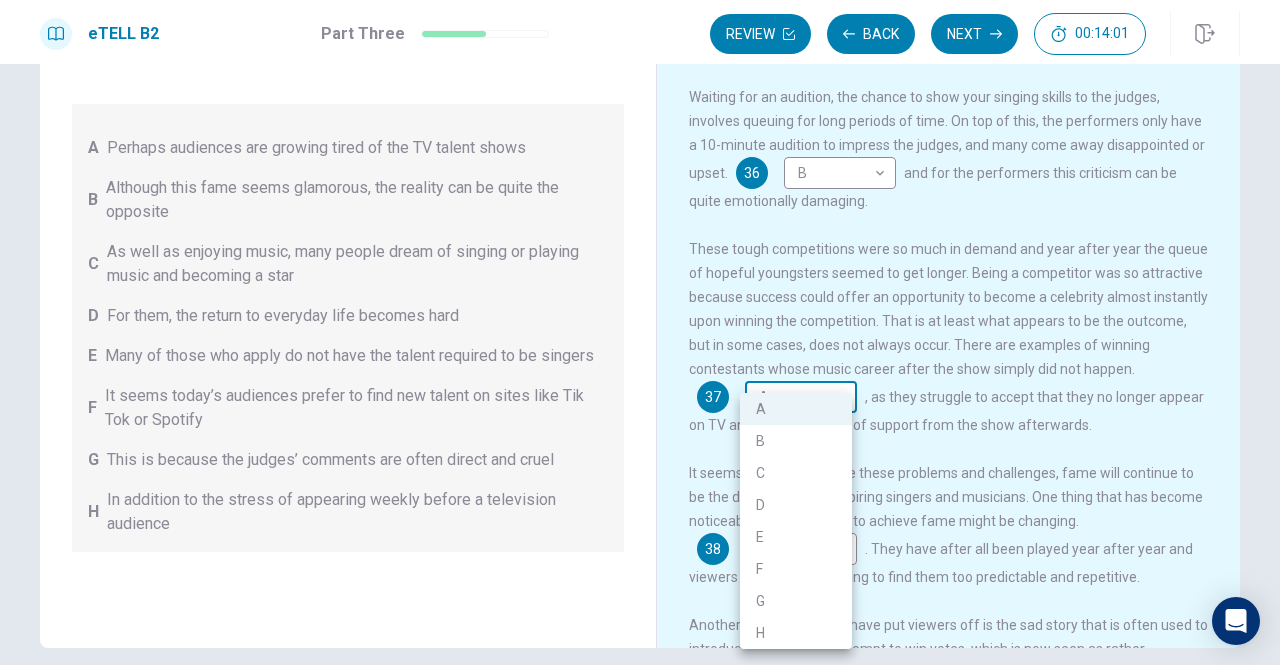 click on "This site uses cookies, as explained in our  Privacy Policy . If you agree to the use of cookies, please click the Accept button and continue to browse our site.   Privacy Policy Accept   eTELL B2 Part Three Review Back Next 00:14:01 Question 15 - 19 of 30 00:14:01 Review Back Next Questions 35 – 39 You are going to read a passage in which some sentences have been  removed. For questions 35 – 39, insert the correct sentence (A – H) into the  appropriate gap. There are THREE sentences which you do not need. A Perhaps audiences are growing tired of the TV talent shows B Although this fame seems glamorous, the reality can be quite the opposite C As well as enjoying music, many people dream of singing or playing music and becoming a star D For them, the return to everyday life becomes hard E Many of those who apply do not have the talent required to be singers F It seems today’s audiences prefer to find new talent on sites like Tik Tok or Spotify G H Music Competitions 35 C * ​ . 36 B * ​ 37 A * ​ 38" at bounding box center [640, 332] 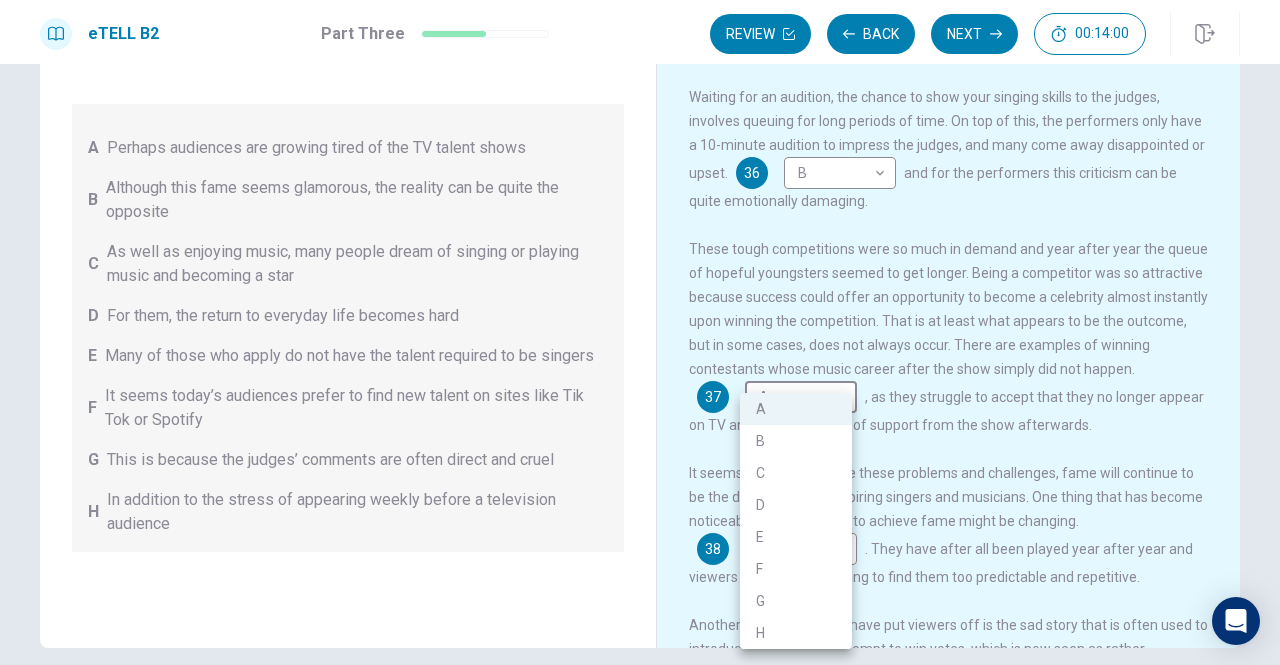 click on "G" at bounding box center [796, 601] 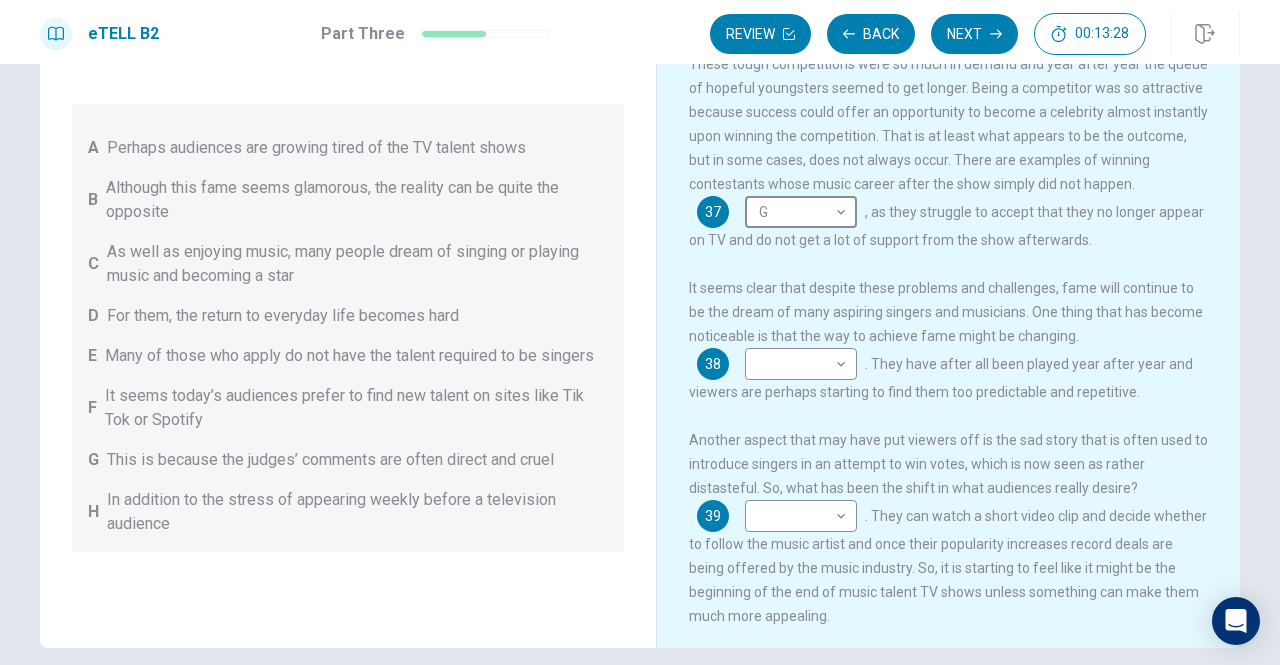 scroll, scrollTop: 415, scrollLeft: 0, axis: vertical 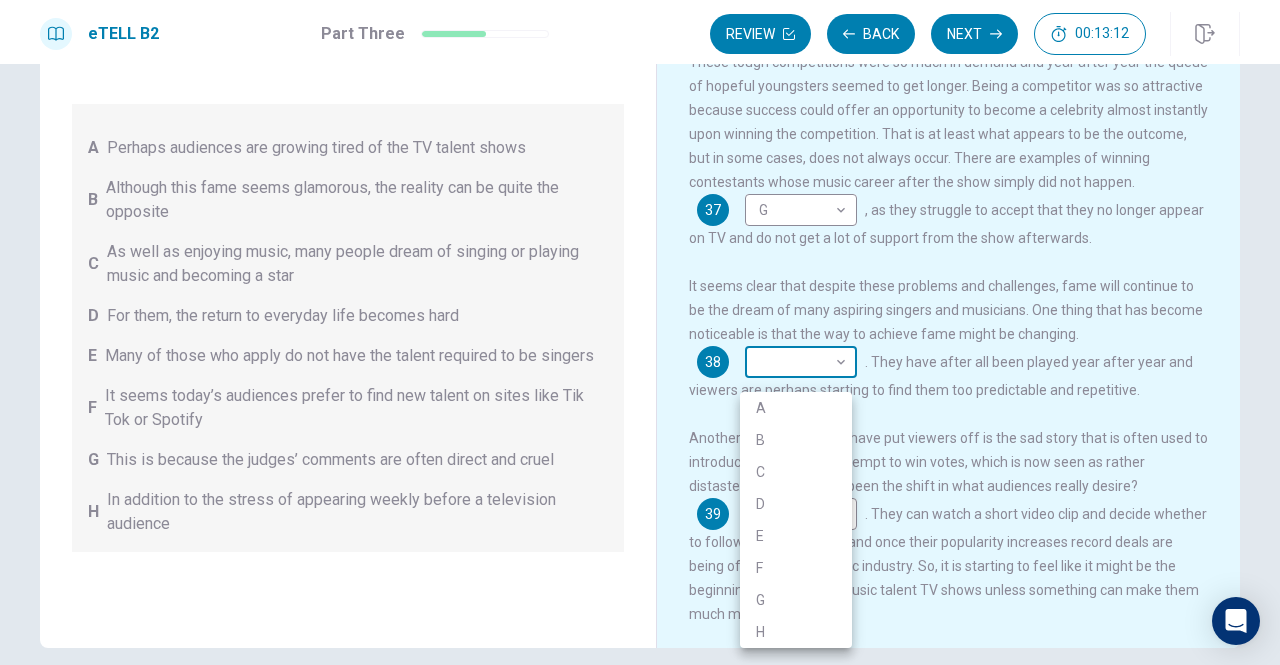 click on "This site uses cookies, as explained in our  Privacy Policy . If you agree to the use of cookies, please click the Accept button and continue to browse our site.   Privacy Policy Accept   eTELL B2 Part Three Review Back Next 00:13:12 Question 15 - 19 of 30 00:13:12 Review Back Next Questions 35 – 39 You are going to read a passage in which some sentences have been  removed. For questions 35 – 39, insert the correct sentence (A – H) into the  appropriate gap. There are THREE sentences which you do not need. A Perhaps audiences are growing tired of the TV talent shows B Although this fame seems glamorous, the reality can be quite the opposite C As well as enjoying music, many people dream of singing or playing music and becoming a star D For them, the return to everyday life becomes hard E Many of those who apply do not have the talent required to be singers F It seems today’s audiences prefer to find new talent on sites like Tik Tok or Spotify G H Music Competitions 35 C * ​ . 36 B * ​ 37 G * ​ 38" at bounding box center (640, 332) 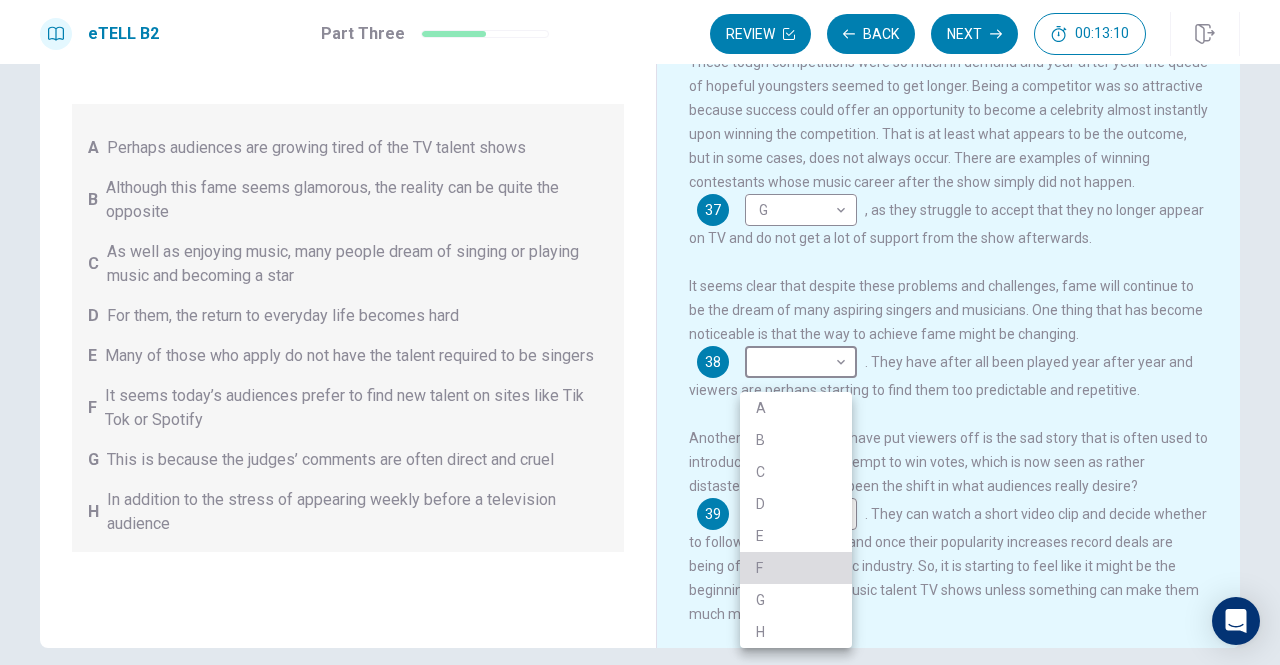 click on "F" at bounding box center [796, 568] 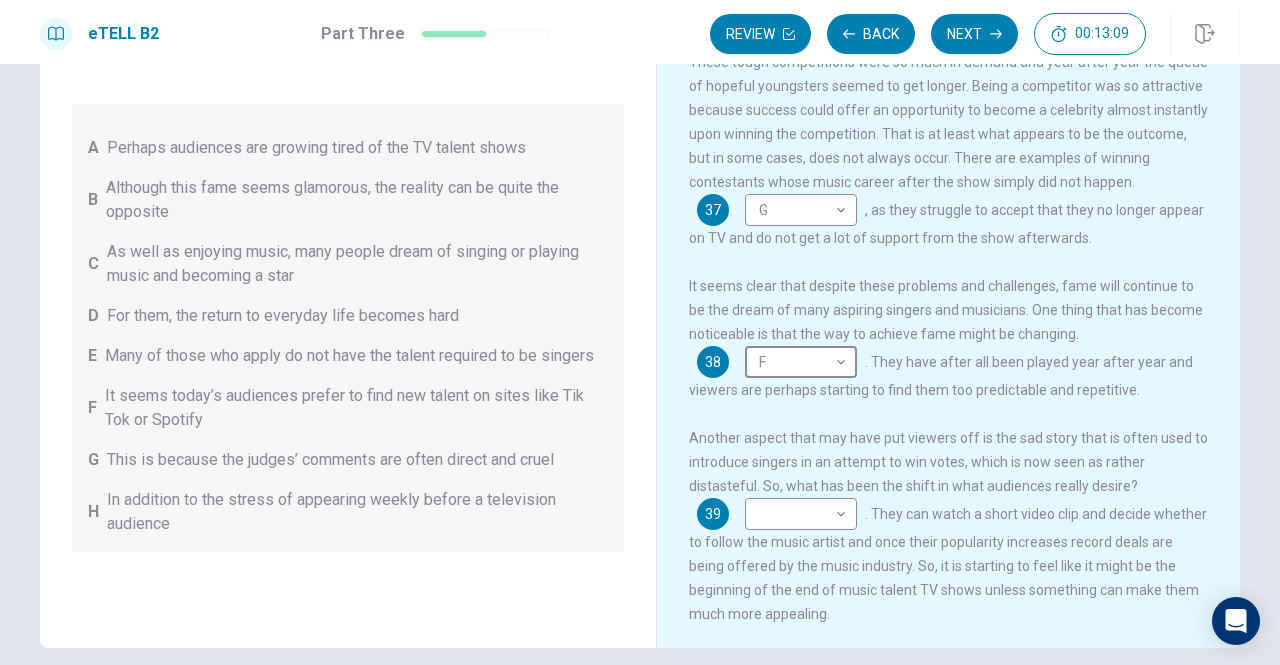 scroll, scrollTop: 436, scrollLeft: 0, axis: vertical 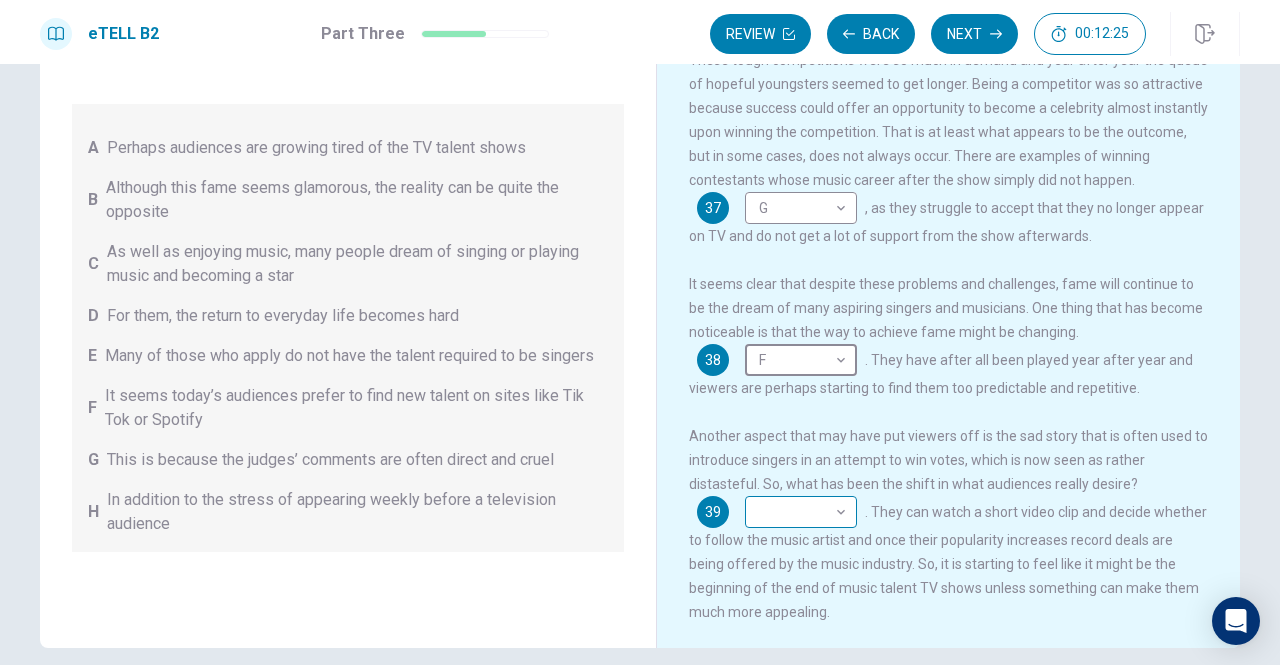 click on "This site uses cookies, as explained in our  Privacy Policy . If you agree to the use of cookies, please click the Accept button and continue to browse our site.   Privacy Policy Accept   eTELL B2 Part Three Review Back Next 00:12:25 Question 15 - 19 of 30 00:12:25 Review Back Next Questions 35 - 39 You are going to read a passage in which some sentences have been  removed. For questions 35 – 39, insert the correct sentence (A – H) into the  appropriate gap. There are THREE sentences which you do not need. A Perhaps audiences are growing tired of the TV talent shows B Although this fame seems glamorous, the reality can be quite the opposite C As well as enjoying music, many people dream of singing or playing music and becoming a star D For them, the return to everyday life becomes hard E Many of those who apply do not have the talent required to be singers F It seems today’s audiences prefer to find new talent on sites like Tik Tok or Spotify G H Music Competitions 35 C * ​ . 36 B * ​ 37 G * ​ 38" at bounding box center [640, 332] 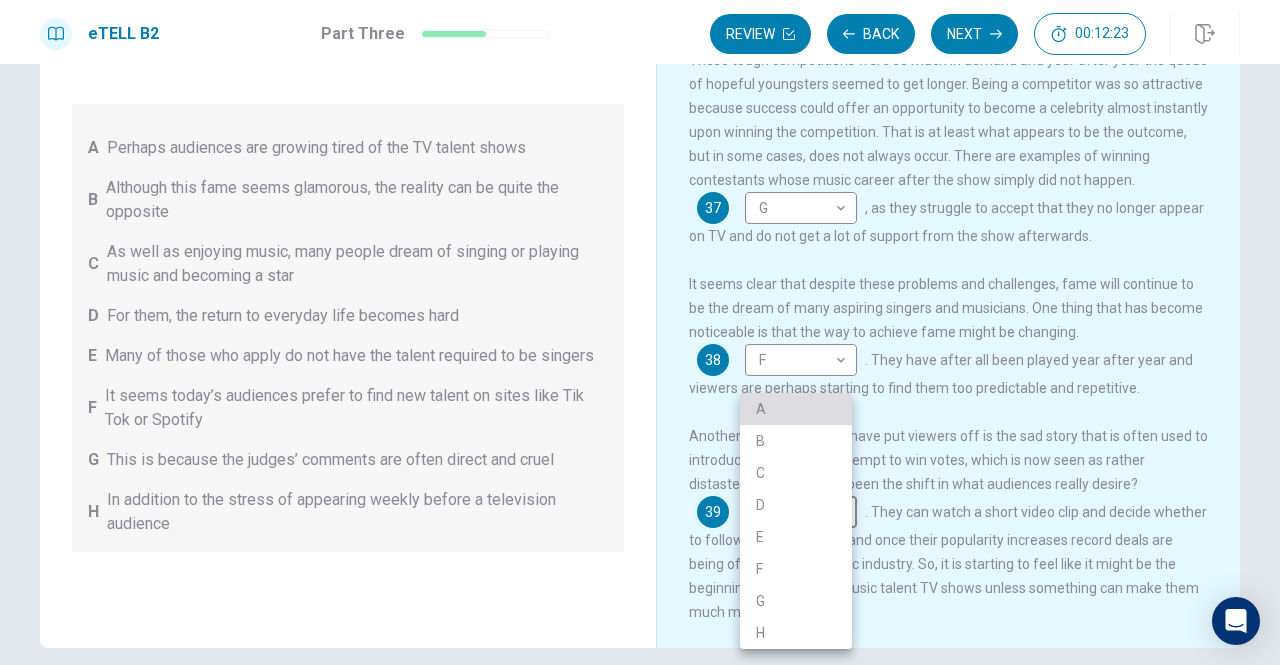 click on "A" at bounding box center [796, 409] 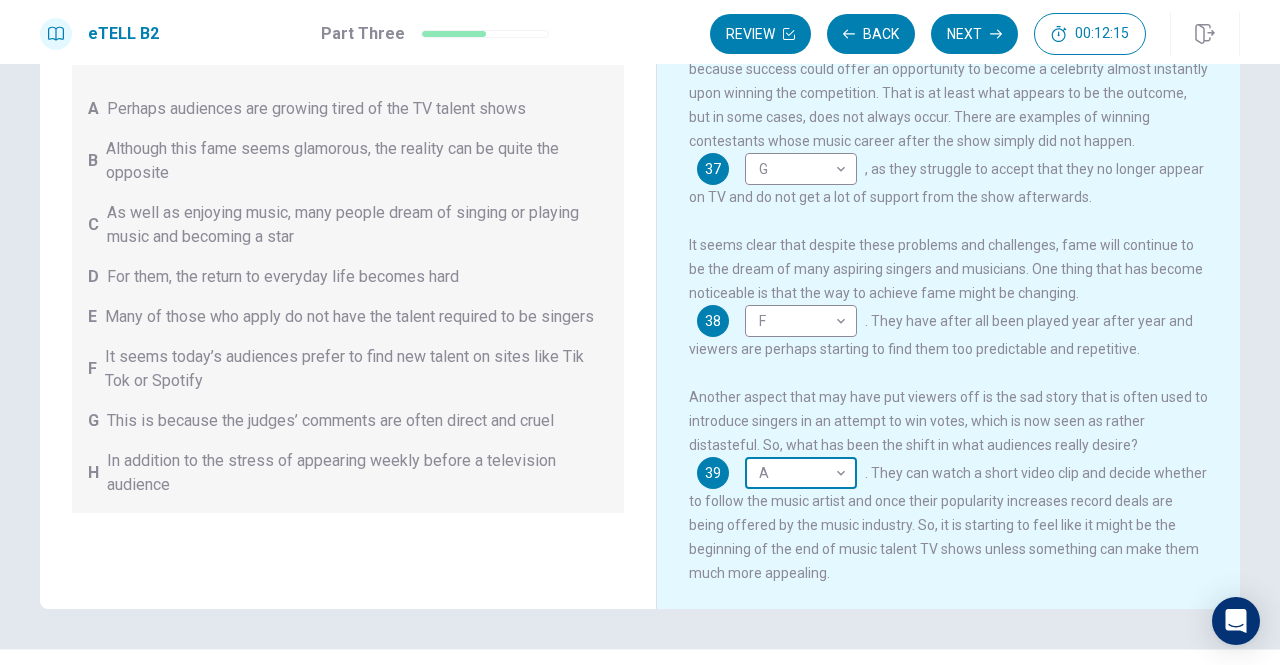 scroll, scrollTop: 238, scrollLeft: 0, axis: vertical 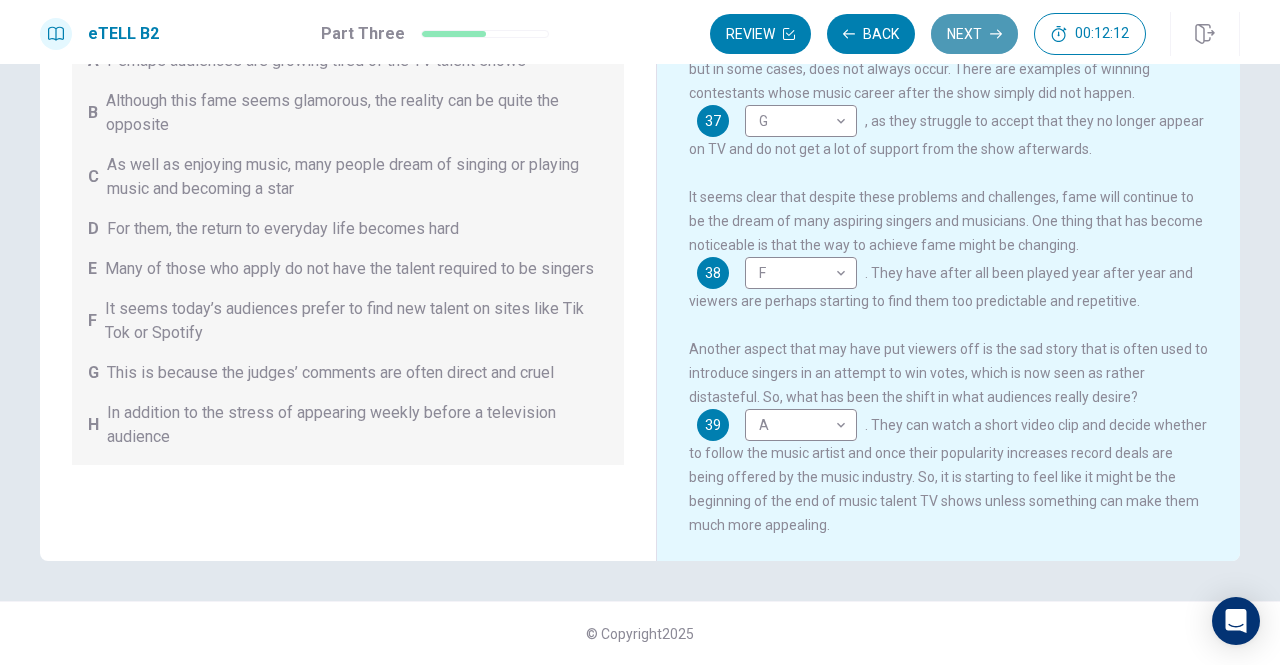 click on "Next" at bounding box center [974, 34] 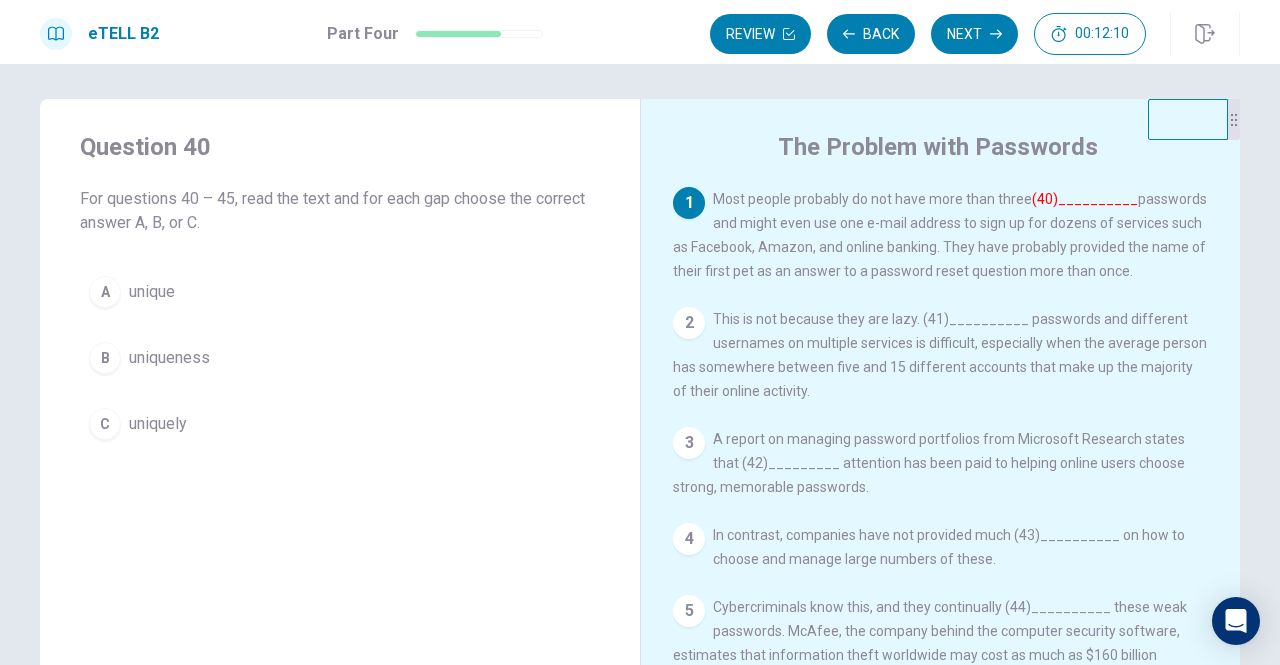 scroll, scrollTop: 4, scrollLeft: 0, axis: vertical 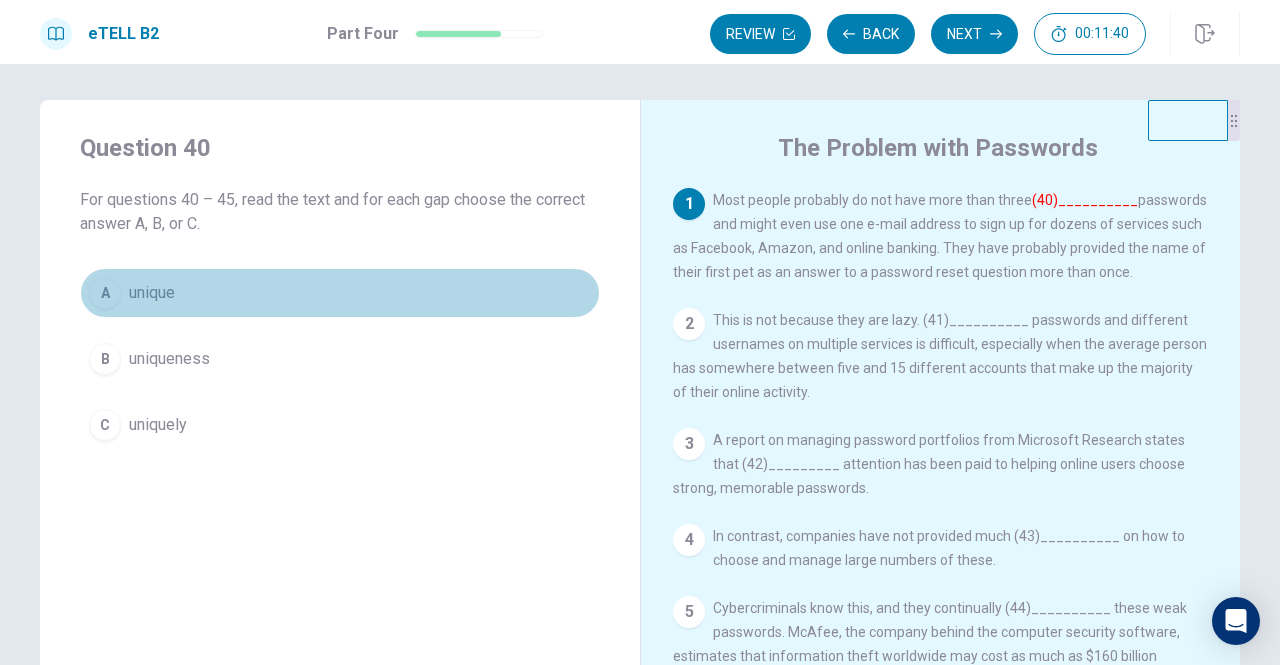 click on "unique" at bounding box center (152, 293) 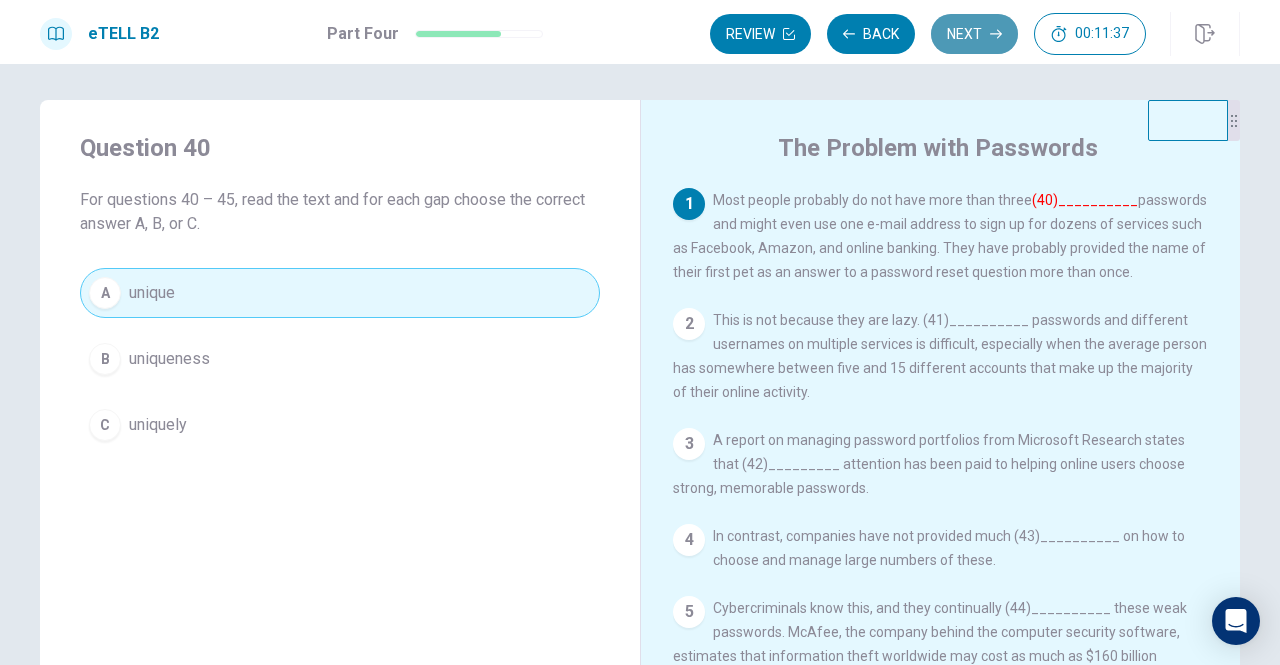 click on "Next" at bounding box center [974, 34] 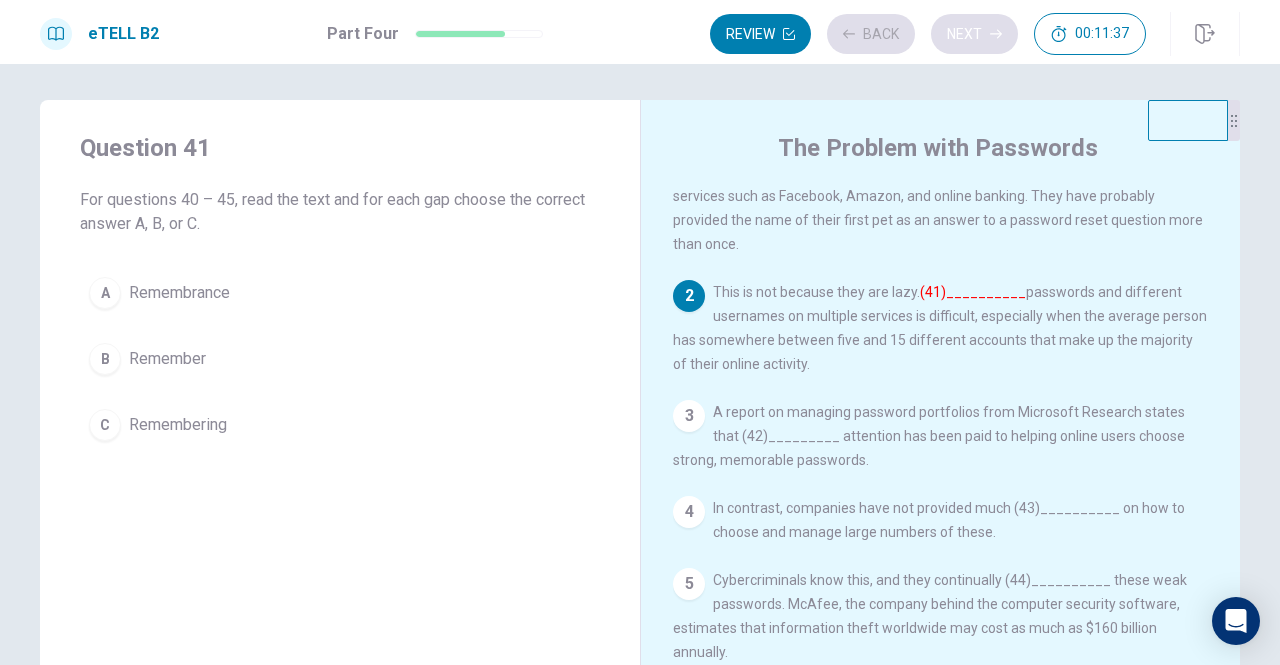scroll, scrollTop: 62, scrollLeft: 0, axis: vertical 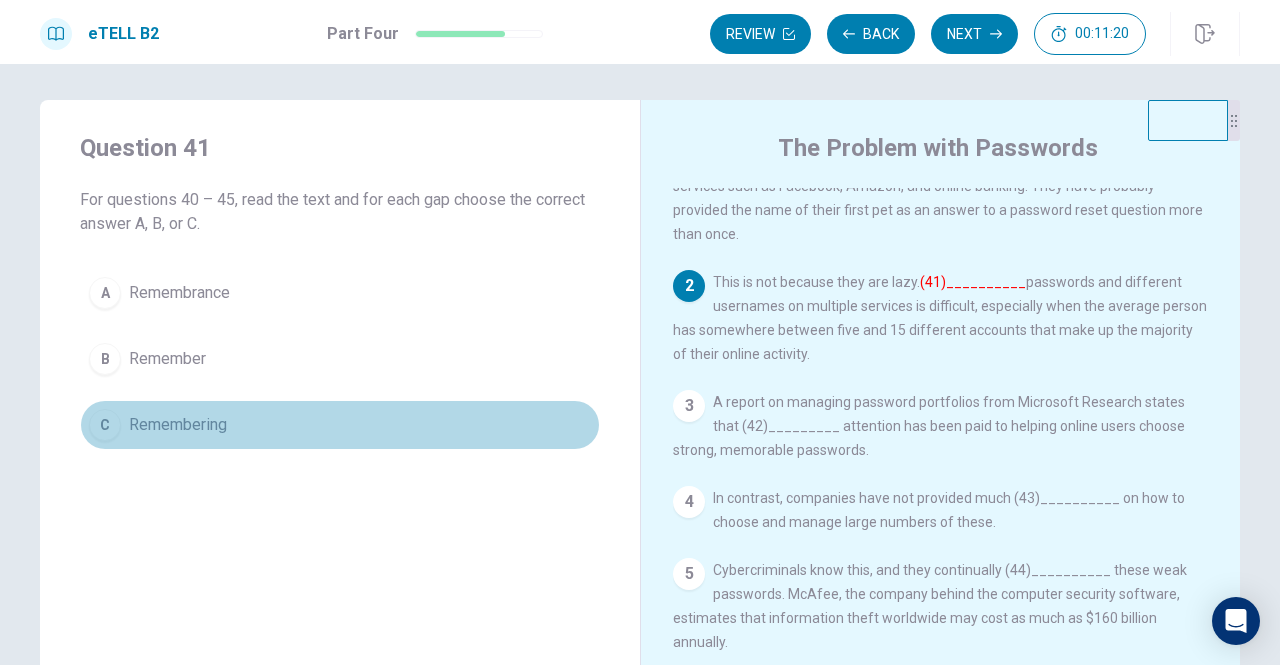 click on "Remembering" at bounding box center (178, 425) 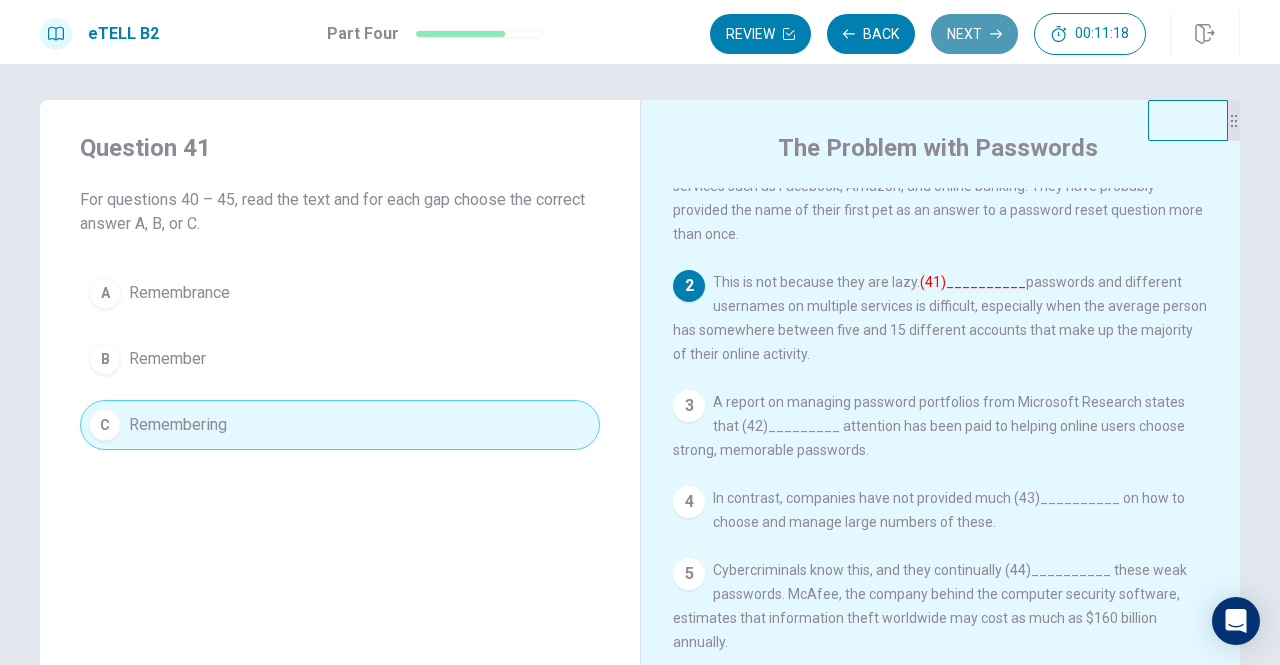 click on "Next" at bounding box center (974, 34) 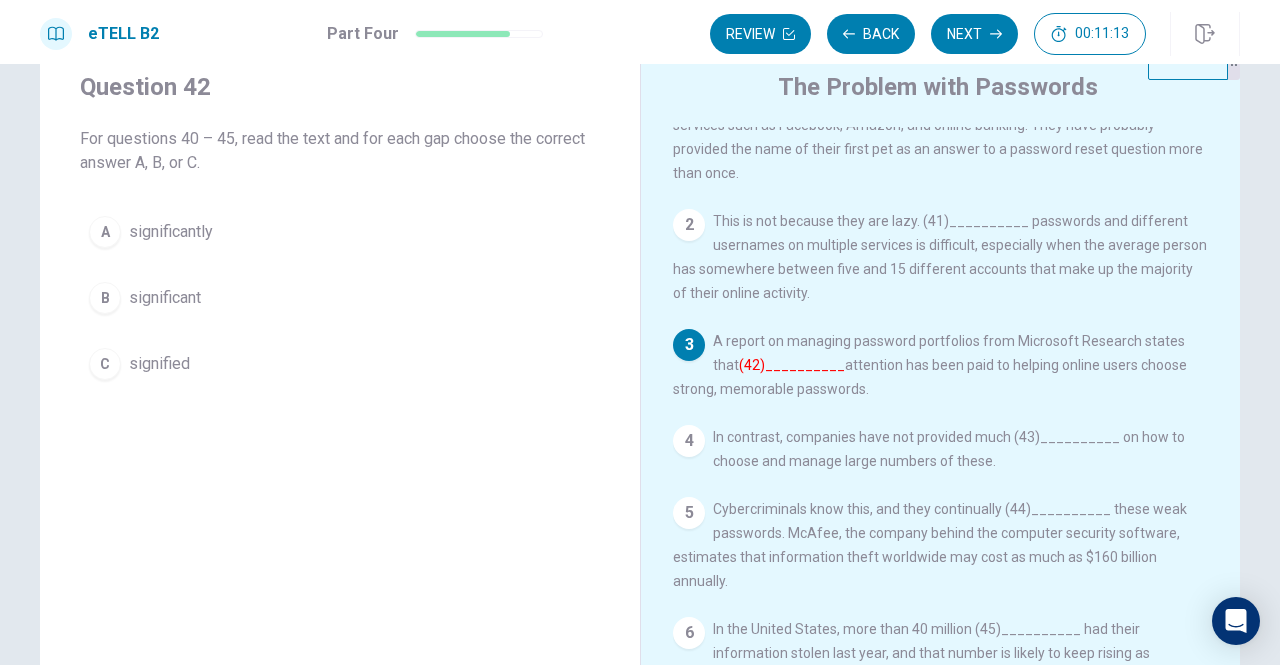 scroll, scrollTop: 66, scrollLeft: 0, axis: vertical 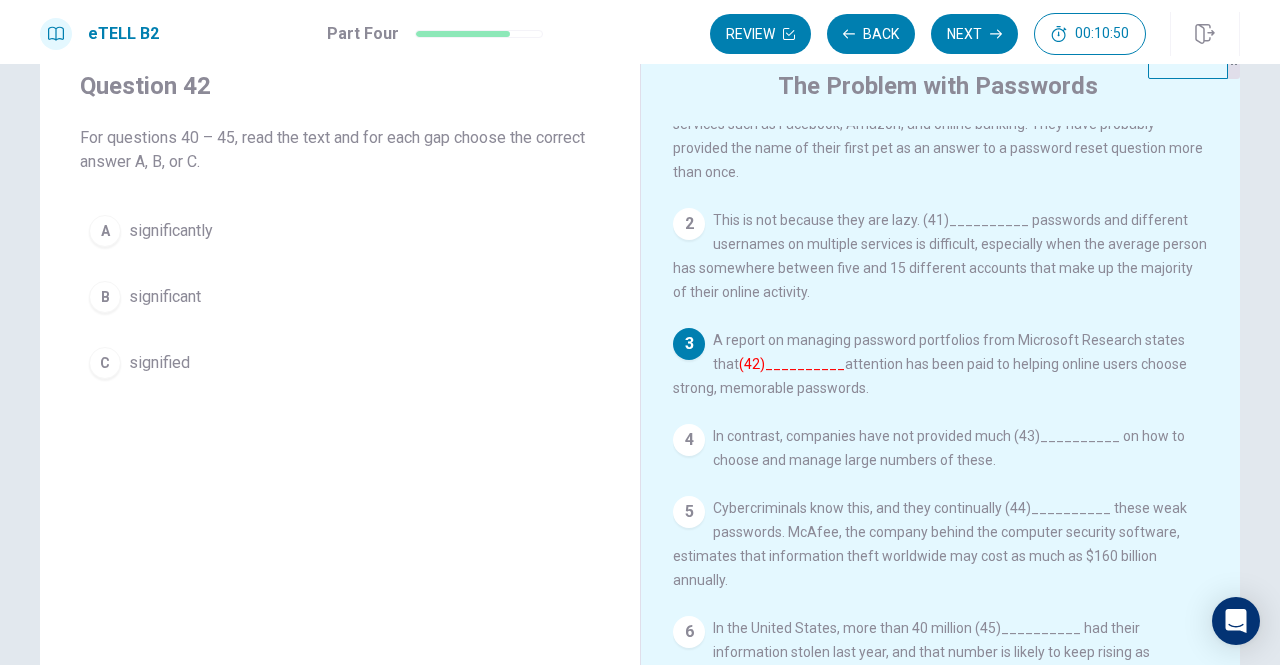 click on "significant" at bounding box center [165, 297] 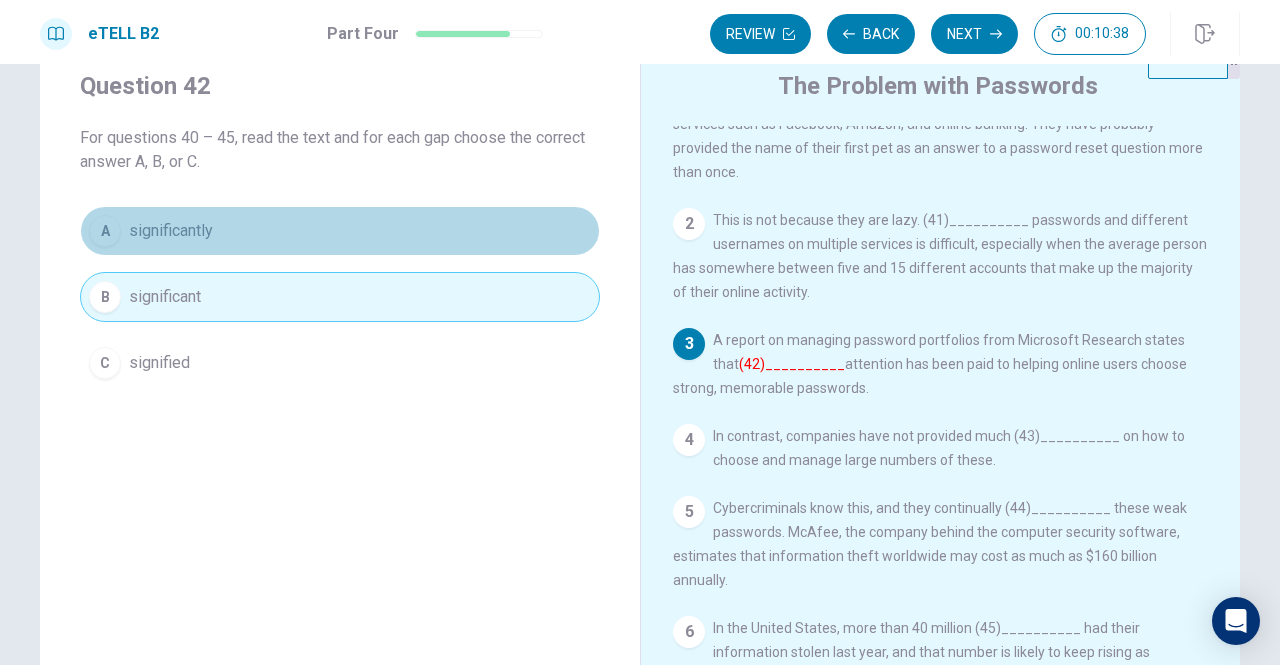 click on "A significantly" at bounding box center [340, 231] 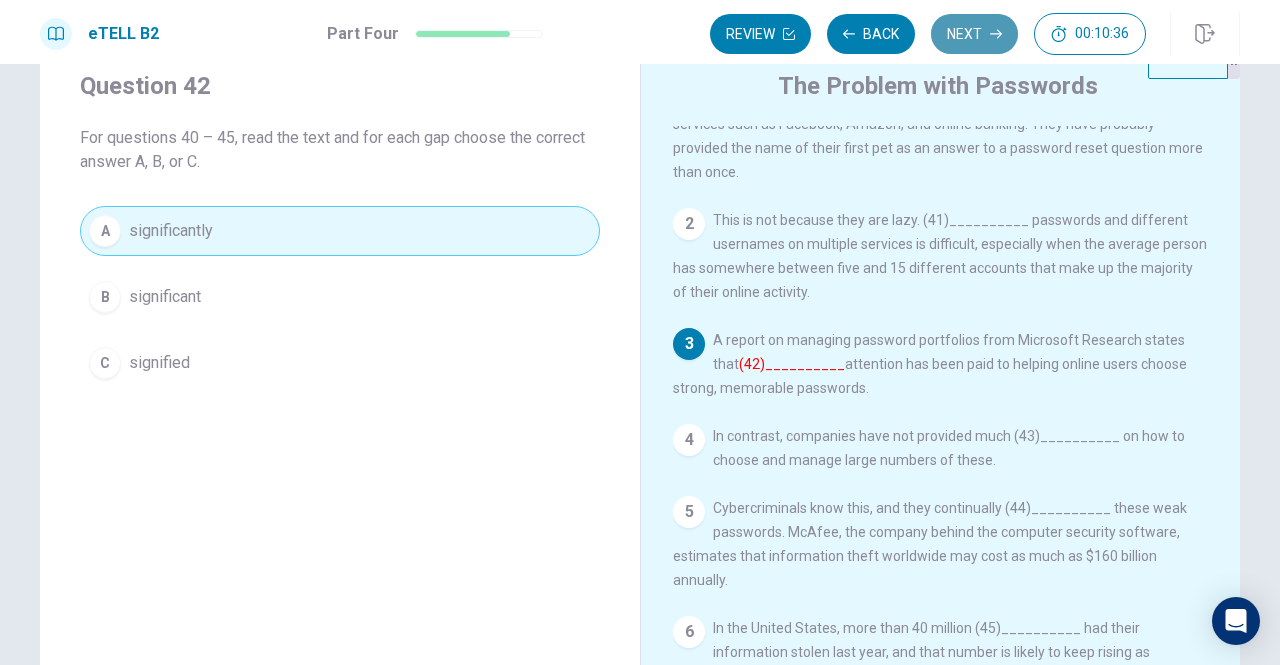 click on "Next" at bounding box center [974, 34] 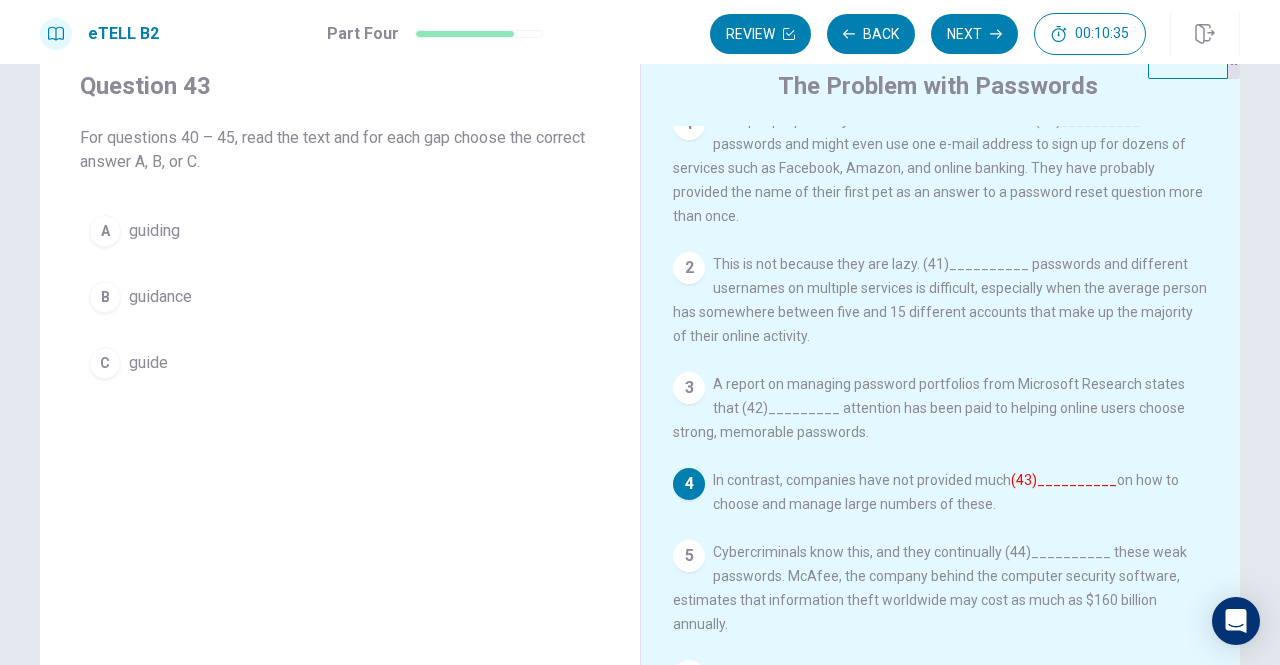 scroll, scrollTop: 62, scrollLeft: 0, axis: vertical 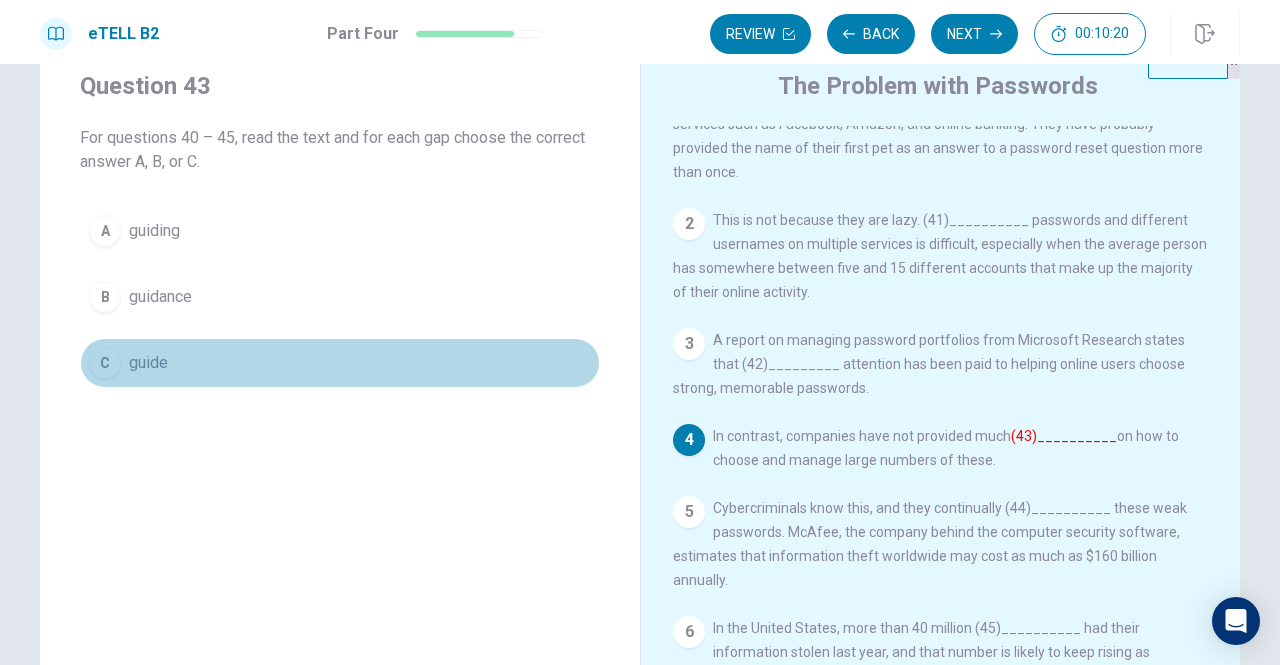 click on "guide" at bounding box center [148, 363] 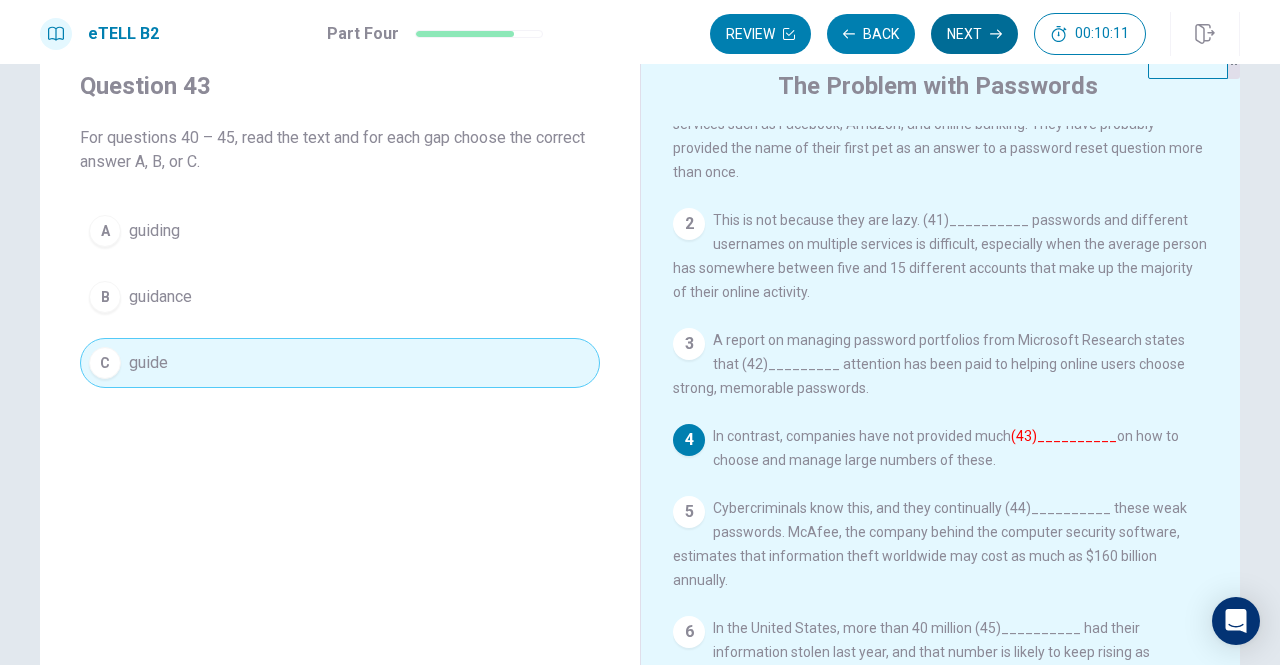 click on "Next" at bounding box center (974, 34) 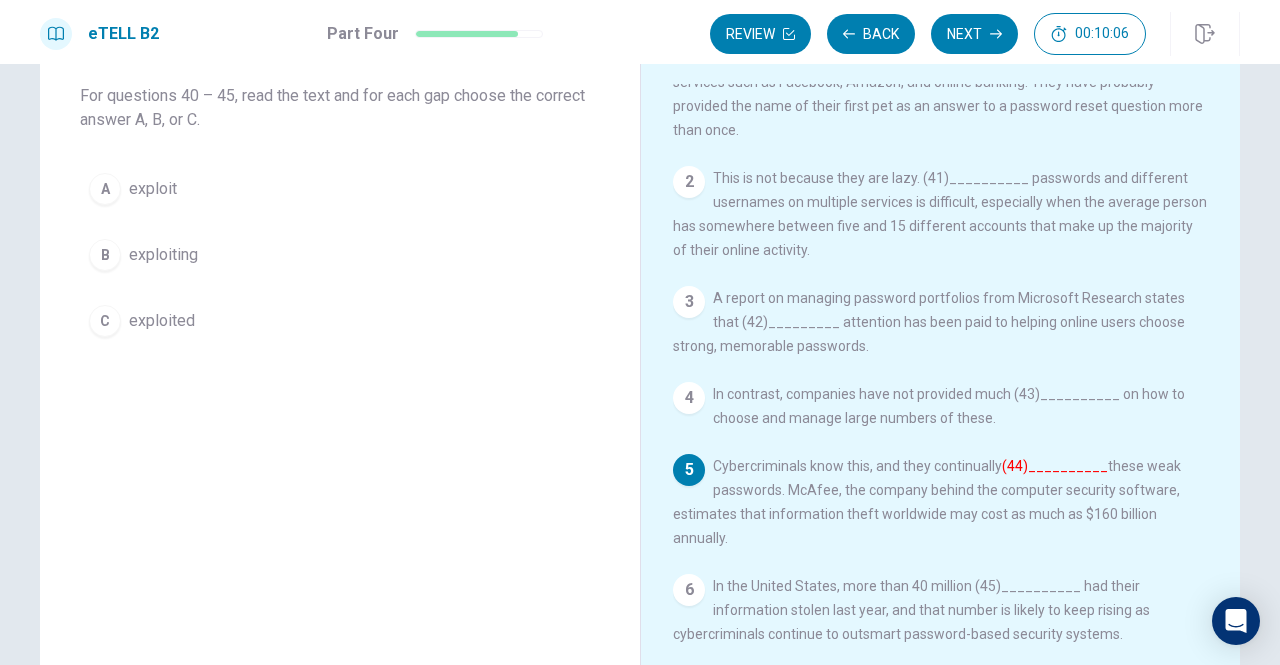 scroll, scrollTop: 107, scrollLeft: 0, axis: vertical 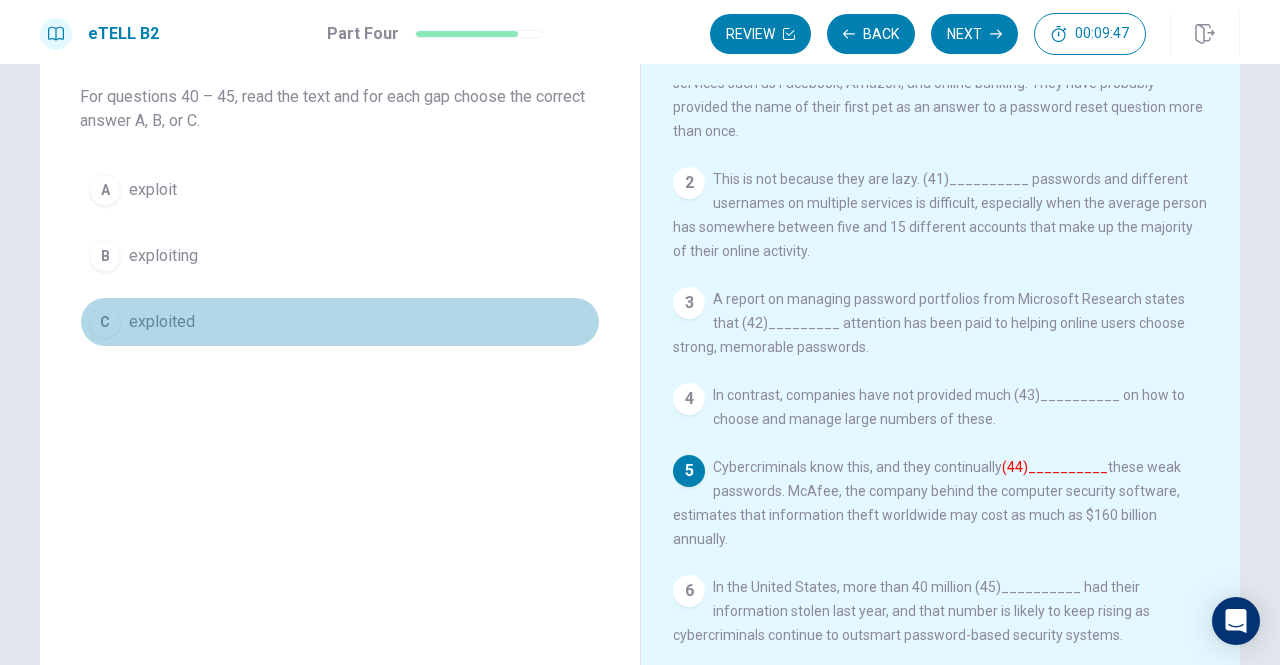 click on "exploited" at bounding box center [162, 322] 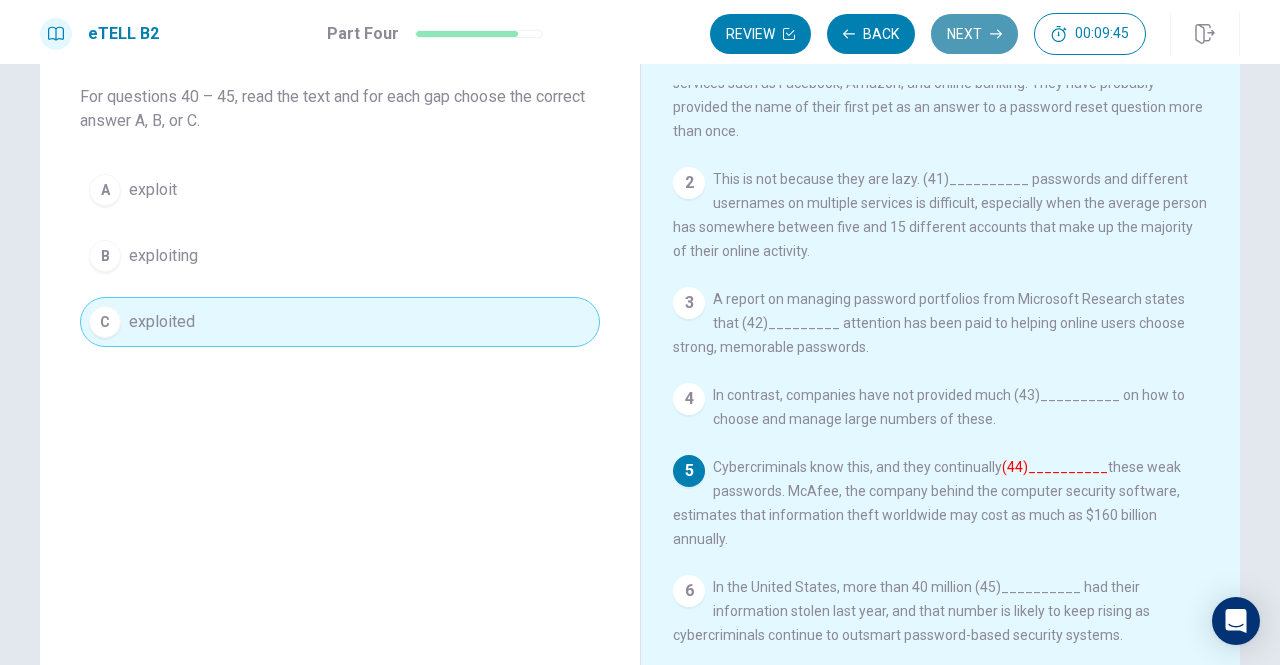 click on "Next" at bounding box center (974, 34) 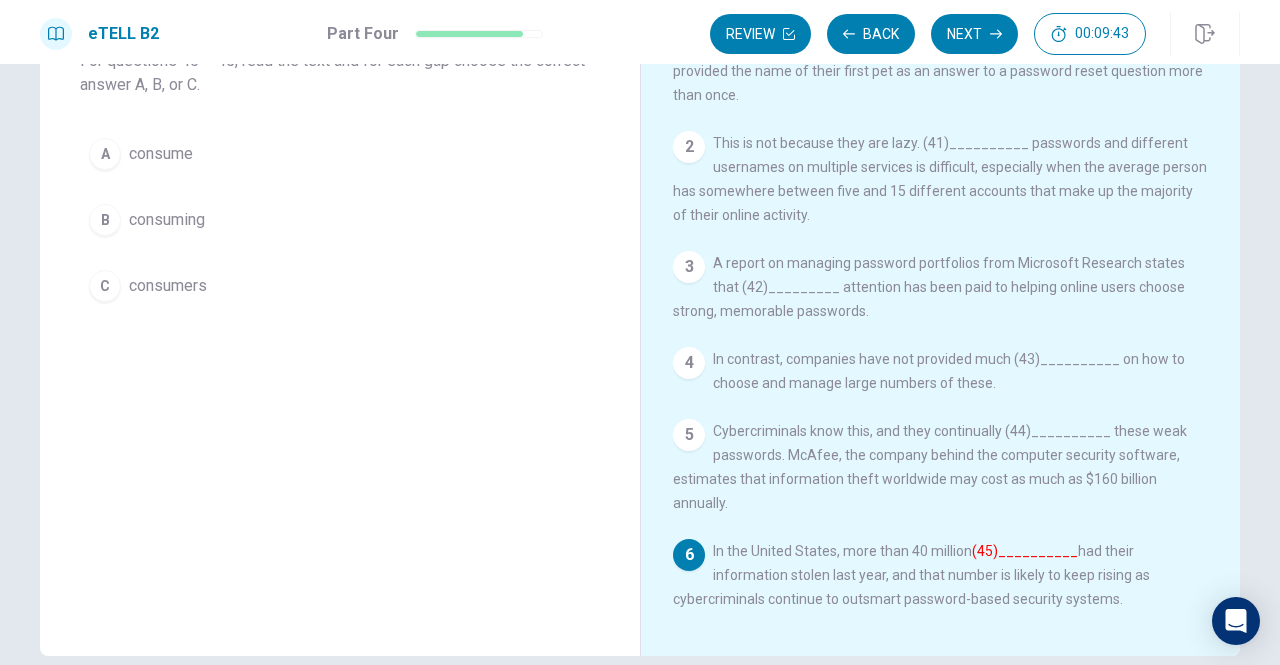 scroll, scrollTop: 144, scrollLeft: 0, axis: vertical 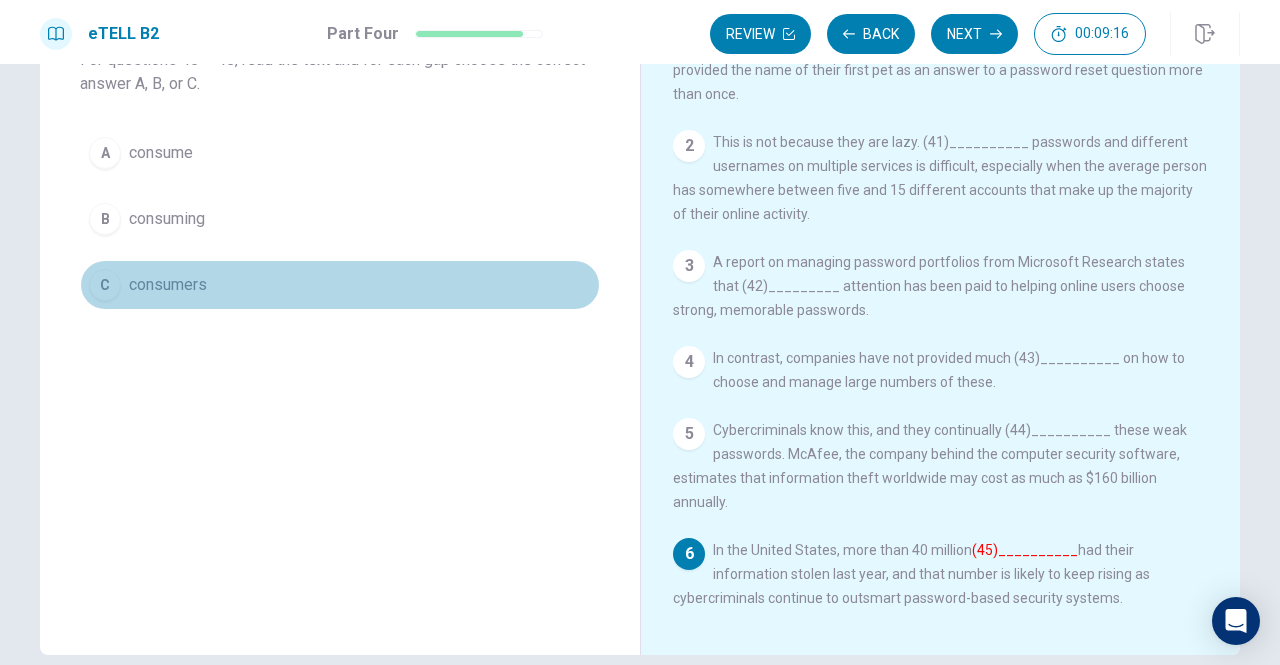 click on "consumers" at bounding box center [168, 285] 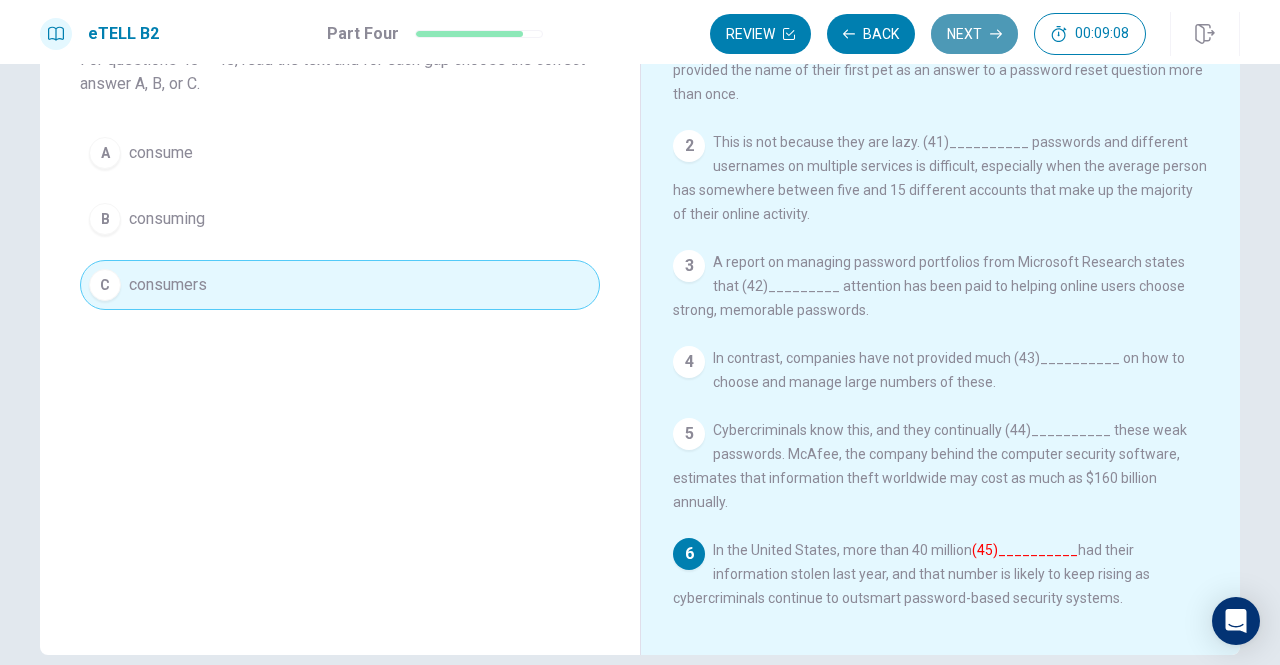 click on "Next" at bounding box center (974, 34) 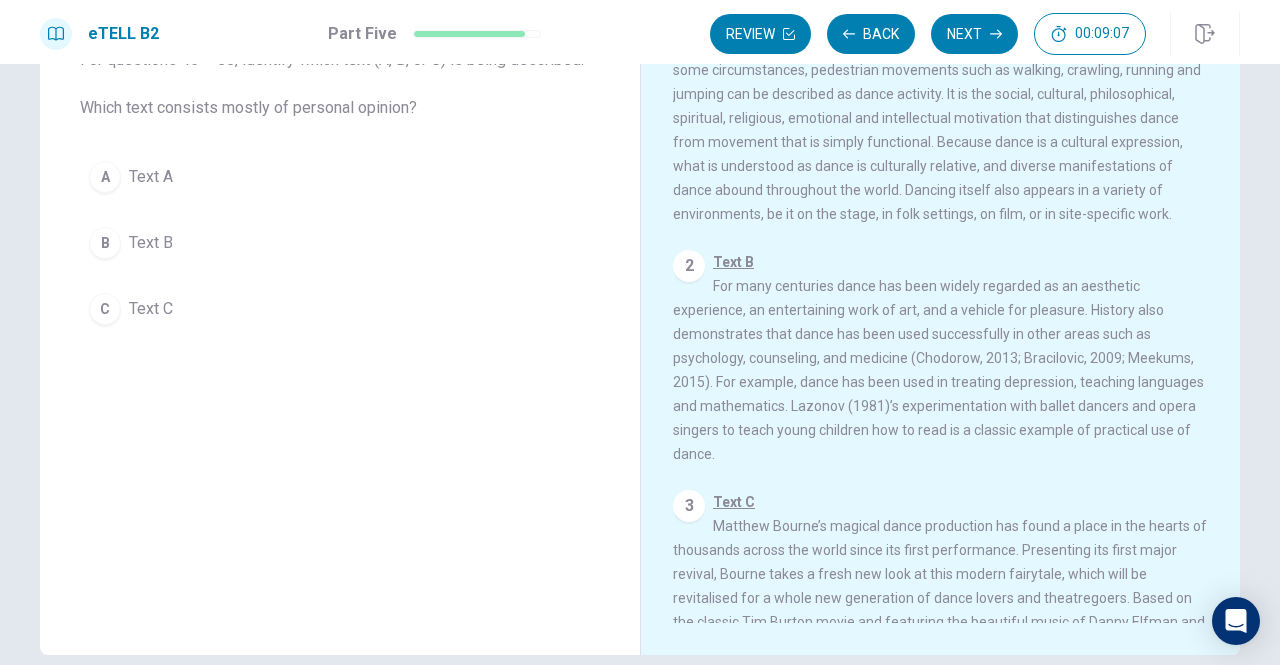 scroll, scrollTop: 0, scrollLeft: 0, axis: both 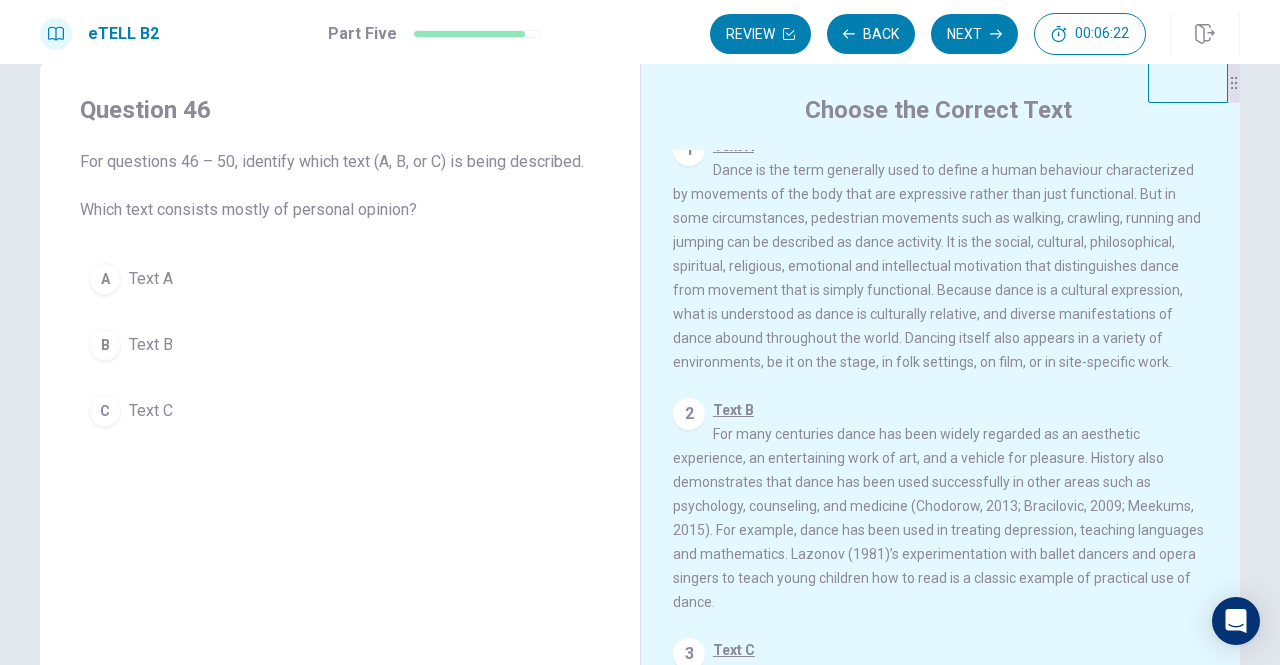 drag, startPoint x: 100, startPoint y: 275, endPoint x: 796, endPoint y: 248, distance: 696.5235 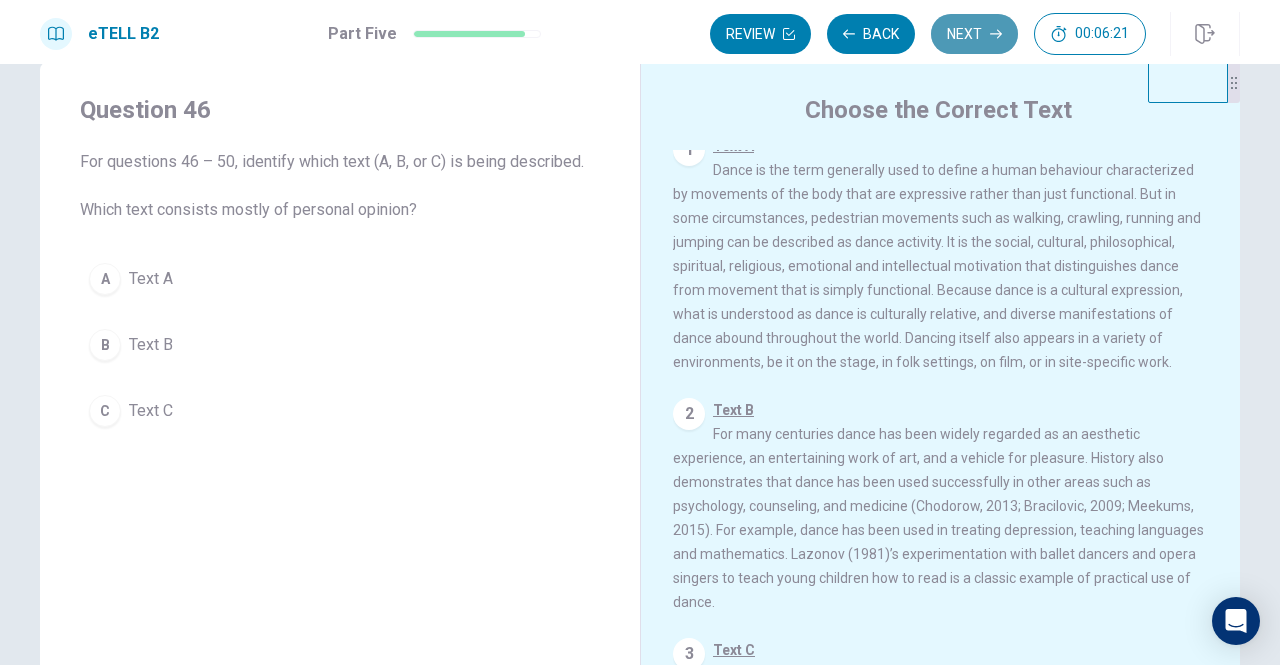 click on "Next" at bounding box center [974, 34] 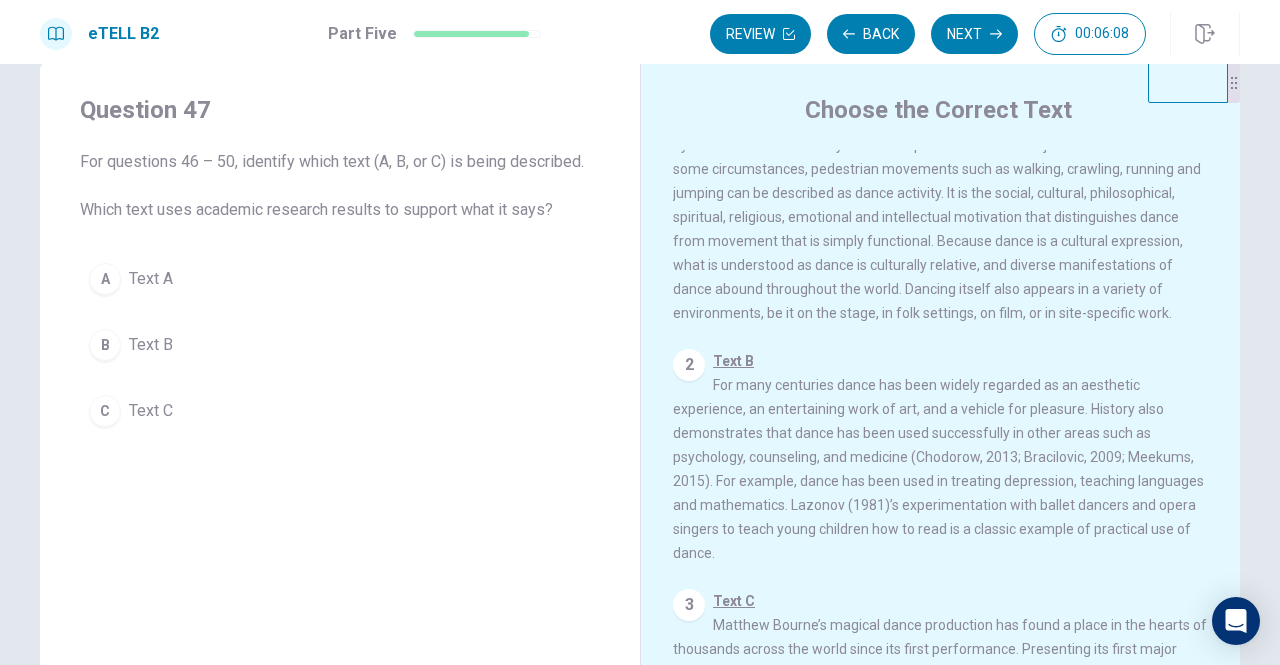 scroll, scrollTop: 65, scrollLeft: 0, axis: vertical 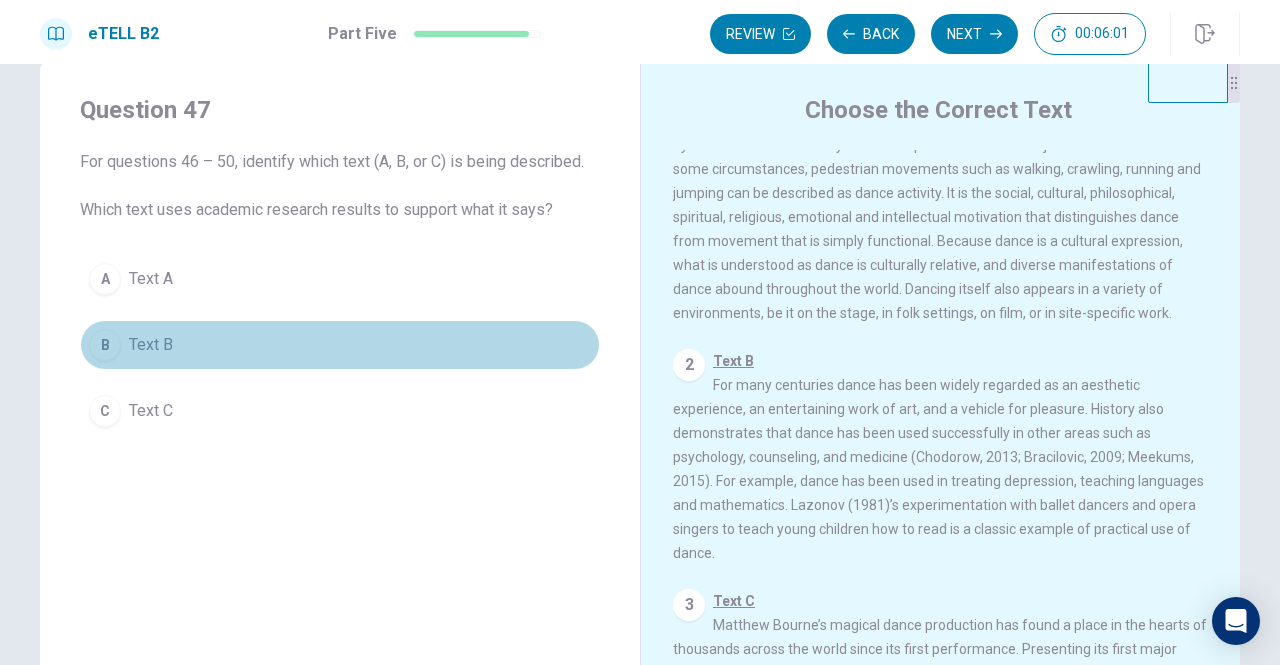 click on "Text B" at bounding box center (151, 345) 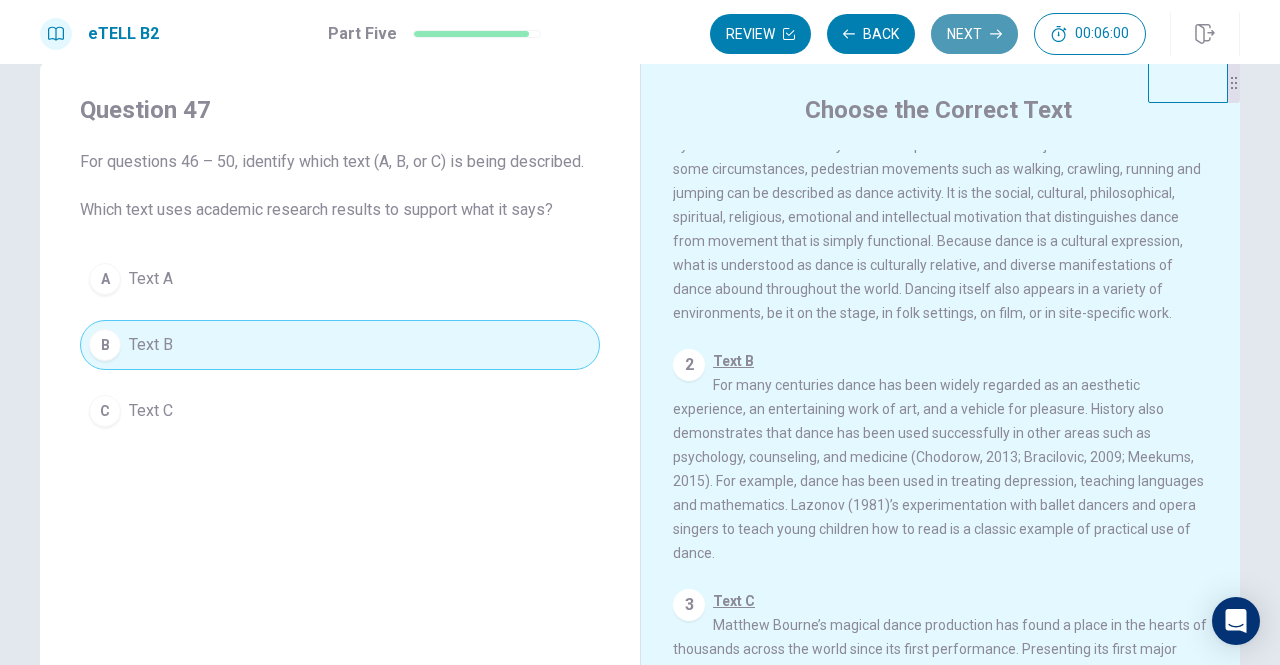 click on "Next" at bounding box center (974, 34) 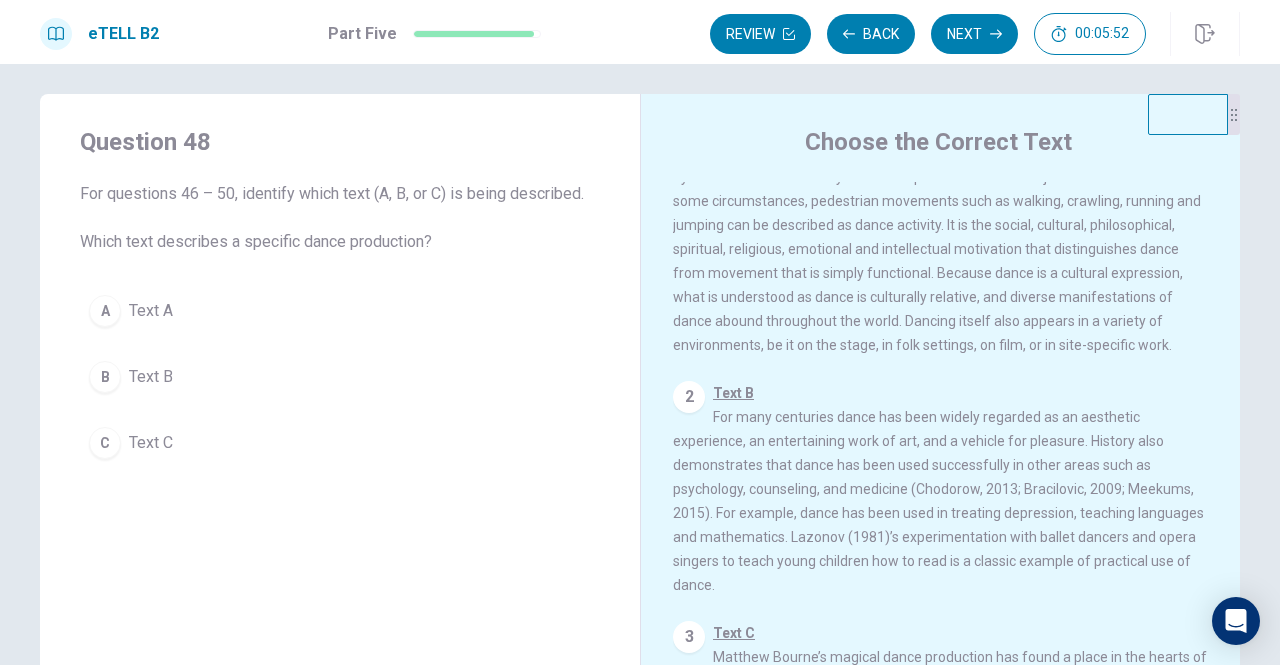 scroll, scrollTop: 0, scrollLeft: 0, axis: both 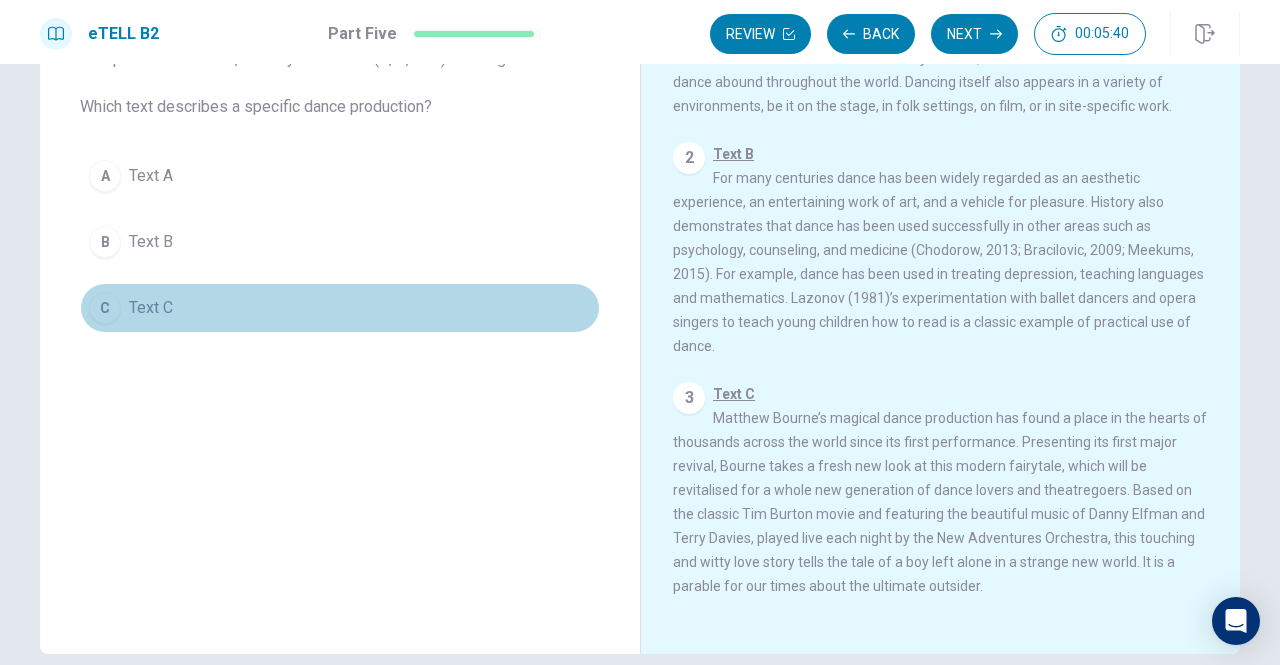 click on "C Text C" at bounding box center (340, 308) 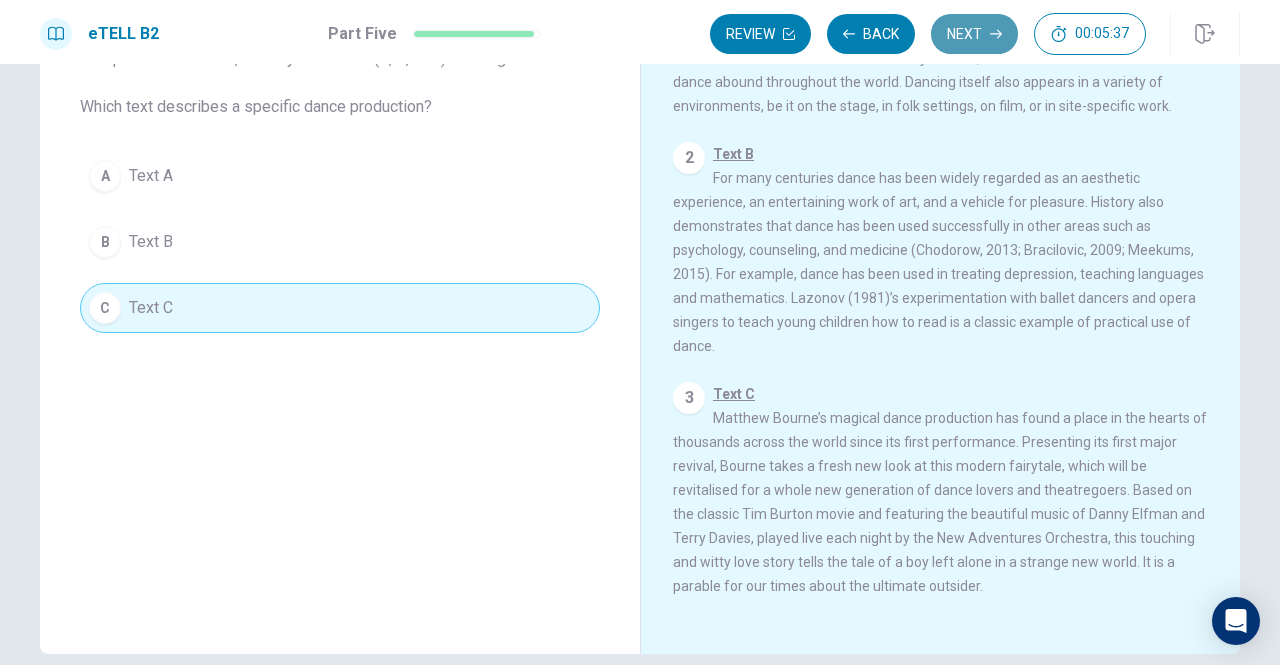 click on "Next" at bounding box center [974, 34] 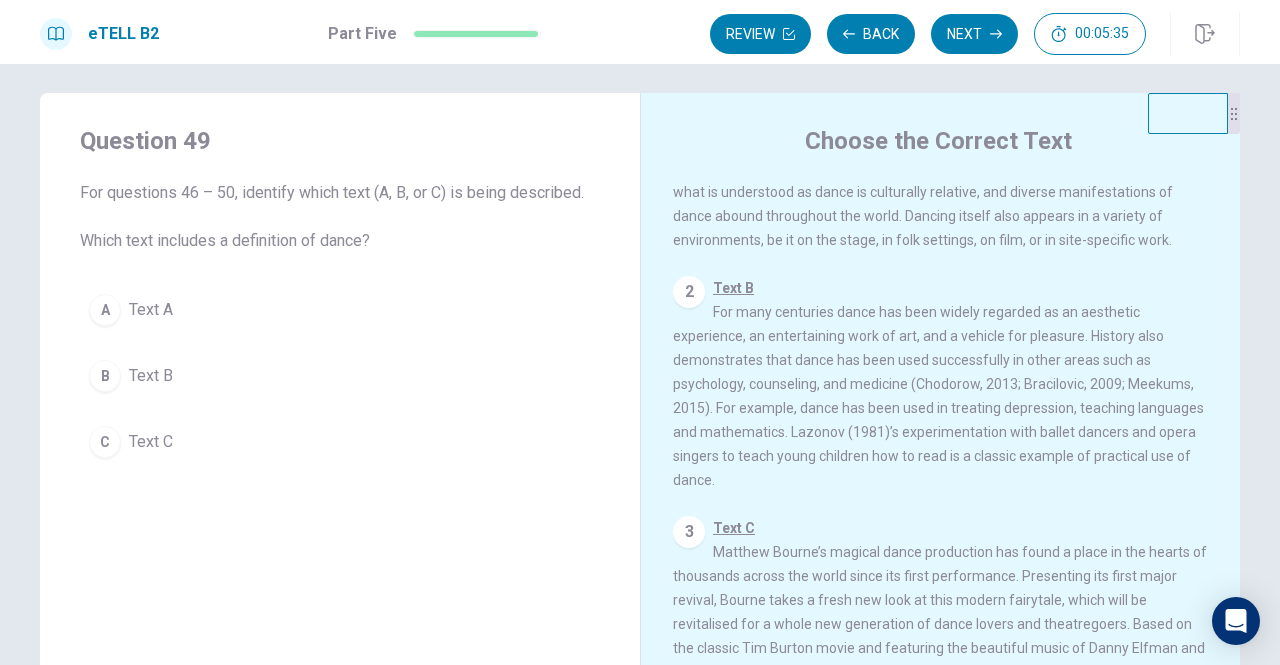 scroll, scrollTop: 0, scrollLeft: 0, axis: both 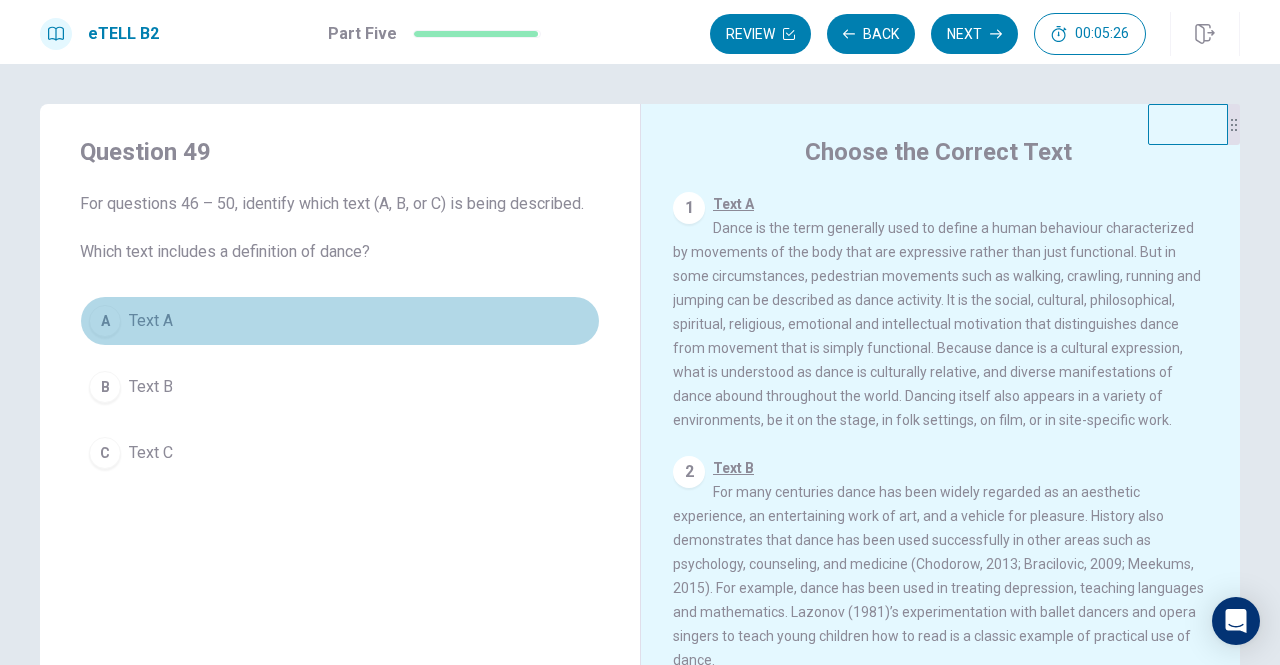 click on "Text A" at bounding box center (151, 321) 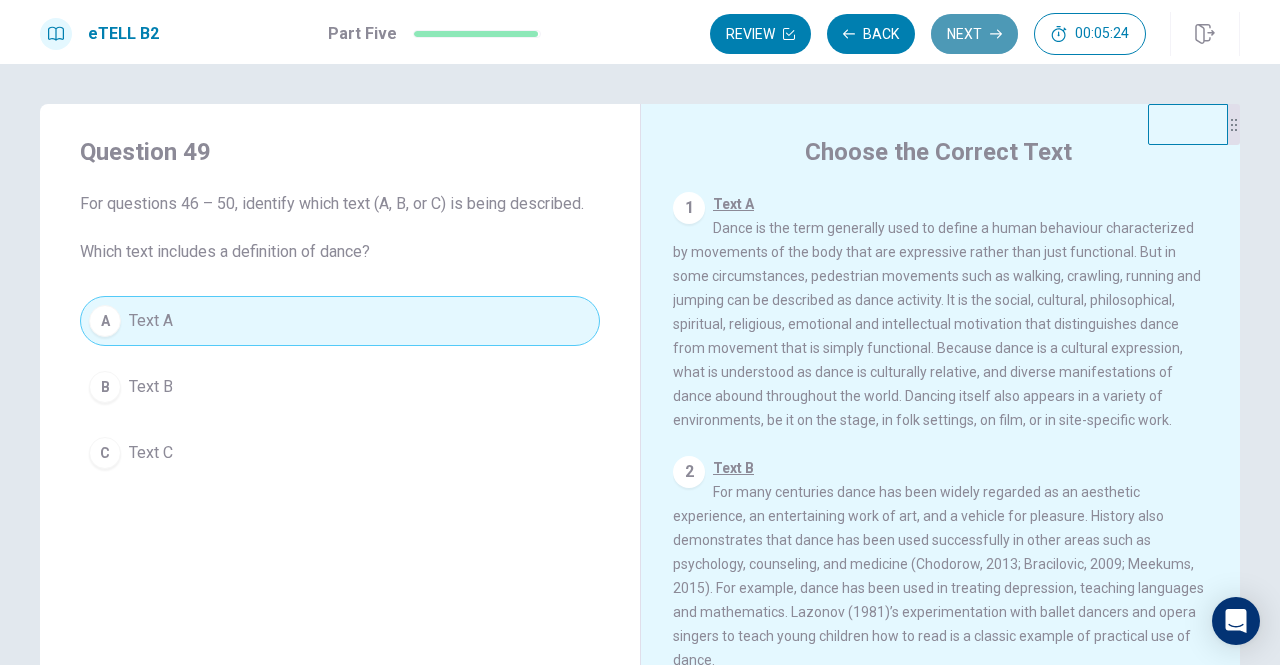 click on "Next" at bounding box center (974, 34) 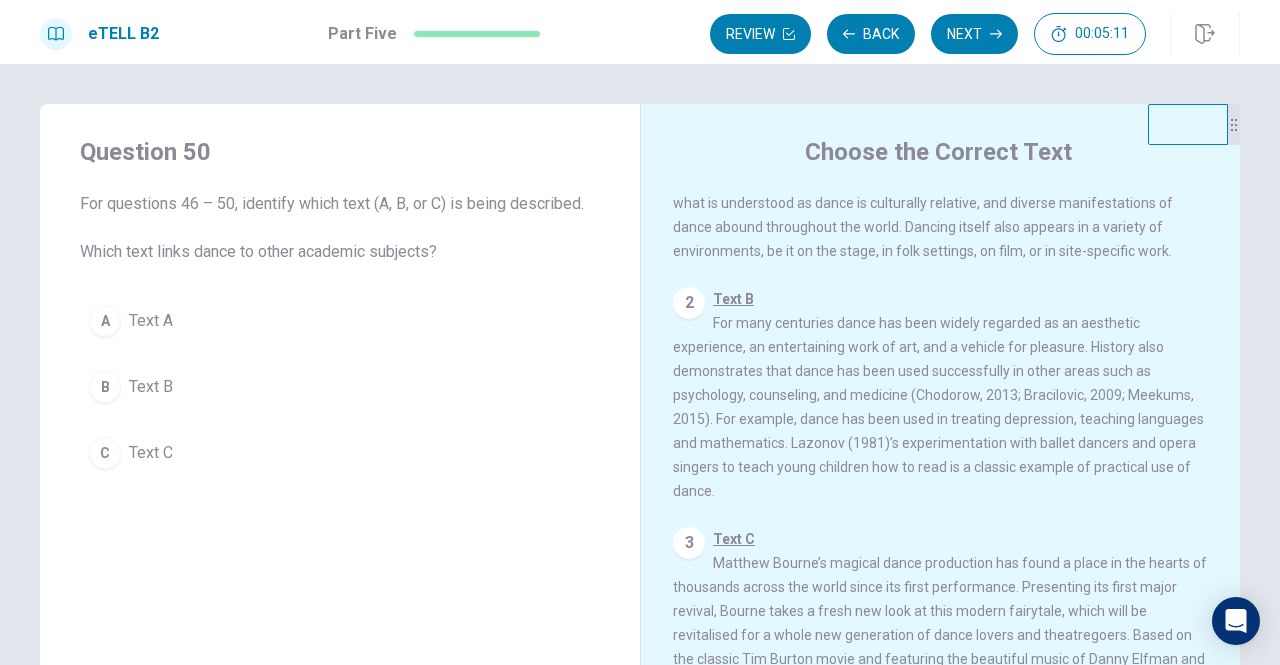 scroll, scrollTop: 187, scrollLeft: 0, axis: vertical 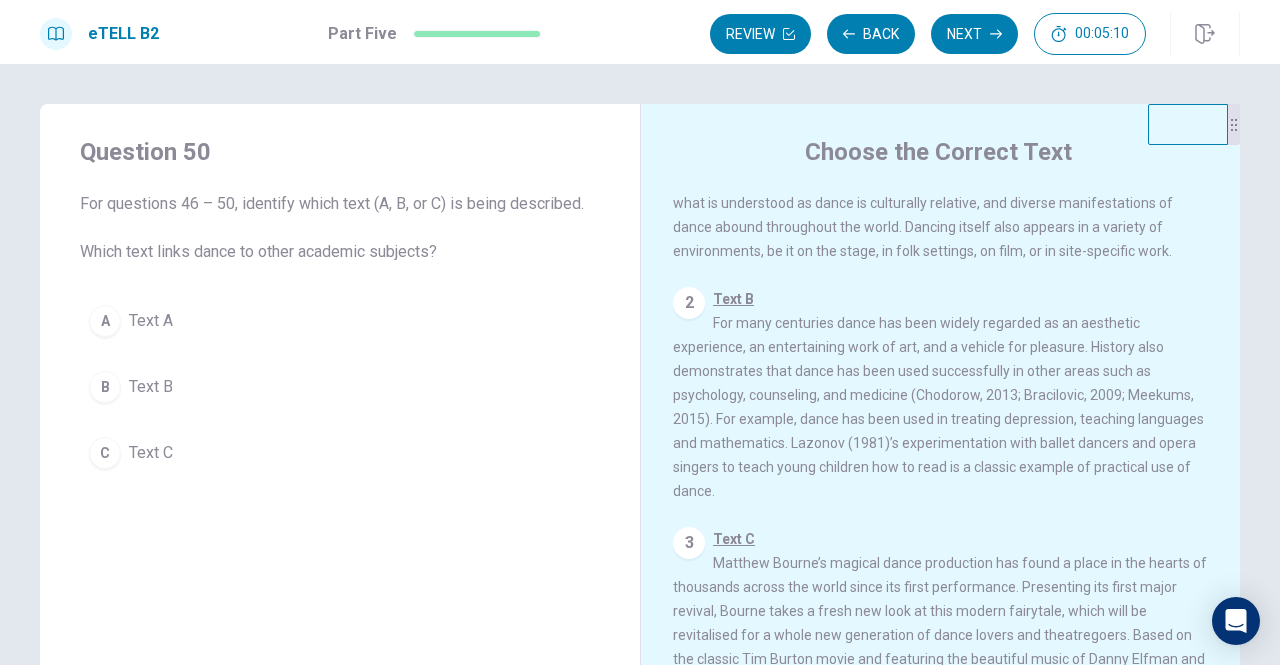 click on "Text B
For many centuries dance has been widely regarded as an aesthetic experience, an entertaining work of art, and a vehicle for pleasure. History also demonstrates that dance has been used successfully in other areas such as psychology, counseling, and medicine ([CITATION], [CITATION]; [CITATION], [CITATION]; [CITATION], [CITATION]). For example, dance has been used in treating depression, teaching languages and mathematics. [CITATION]’s experimentation with ballet dancers and opera singers to teach young children how to read is a classic example of practical use of dance." at bounding box center (938, 395) 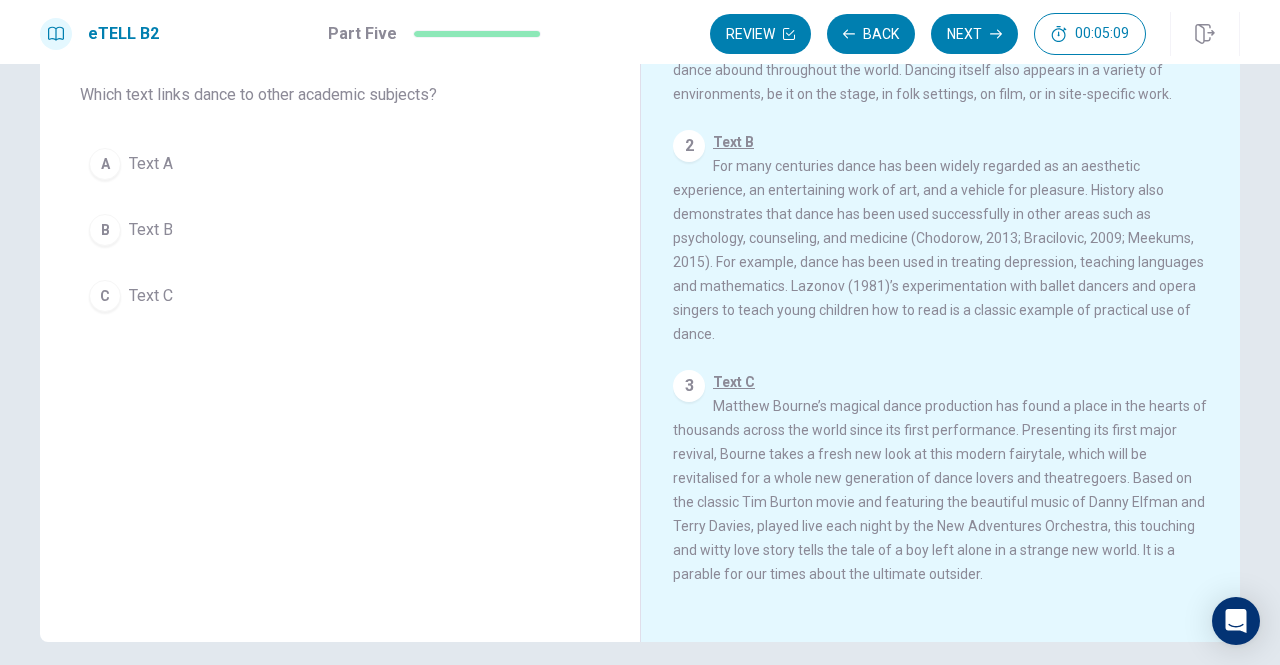 scroll, scrollTop: 158, scrollLeft: 0, axis: vertical 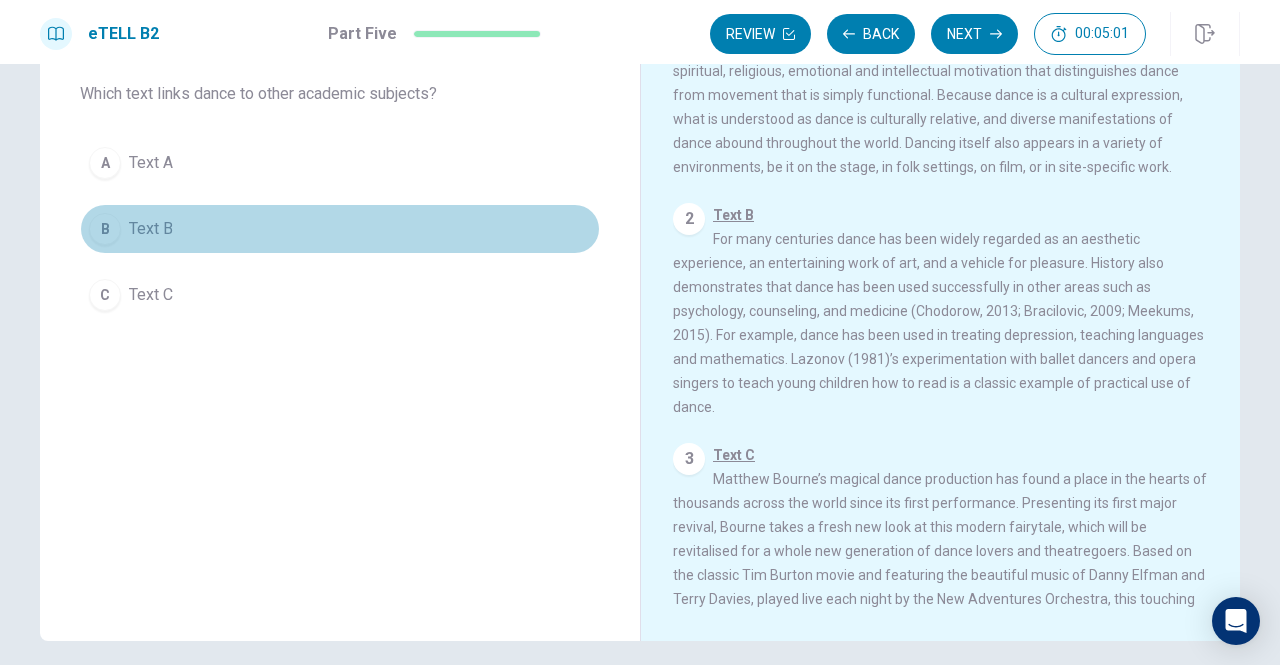 click on "Text B" at bounding box center (151, 229) 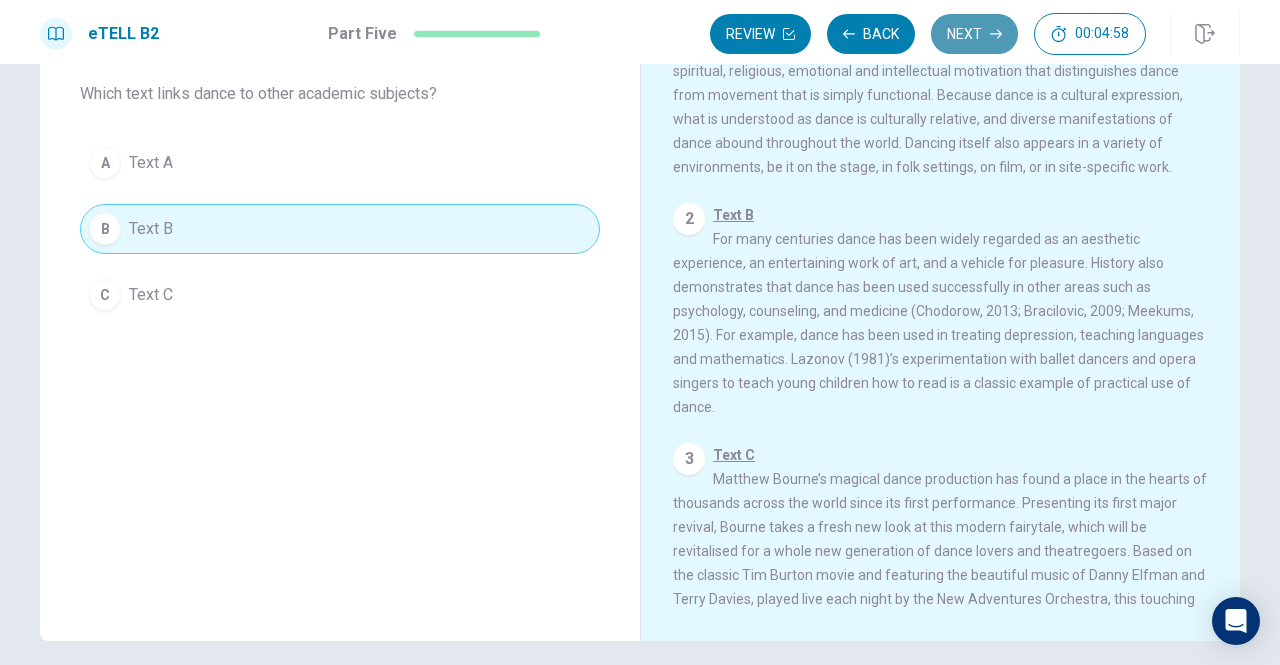 click on "Next" at bounding box center (974, 34) 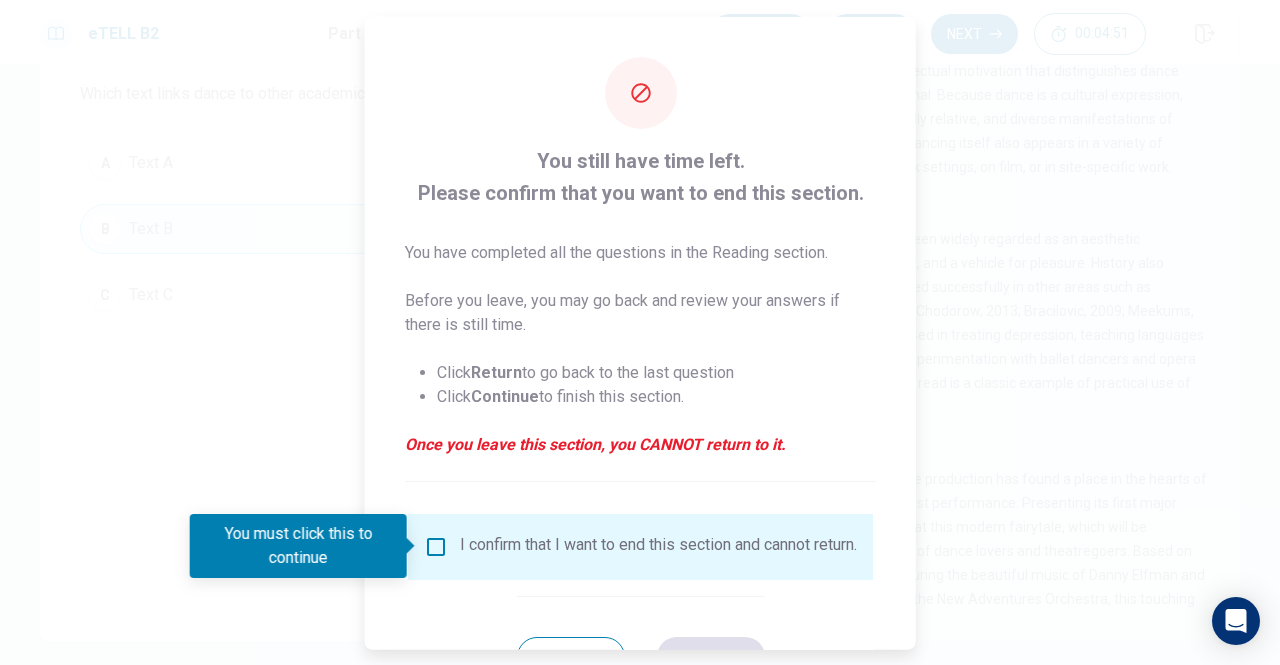 click on "You still have time left.   Please confirm that you want to end this section. You have completed all the questions in the Reading section. Before you leave, you may go back and review your answers if there is still time. Click  Return  to go back to the last question Click  Continue  to finish this section. Once you leave this section, you CANNOT return to it. I confirm that I want to end this section and cannot return. Return Continue" at bounding box center (640, 366) 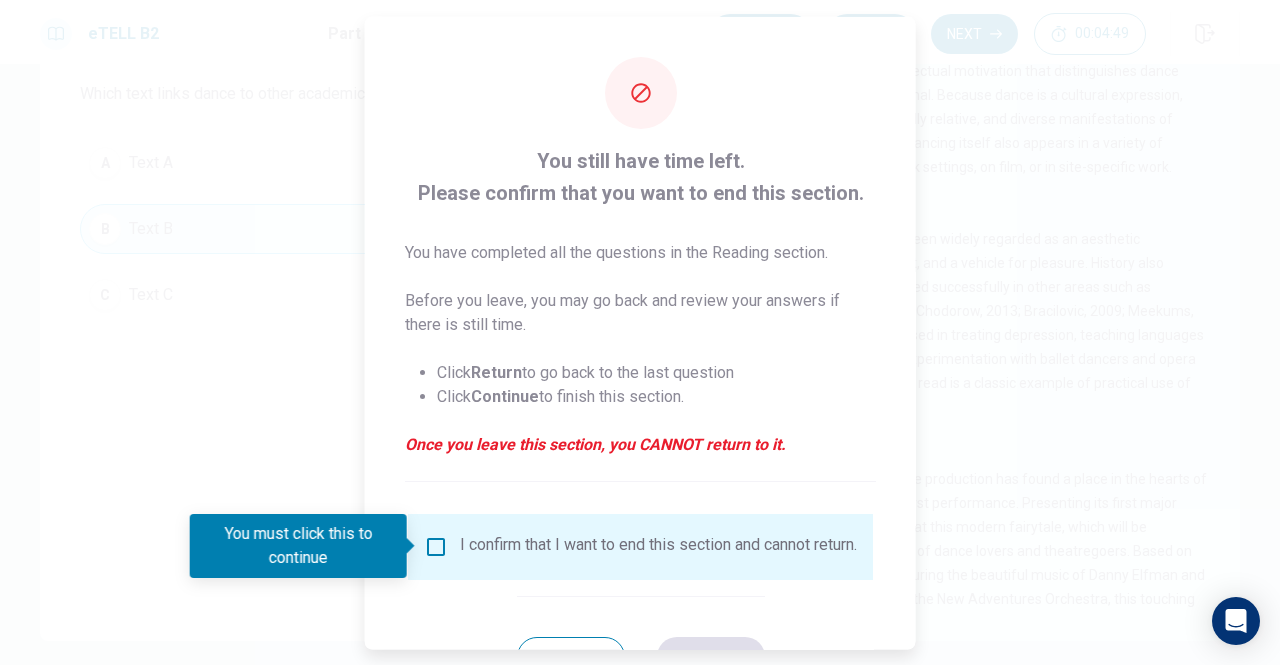scroll, scrollTop: 80, scrollLeft: 0, axis: vertical 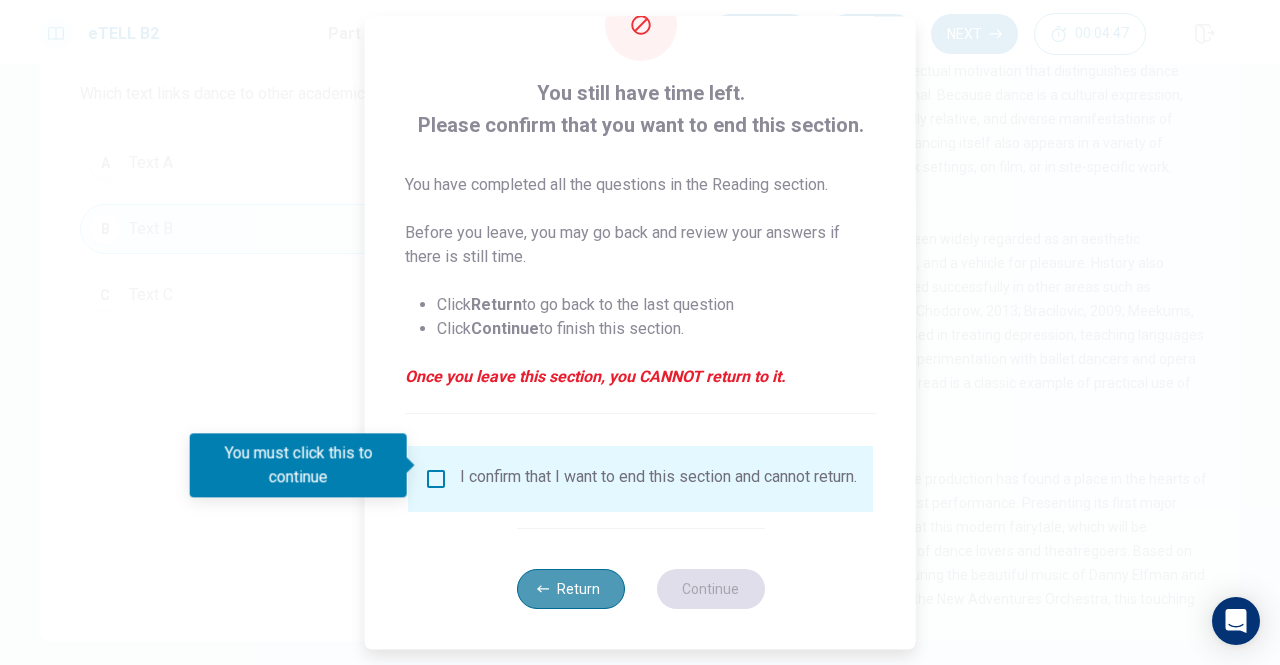 click on "Return" at bounding box center [570, 589] 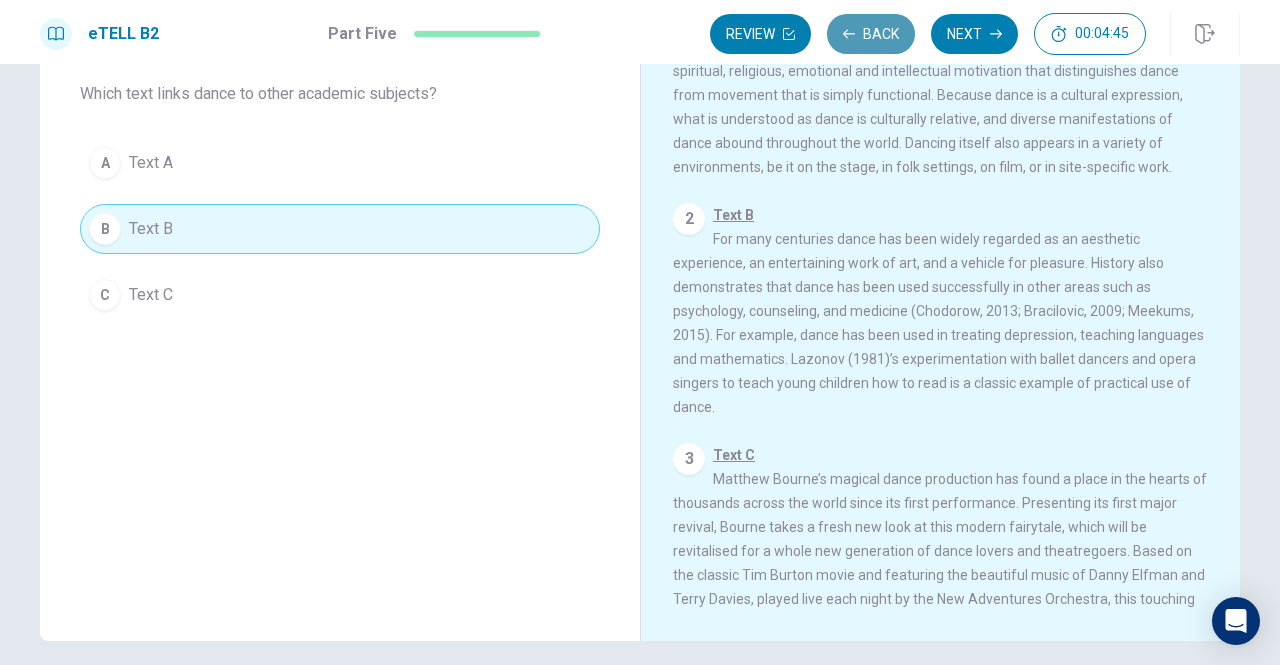 click on "Back" at bounding box center [871, 34] 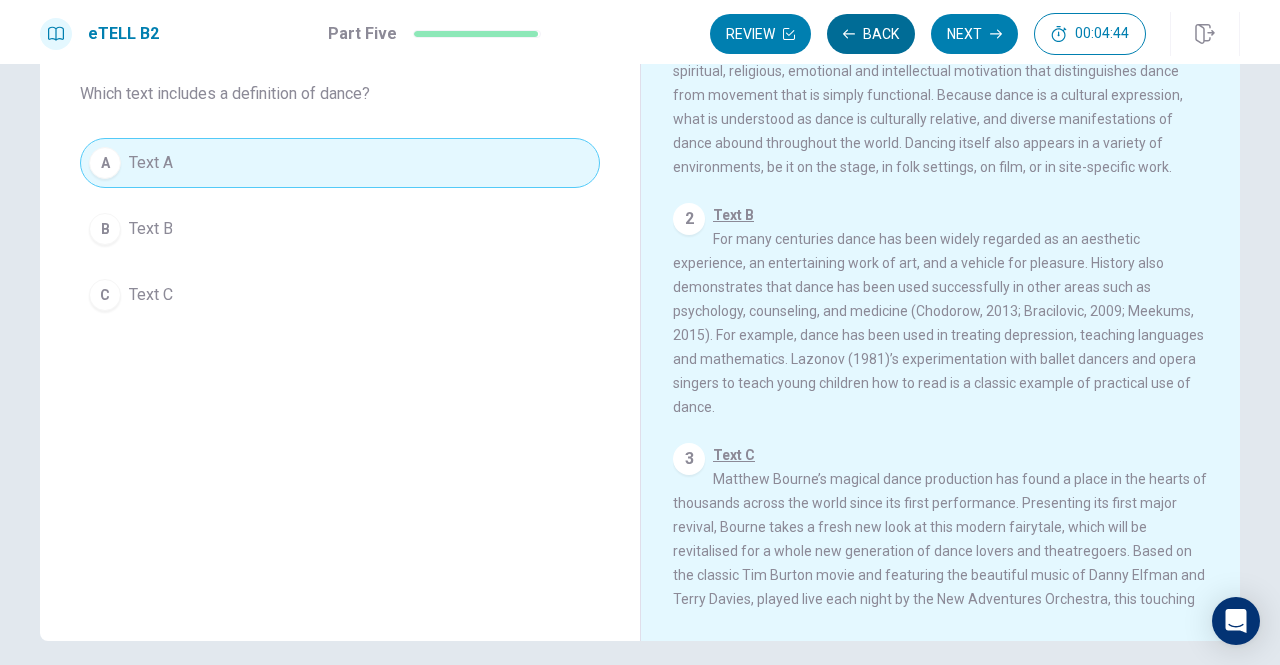 click on "Back" at bounding box center (871, 34) 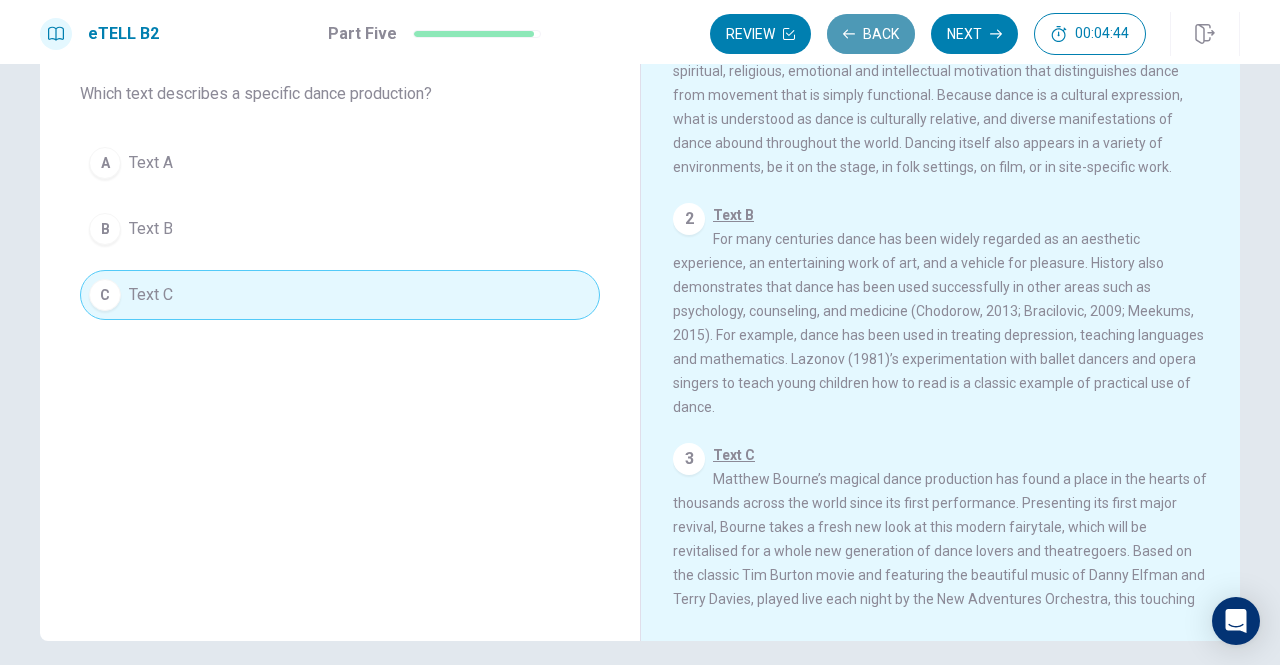 click on "Back" at bounding box center [871, 34] 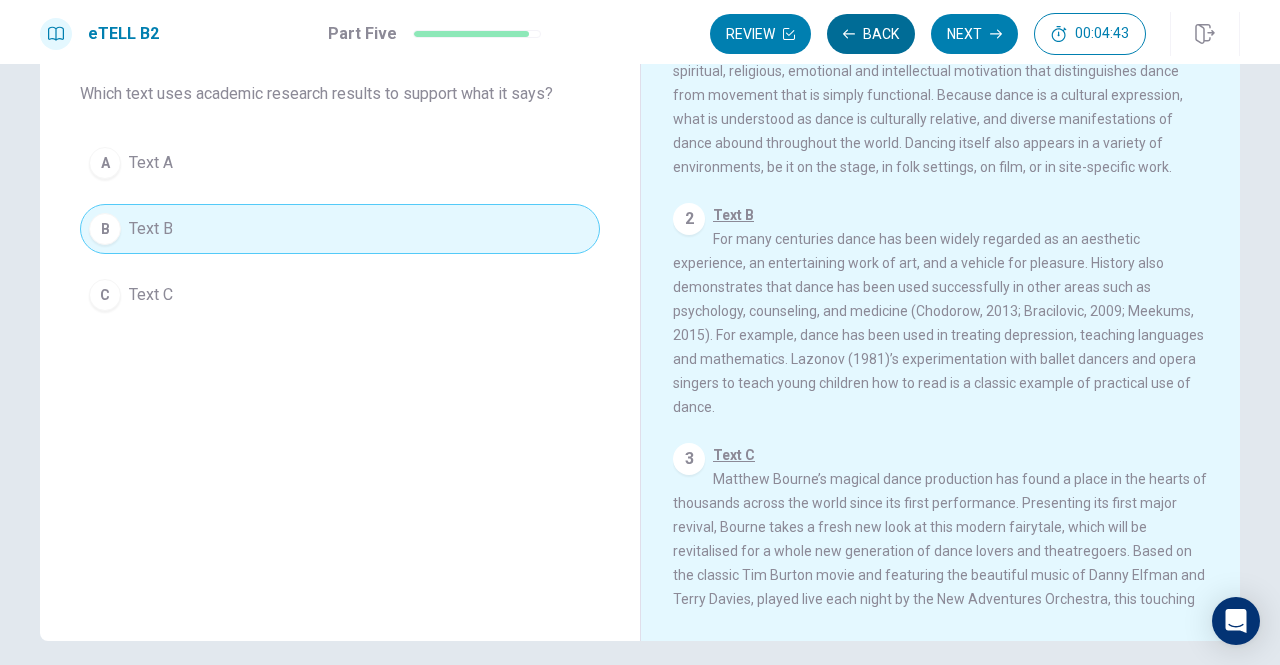 click on "Back" at bounding box center [871, 34] 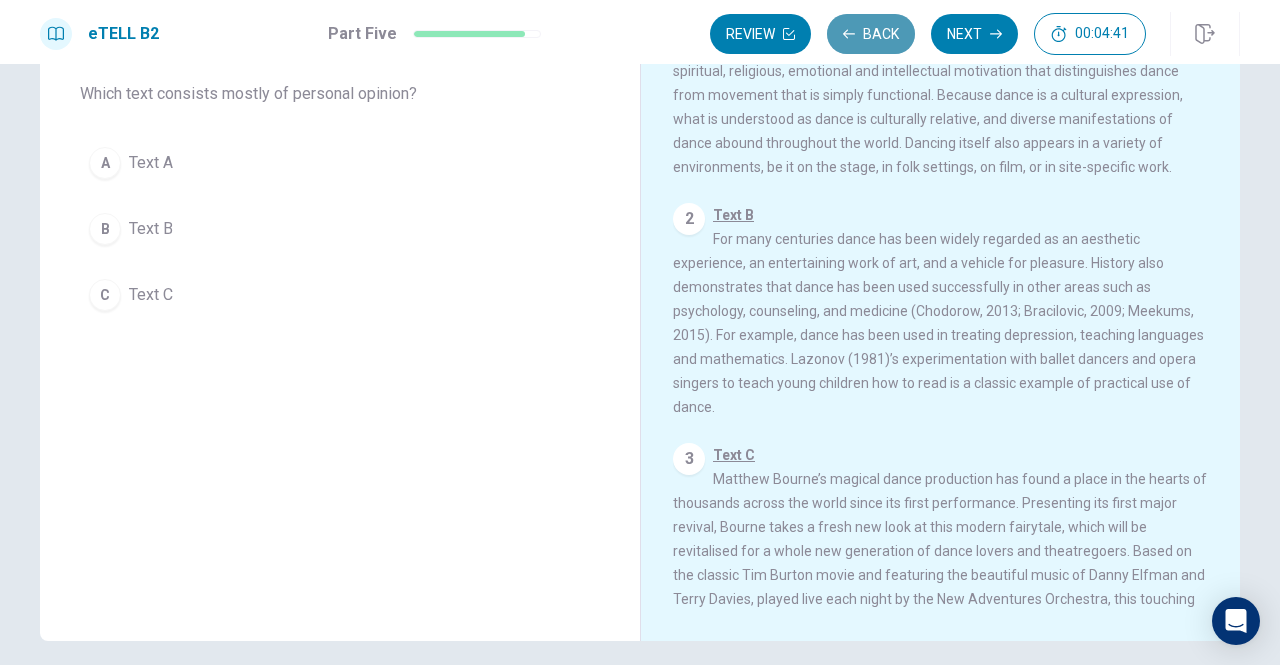 click on "Back" at bounding box center [871, 34] 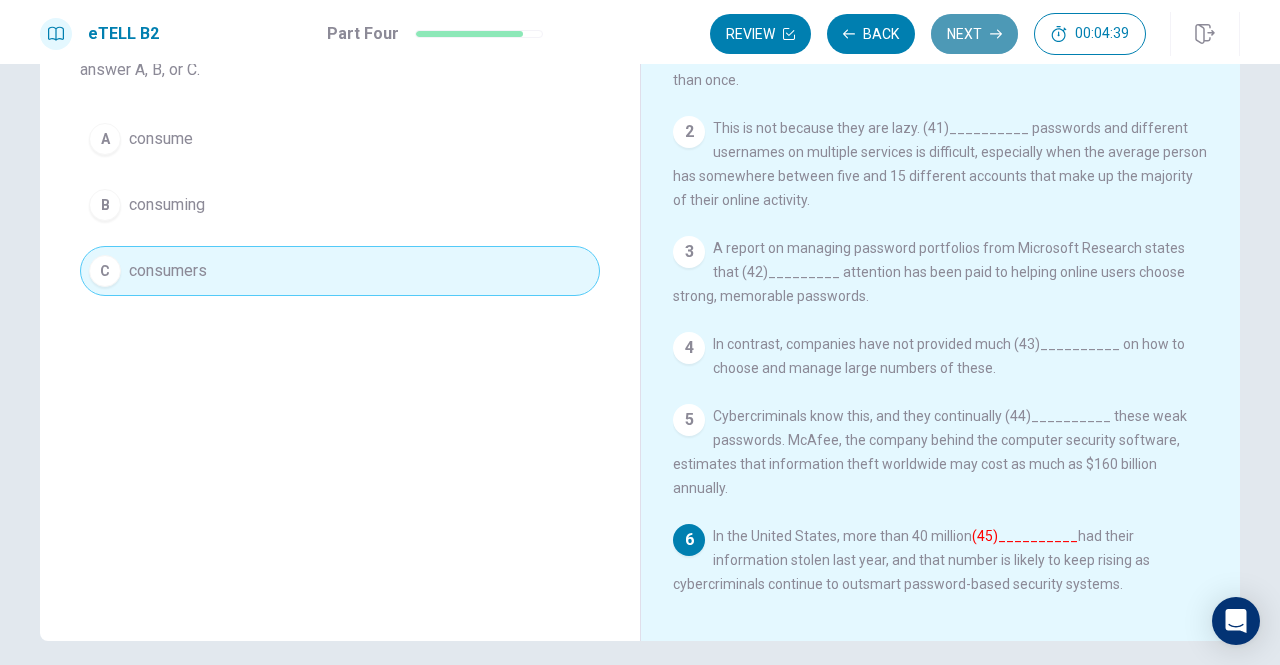 click on "Next" at bounding box center [974, 34] 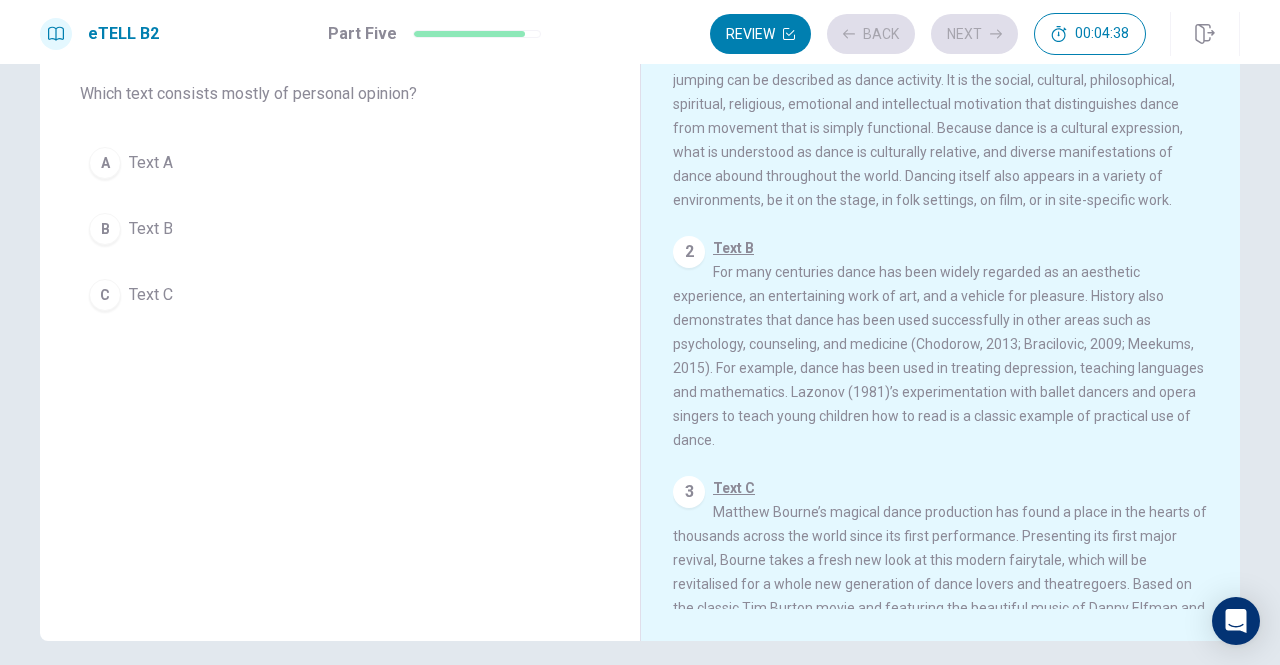 scroll, scrollTop: 0, scrollLeft: 0, axis: both 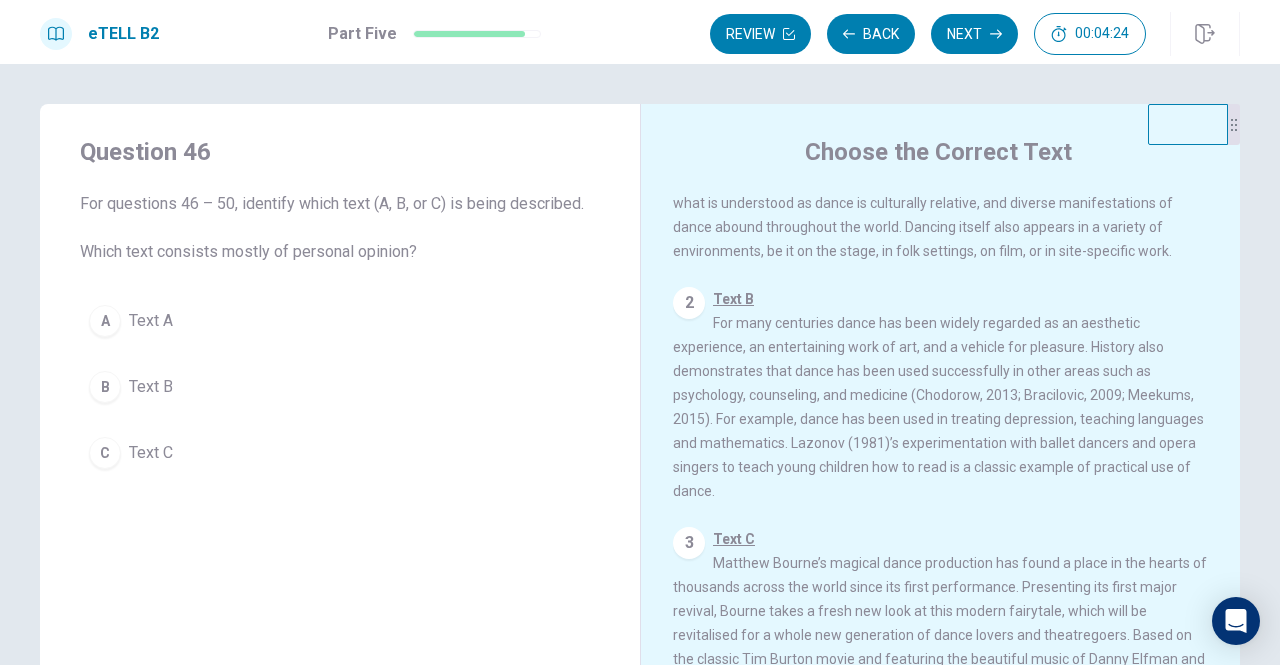 click on "Text C" at bounding box center (151, 453) 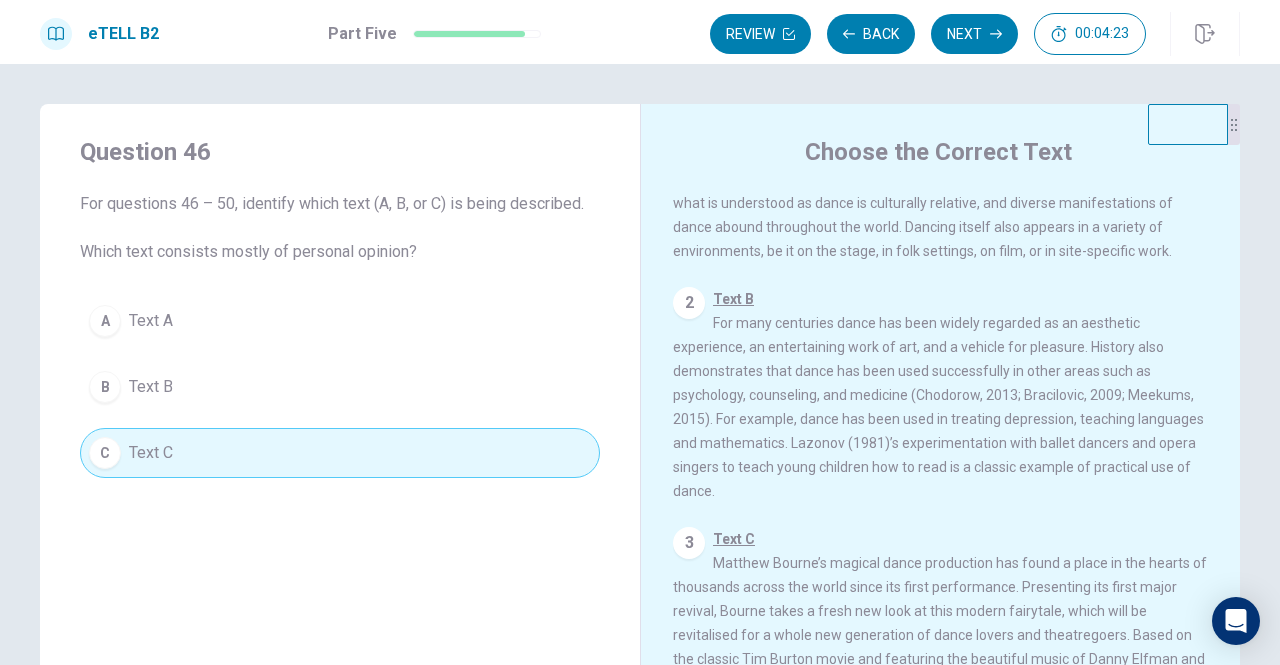 scroll, scrollTop: 238, scrollLeft: 0, axis: vertical 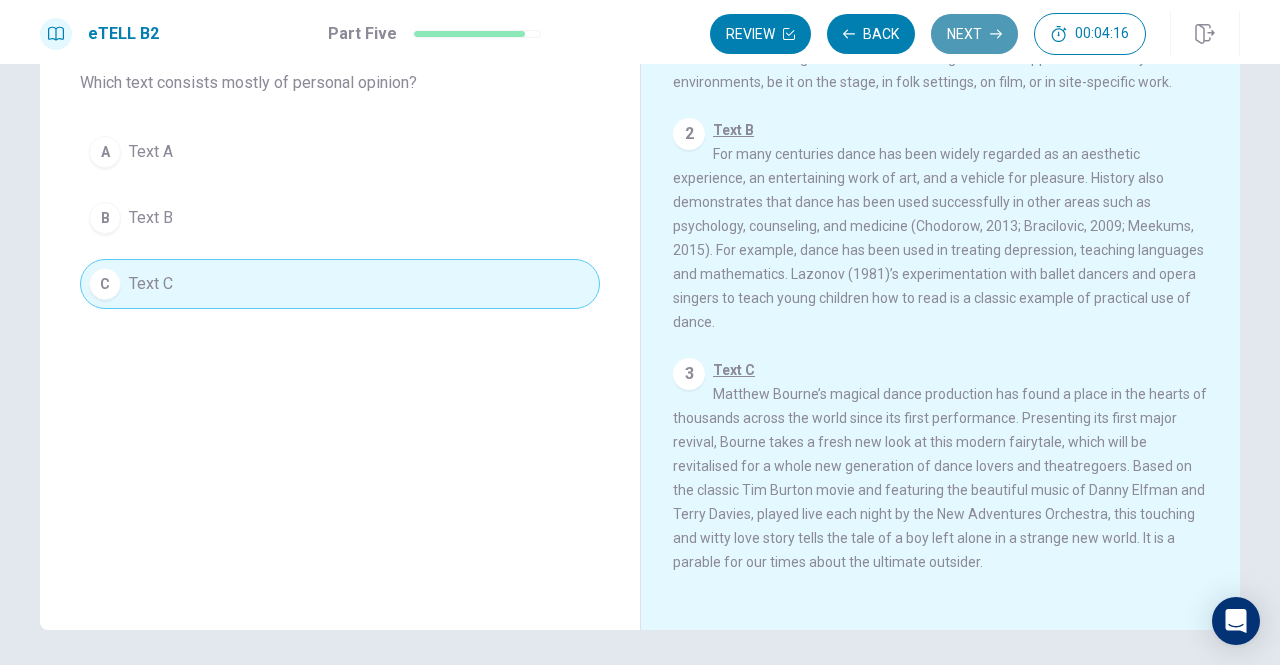 click on "Next" at bounding box center (974, 34) 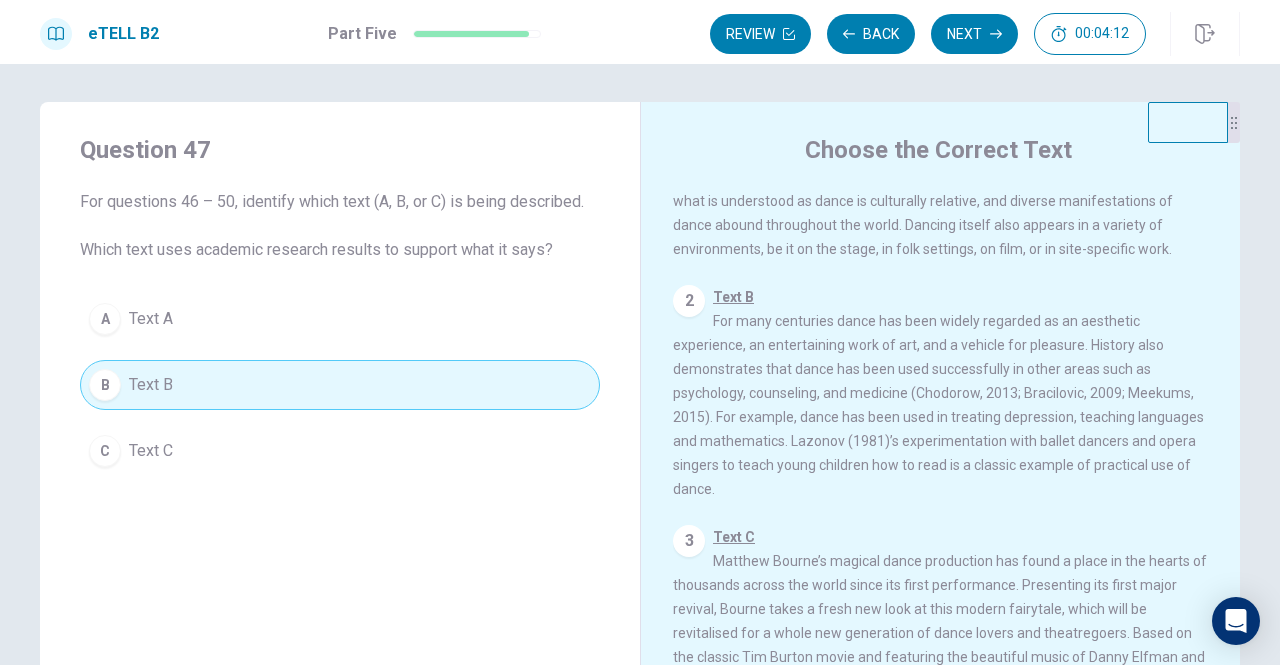 scroll, scrollTop: 3, scrollLeft: 0, axis: vertical 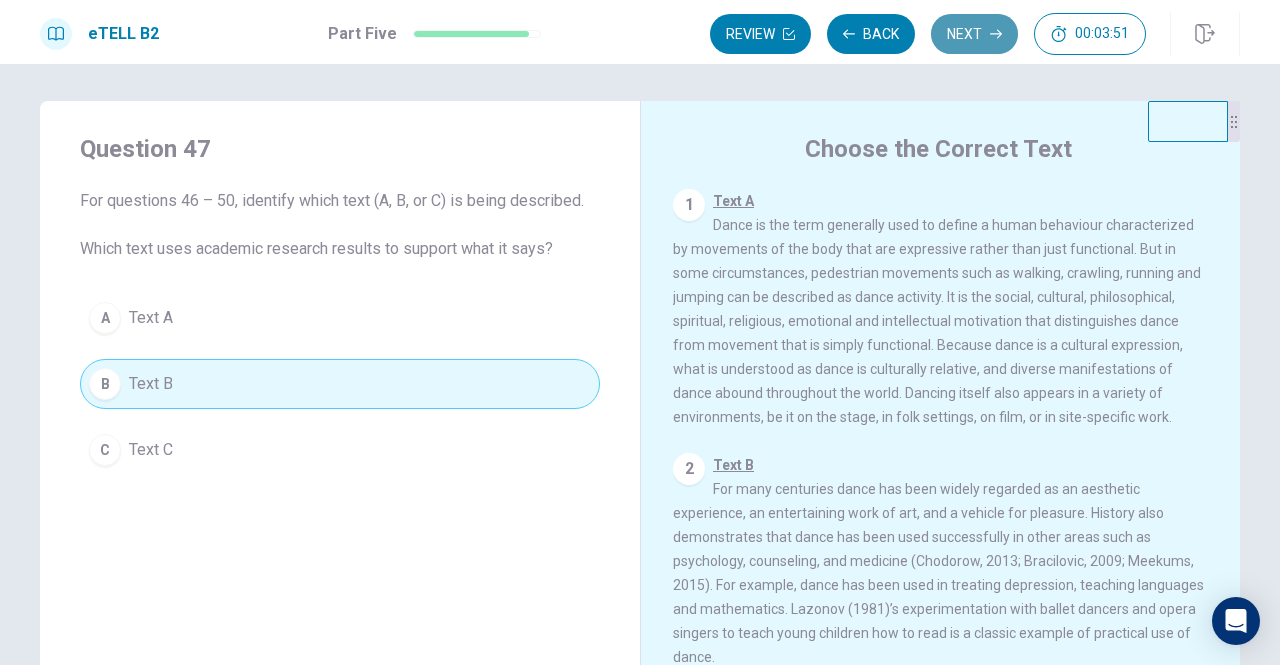 click on "Next" at bounding box center (974, 34) 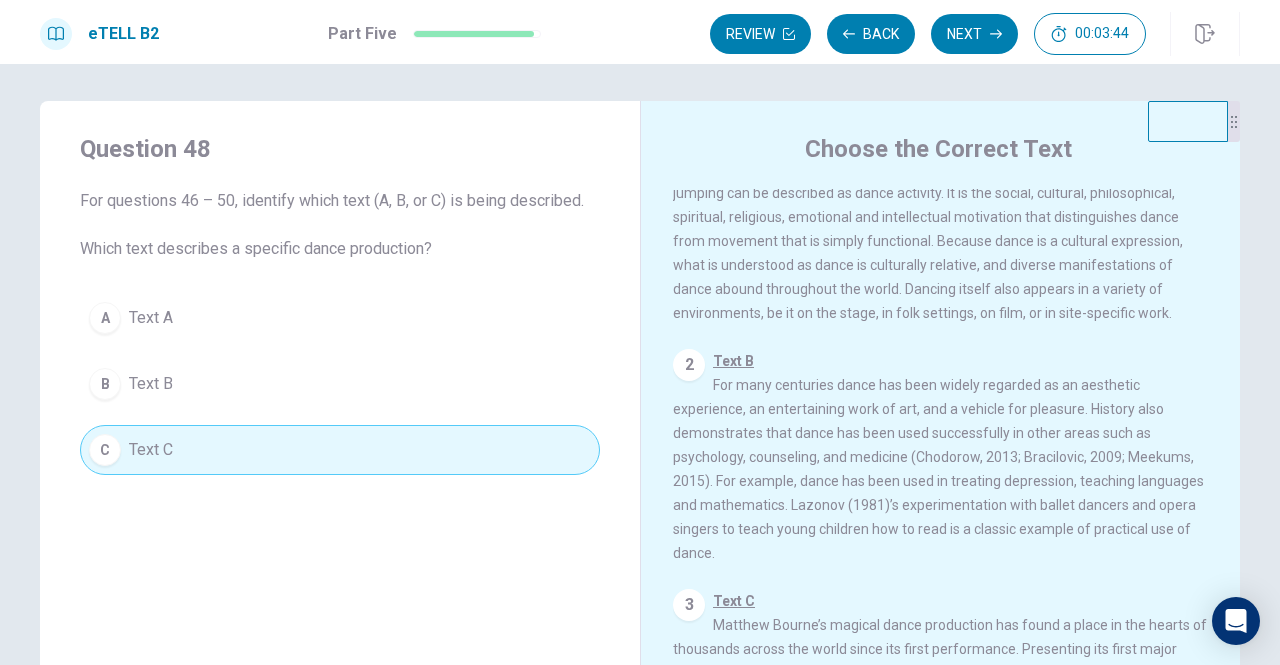 scroll, scrollTop: 106, scrollLeft: 0, axis: vertical 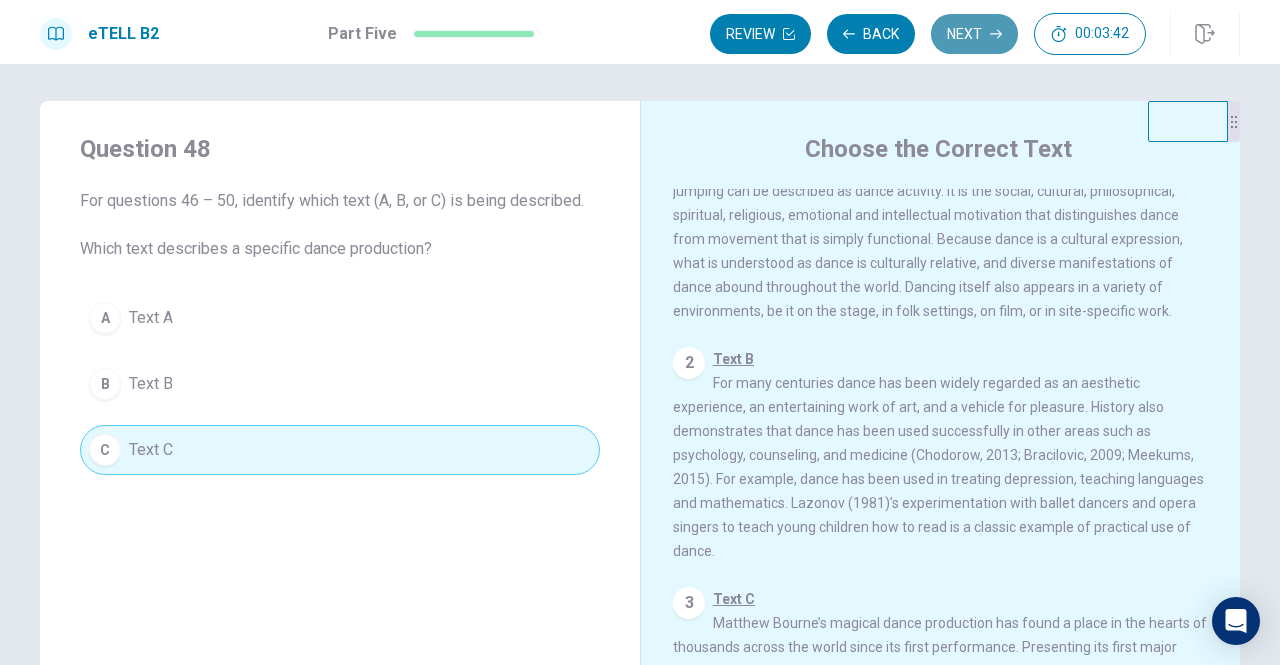 click on "Next" at bounding box center [974, 34] 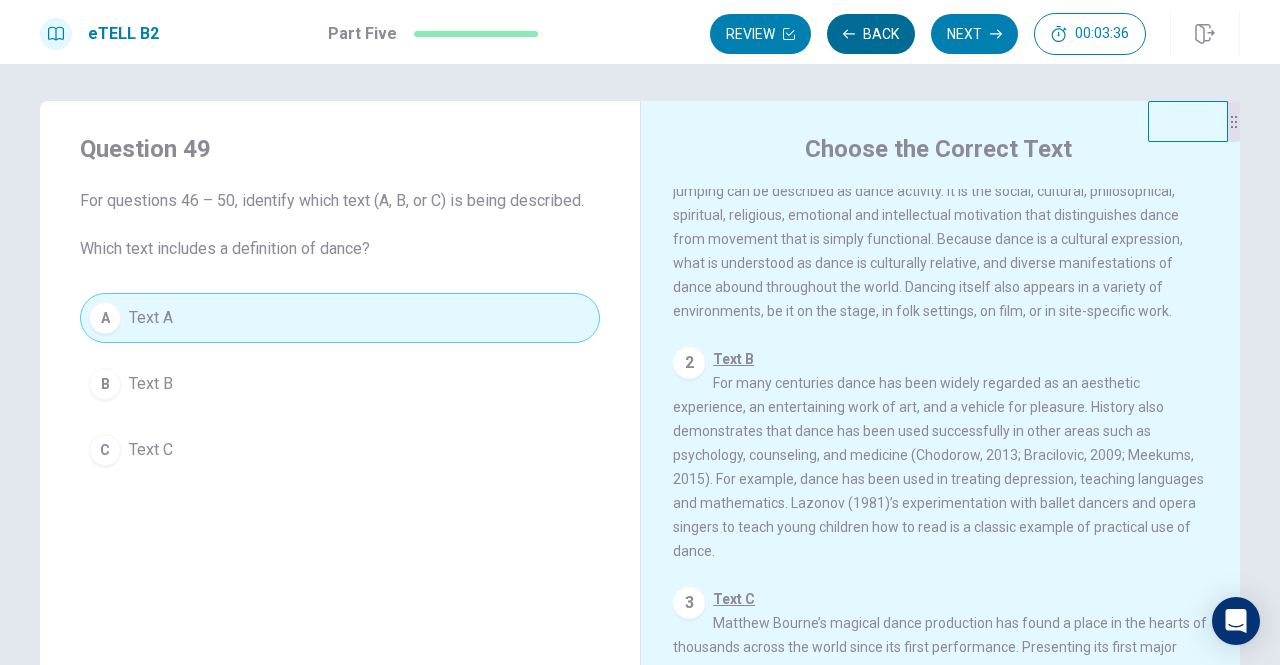 click on "Back" at bounding box center (871, 34) 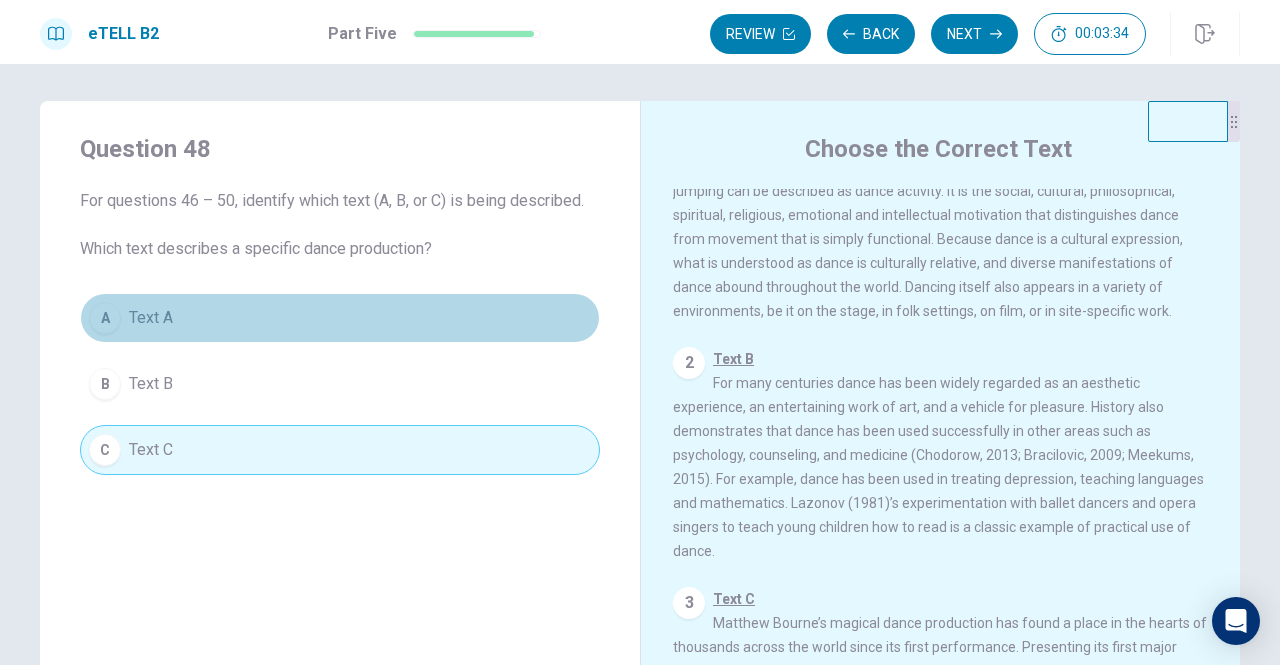 click on "A Text A" at bounding box center (340, 318) 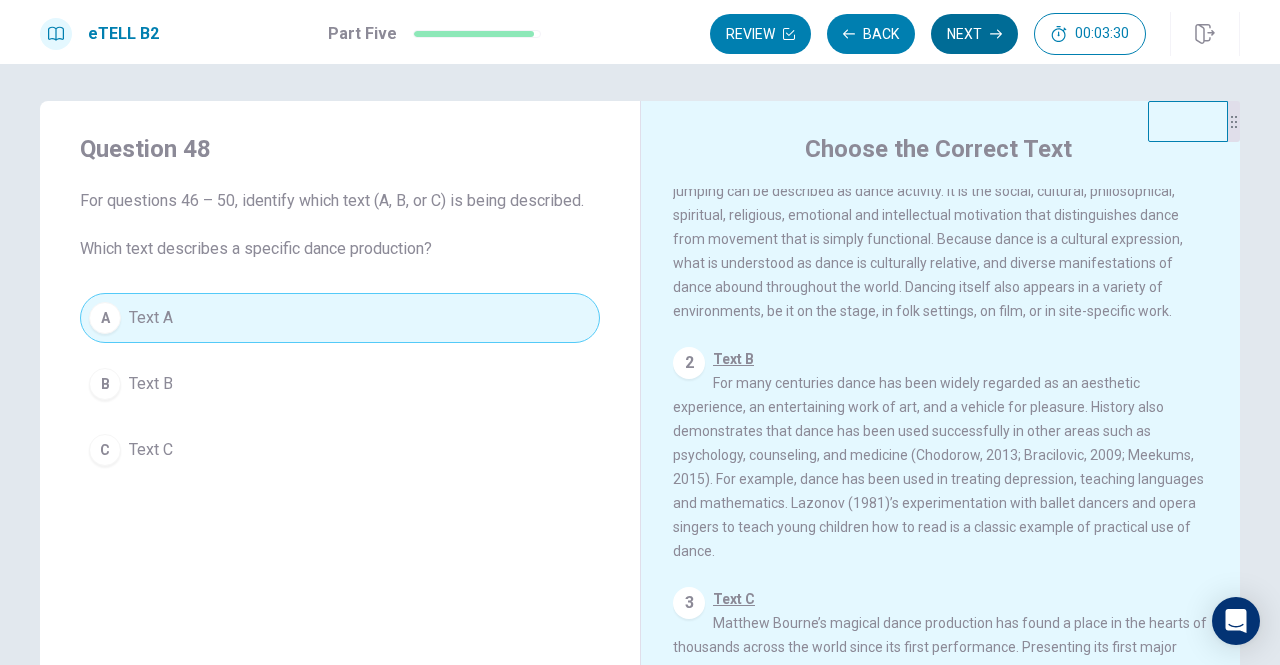 click on "Next" at bounding box center (974, 34) 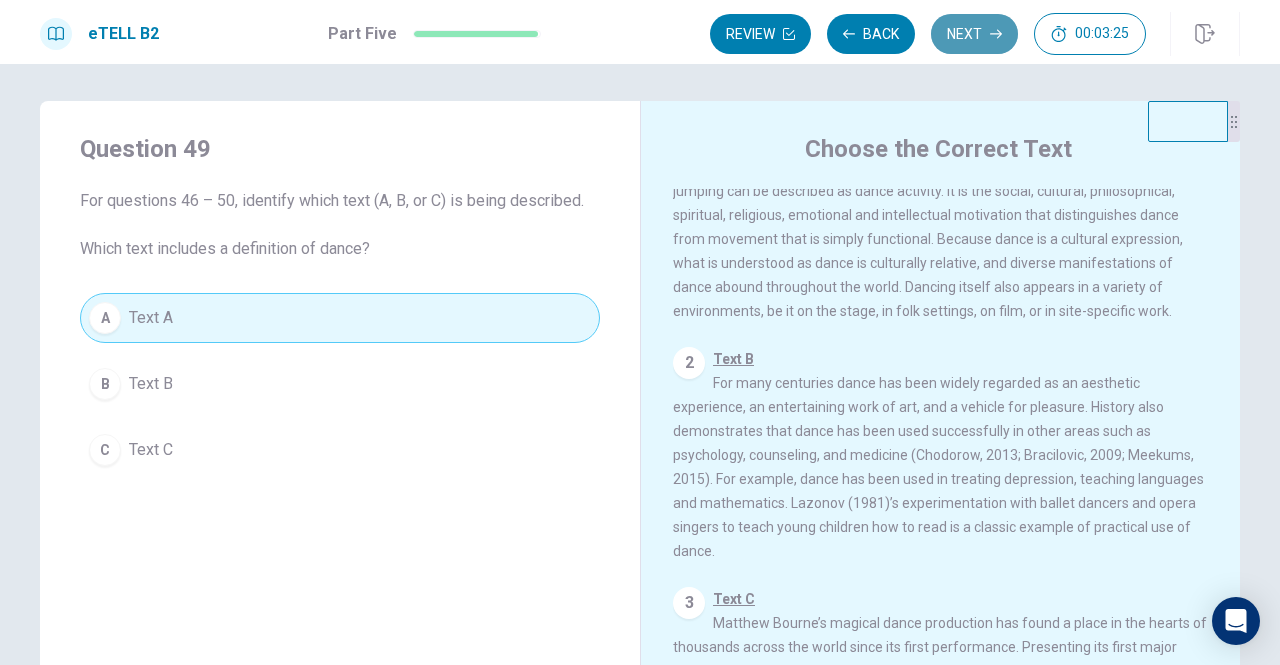 click on "Next" at bounding box center (974, 34) 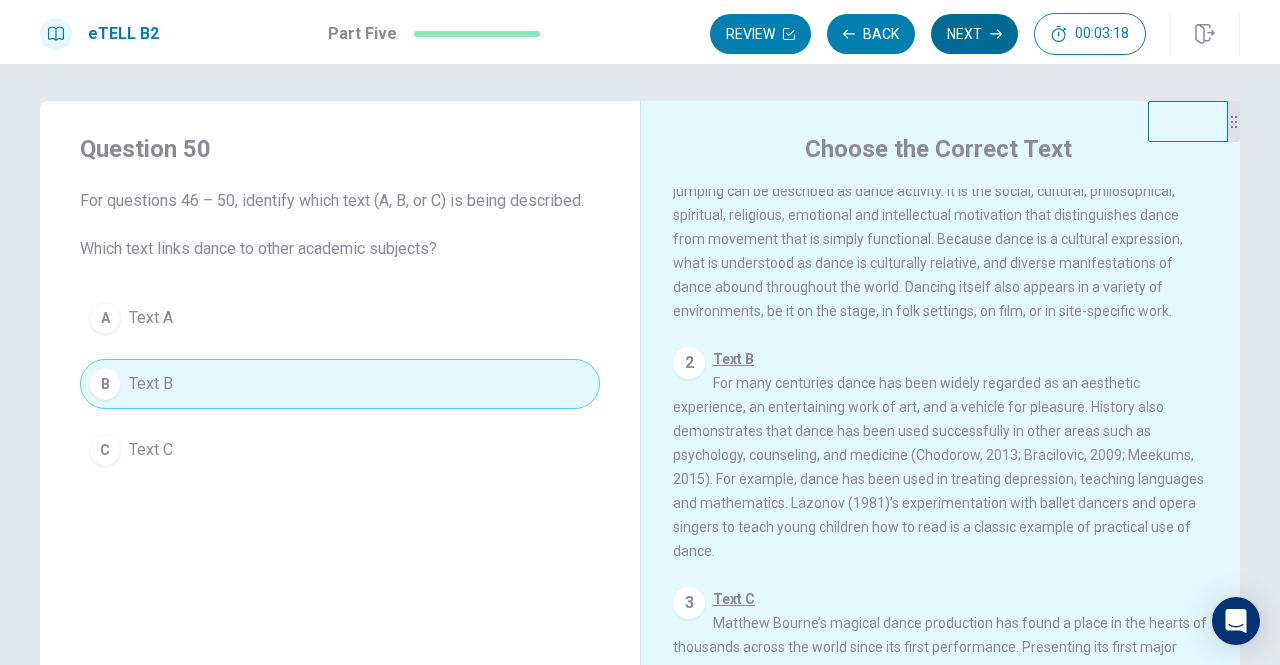 click on "Next" at bounding box center (974, 34) 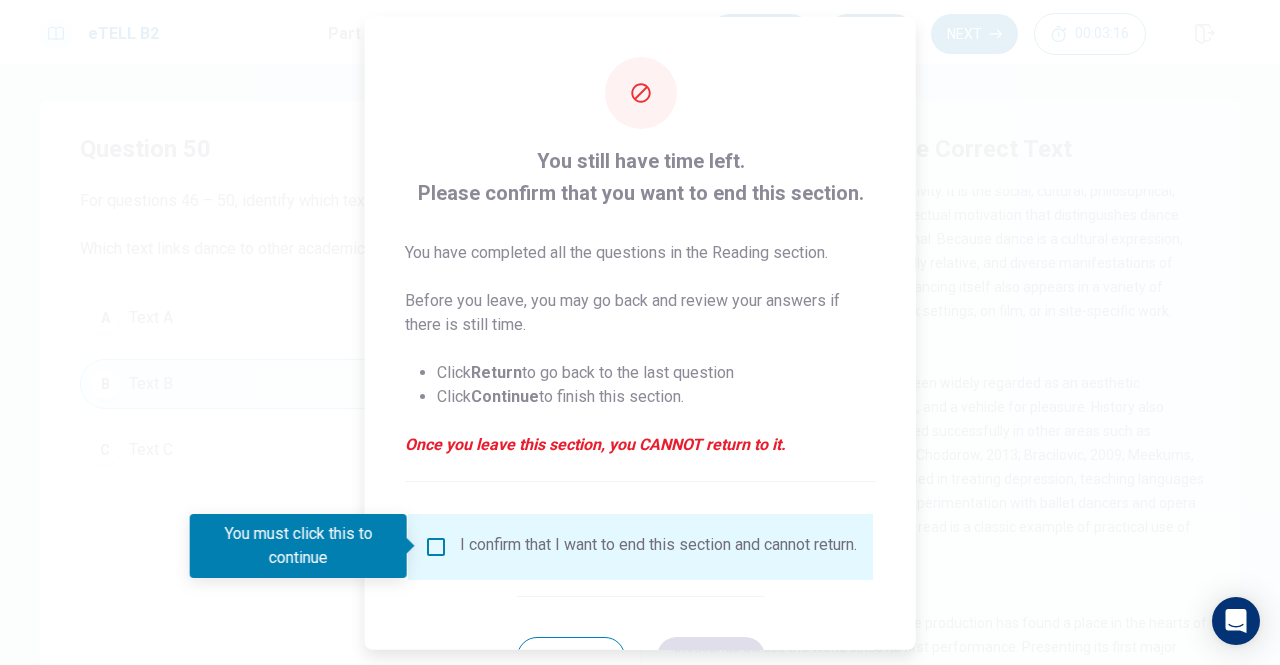 scroll, scrollTop: 80, scrollLeft: 0, axis: vertical 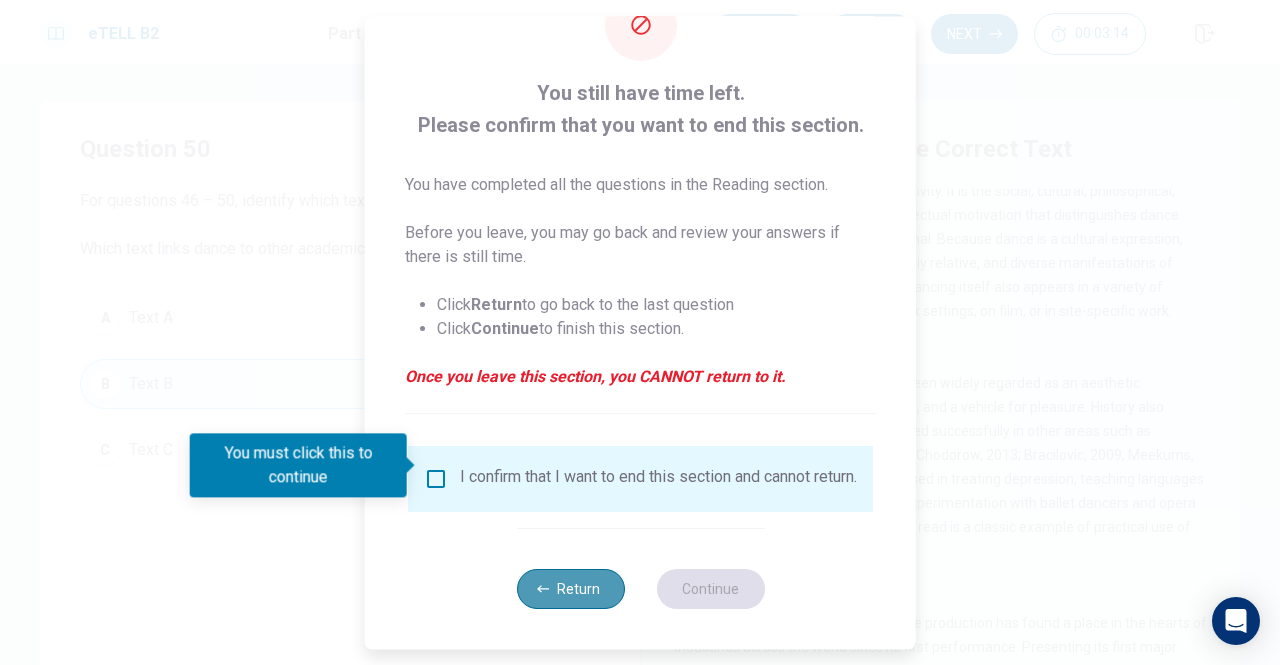 click on "Return" at bounding box center [570, 589] 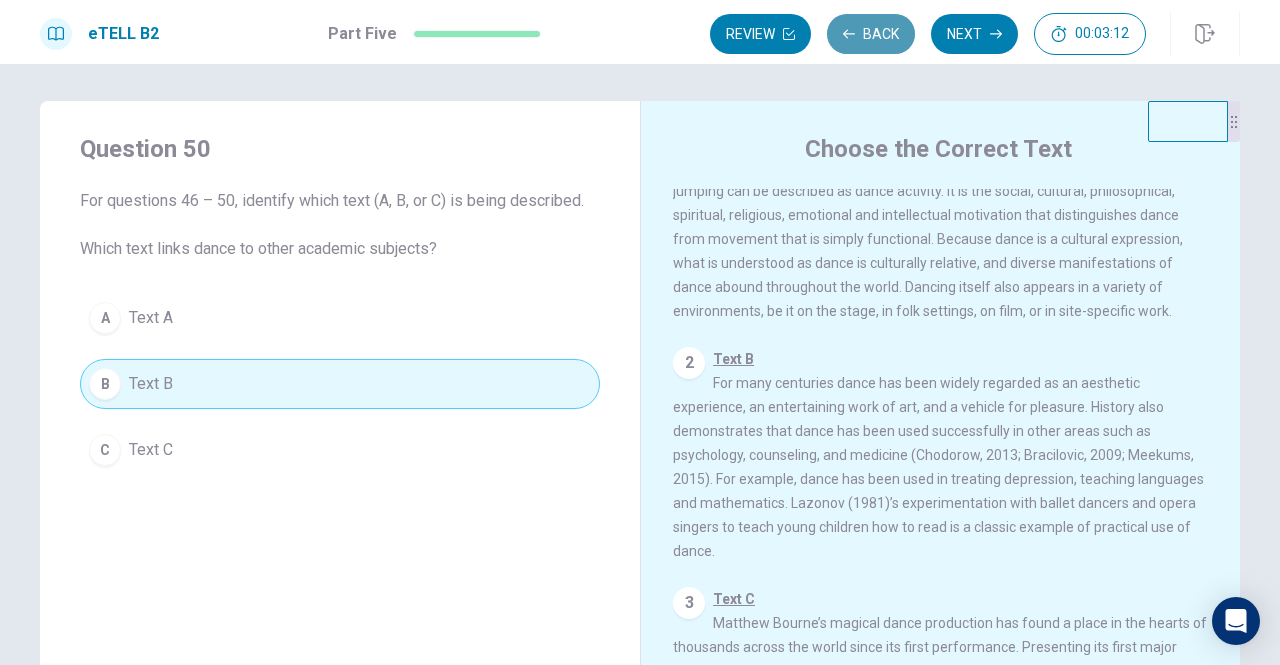 click on "Back" at bounding box center [871, 34] 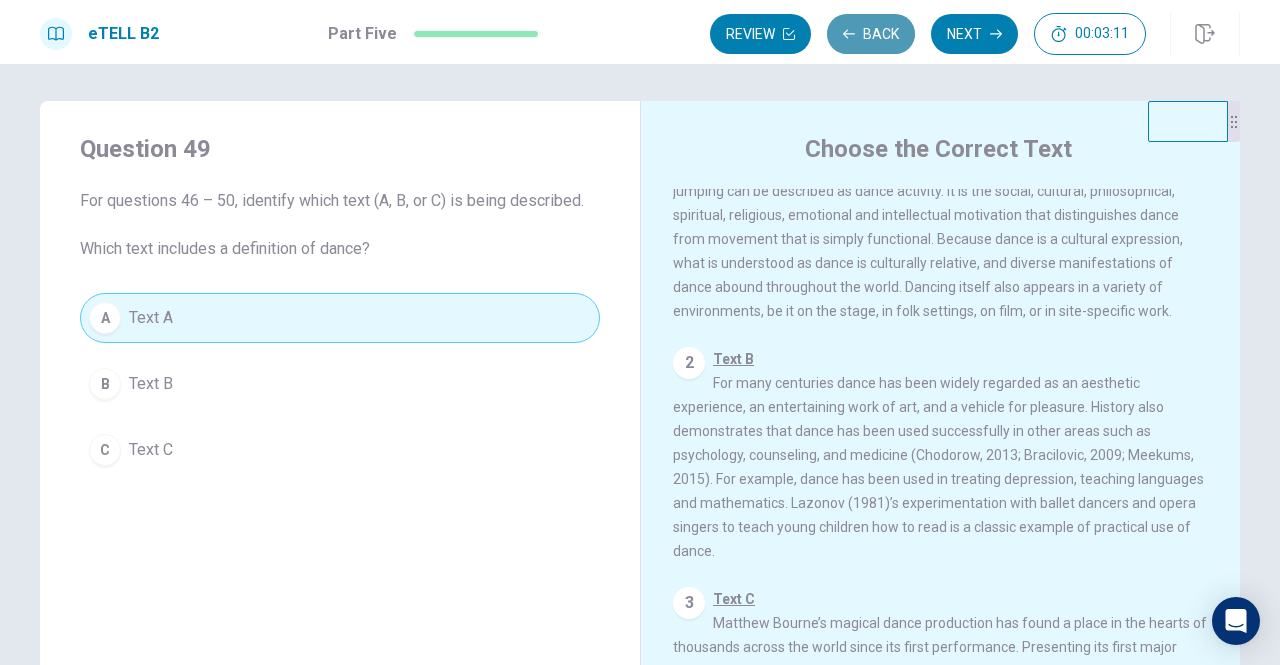 click on "Back" at bounding box center (871, 34) 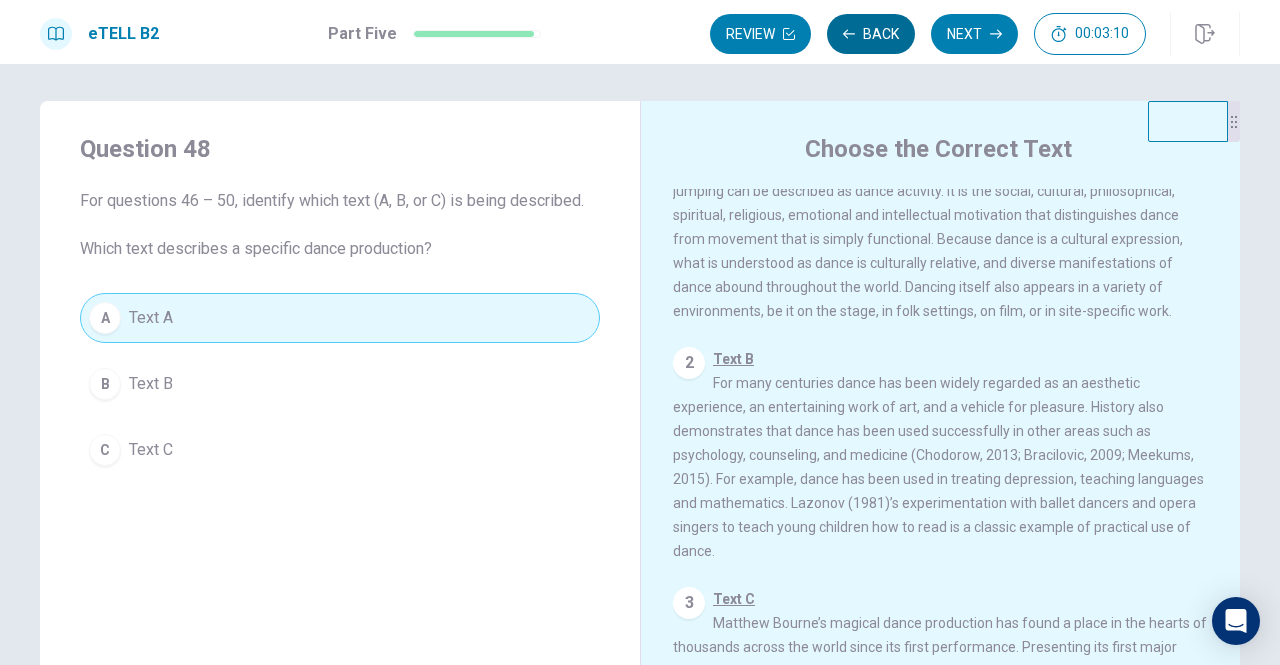click on "Back" at bounding box center (871, 34) 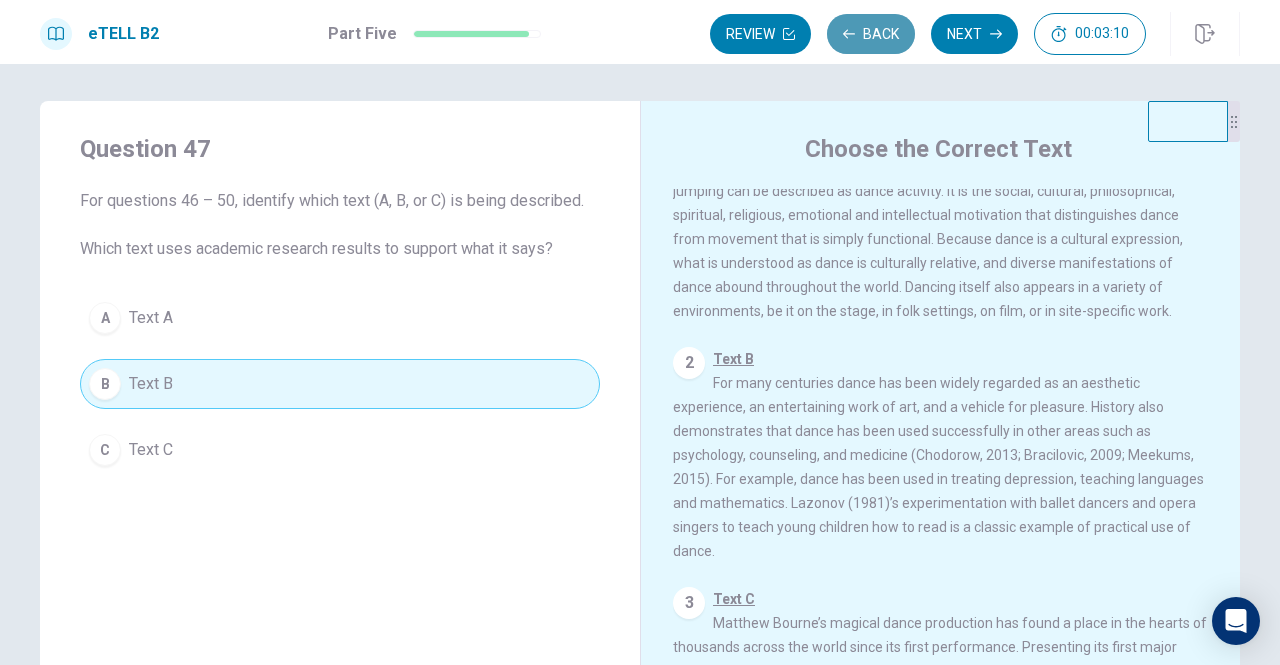 click on "Back" at bounding box center [871, 34] 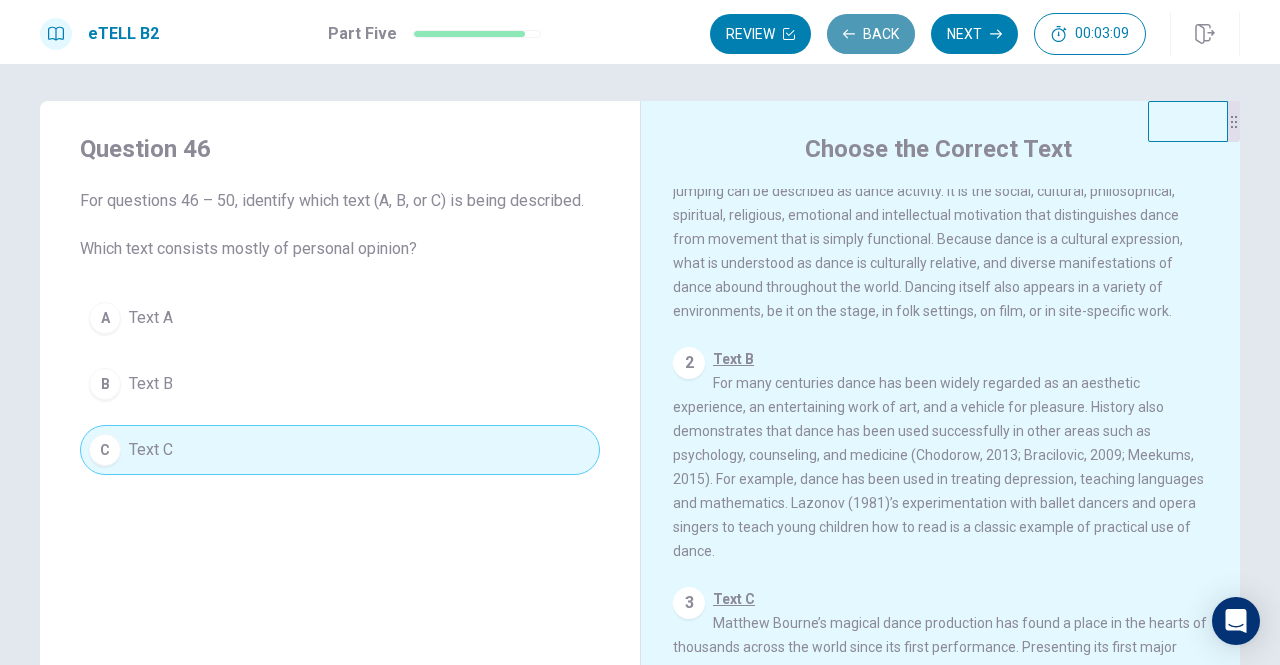 click on "Back" at bounding box center [871, 34] 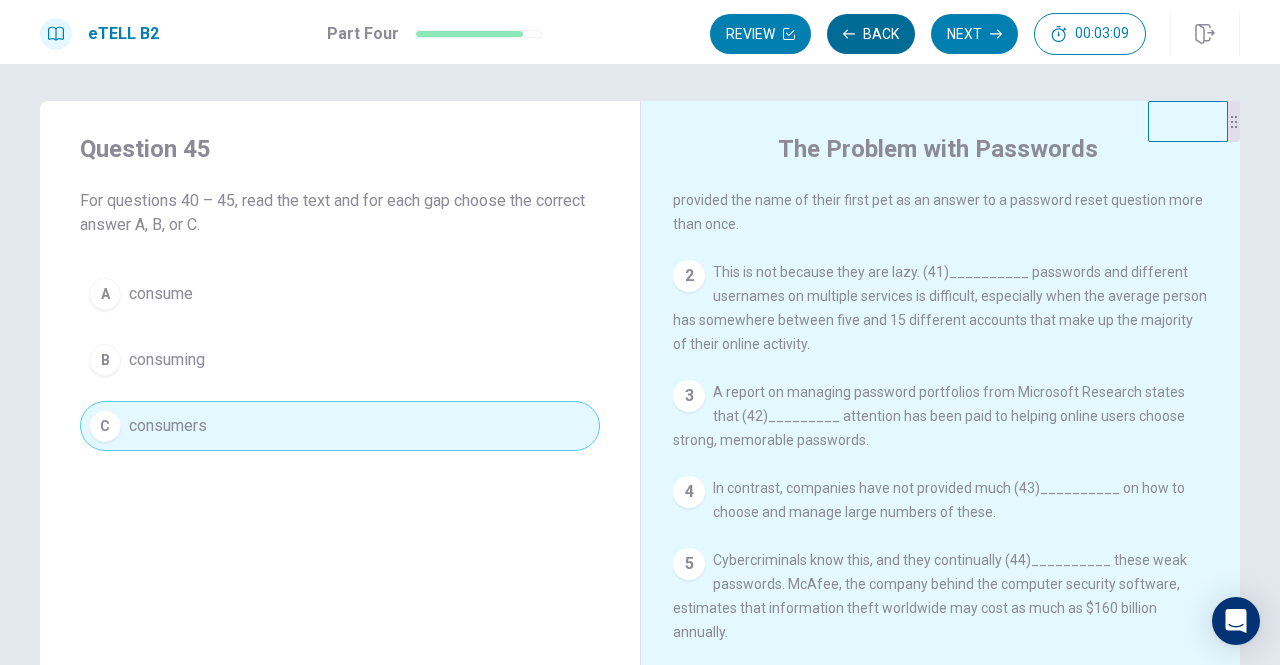 scroll, scrollTop: 62, scrollLeft: 0, axis: vertical 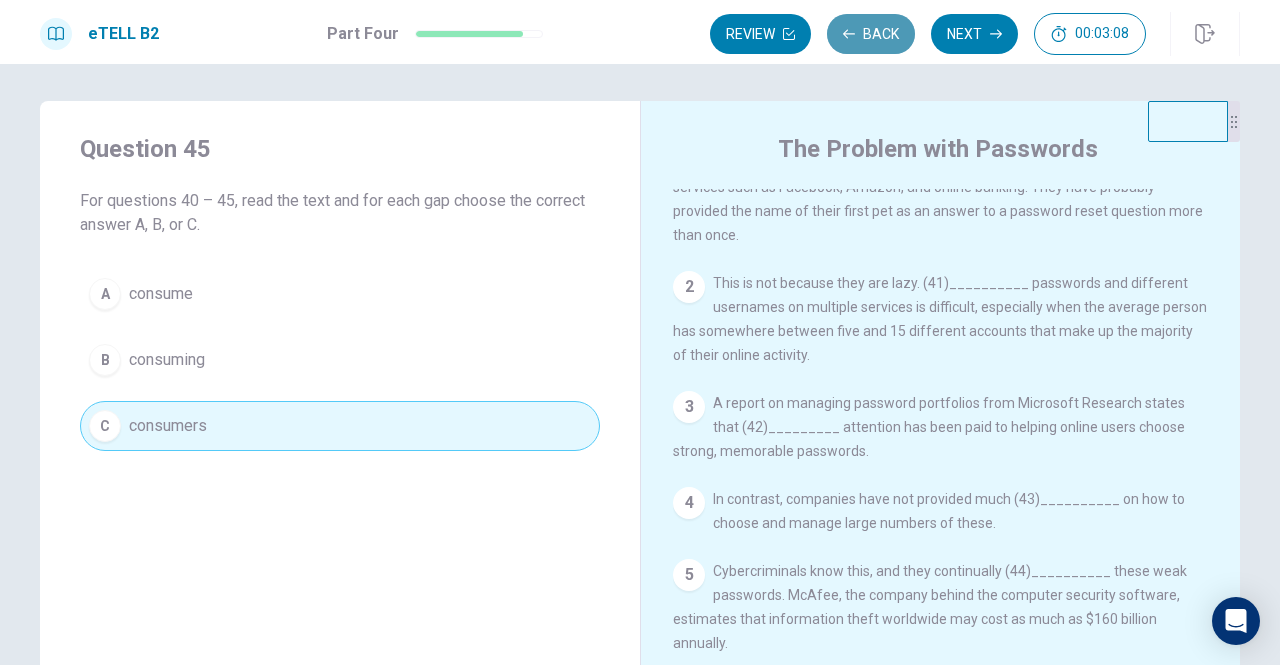 click on "Back" at bounding box center (871, 34) 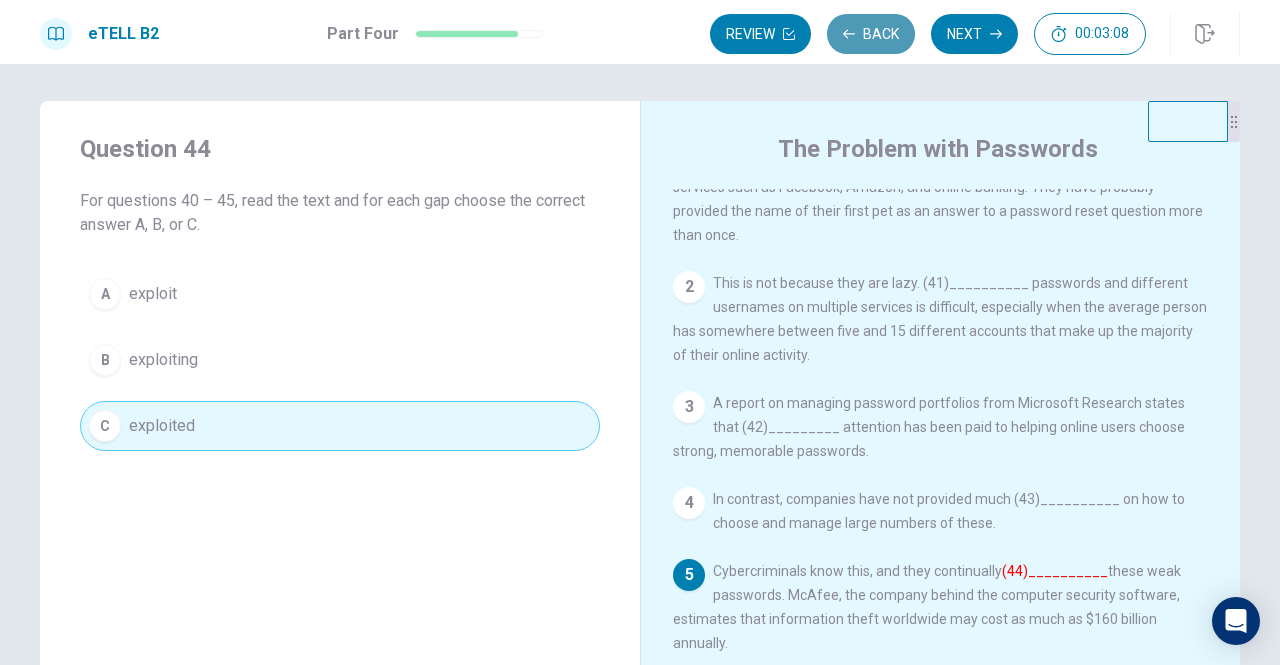 click on "Back" at bounding box center [871, 34] 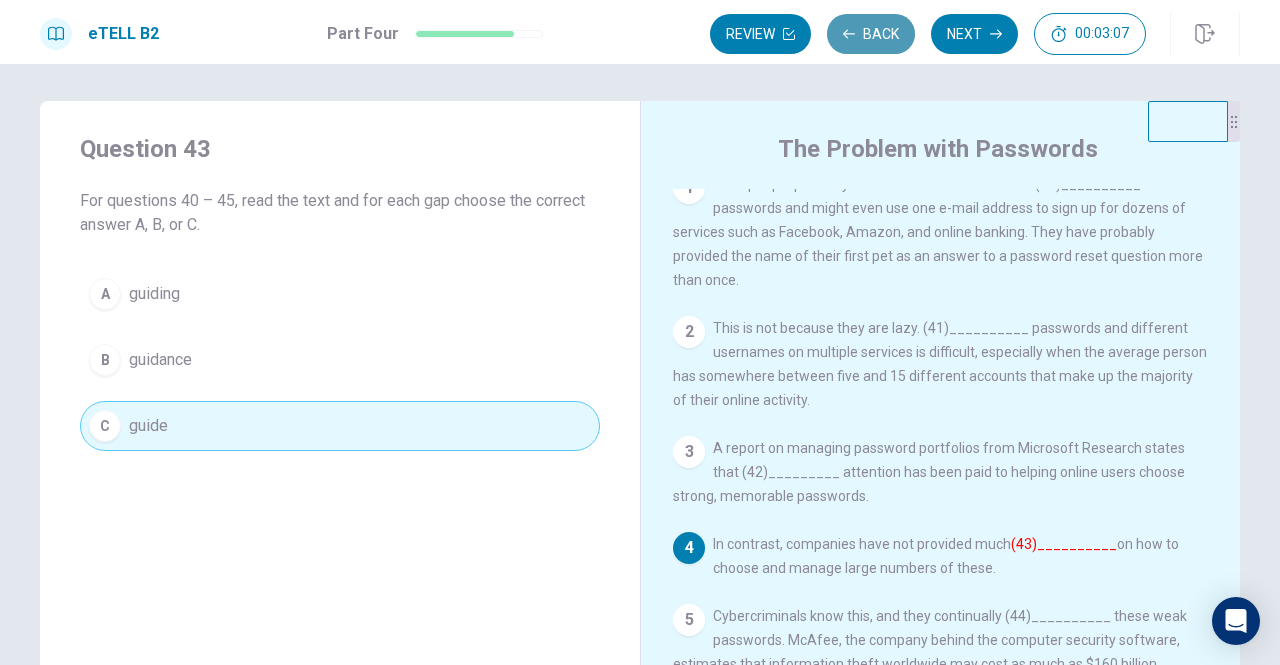 click on "Back" at bounding box center [871, 34] 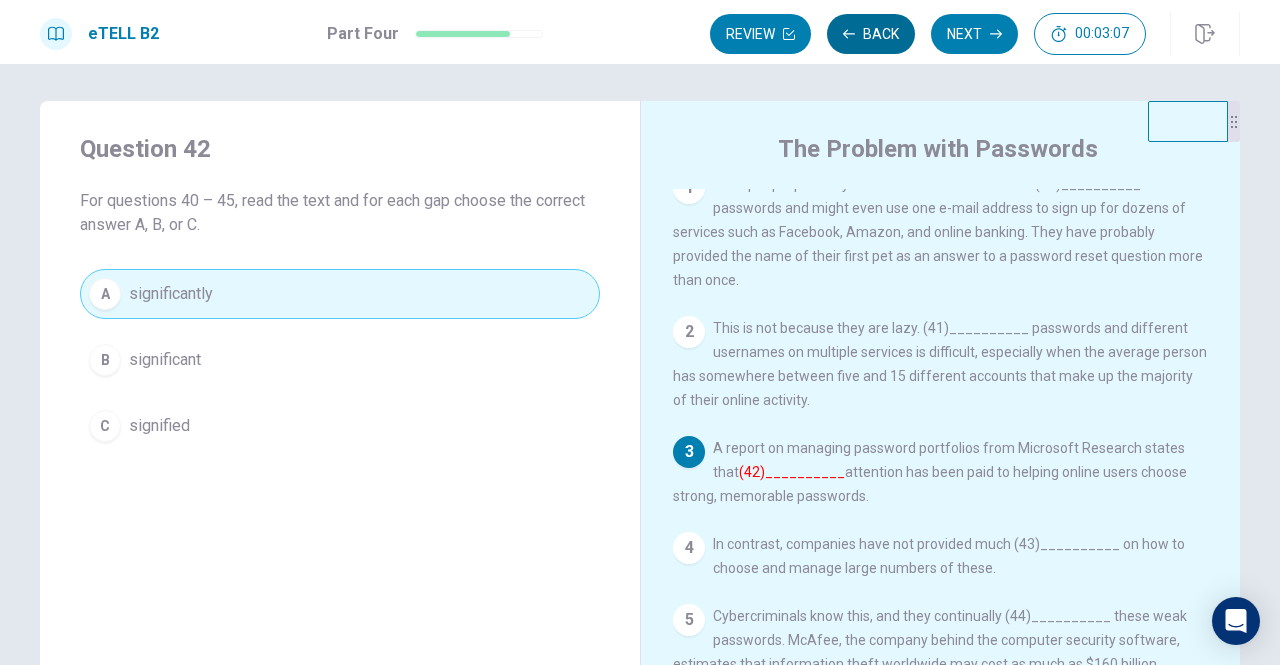 scroll, scrollTop: 62, scrollLeft: 0, axis: vertical 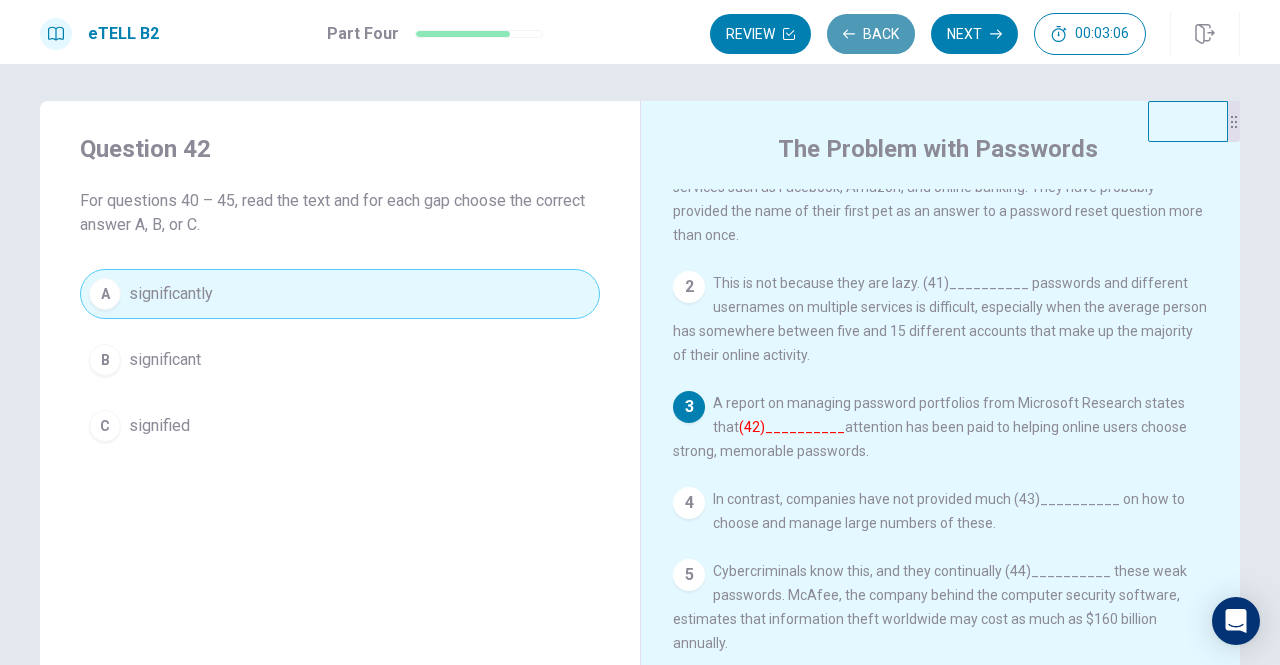 click on "Back" at bounding box center (871, 34) 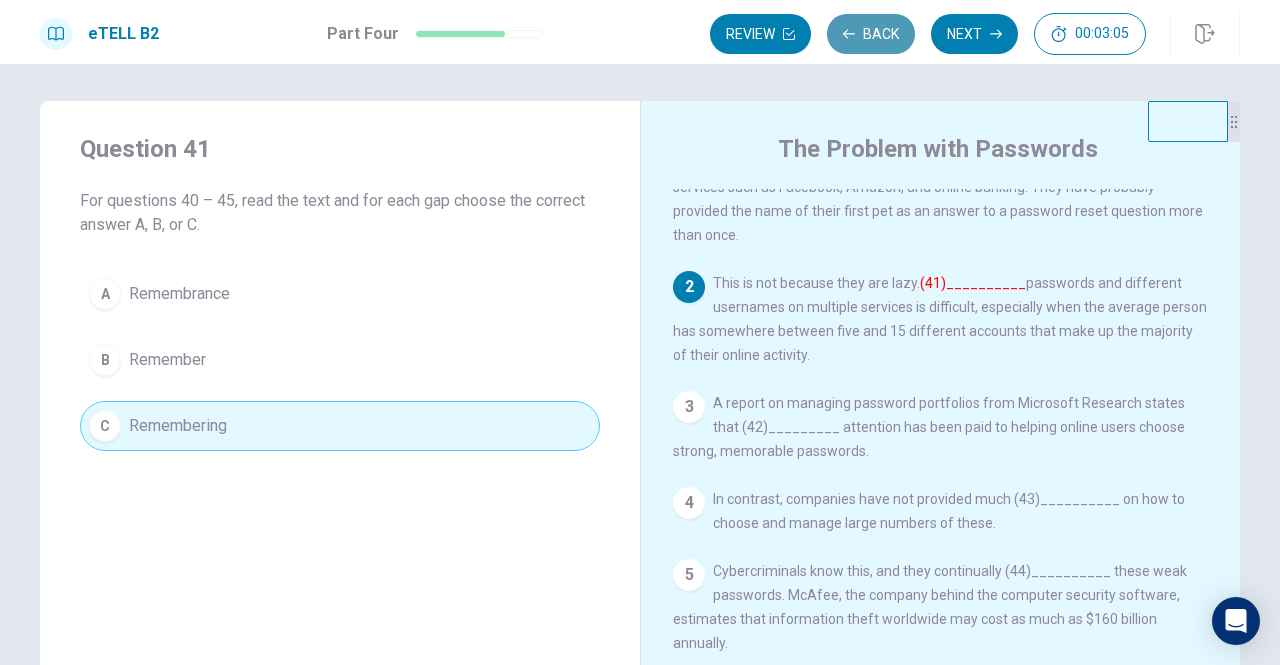 click on "Back" at bounding box center [871, 34] 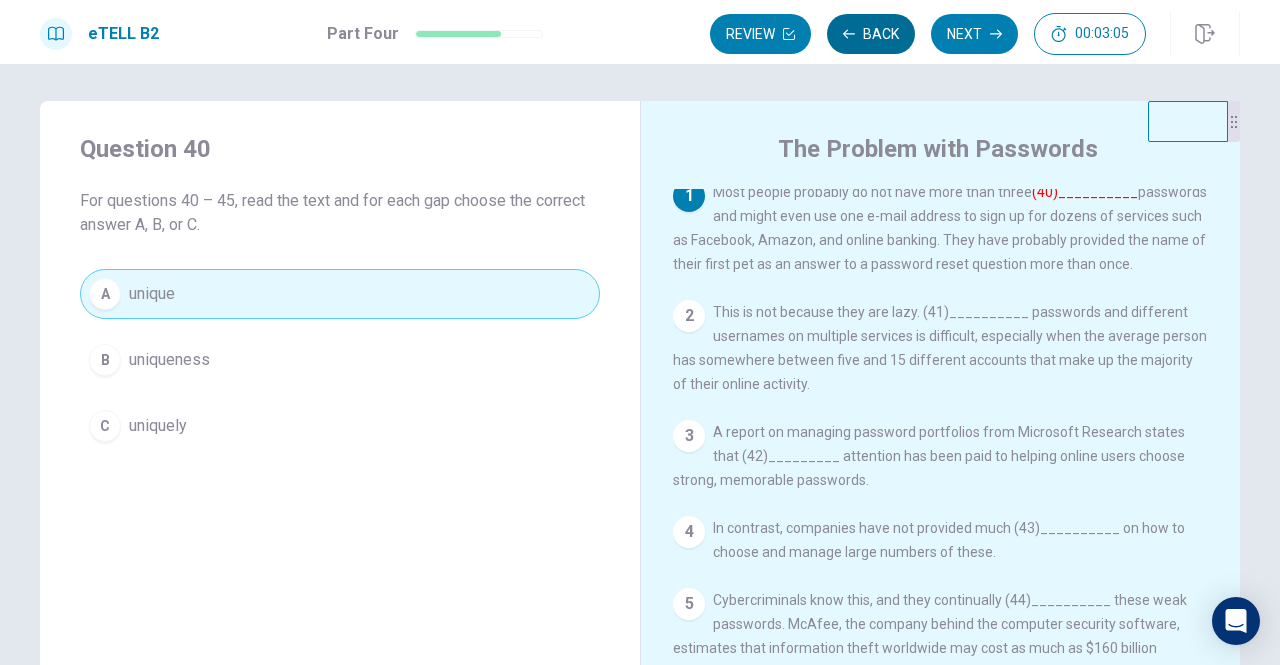 scroll, scrollTop: 0, scrollLeft: 0, axis: both 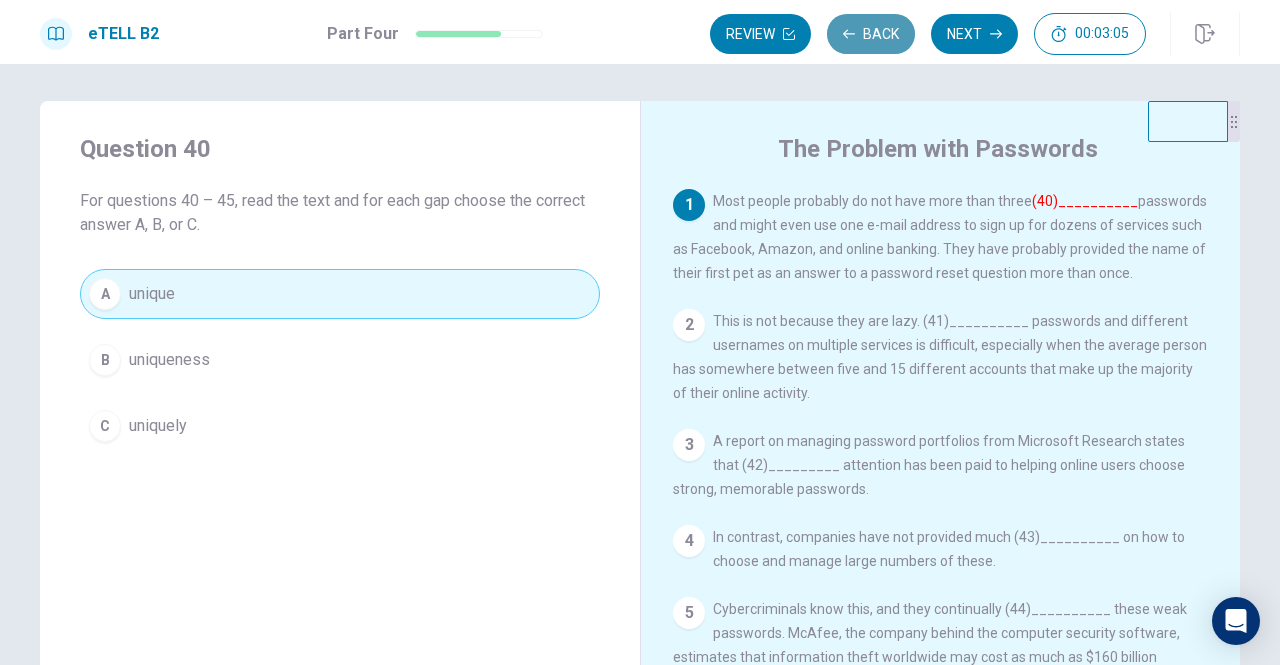 click on "Back" at bounding box center [871, 34] 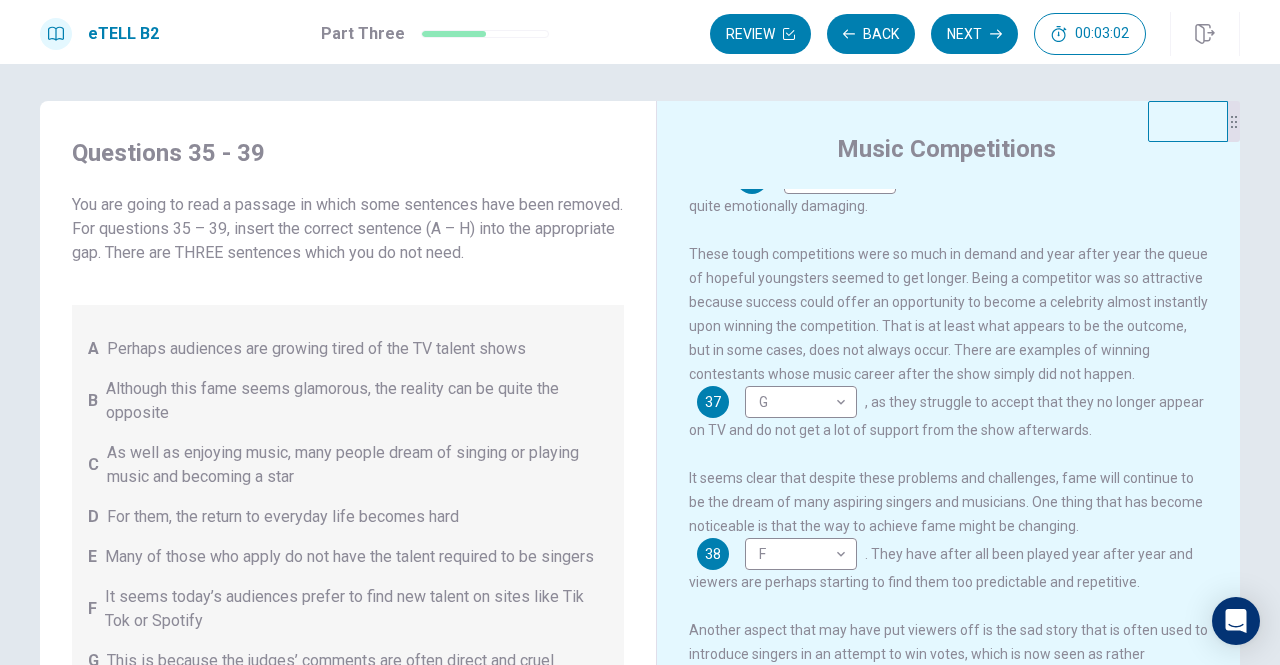 scroll, scrollTop: 436, scrollLeft: 0, axis: vertical 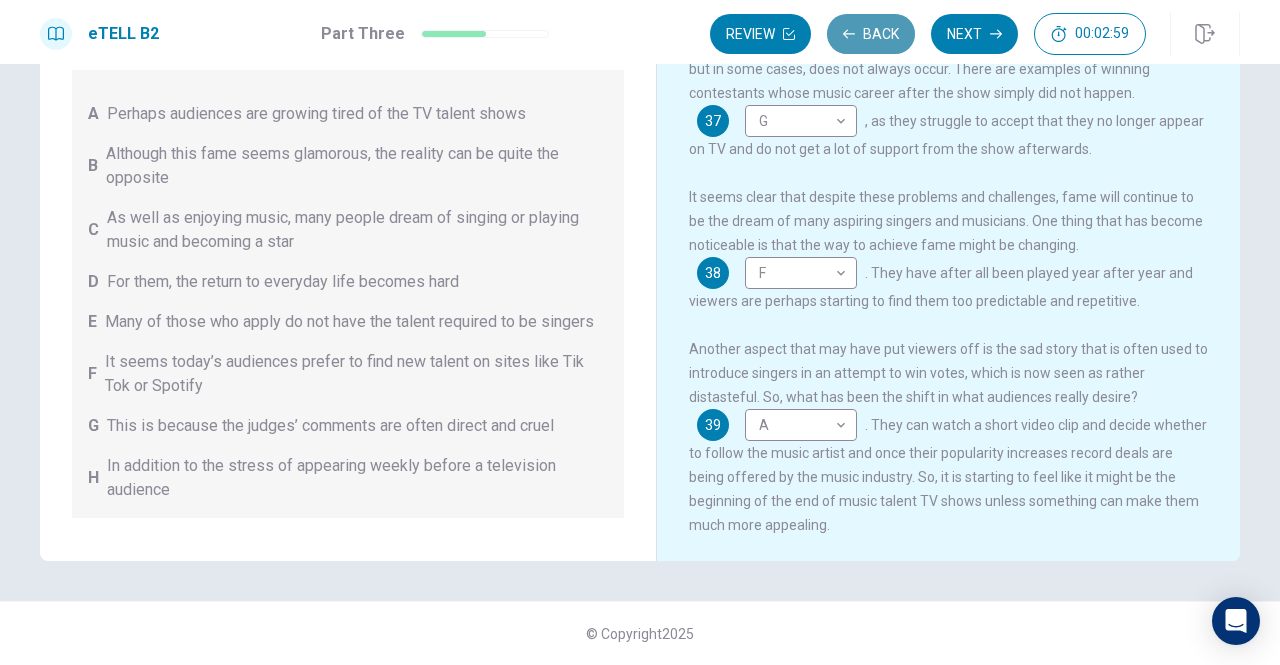 click on "Back" at bounding box center [871, 34] 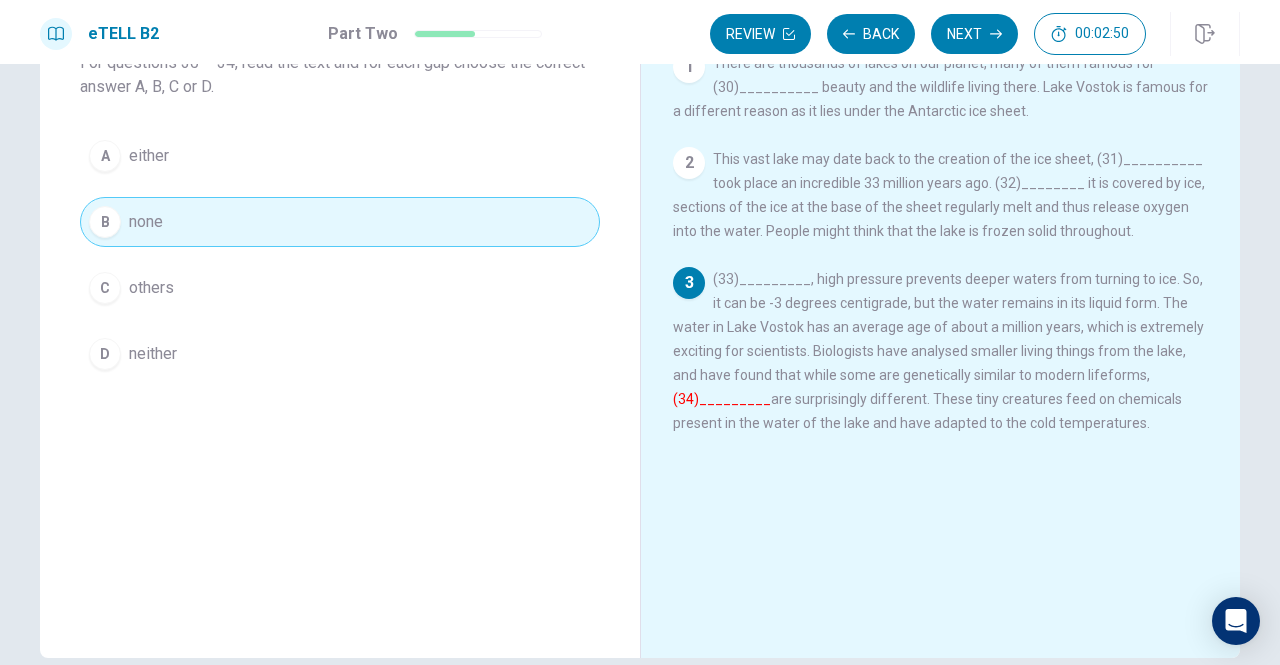 scroll, scrollTop: 140, scrollLeft: 0, axis: vertical 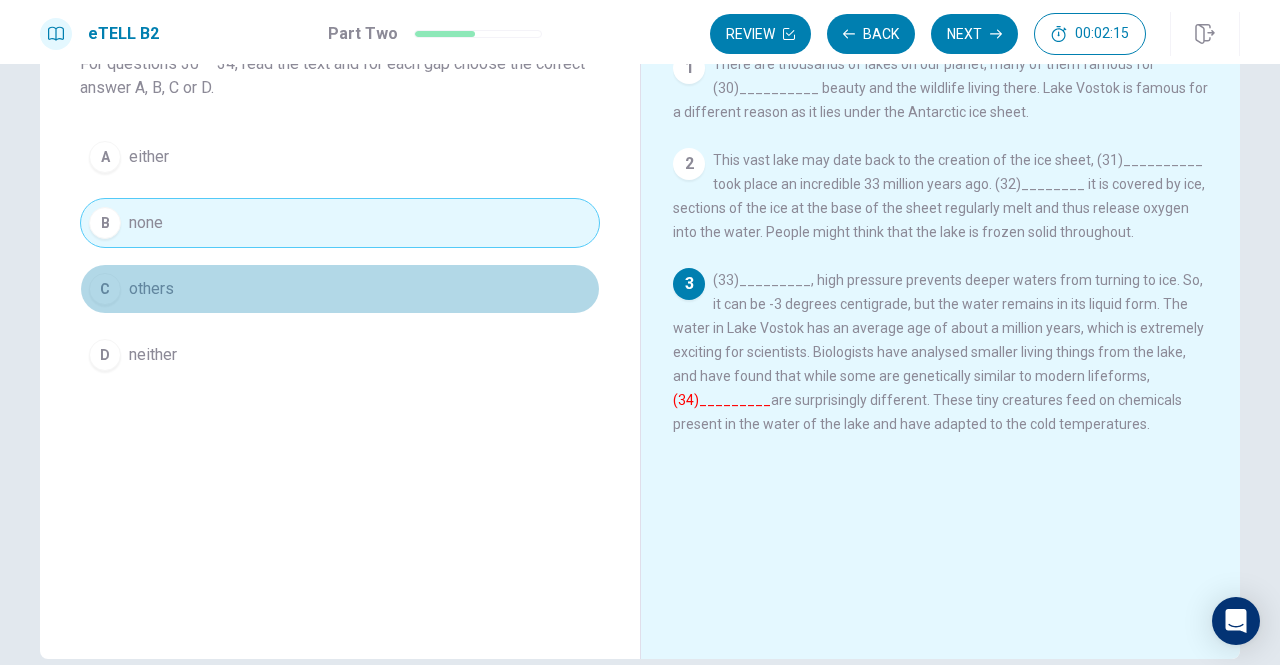 click on "C others" at bounding box center [340, 289] 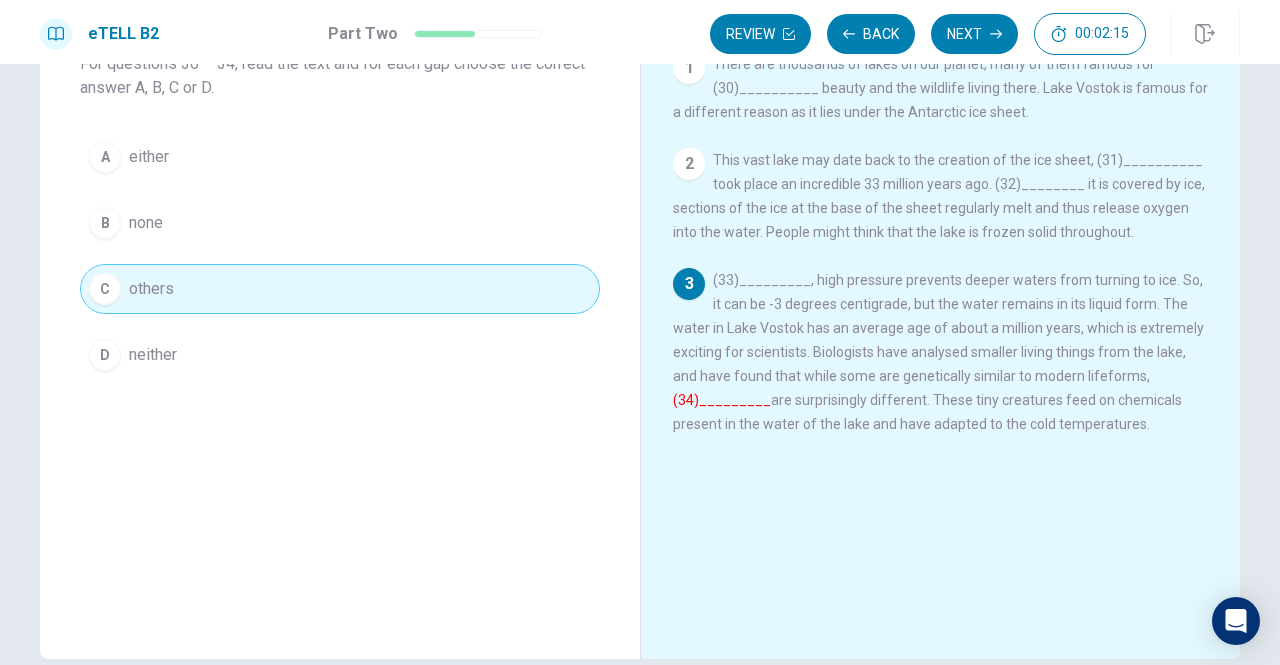 click on "C others" at bounding box center (340, 289) 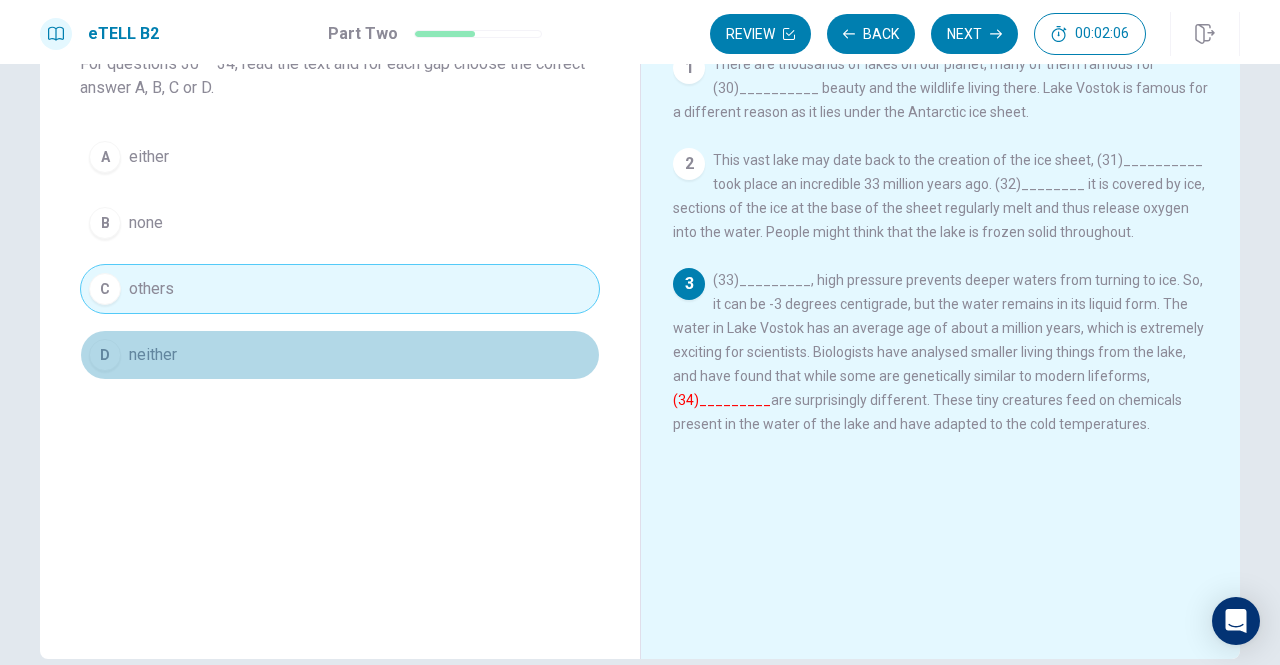 click on "D neither" at bounding box center [340, 355] 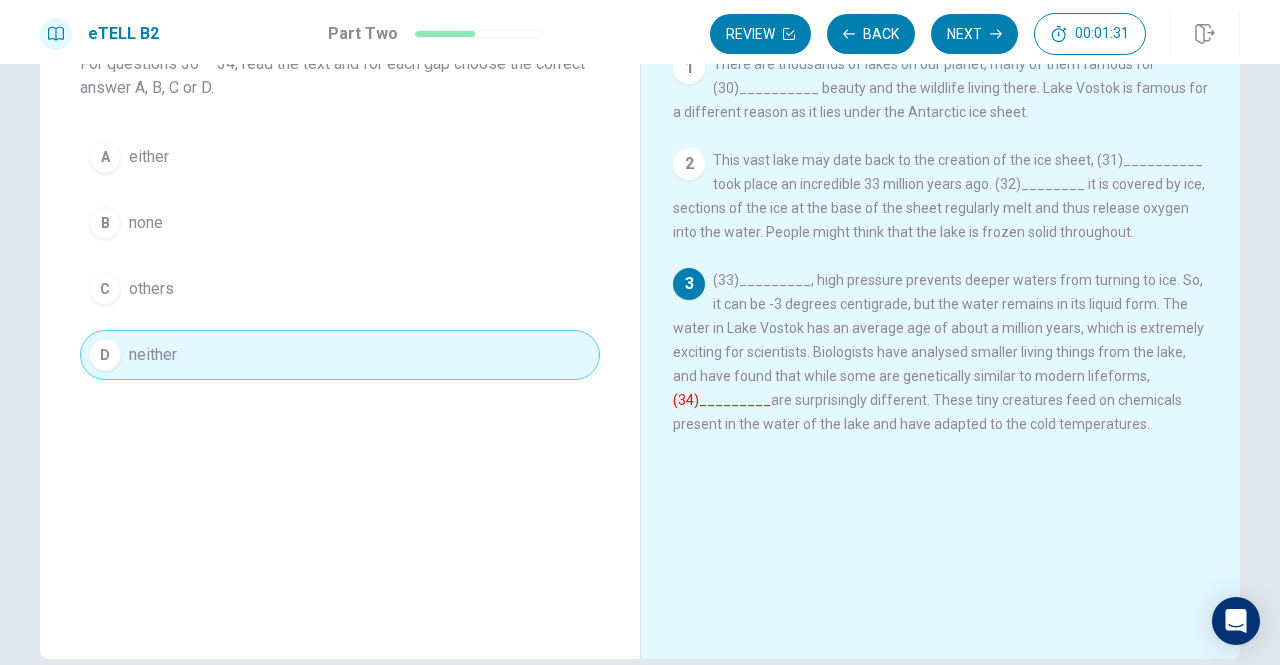 click on "B none" at bounding box center (340, 223) 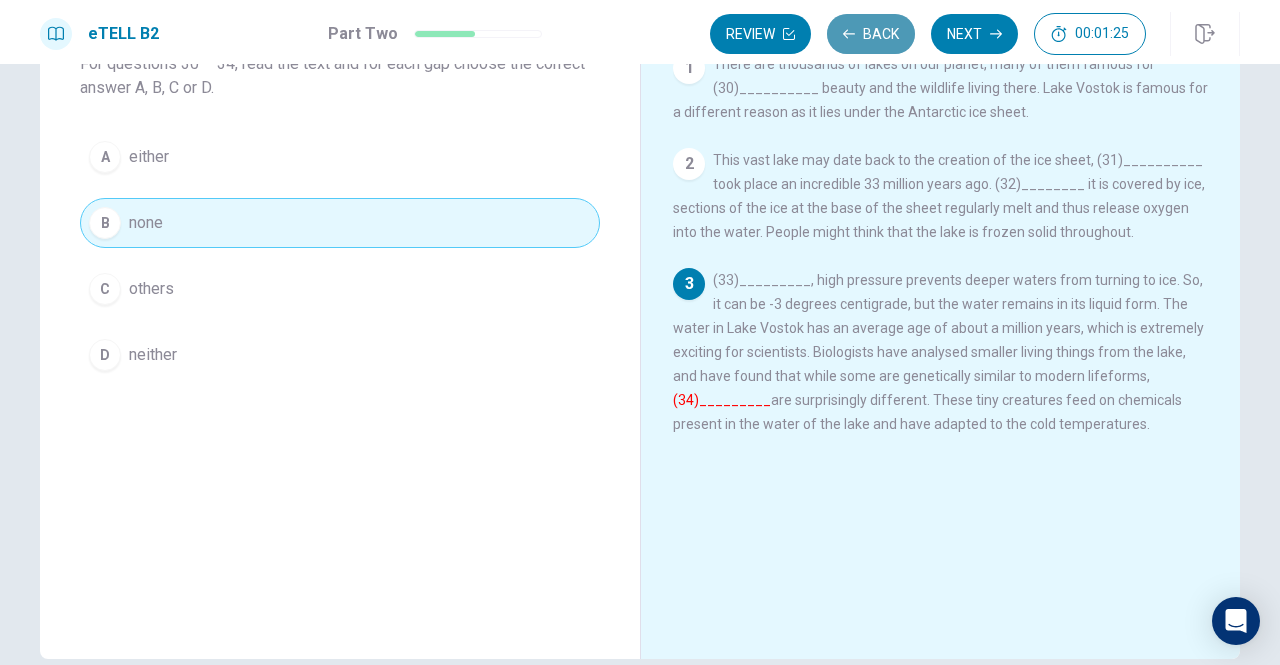 click on "Back" at bounding box center [871, 34] 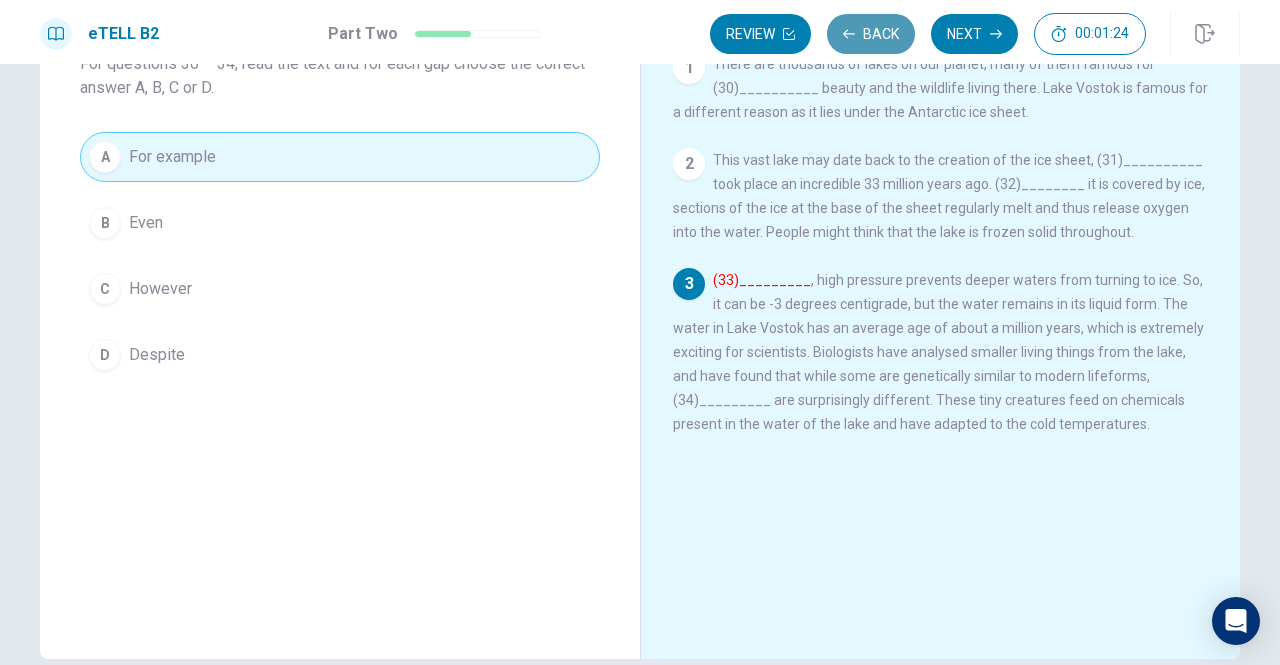 click on "Back" at bounding box center (871, 34) 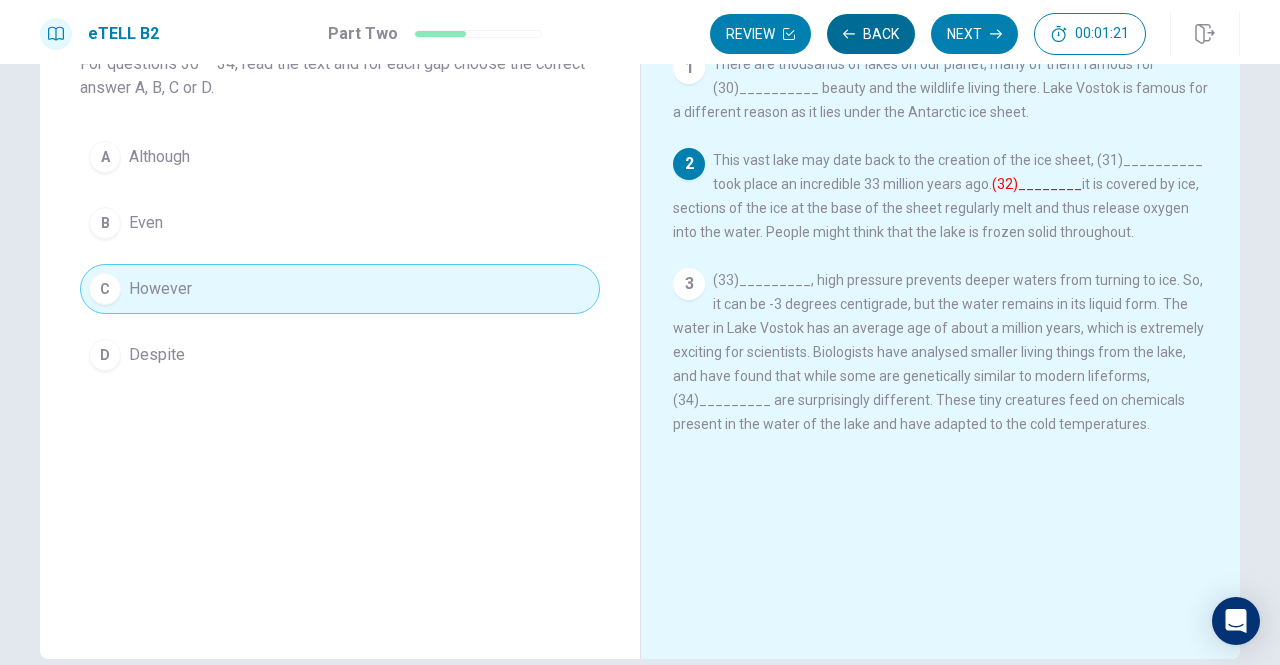 click on "Back" at bounding box center [871, 34] 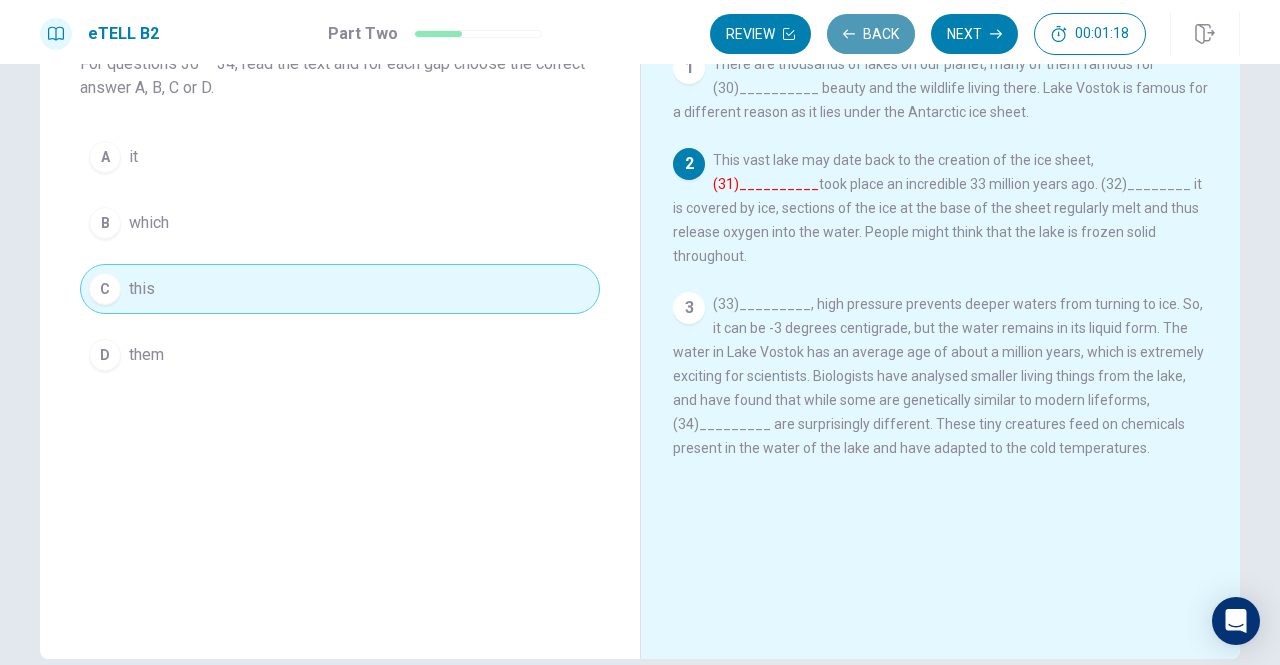 click on "Back" at bounding box center (871, 34) 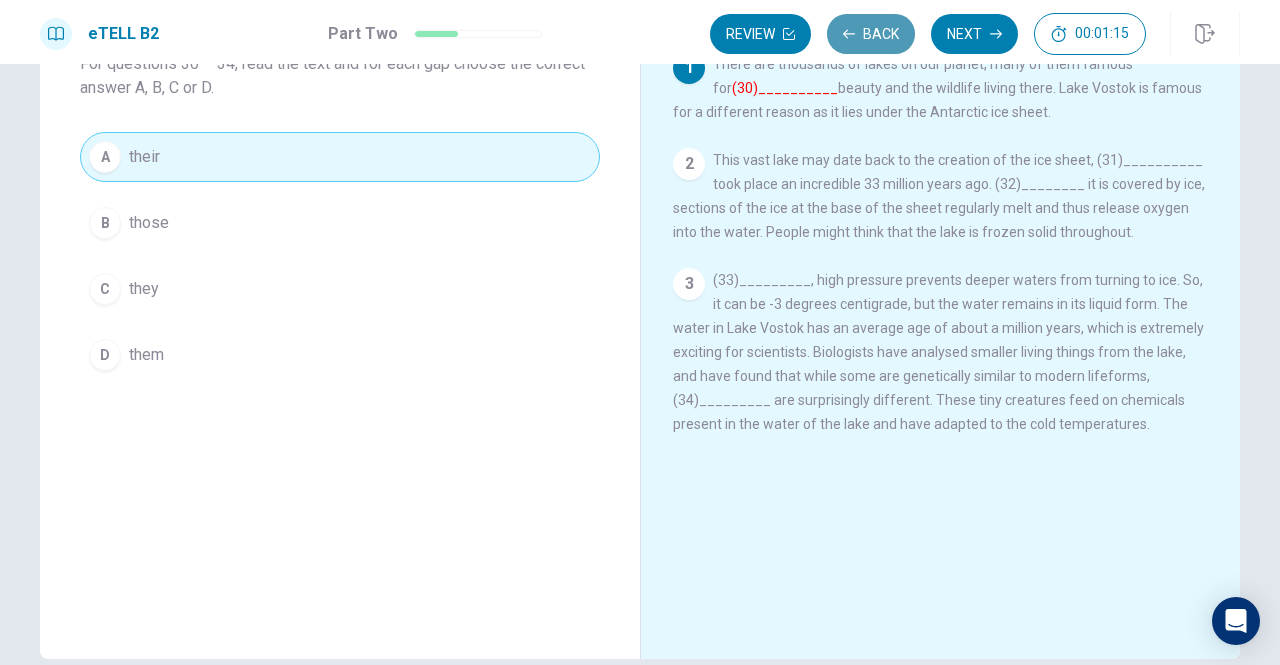 click on "Back" at bounding box center [871, 34] 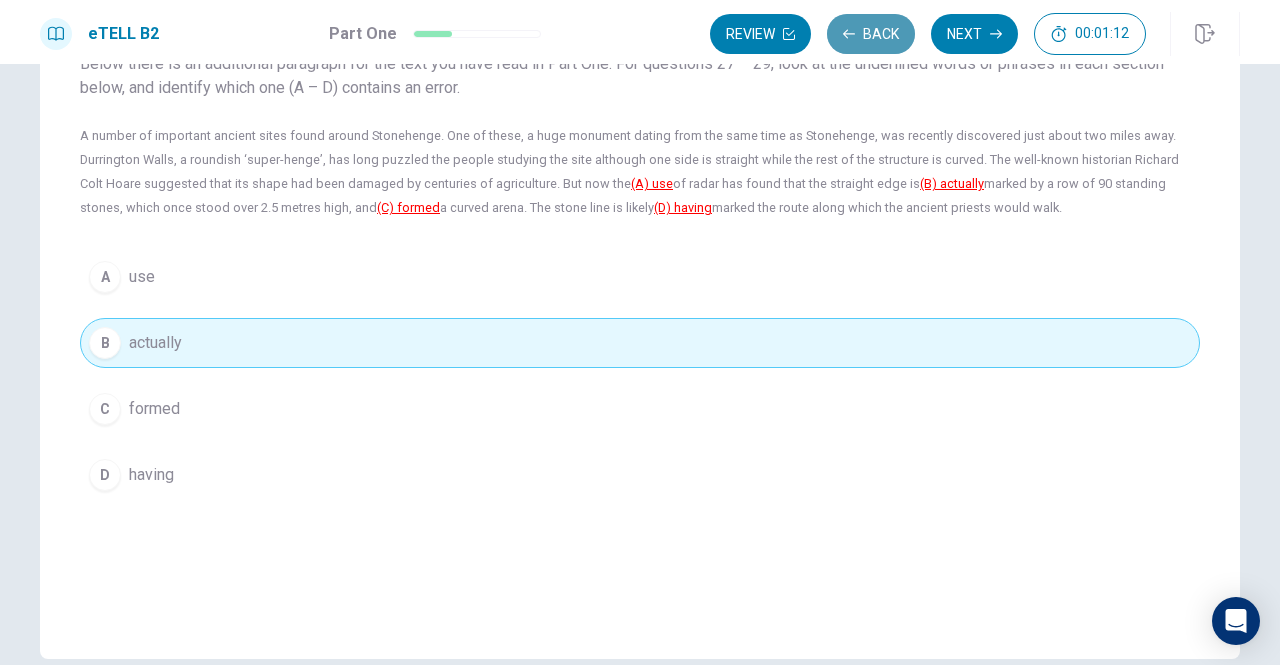 click on "Back" at bounding box center (871, 34) 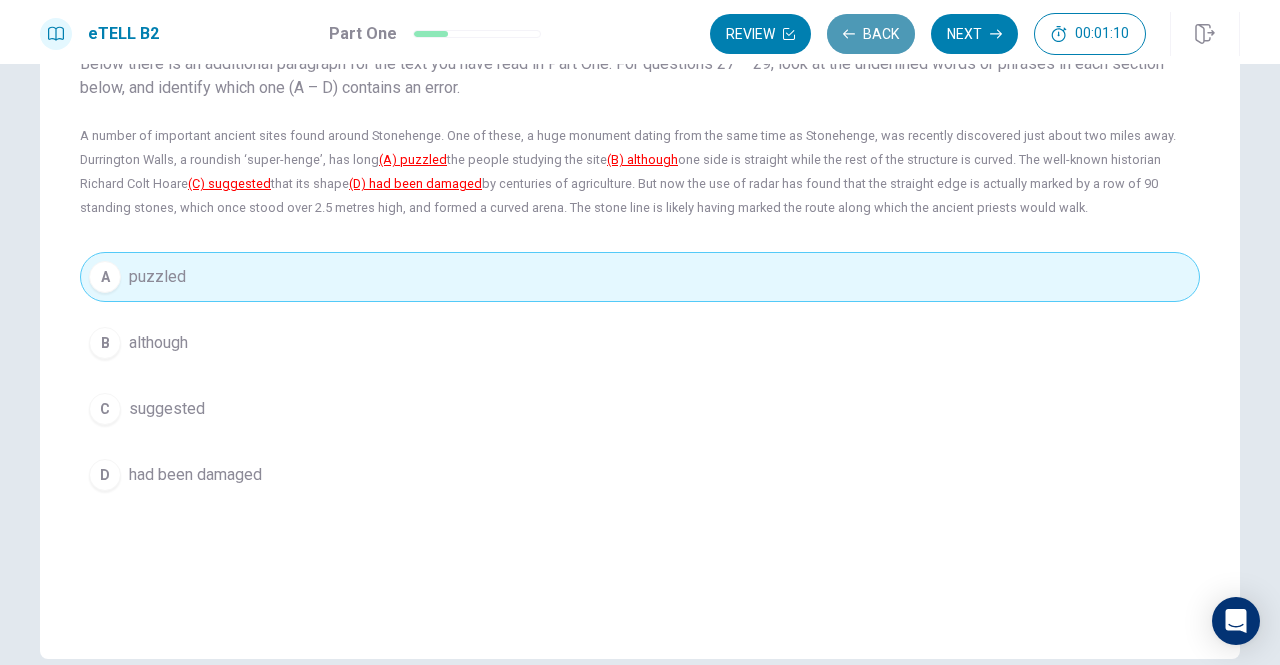 click on "Back" at bounding box center [871, 34] 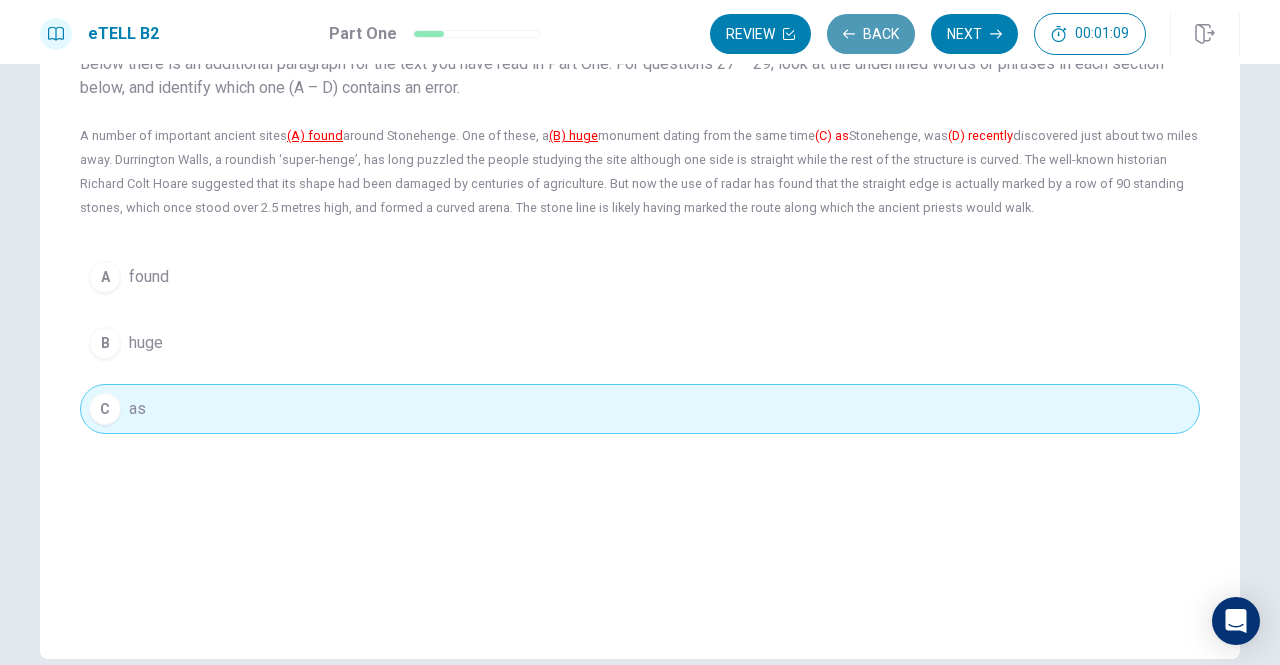 click on "Back" at bounding box center (871, 34) 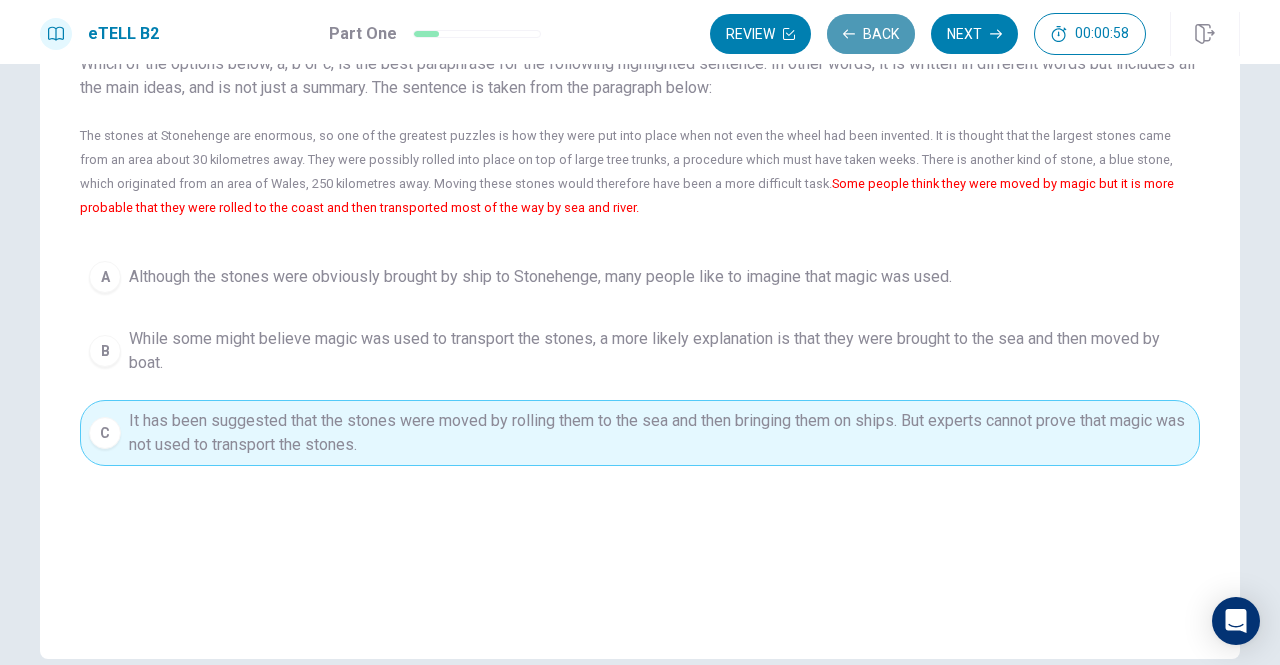 click on "Back" at bounding box center [871, 34] 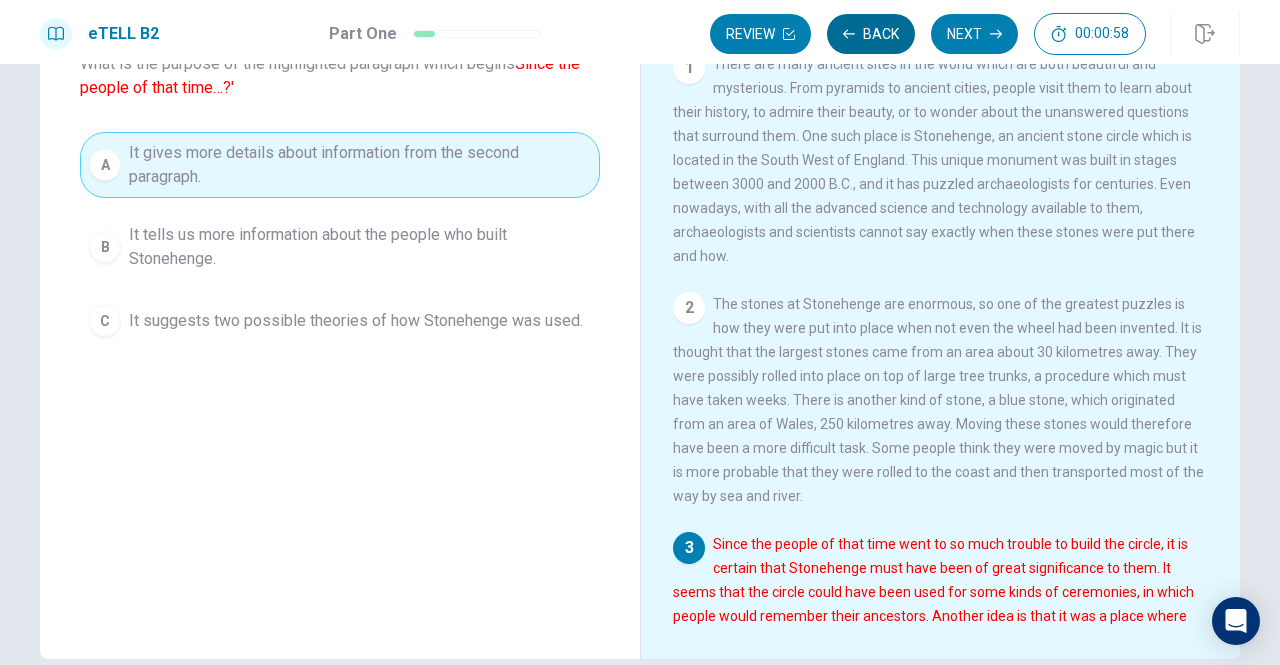 scroll, scrollTop: 339, scrollLeft: 0, axis: vertical 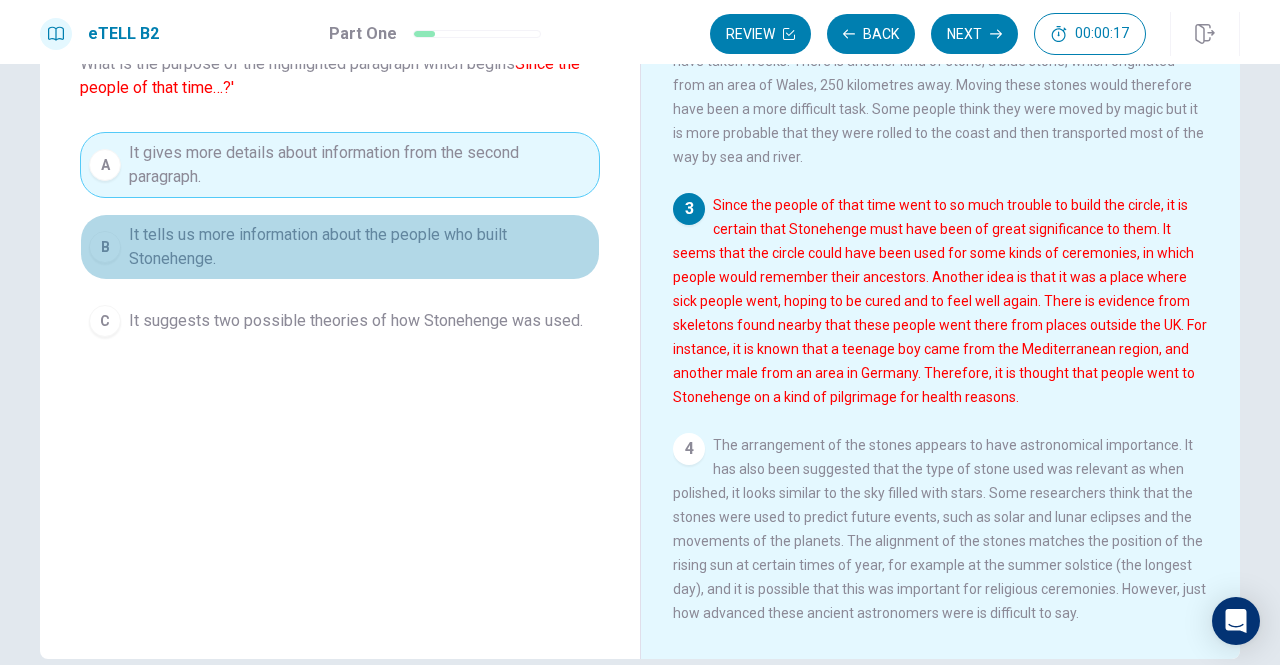 click on "It tells us more information about the people who built Stonehenge." at bounding box center (360, 247) 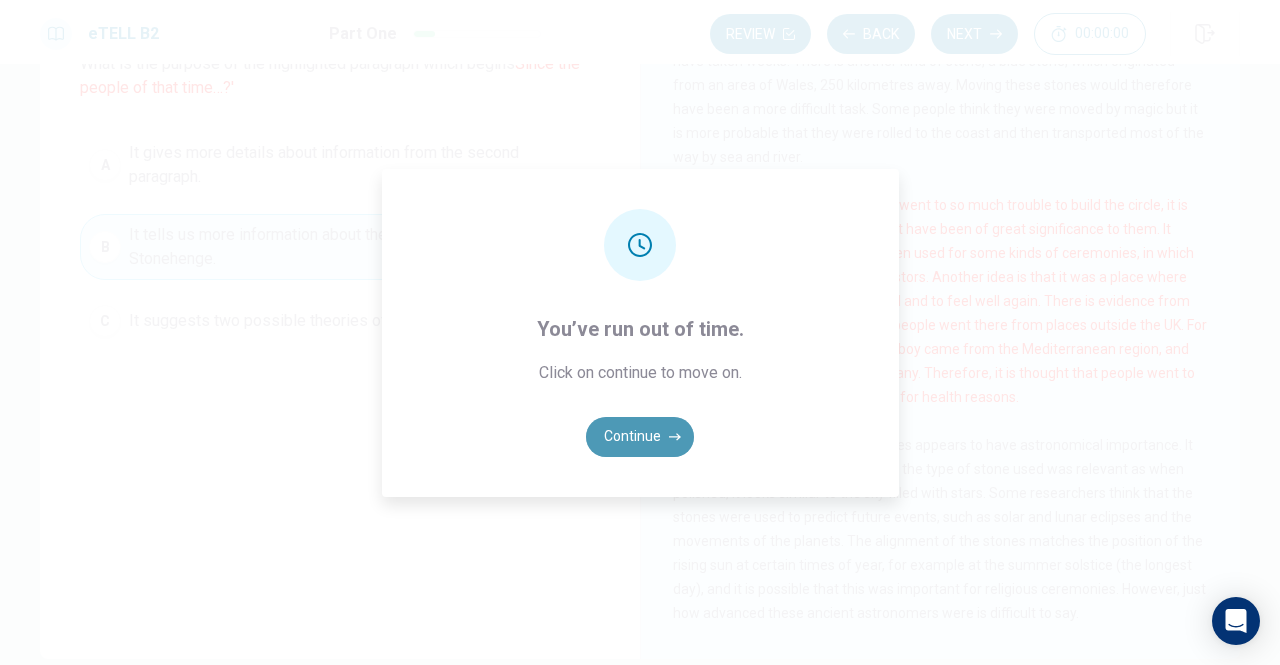 click on "Continue" at bounding box center (640, 437) 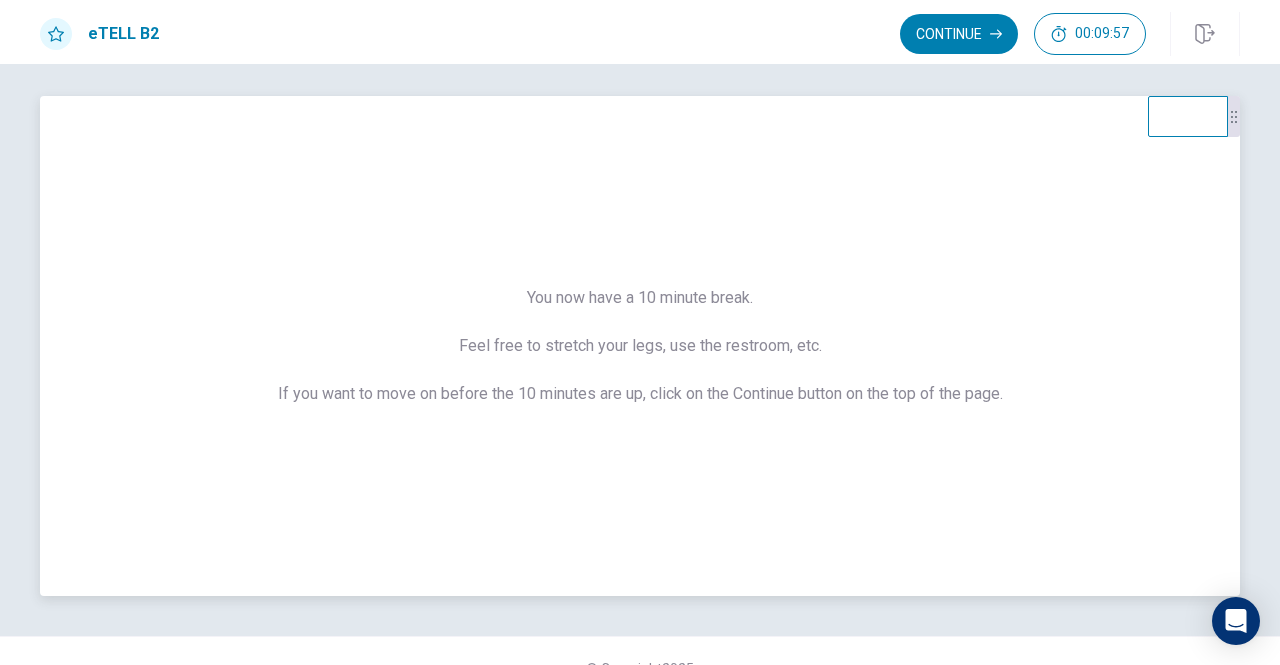 scroll, scrollTop: 0, scrollLeft: 0, axis: both 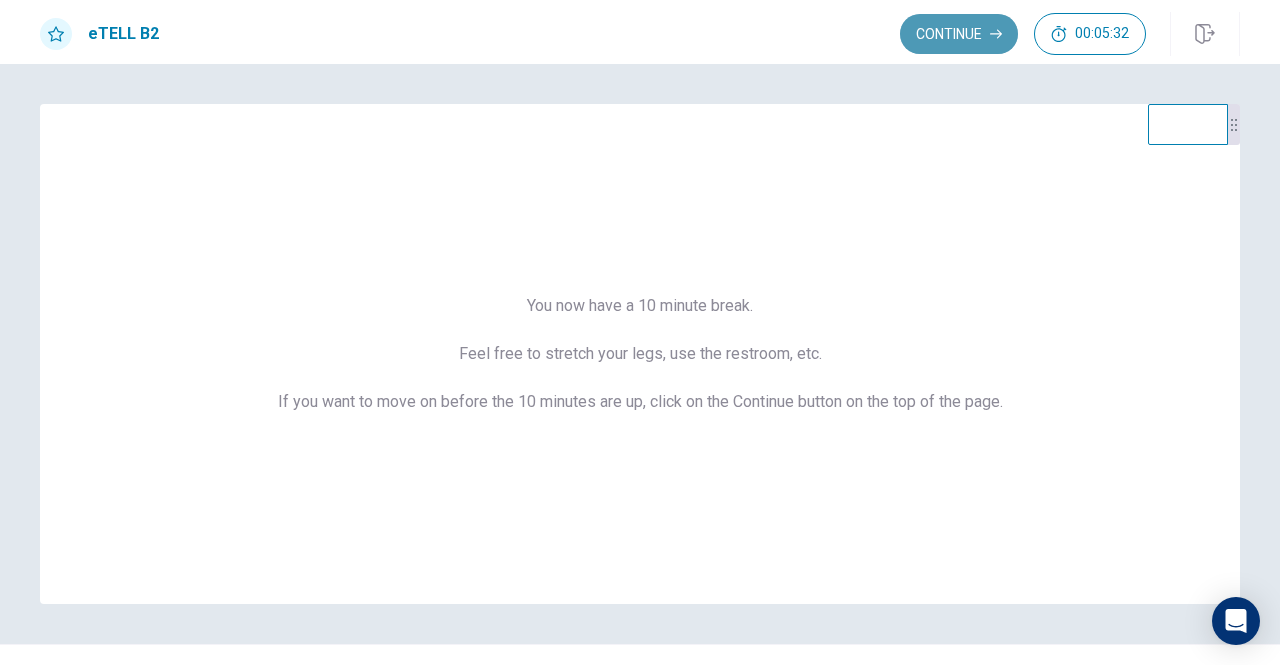 click on "Continue" at bounding box center [959, 34] 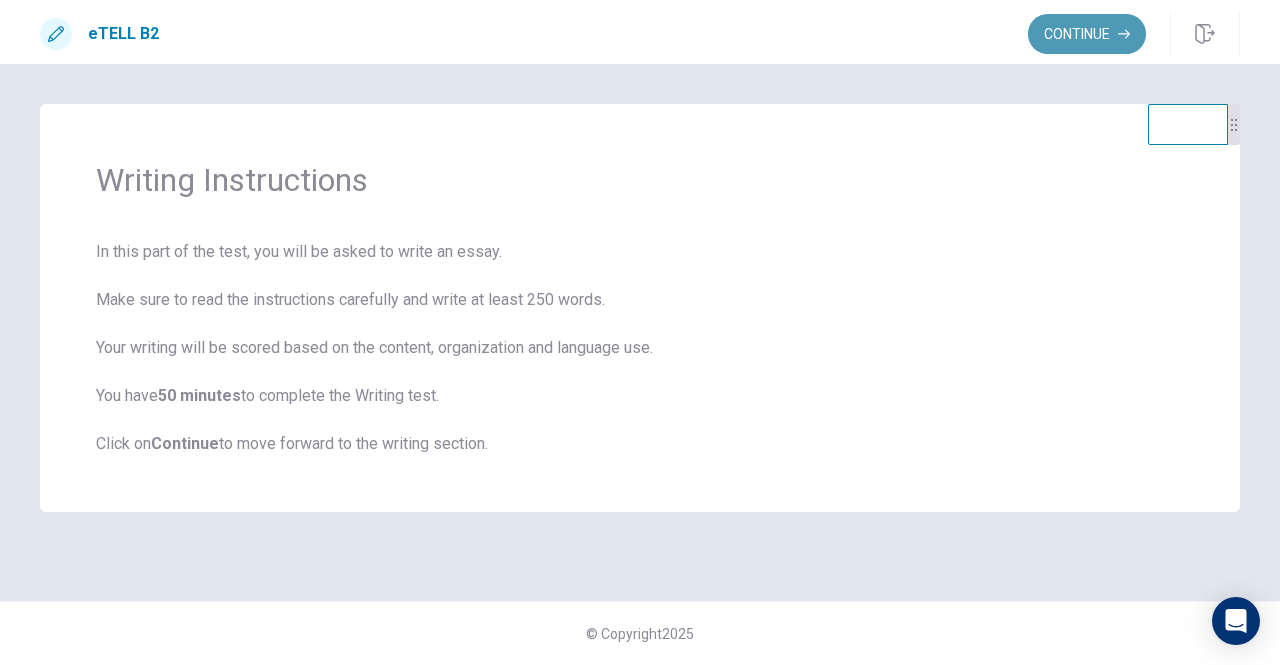 click on "Continue" at bounding box center (1087, 34) 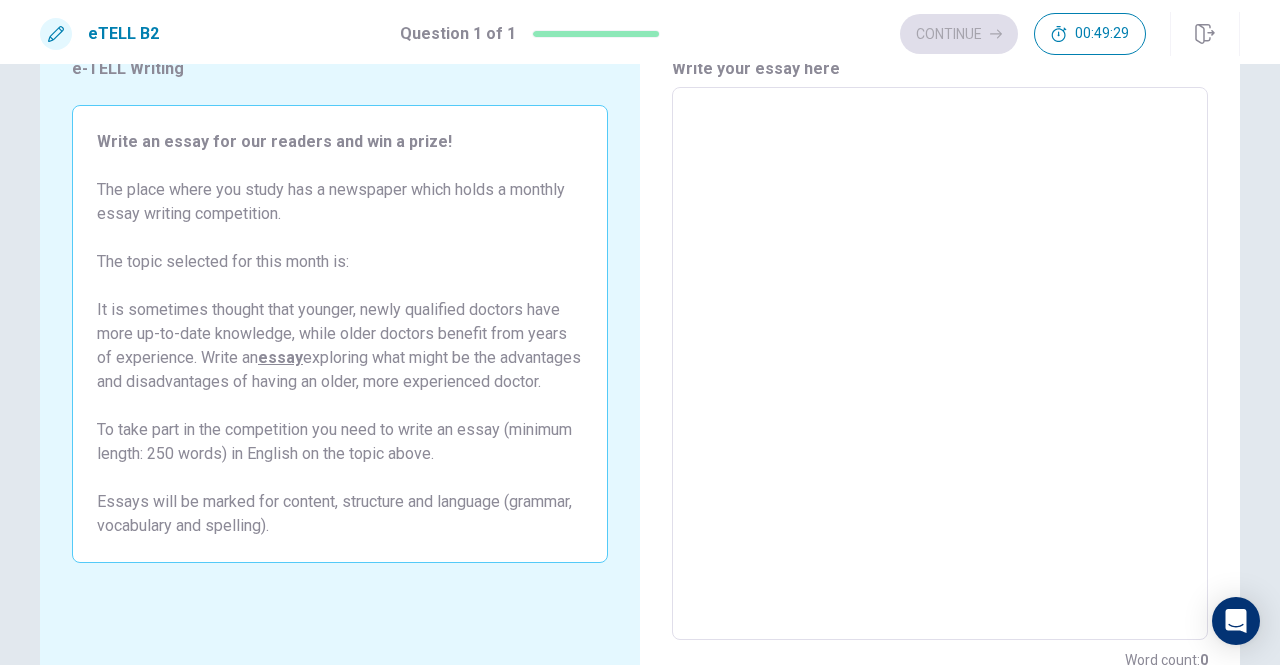 scroll, scrollTop: 89, scrollLeft: 0, axis: vertical 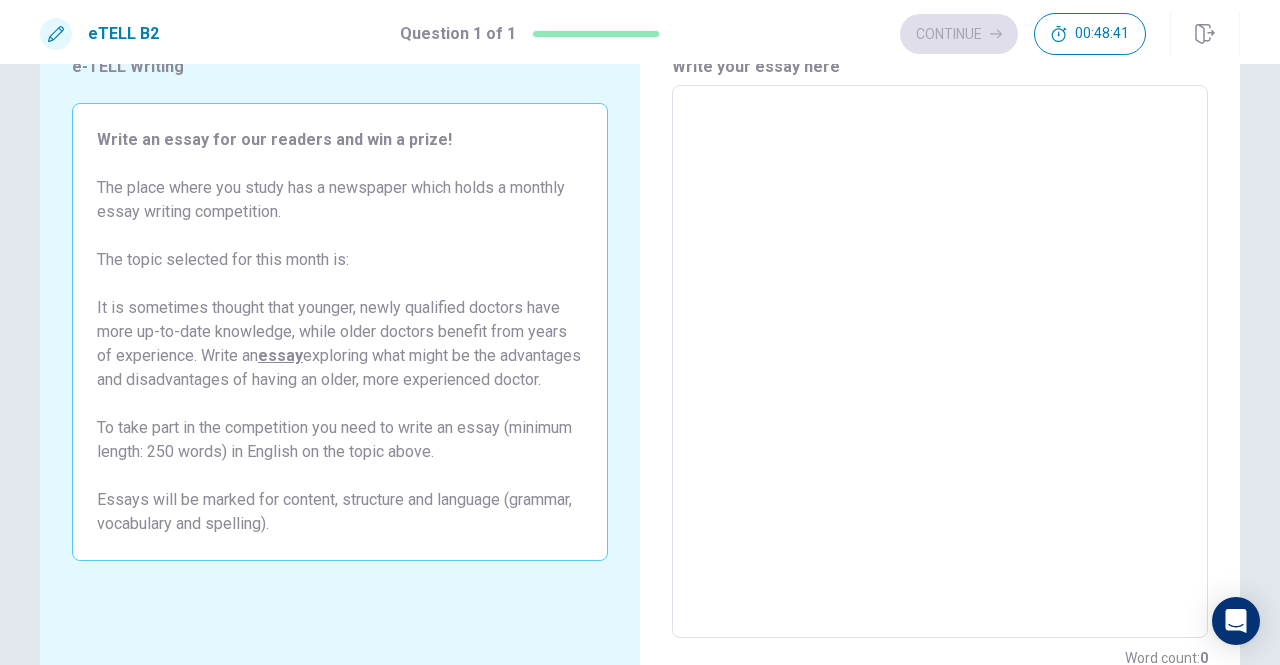 click on "* ​" at bounding box center (940, 361) 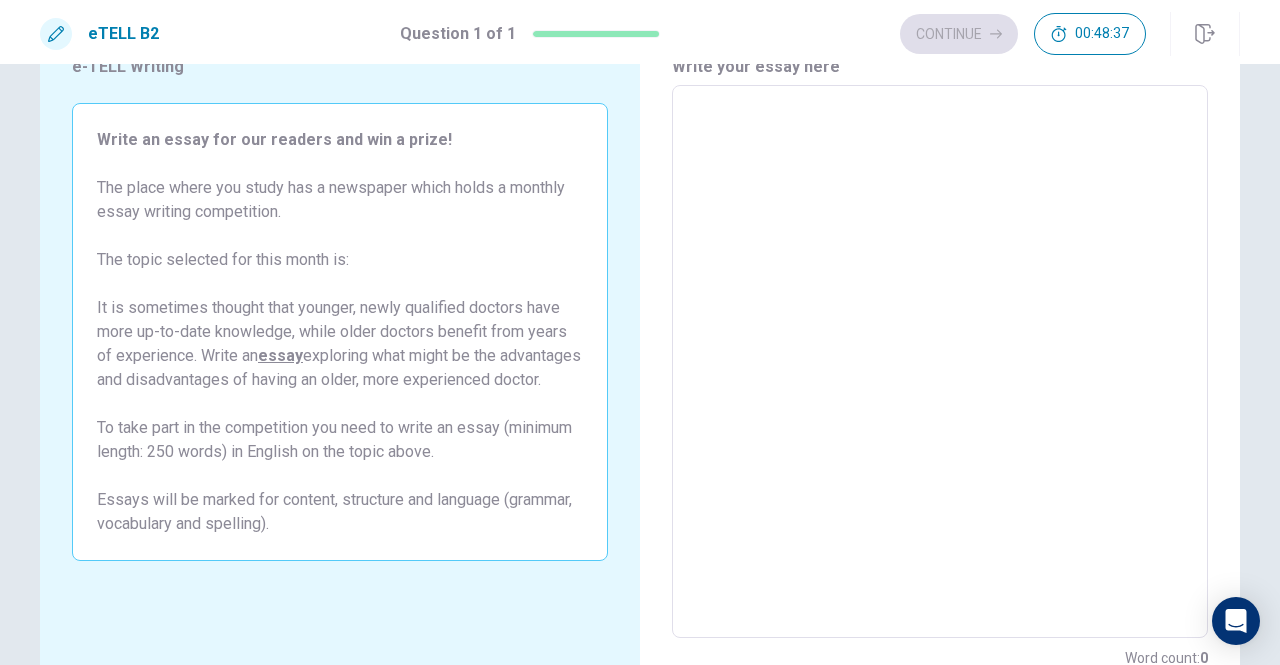 type on "*" 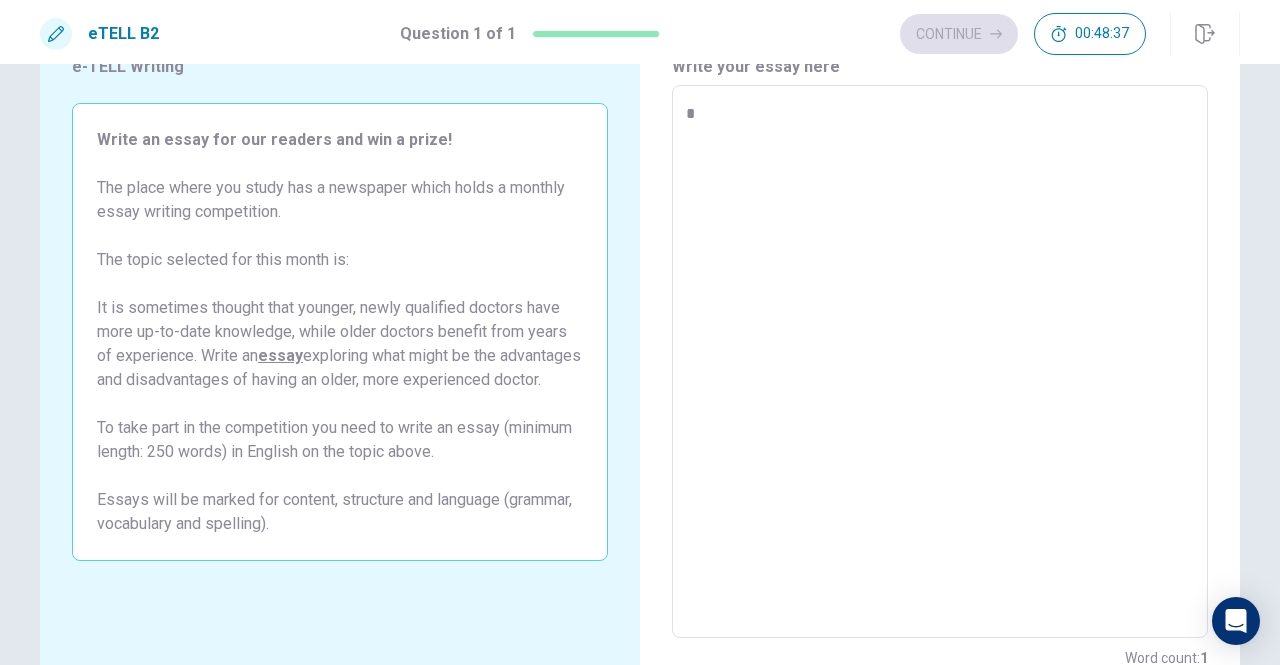 type on "*" 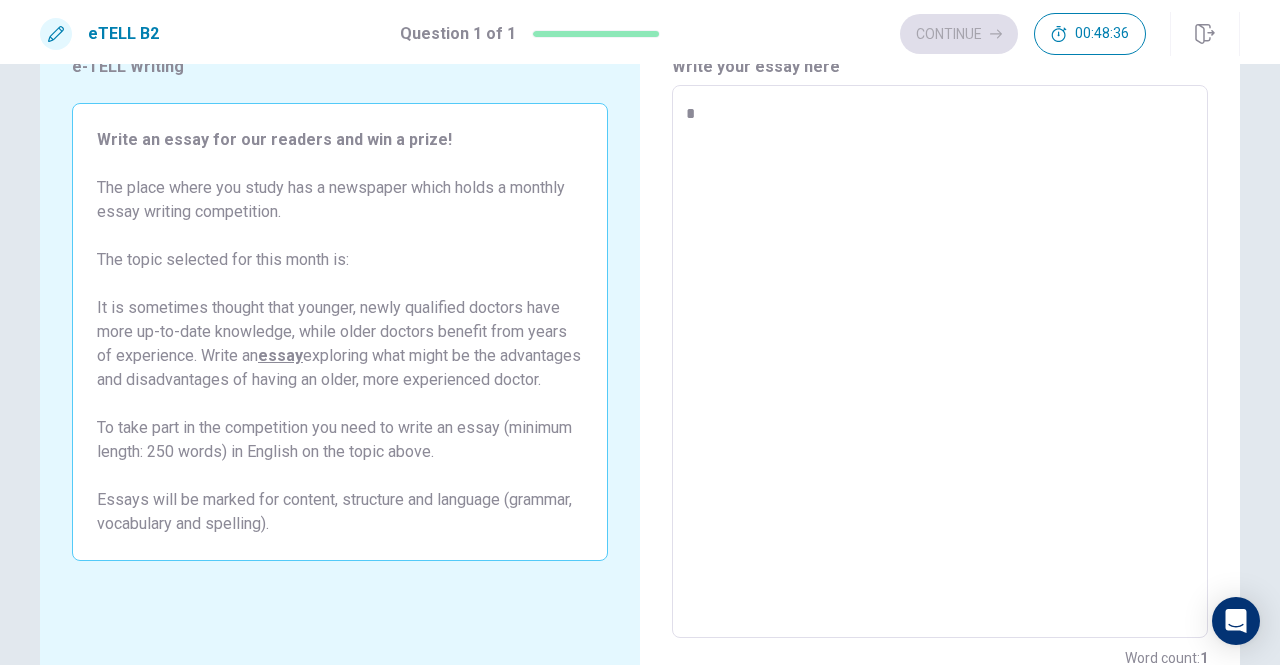 type on "**" 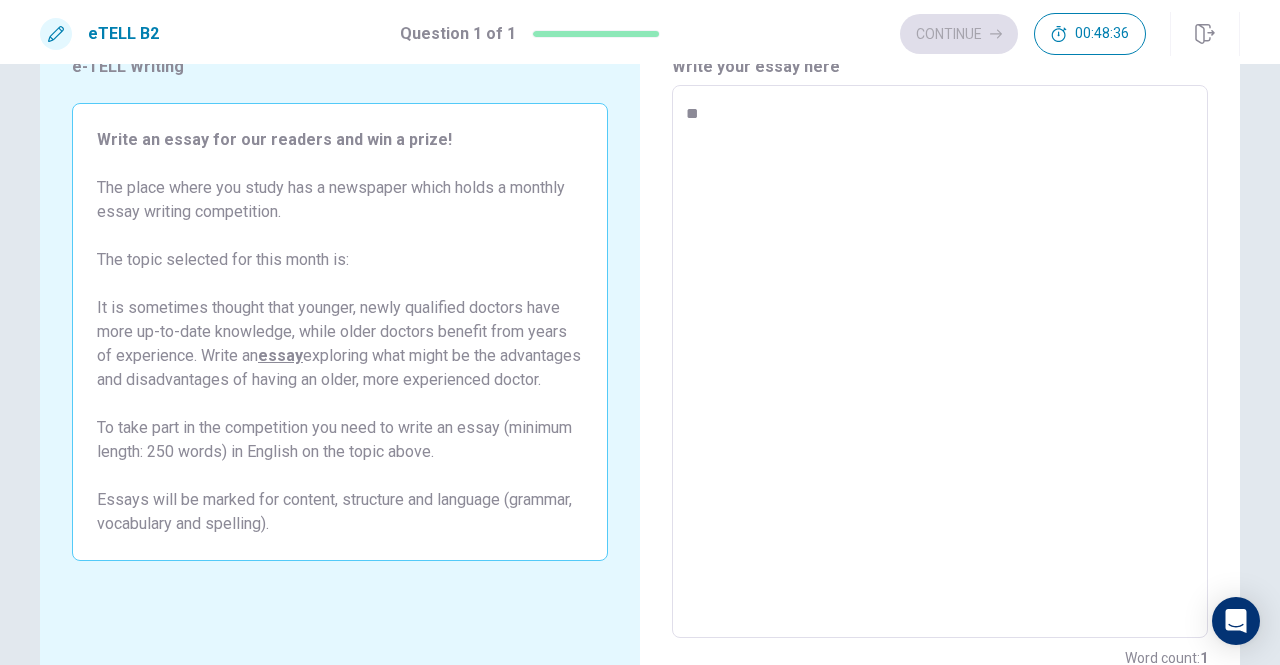 type on "*" 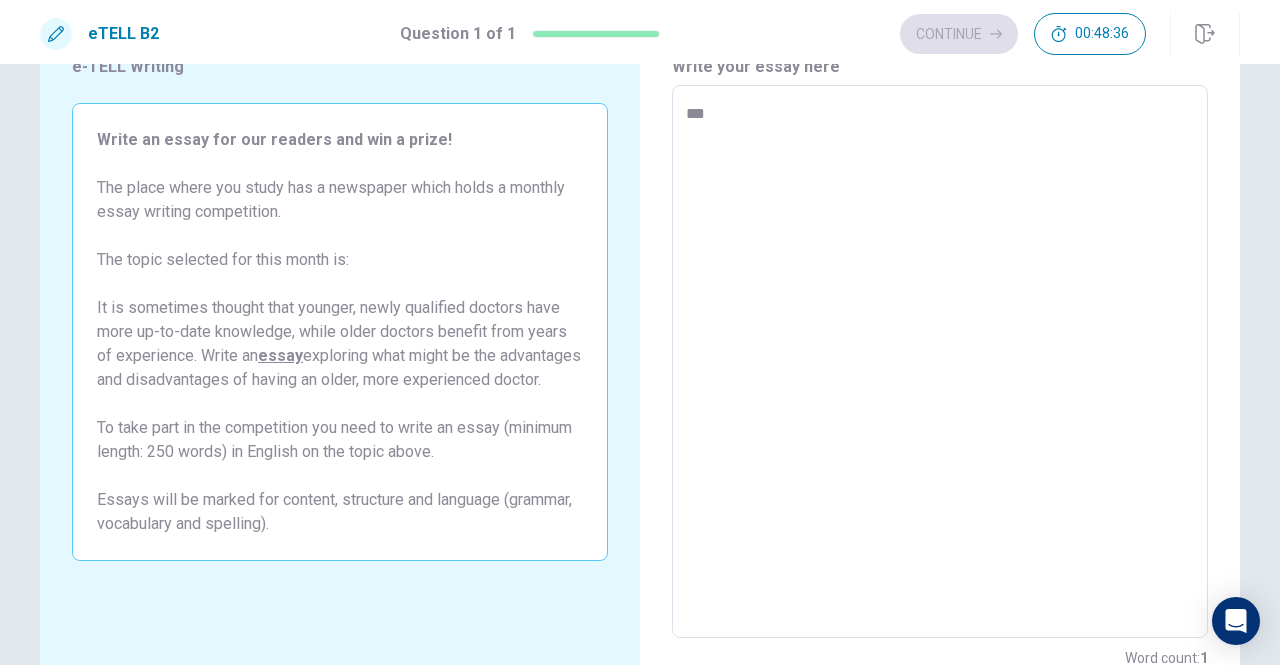 type on "*" 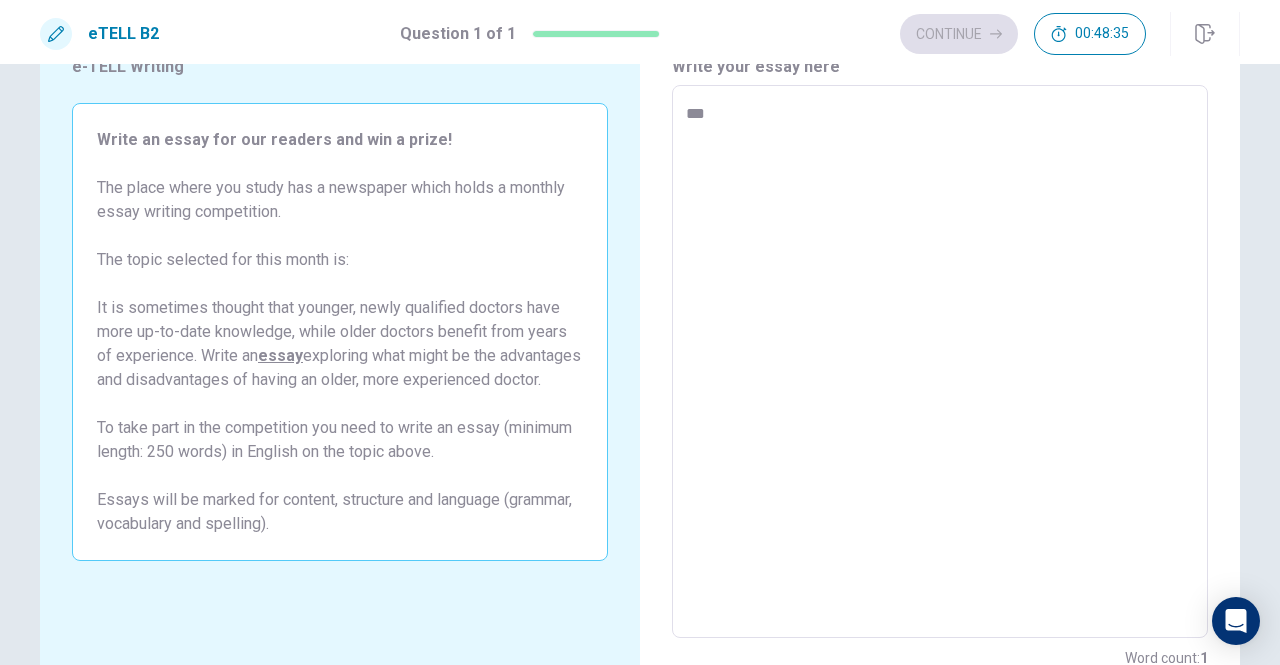 type on "***" 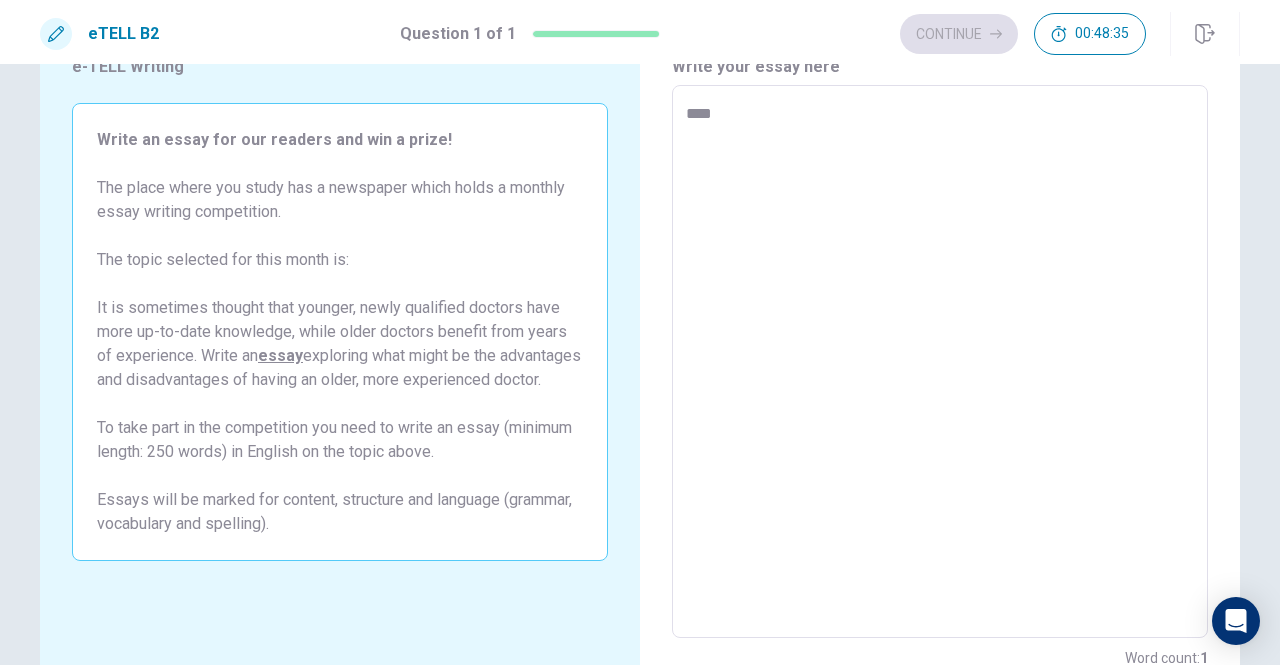 type on "*" 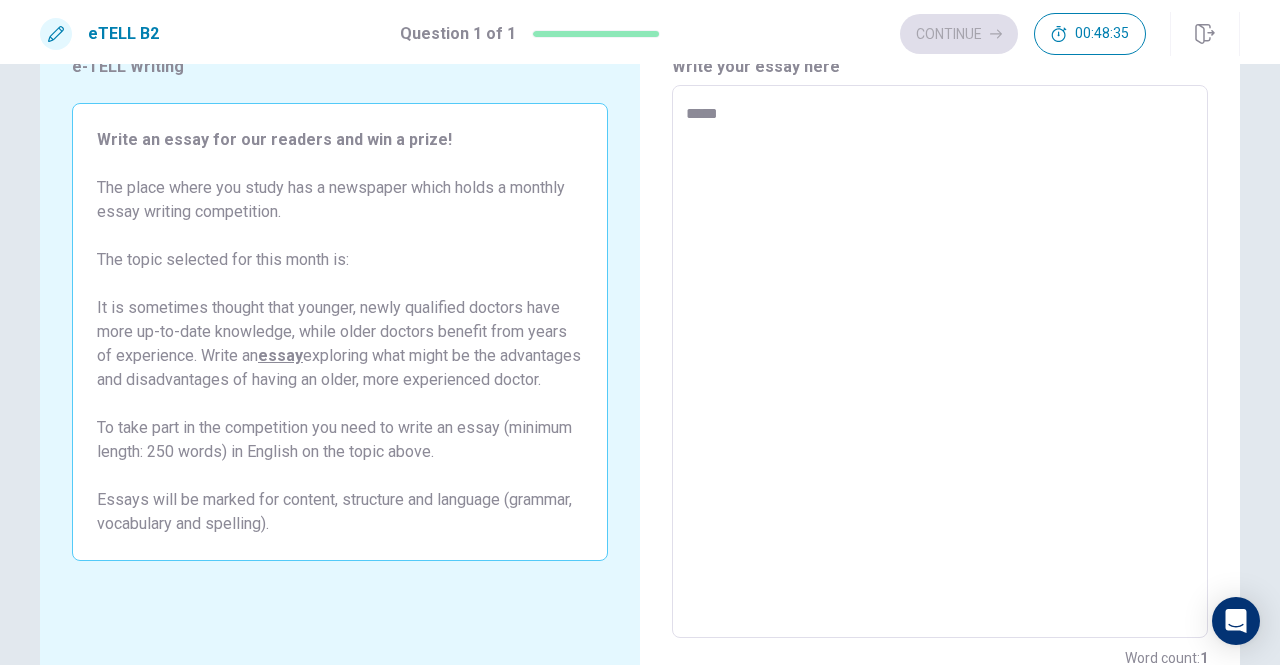 type on "*" 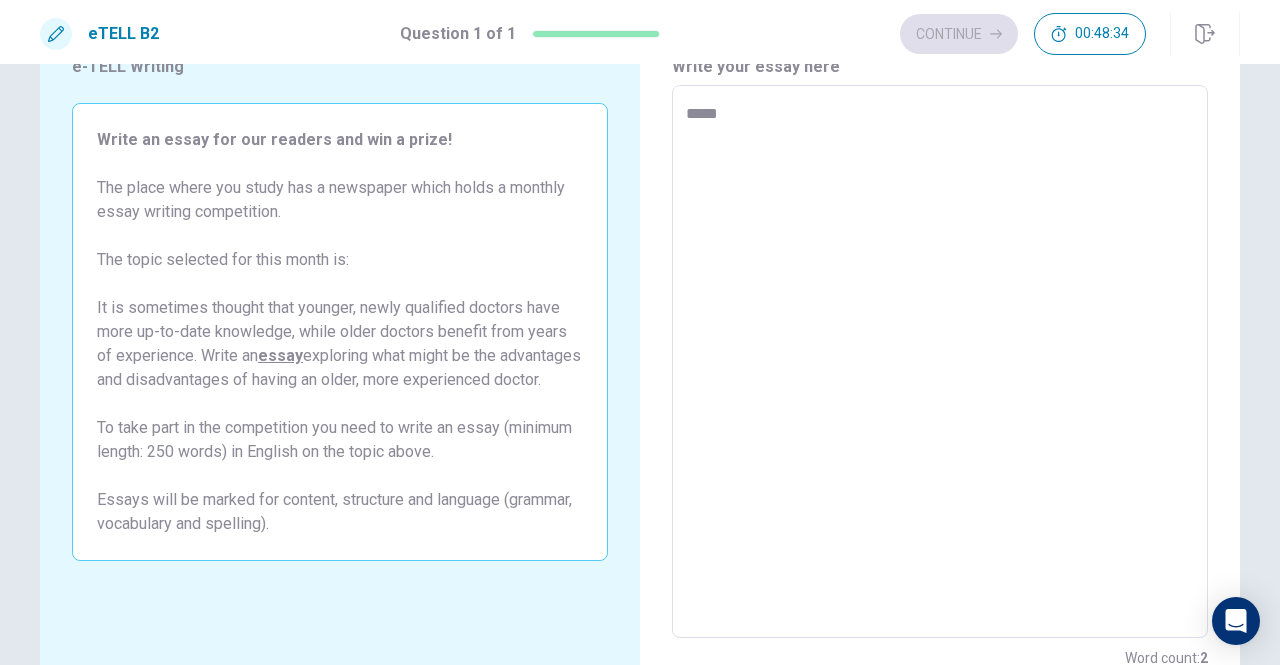 type on "******" 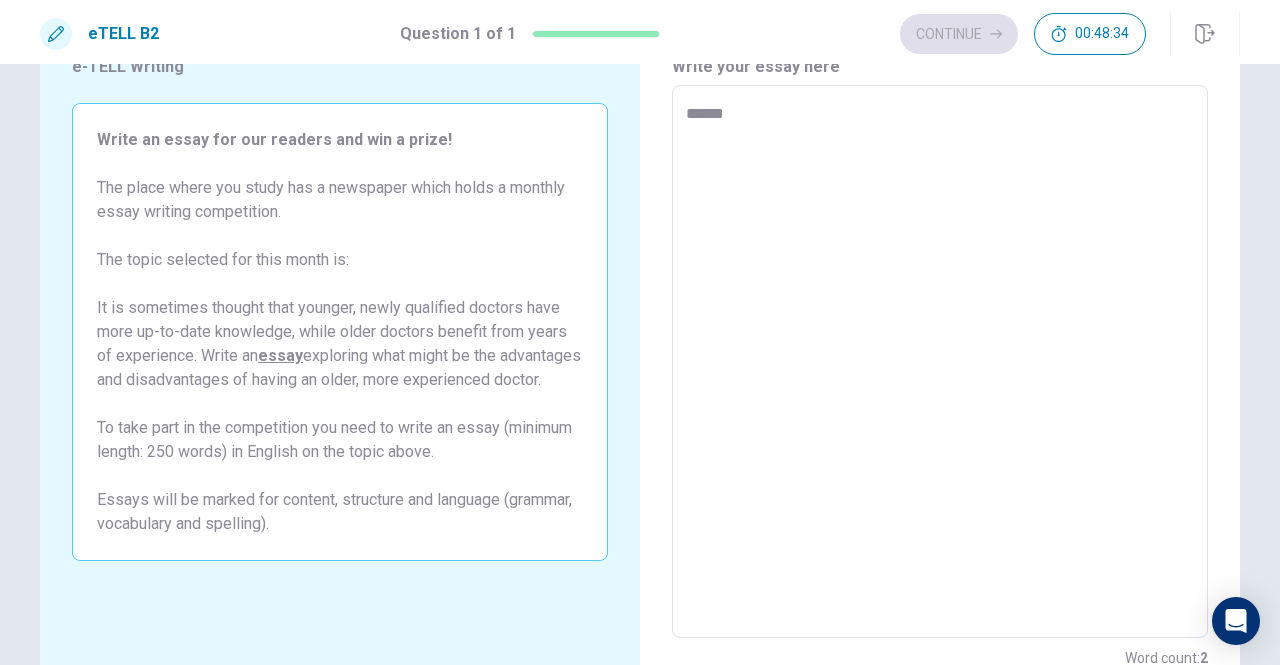 type on "*" 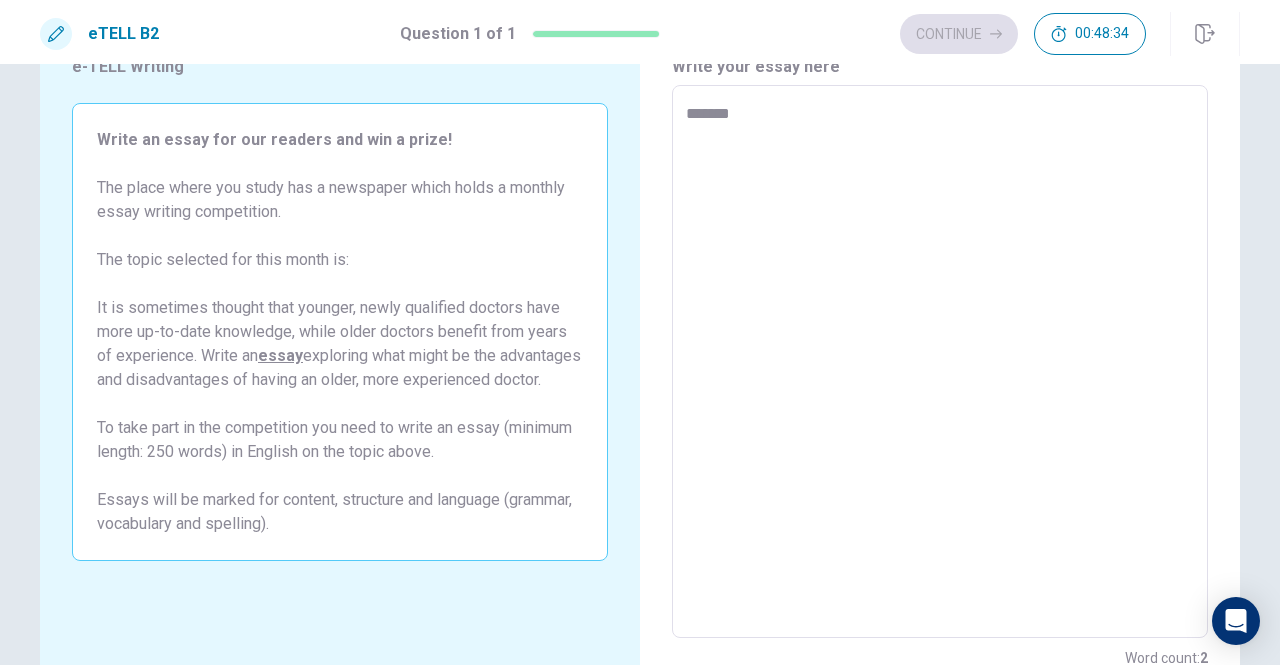 type on "*" 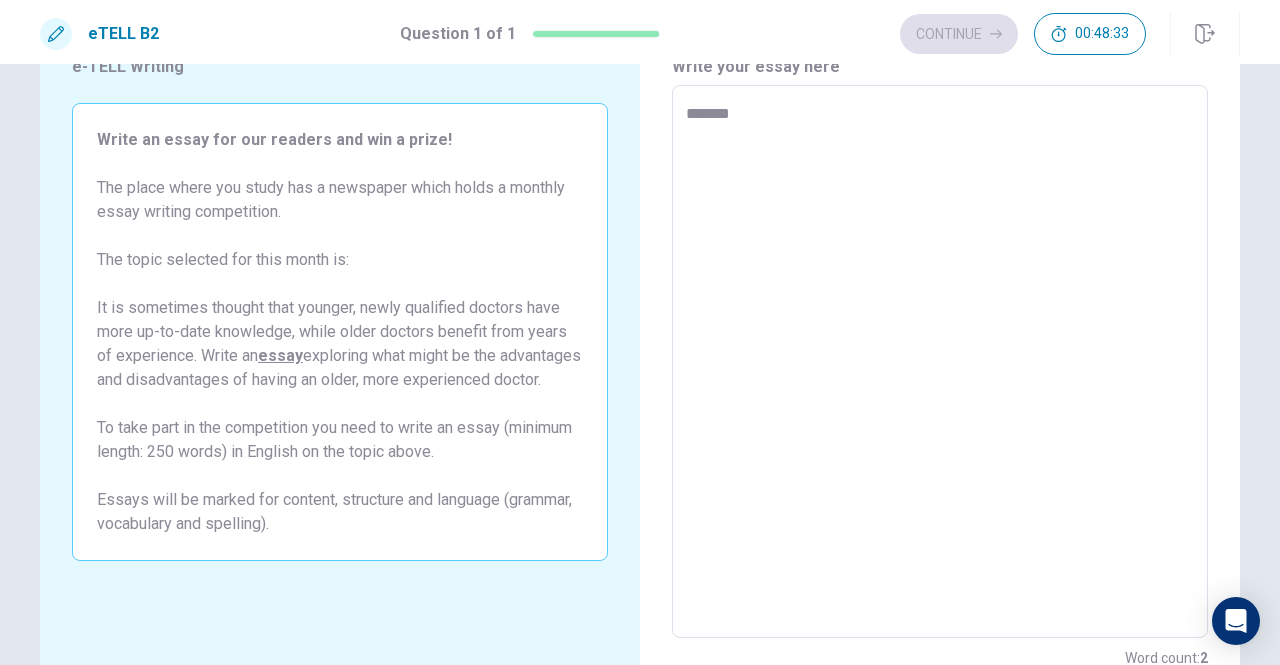 type on "********" 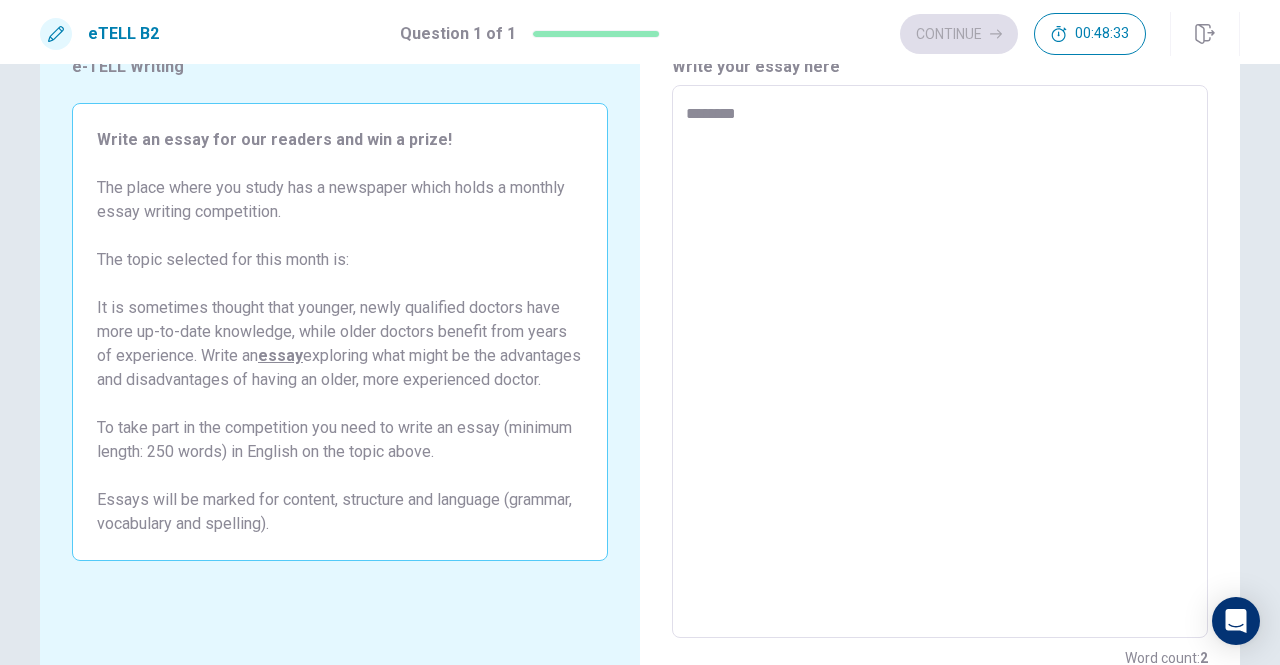 type on "*" 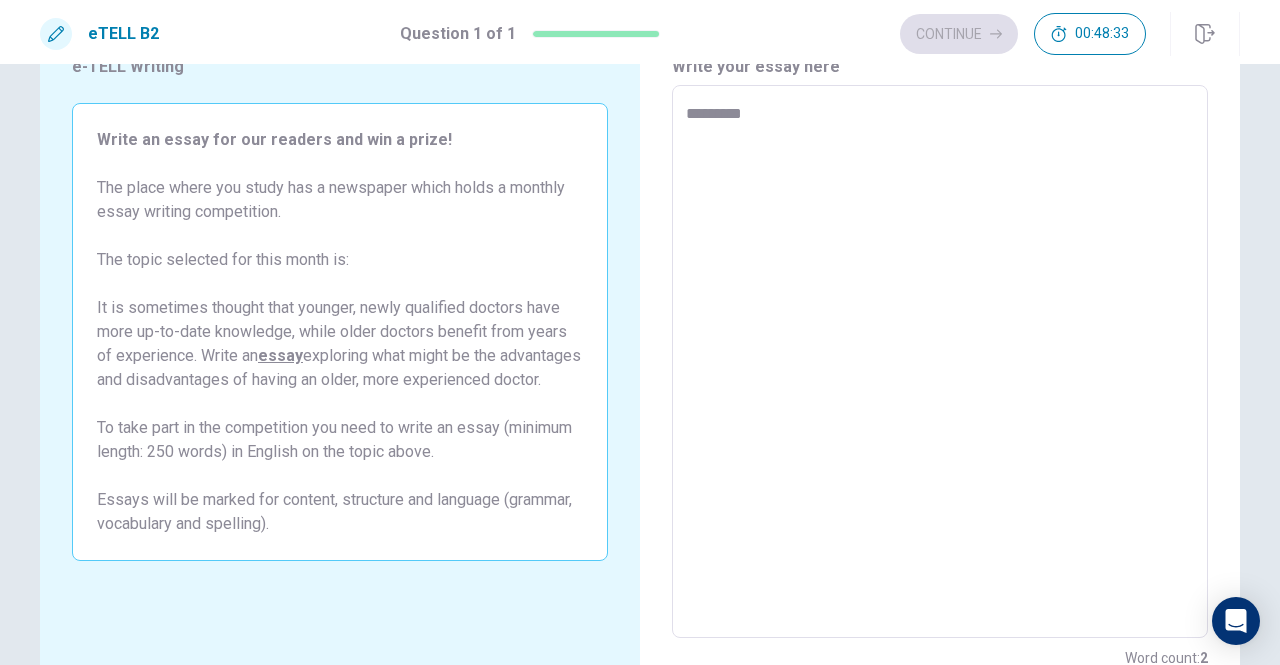 type on "*" 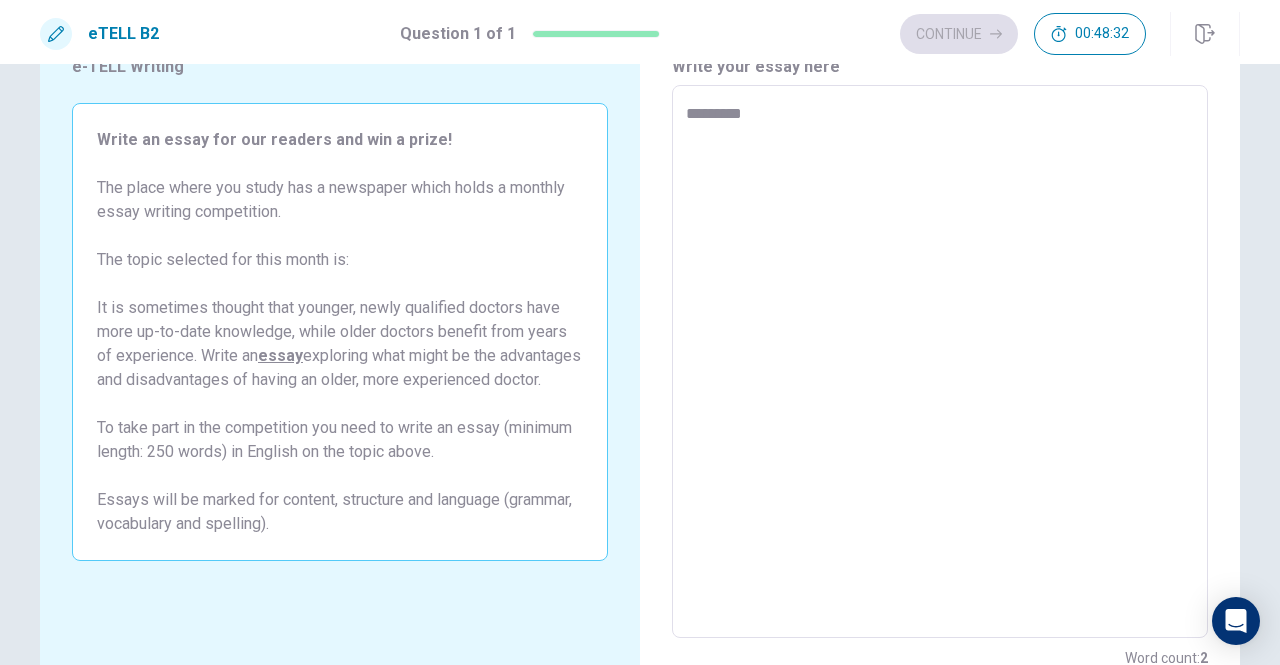 type on "**********" 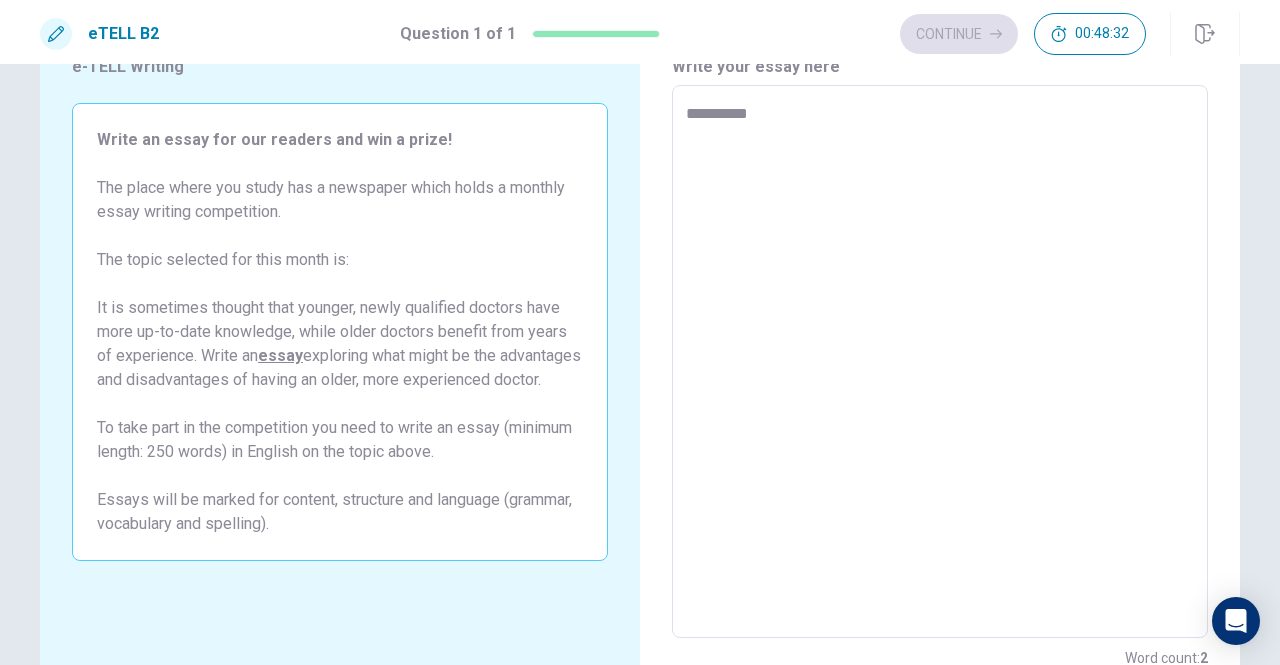 type on "*" 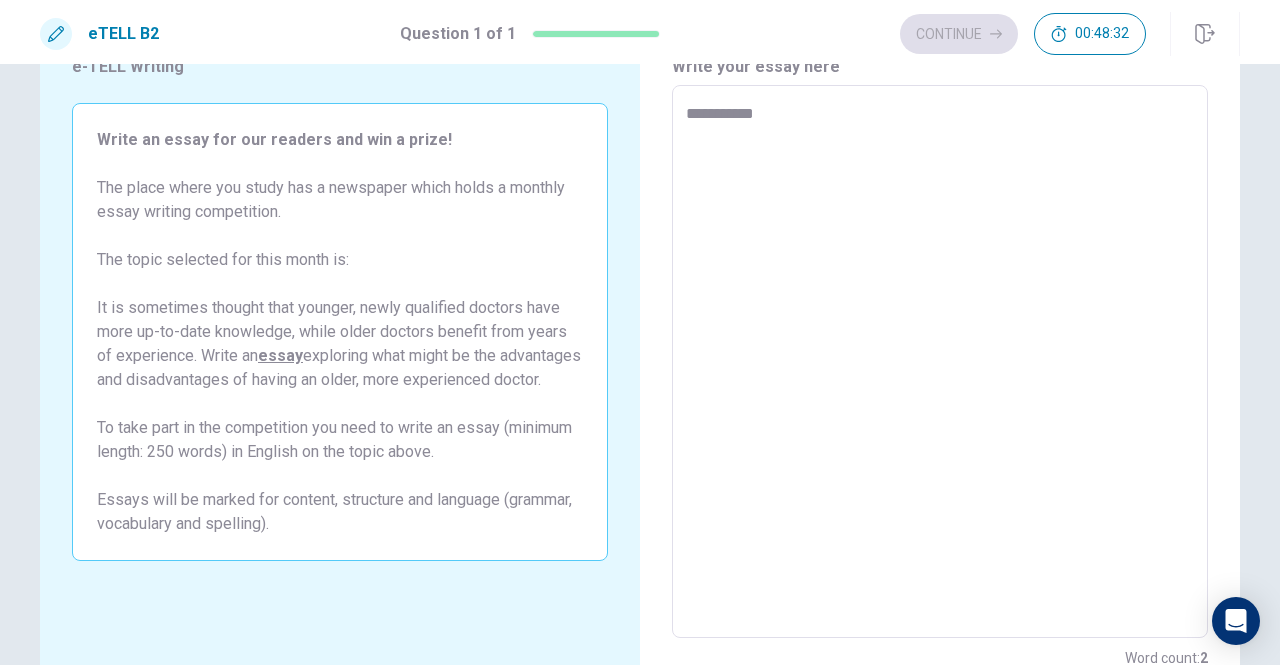 type on "*" 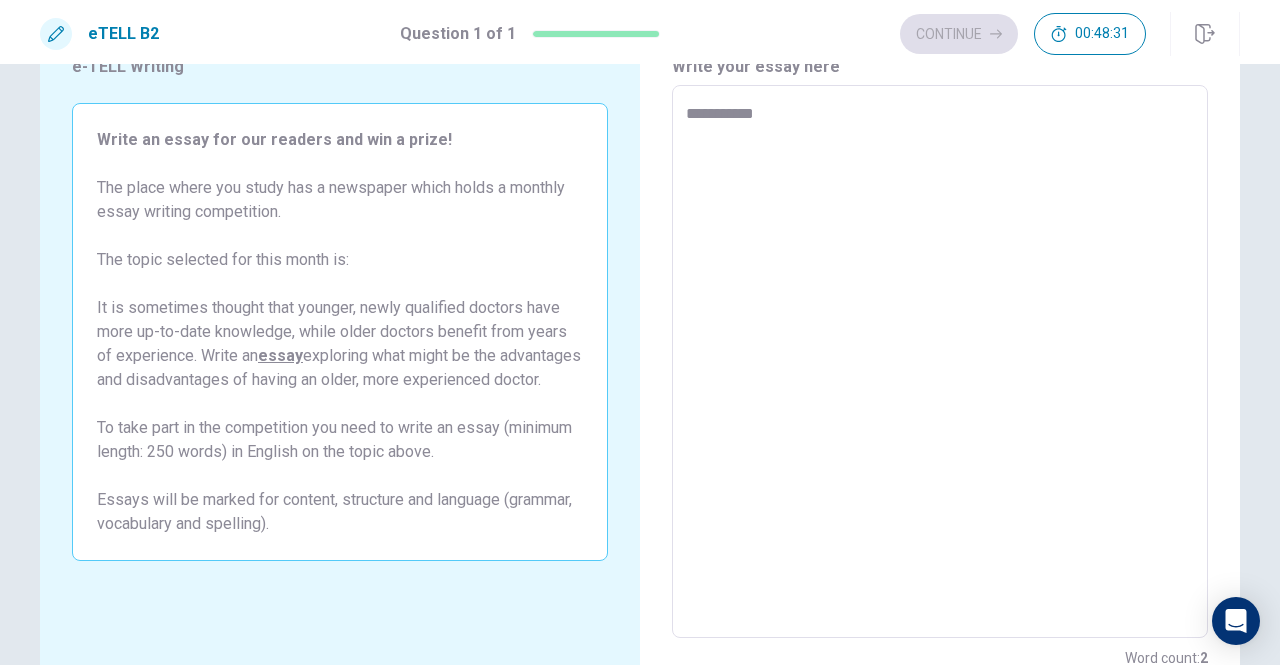 type on "**********" 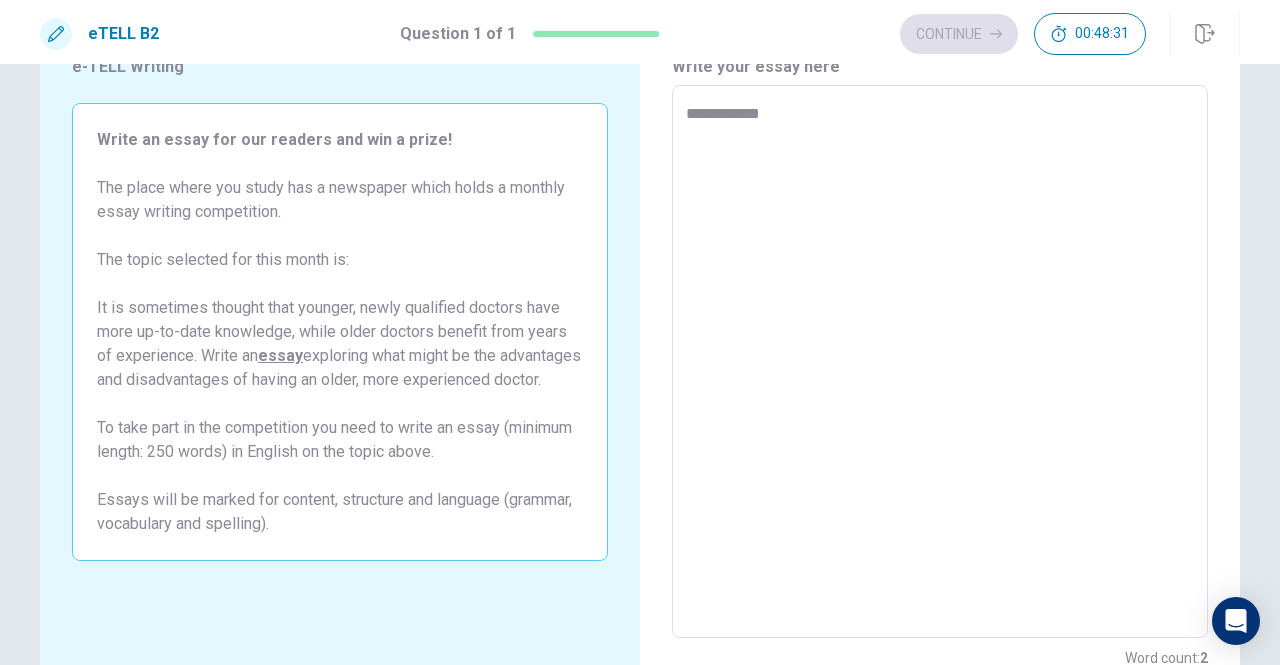 type on "*" 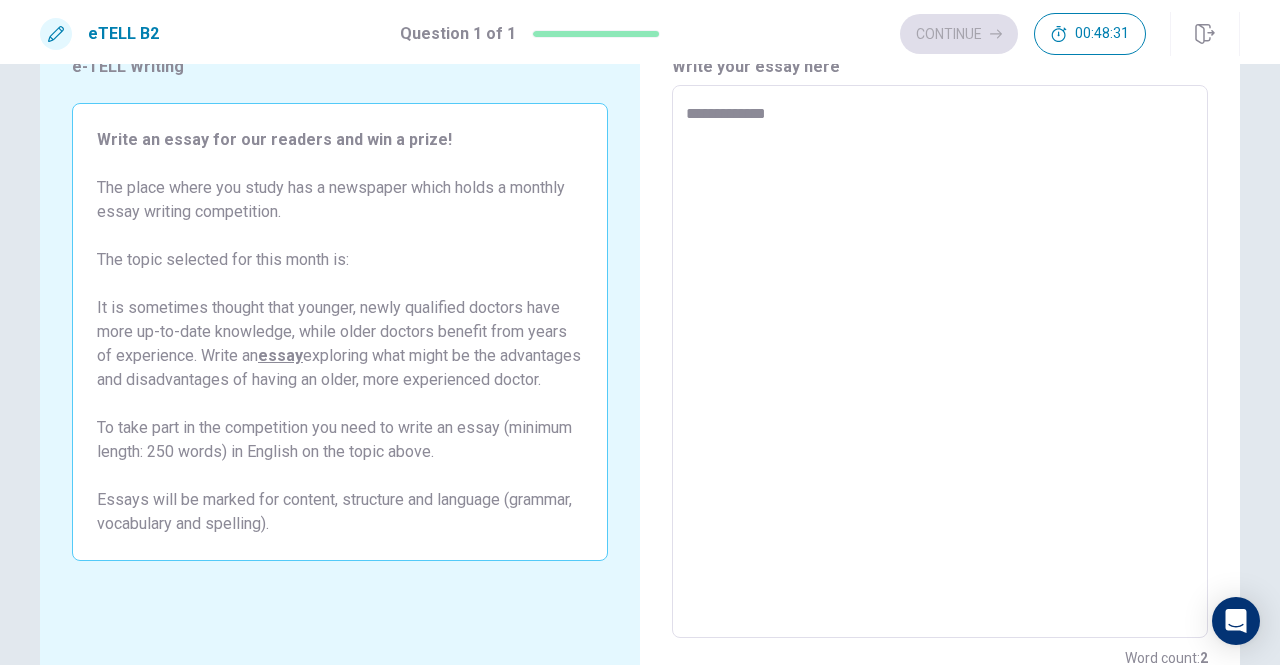 type on "*" 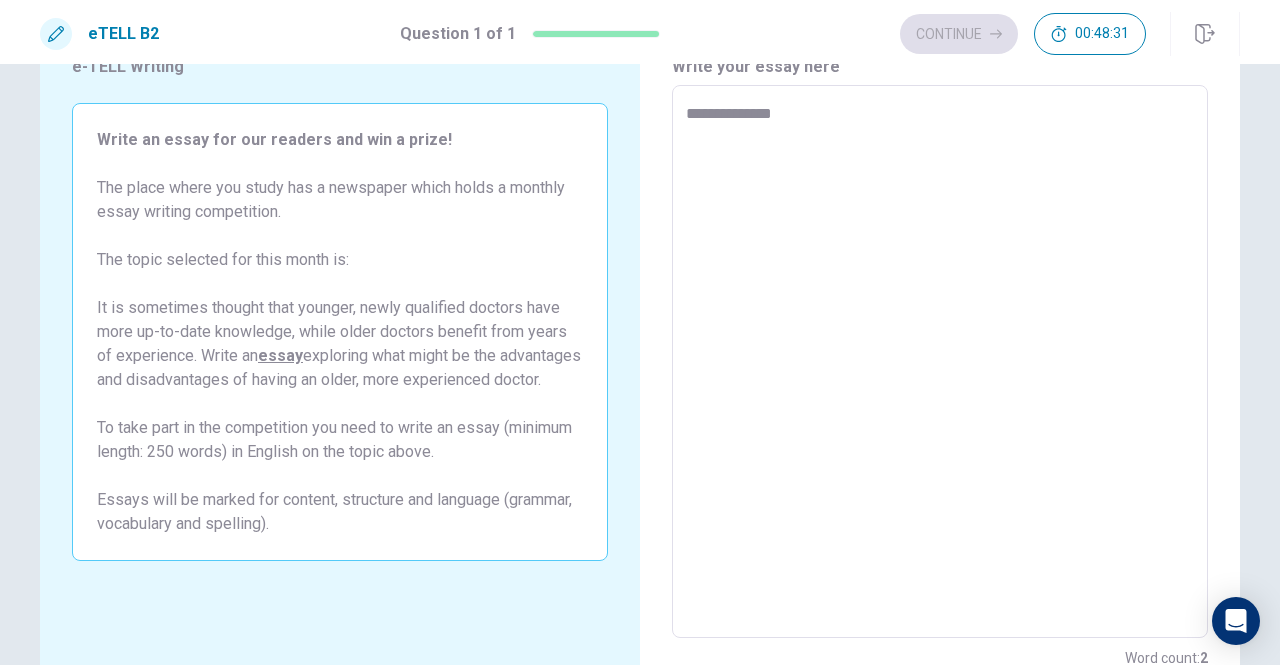 type on "*" 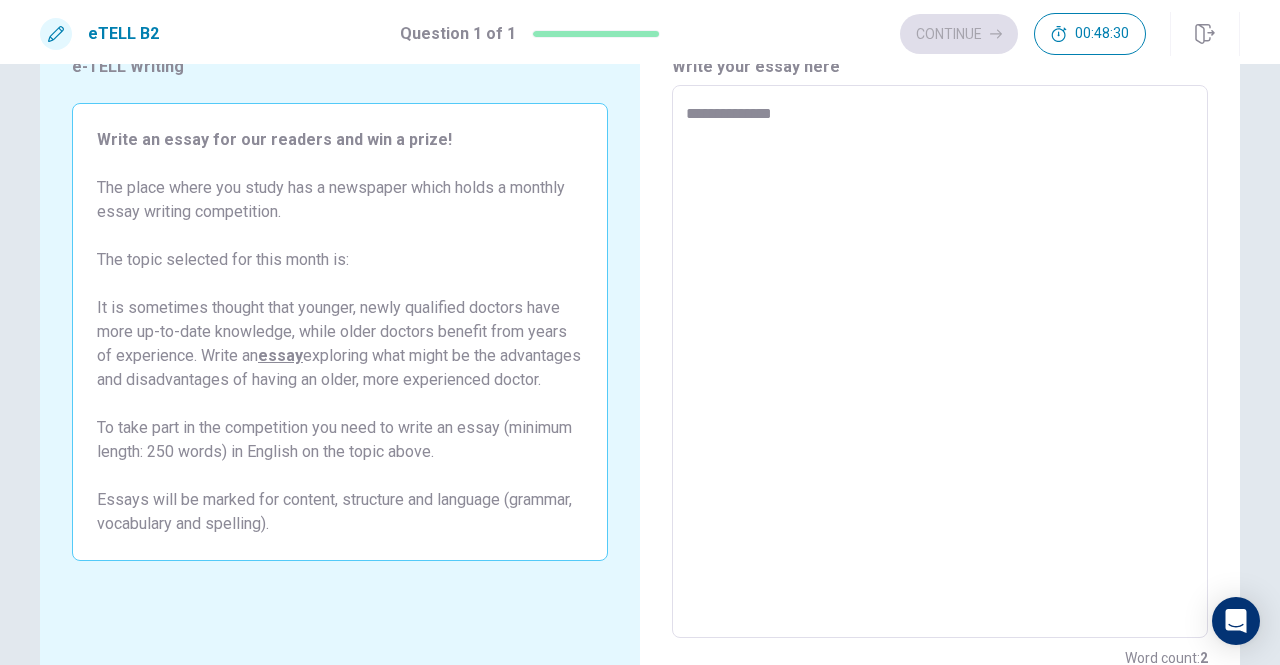 type on "**********" 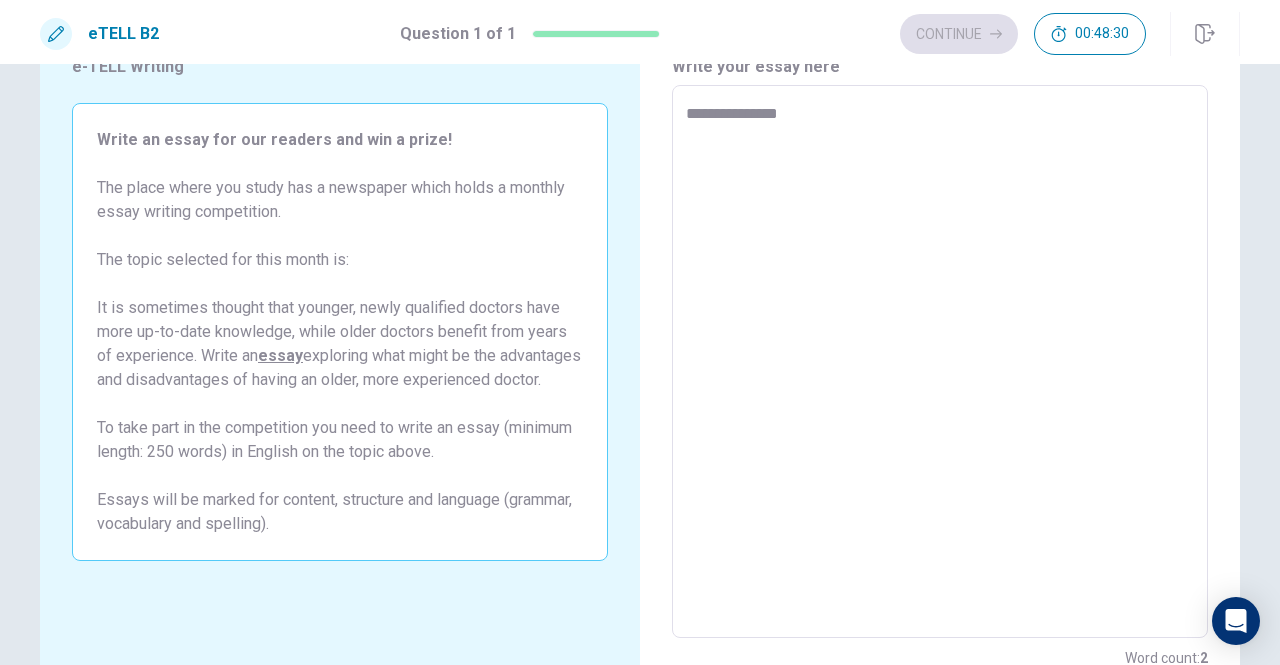 type on "*" 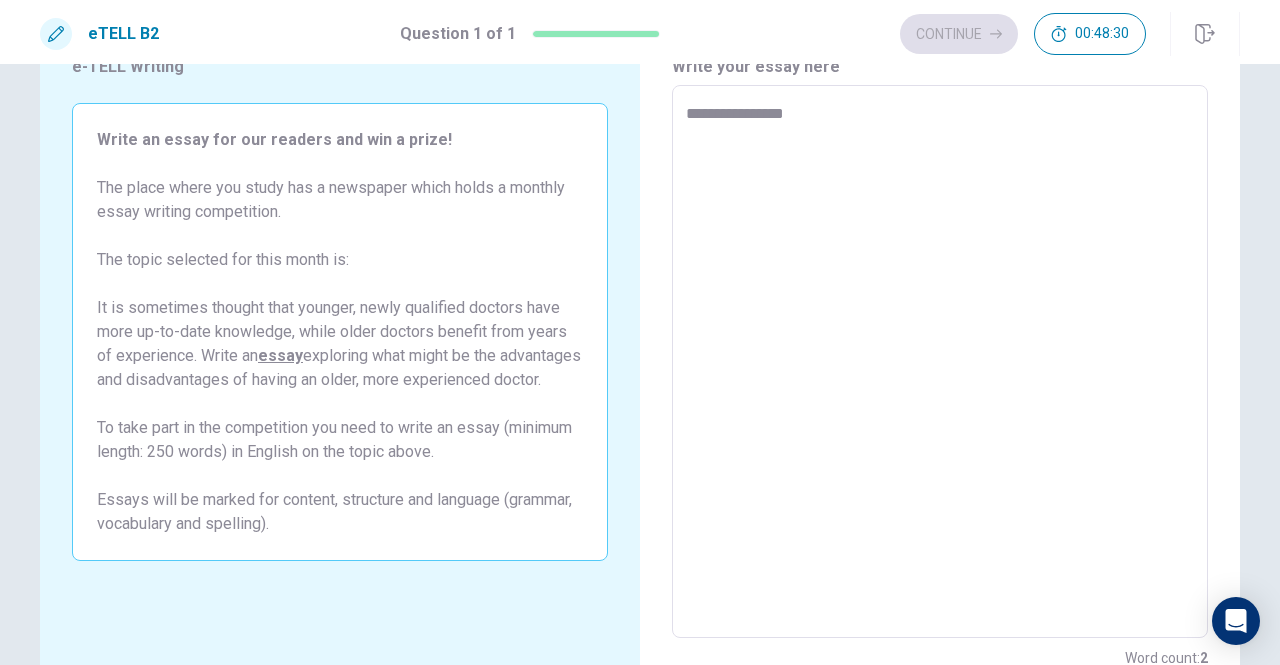type on "*" 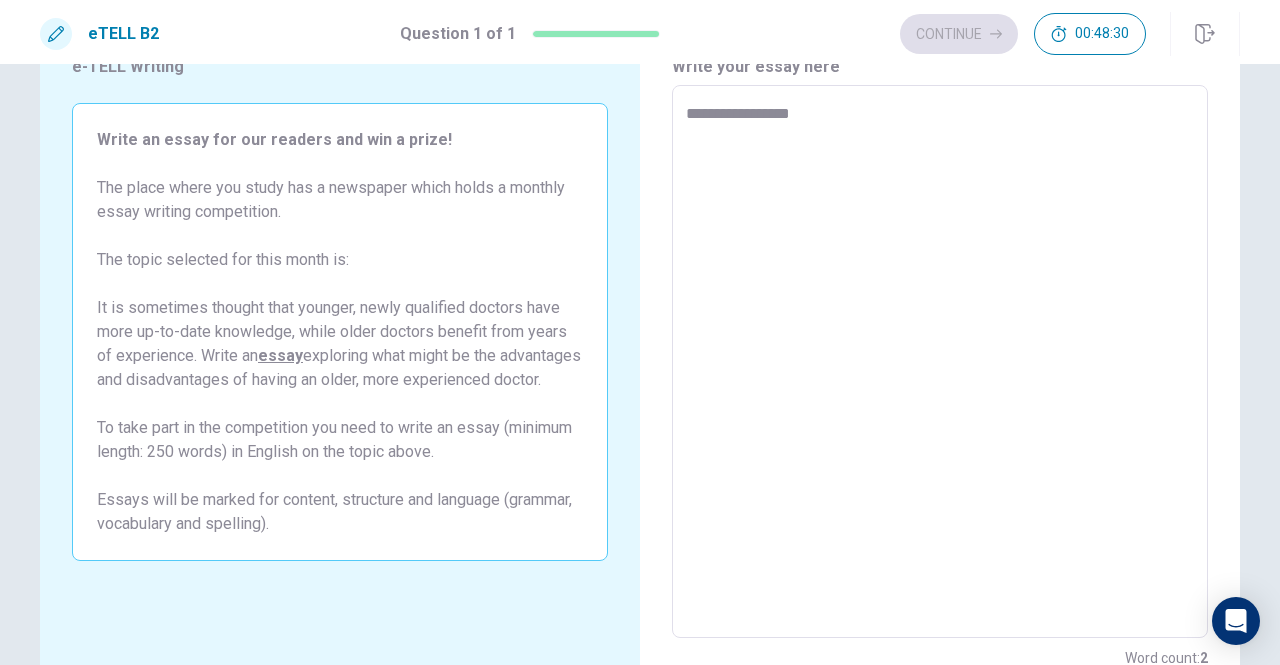 type on "*" 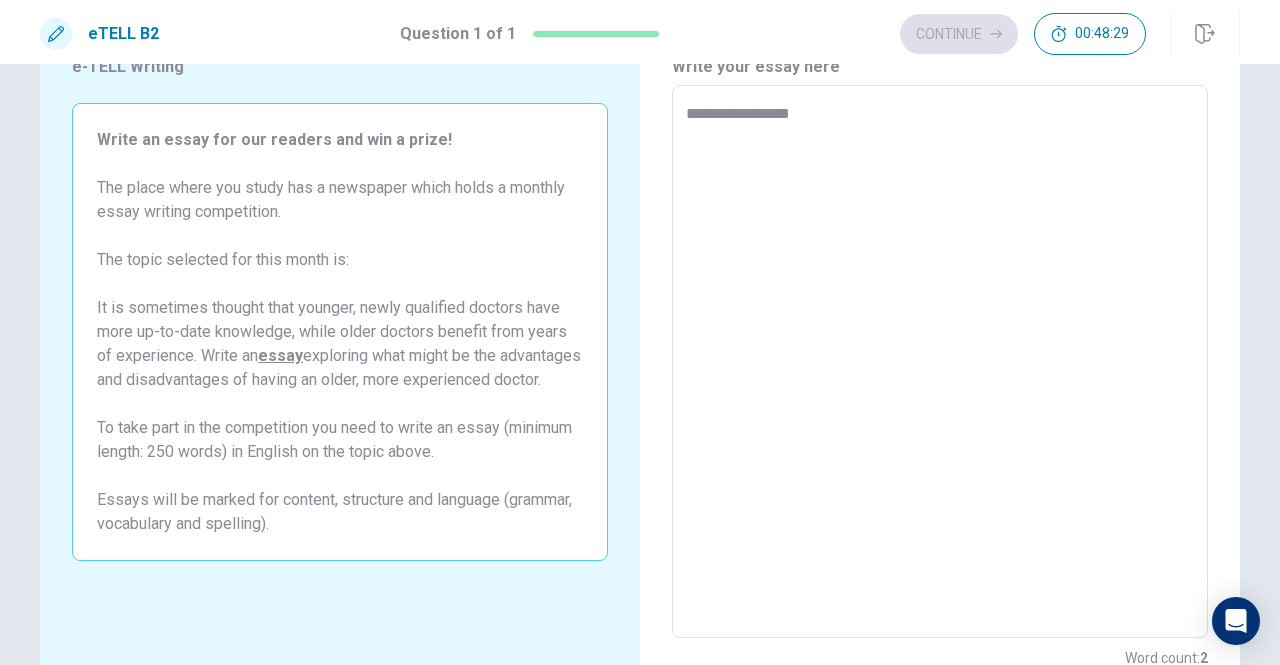 type on "**********" 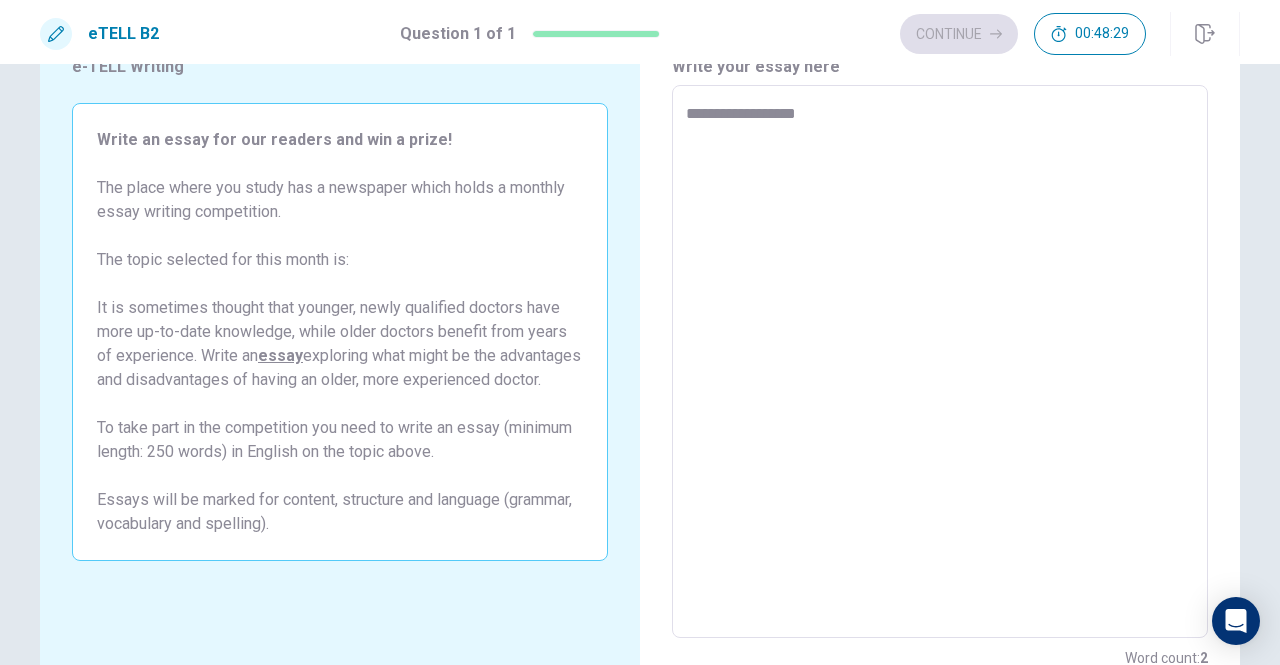 type on "*" 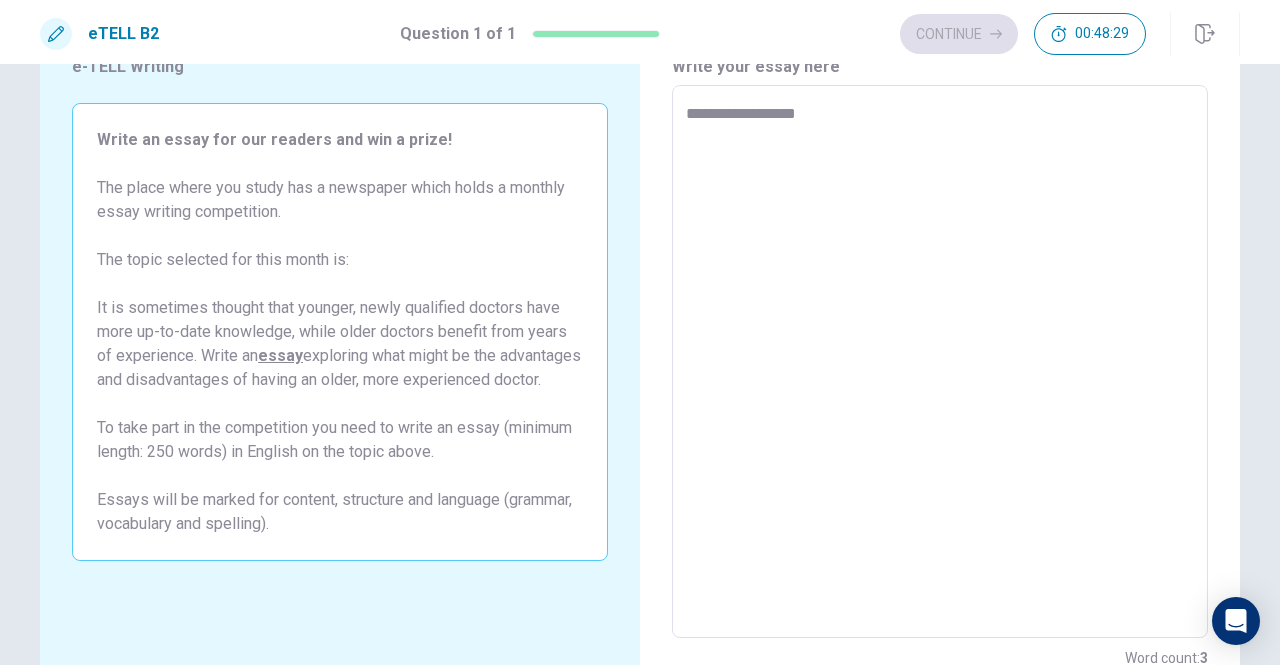 type on "**********" 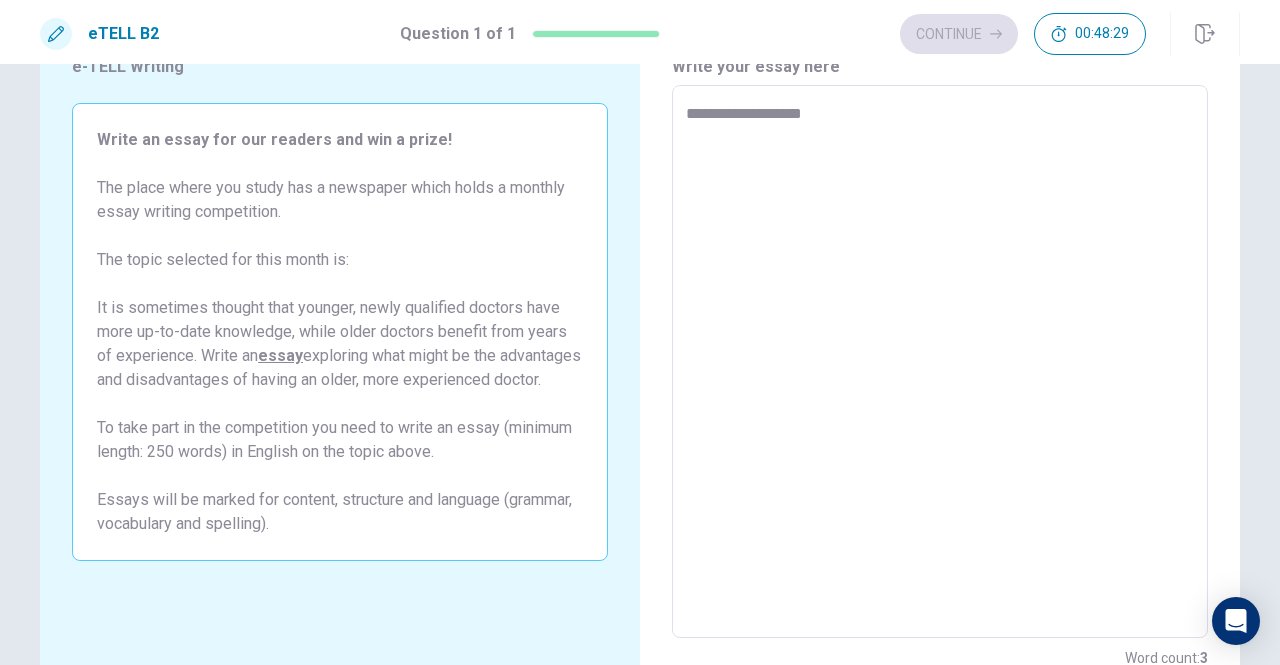 type on "*" 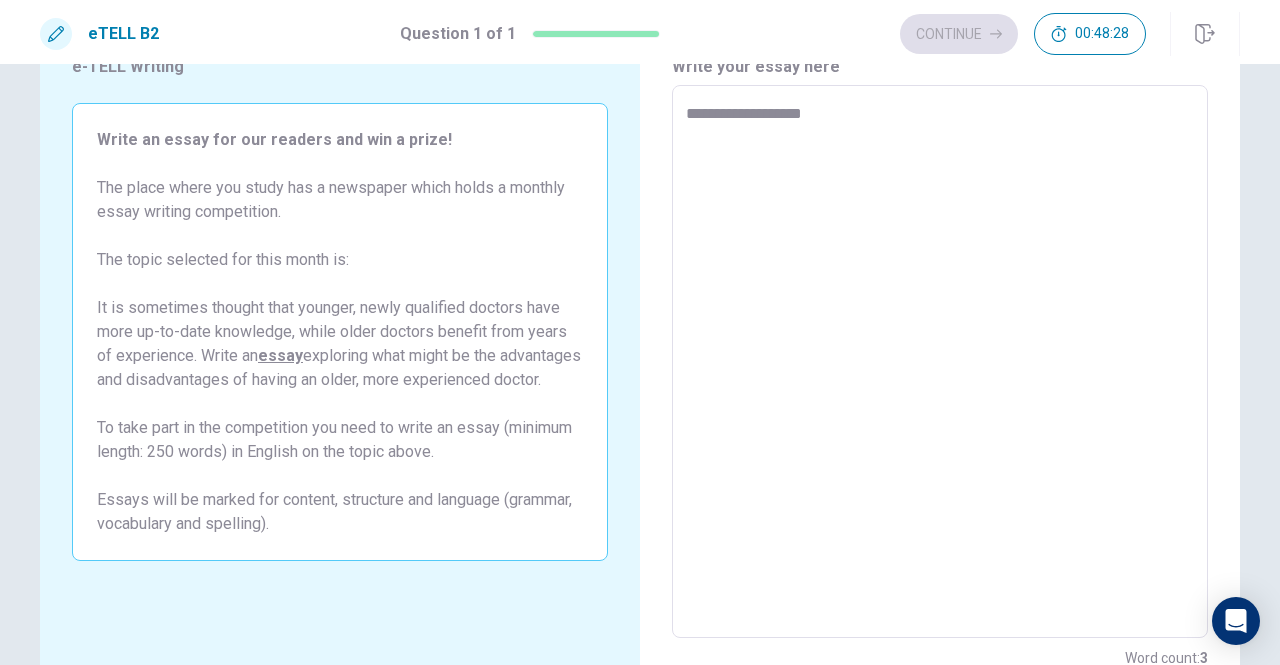 type on "**********" 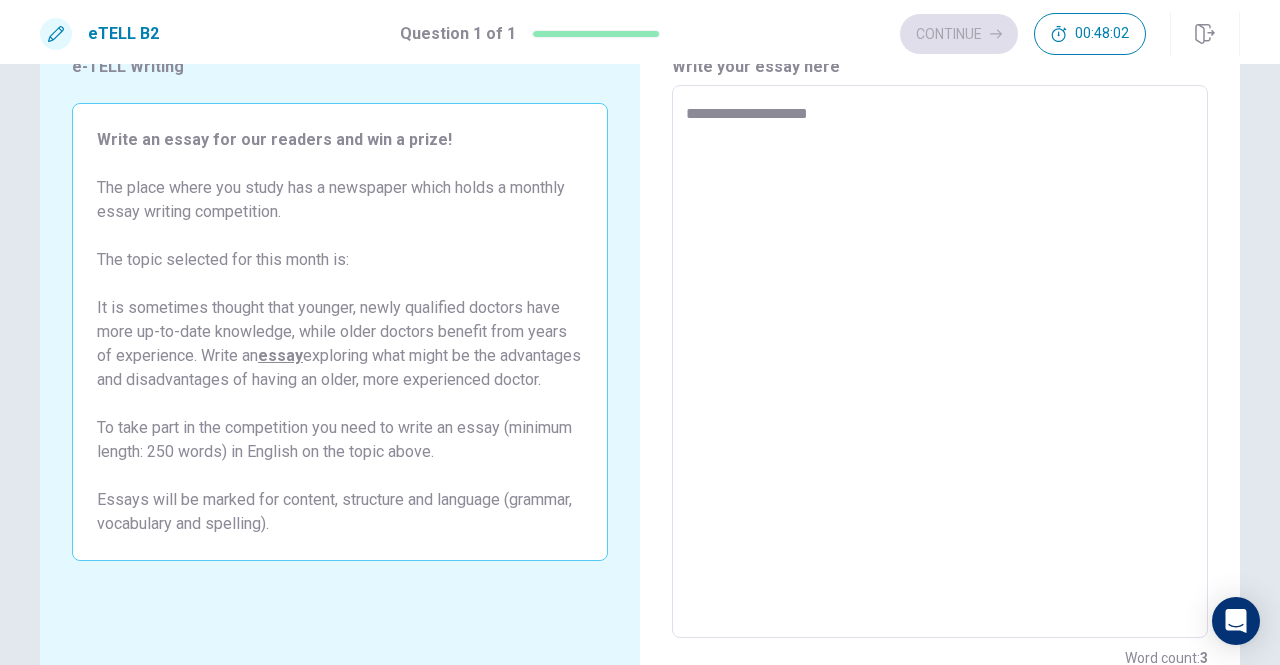 type on "*" 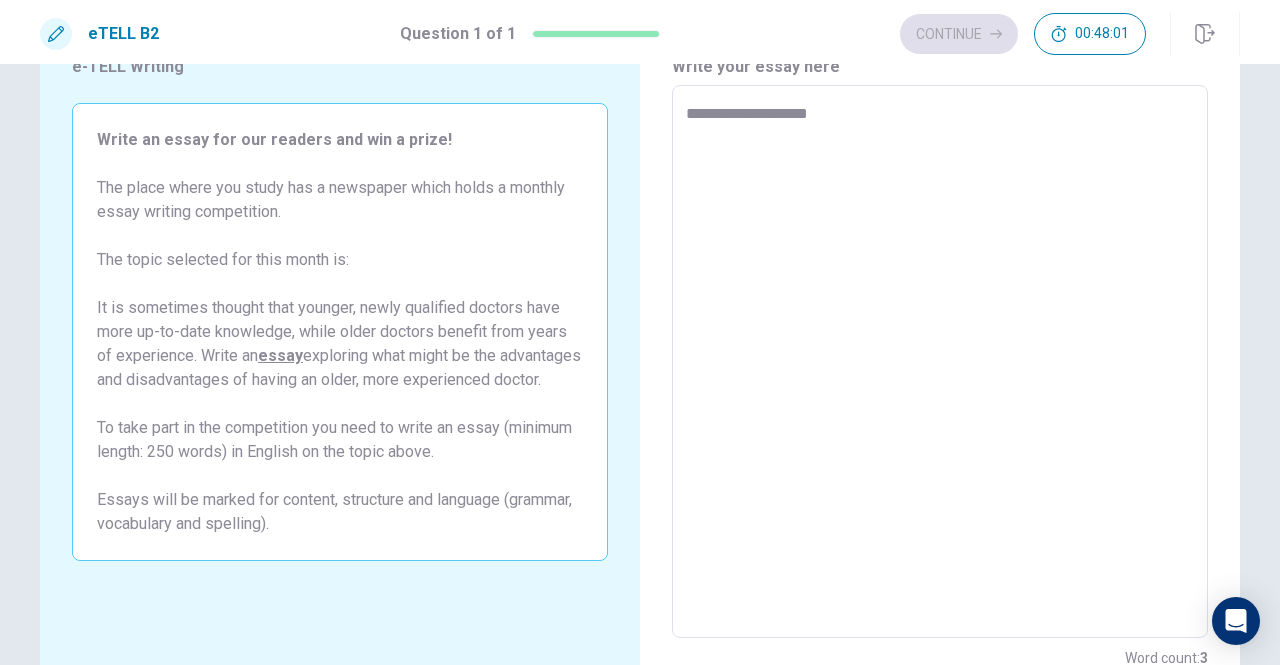 type on "**********" 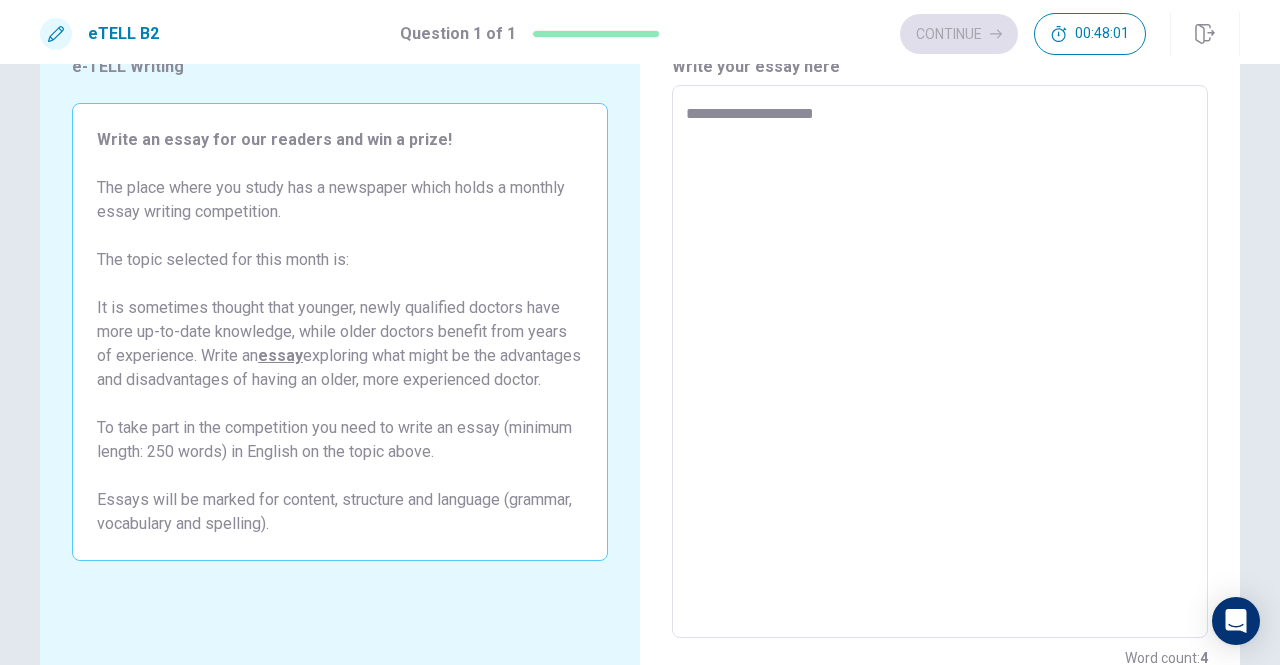type on "*" 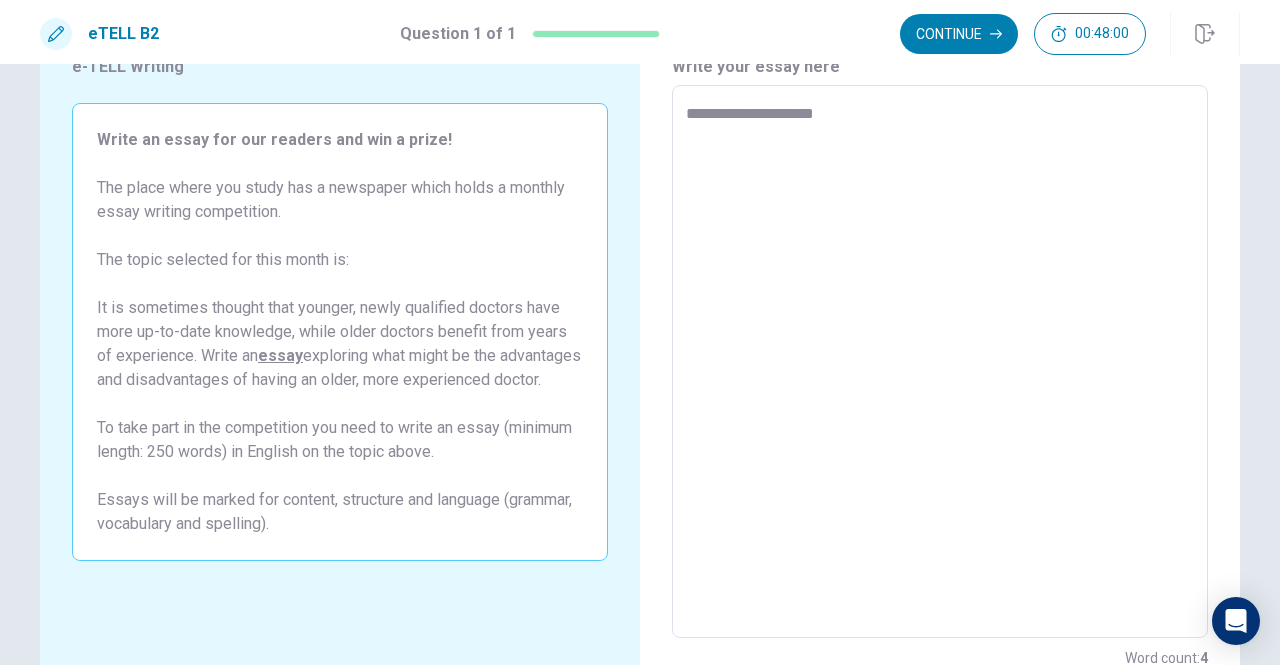 type on "**********" 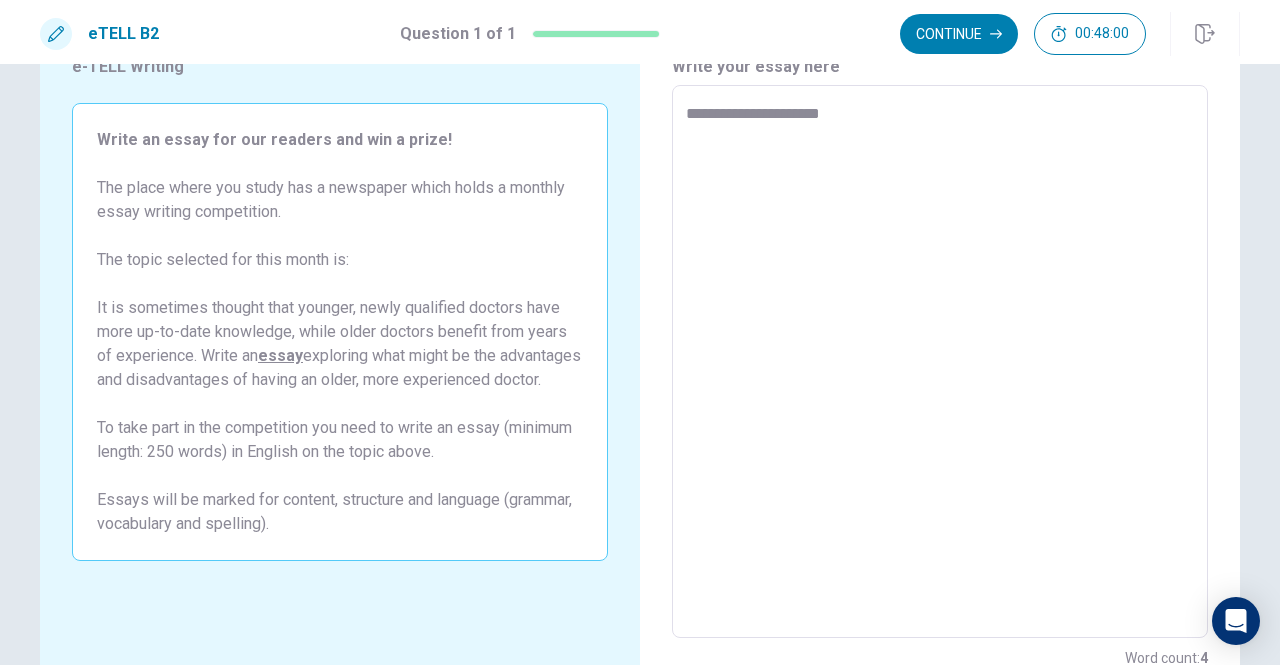 type on "*" 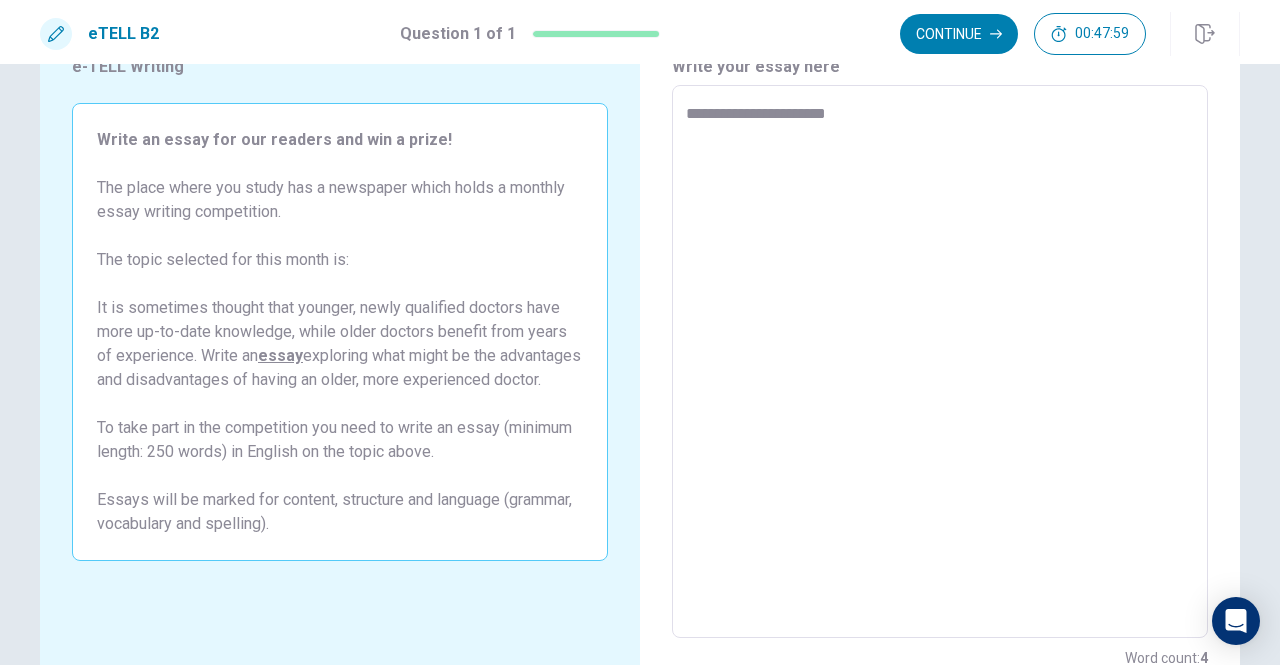 type on "*" 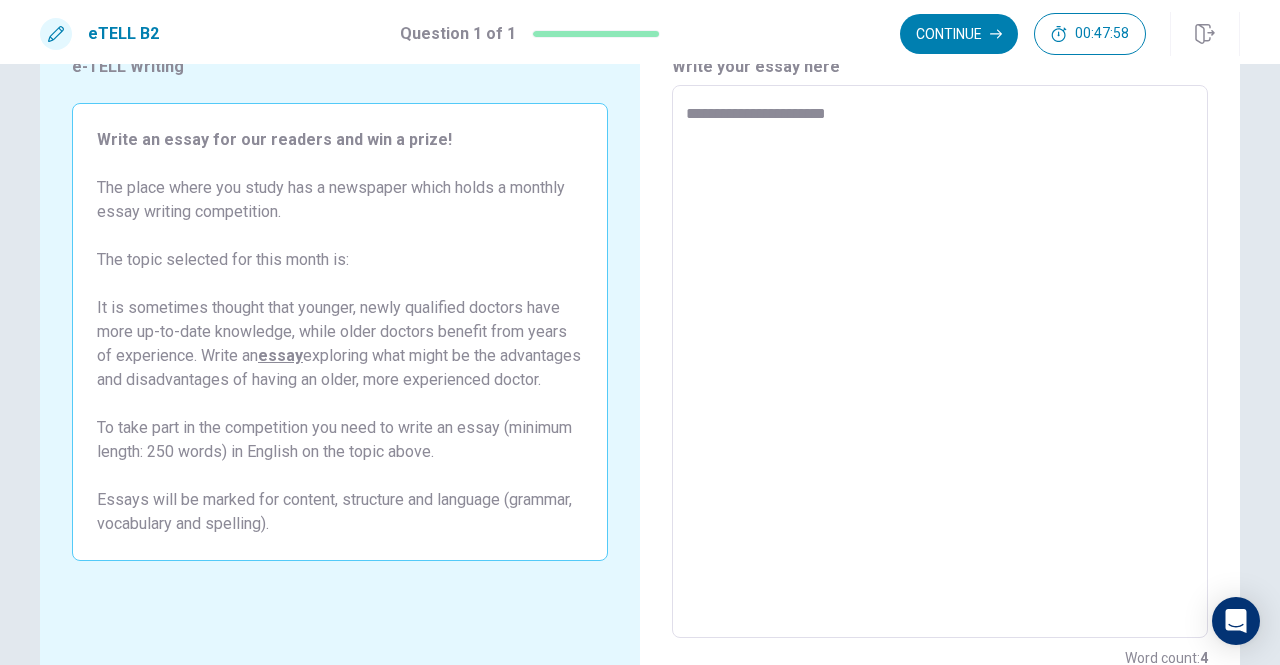 type on "**********" 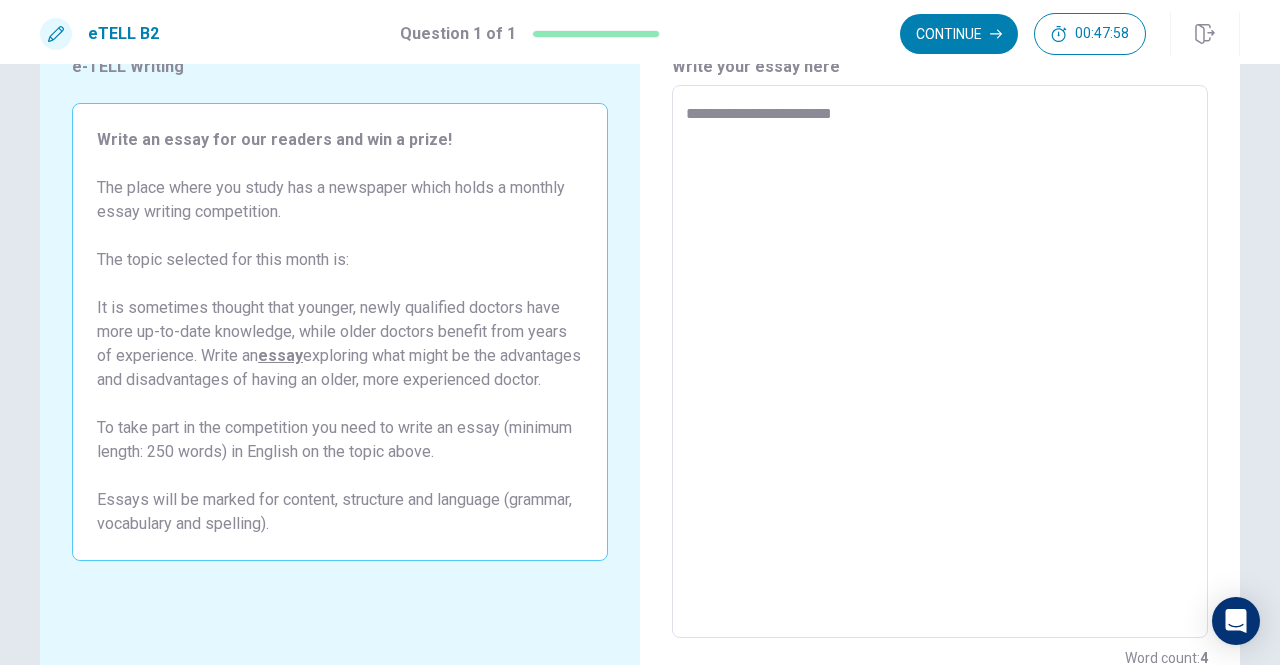 type on "*" 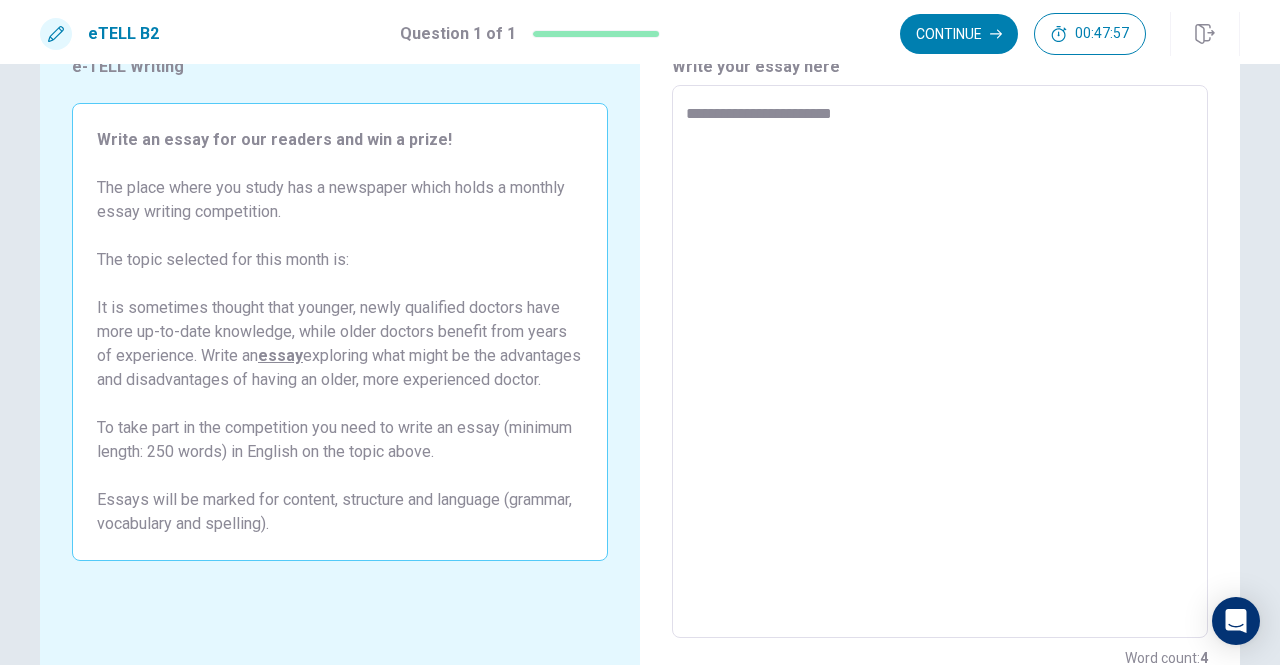 type on "**********" 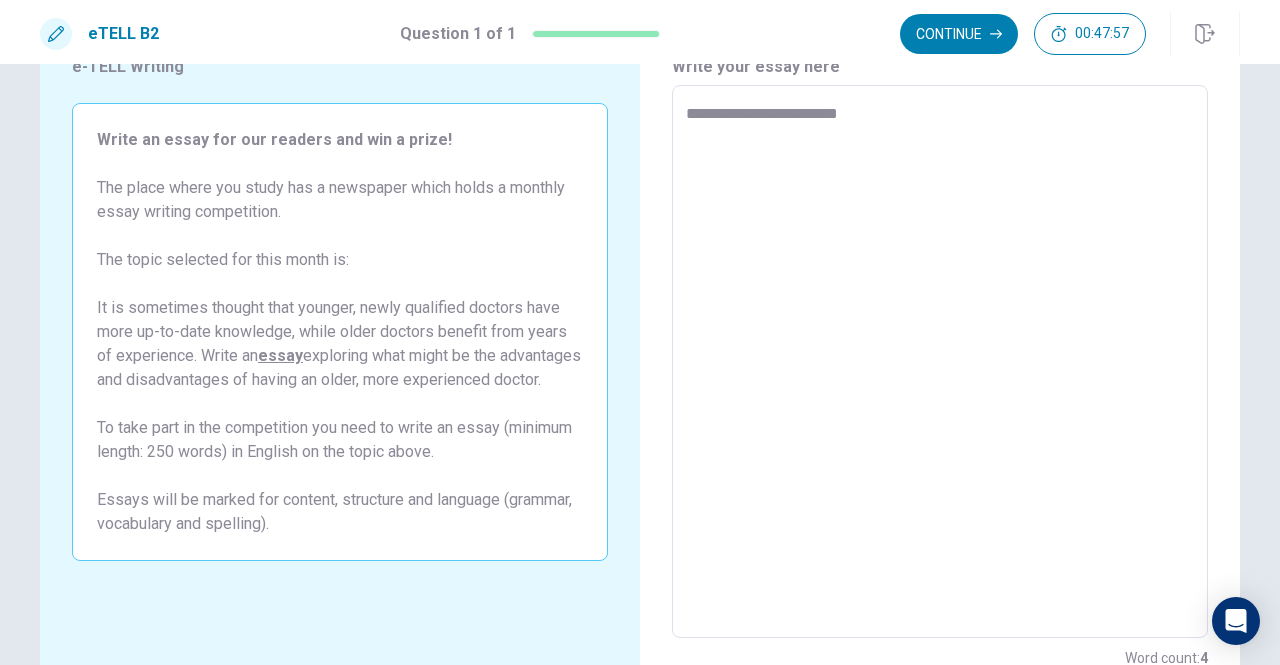 type on "*" 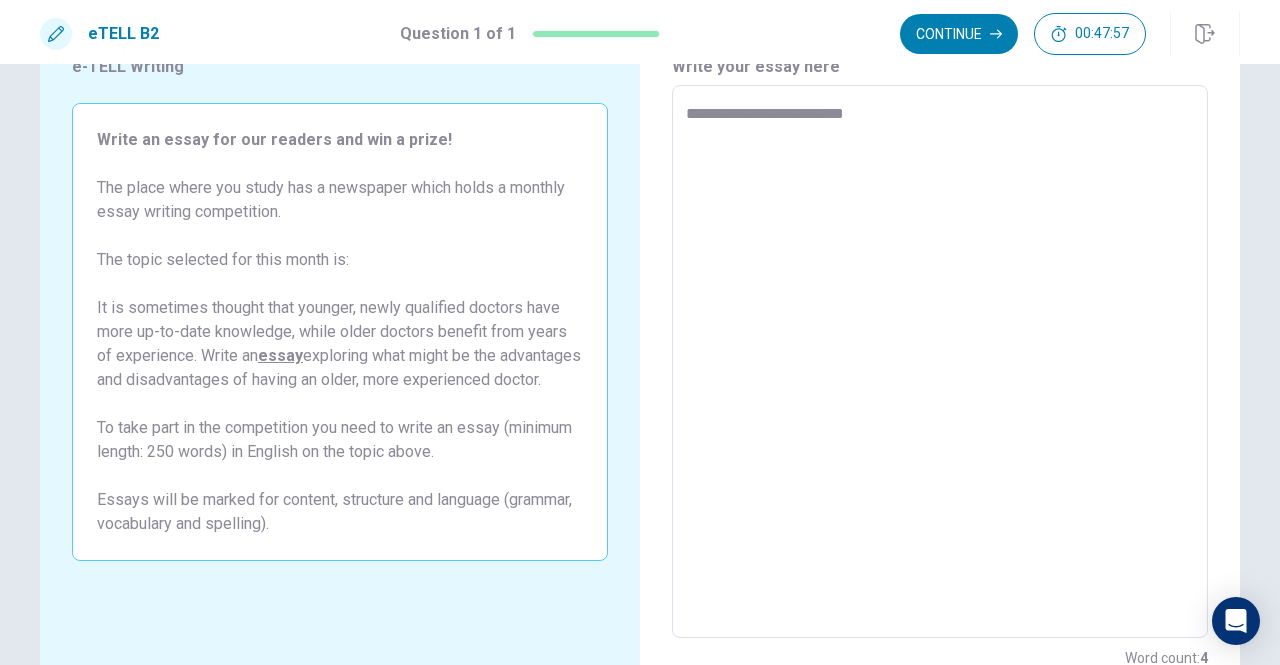 type on "*" 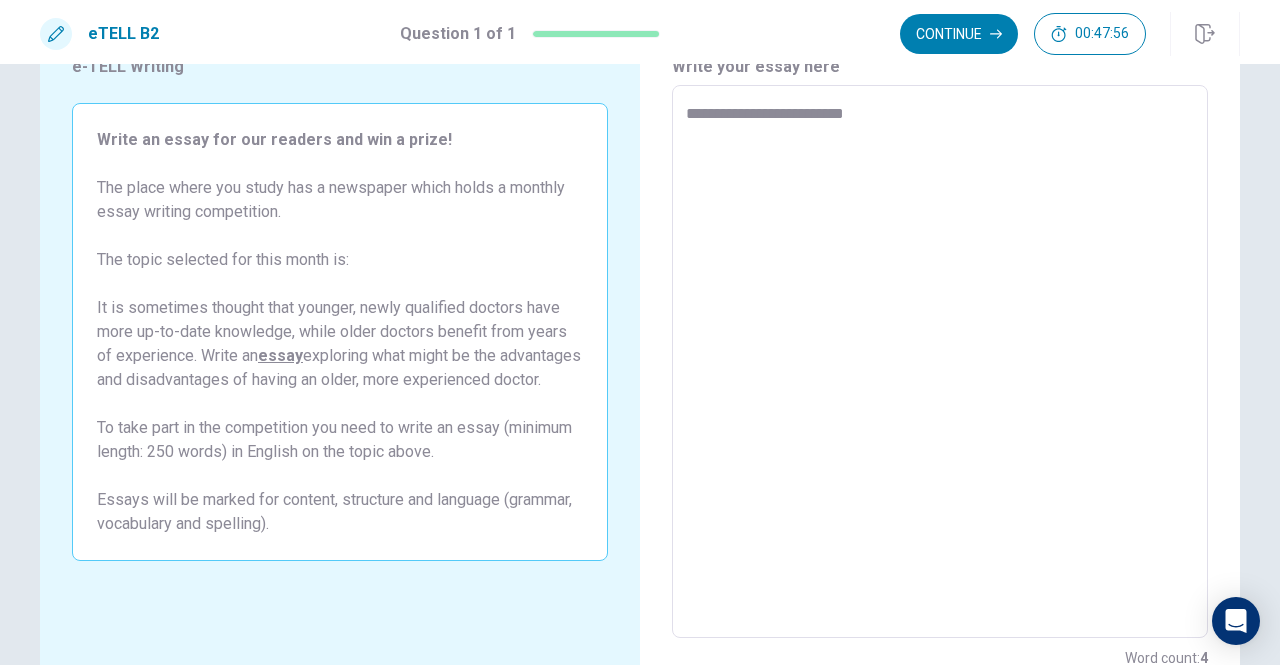 type on "**********" 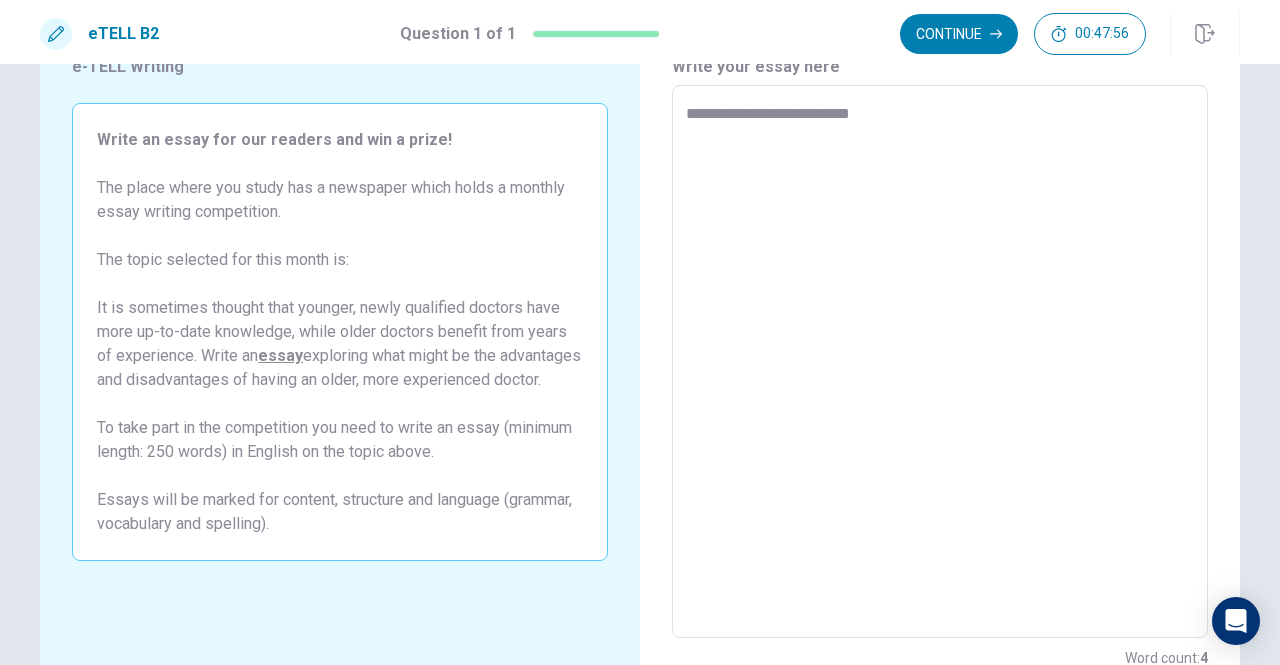 type on "*" 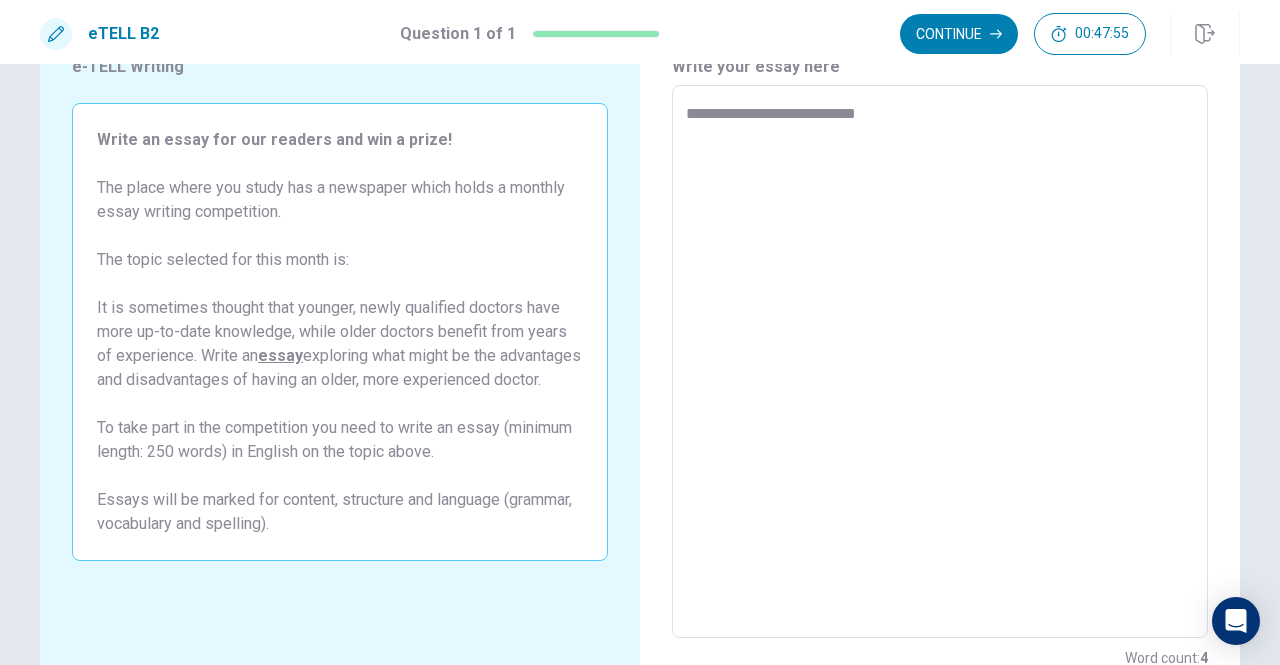 type on "*" 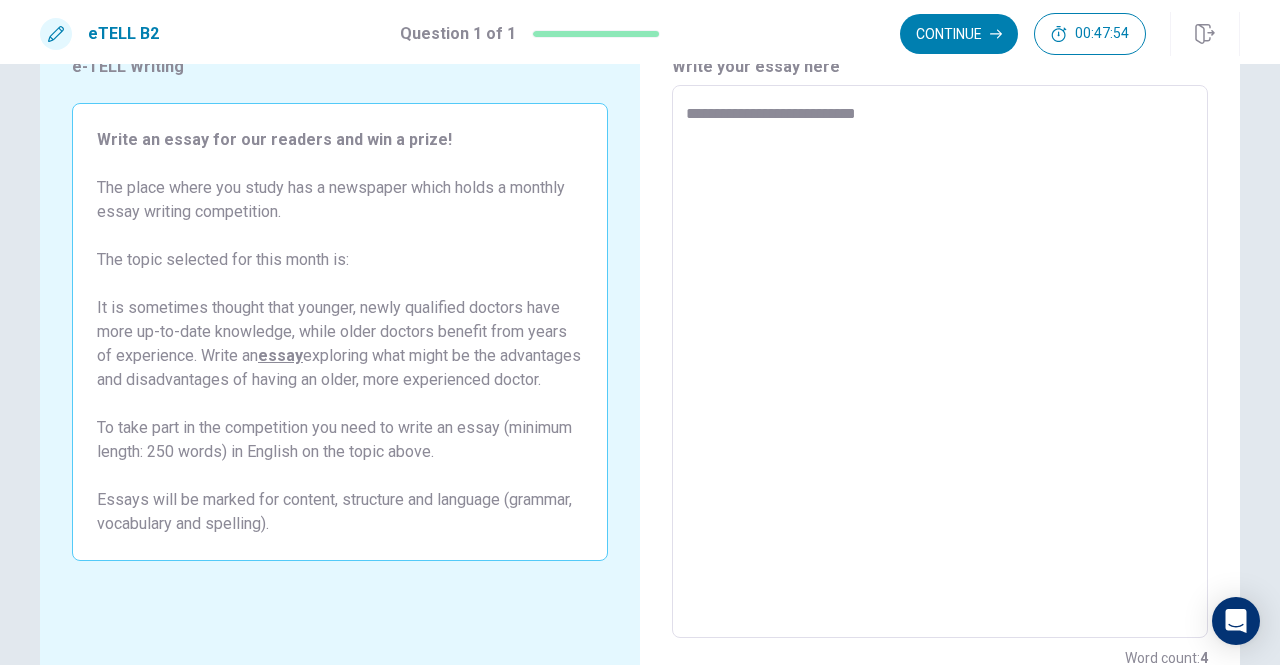 type on "**********" 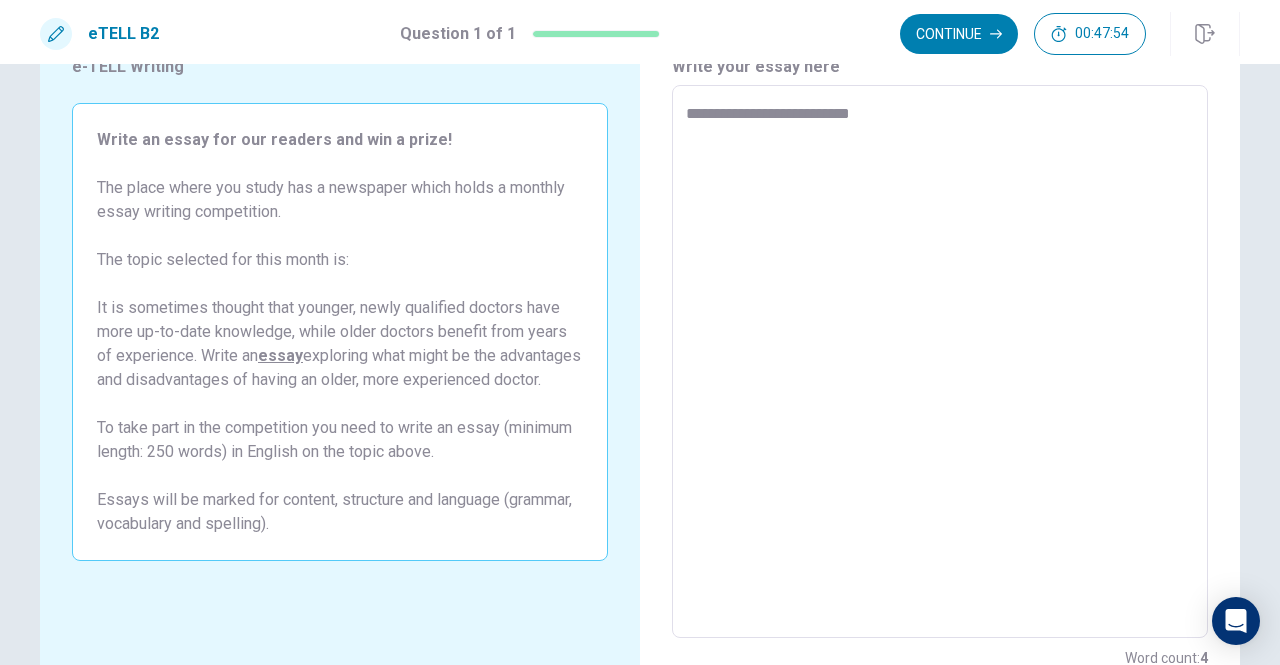 type on "*" 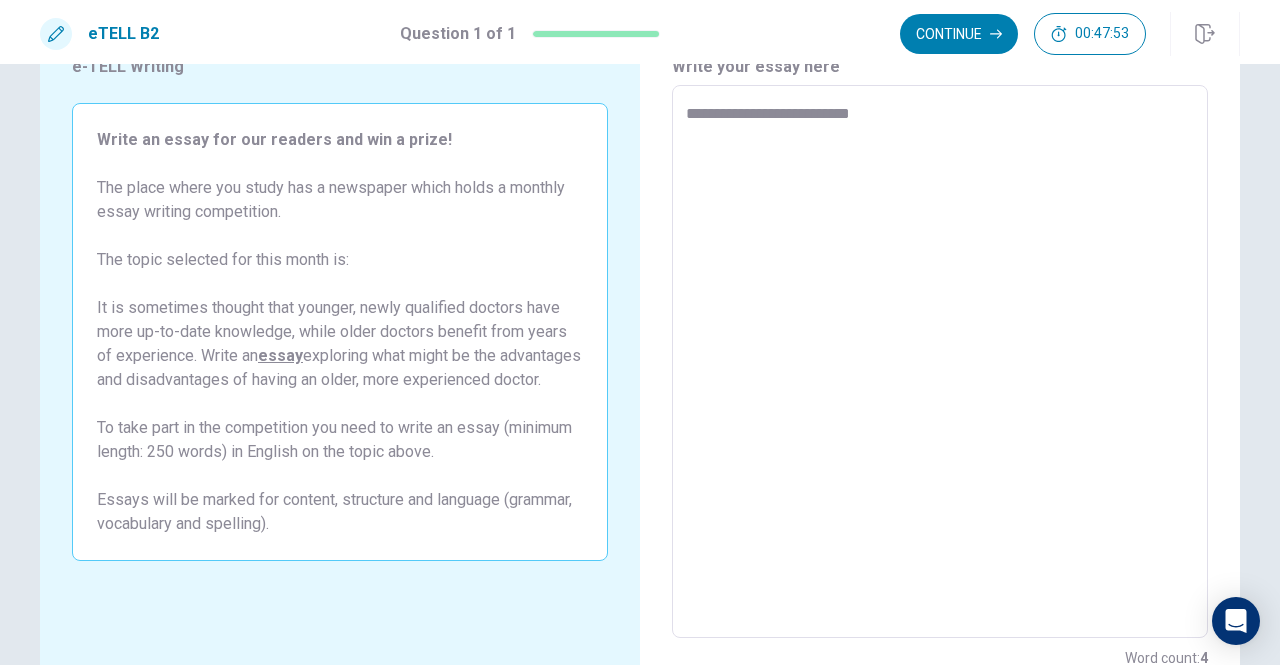 type on "**********" 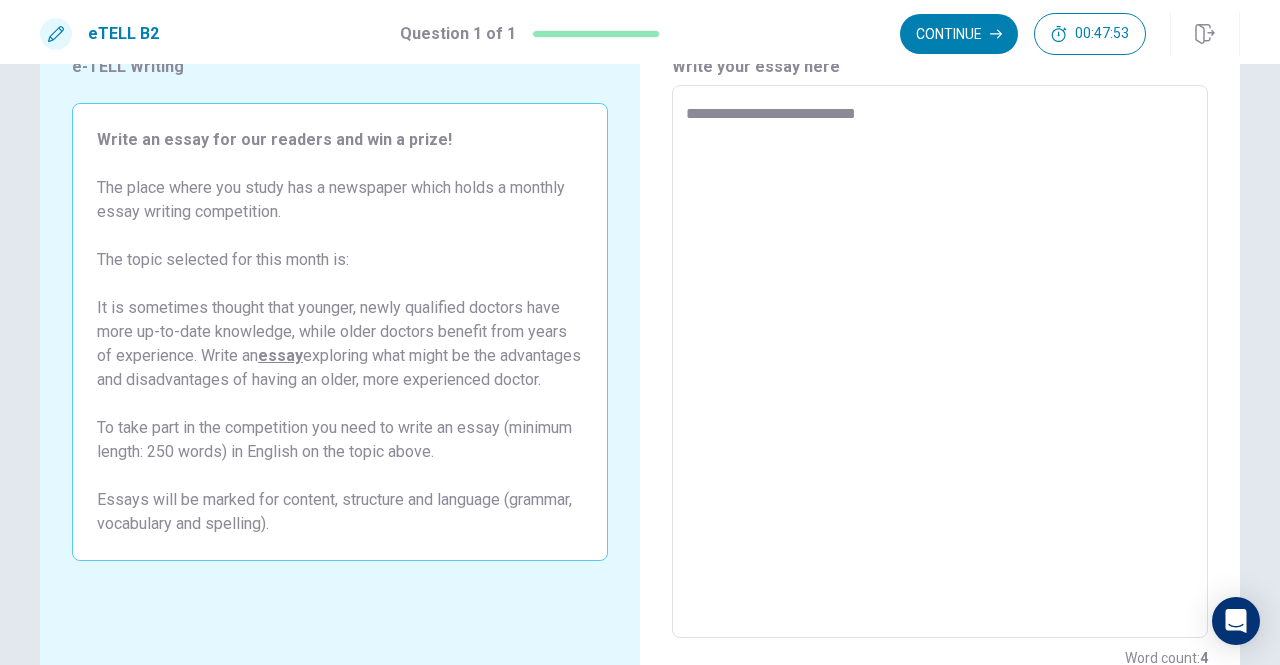 type on "*" 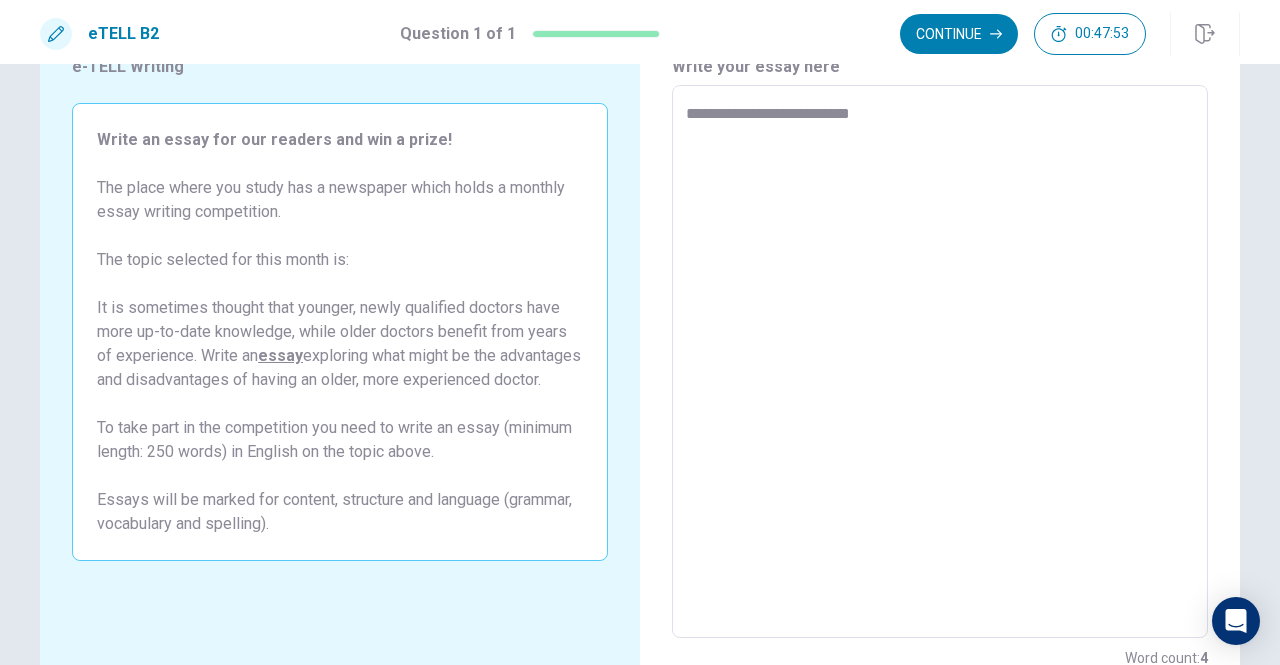 type on "*" 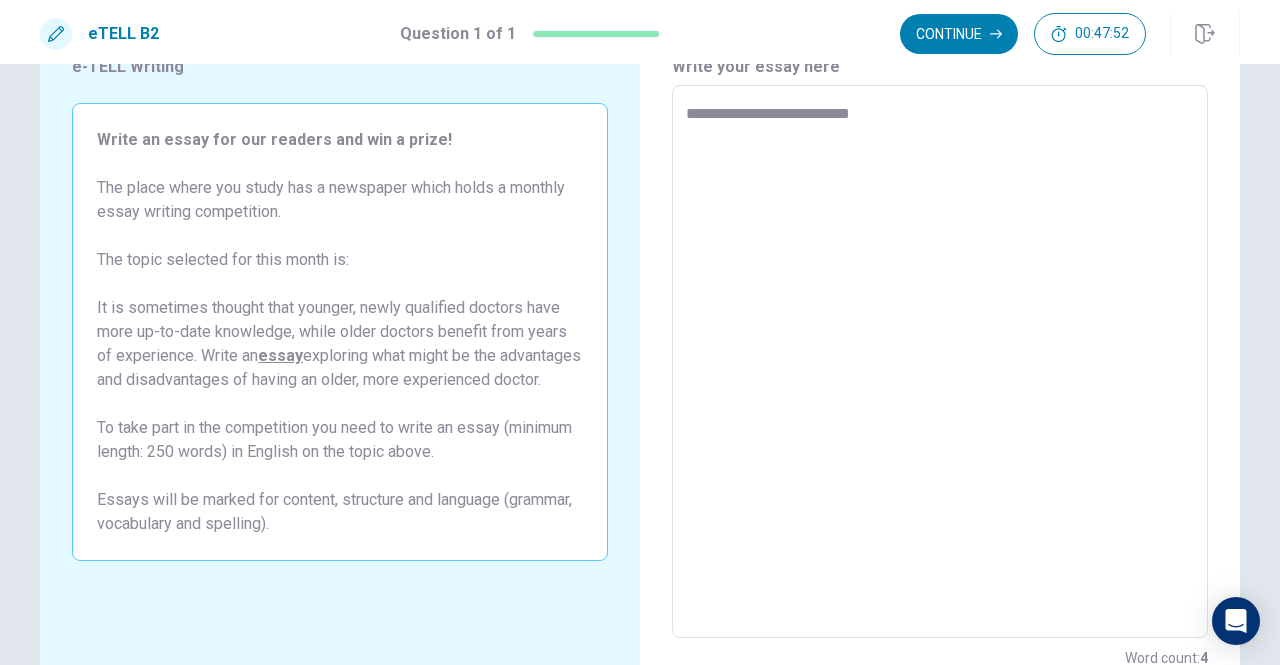 type on "**********" 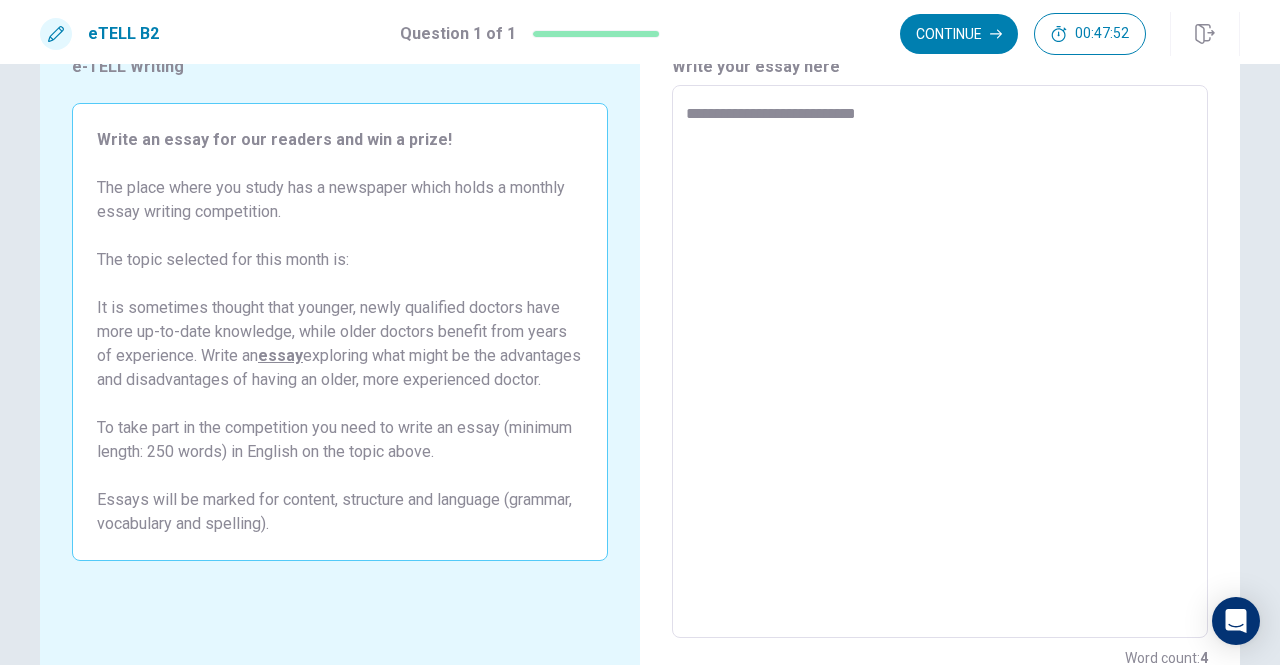 type on "*" 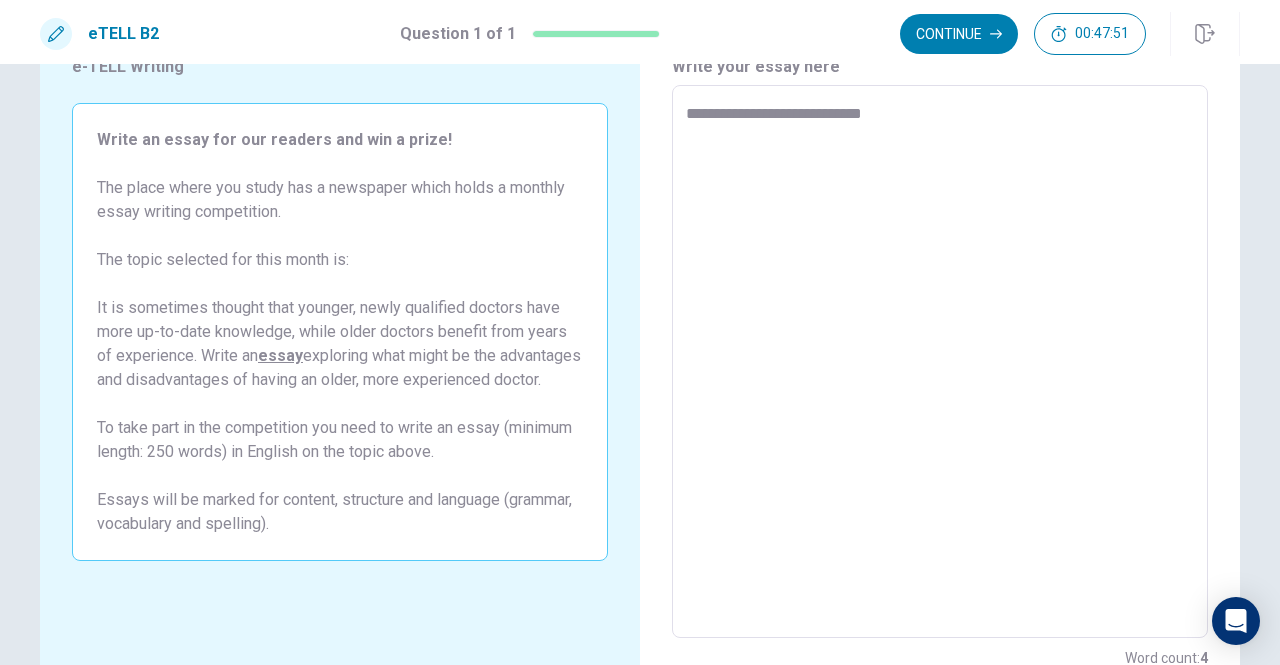 type on "*" 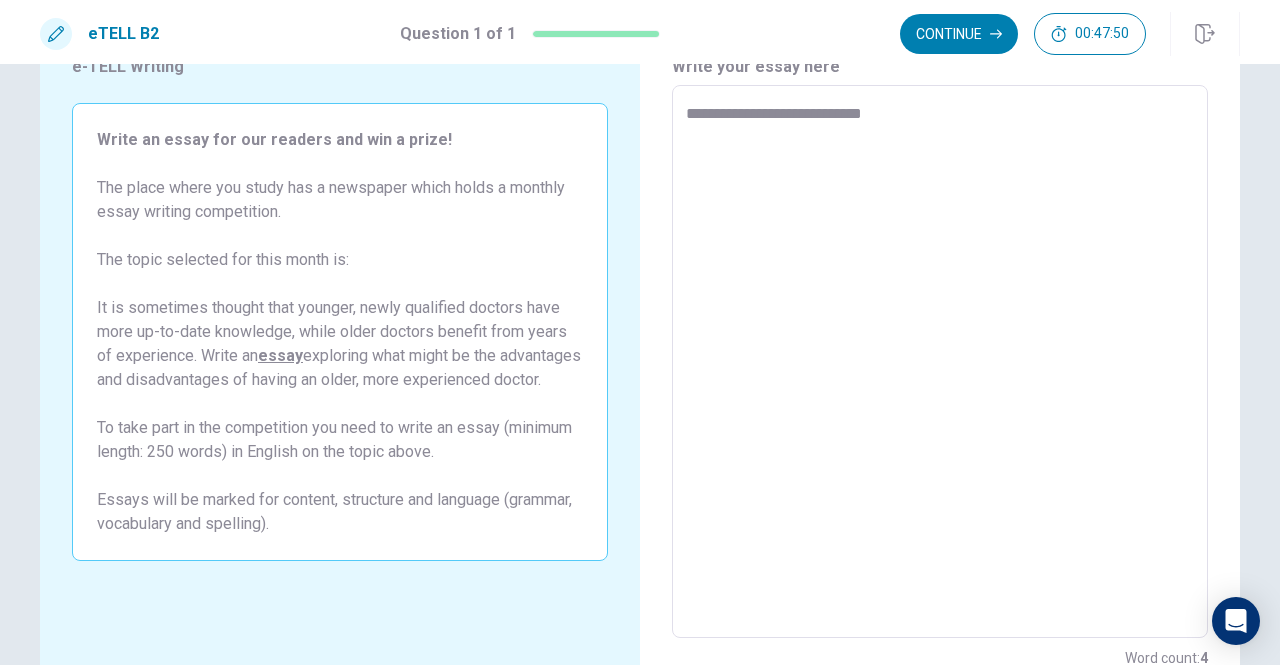 type on "**********" 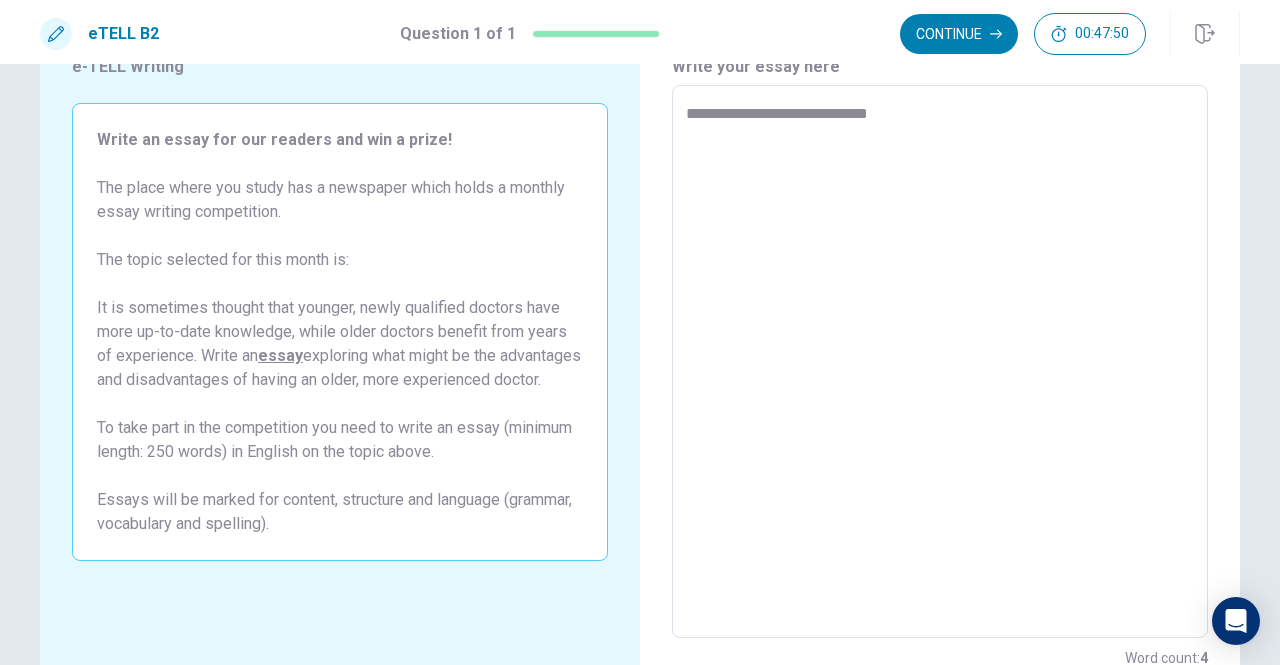type on "*" 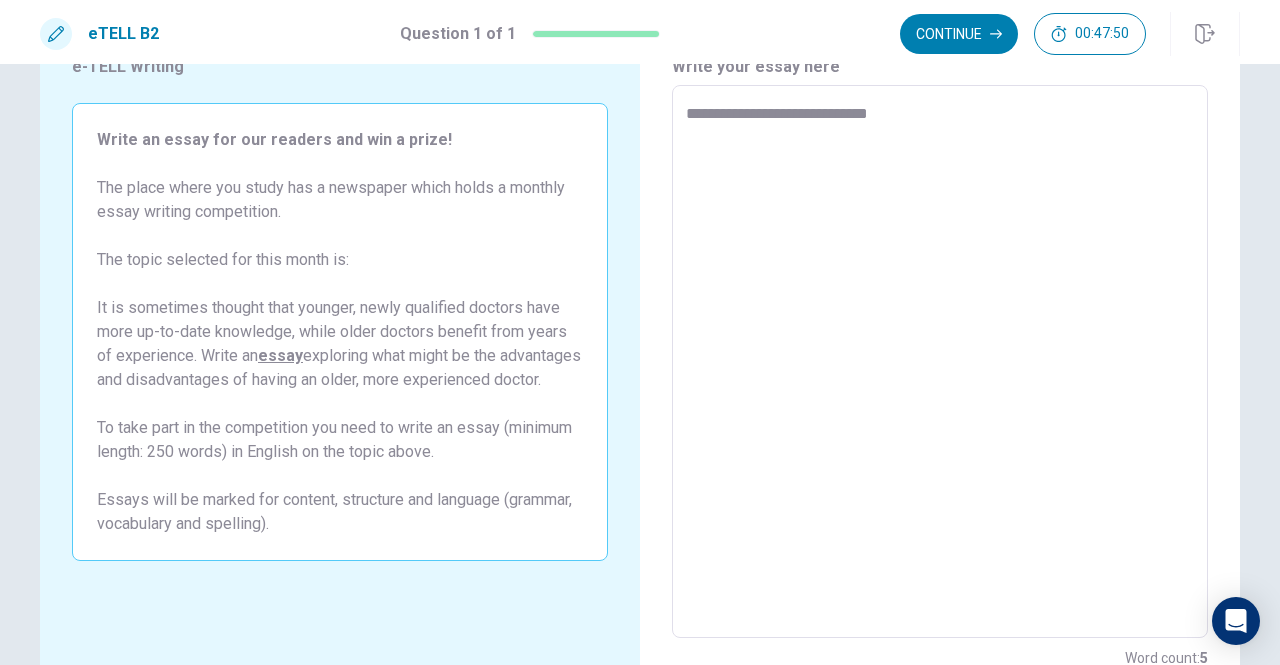 type on "**********" 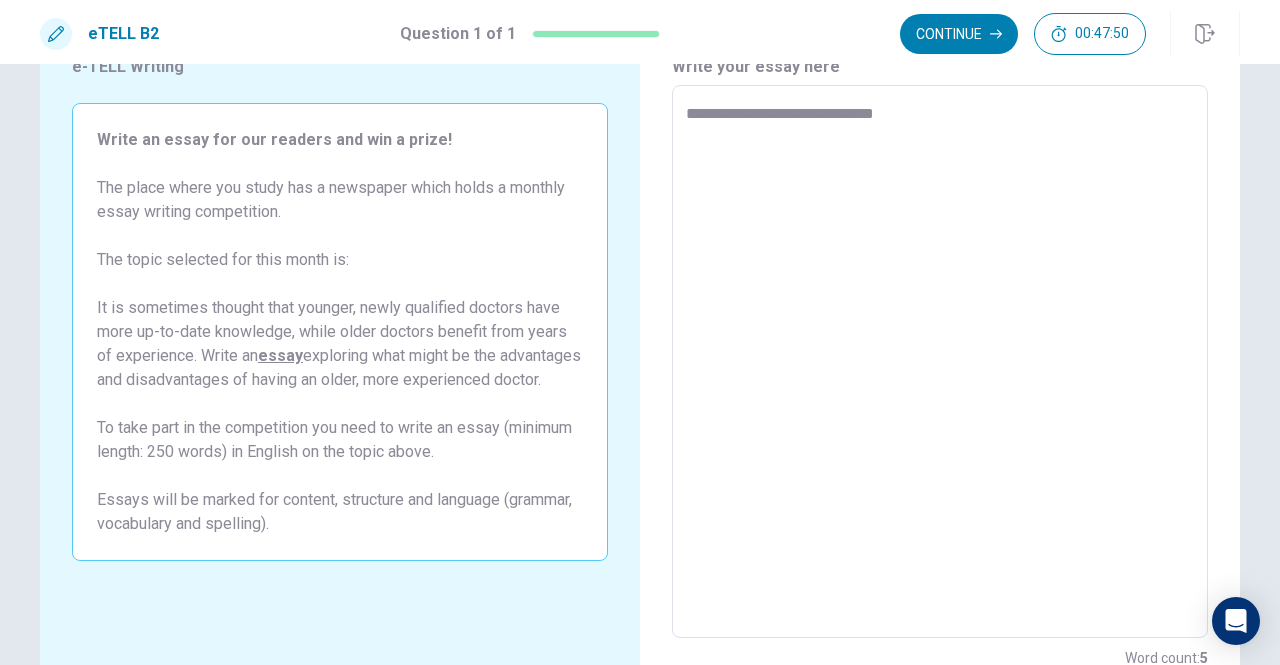 type on "*" 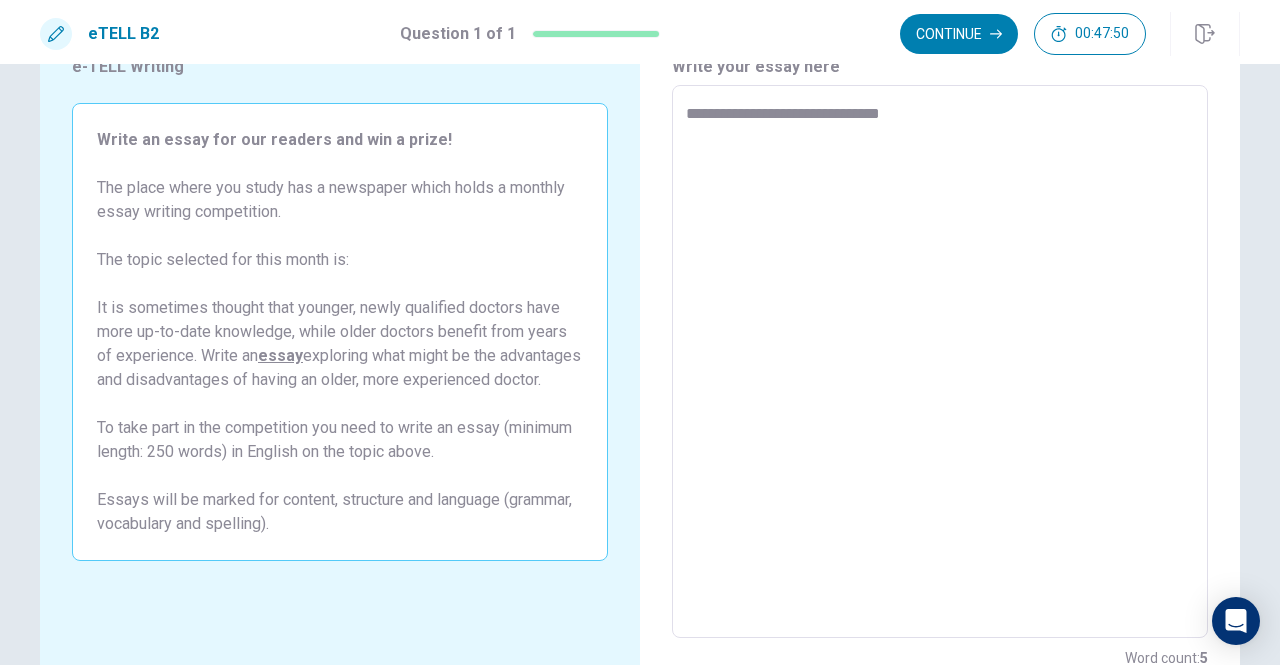 type on "*" 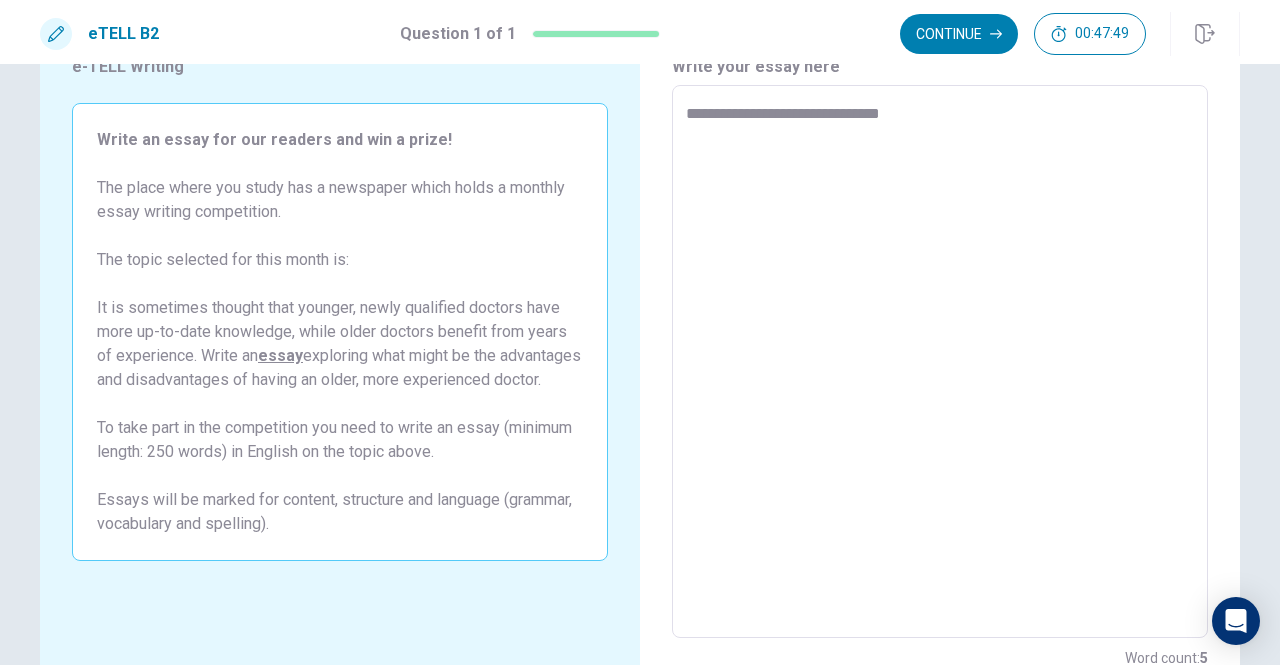 type on "**********" 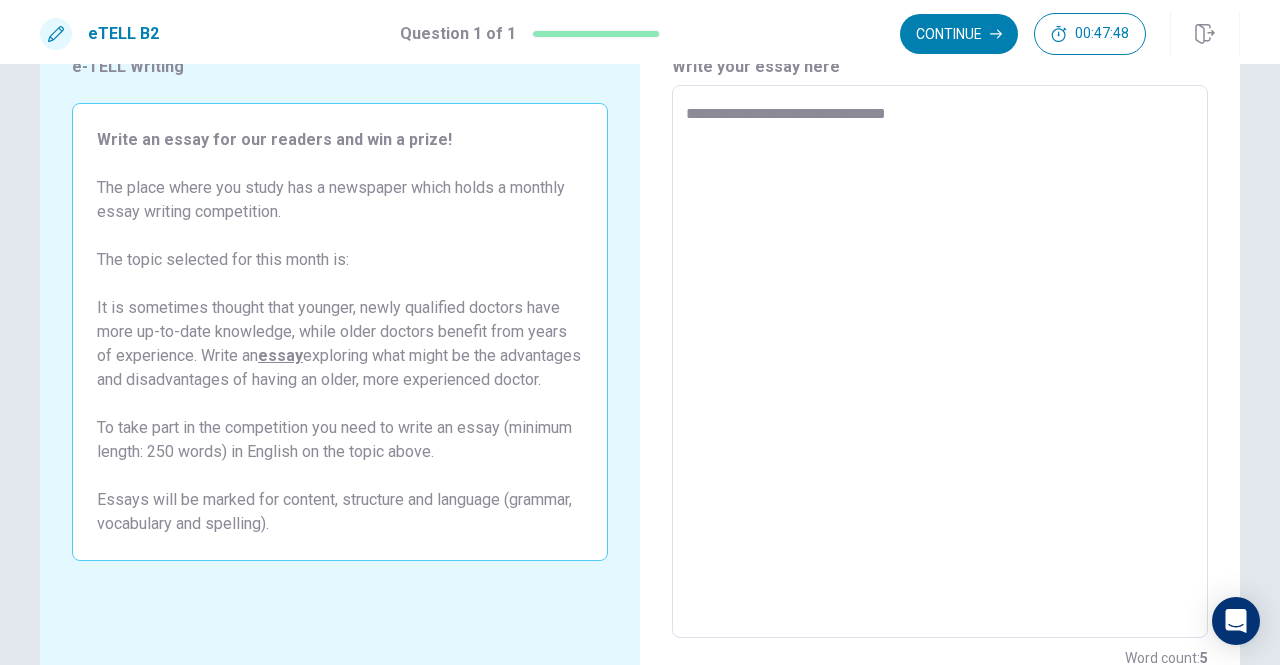 type on "*" 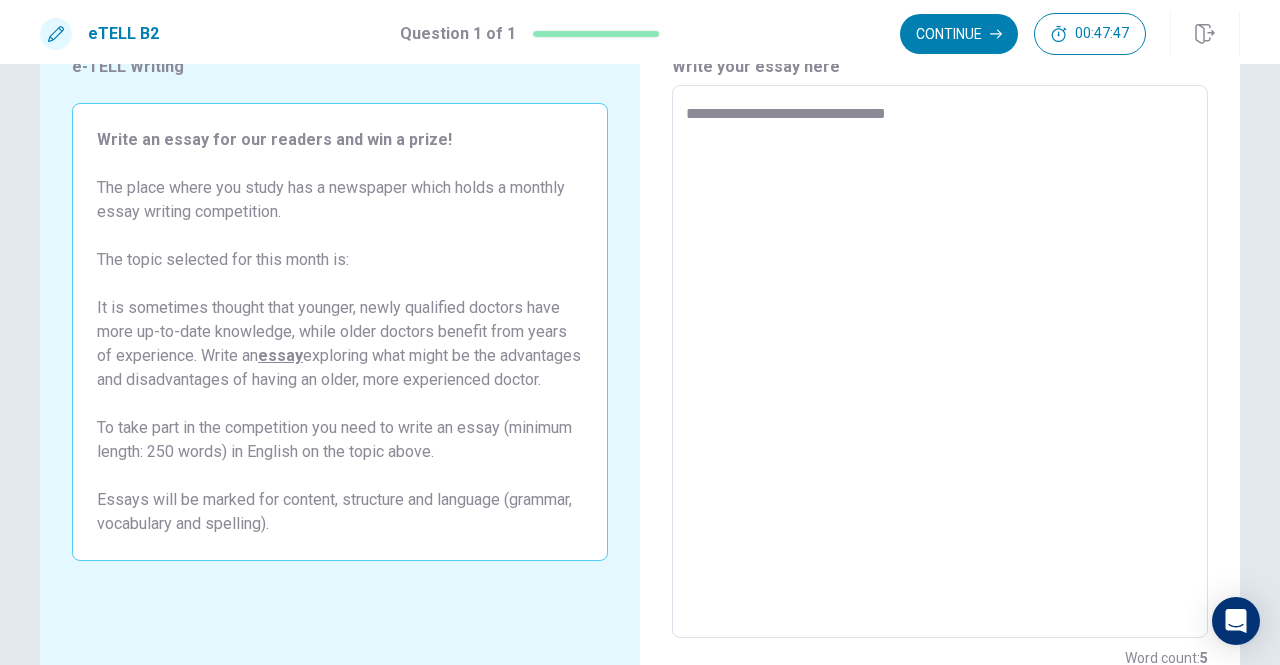 type on "**********" 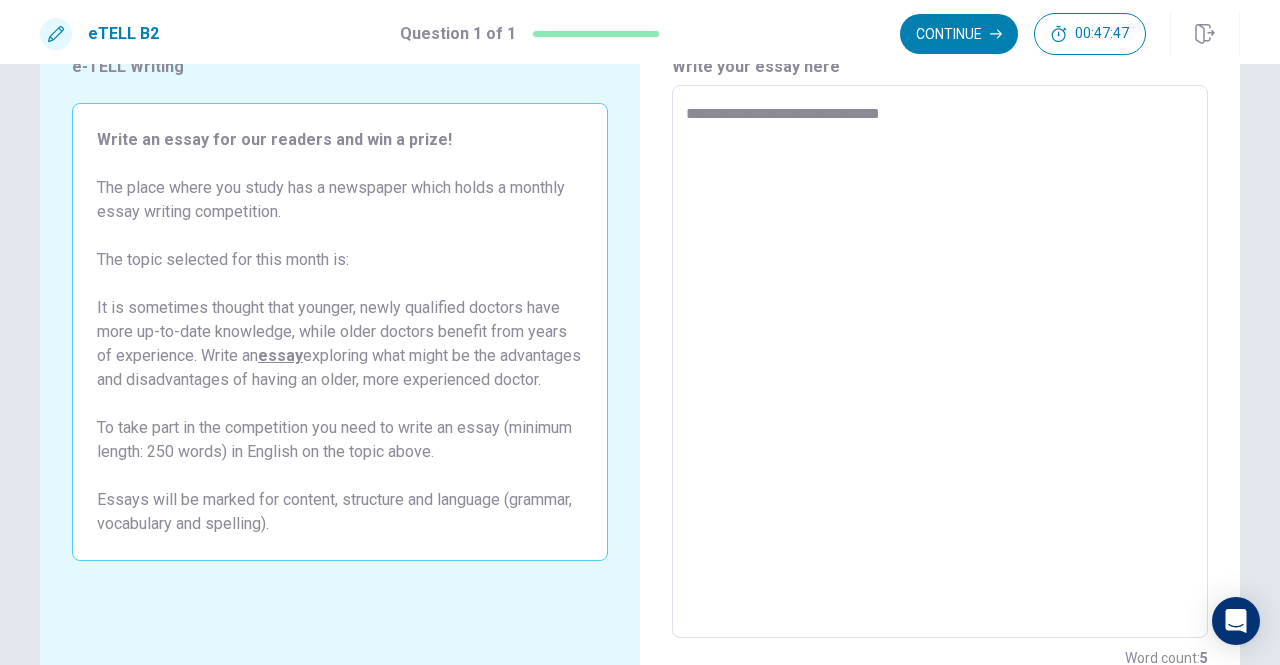 type on "*" 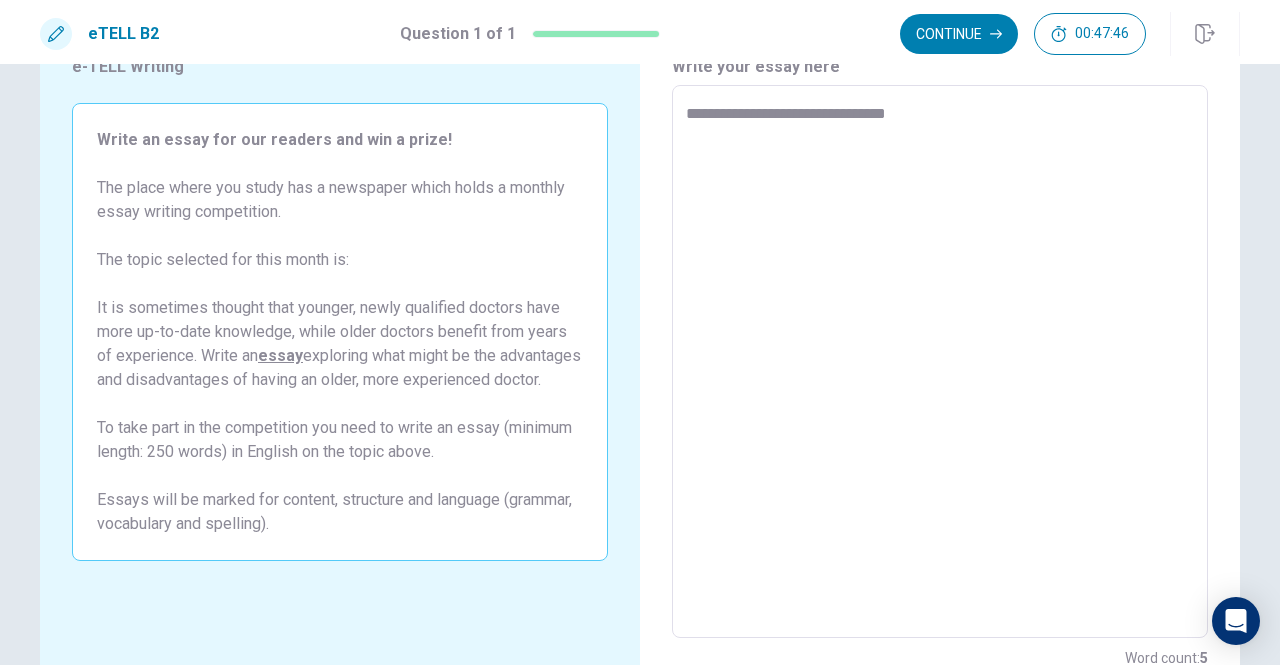 type on "*" 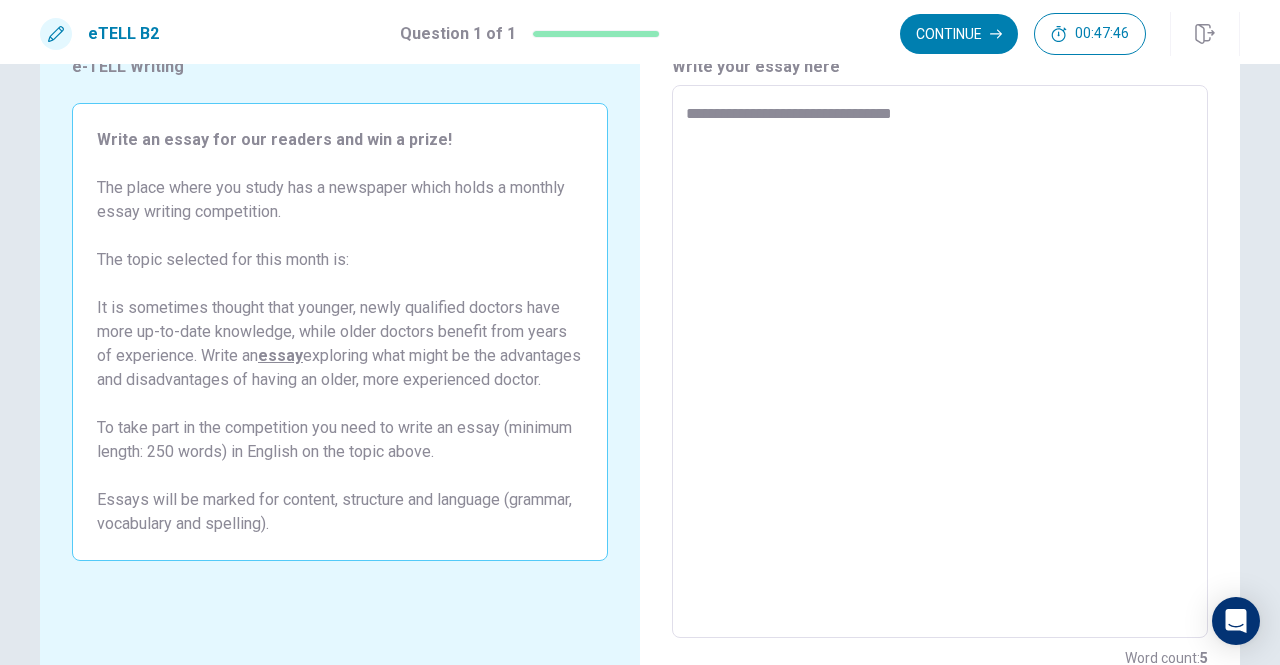 type on "*" 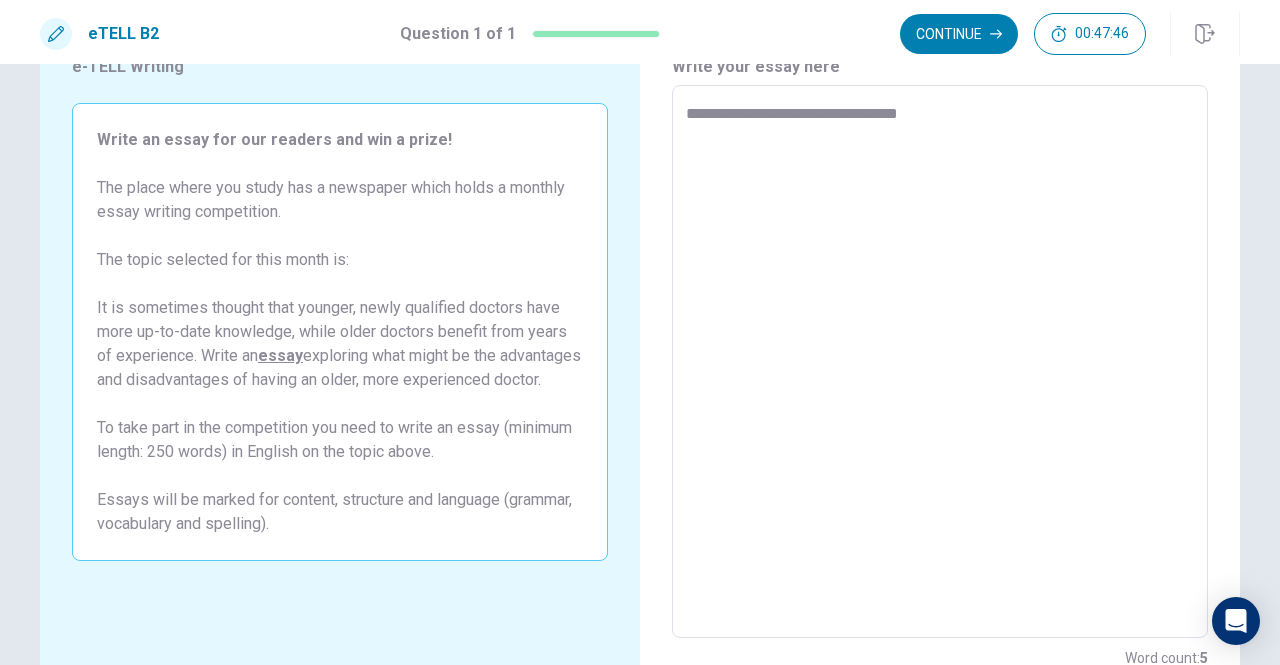 type on "*" 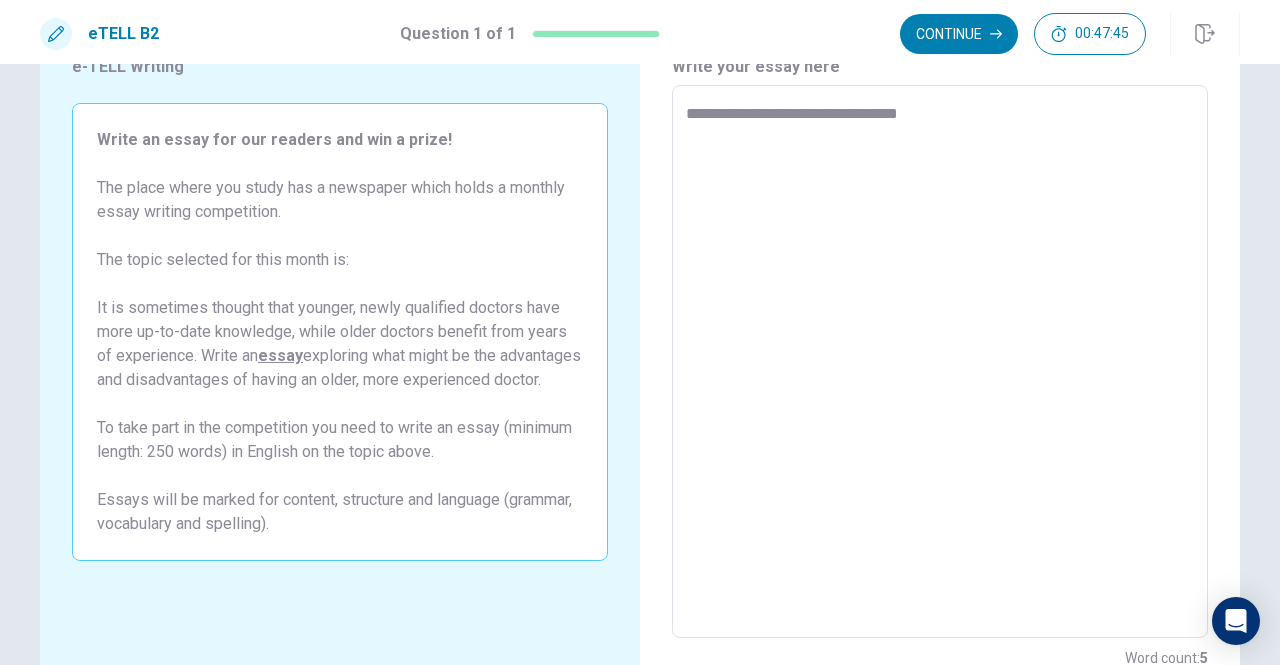 type on "**********" 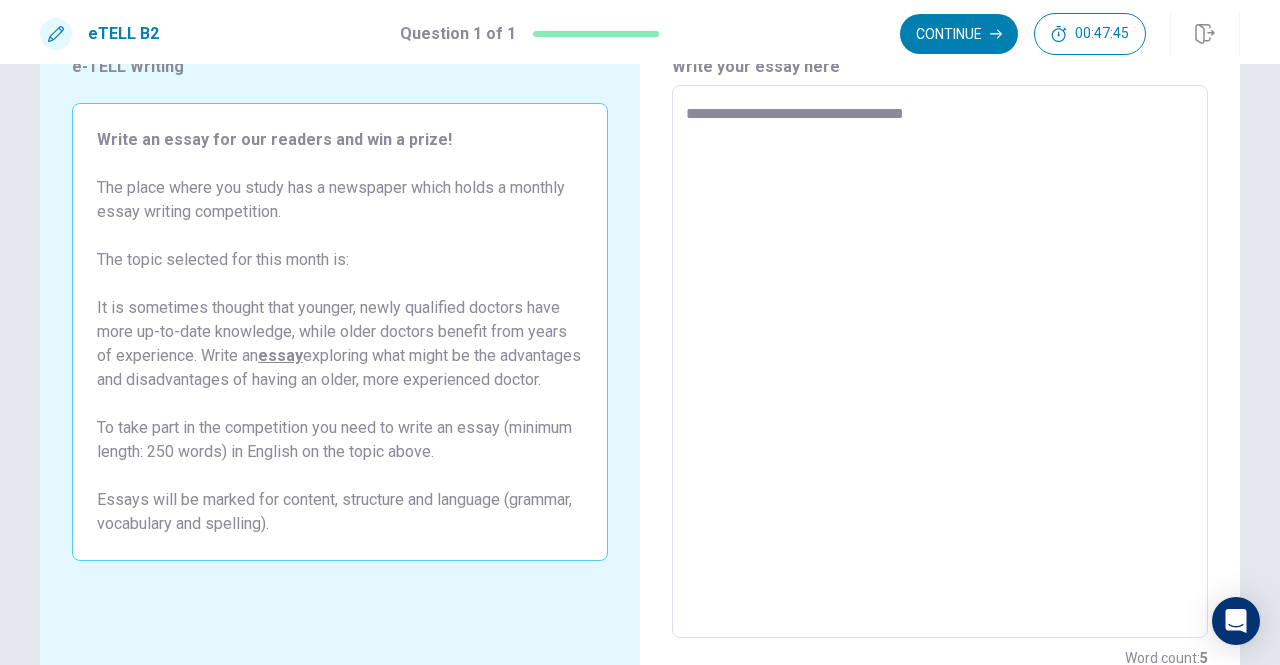 type on "*" 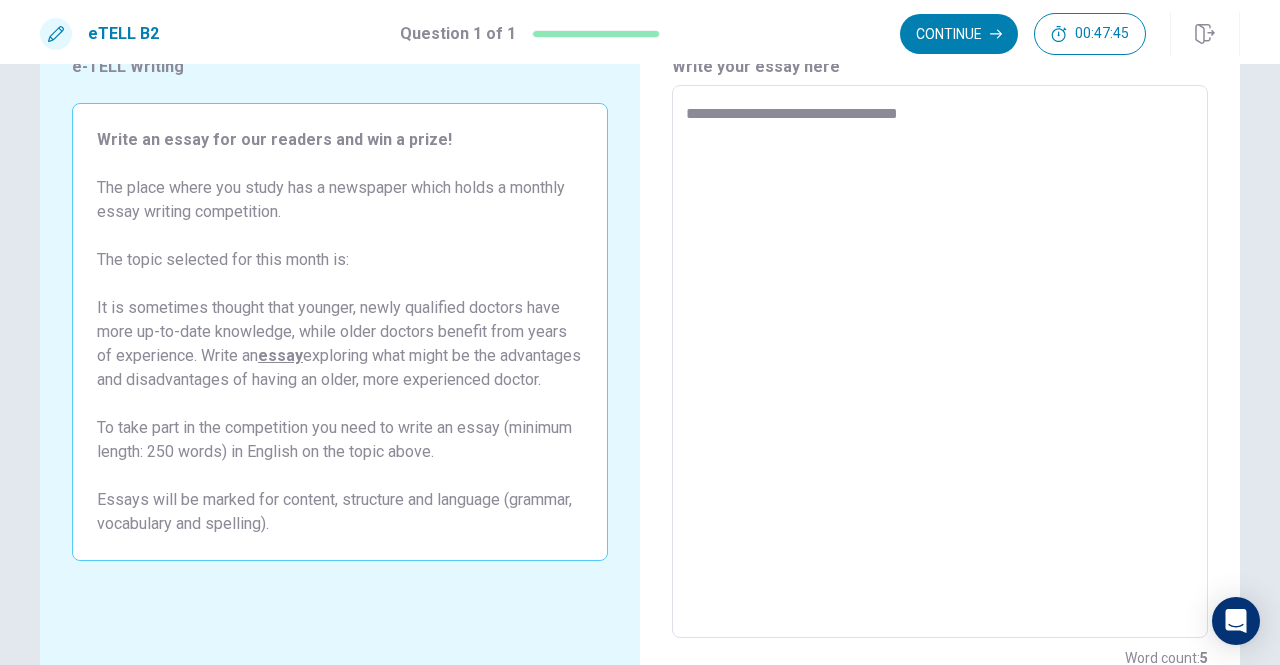 type on "*" 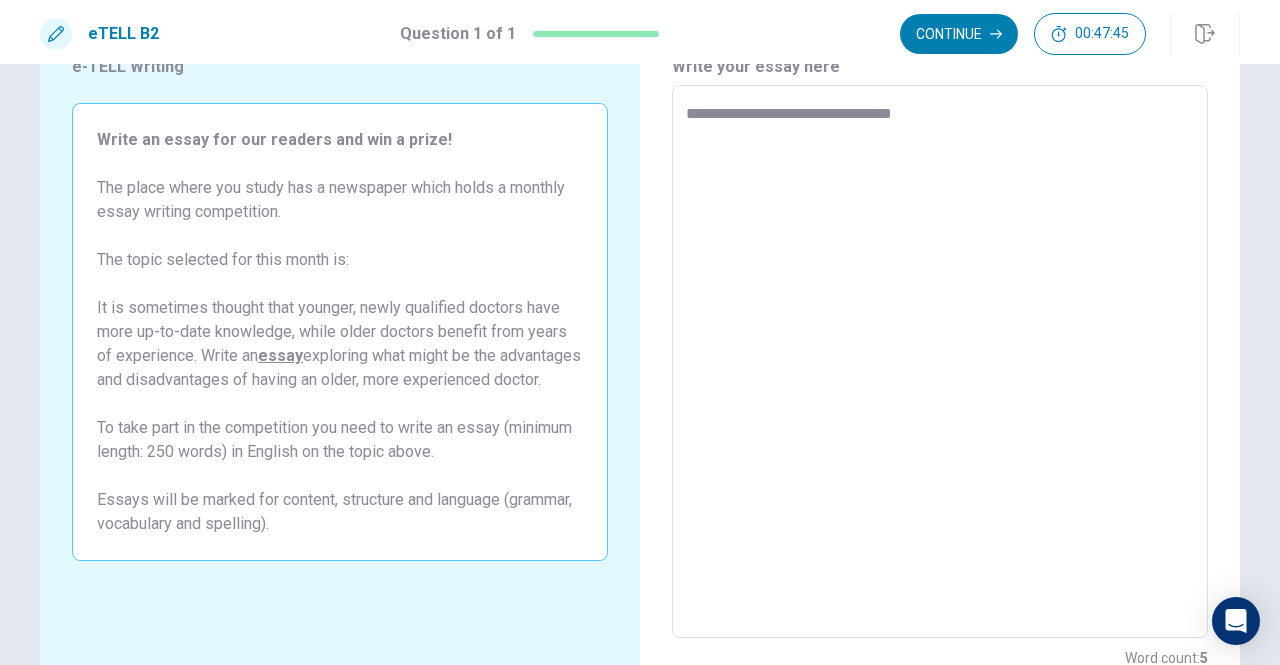 type on "*" 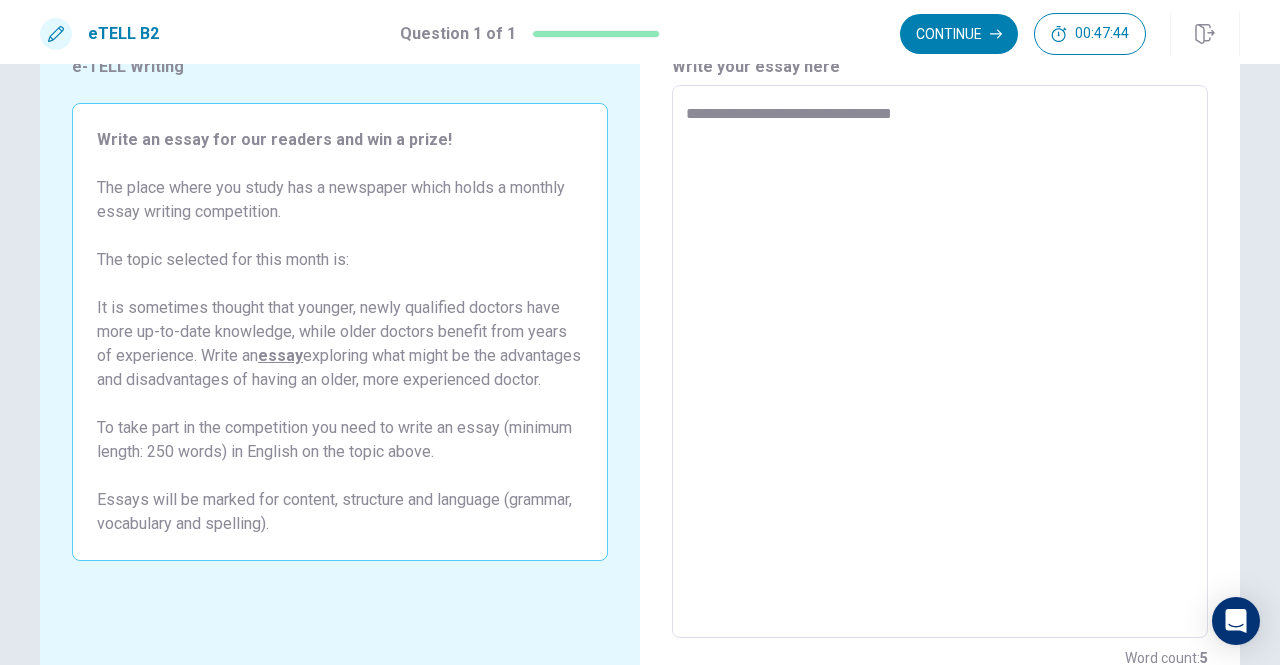 type on "**********" 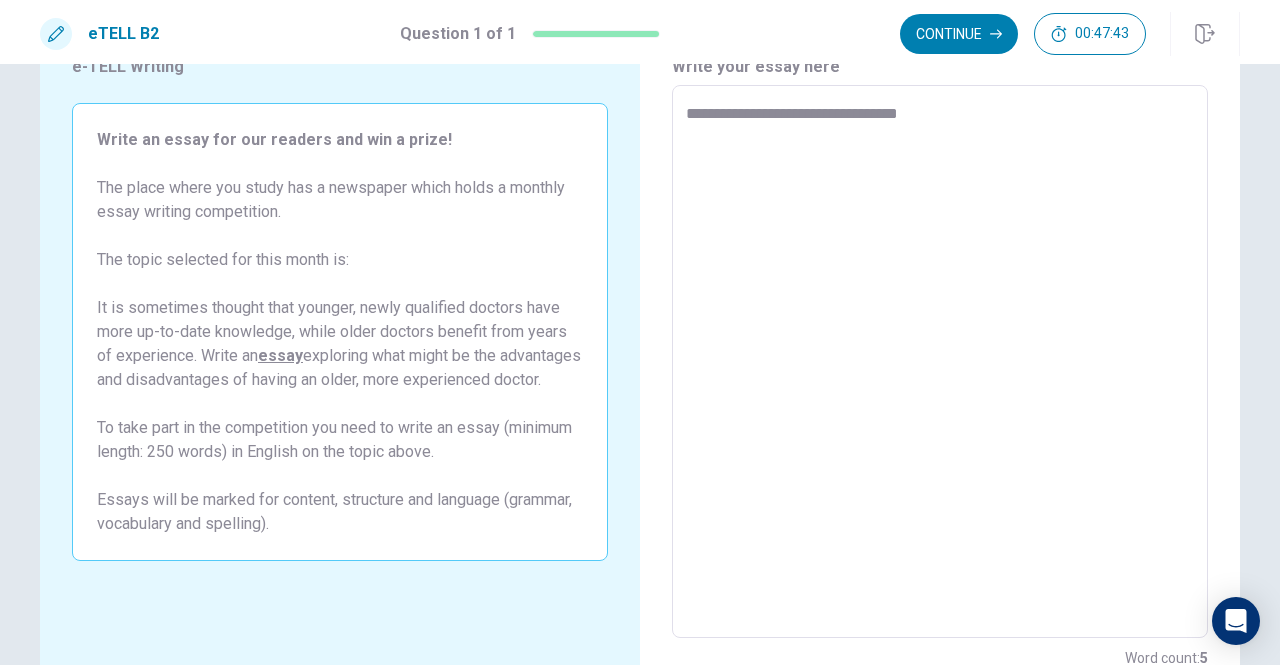 type on "*" 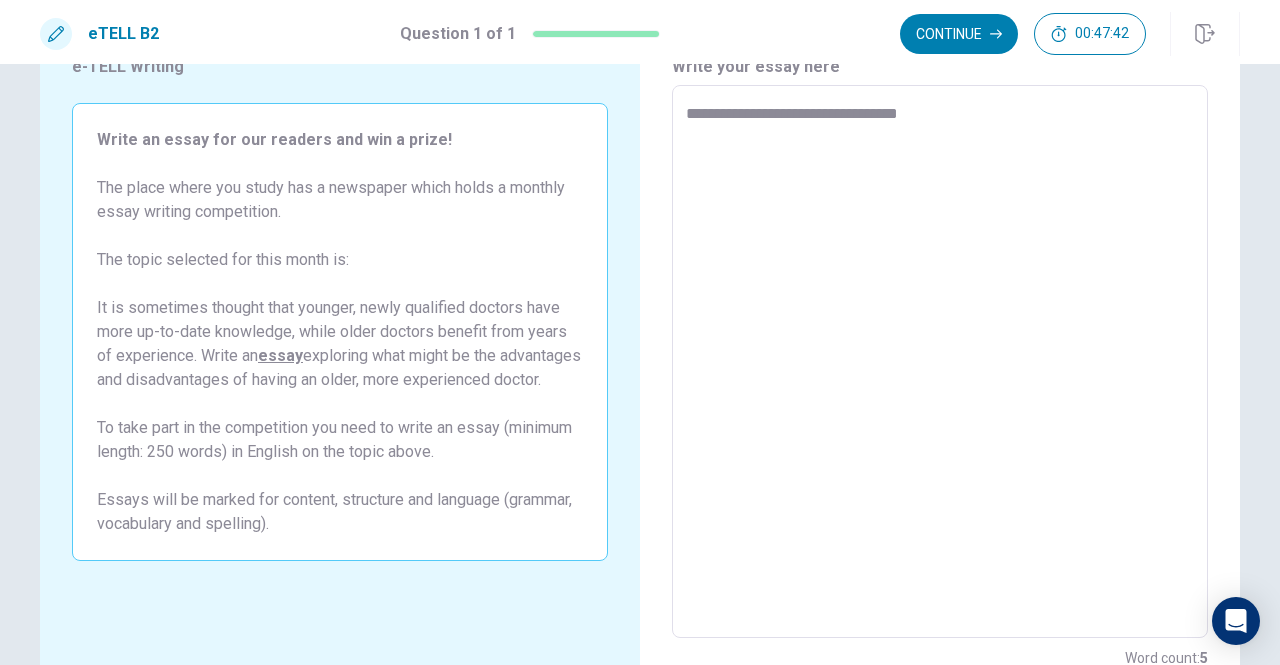 type on "**********" 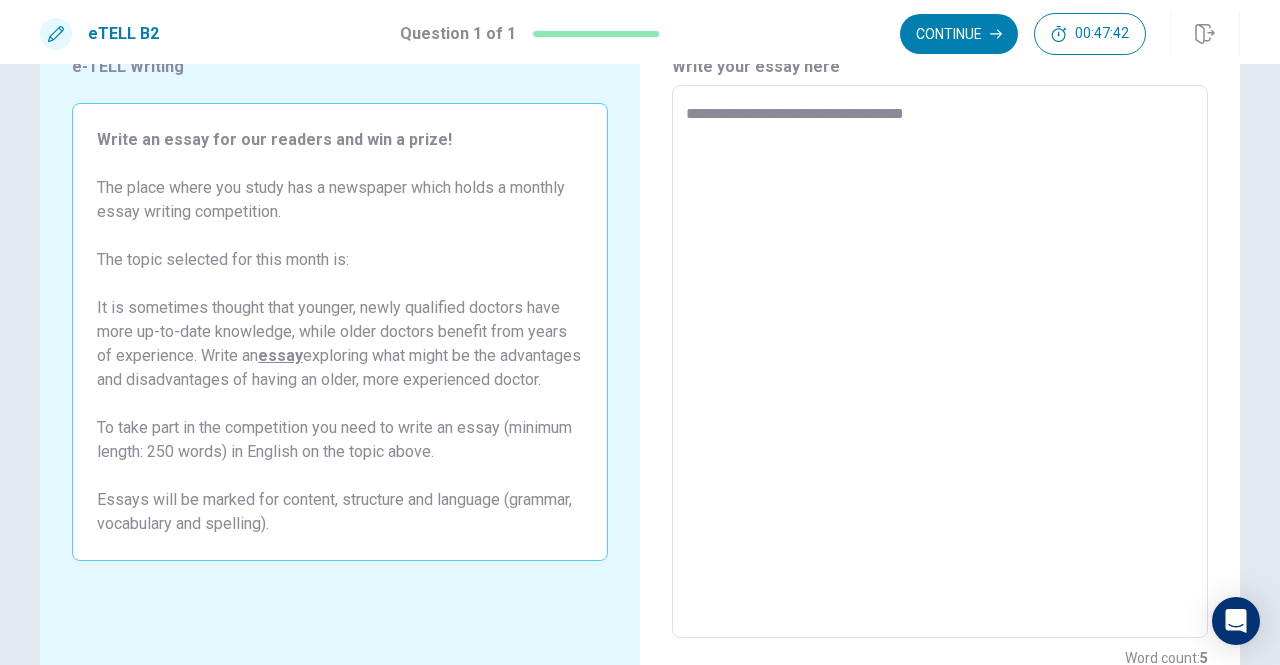 type on "*" 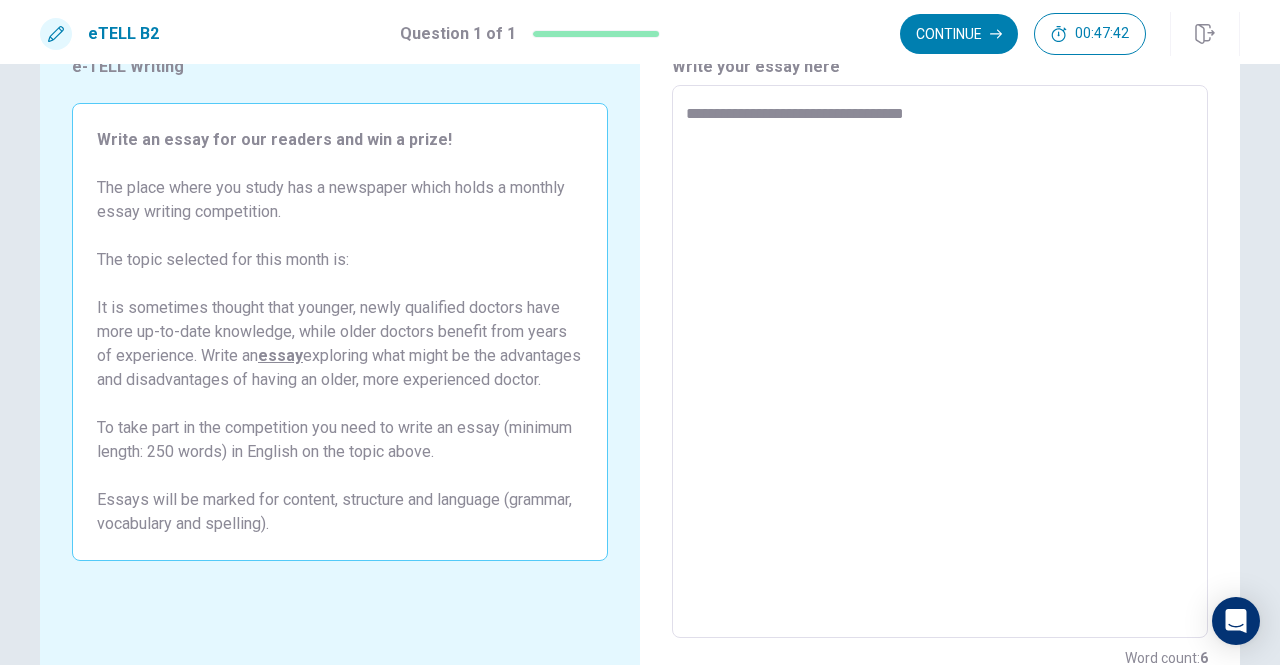 type on "**********" 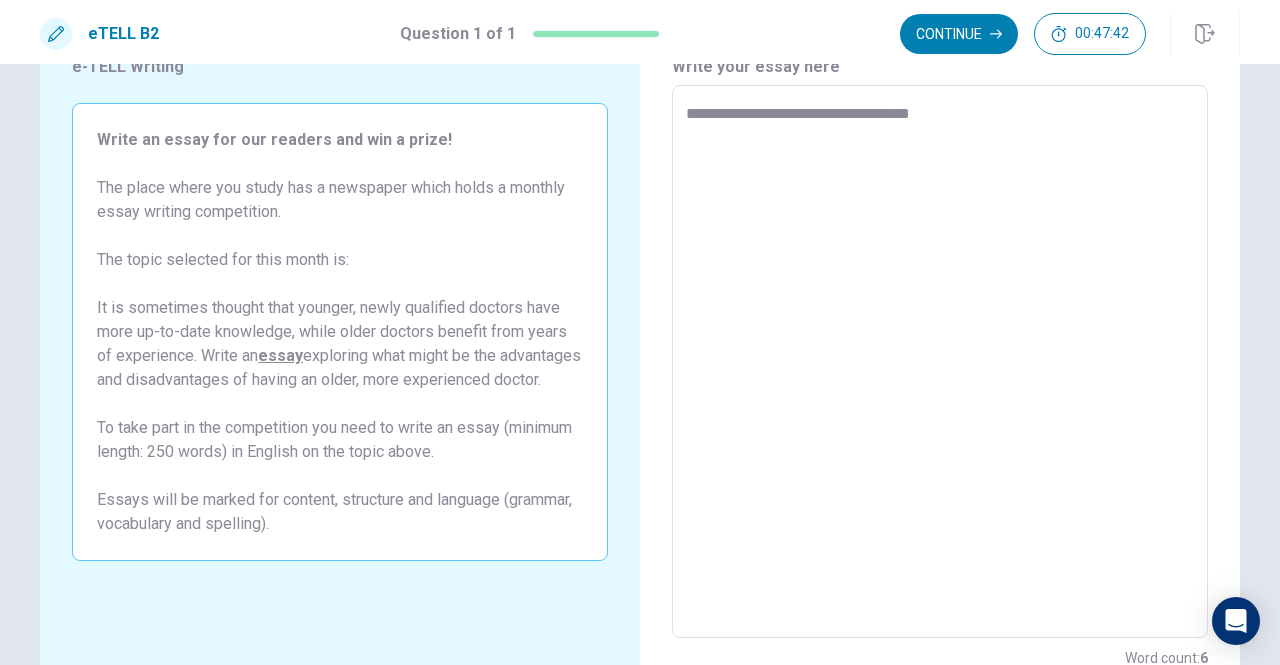 type on "*" 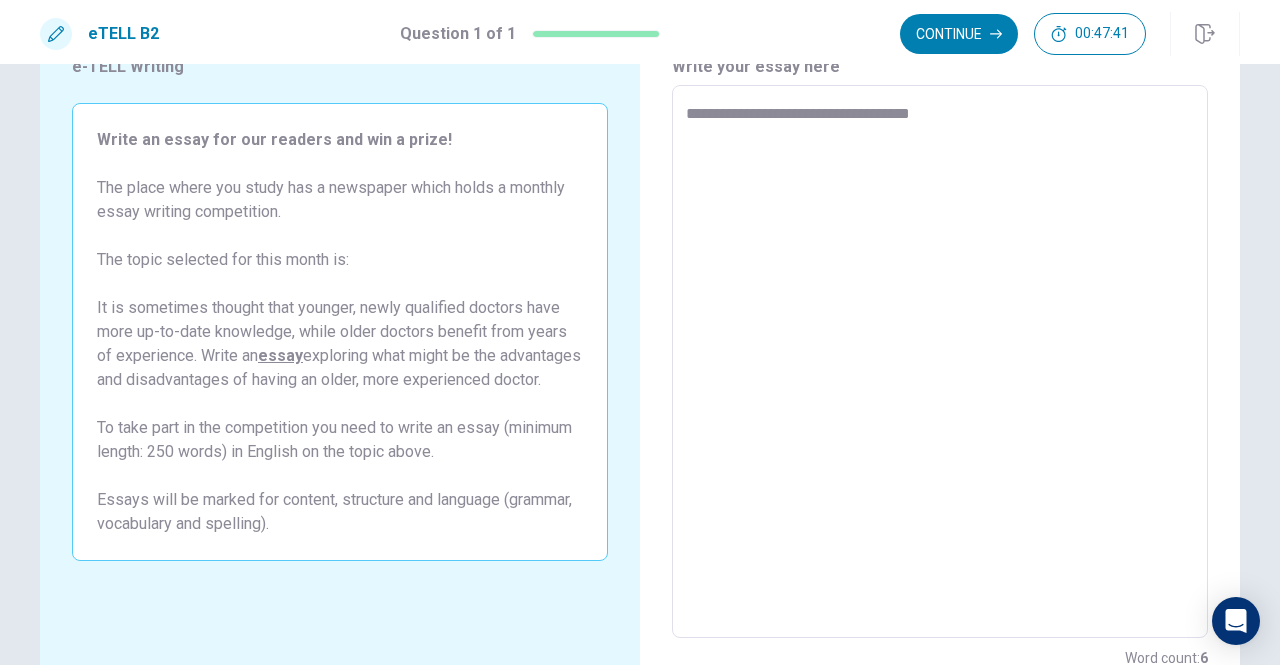 type on "**********" 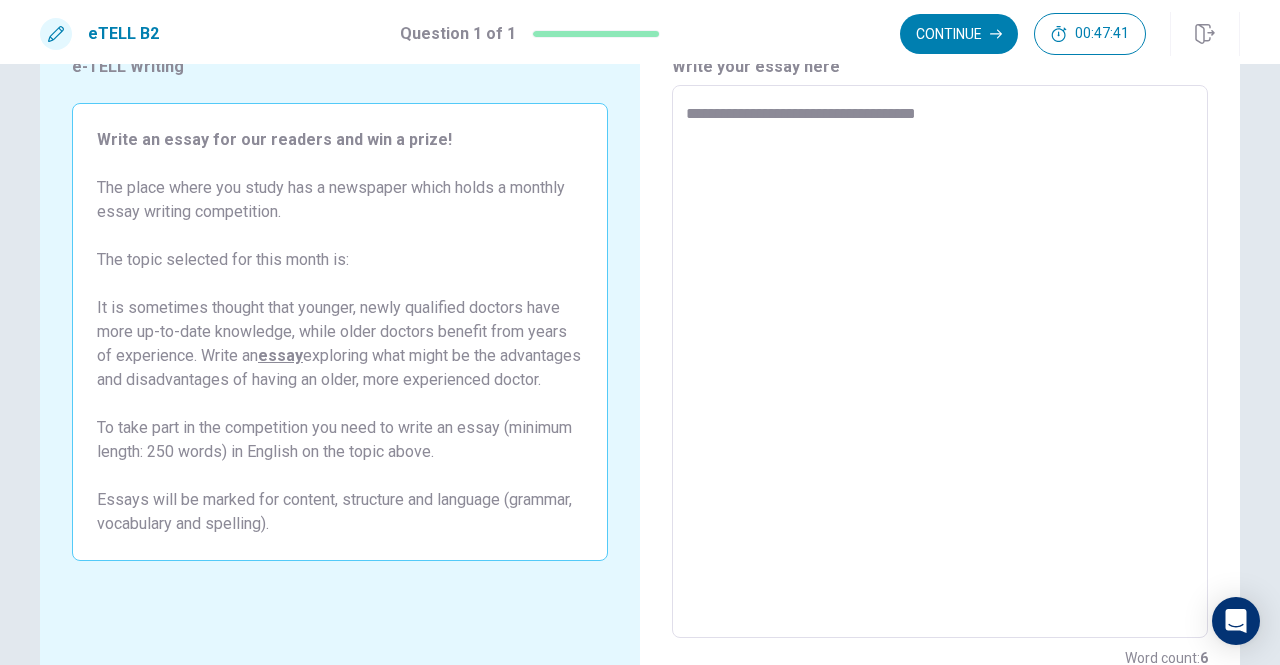 type on "*" 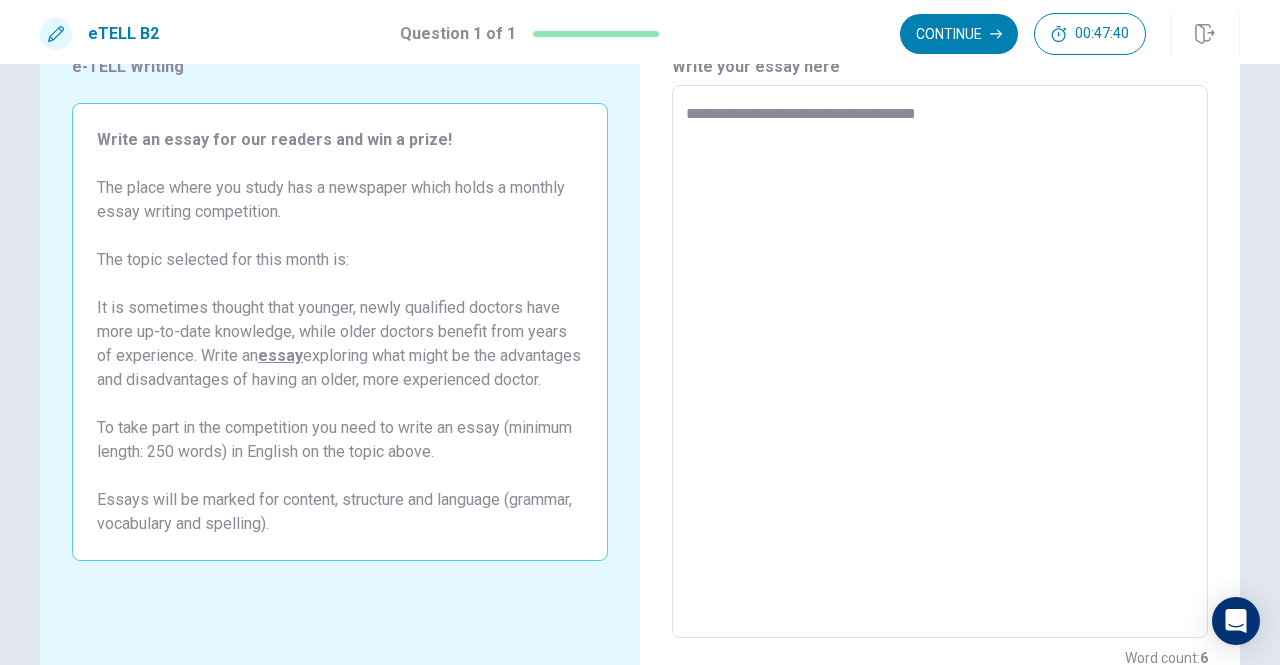 type on "**********" 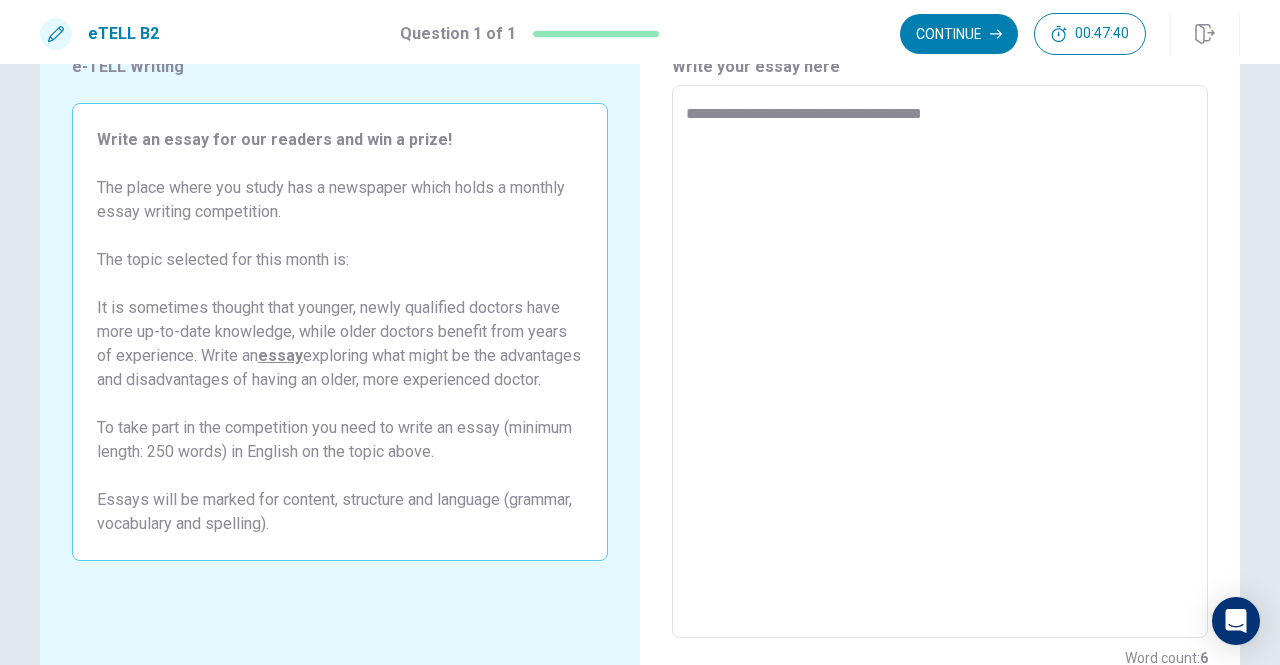 type on "*" 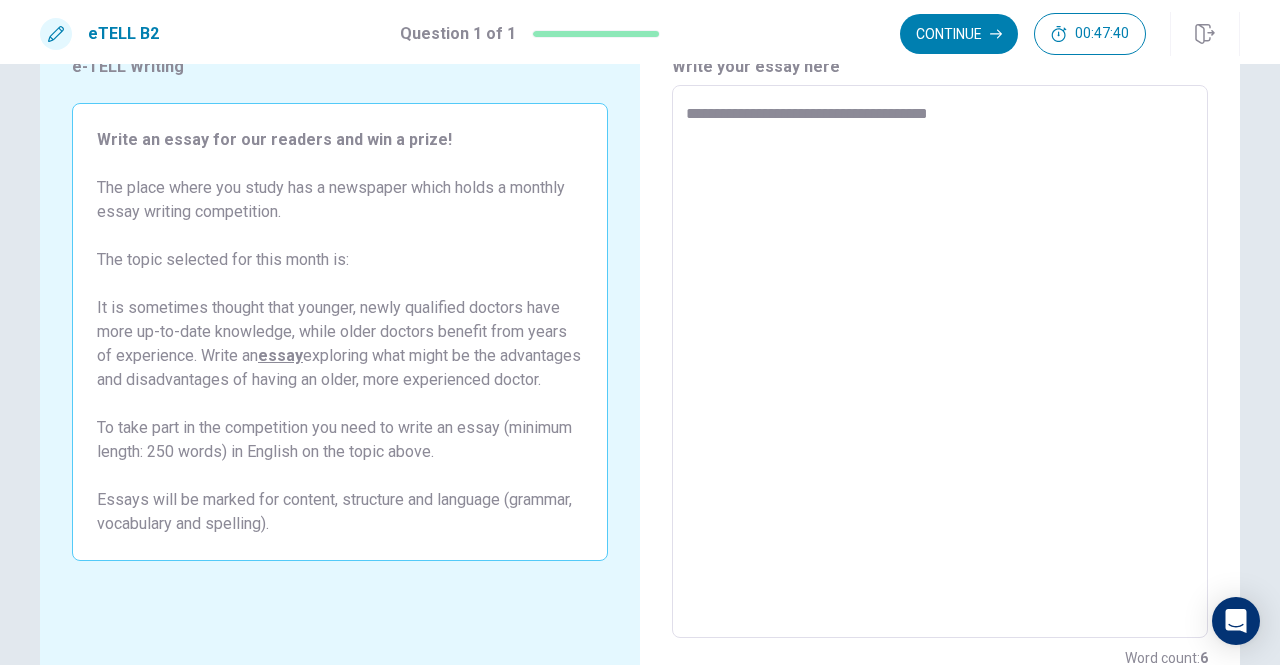 type on "*" 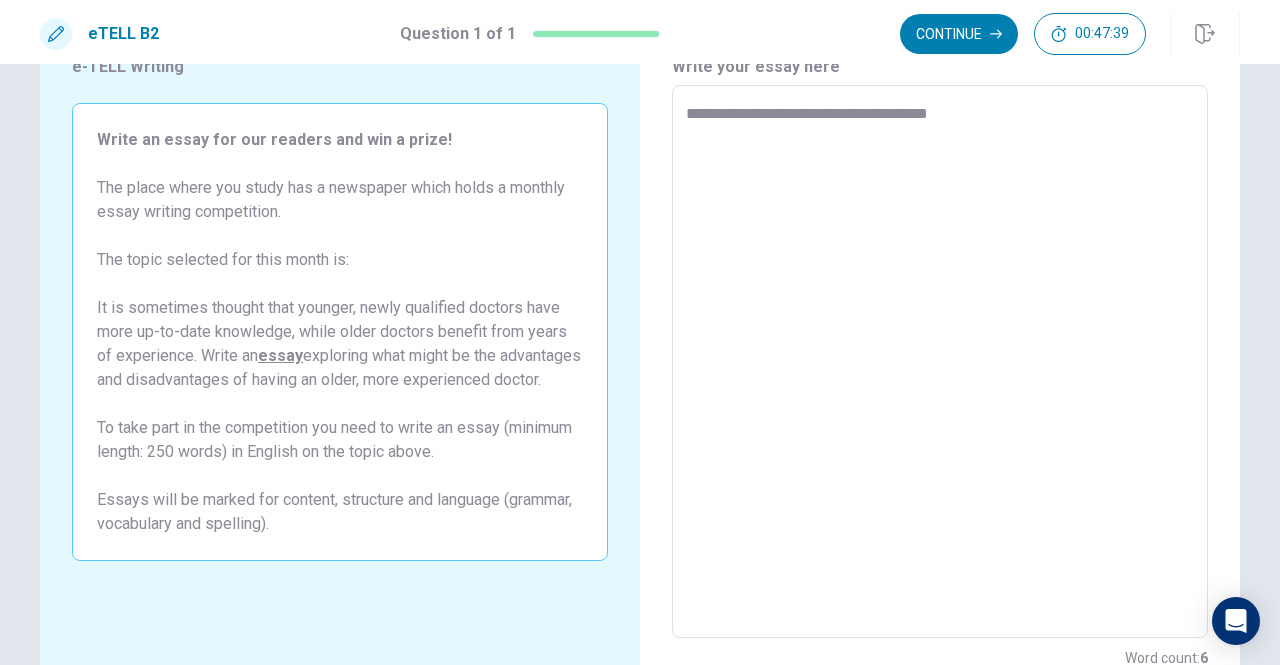 type on "**********" 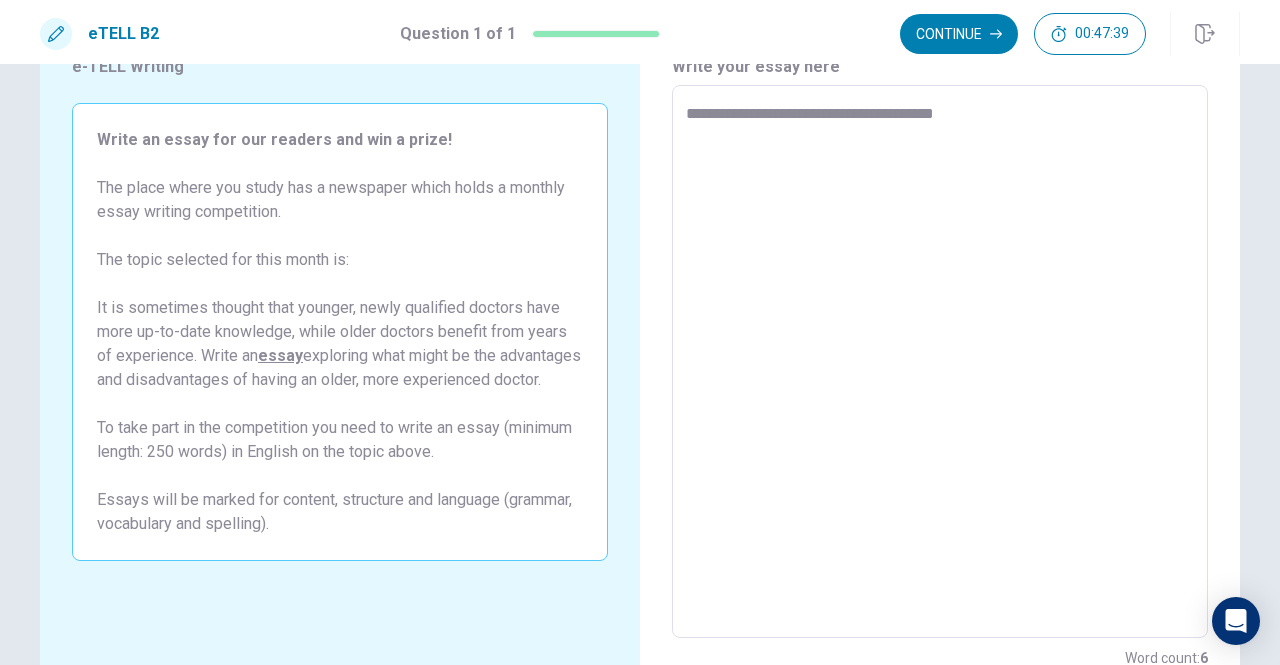 type on "*" 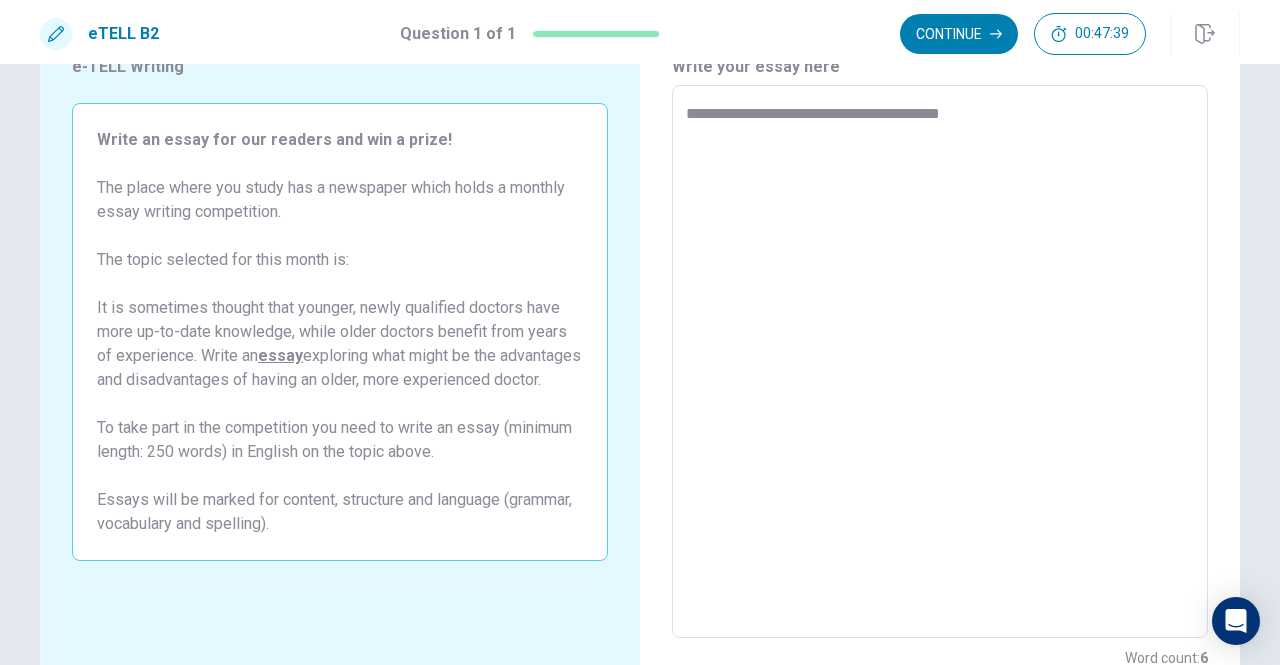 type on "*" 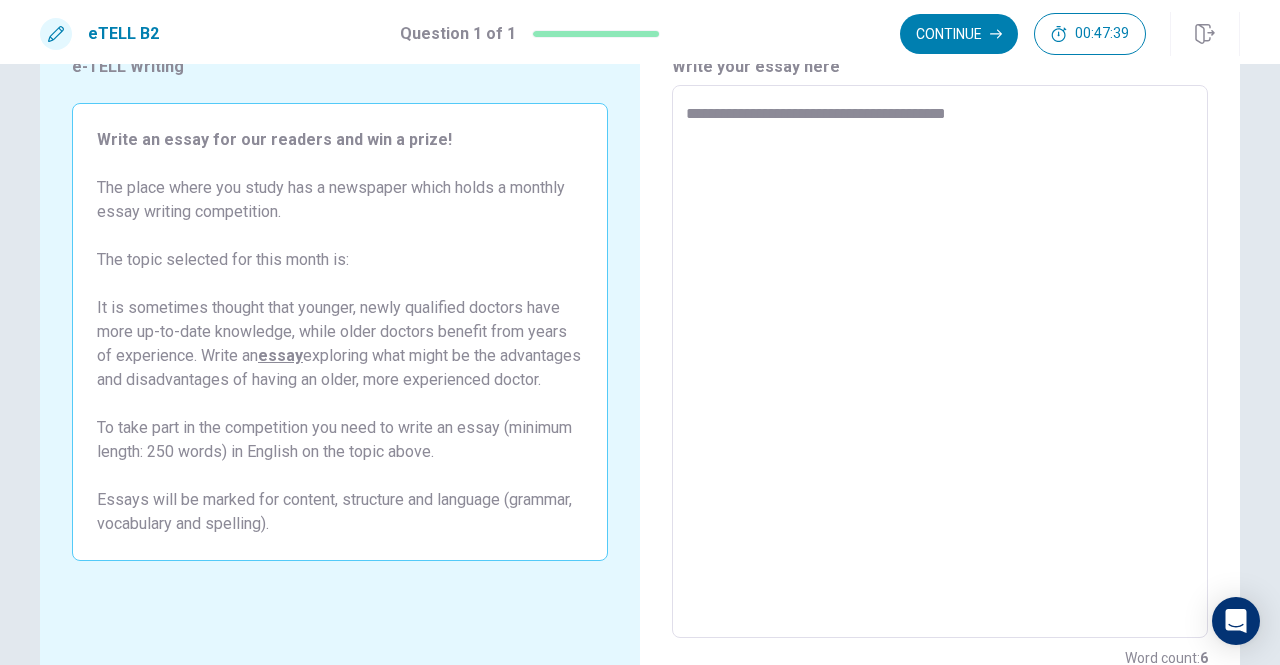 type on "*" 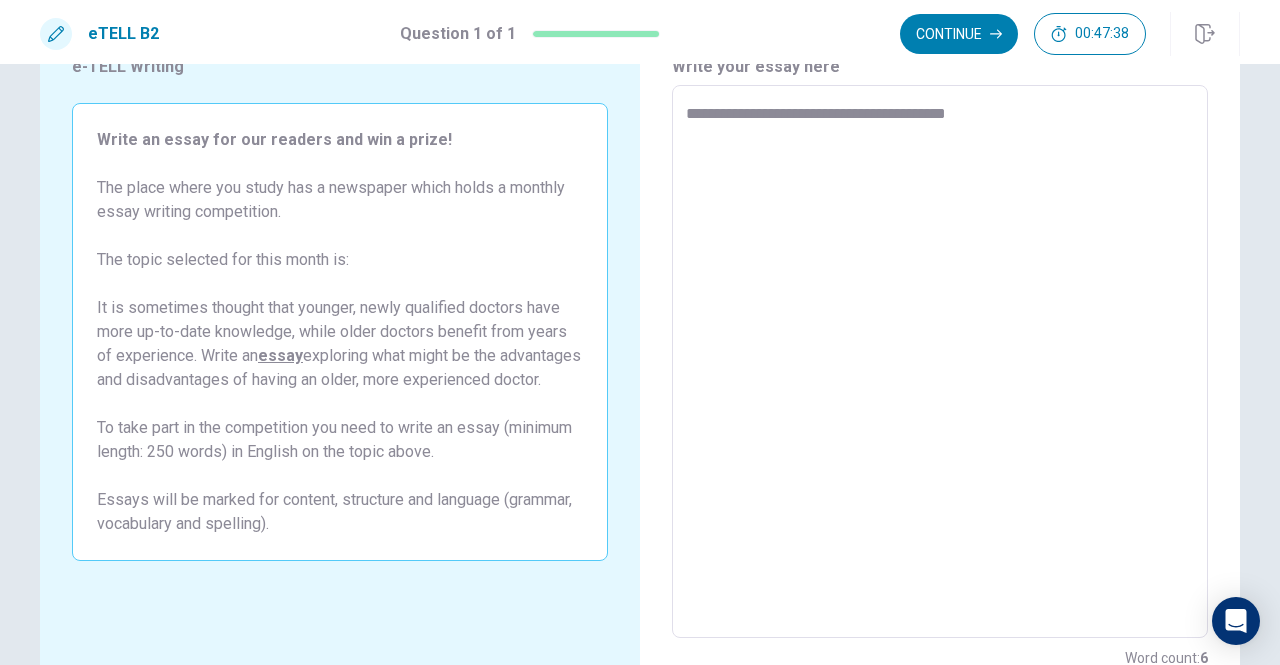 type on "**********" 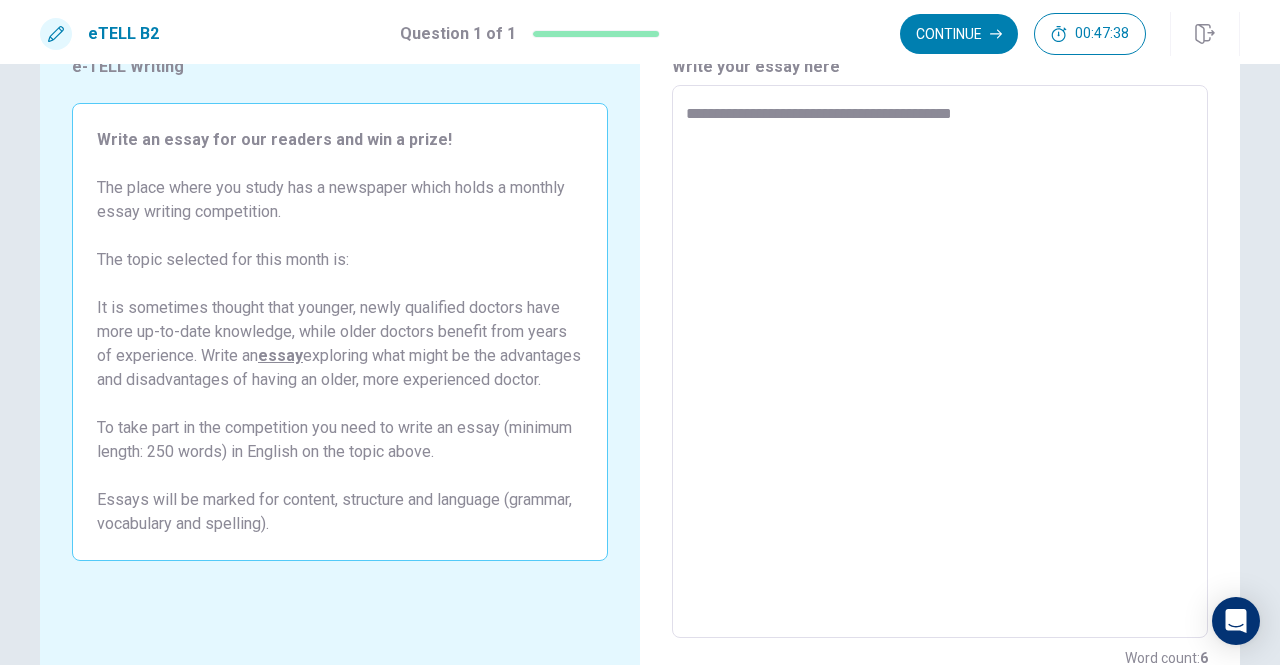 type on "*" 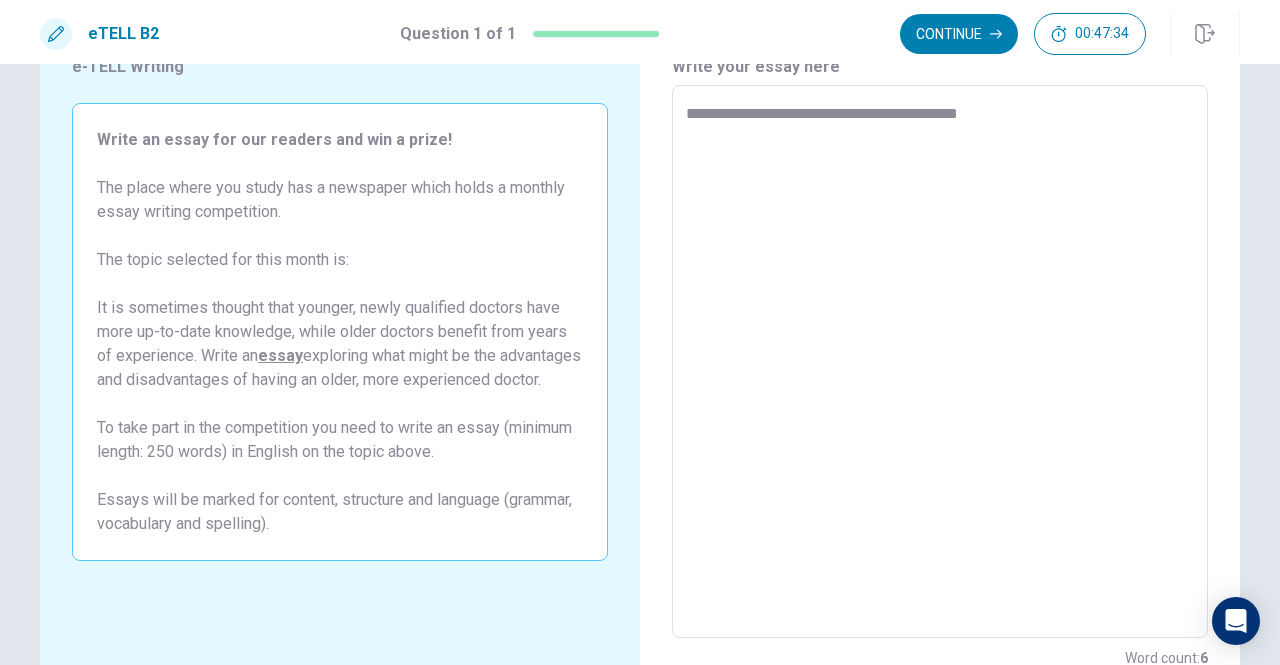 type on "*" 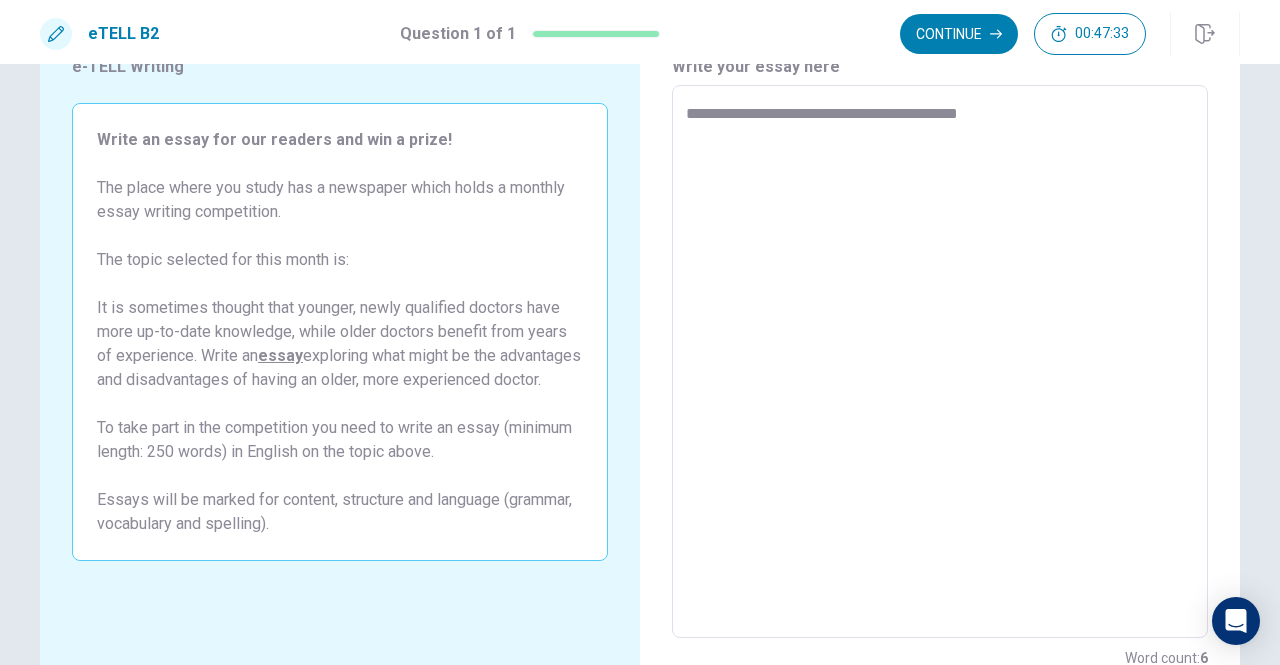 type on "**********" 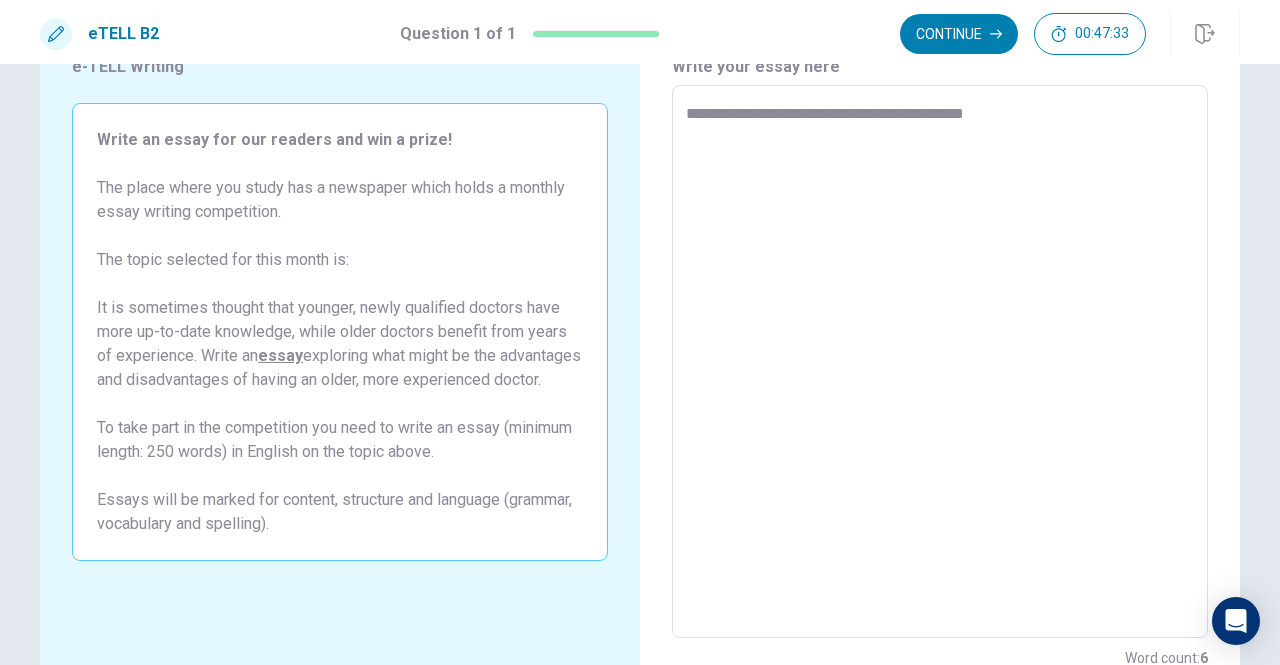 type on "*" 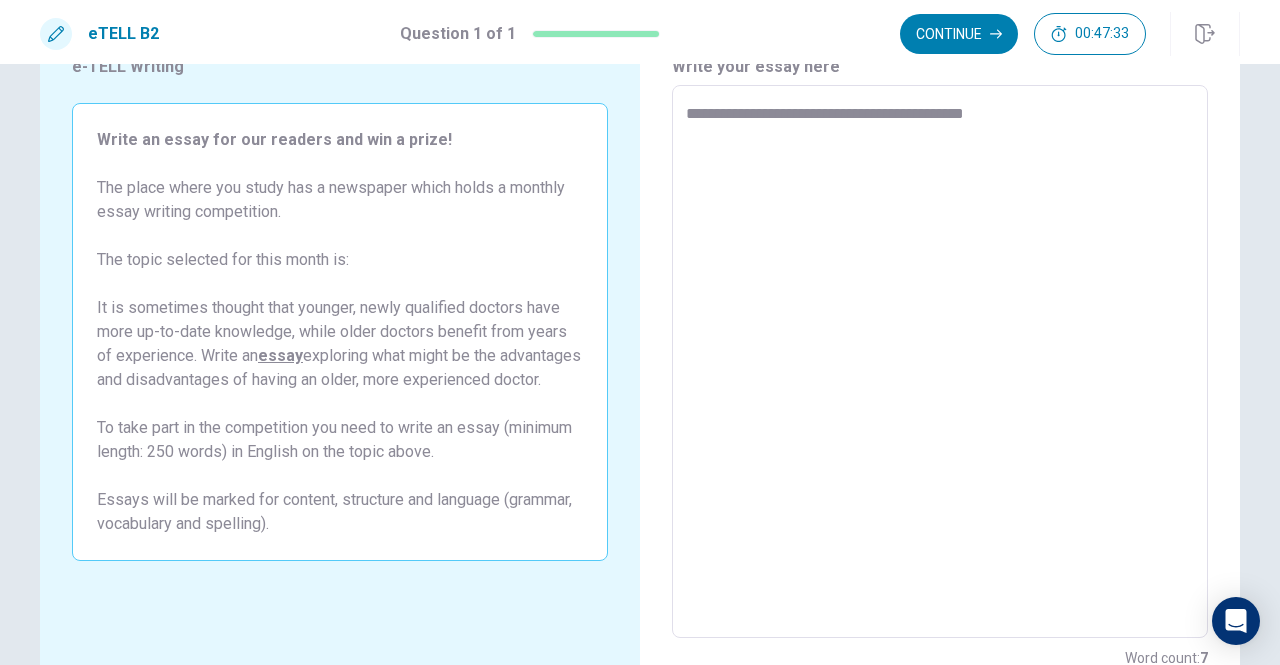 type on "**********" 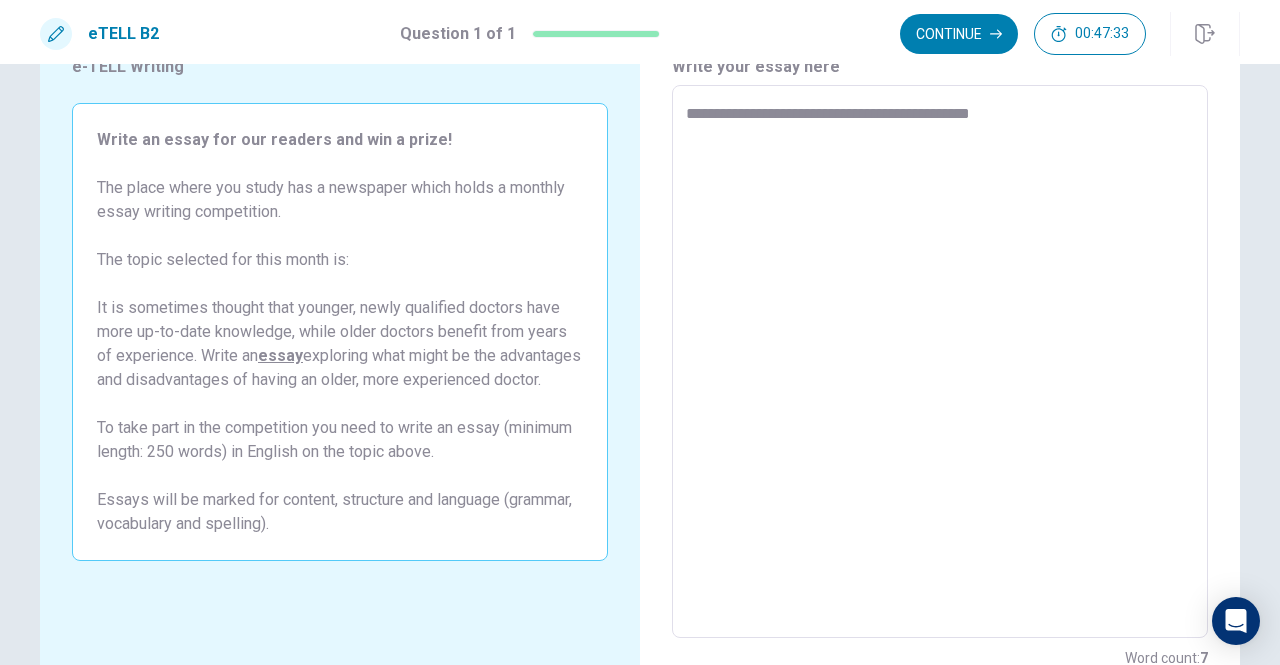 type on "*" 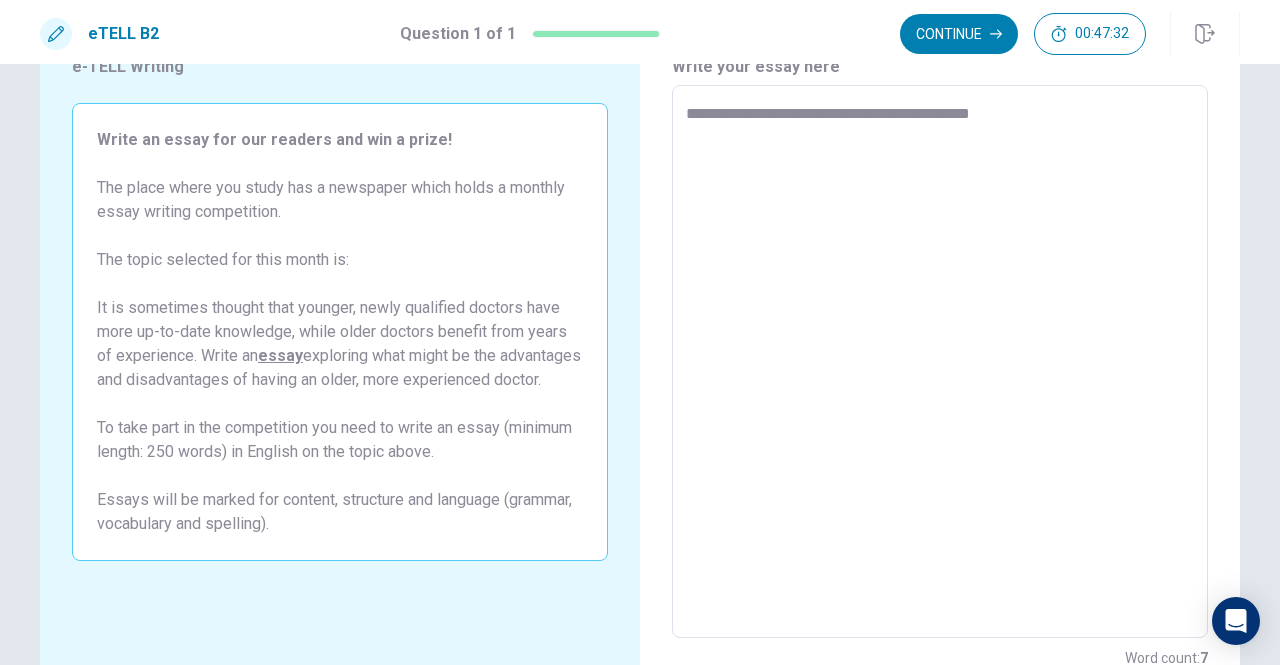 type on "**********" 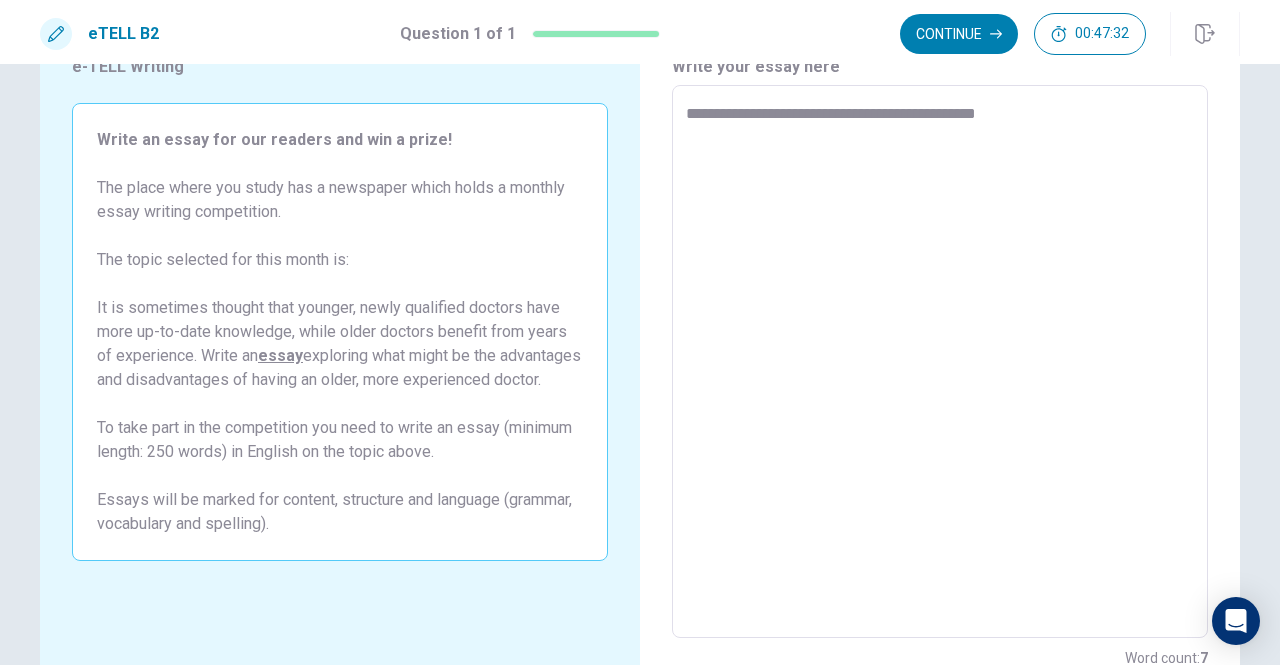 type on "*" 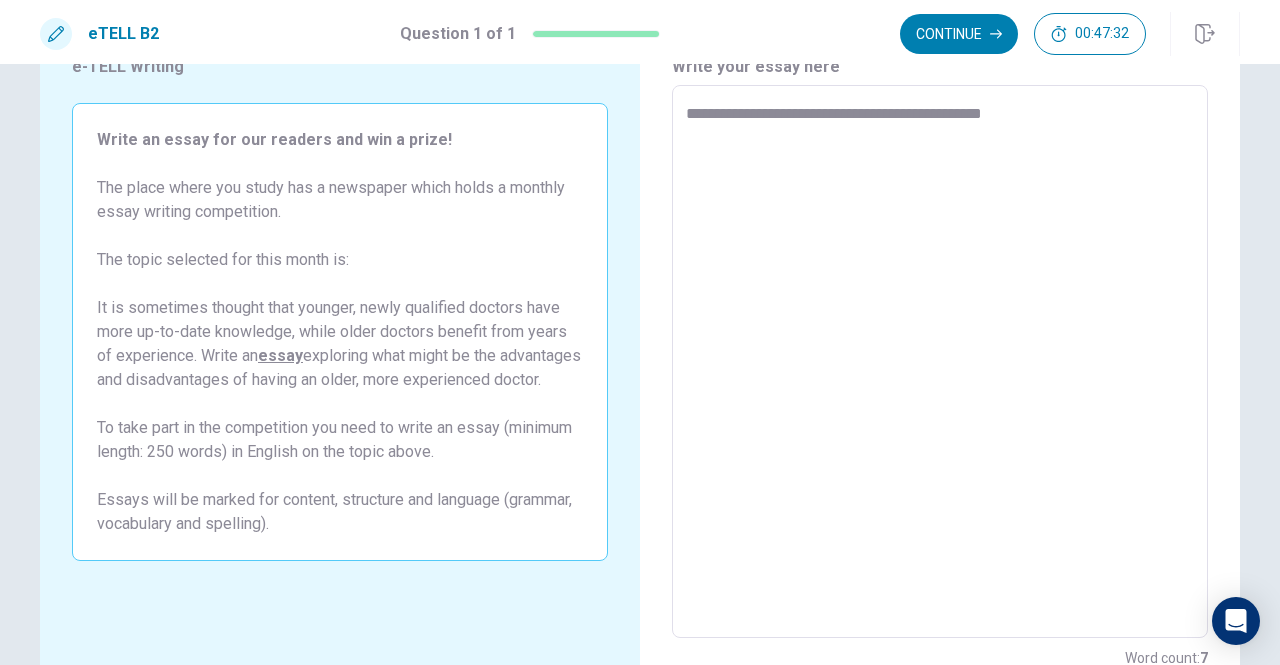type on "*" 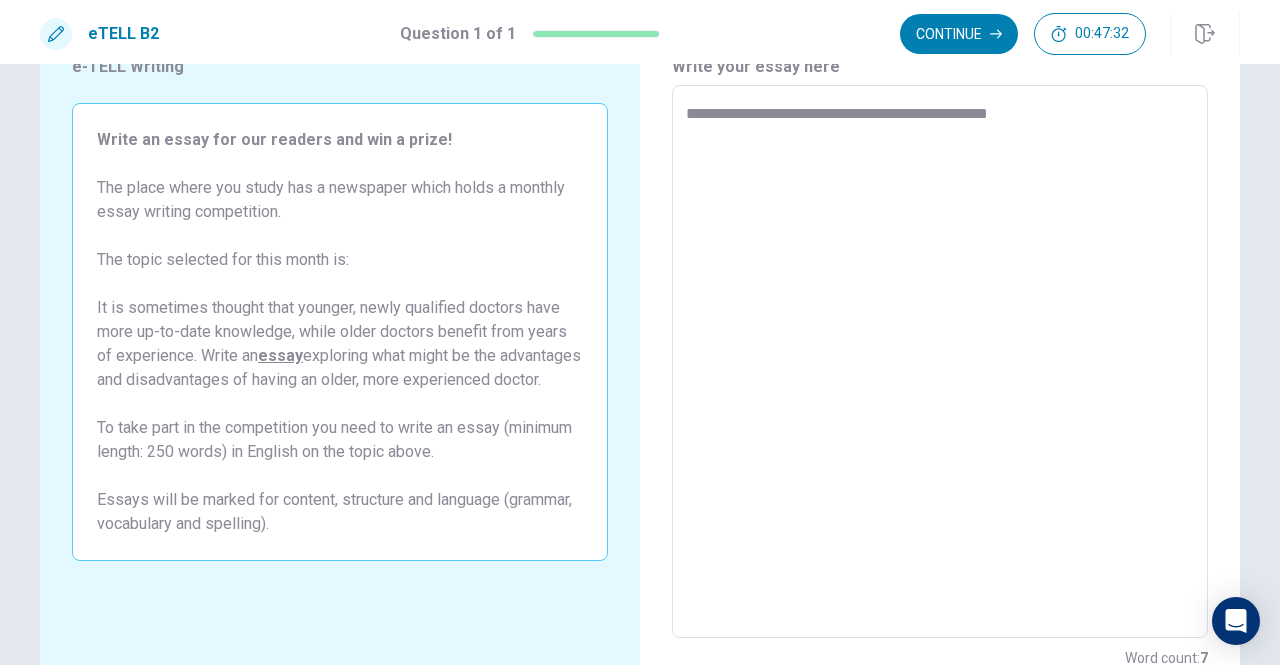 type on "*" 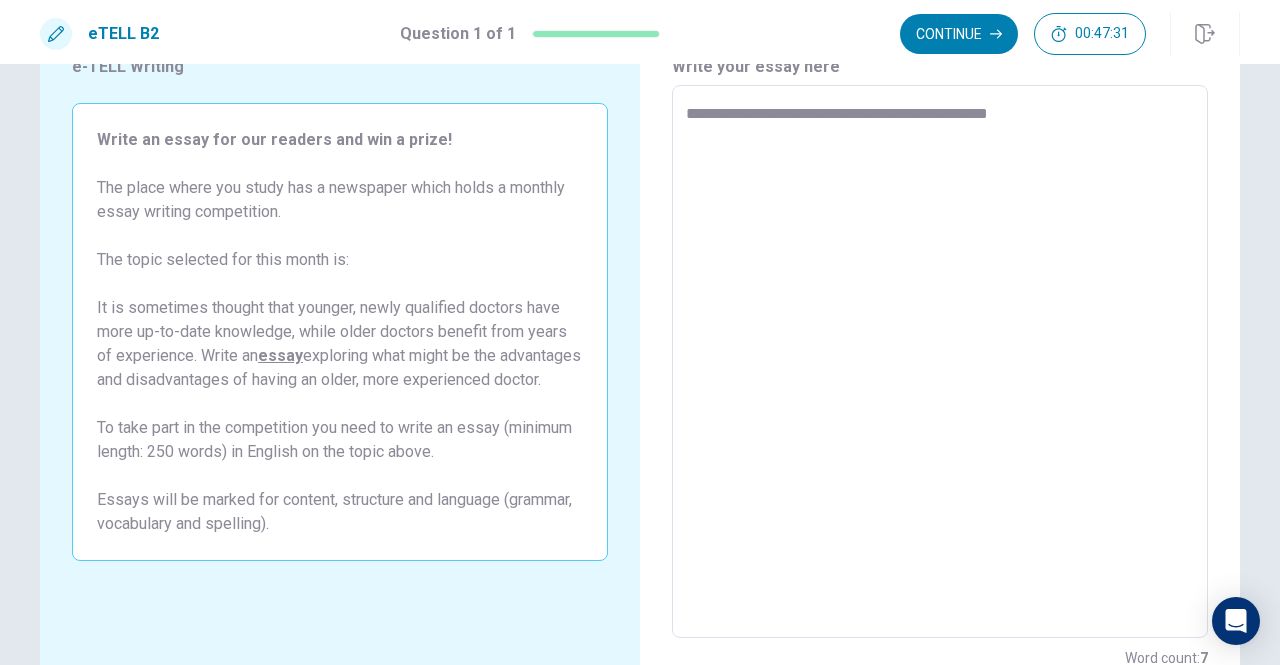 type on "**********" 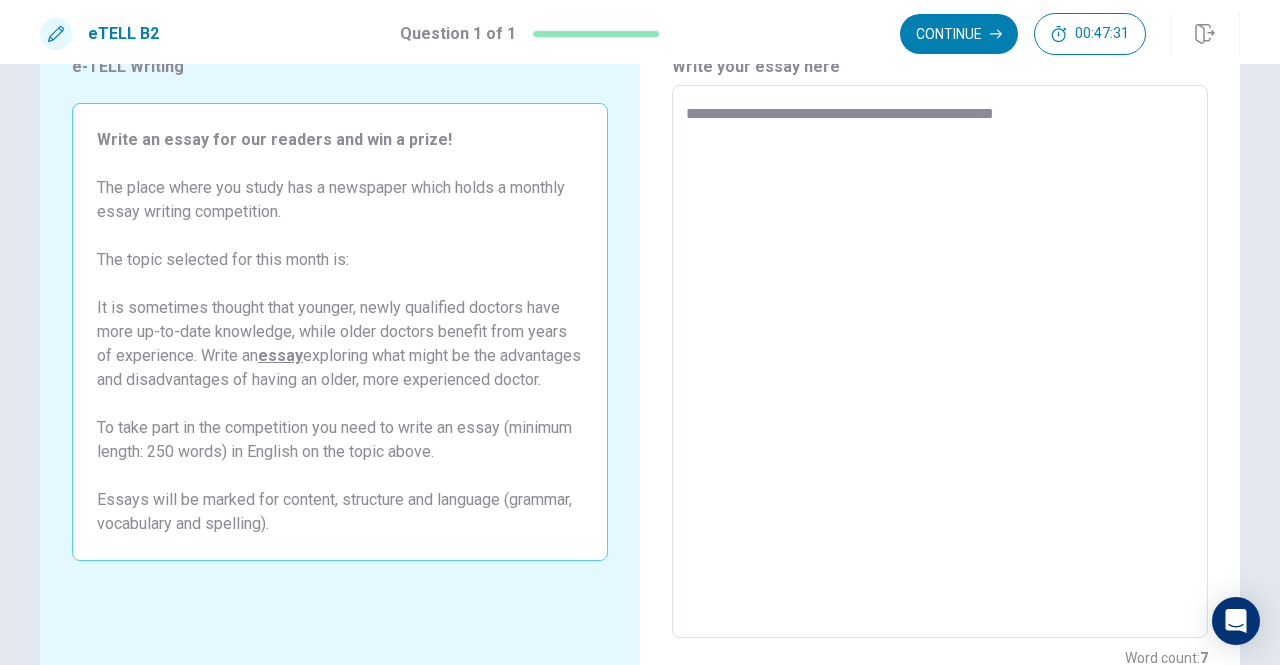 type on "*" 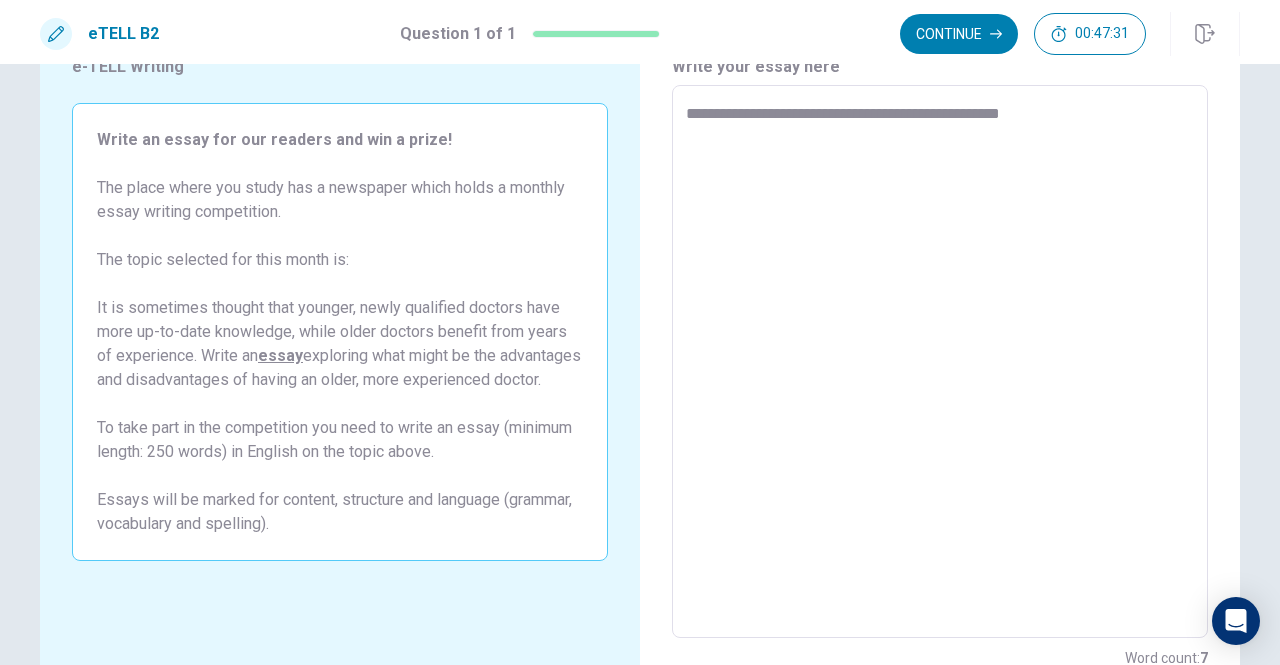 type on "*" 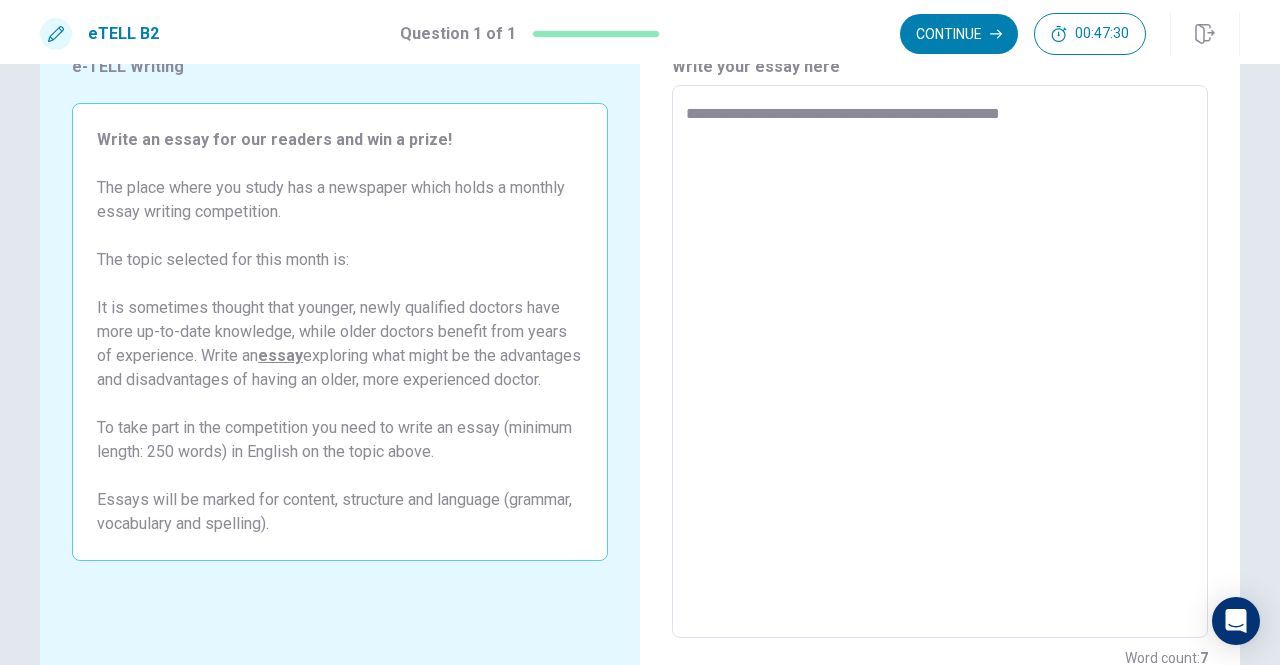 type on "**********" 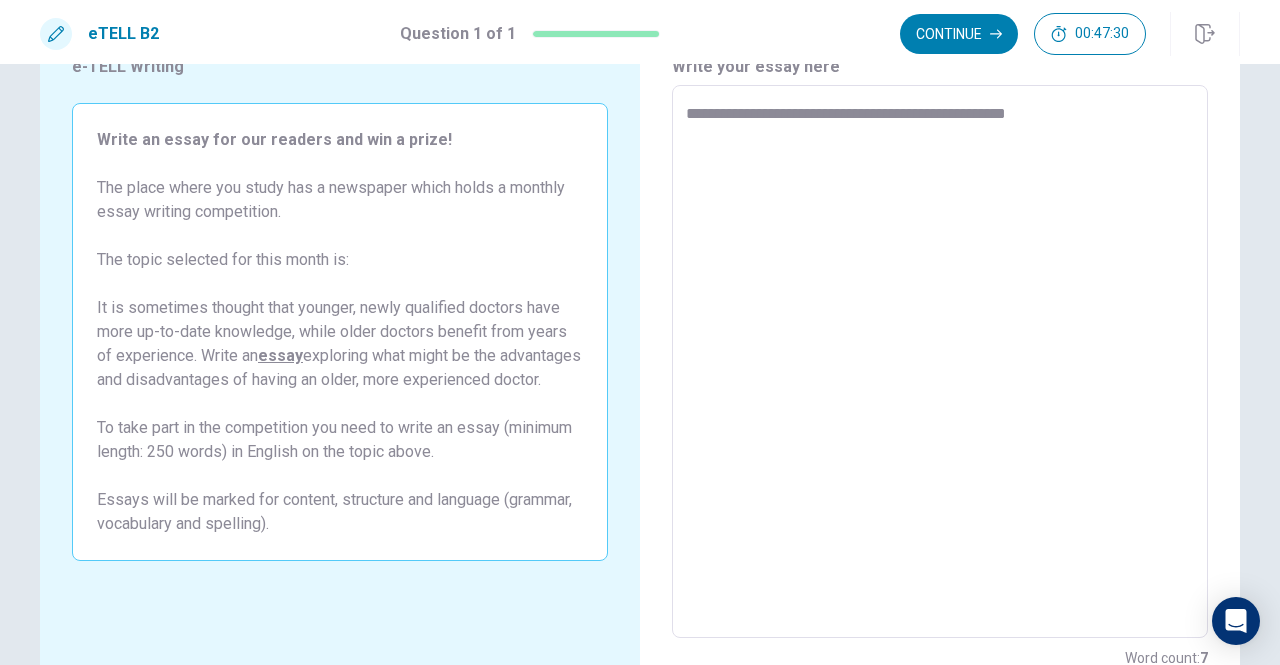 type on "*" 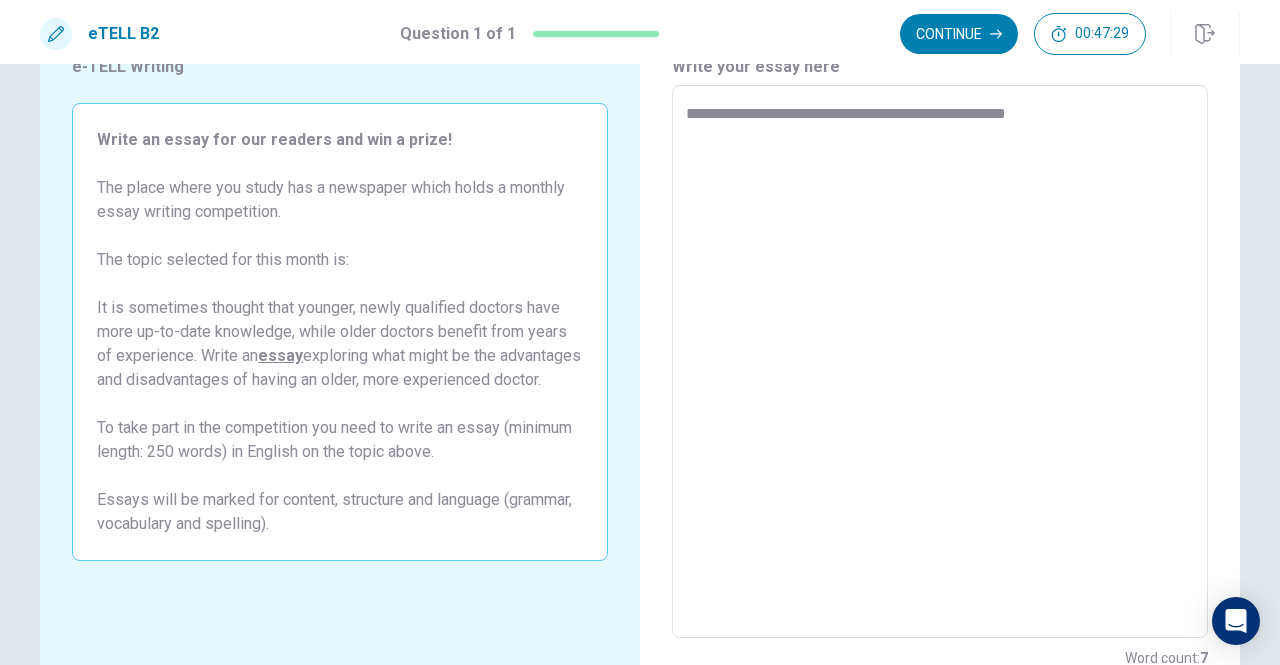 type on "**********" 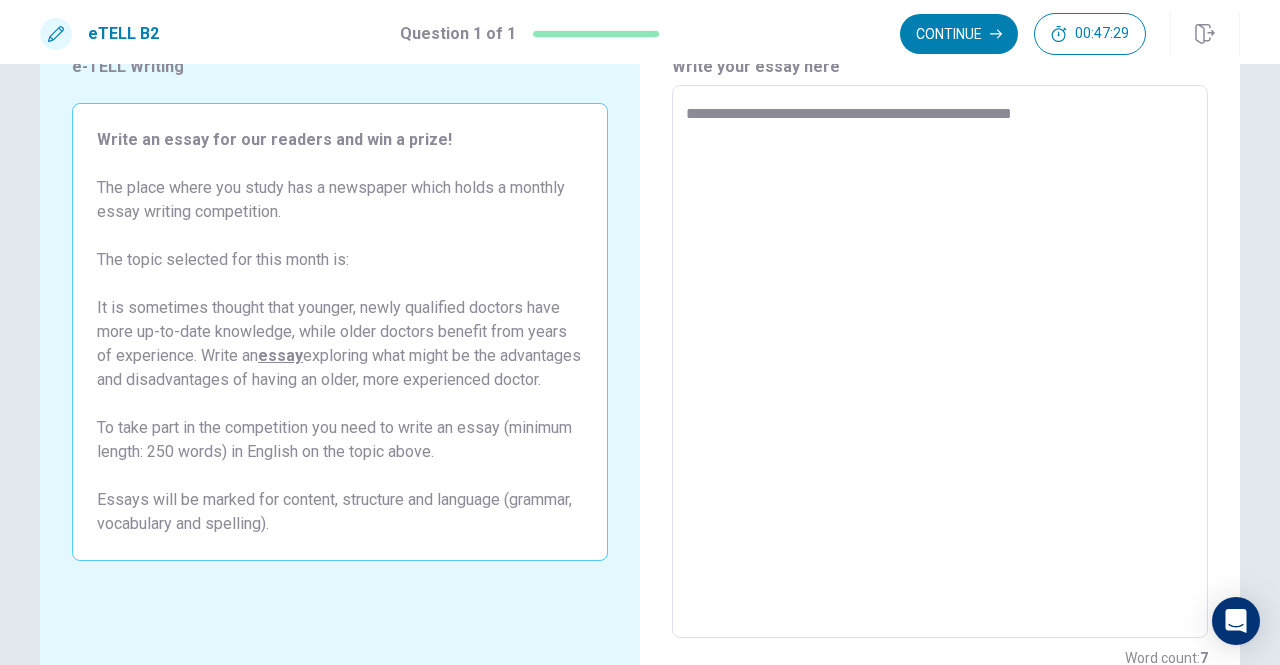 type on "*" 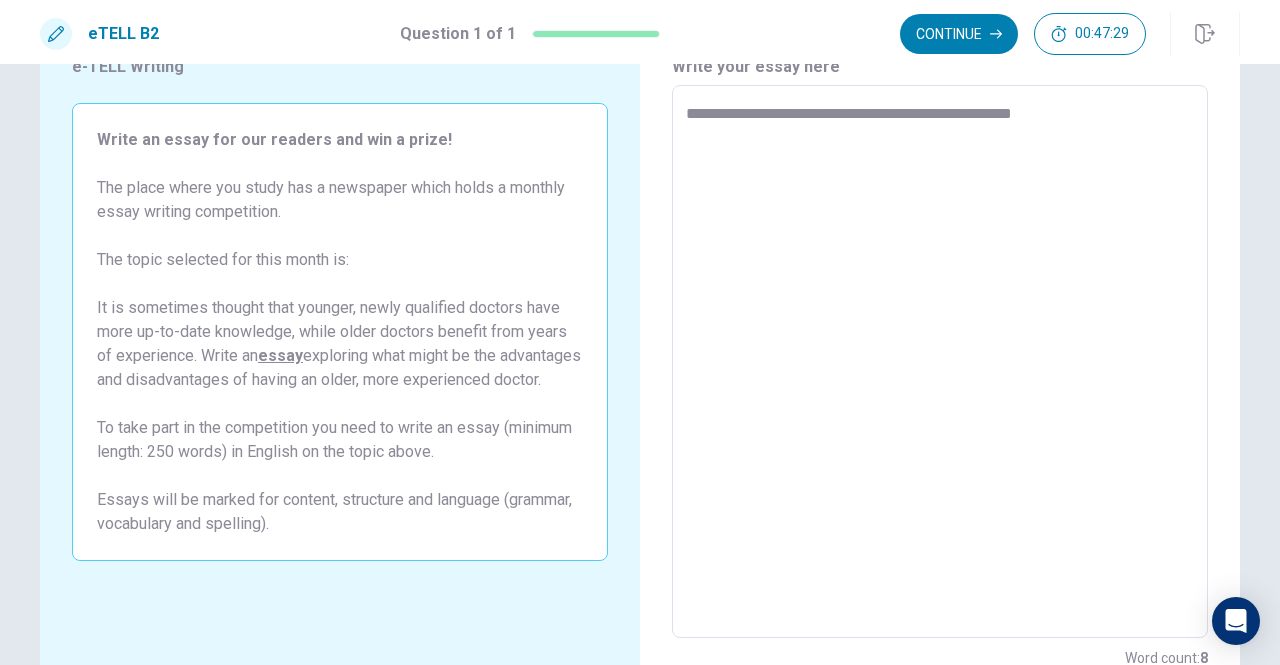 type on "**********" 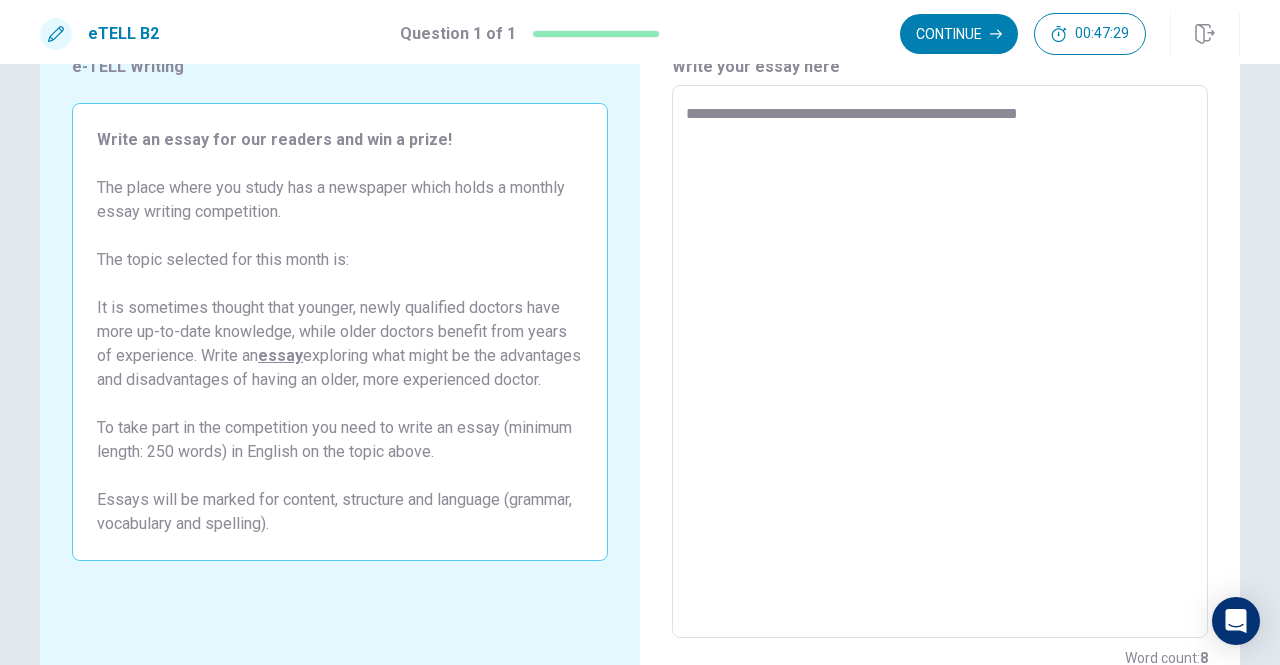 type on "*" 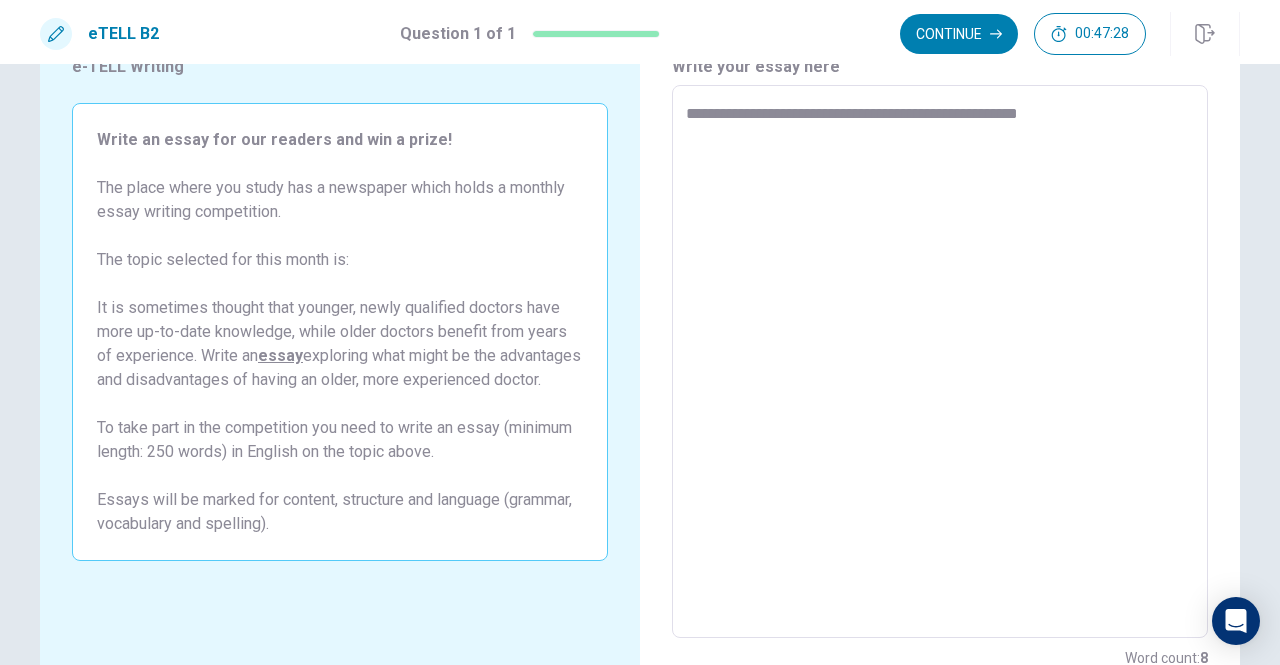 type on "**********" 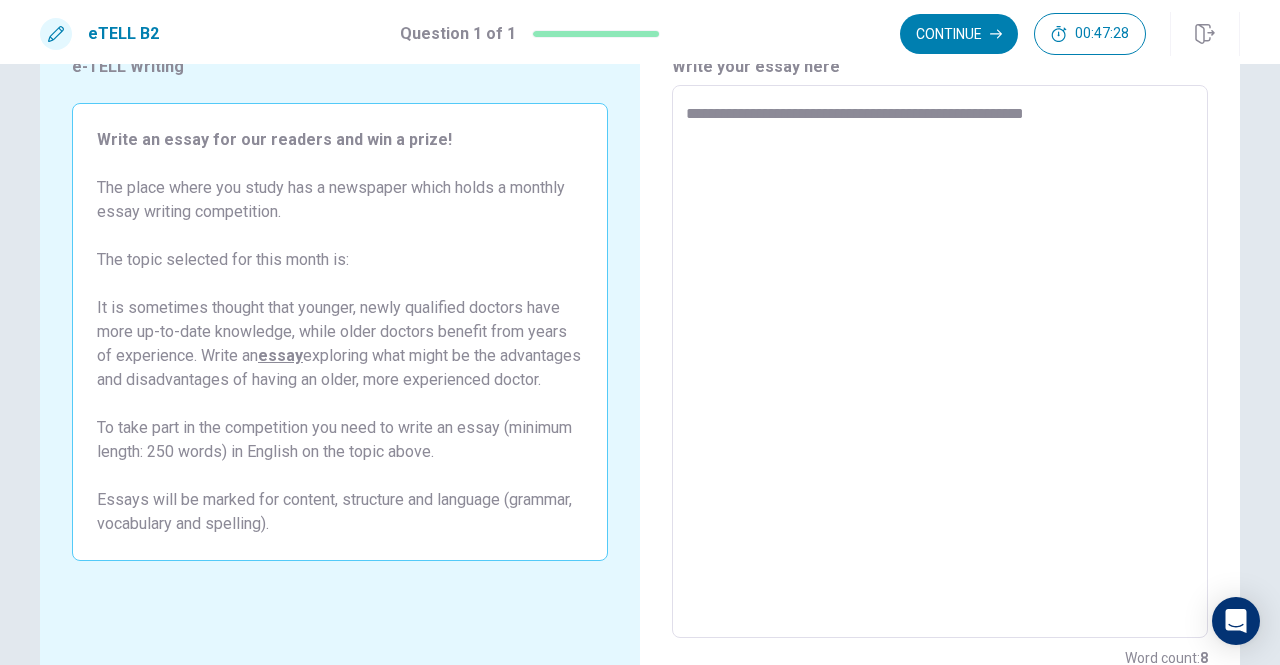 type on "*" 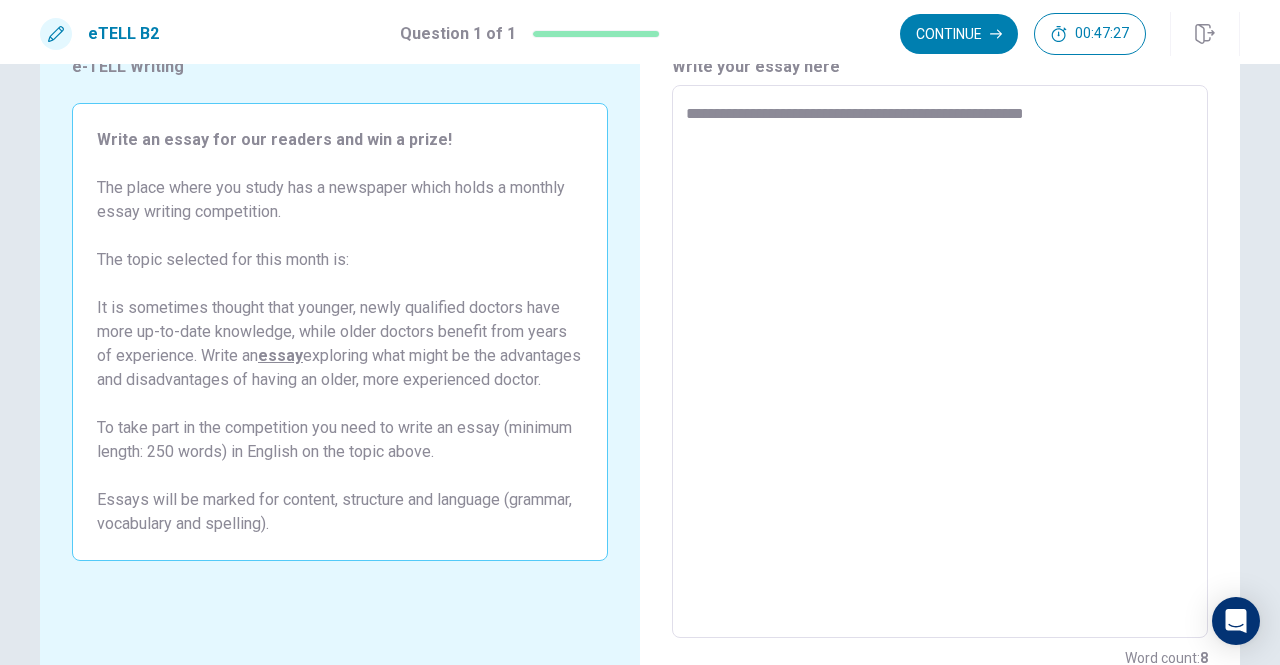 type on "**********" 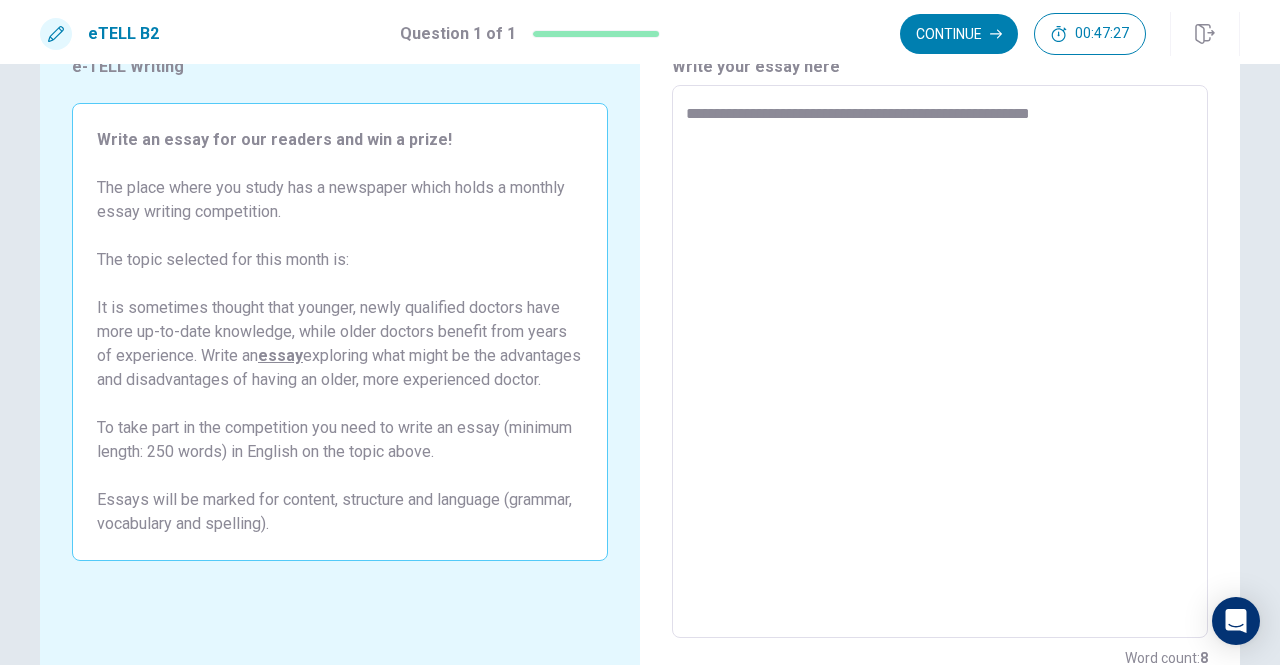 type on "*" 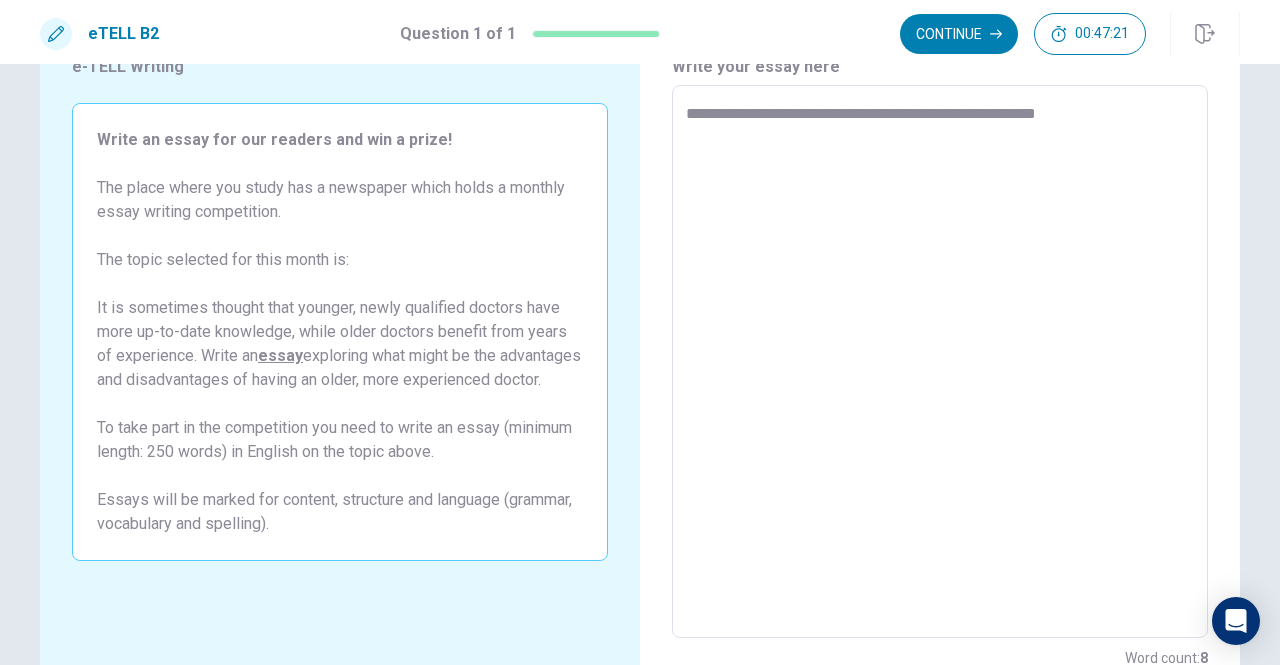 type on "*" 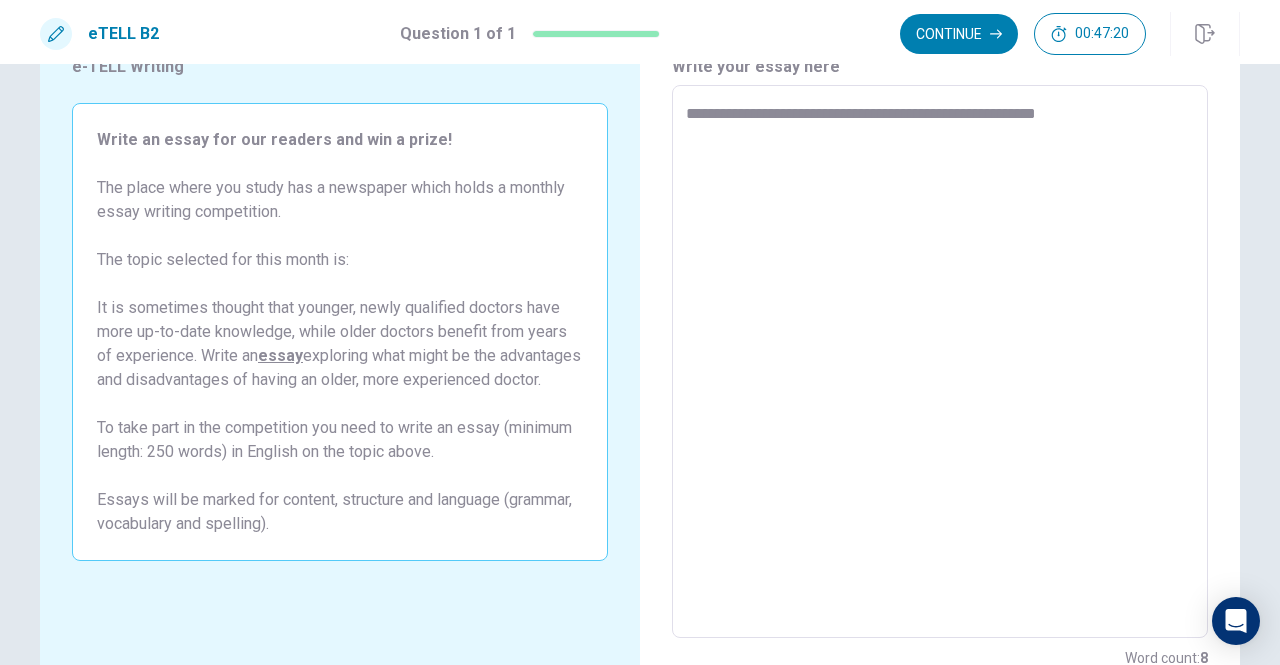 type on "**********" 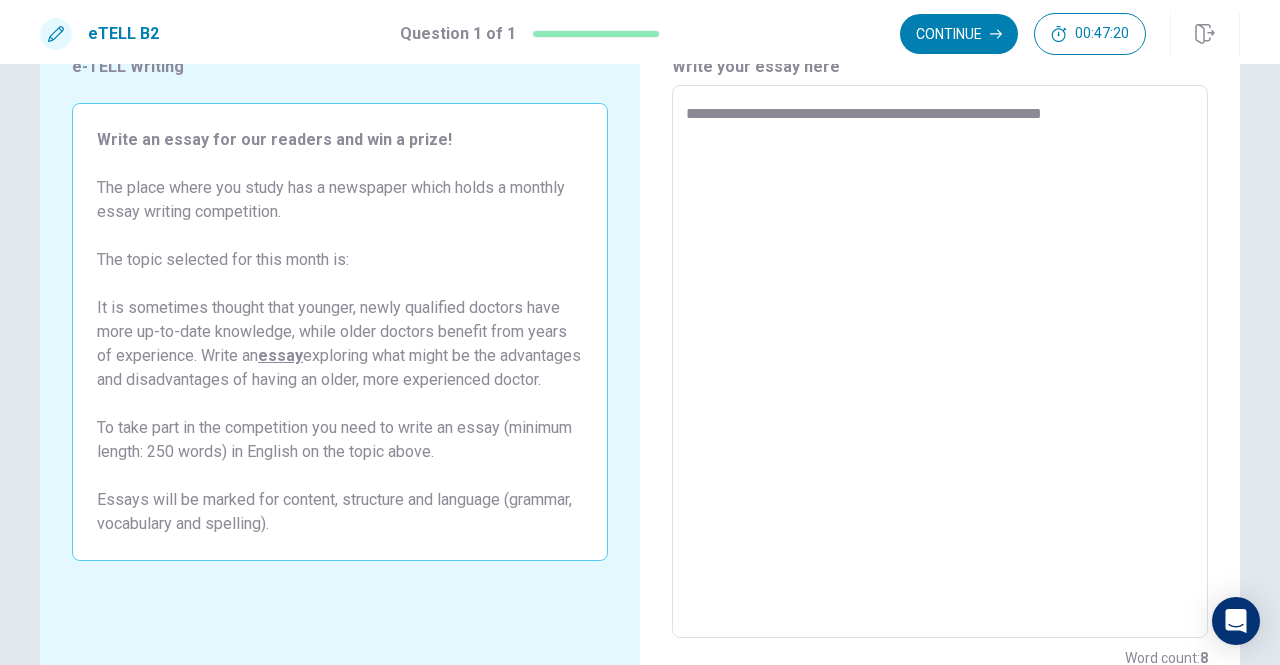 type on "*" 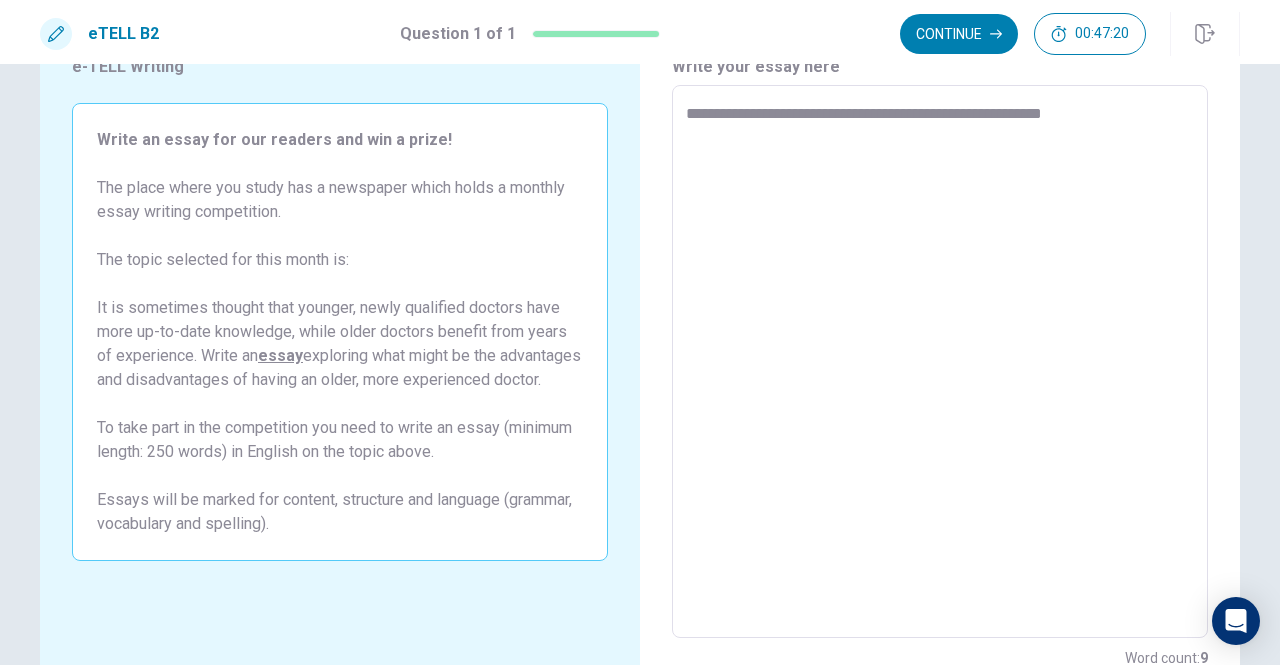 type on "**********" 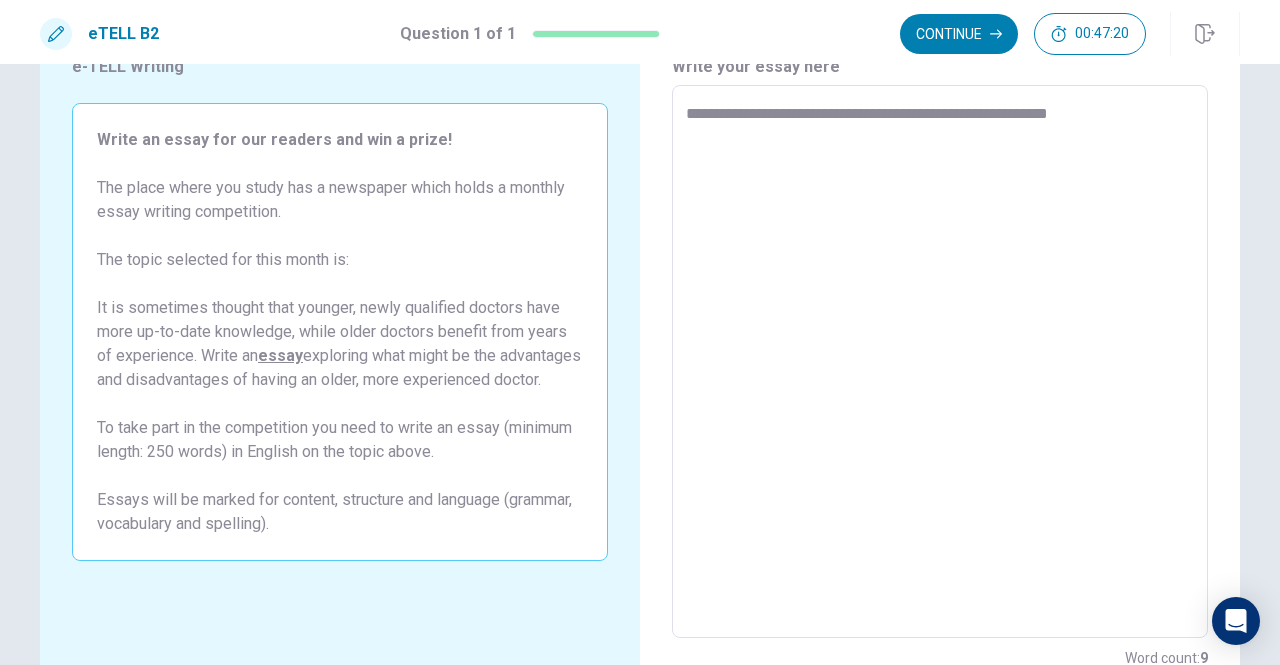 type on "*" 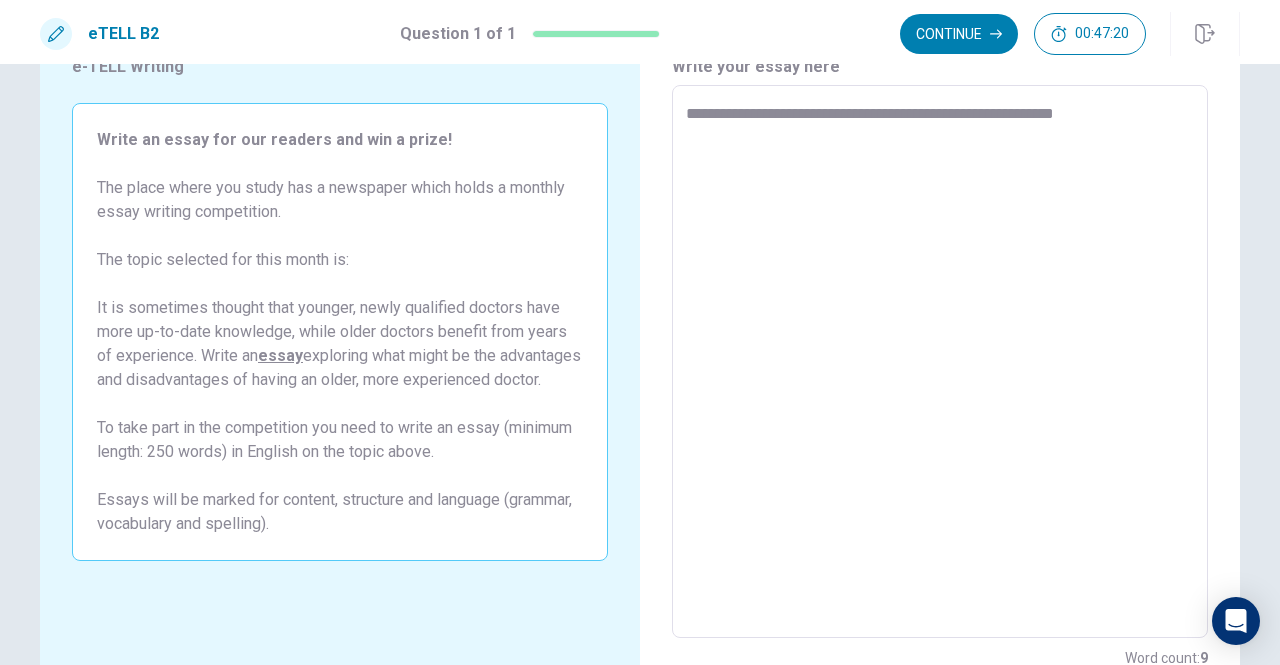 type on "*" 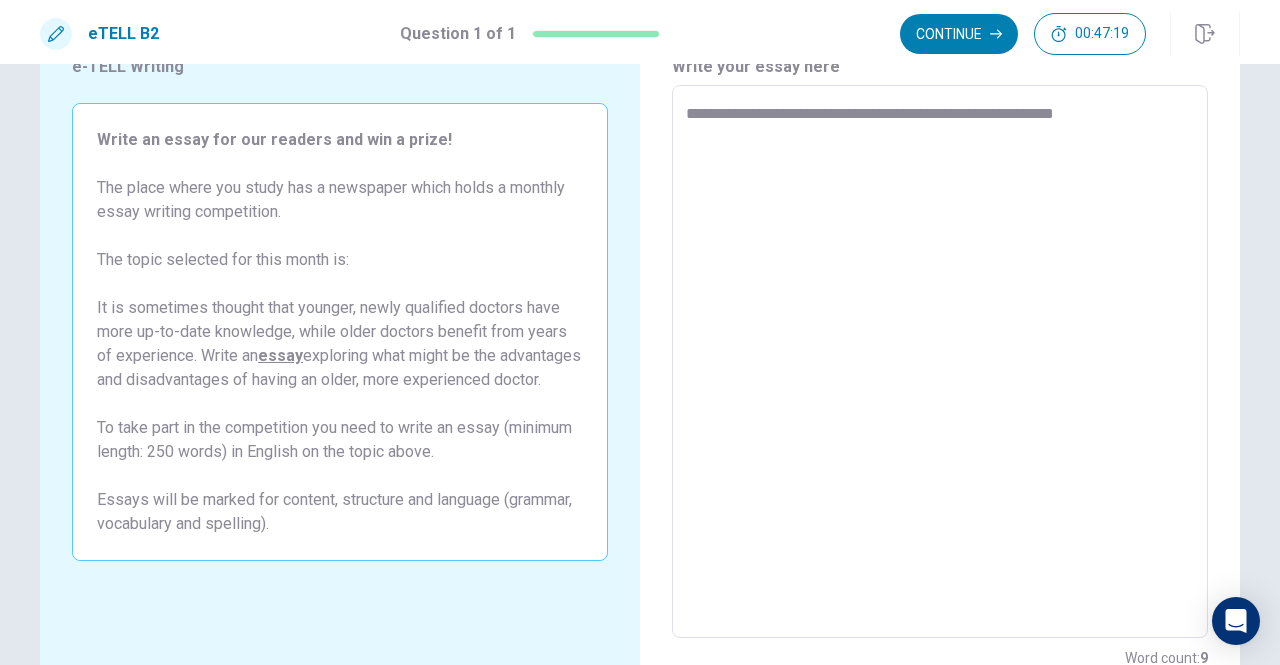 type on "**********" 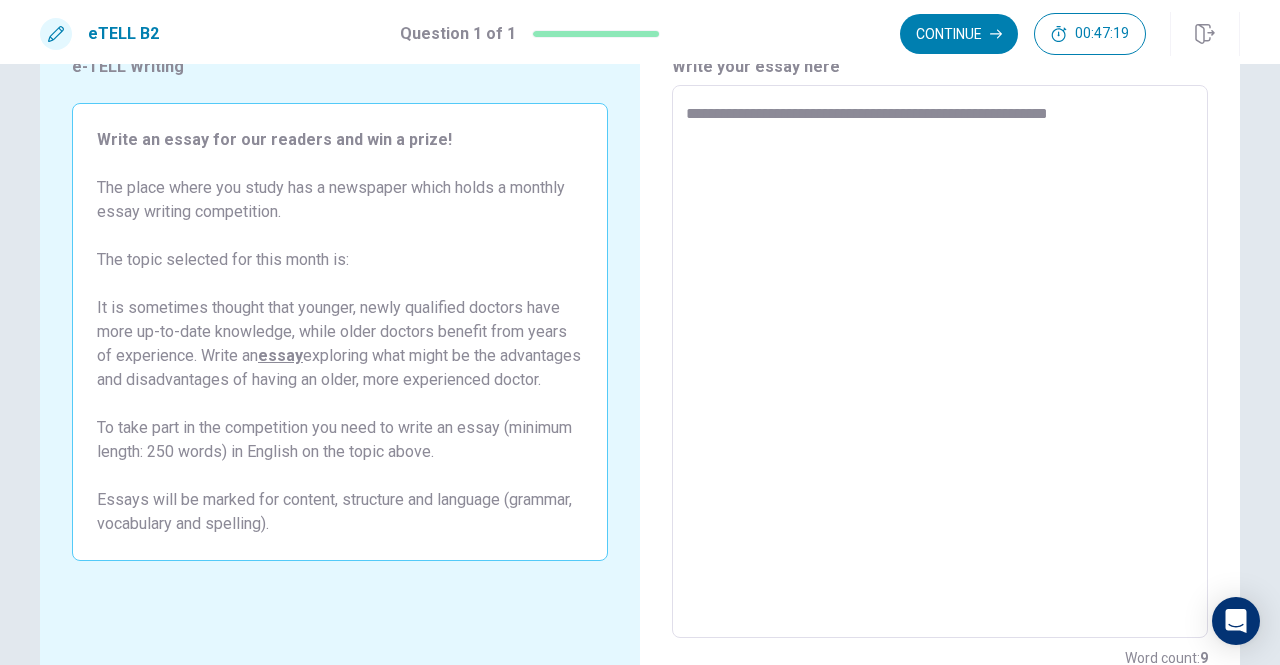 type on "*" 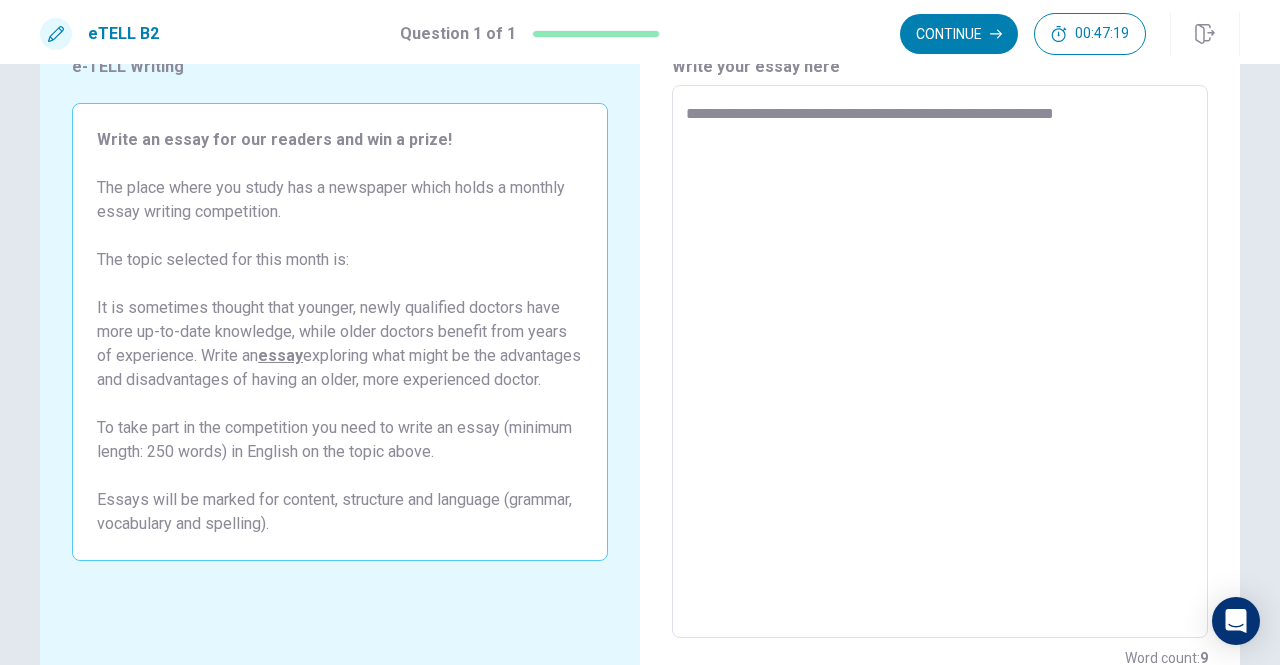 type on "*" 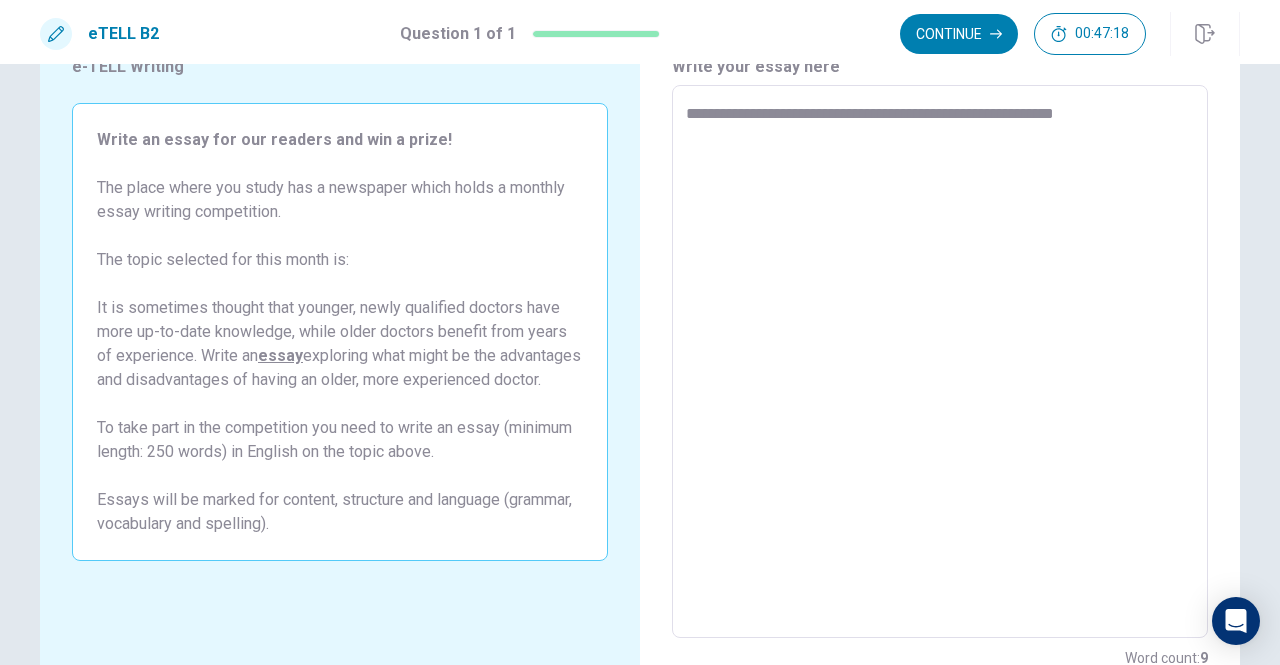type on "**********" 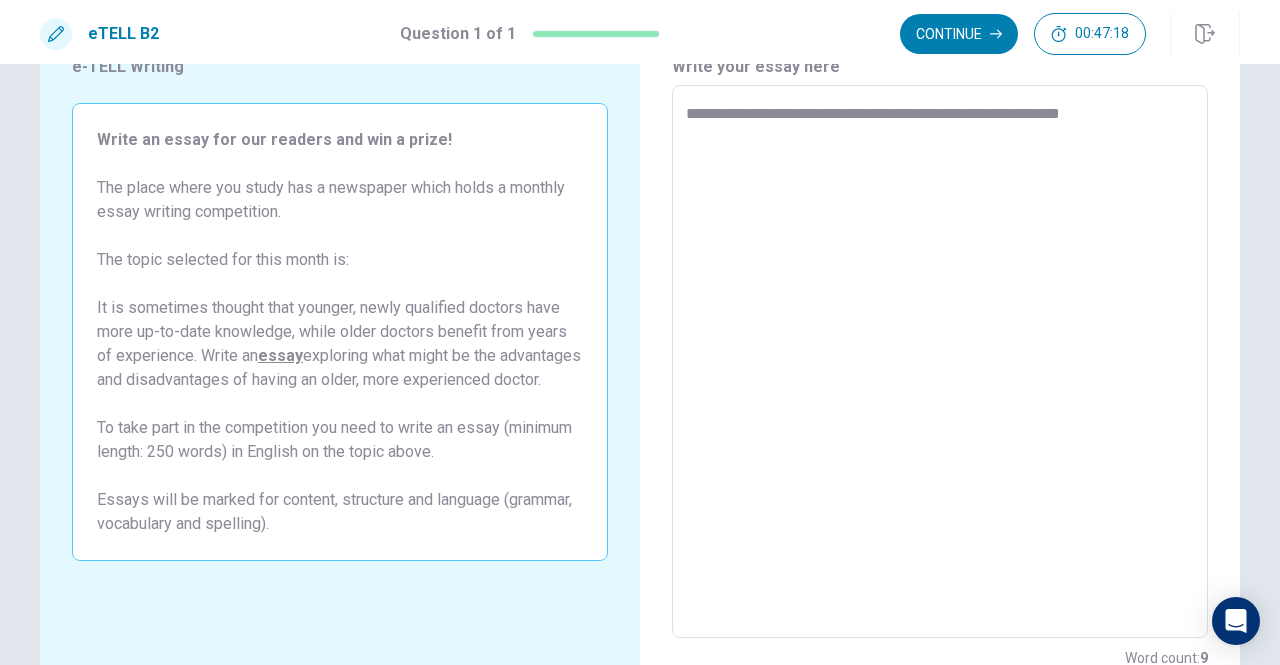 type on "*" 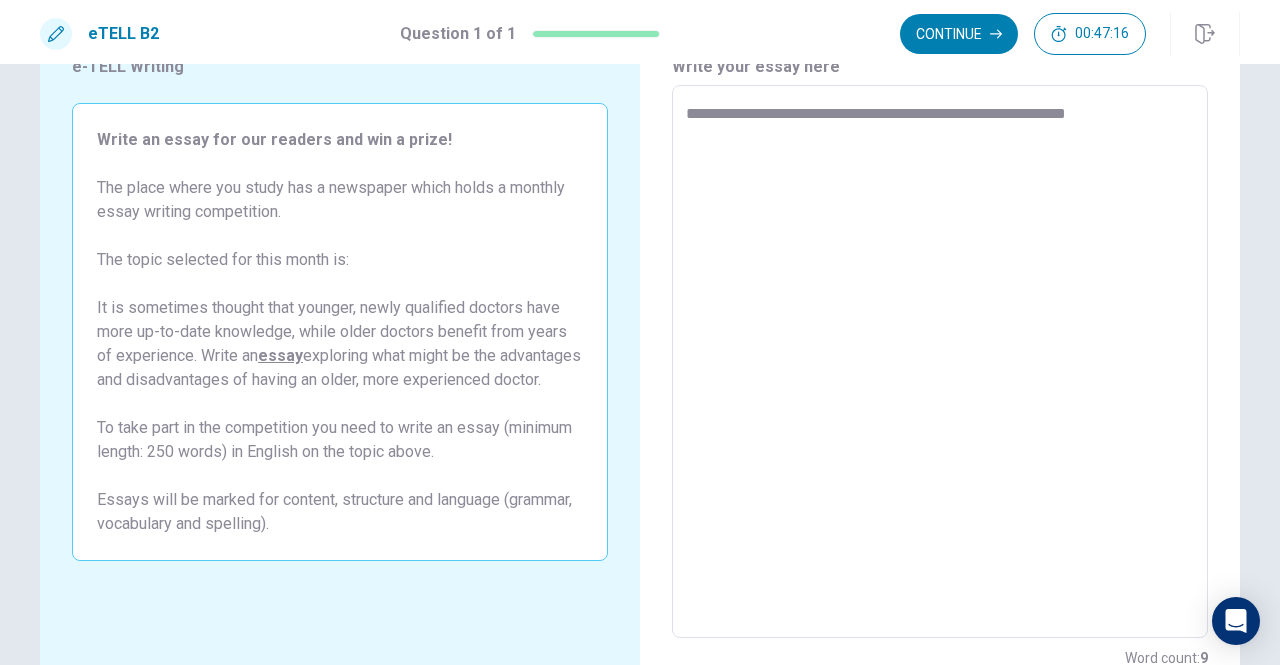 type on "*" 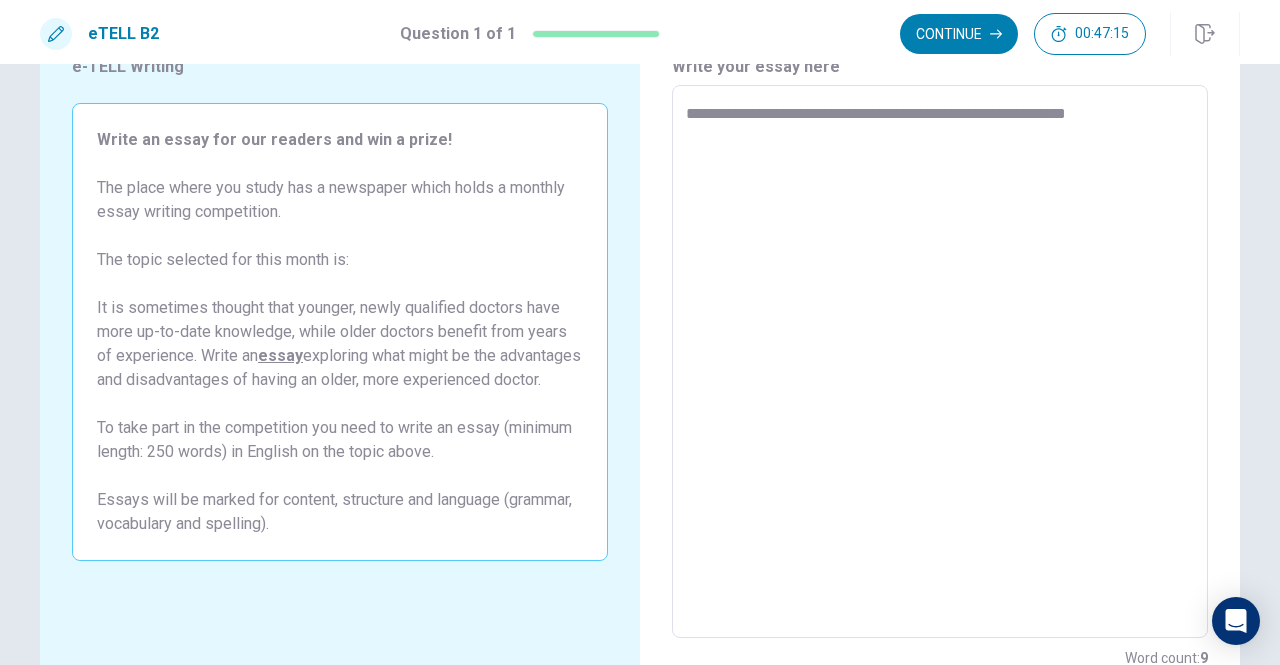 type on "**********" 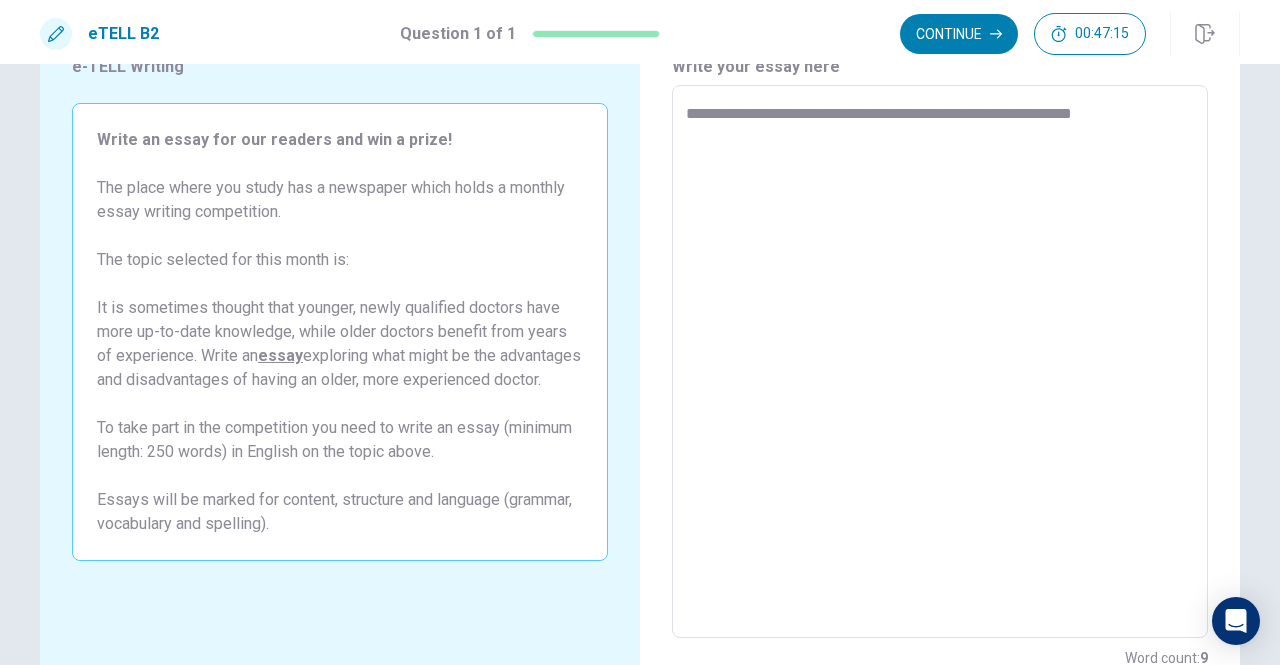 type on "*" 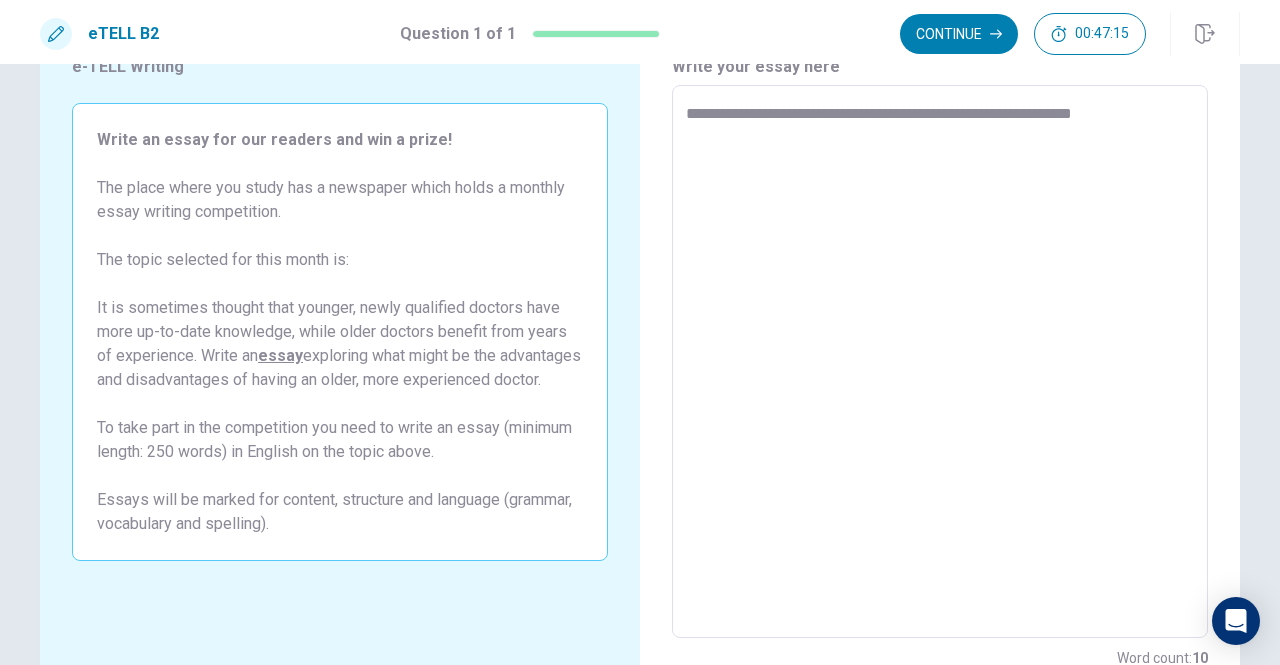 type on "**********" 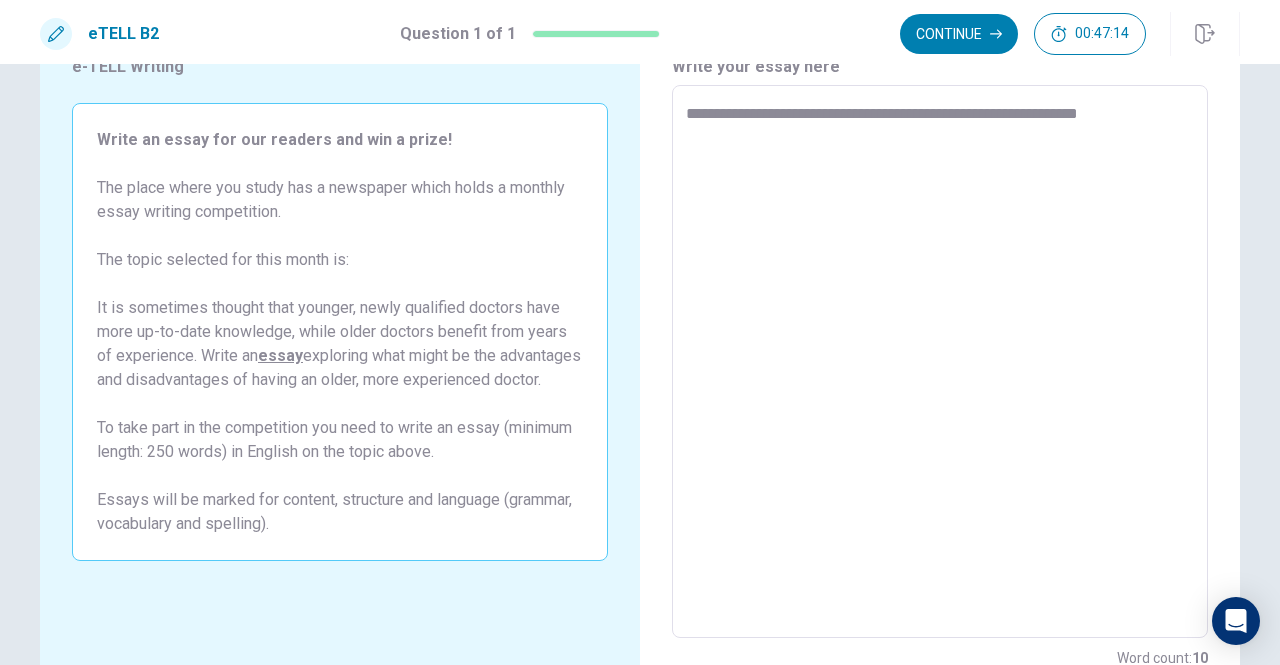 type on "*" 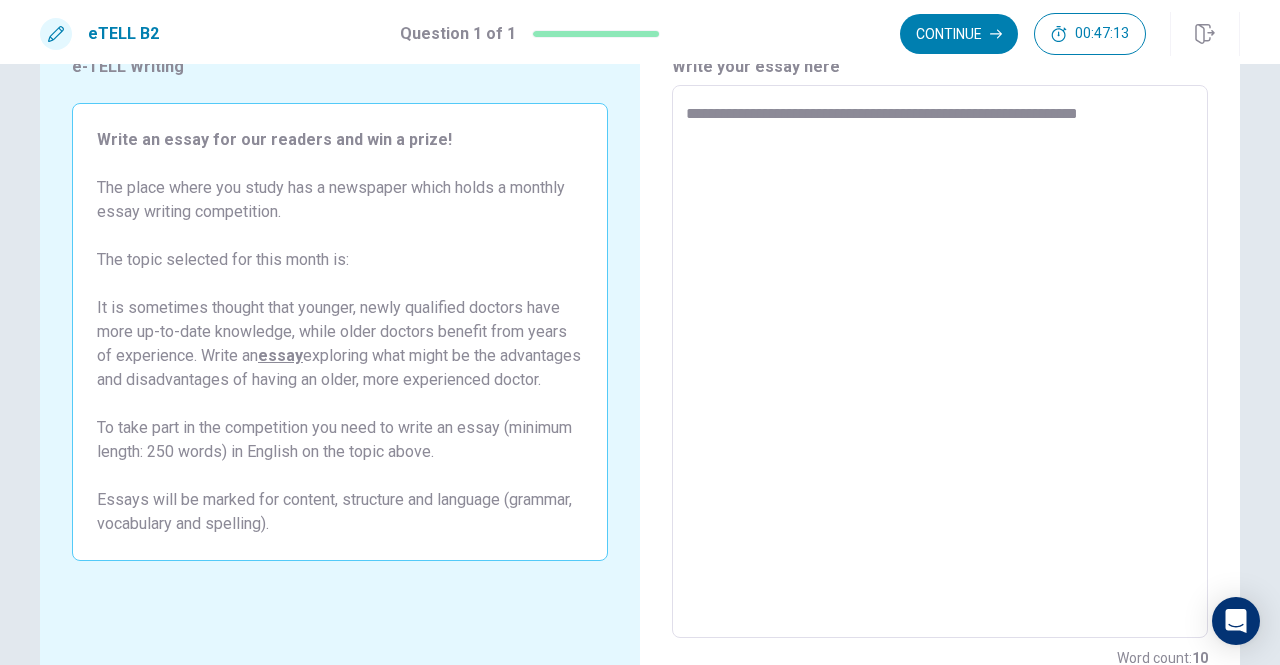 type on "**********" 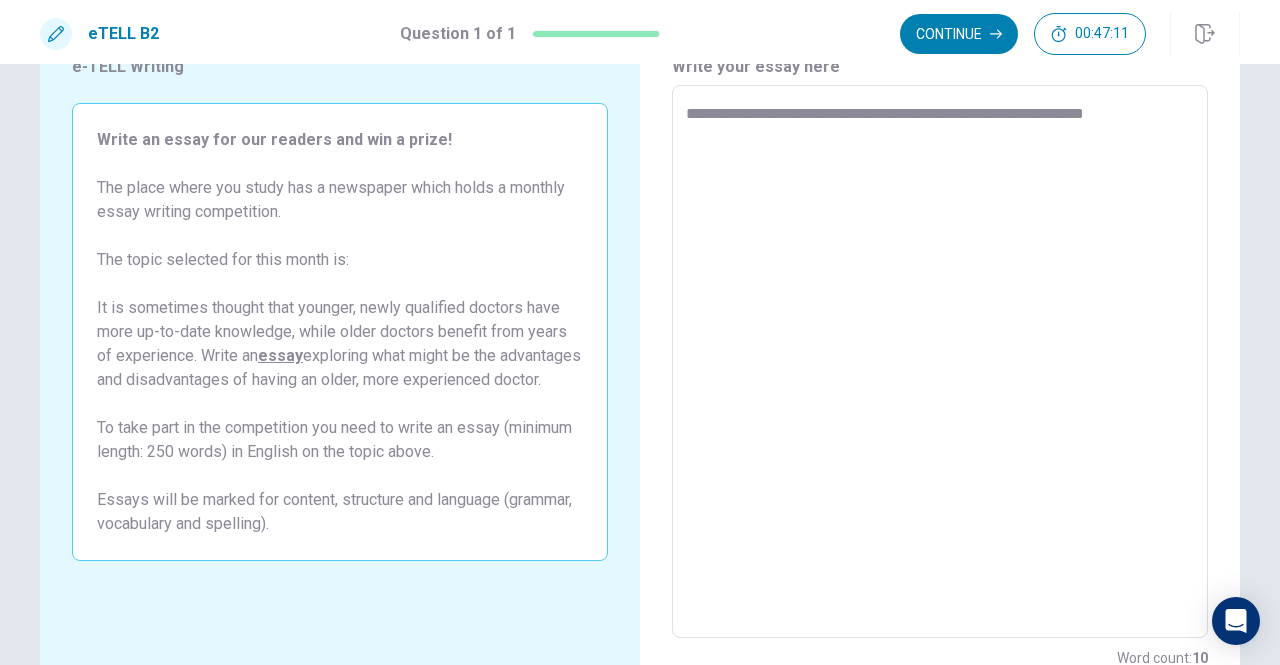 type on "*" 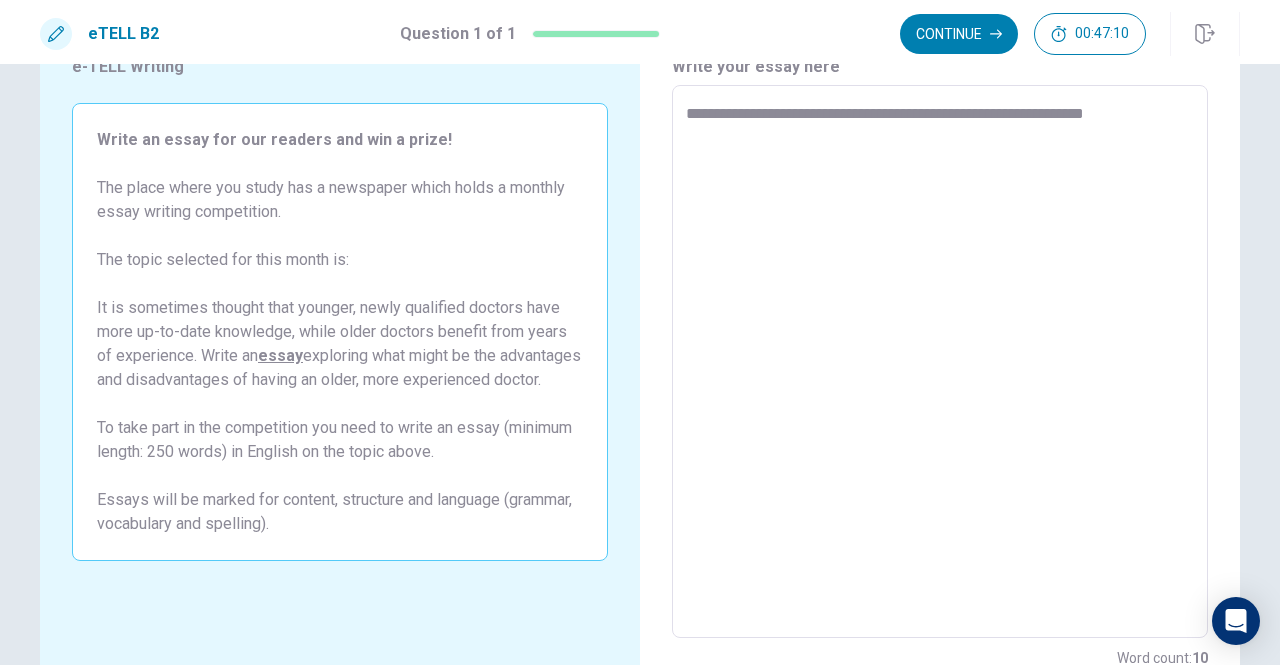 type on "**********" 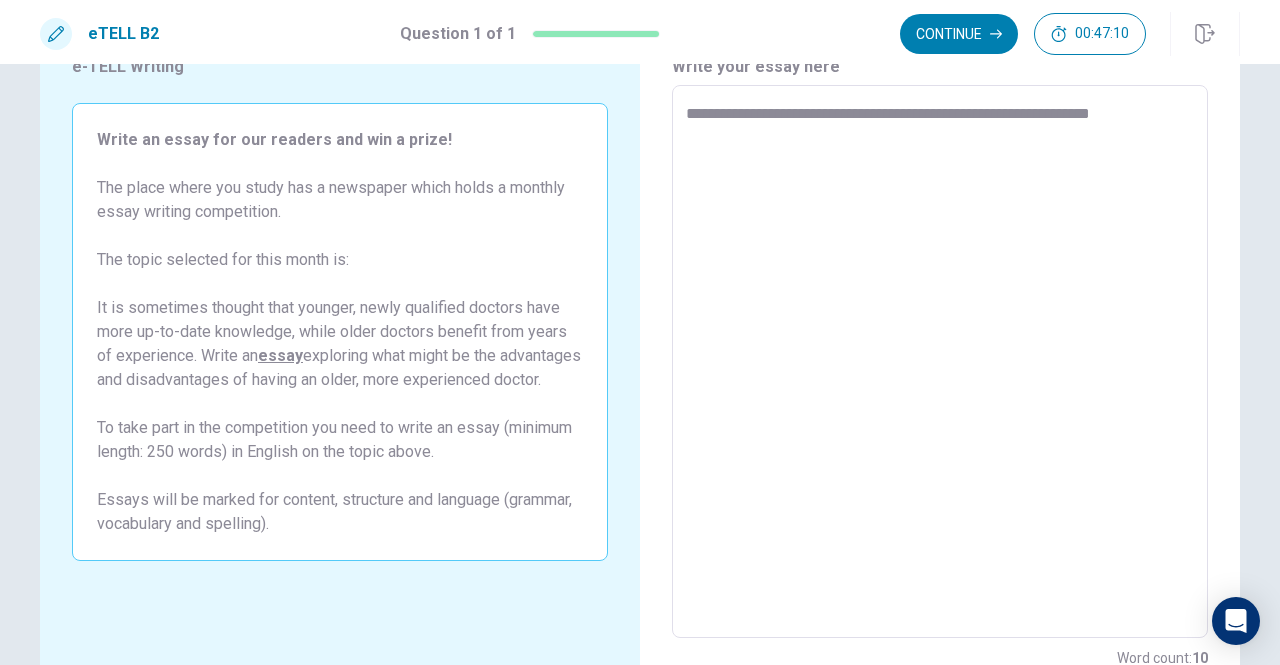 type on "*" 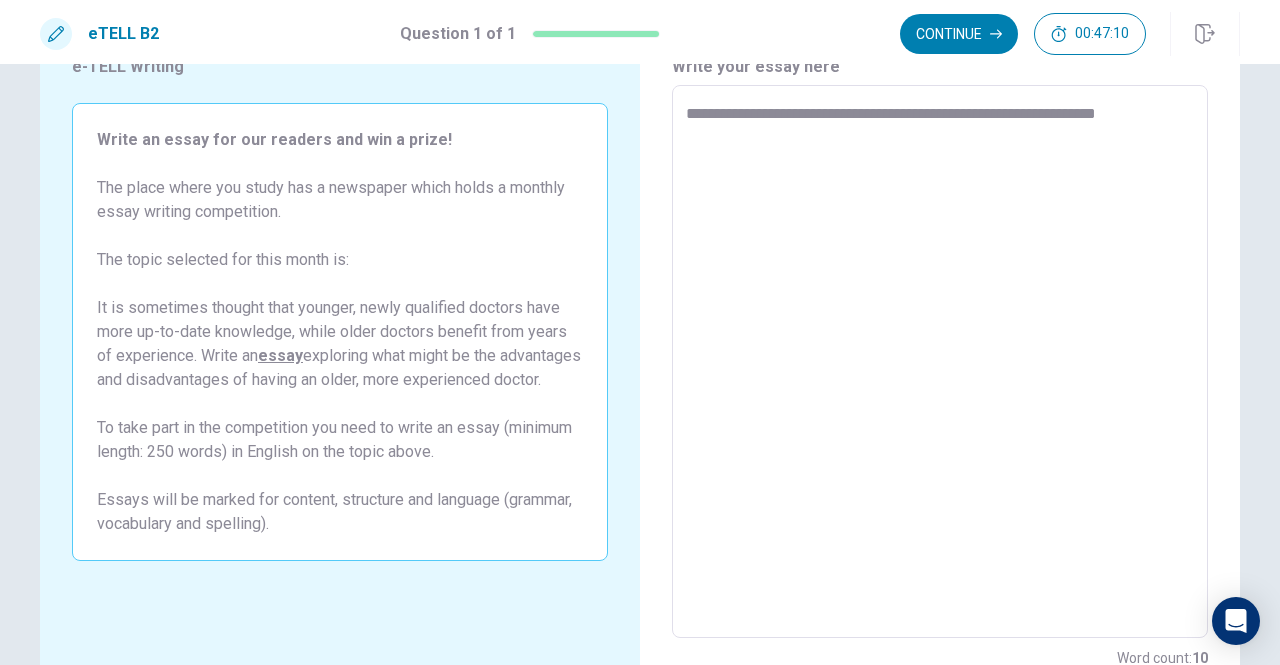 type on "*" 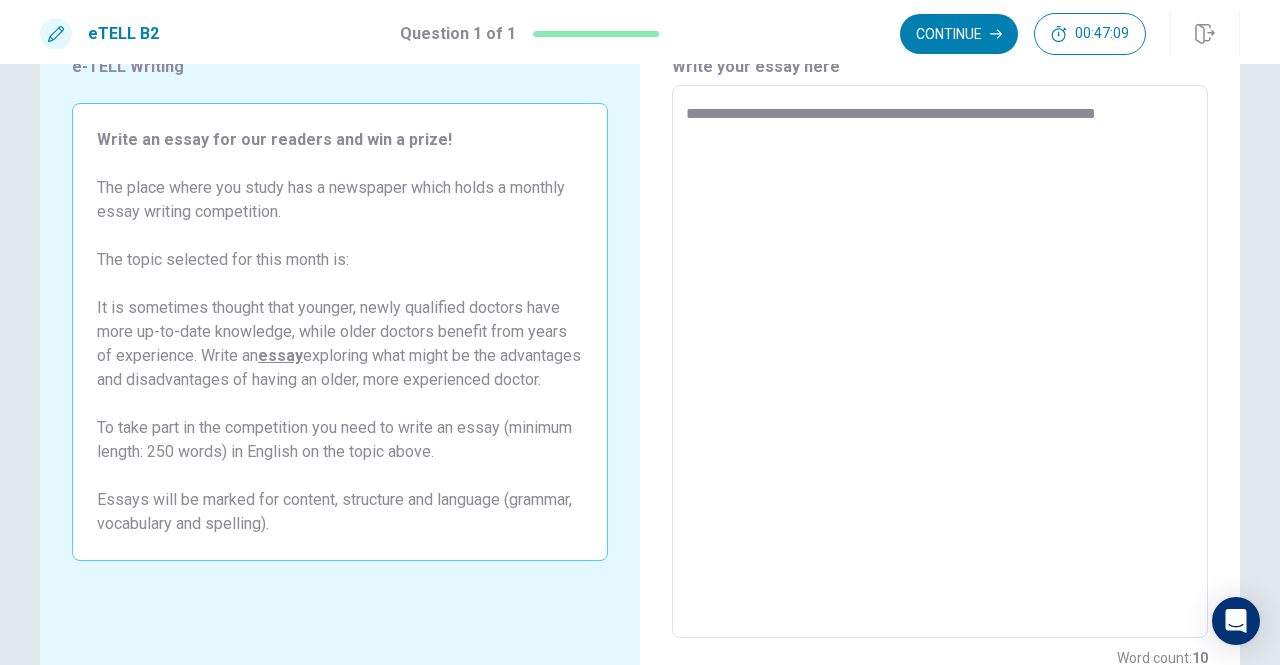 type on "**********" 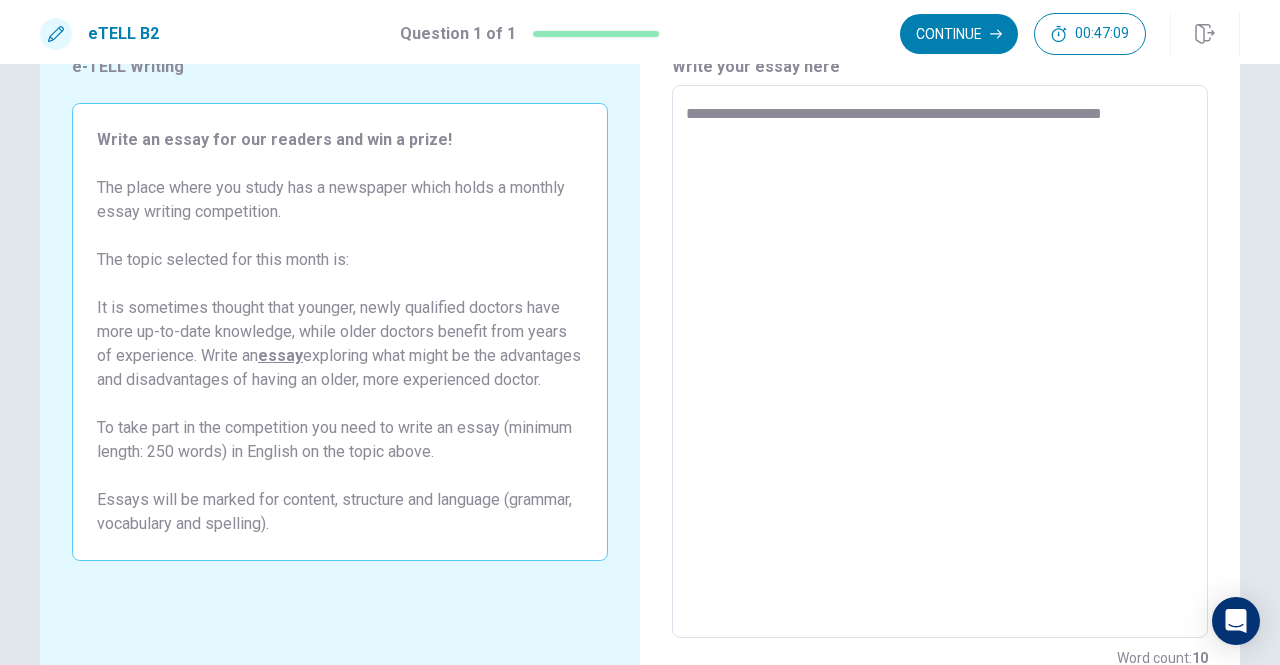 type on "*" 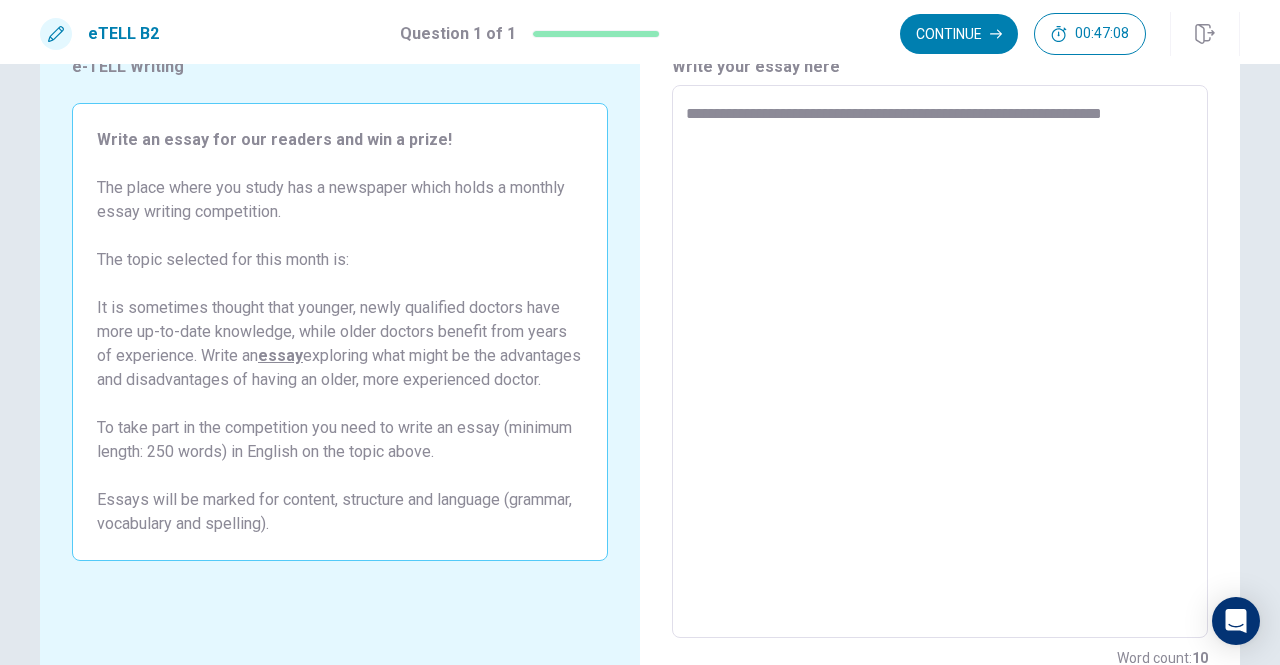 type on "**********" 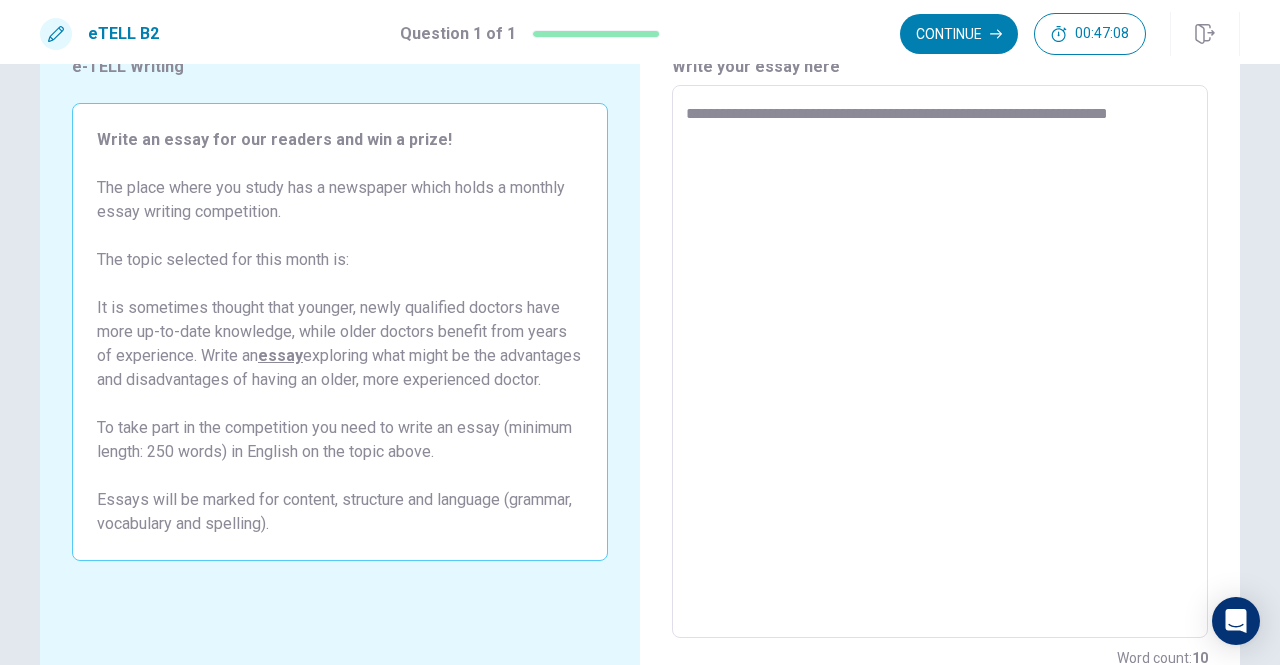 type on "*" 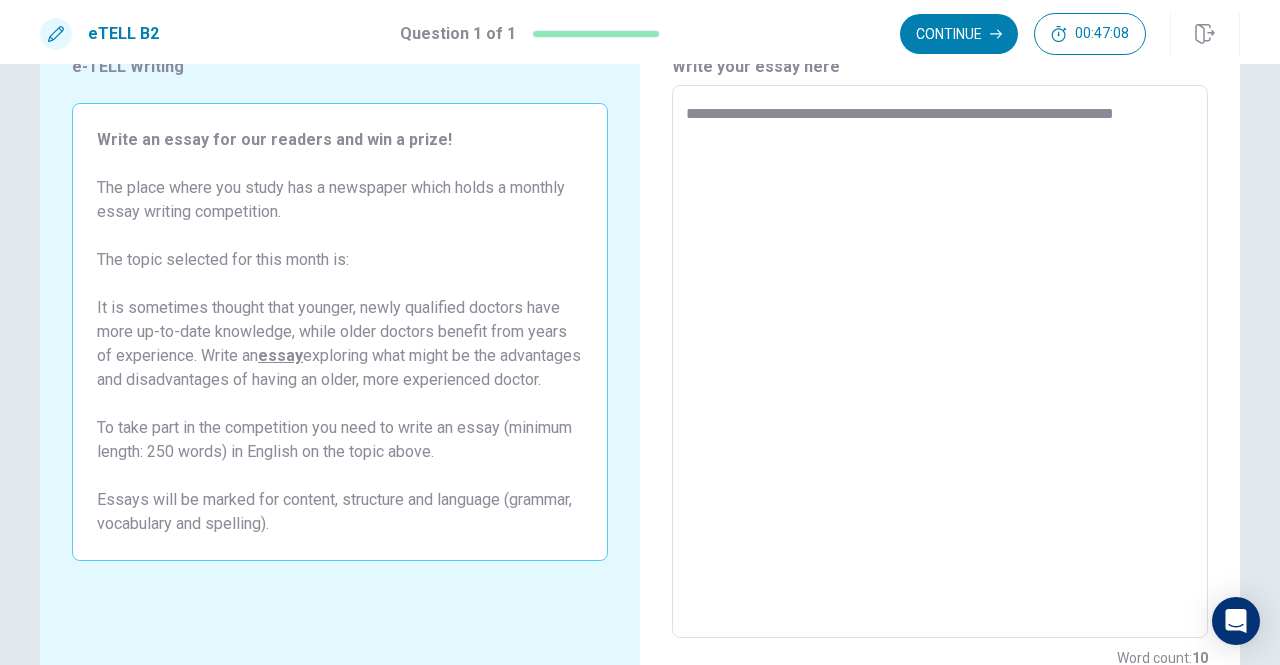 type on "*" 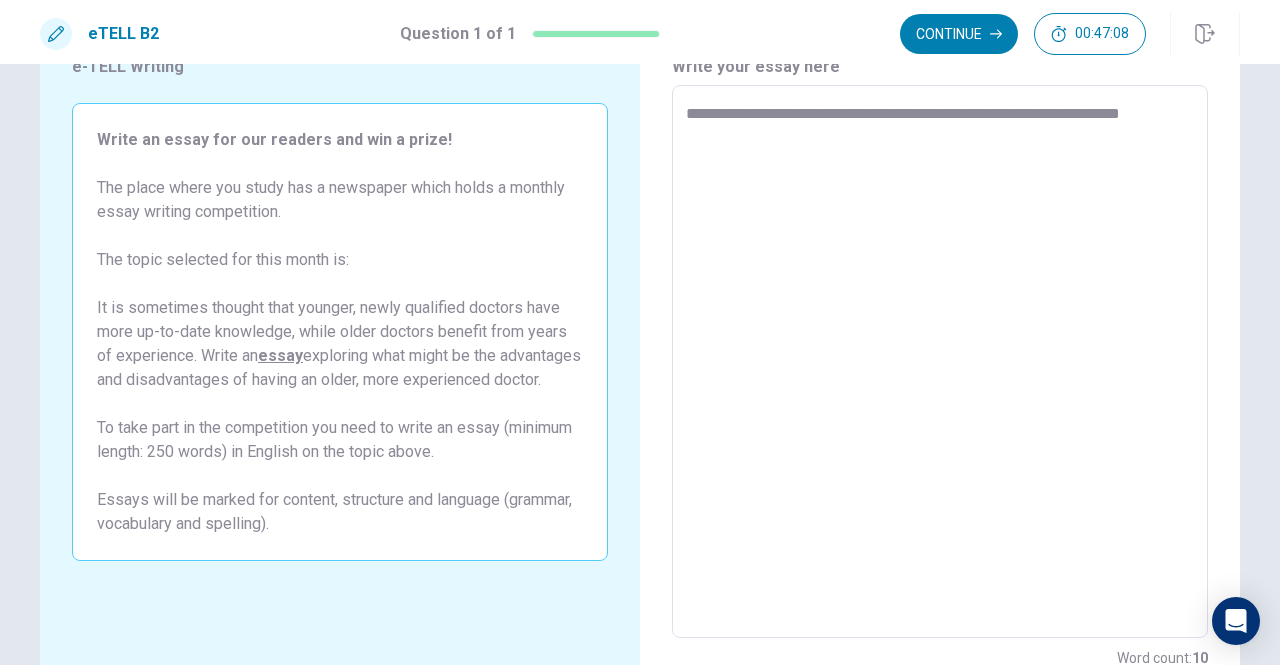 type on "*" 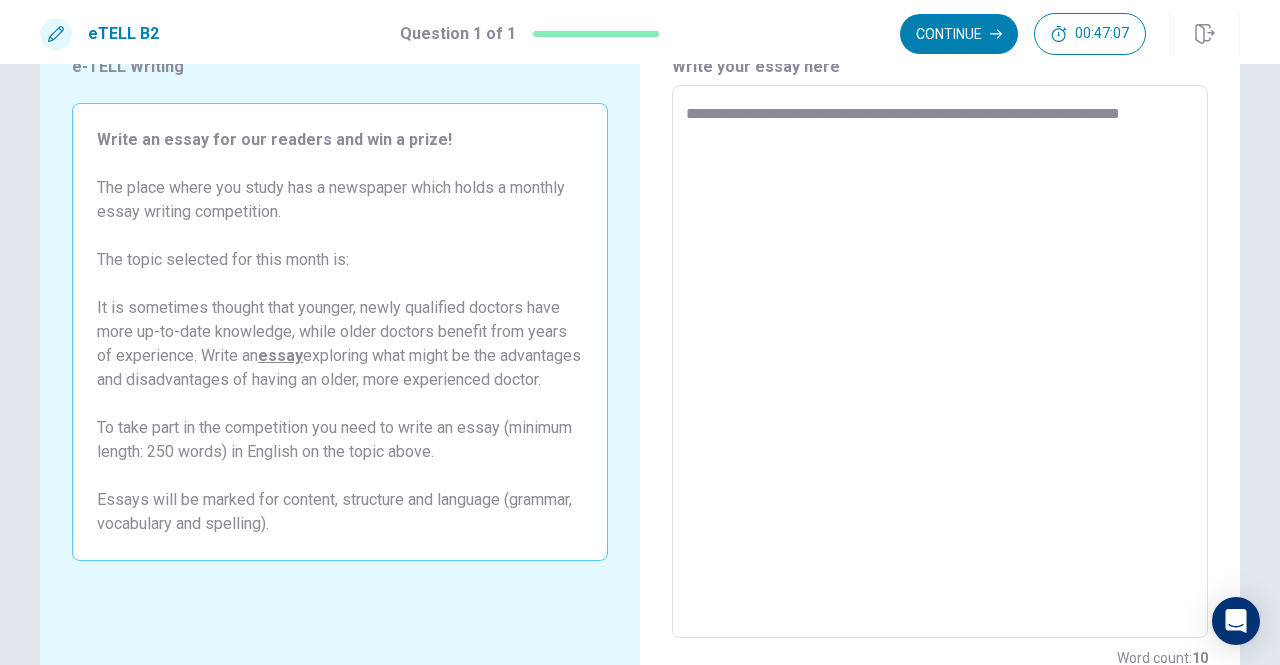 type 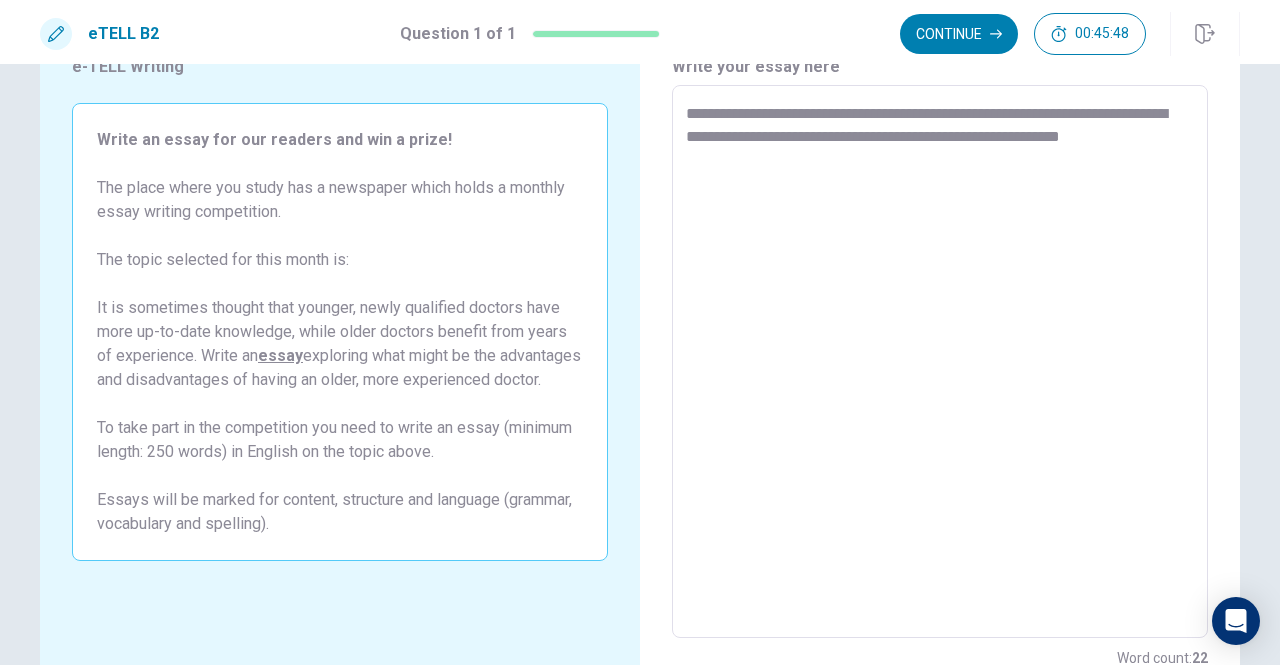 click on "**********" at bounding box center (940, 362) 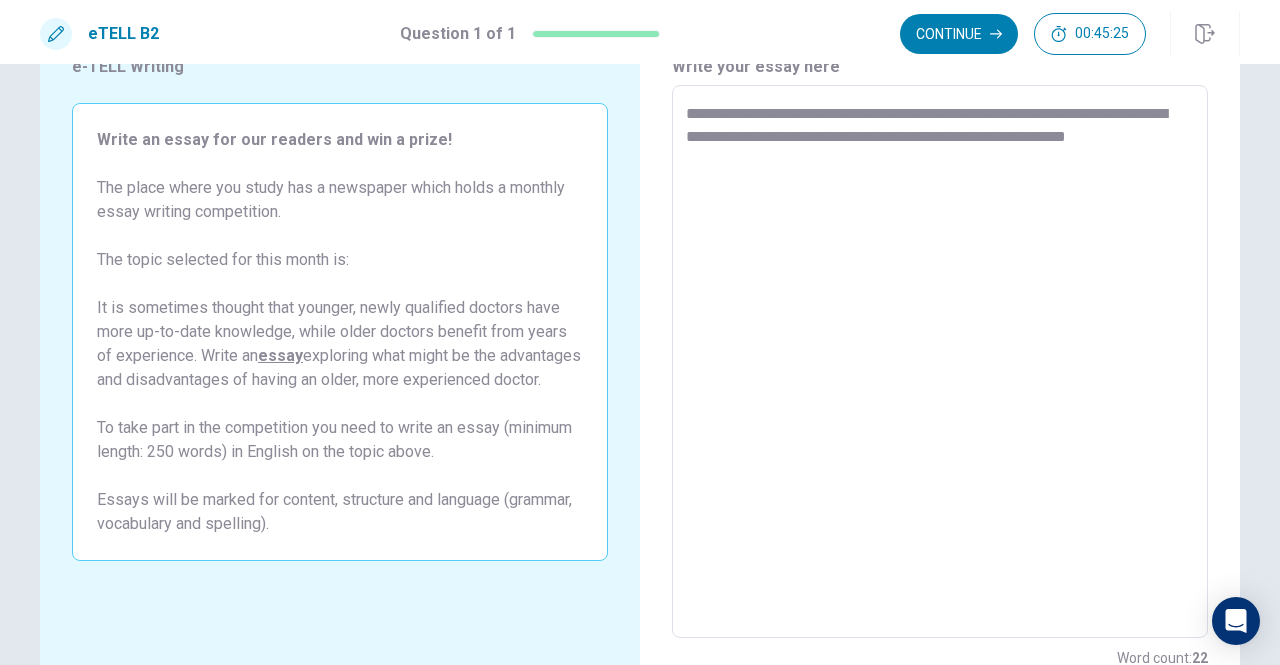 click on "**********" at bounding box center [940, 362] 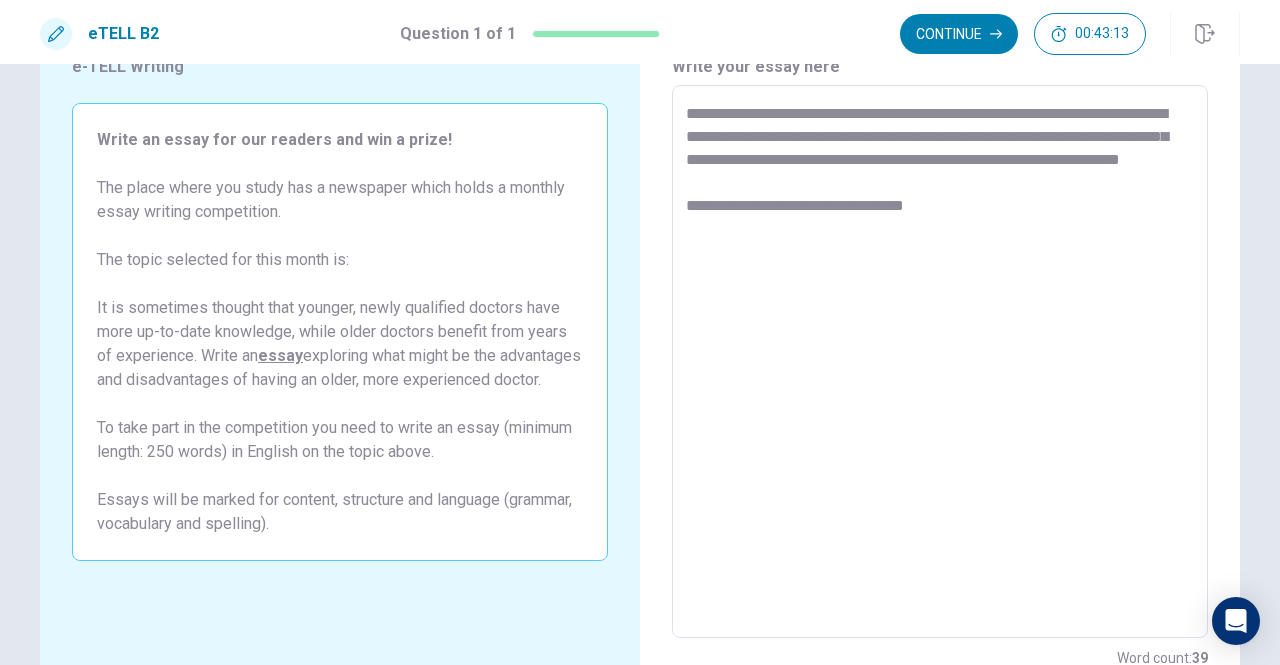 click on "**********" at bounding box center (940, 362) 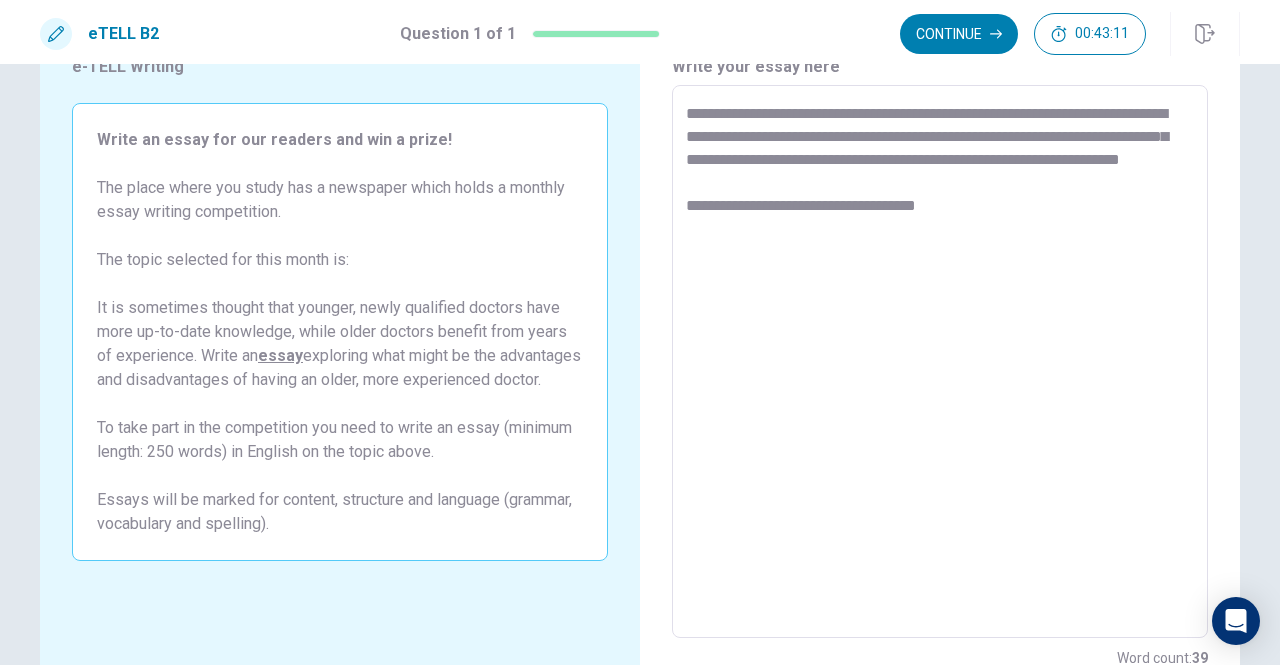 click on "**********" at bounding box center [940, 362] 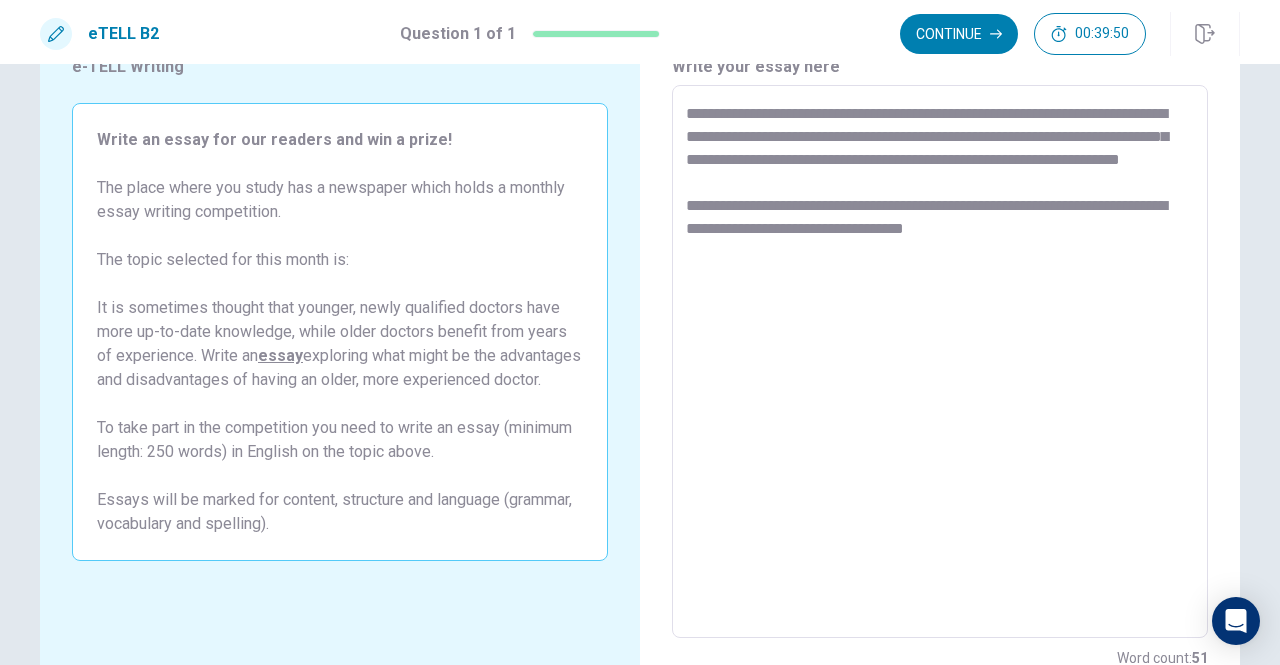 click on "**********" at bounding box center (940, 362) 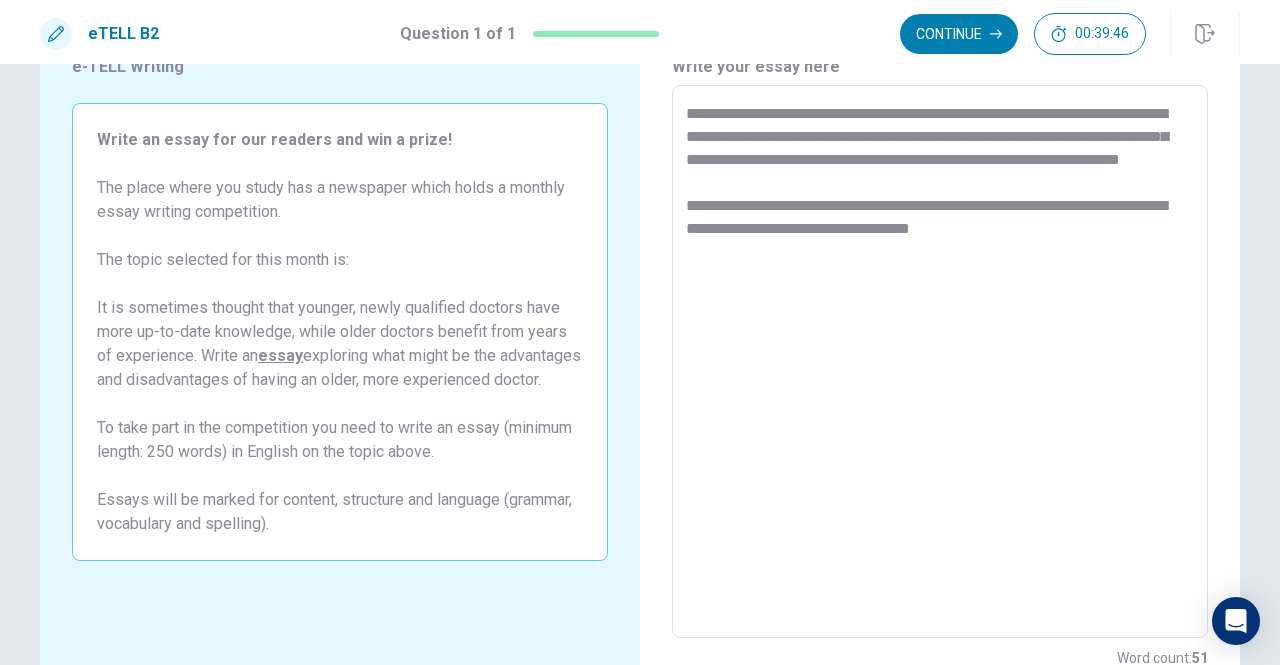 click on "**********" at bounding box center [940, 362] 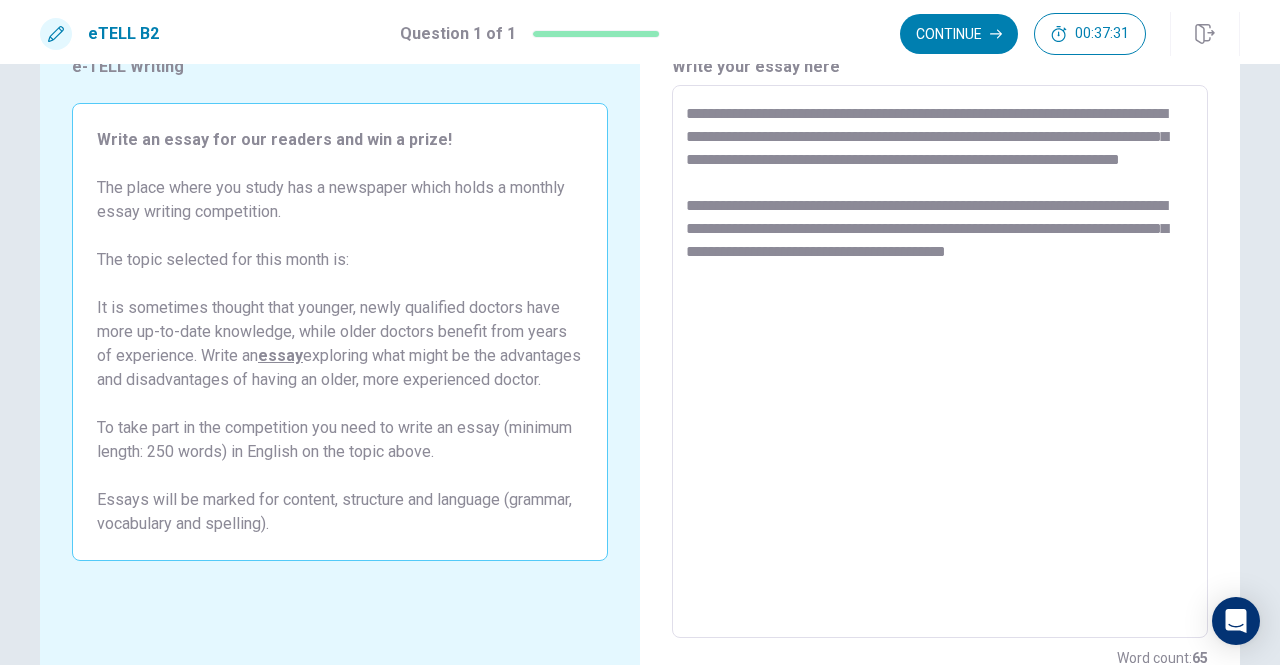 click on "**********" at bounding box center [940, 362] 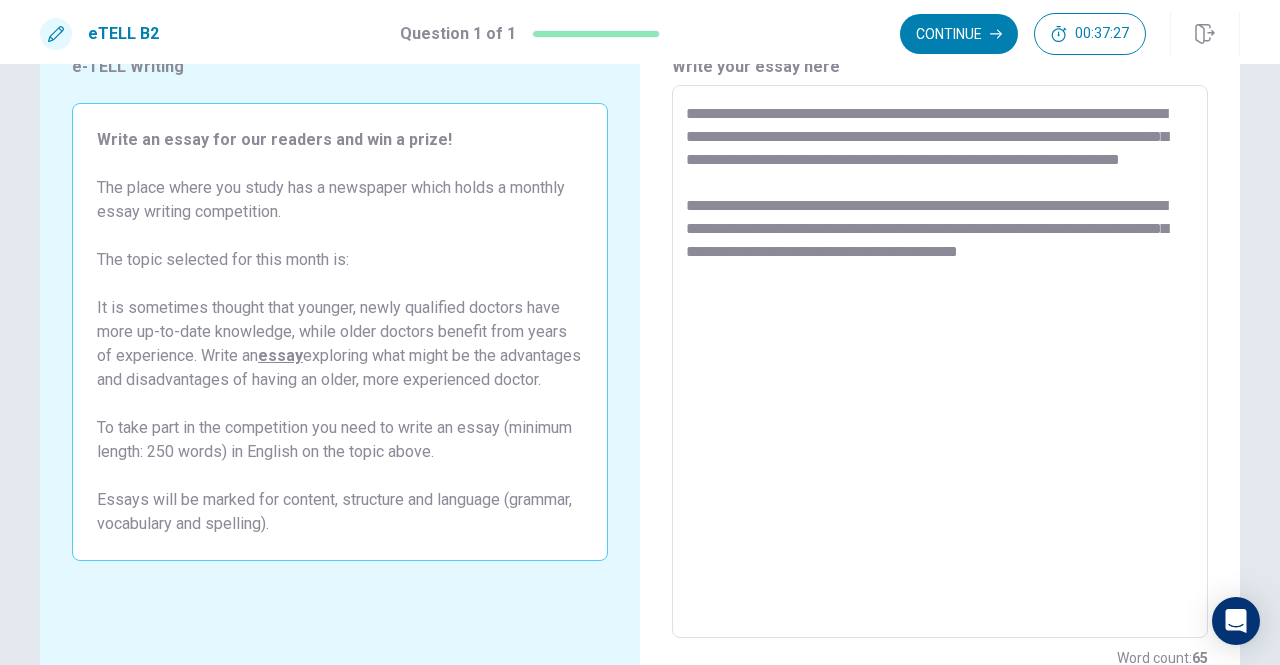 click on "**********" at bounding box center [940, 361] 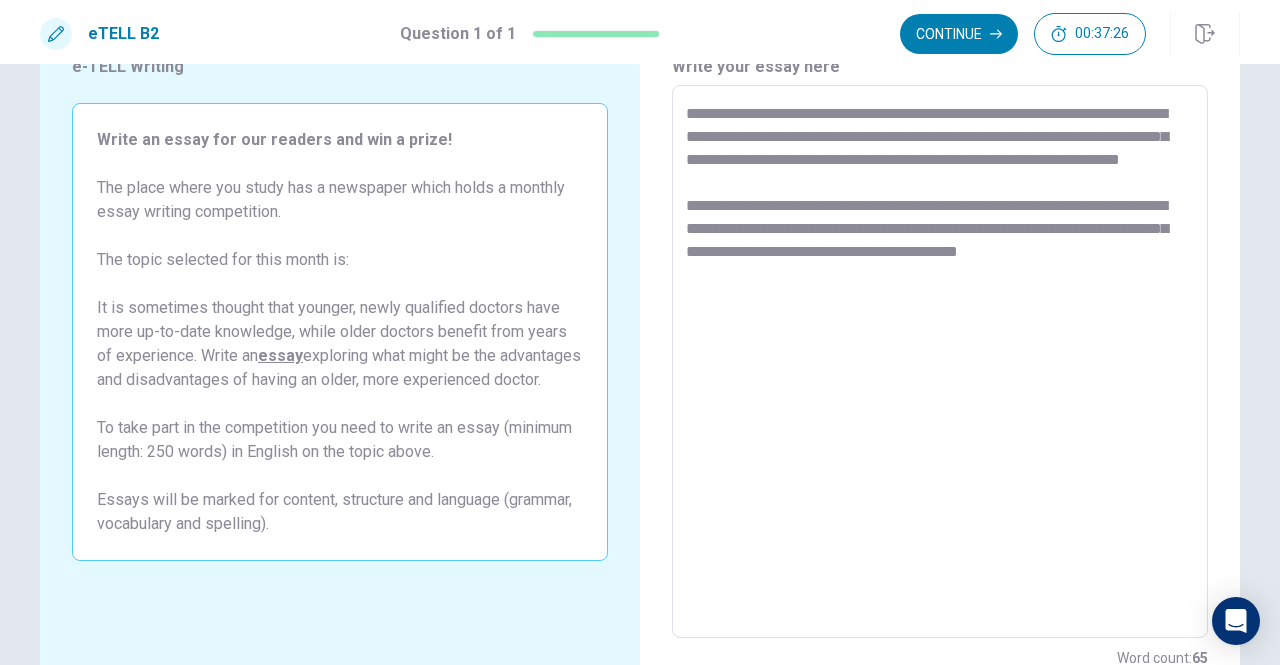 click on "**********" at bounding box center (940, 361) 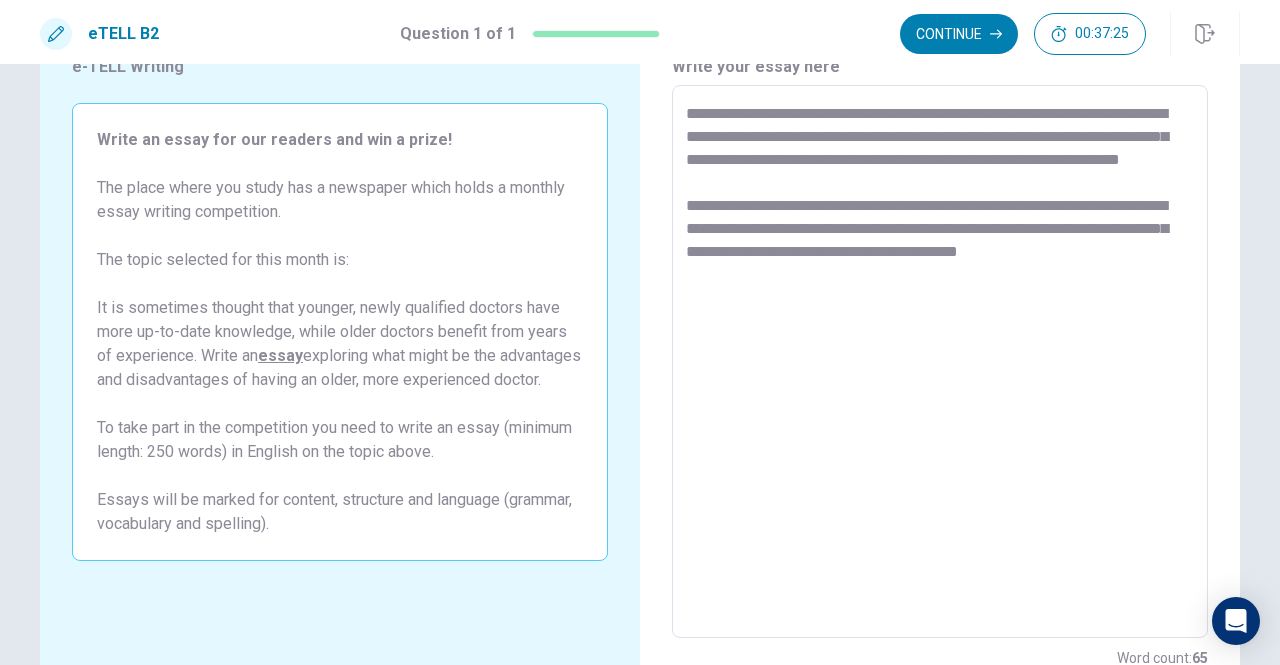 click on "**********" at bounding box center [940, 361] 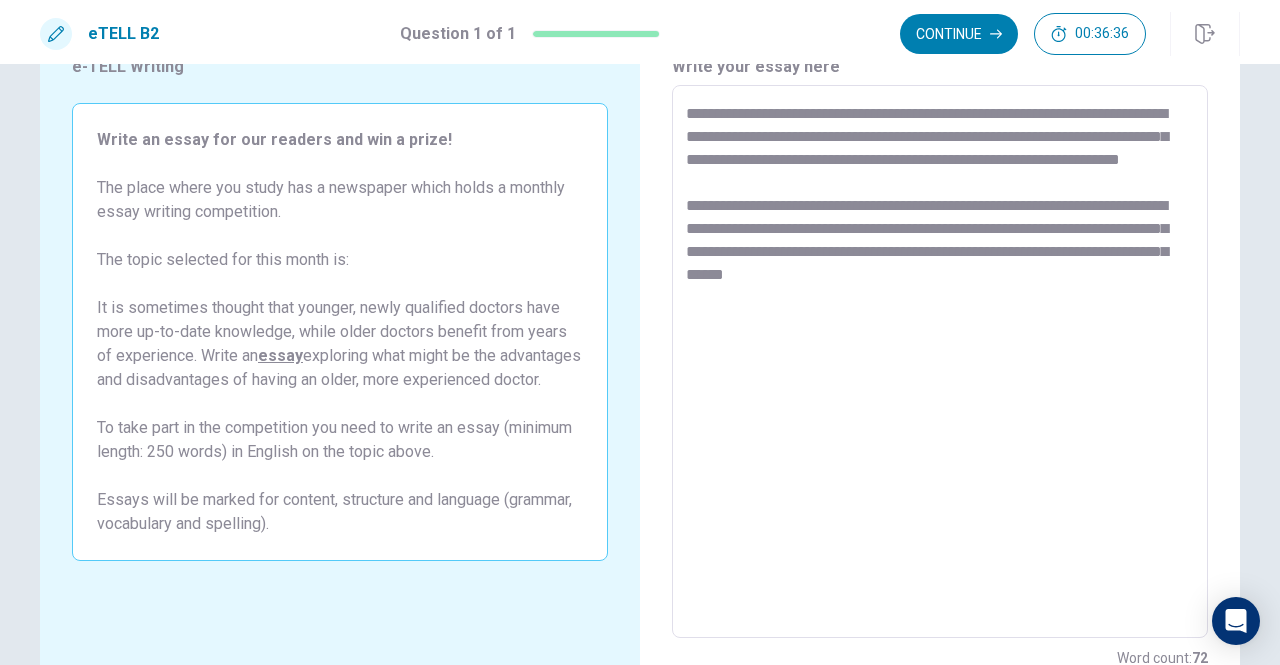 click on "**********" at bounding box center (940, 362) 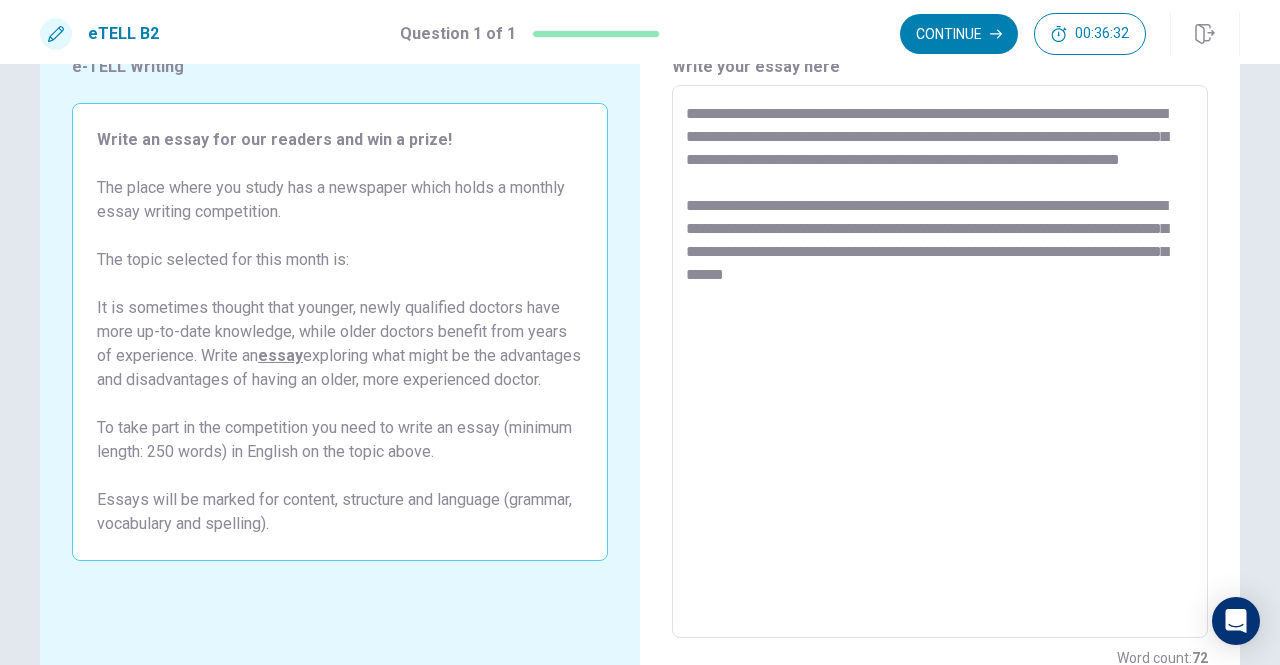 click on "**********" at bounding box center [940, 362] 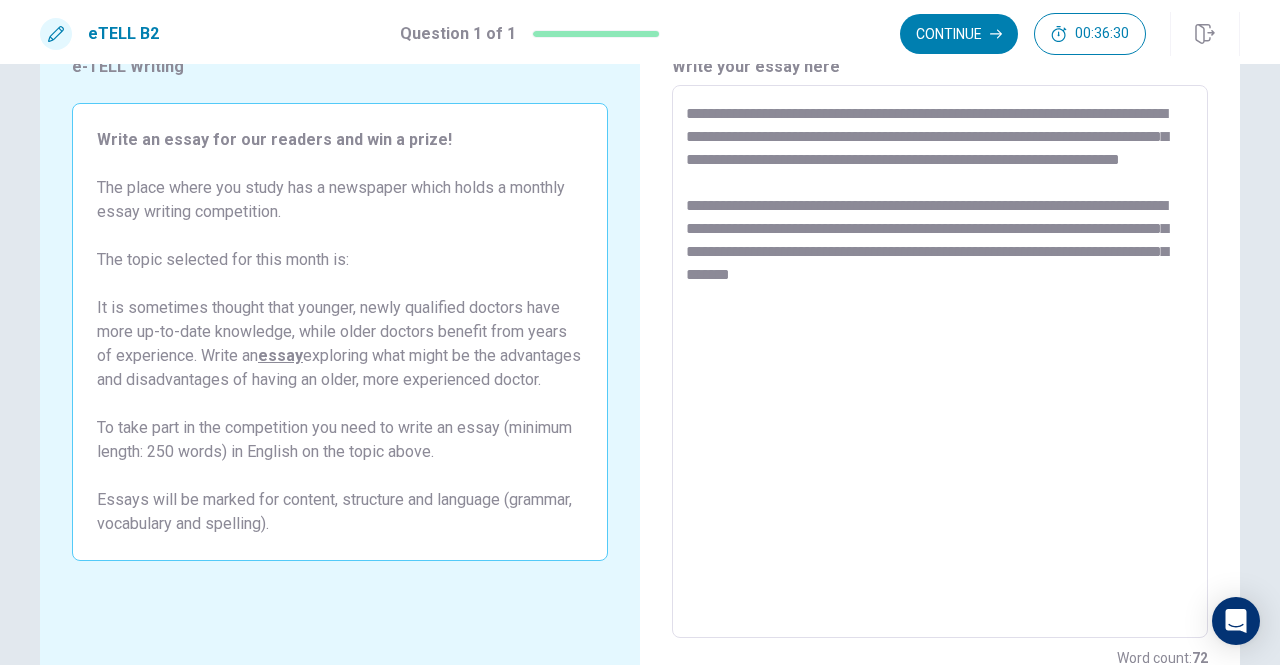 click on "**********" at bounding box center (940, 362) 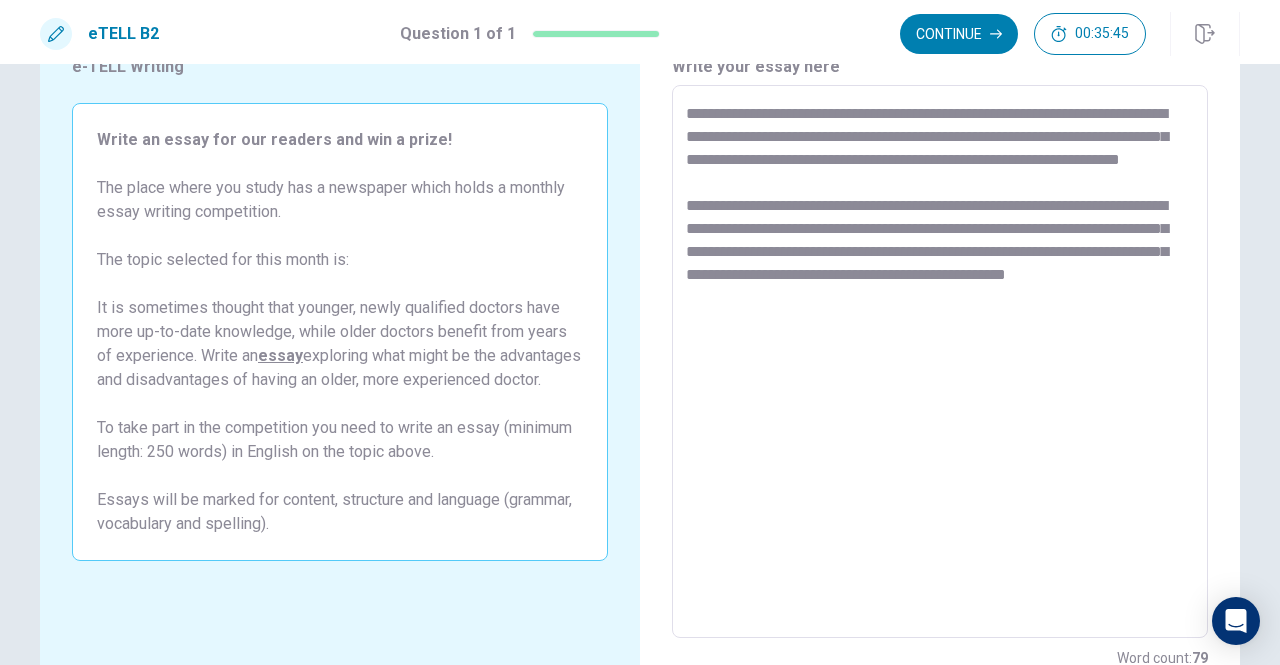 click on "**********" at bounding box center (940, 362) 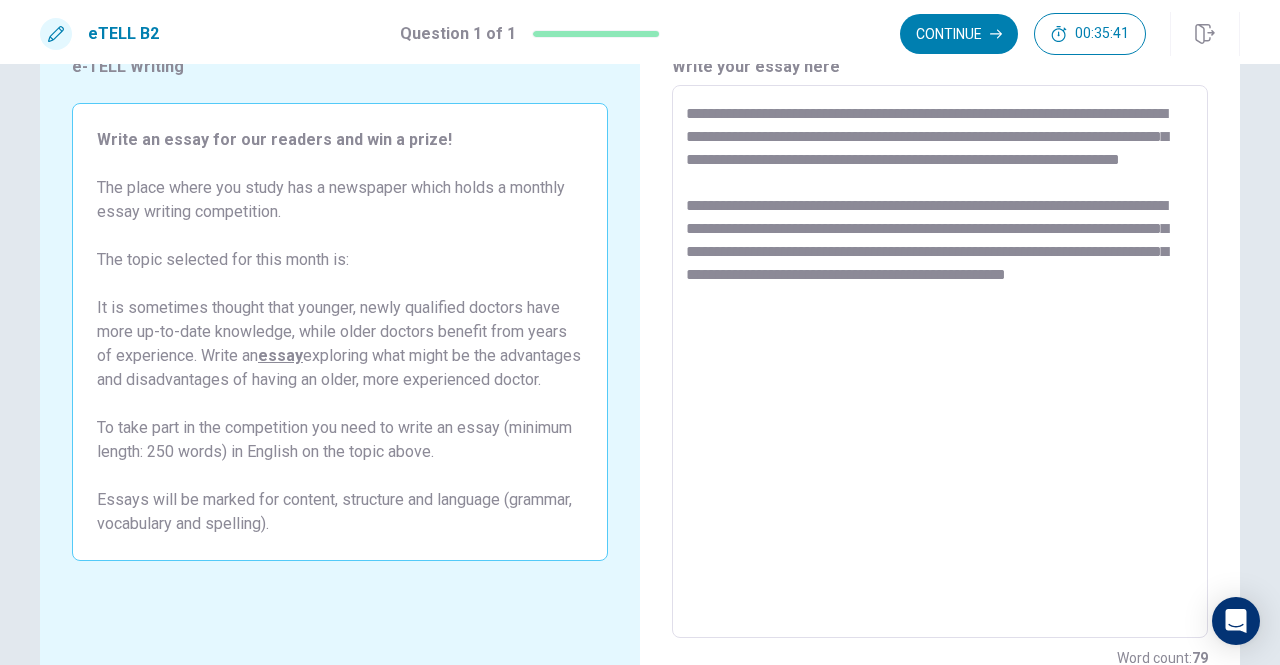 click on "**********" at bounding box center [940, 362] 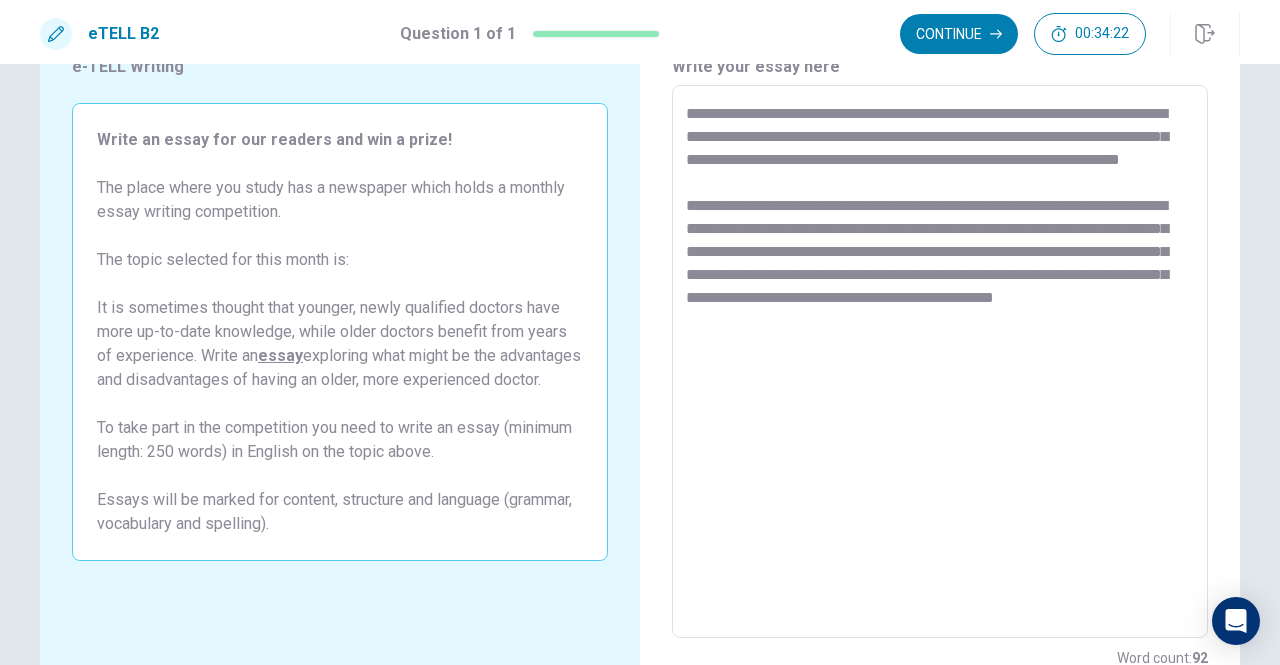 click on "**********" at bounding box center [940, 362] 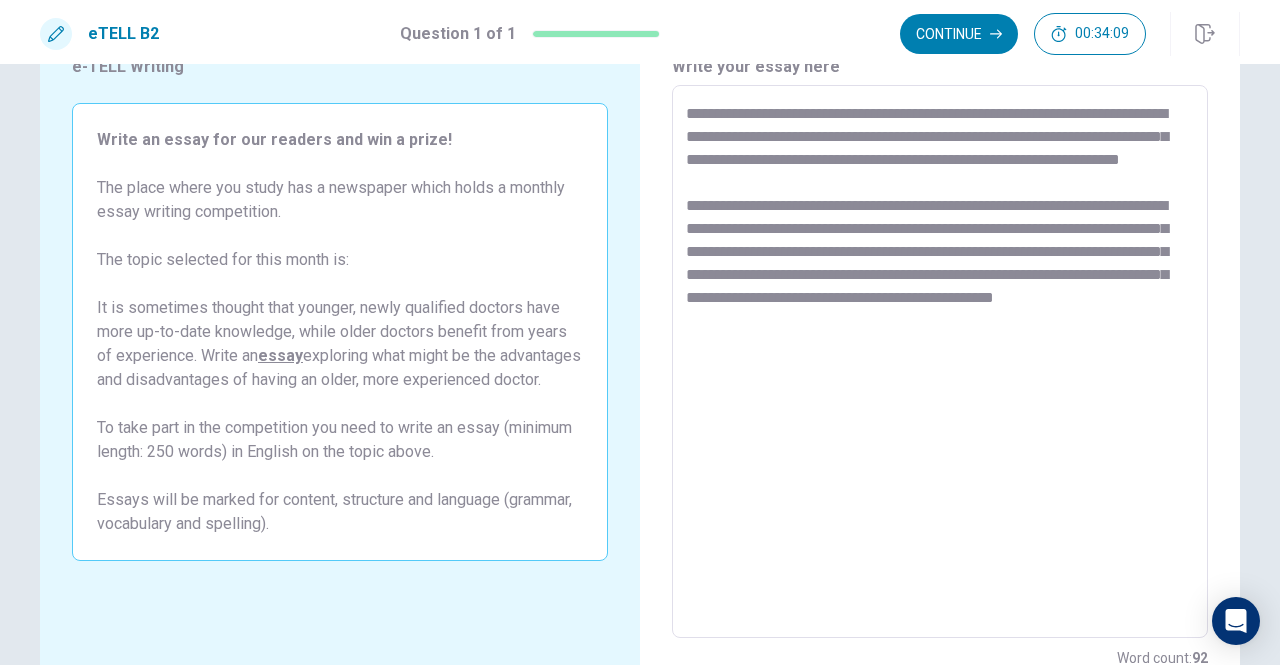 click on "**********" at bounding box center [940, 362] 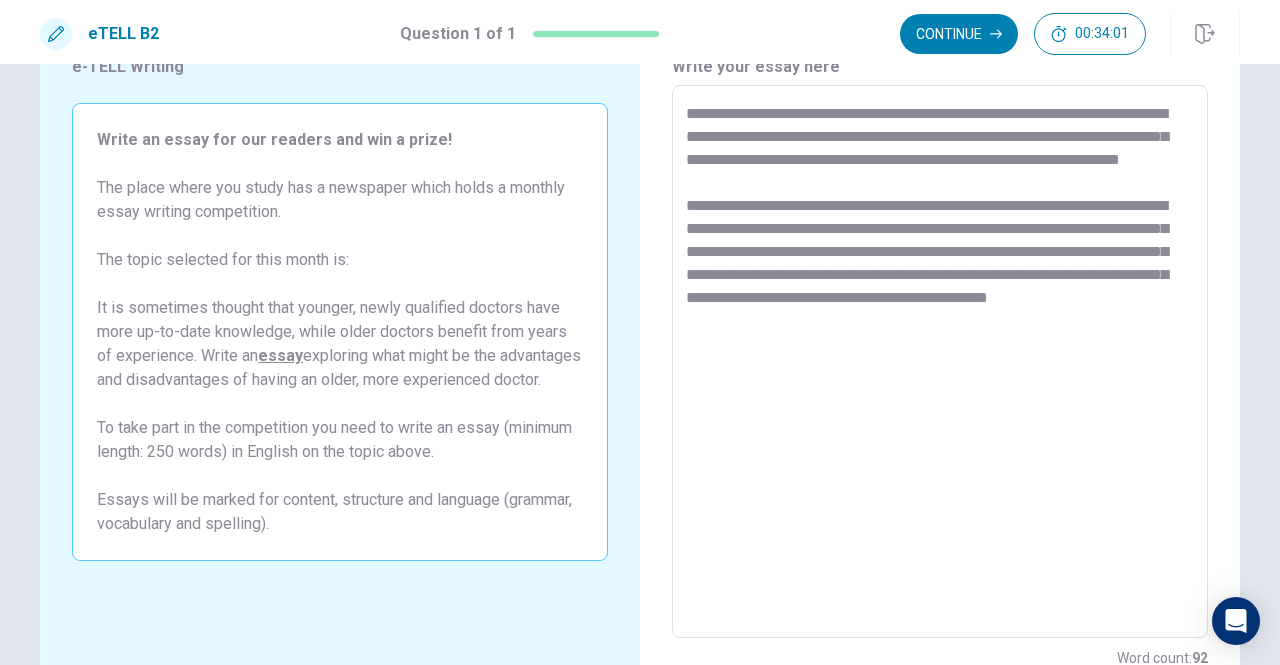 click on "**********" at bounding box center [940, 362] 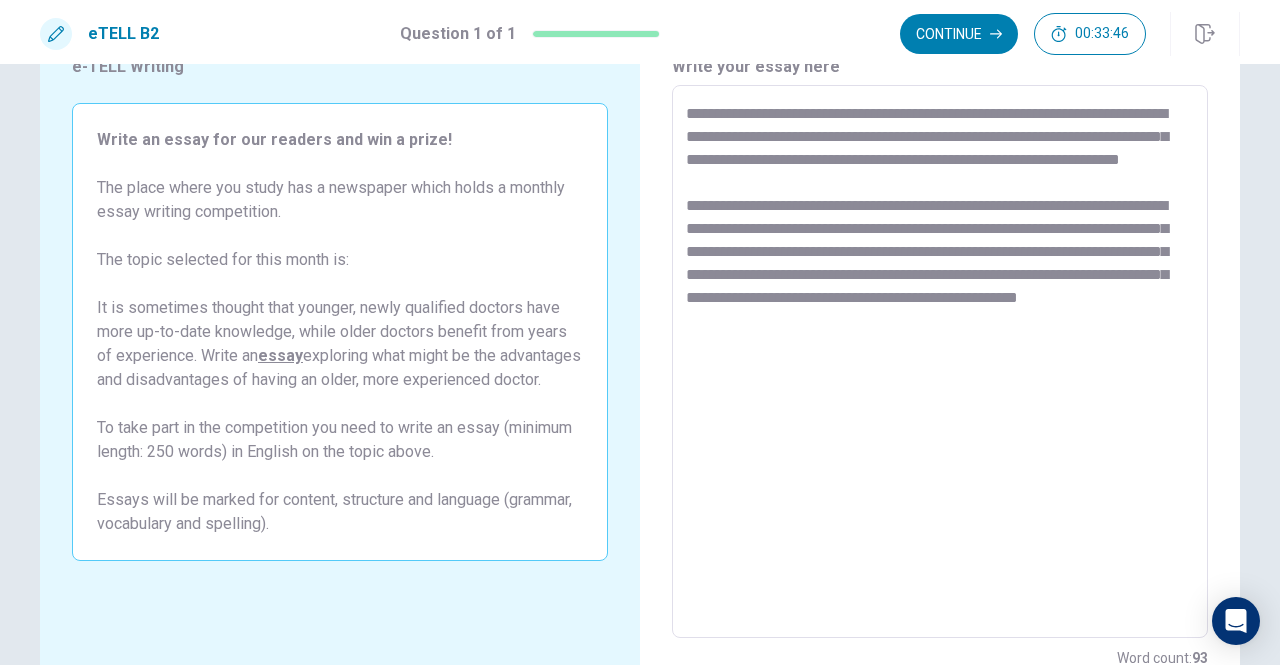 click on "**********" at bounding box center [940, 362] 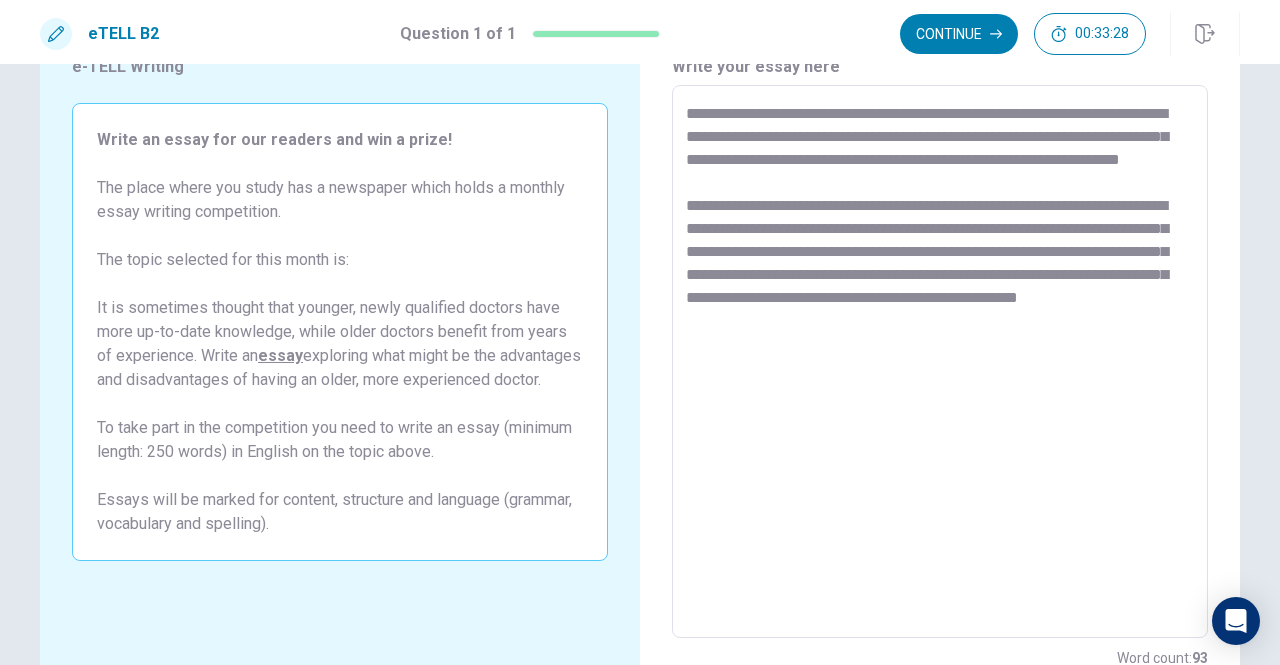 click on "**********" at bounding box center [940, 362] 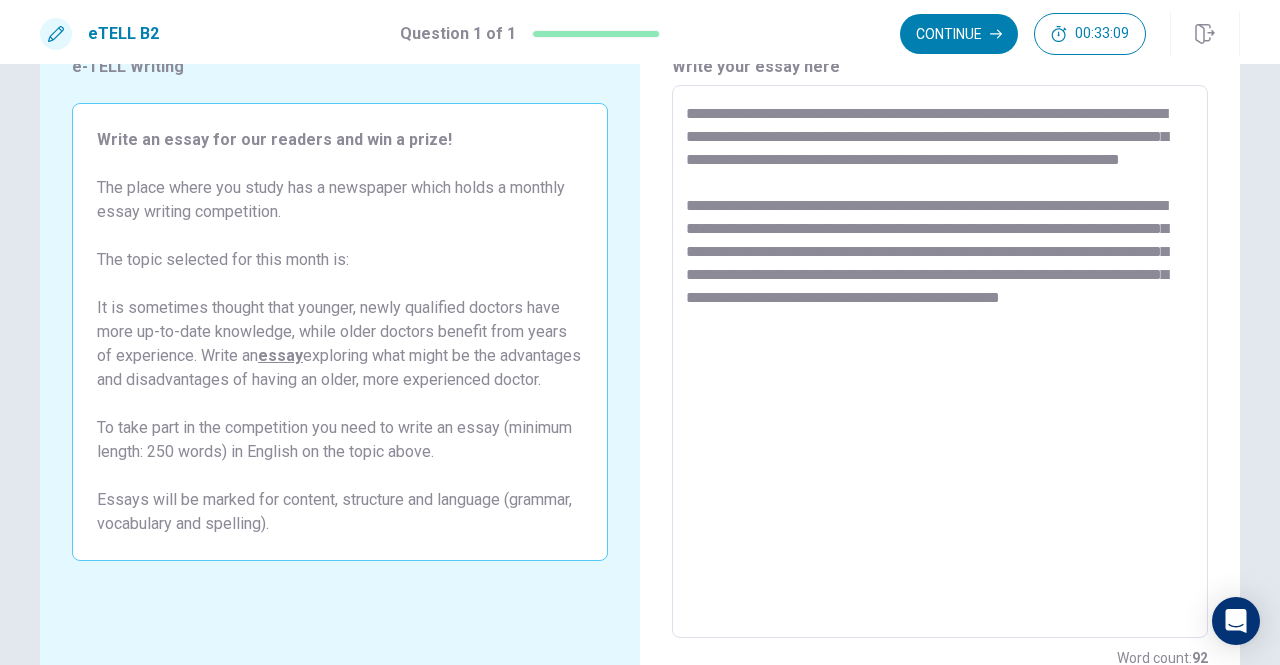click on "**********" at bounding box center [940, 362] 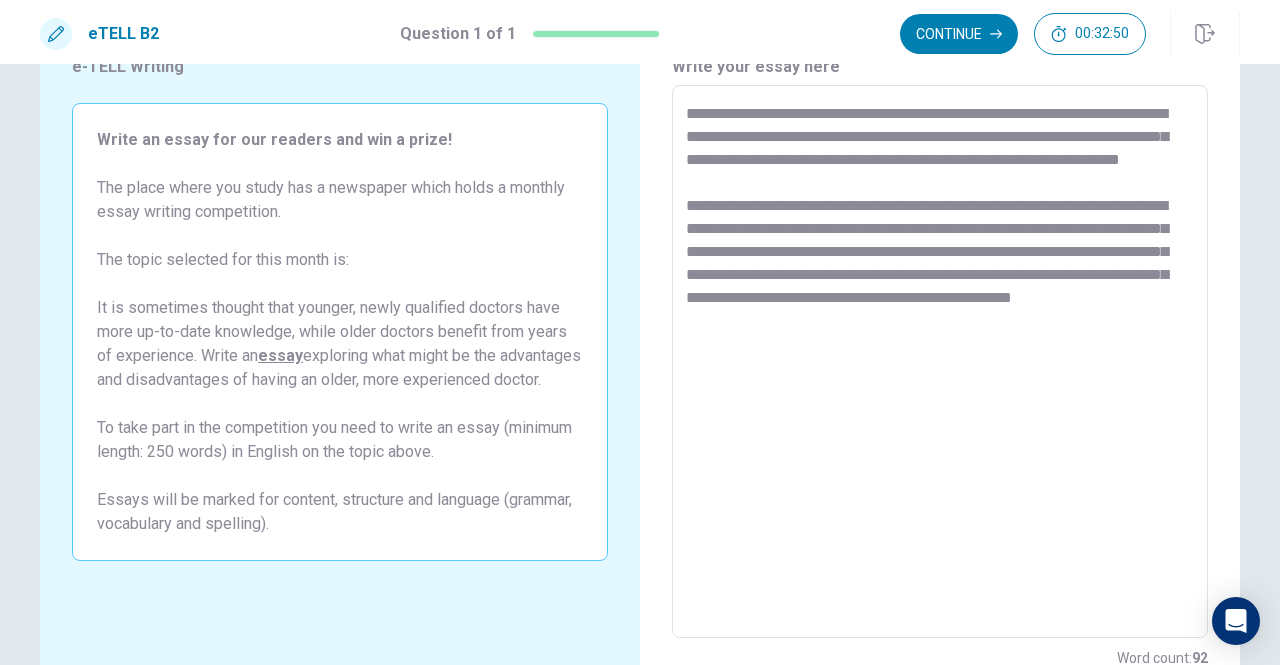 click on "**********" at bounding box center [940, 362] 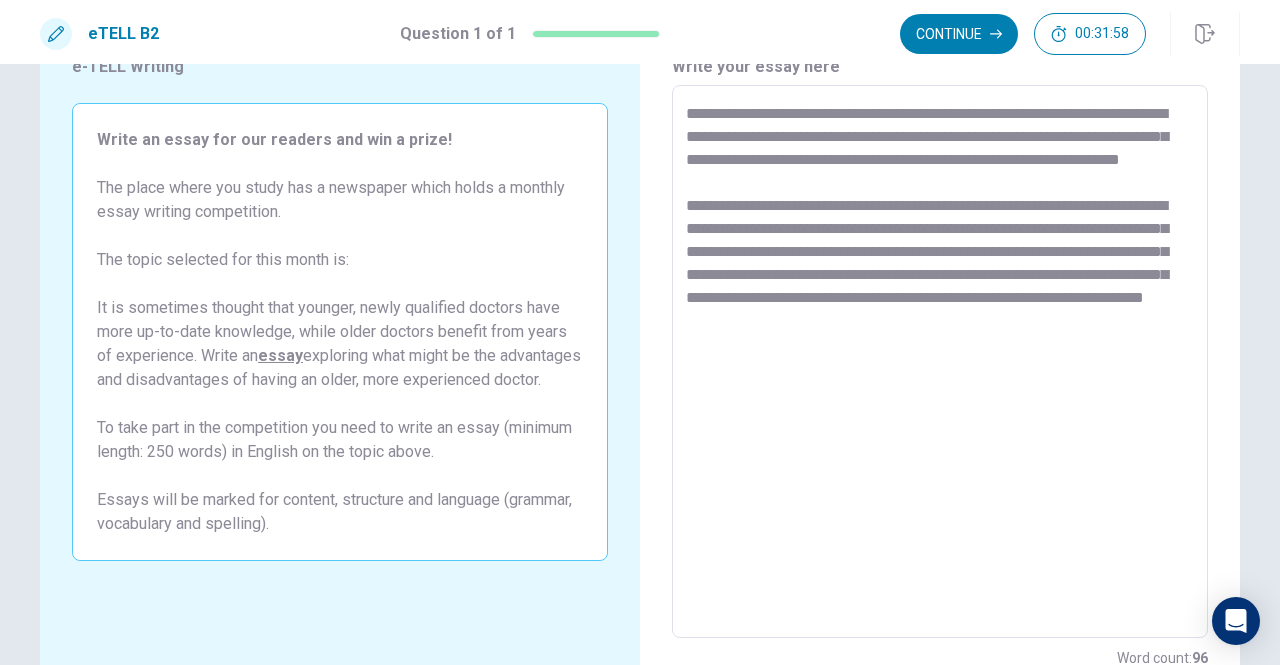 click on "**********" at bounding box center [940, 362] 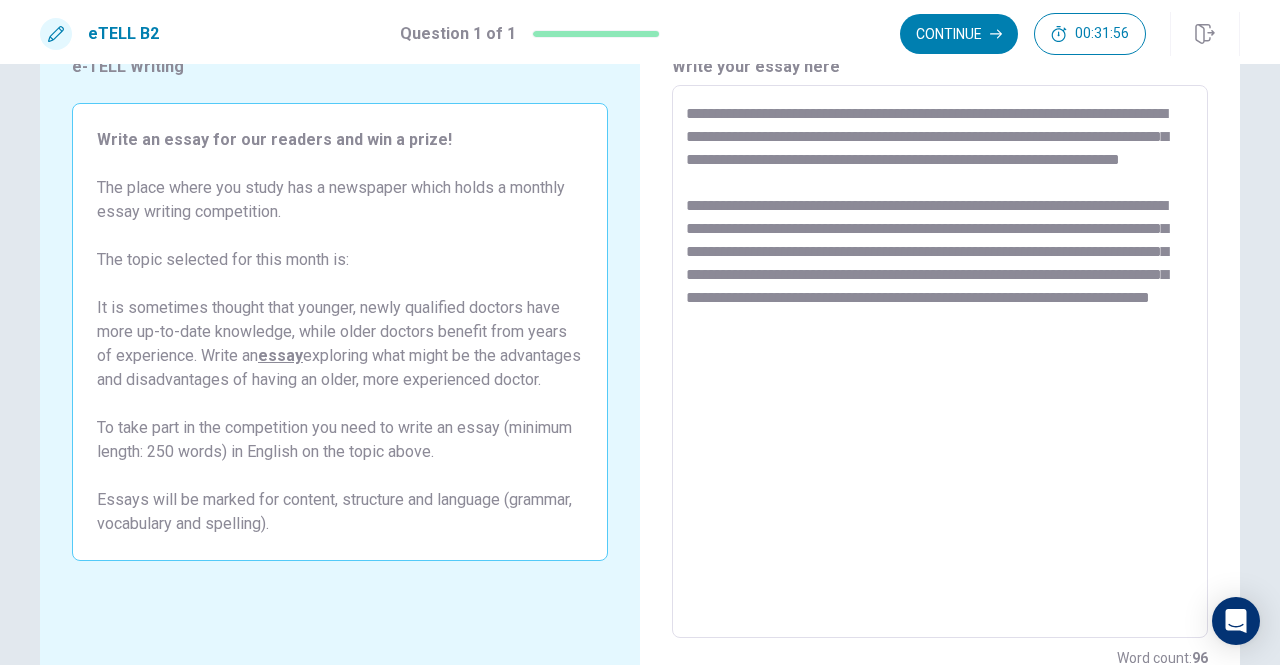 click on "**********" at bounding box center (940, 362) 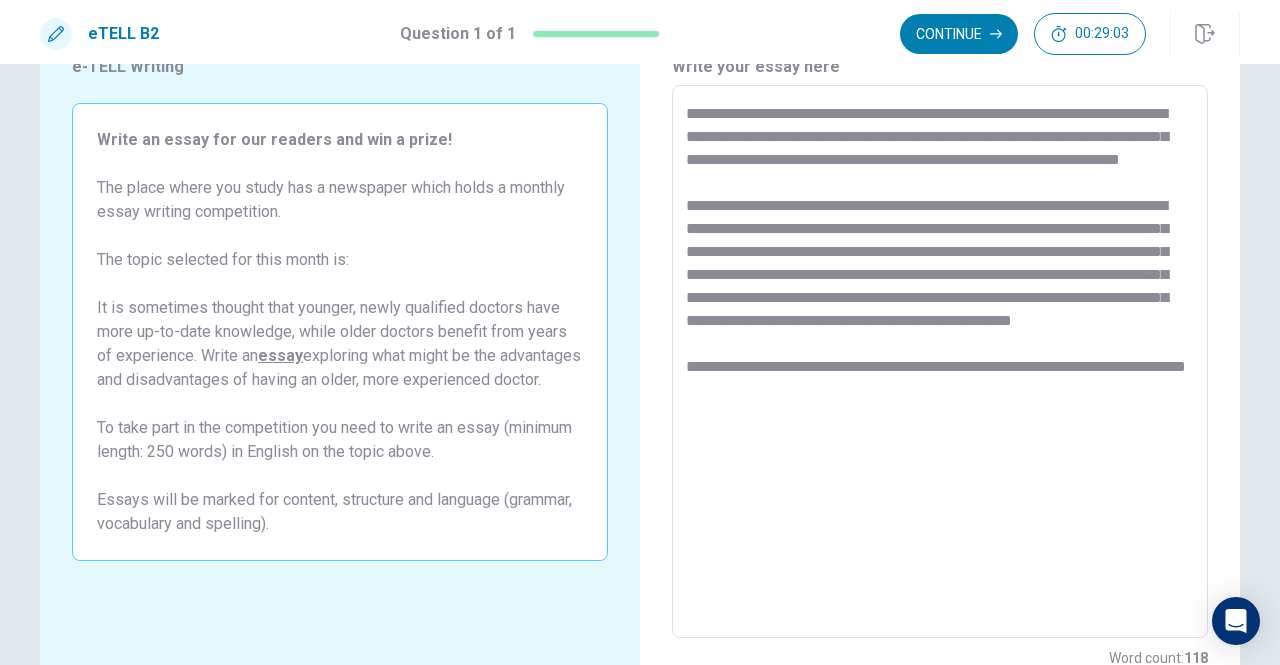 click on "**********" at bounding box center (940, 362) 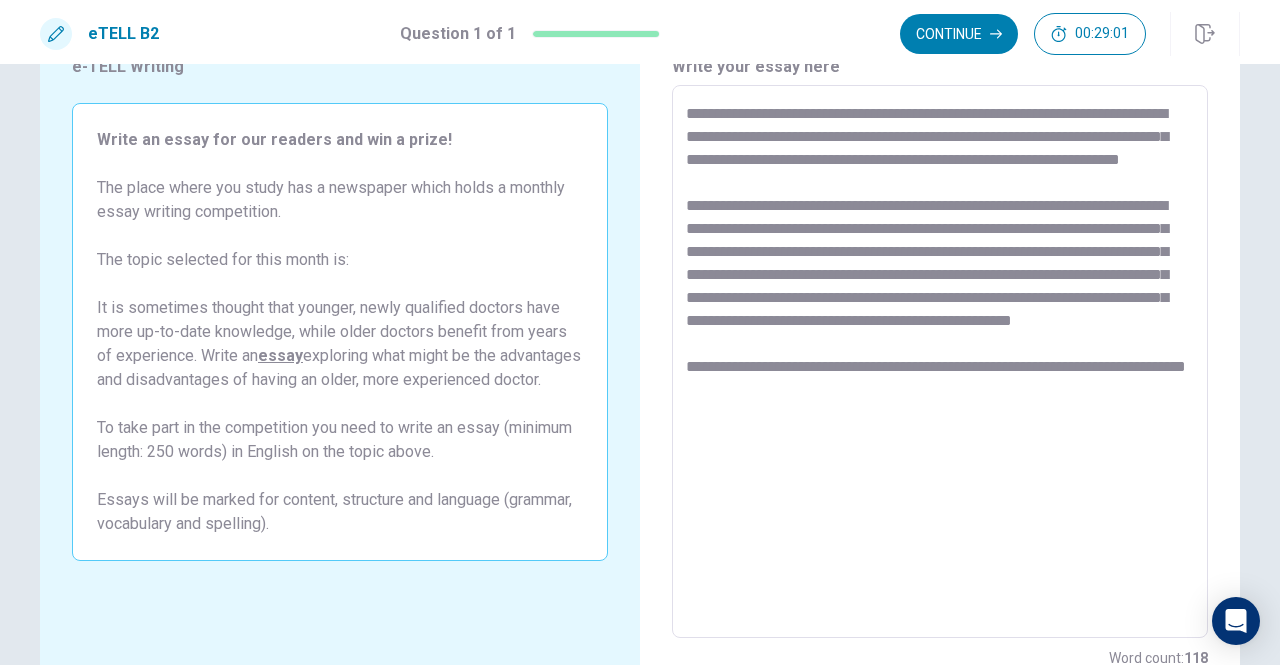 click on "**********" at bounding box center [940, 362] 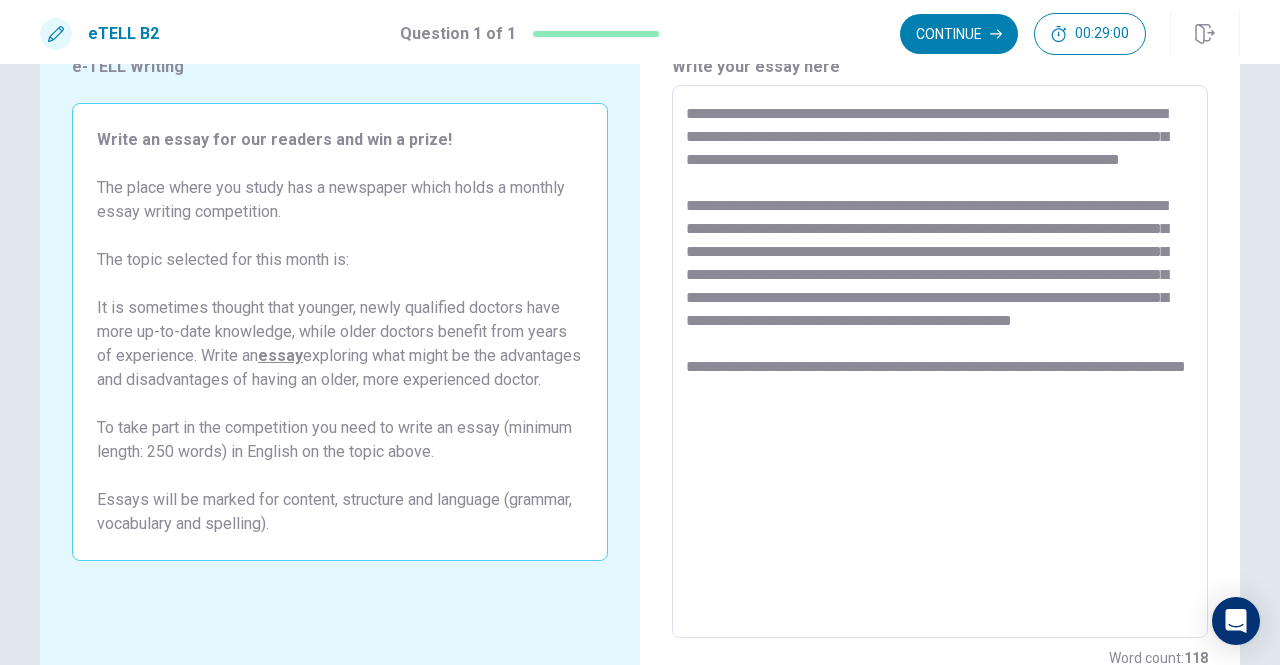 click on "**********" at bounding box center [940, 362] 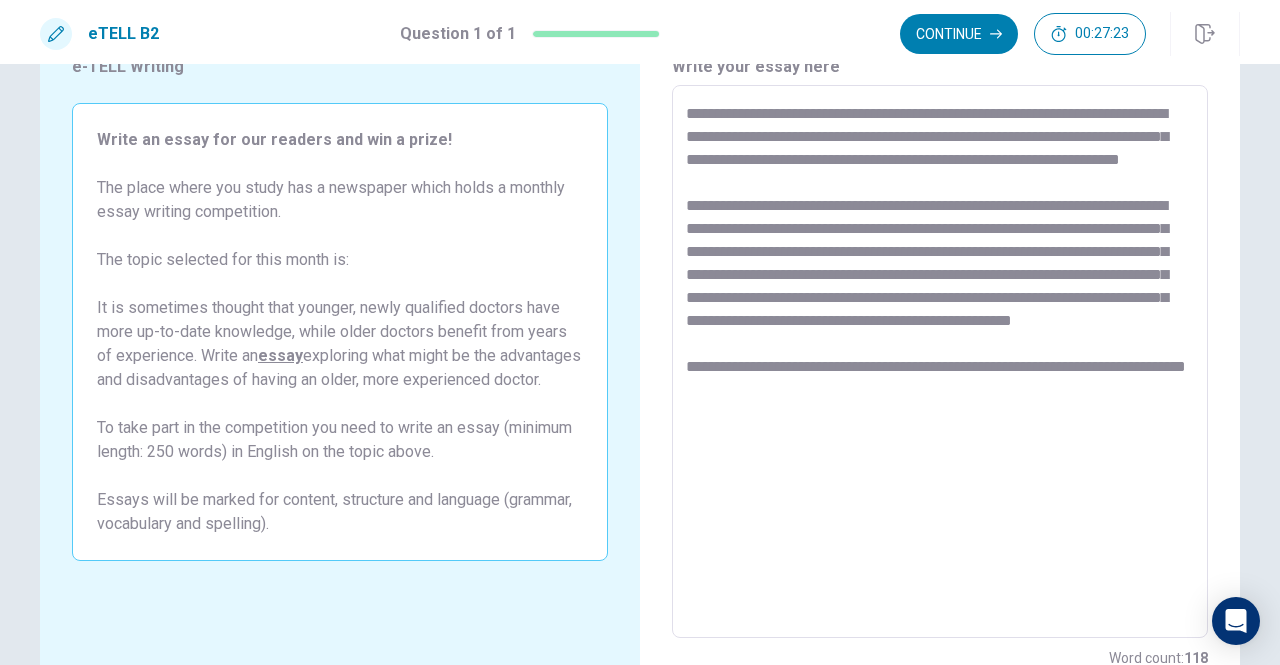 click on "**********" at bounding box center (940, 362) 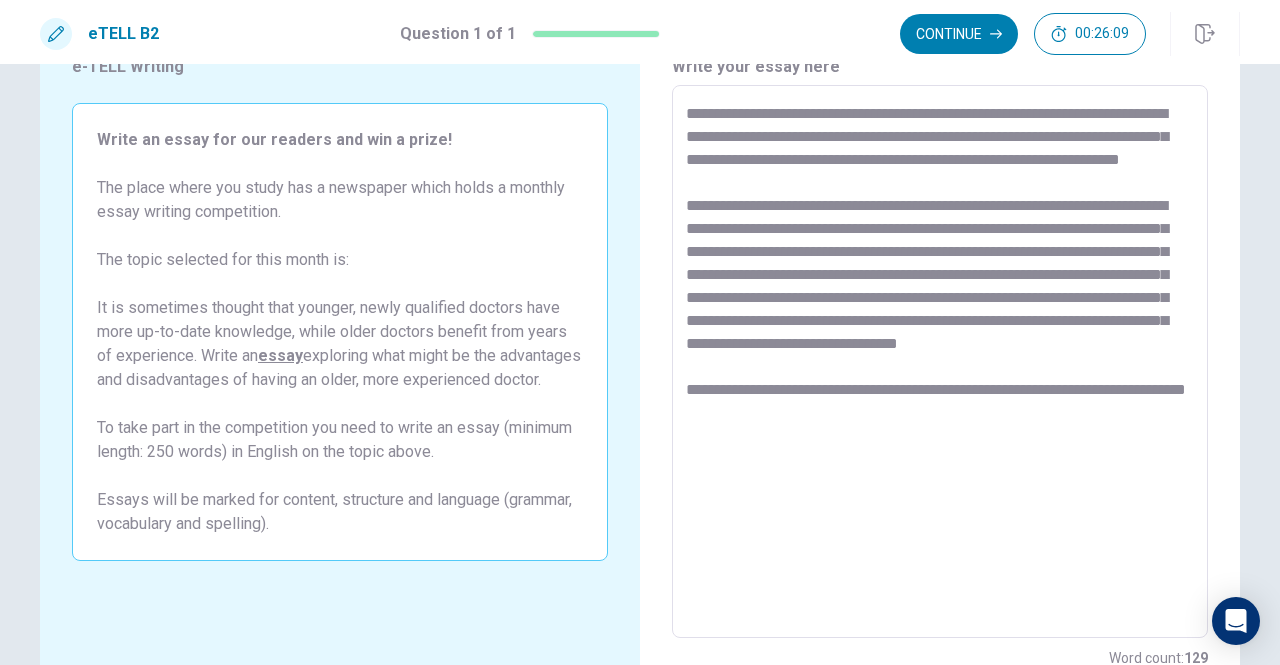click on "**********" at bounding box center (940, 362) 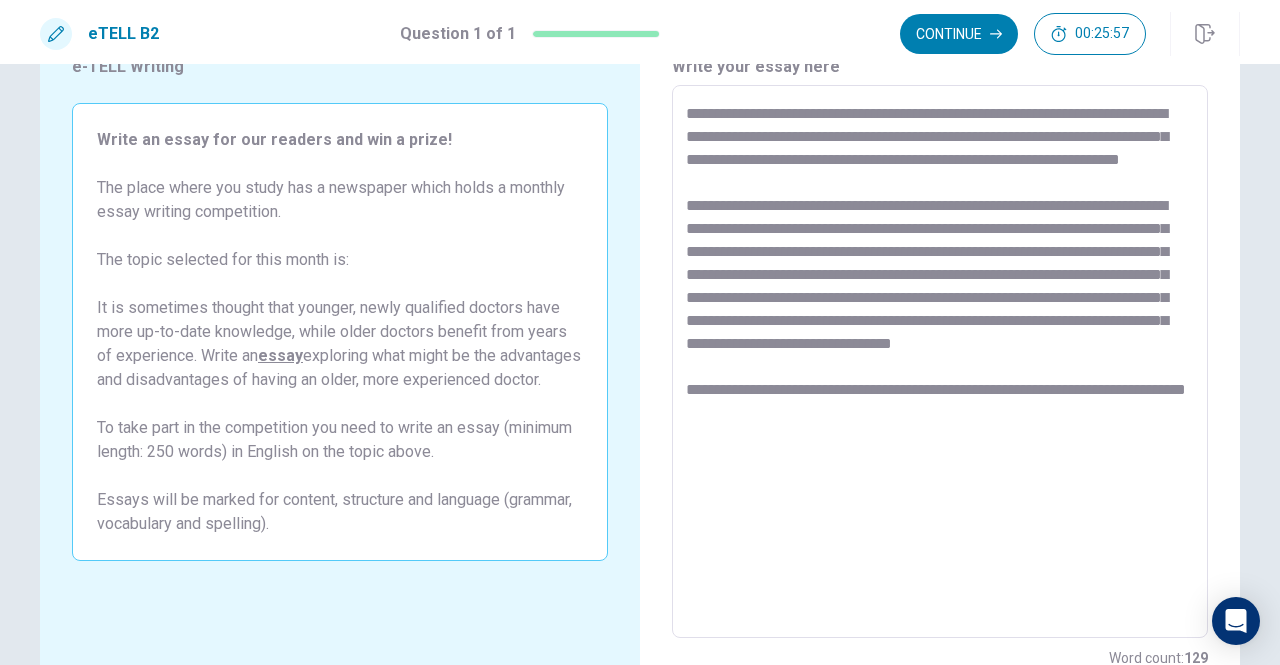 click on "**********" at bounding box center [940, 362] 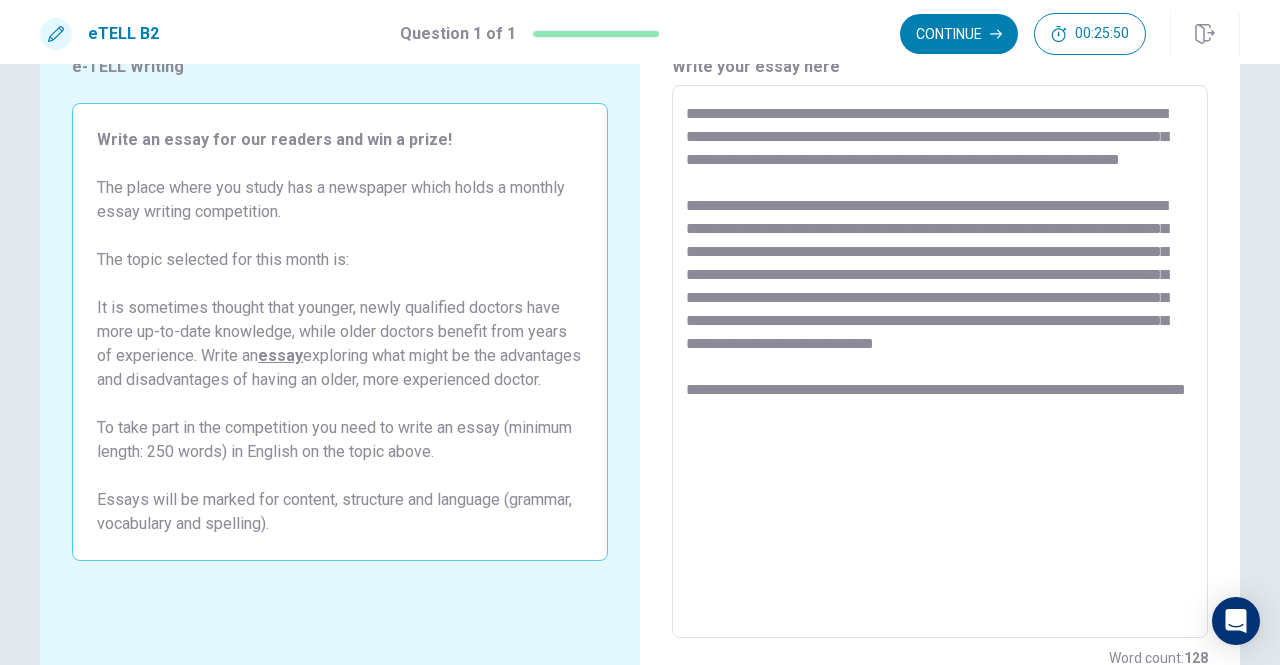 click on "**********" at bounding box center (940, 362) 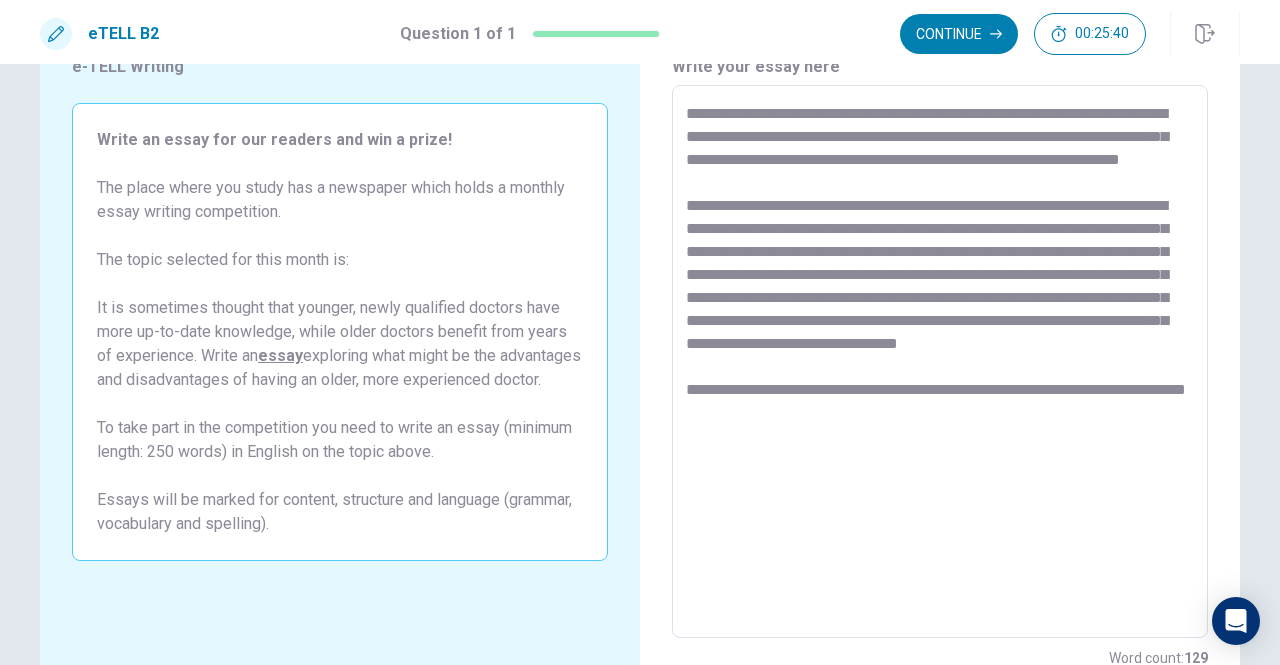 click on "**********" at bounding box center [940, 362] 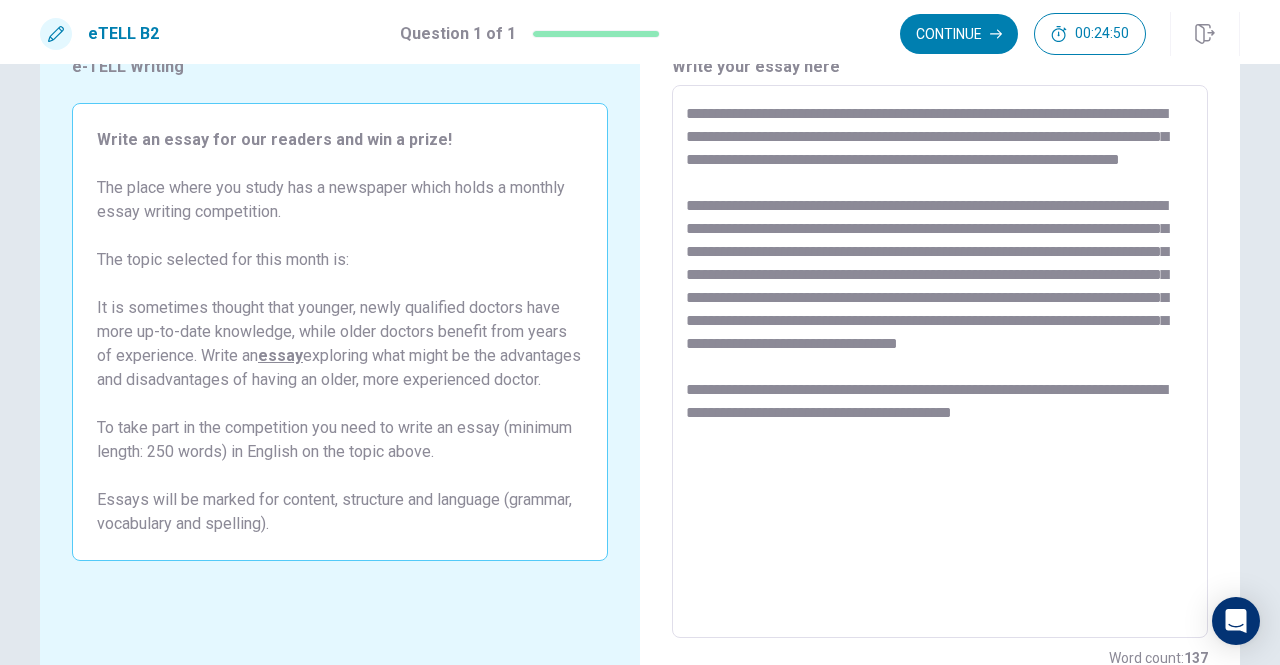 click on "**********" at bounding box center [940, 362] 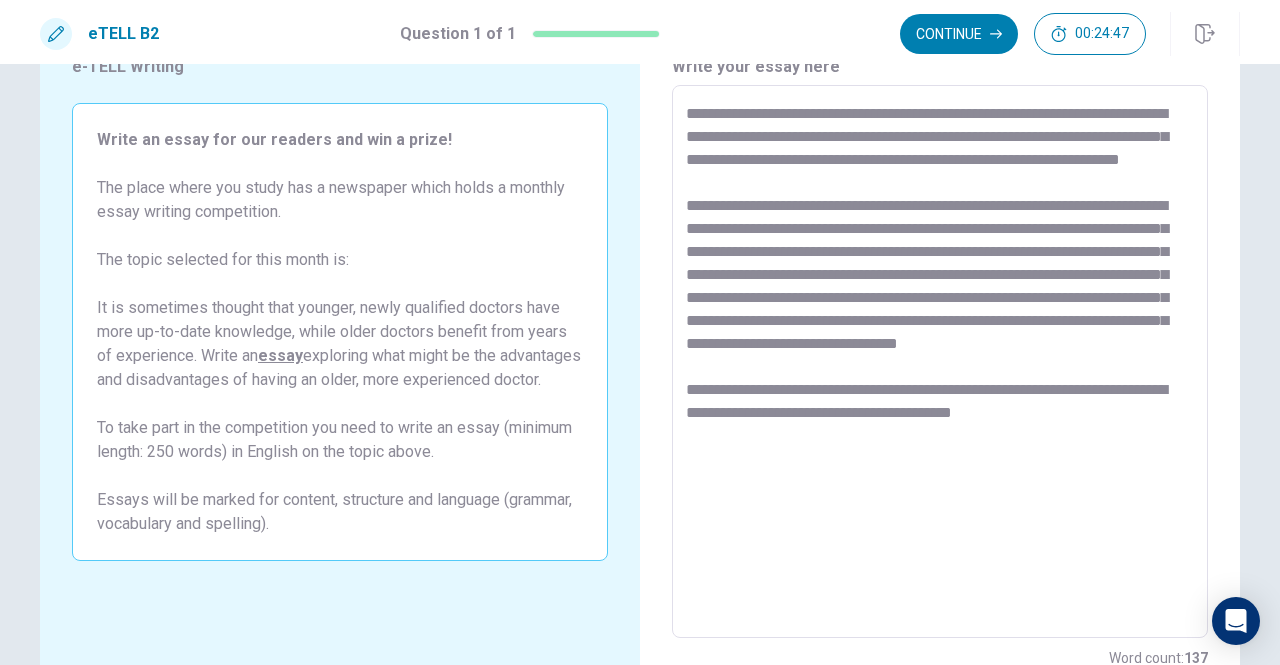 click on "**********" at bounding box center (940, 362) 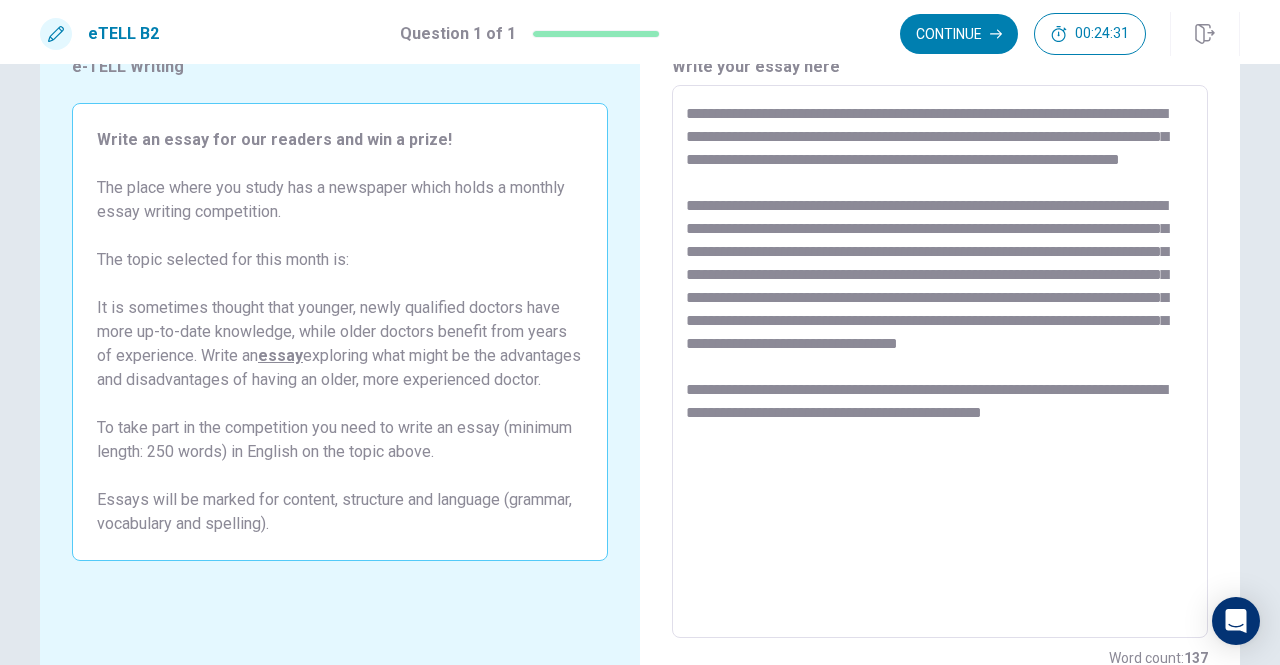 click on "**********" at bounding box center (940, 362) 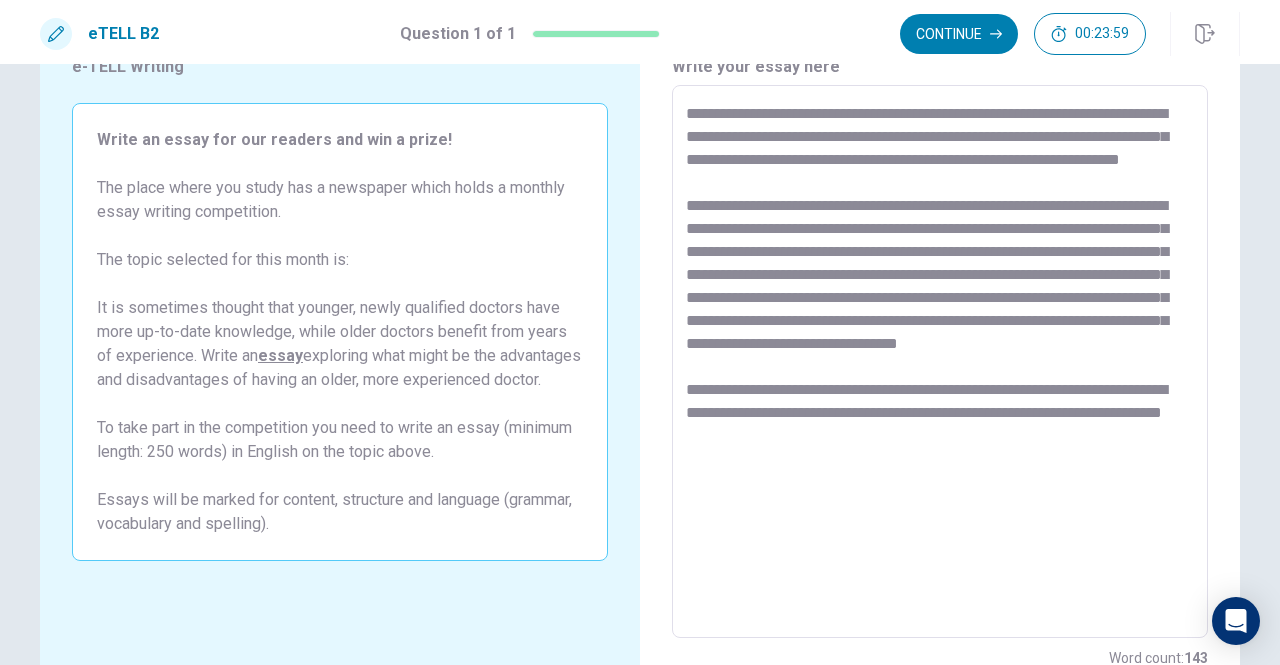 click on "**********" at bounding box center (940, 362) 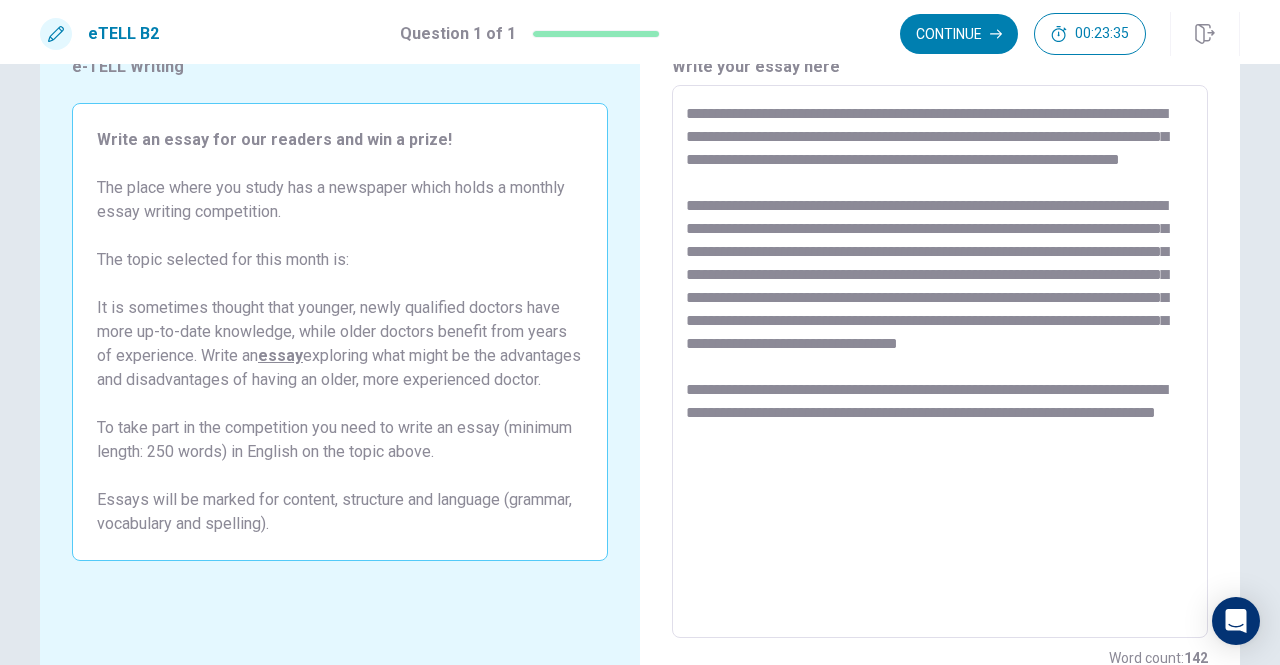 click on "**********" at bounding box center [940, 362] 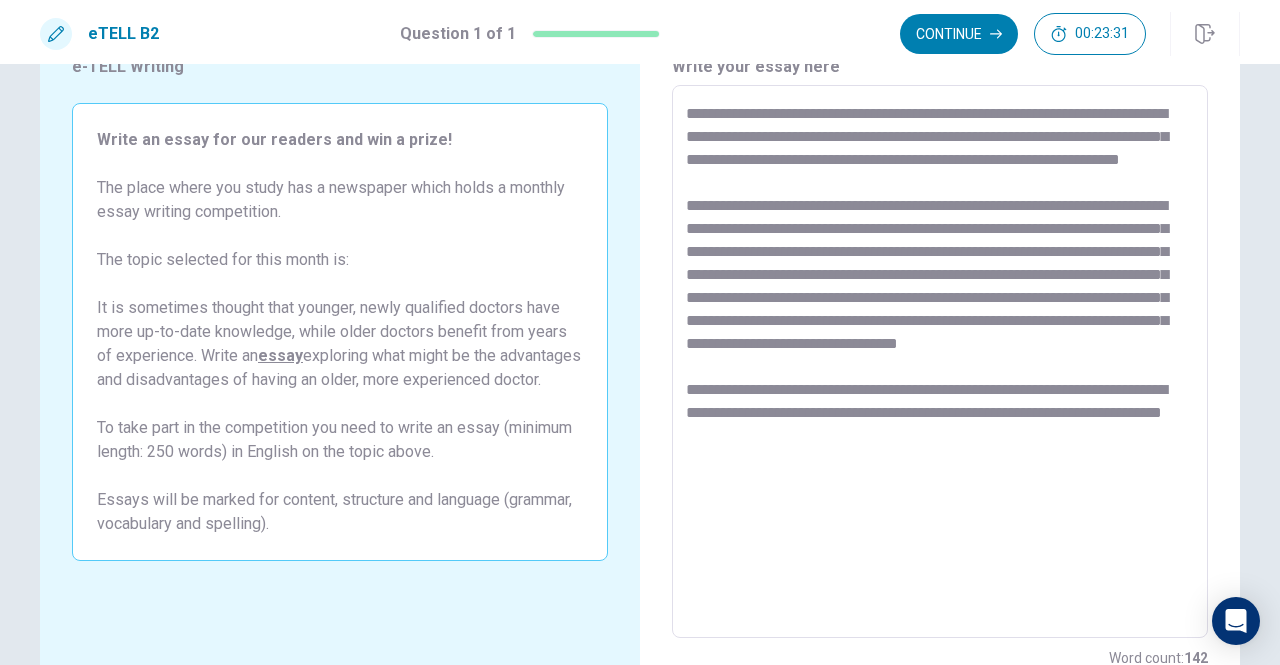 click on "**********" at bounding box center (940, 362) 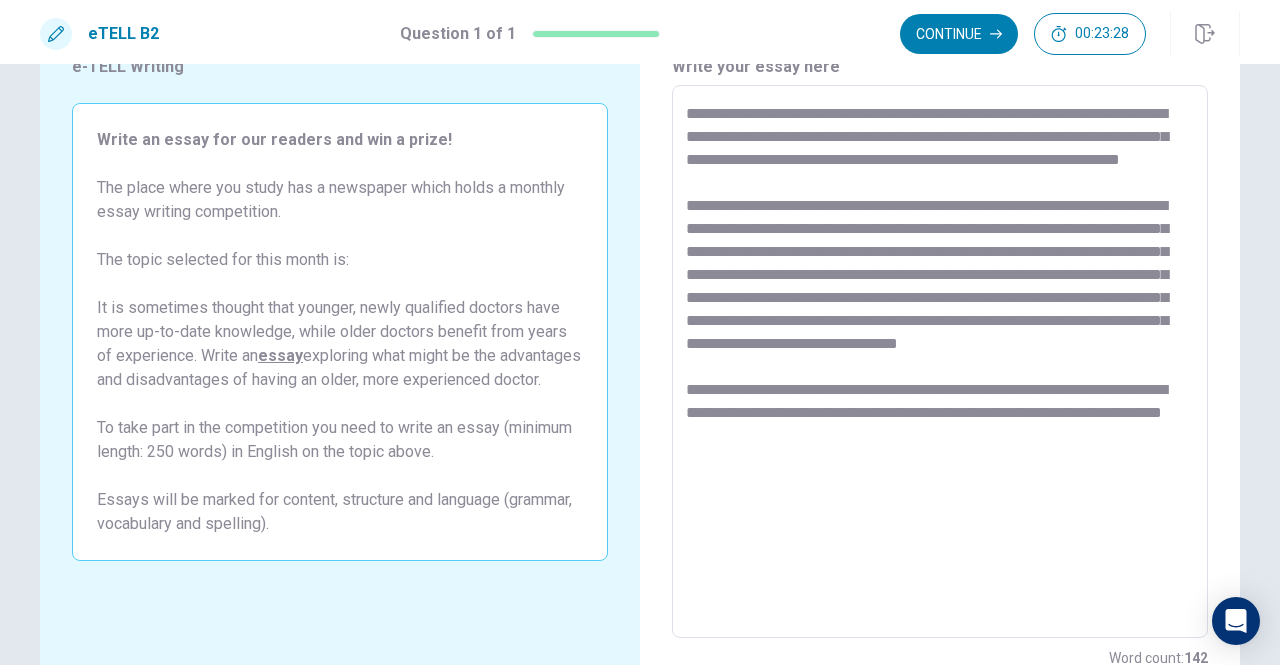 click on "**********" at bounding box center (940, 362) 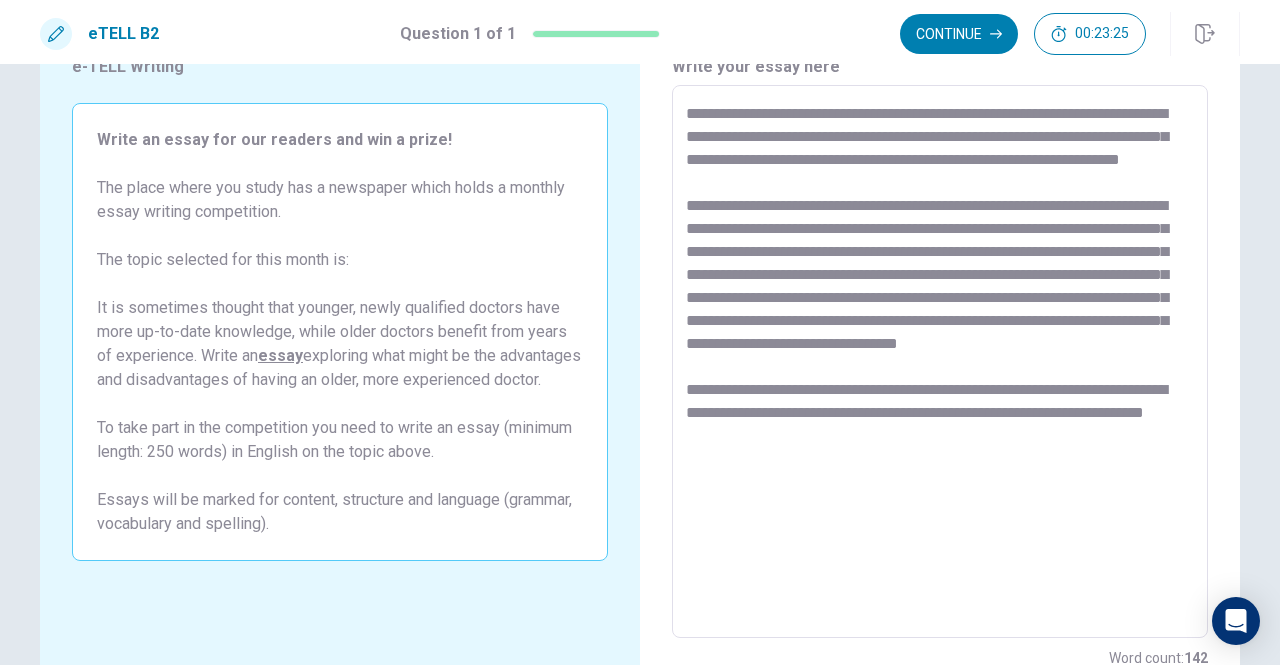 click on "**********" at bounding box center (940, 362) 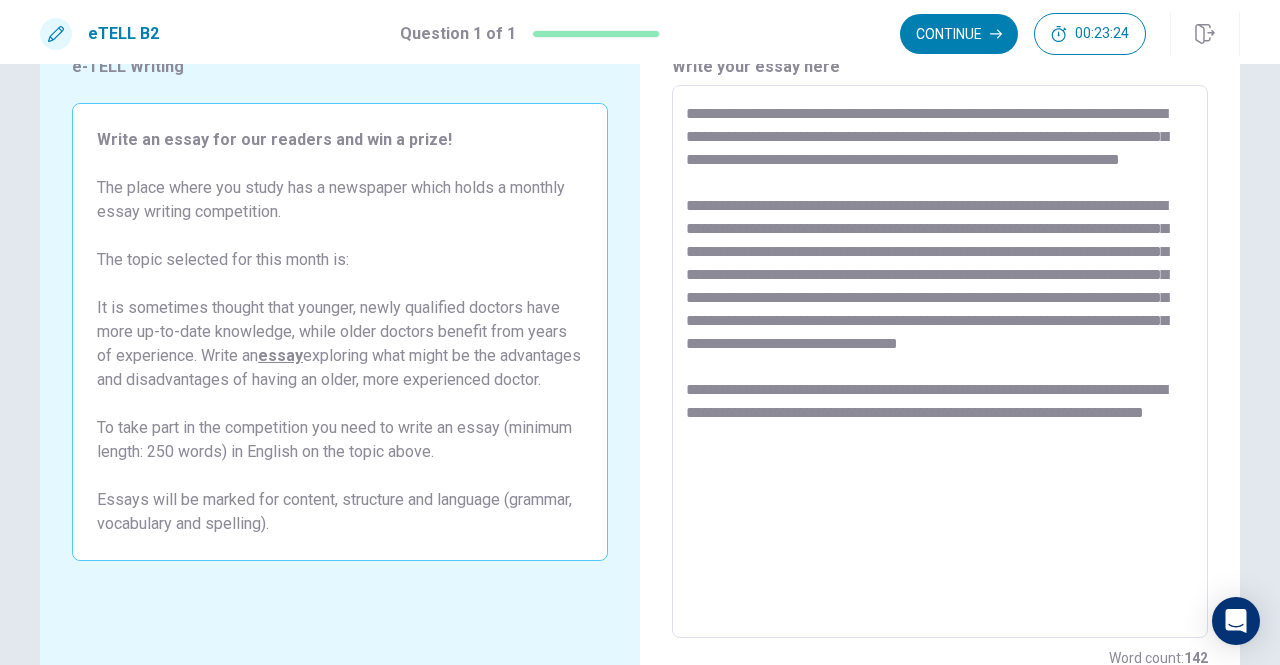 click on "**********" at bounding box center [940, 362] 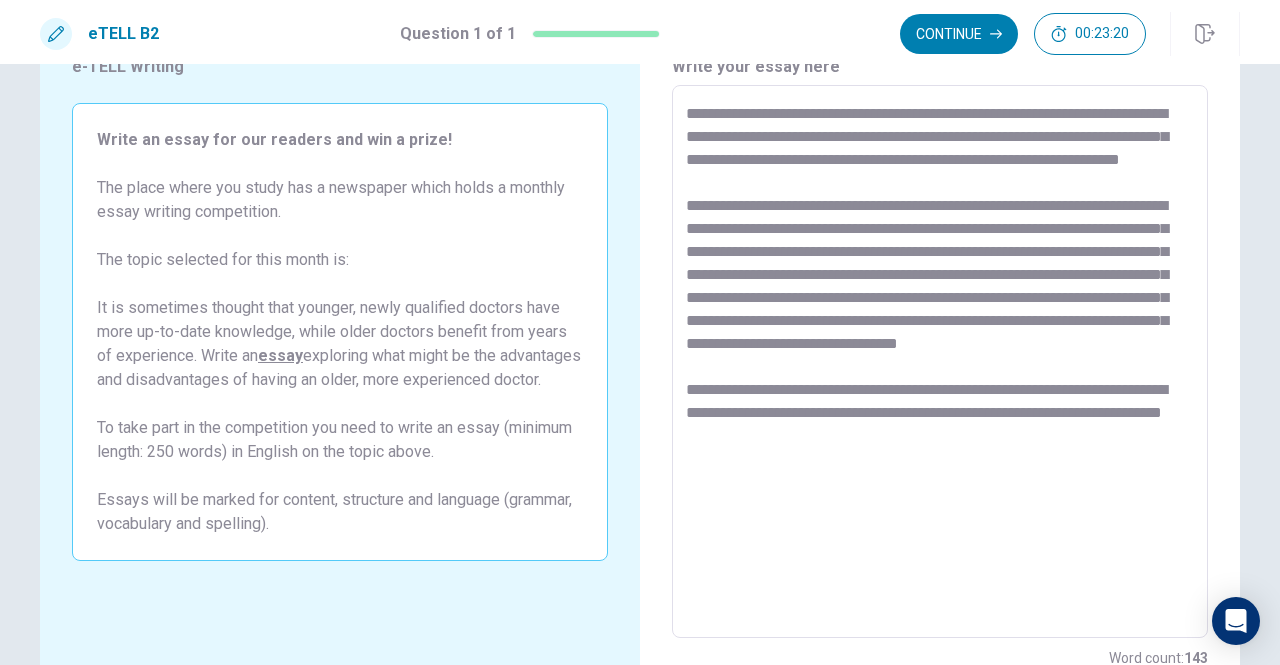 click on "**********" at bounding box center [940, 362] 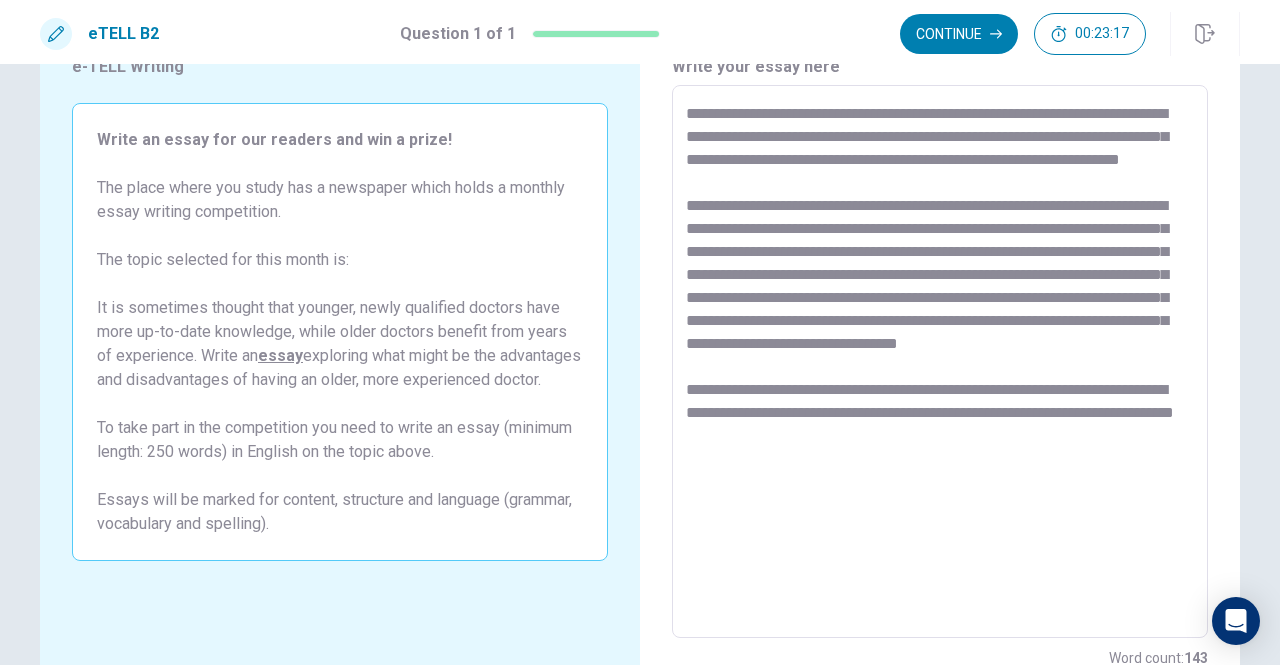 click on "**********" at bounding box center [940, 362] 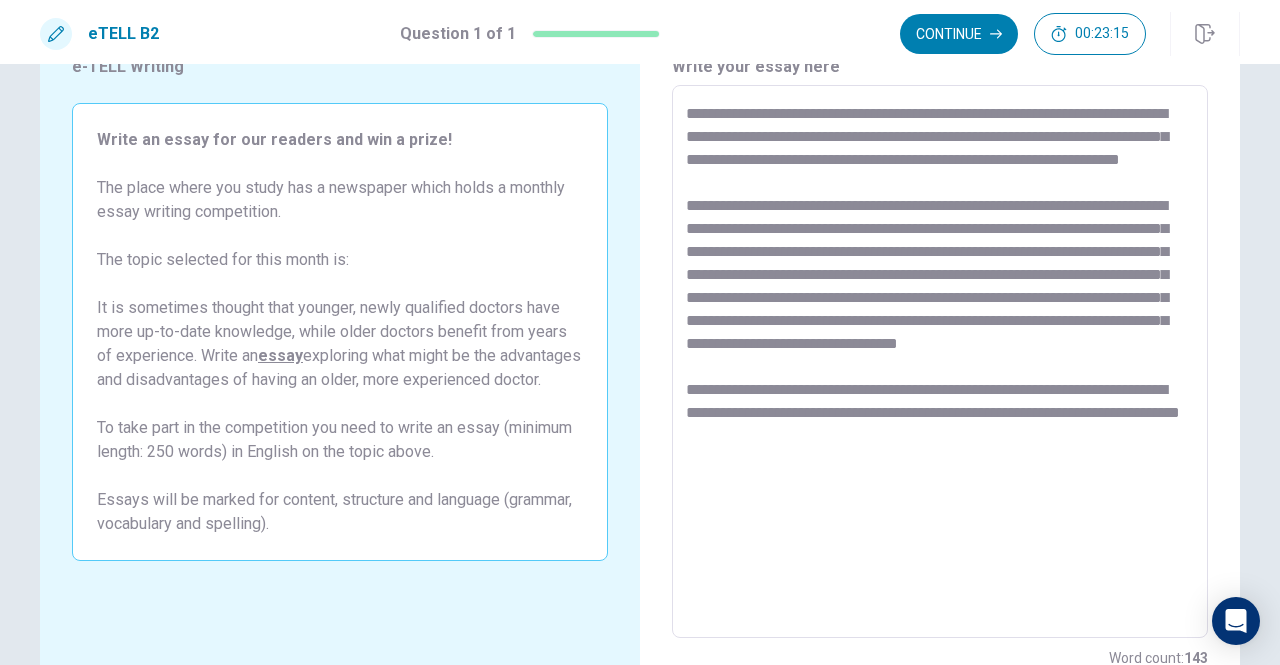 click on "**********" at bounding box center [940, 362] 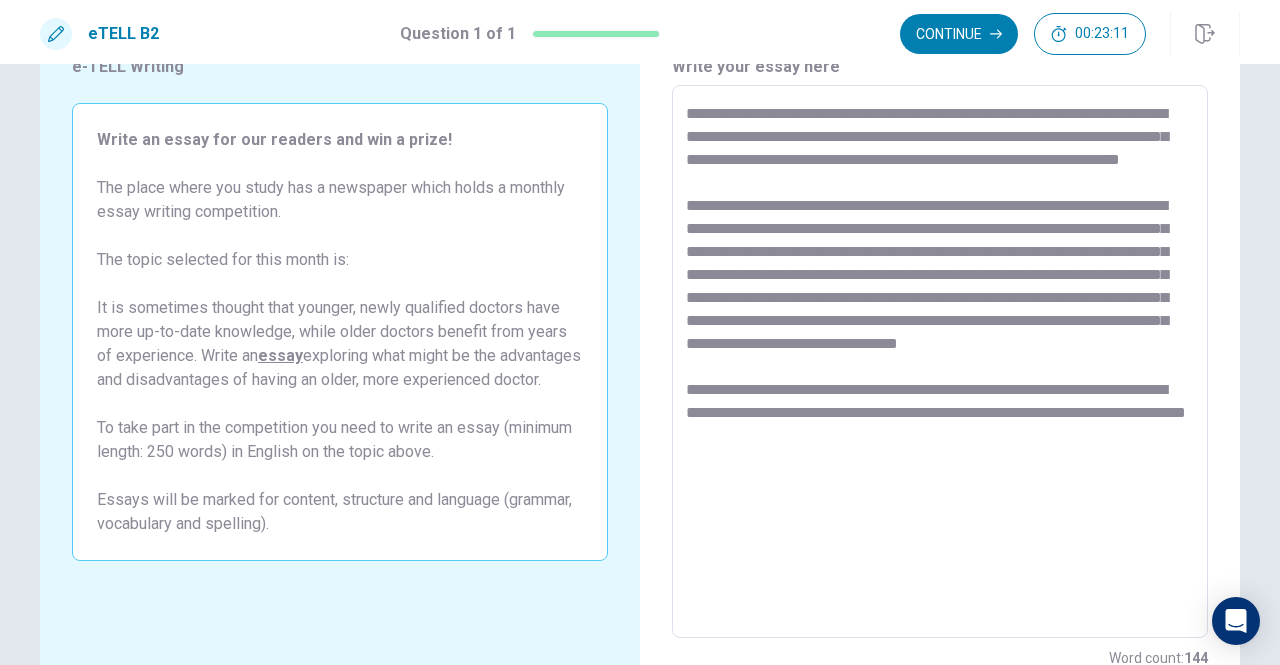 drag, startPoint x: 834, startPoint y: 485, endPoint x: 718, endPoint y: 489, distance: 116.06895 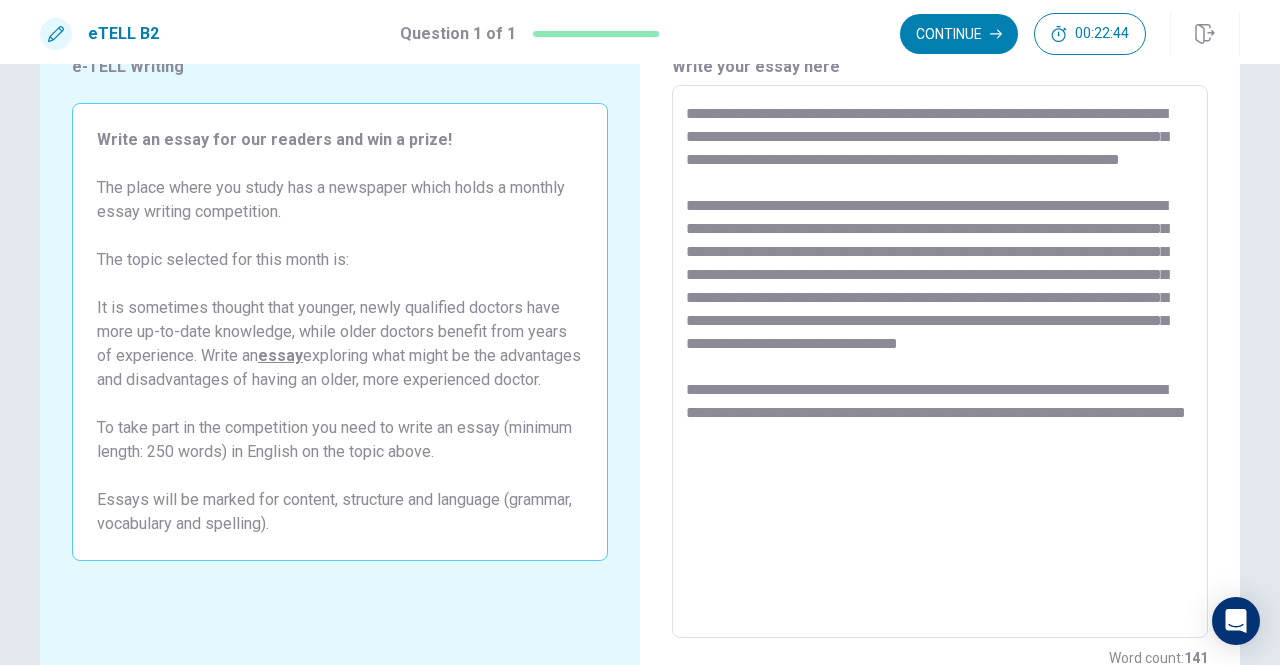 click on "**********" at bounding box center (940, 362) 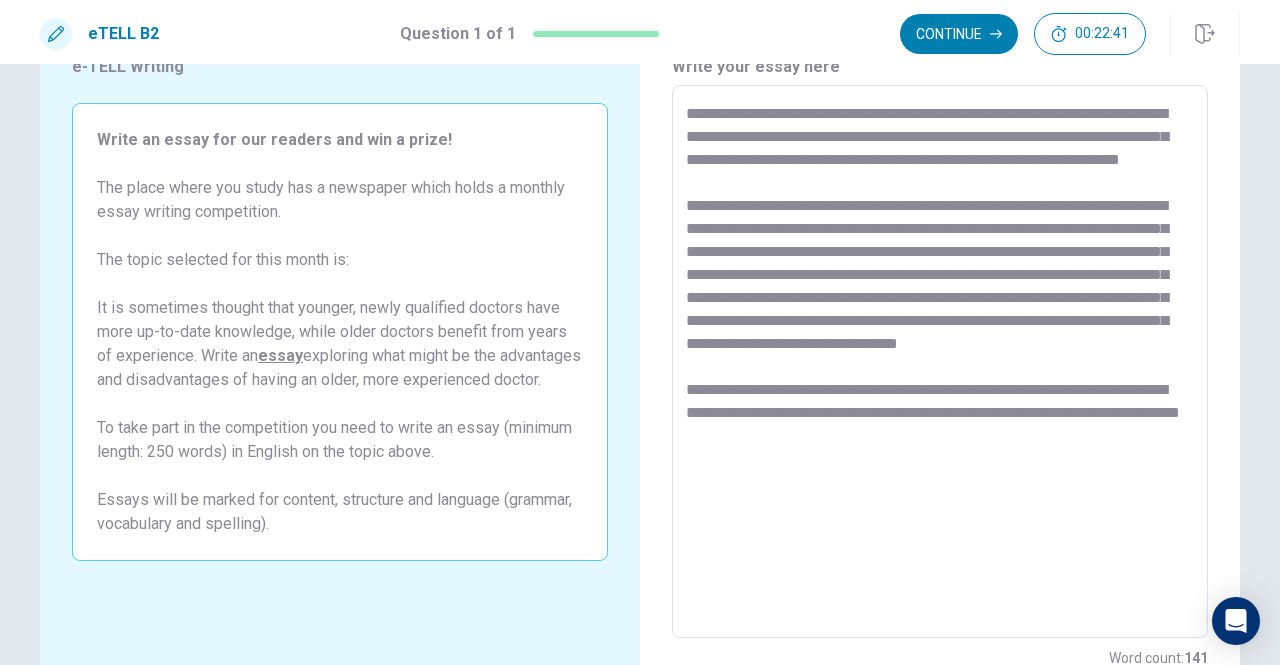 click on "**********" at bounding box center [940, 362] 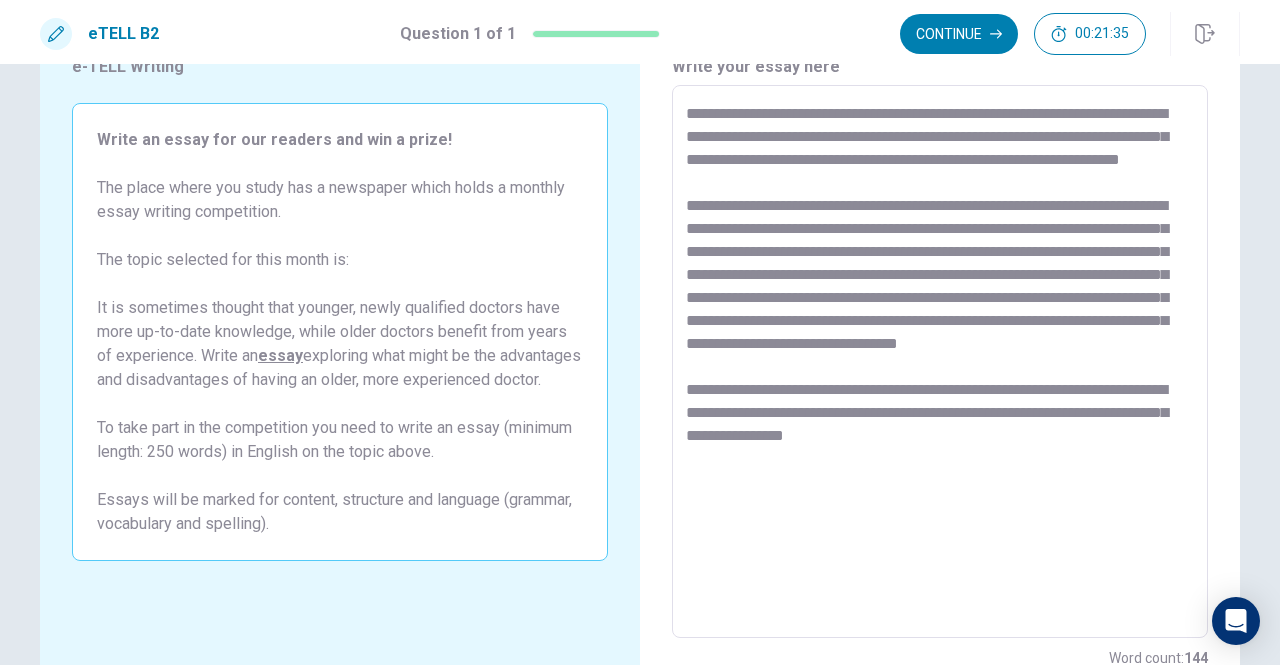 click on "**********" at bounding box center (940, 362) 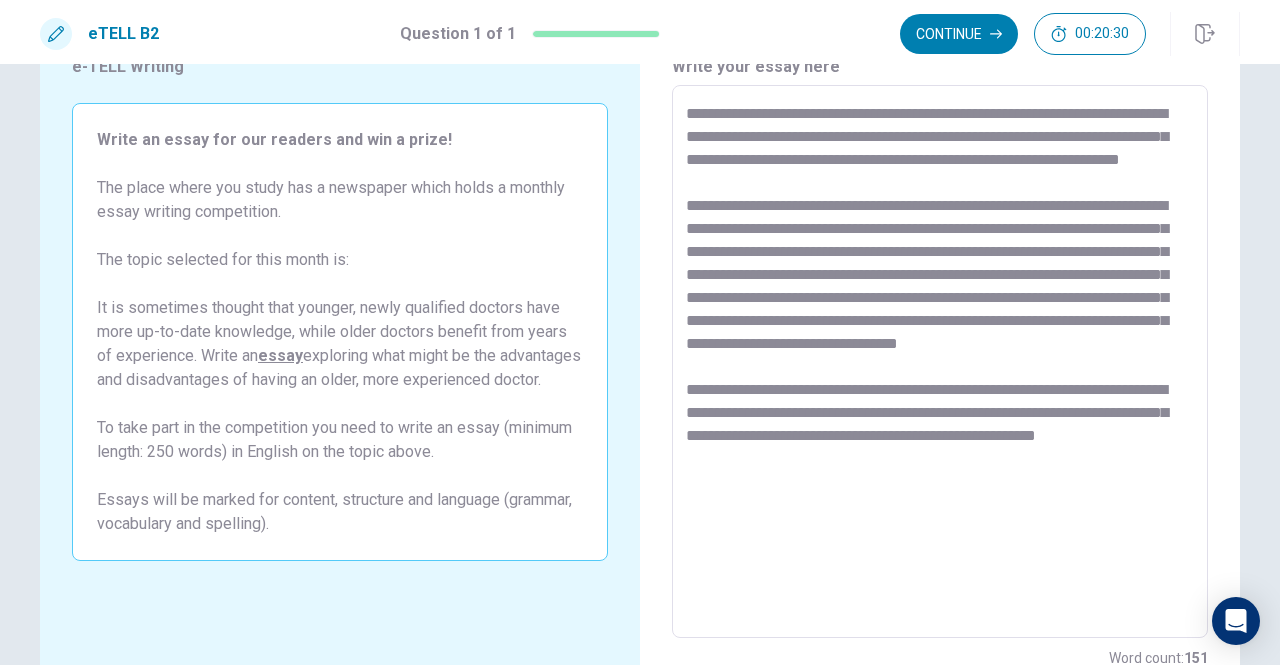 click on "**********" at bounding box center (940, 362) 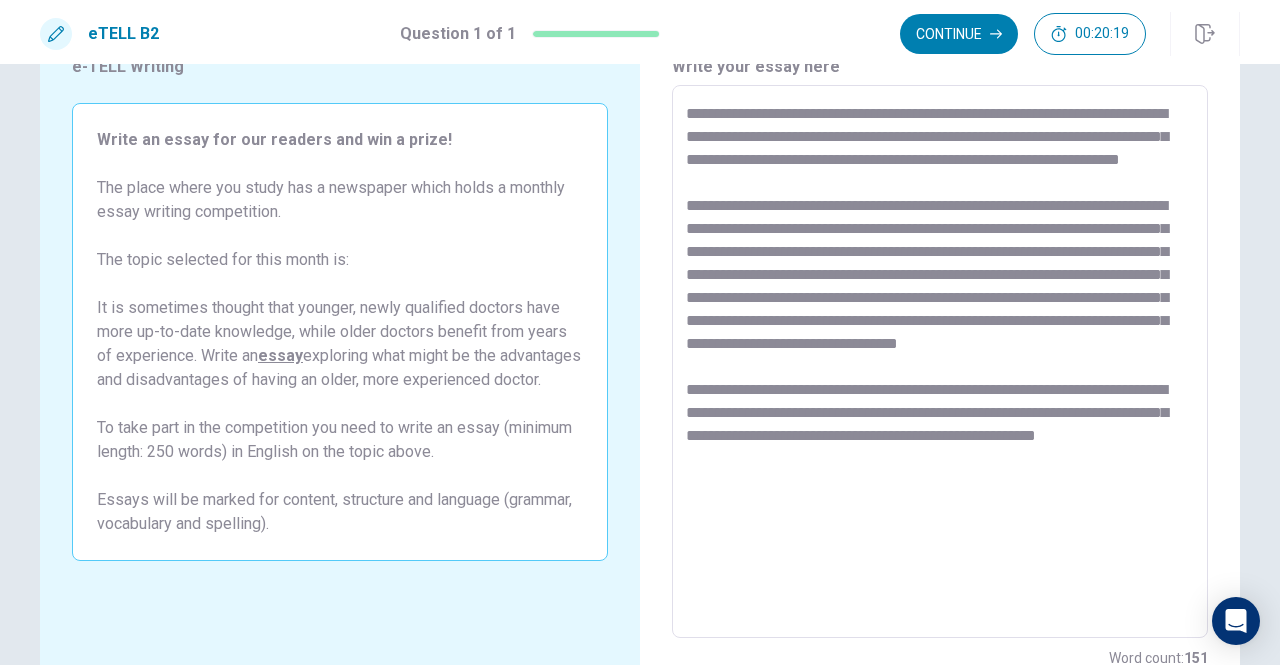 click on "**********" at bounding box center [940, 362] 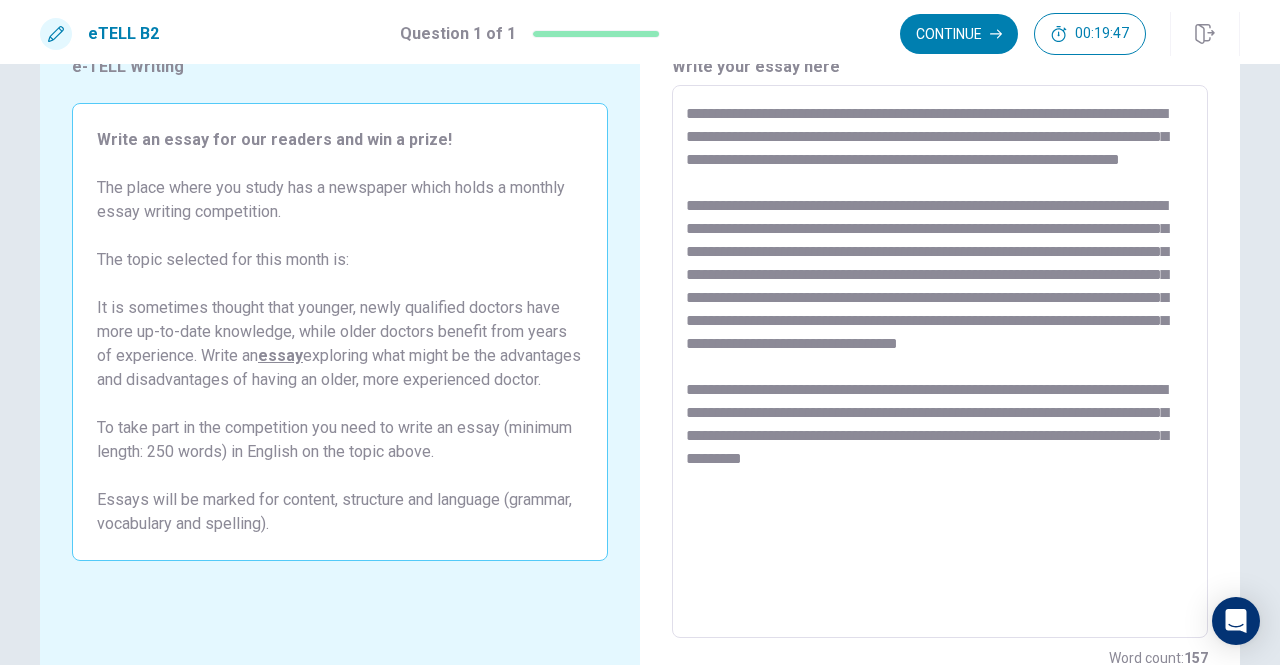 click on "**********" at bounding box center [940, 362] 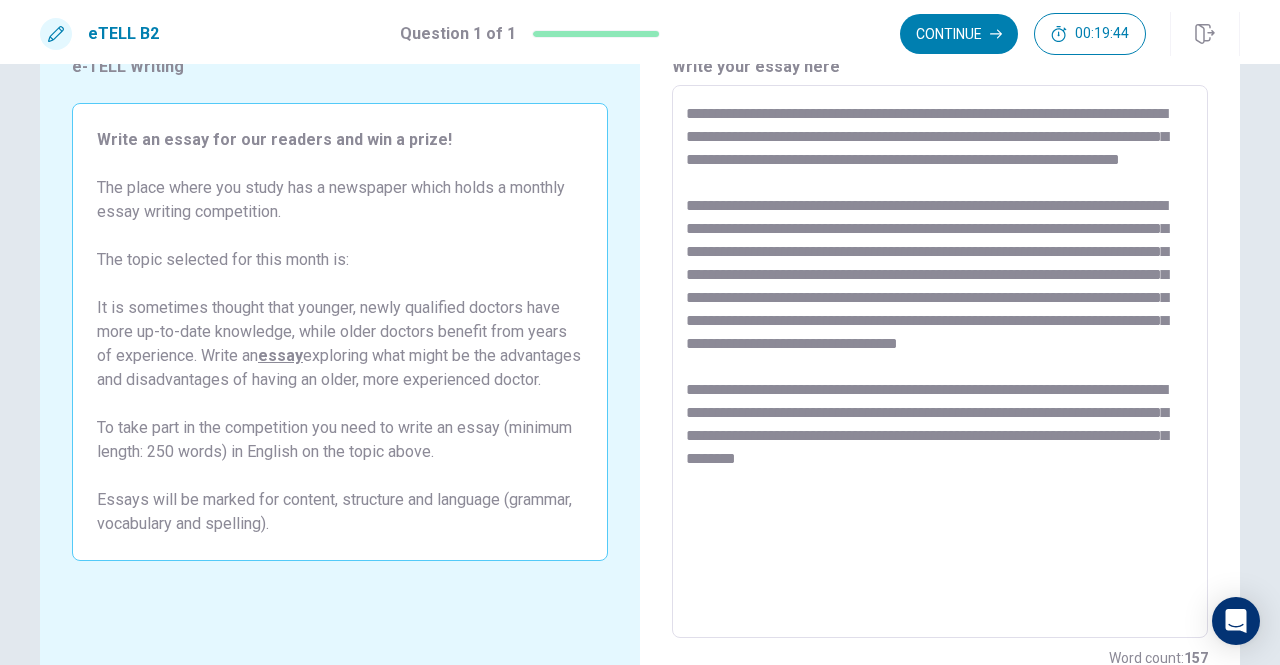 click on "**********" at bounding box center (940, 362) 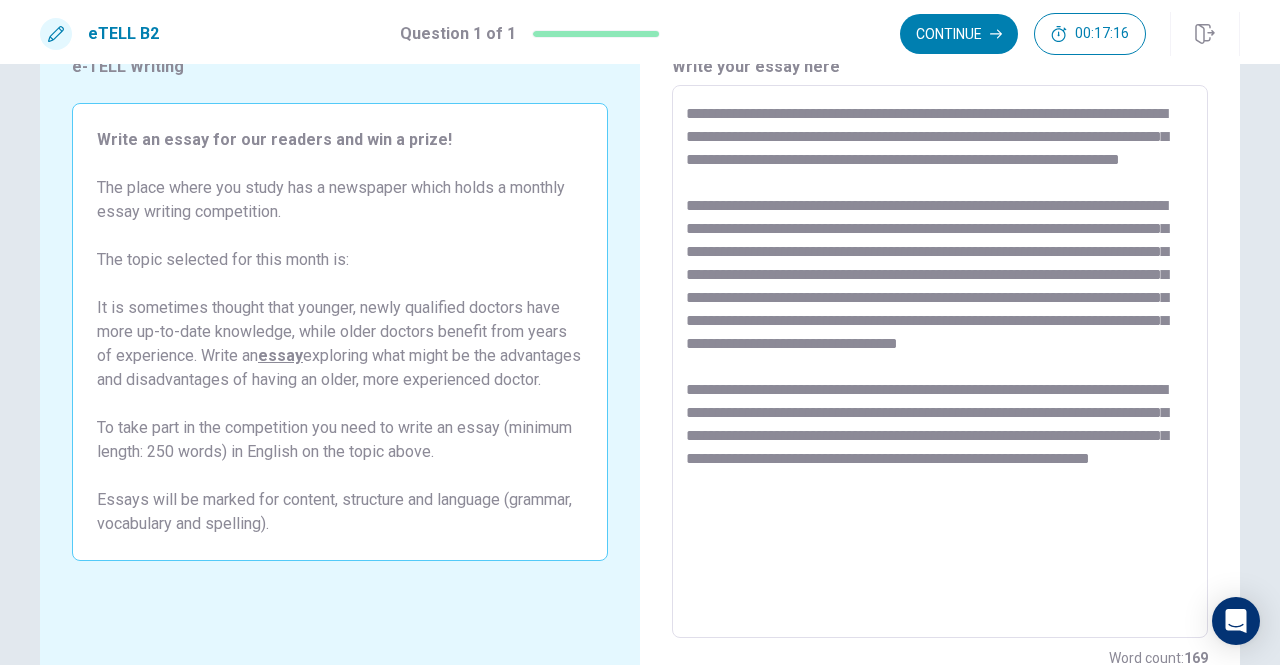 click at bounding box center [940, 362] 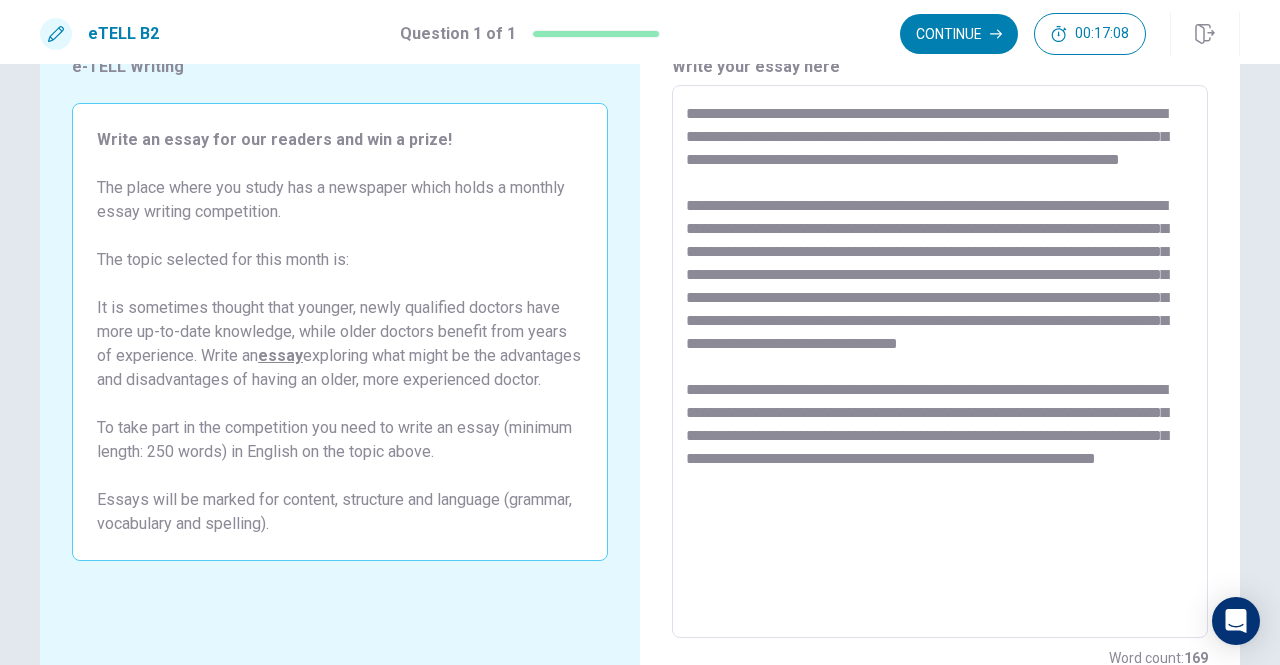 click at bounding box center (940, 362) 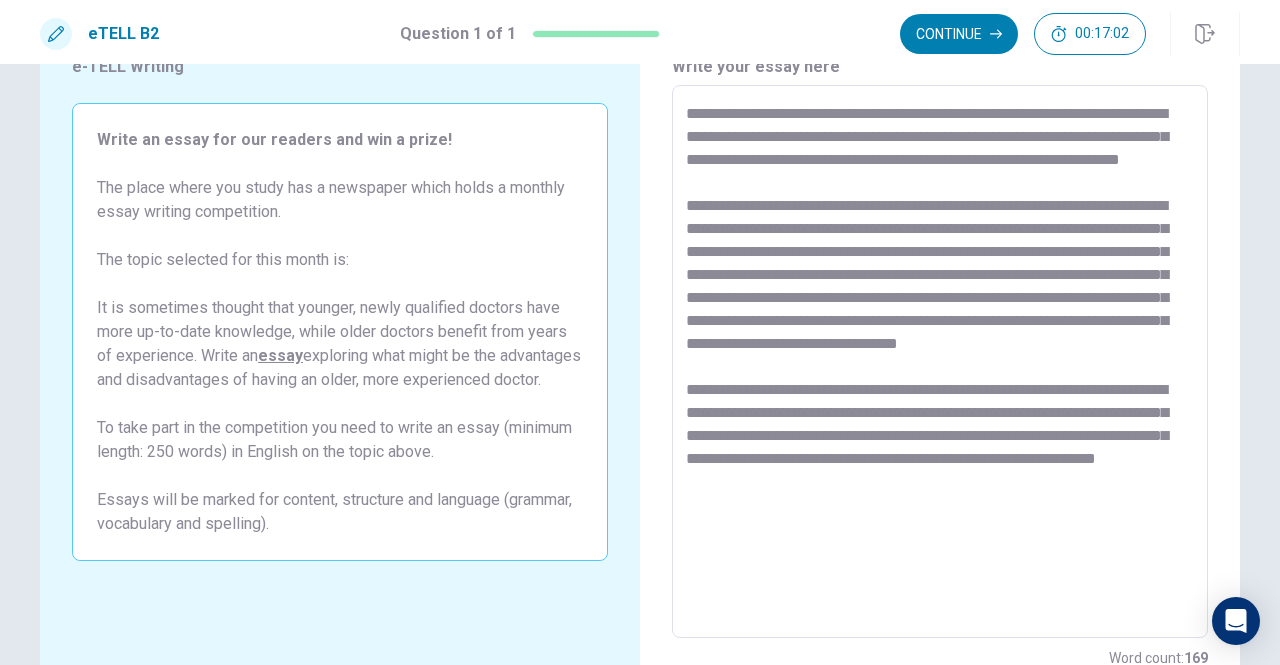 click at bounding box center [940, 362] 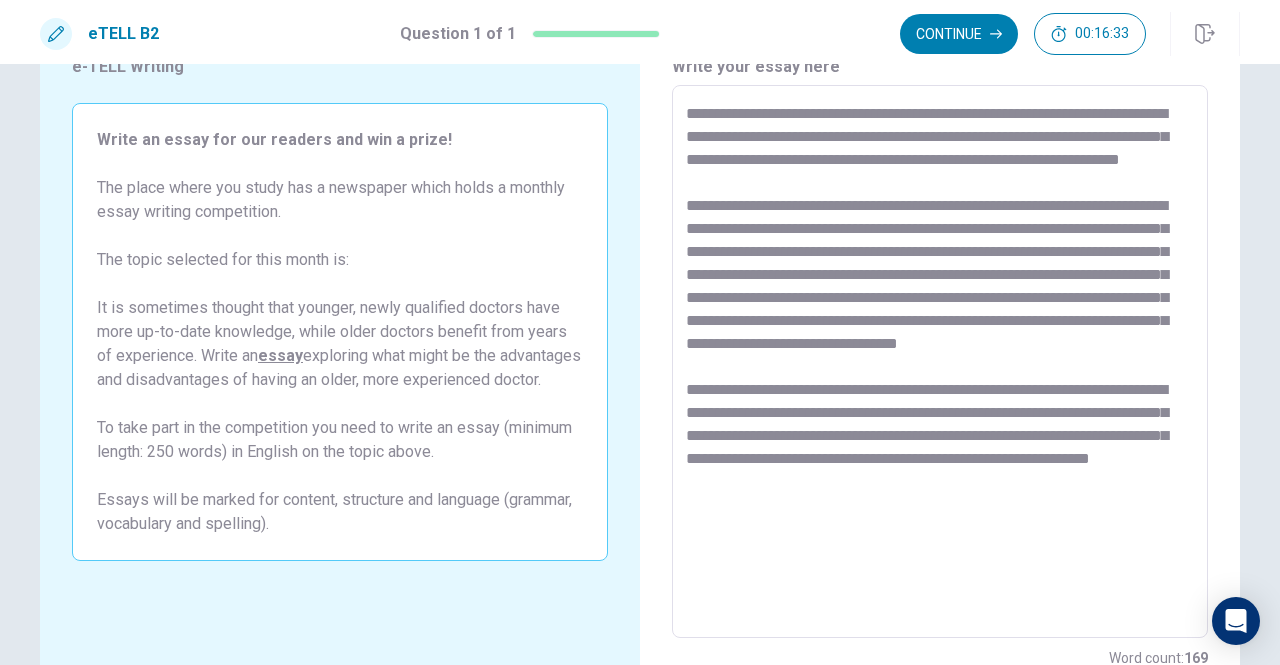click at bounding box center [940, 362] 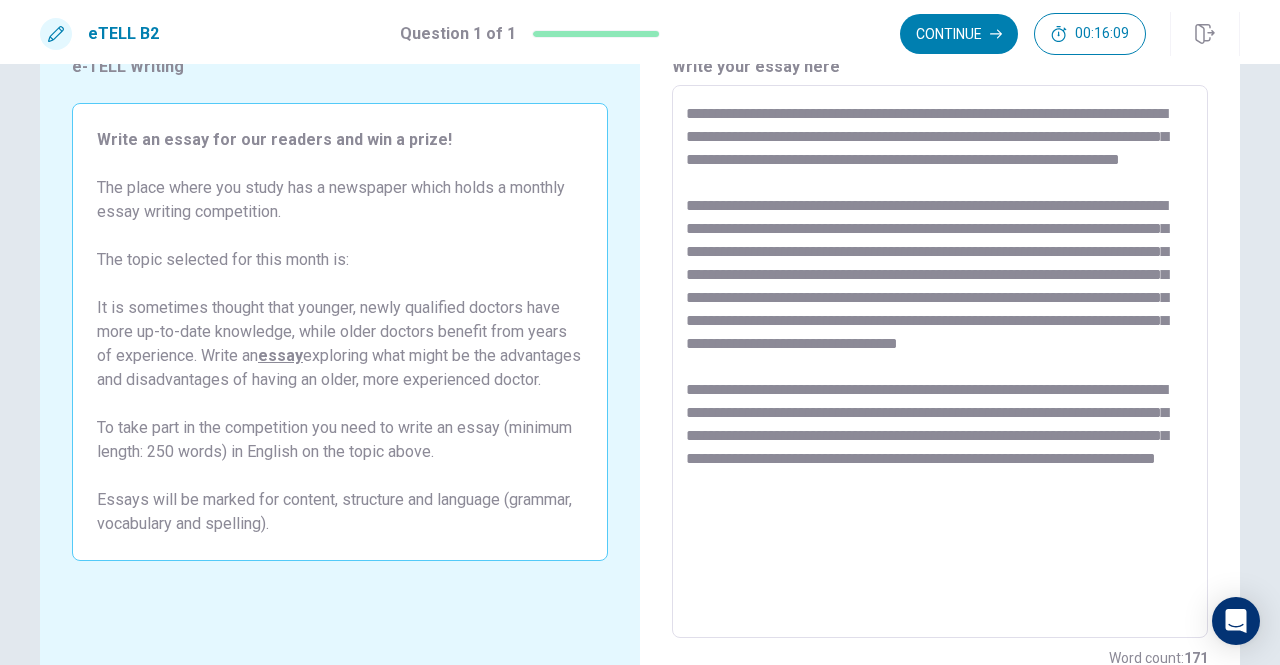 click at bounding box center (940, 362) 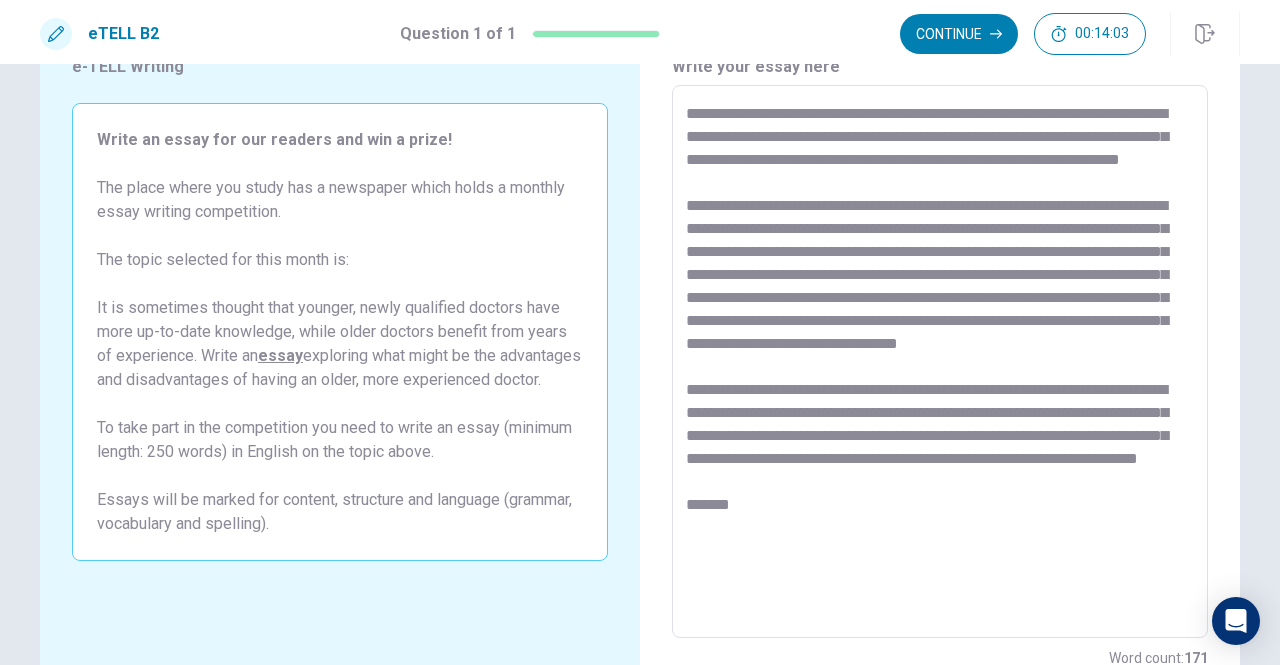 click at bounding box center (940, 362) 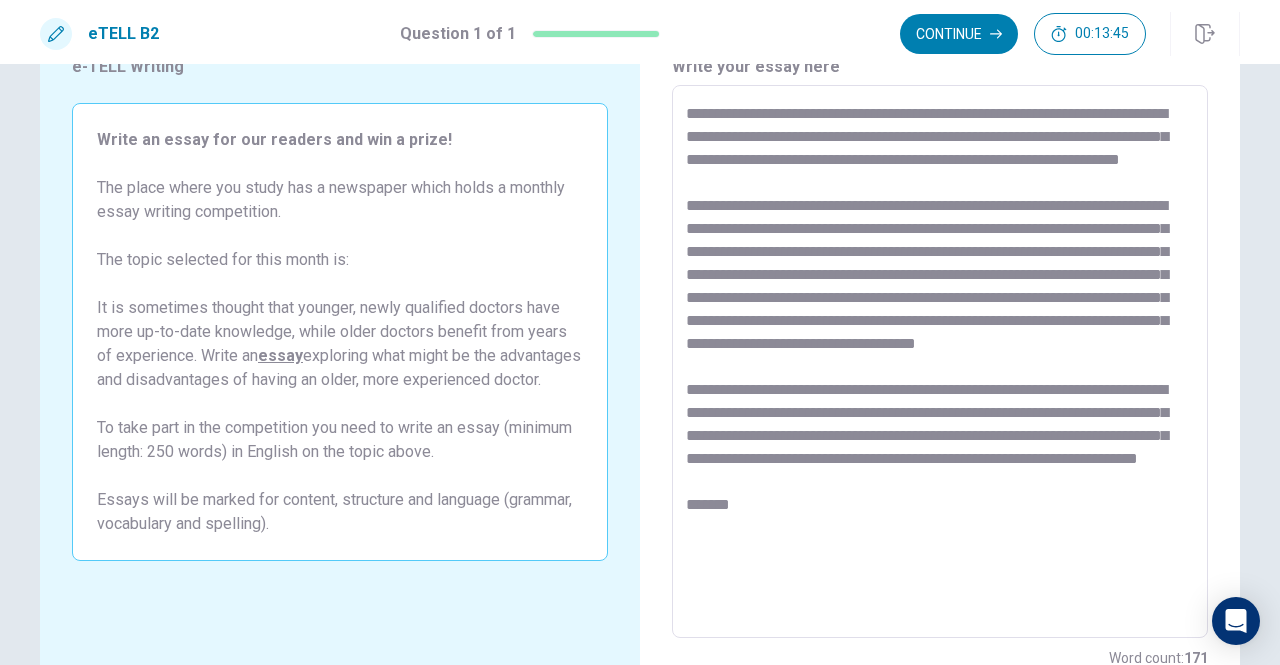 click at bounding box center (940, 362) 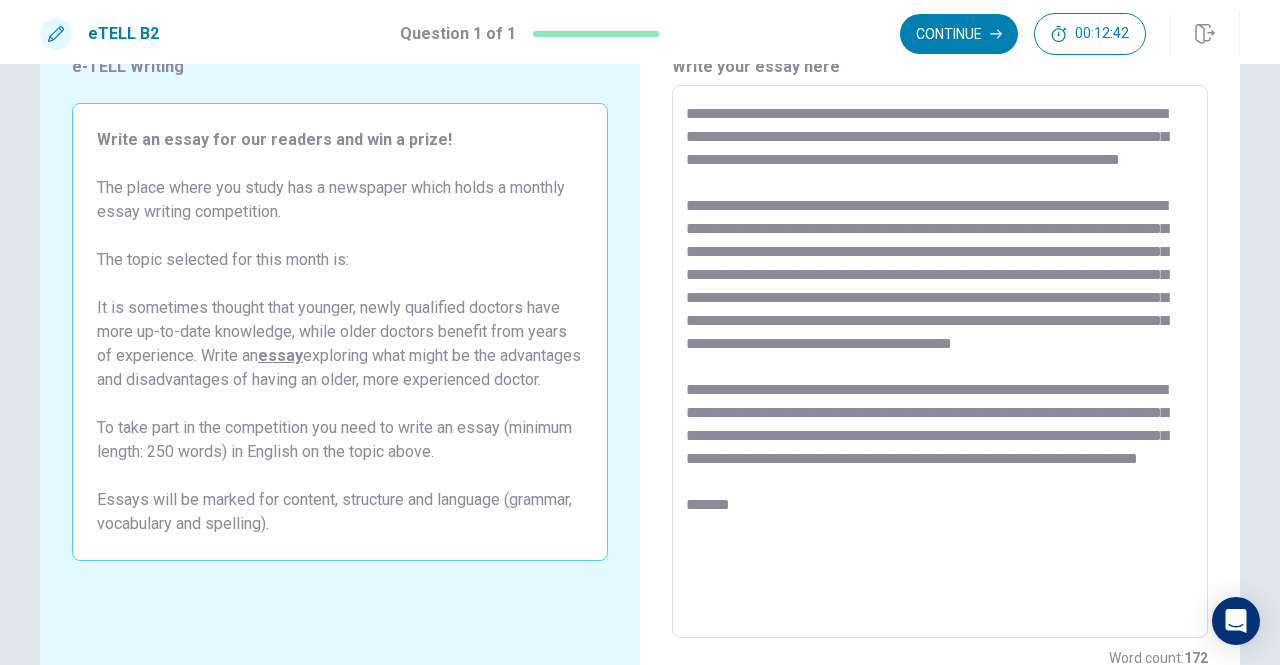 click at bounding box center [940, 362] 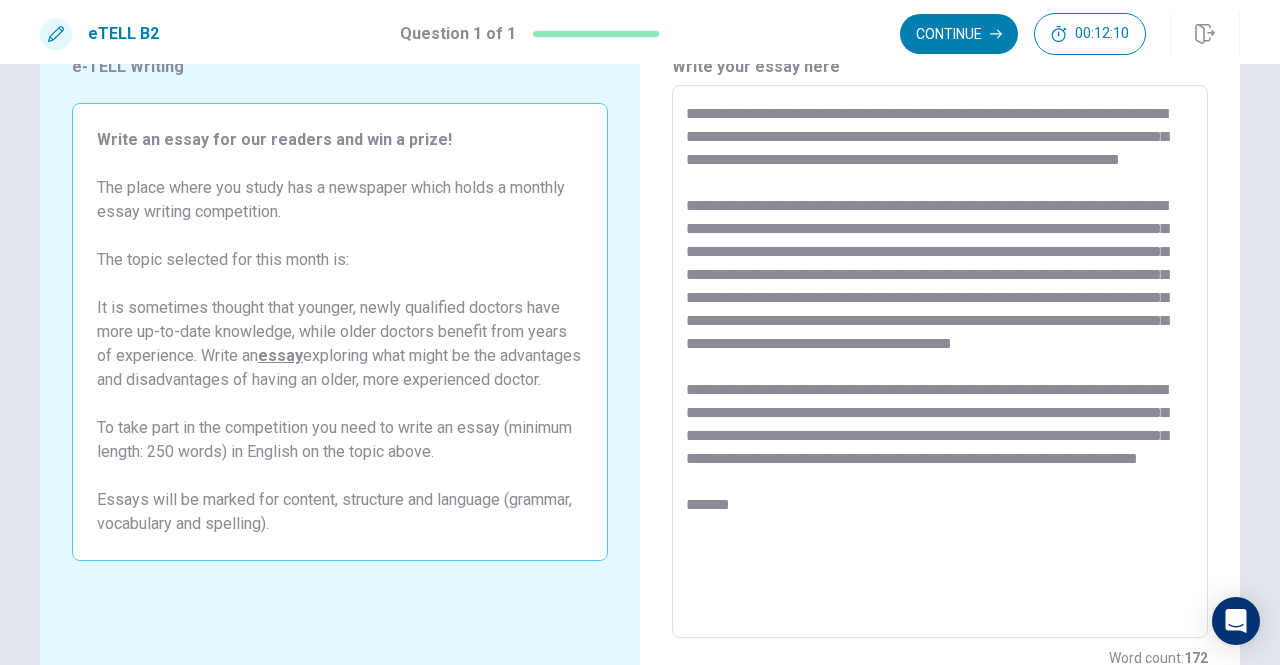 click at bounding box center [940, 362] 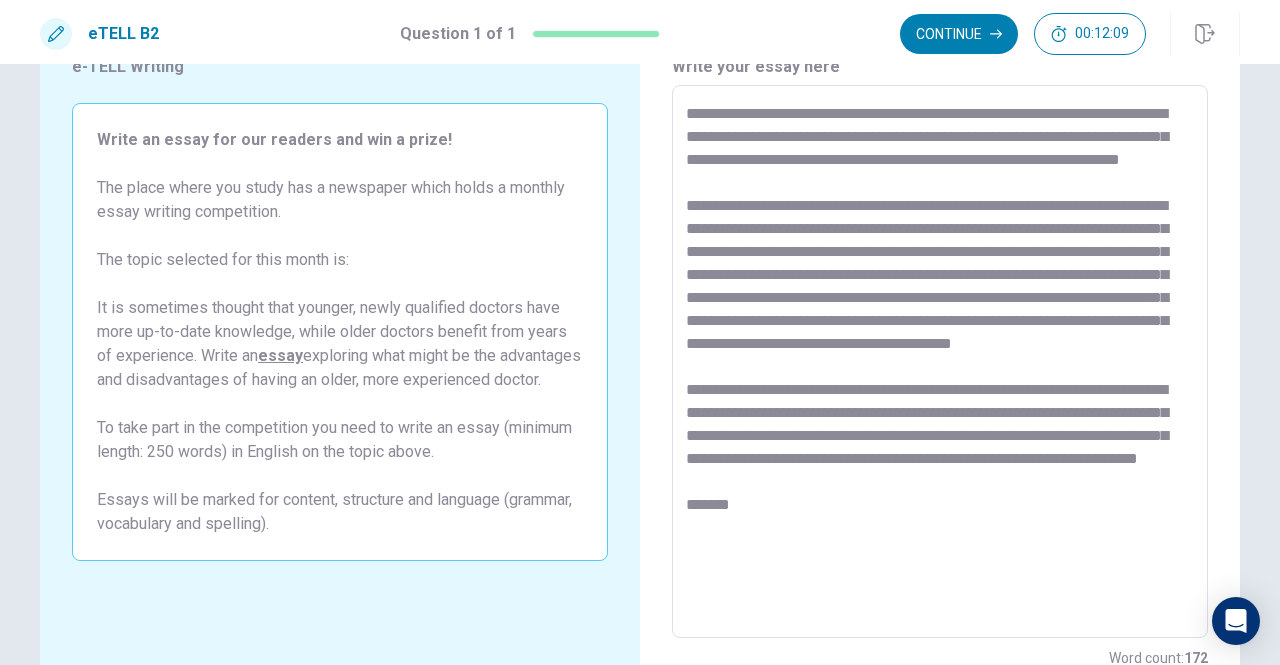 click at bounding box center (940, 362) 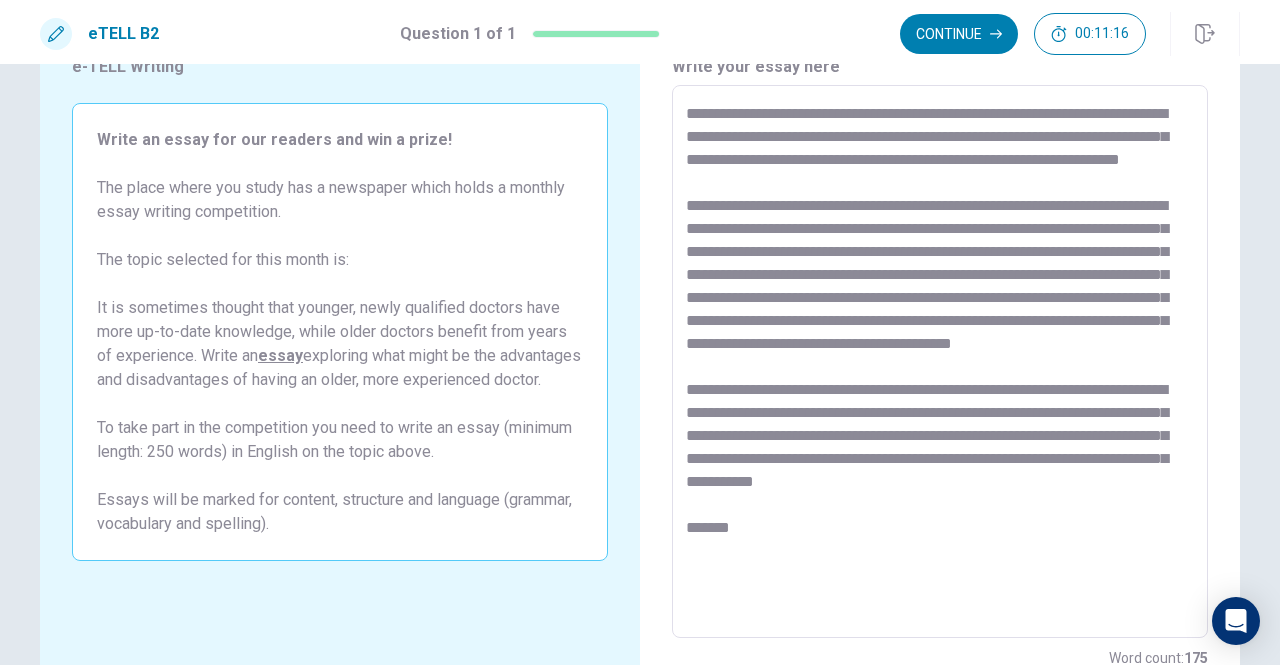 click at bounding box center (940, 362) 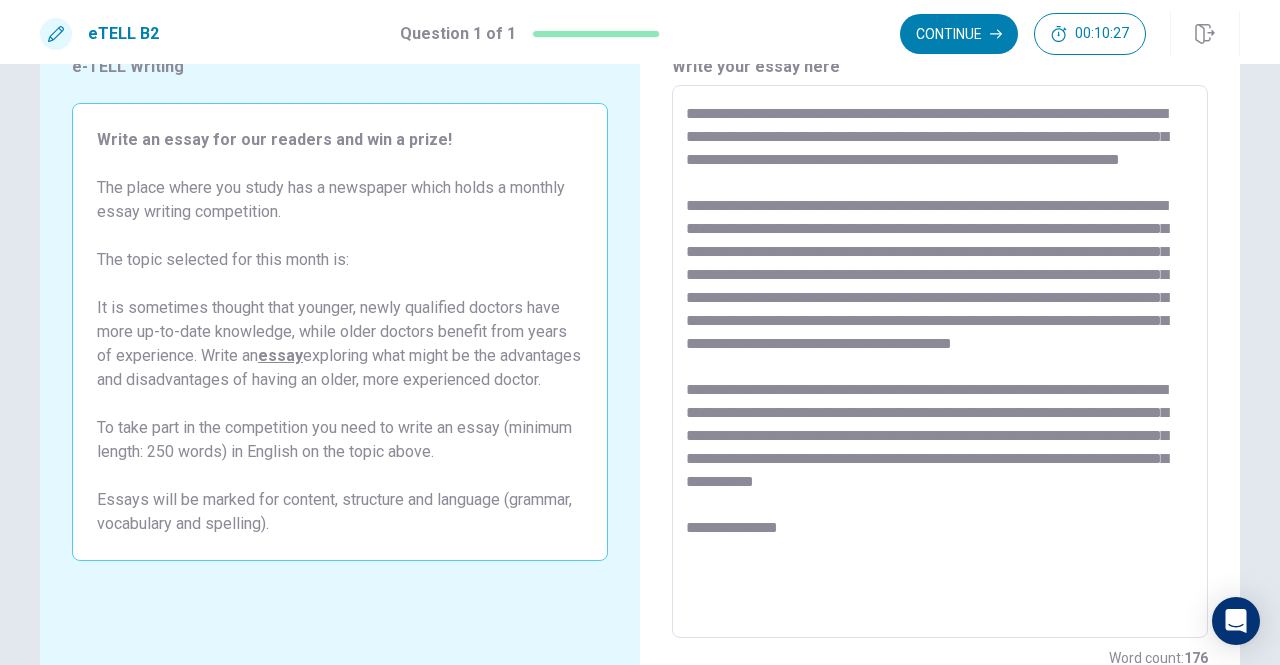 scroll, scrollTop: 0, scrollLeft: 0, axis: both 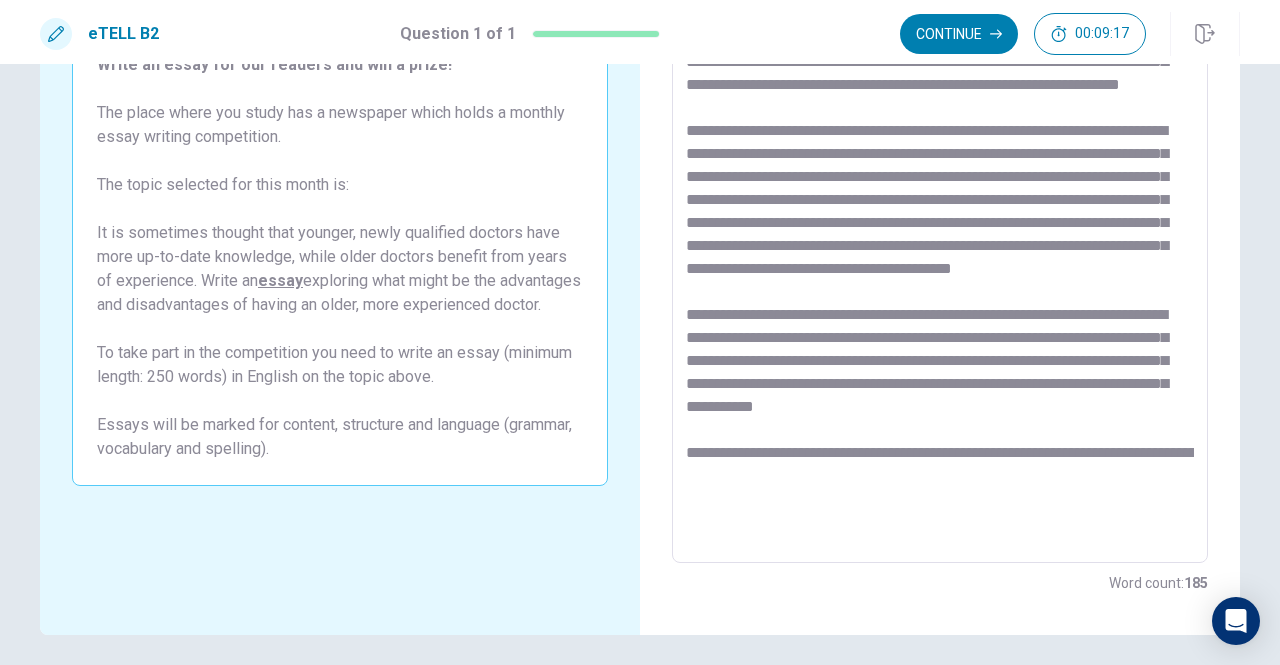 click at bounding box center (940, 287) 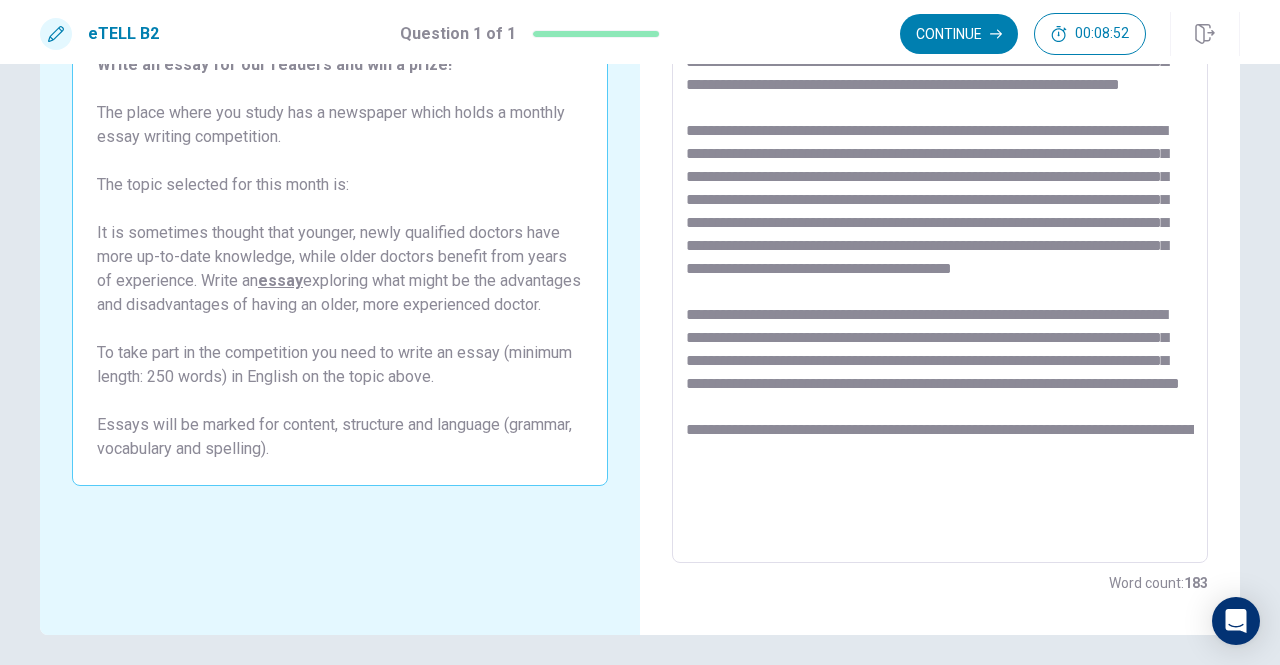 click at bounding box center [940, 287] 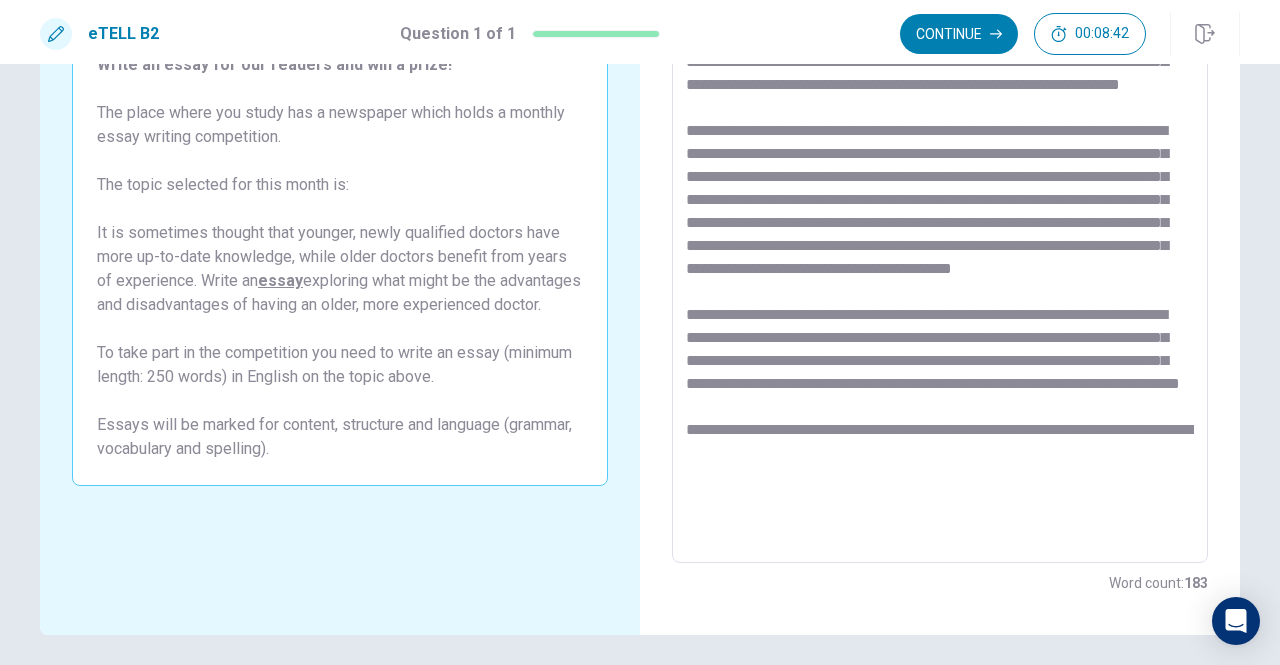 scroll, scrollTop: 0, scrollLeft: 0, axis: both 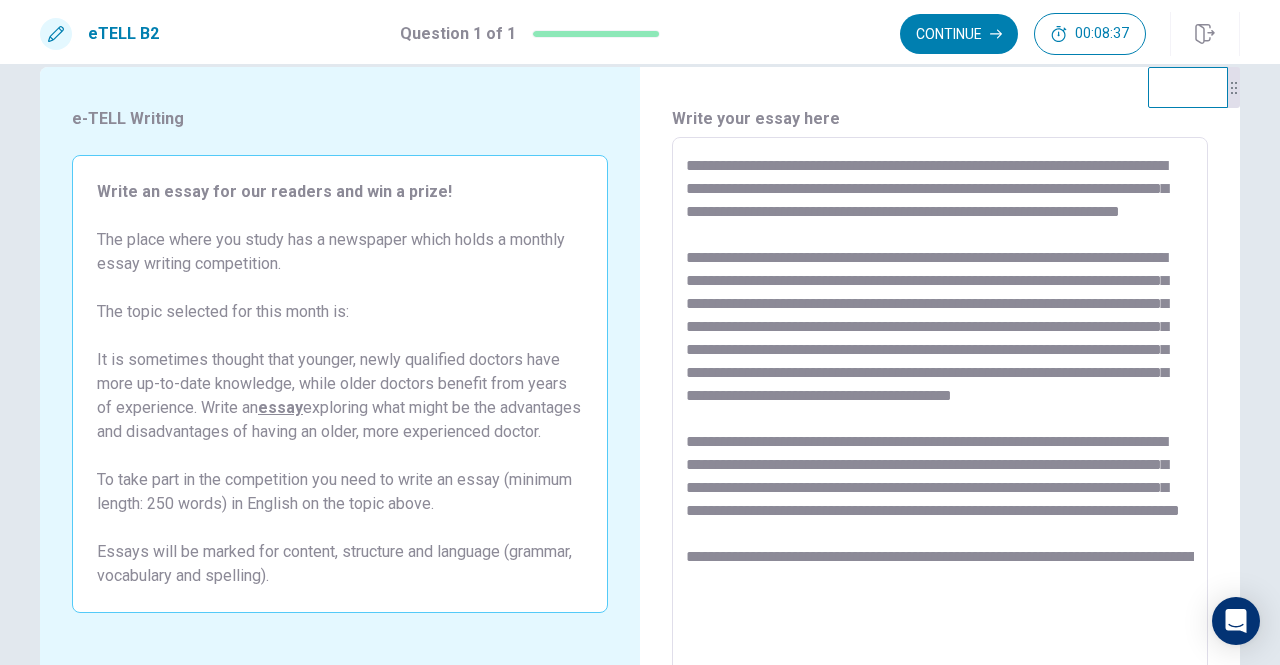 click at bounding box center (940, 414) 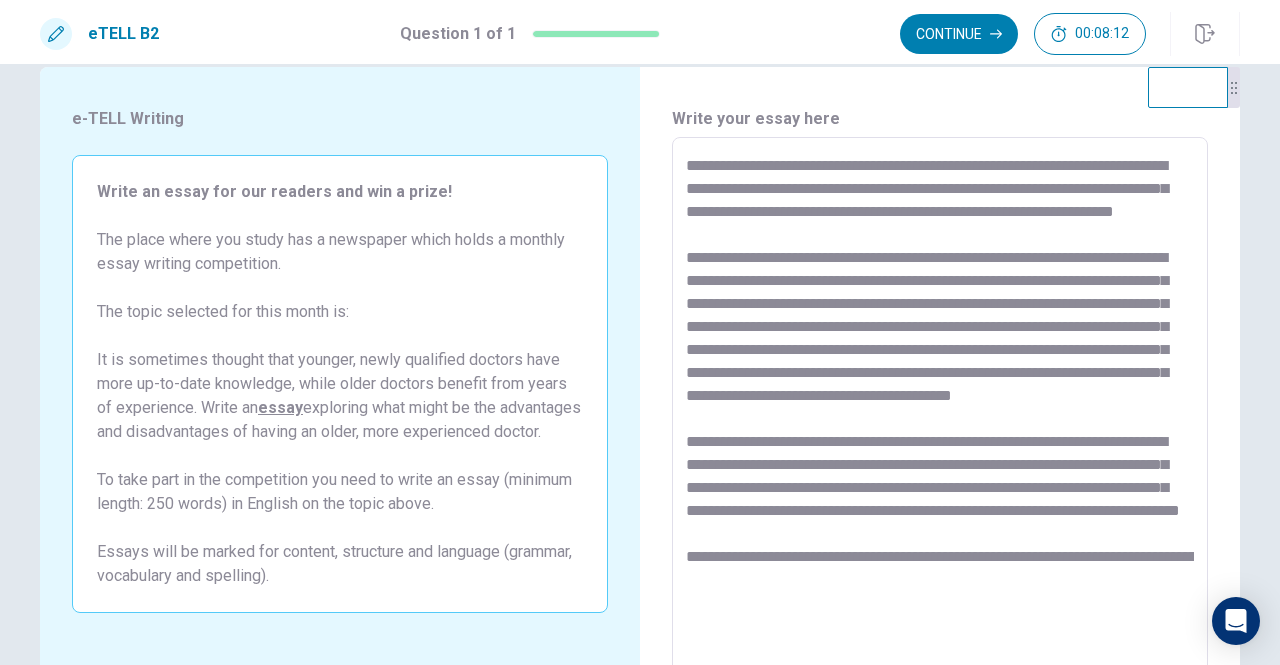 scroll, scrollTop: 32, scrollLeft: 0, axis: vertical 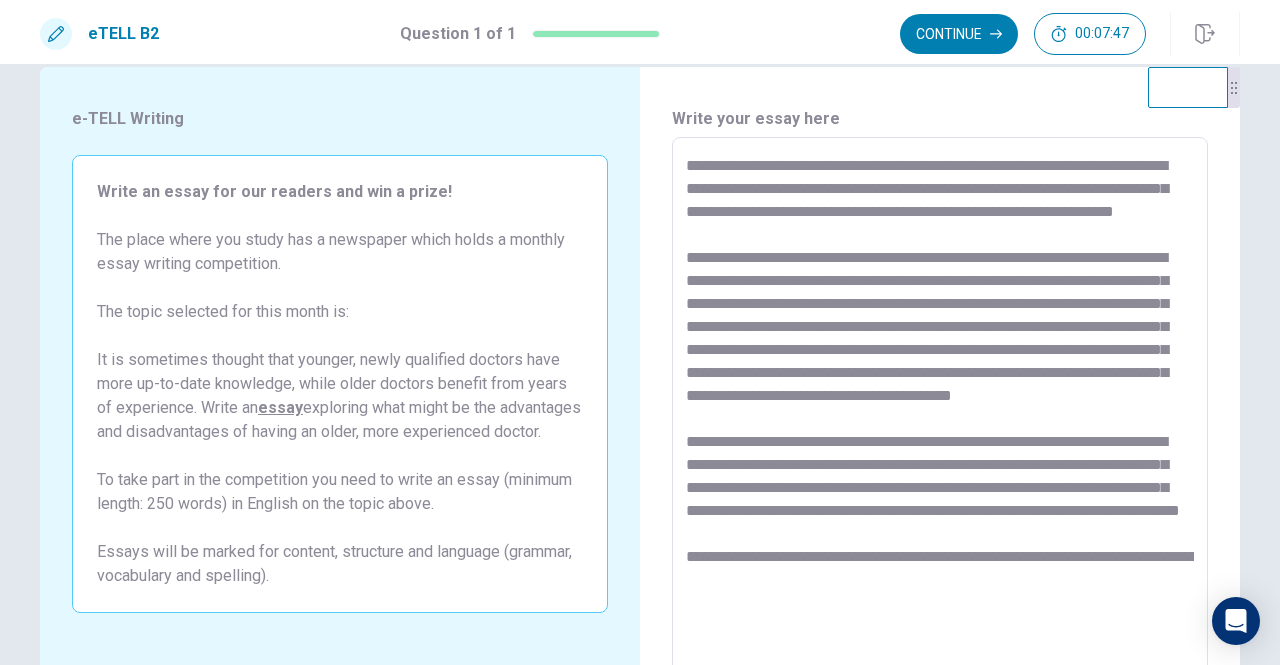 click at bounding box center (940, 414) 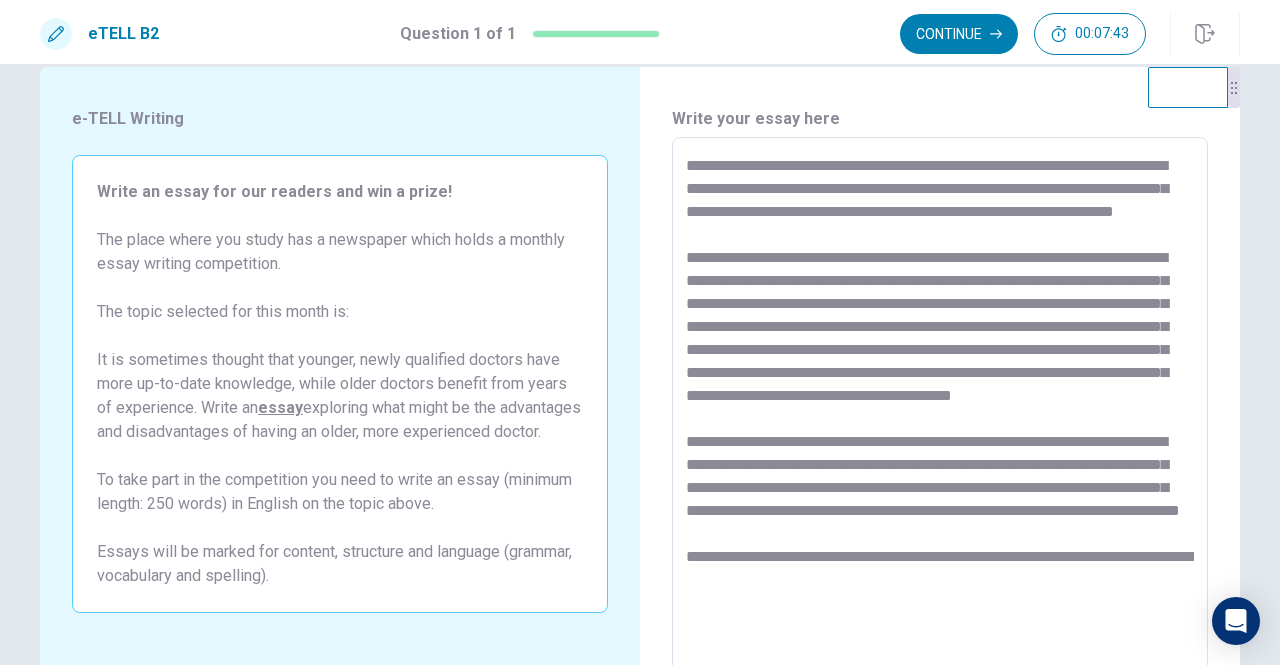 click at bounding box center (940, 414) 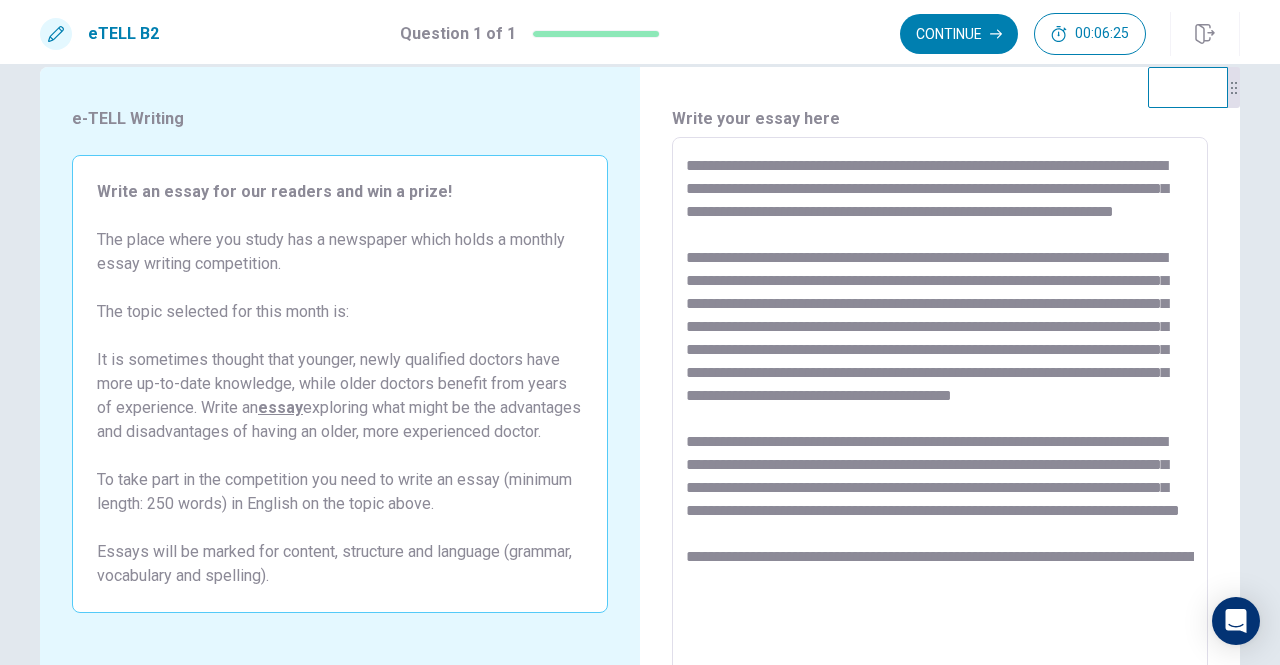 click at bounding box center [940, 414] 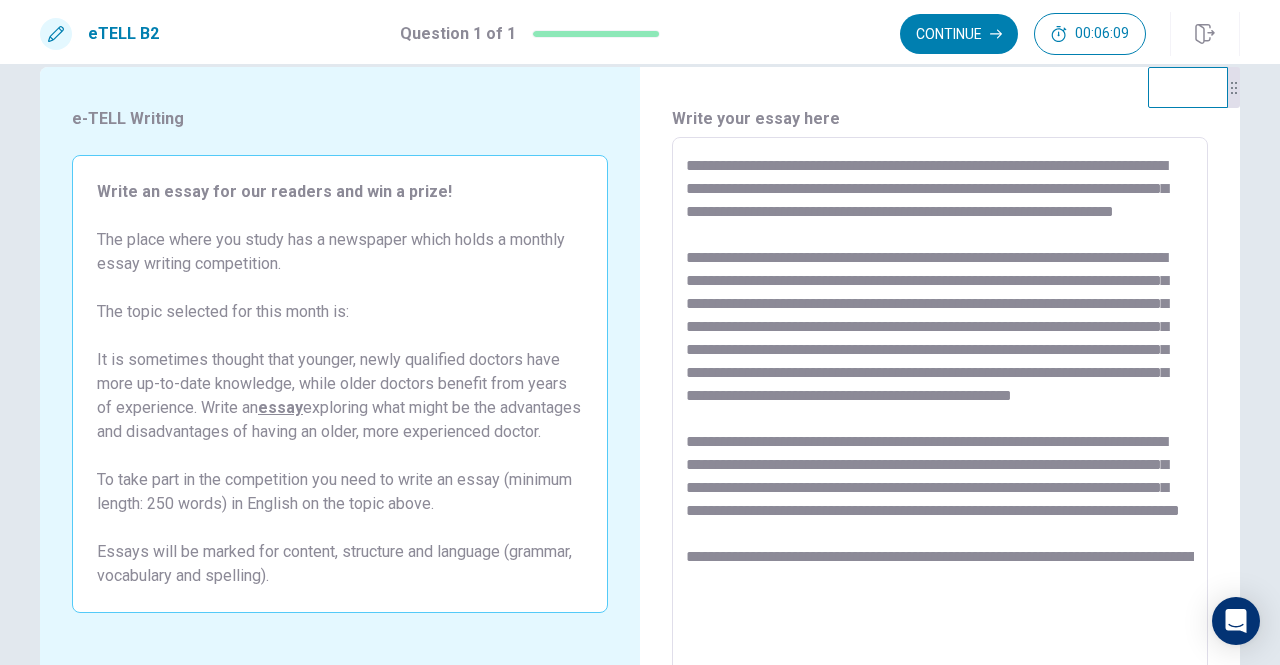 click at bounding box center (940, 414) 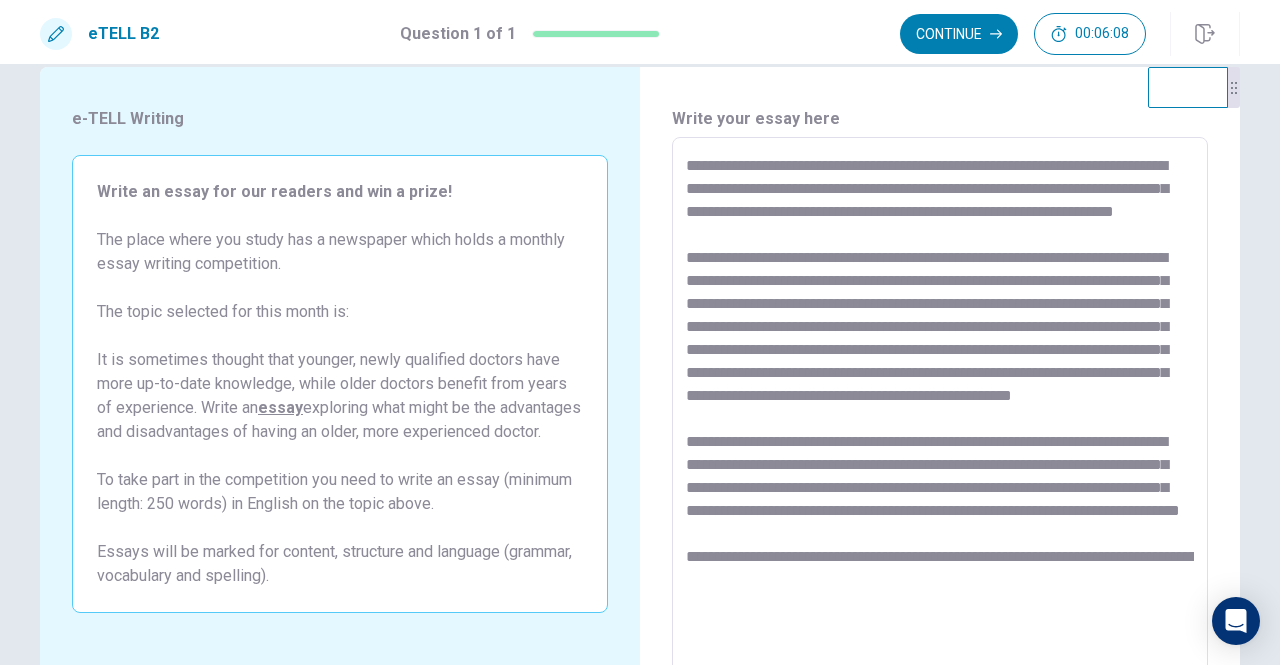 click at bounding box center [940, 414] 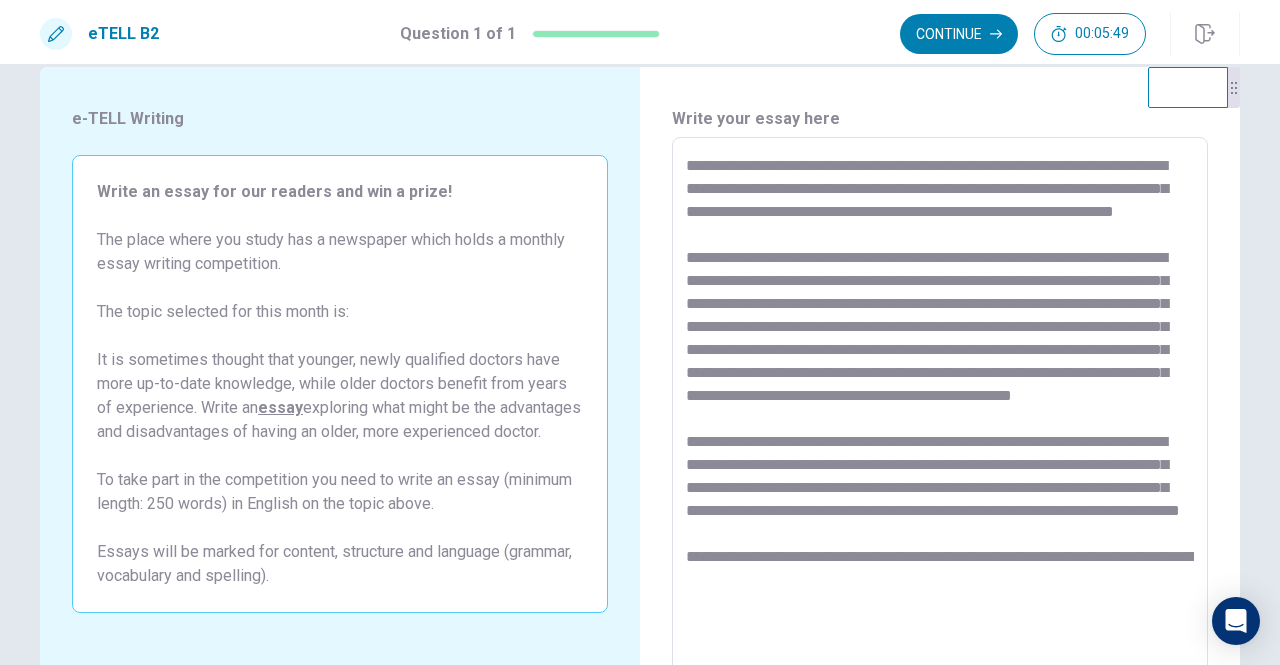 click at bounding box center (940, 414) 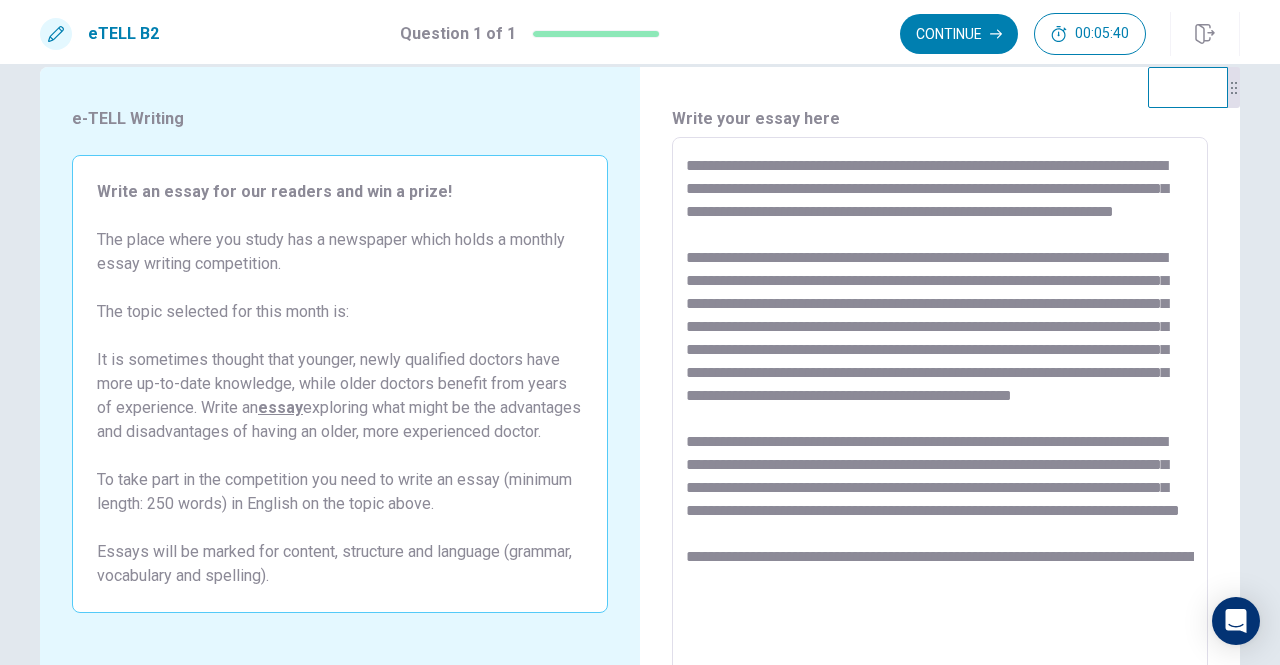 click at bounding box center [940, 414] 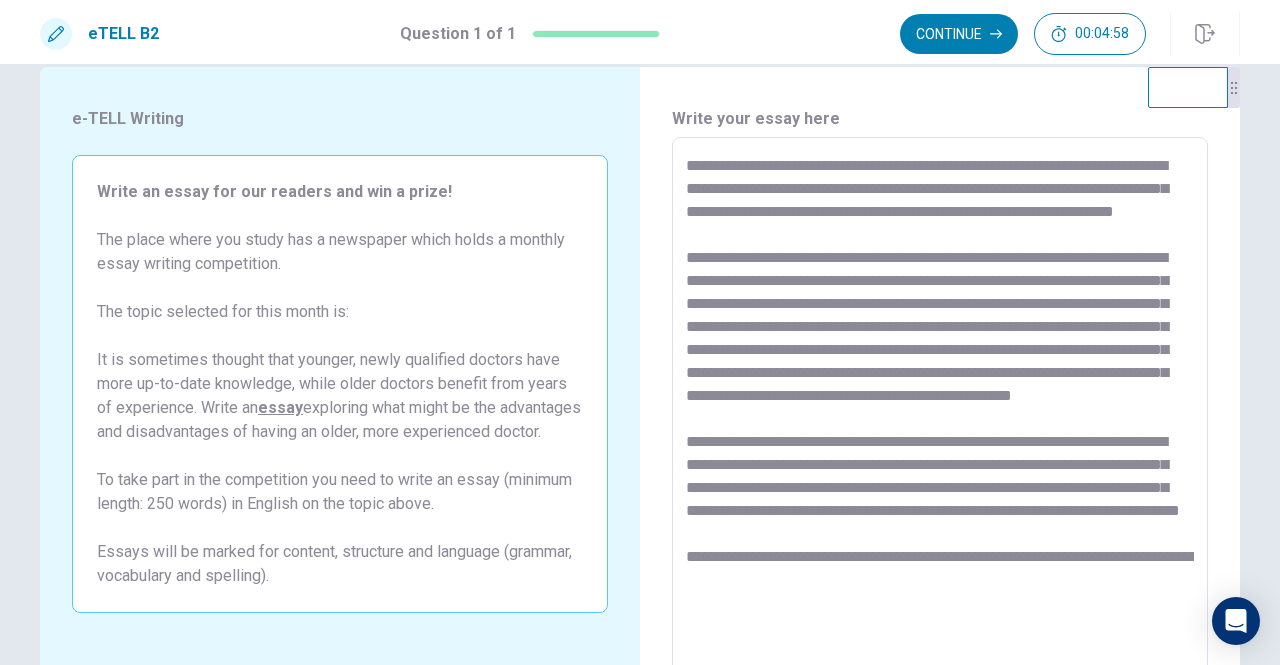 click at bounding box center [940, 414] 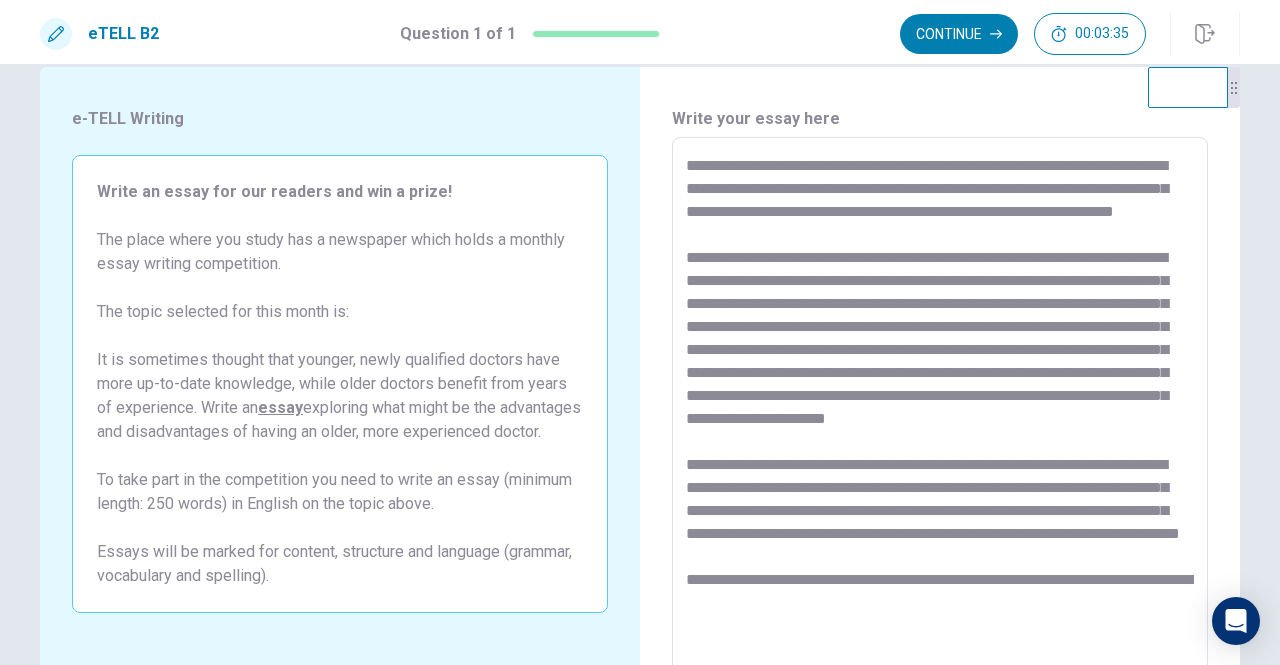 click at bounding box center [940, 414] 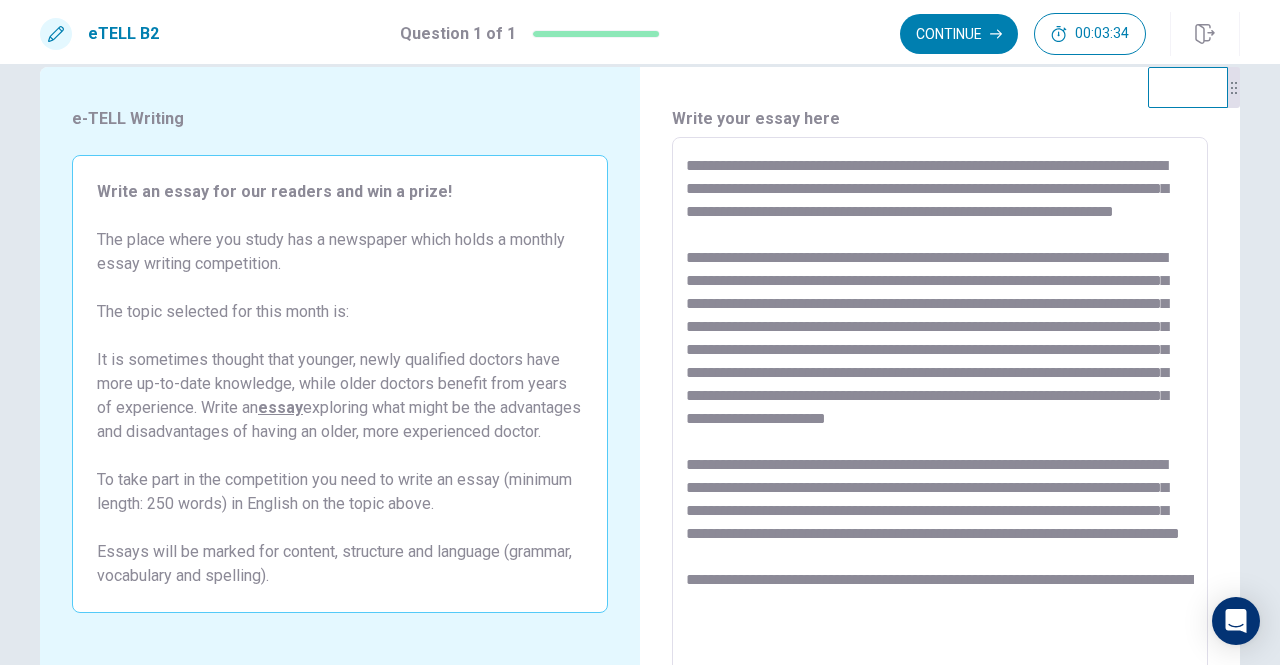 click at bounding box center (940, 414) 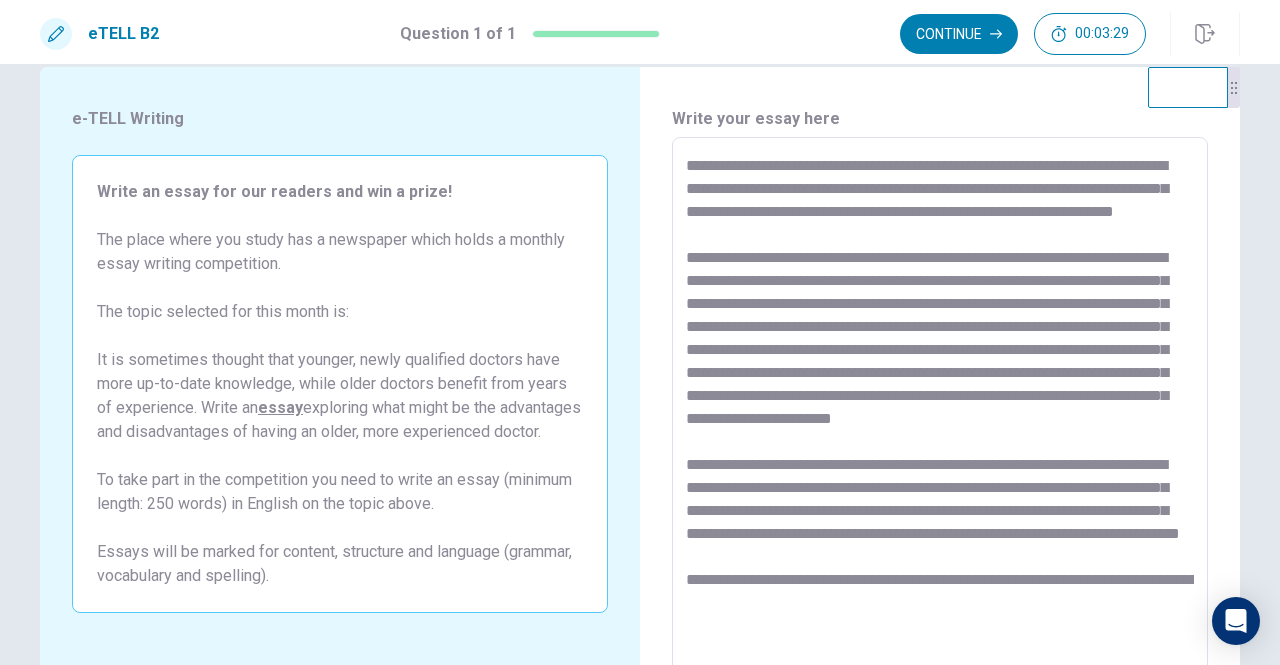 click at bounding box center [940, 414] 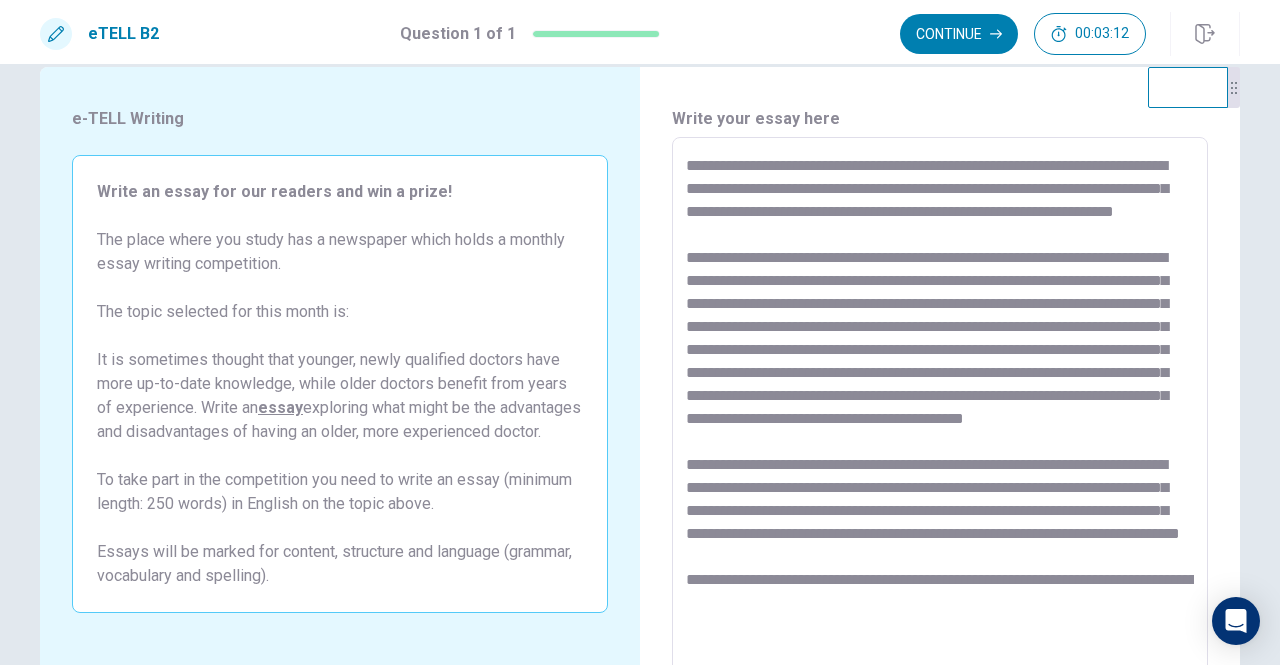 click at bounding box center [940, 414] 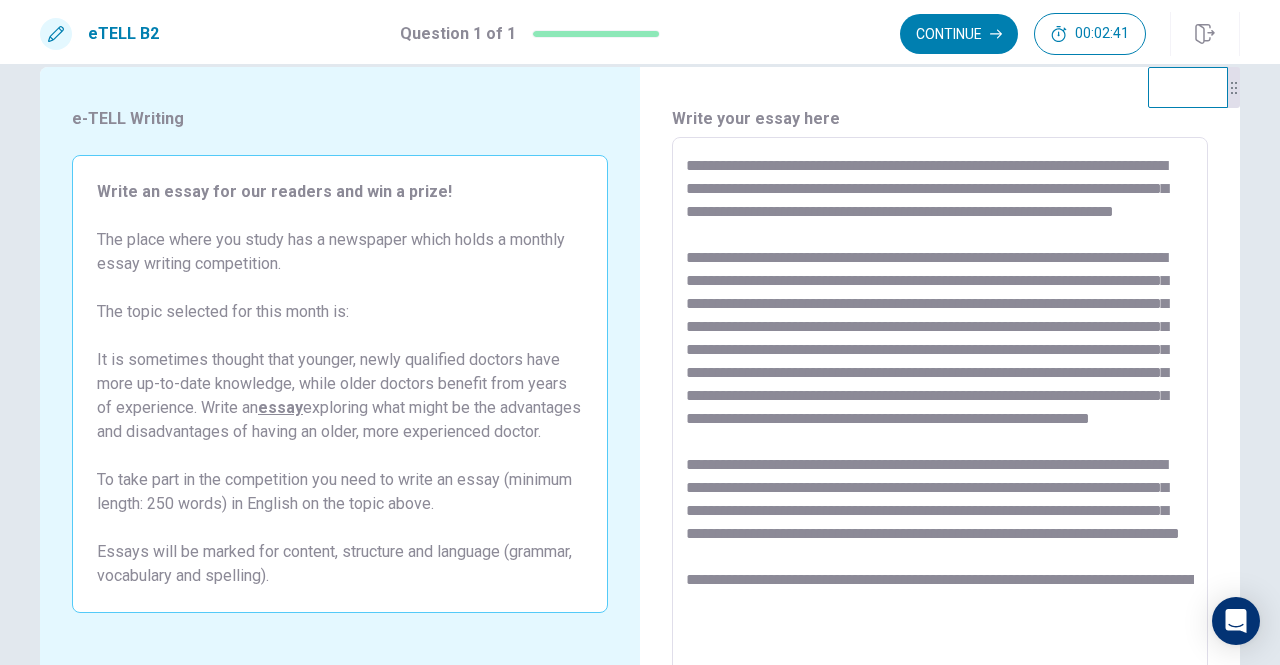 scroll, scrollTop: 78, scrollLeft: 0, axis: vertical 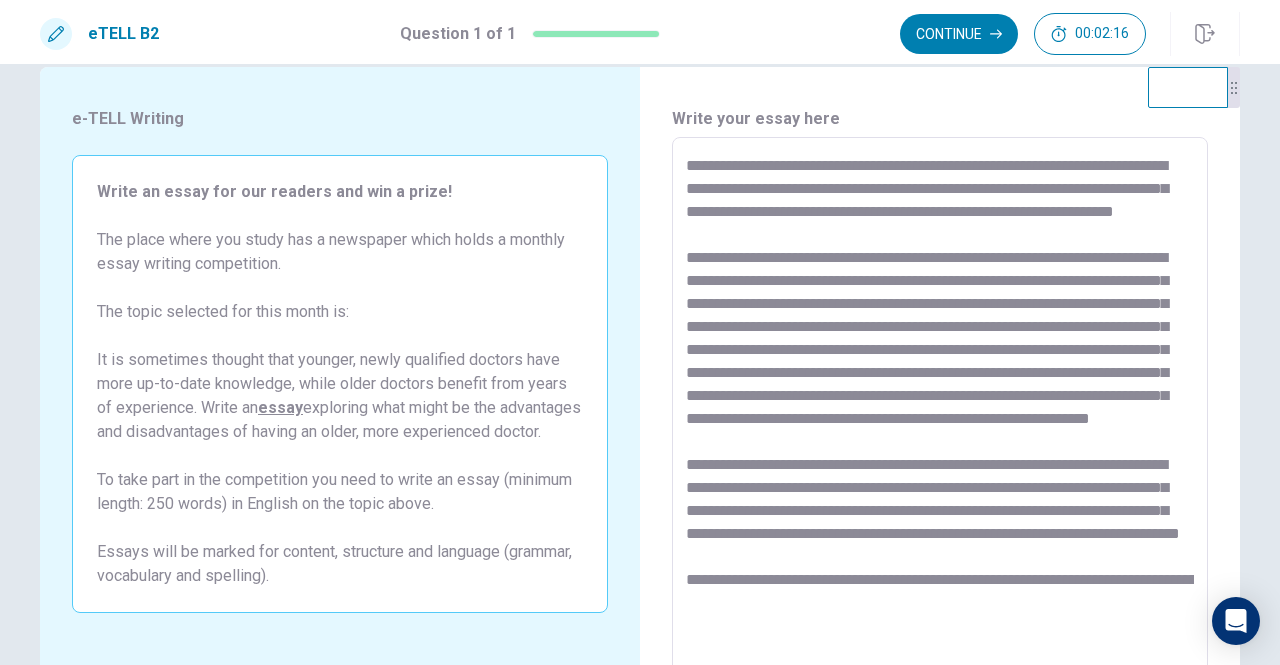 click at bounding box center [940, 414] 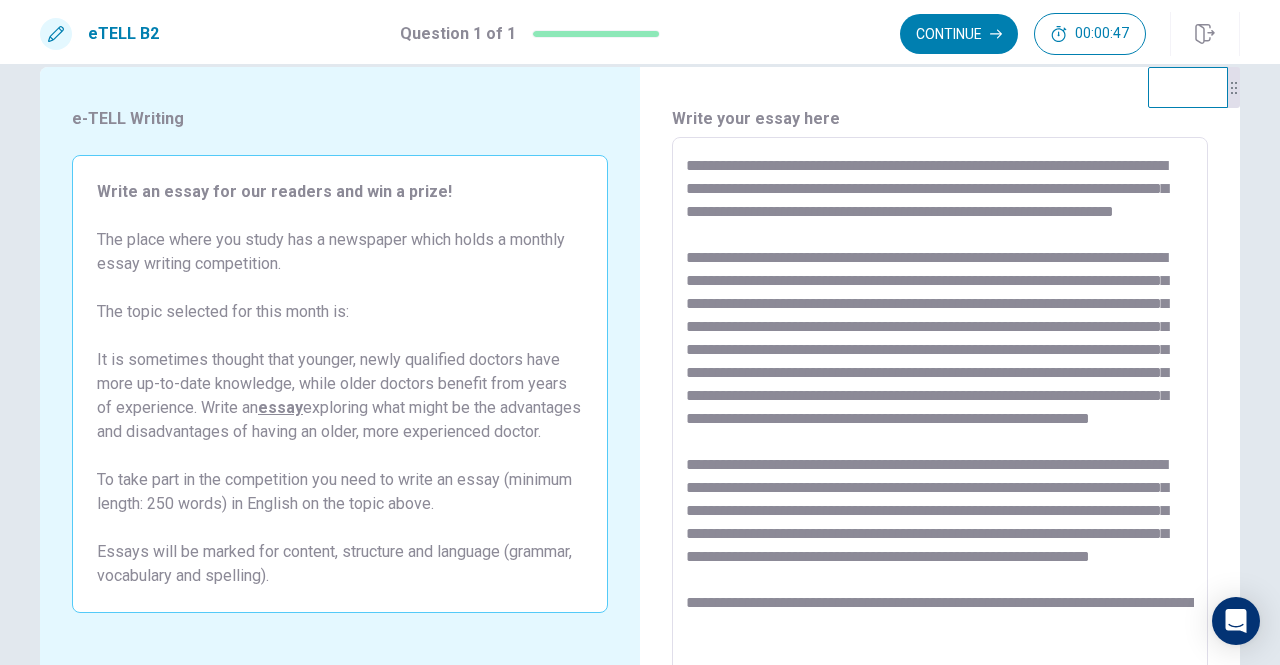 click at bounding box center (940, 414) 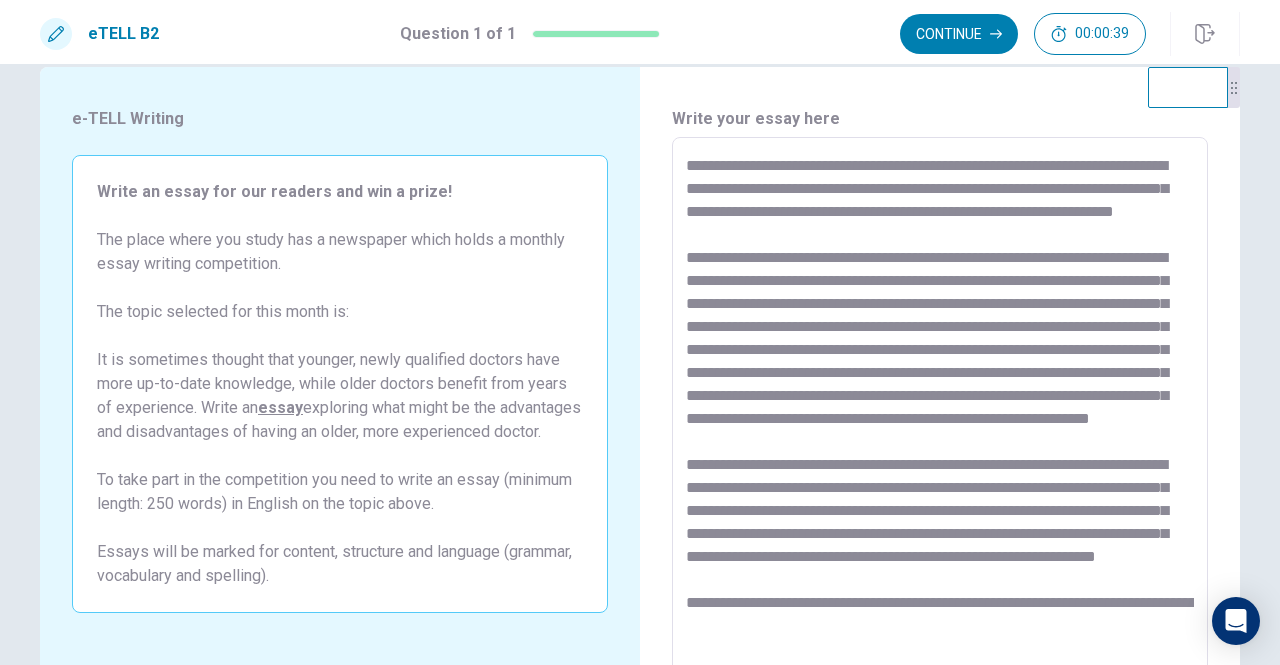 click at bounding box center (940, 414) 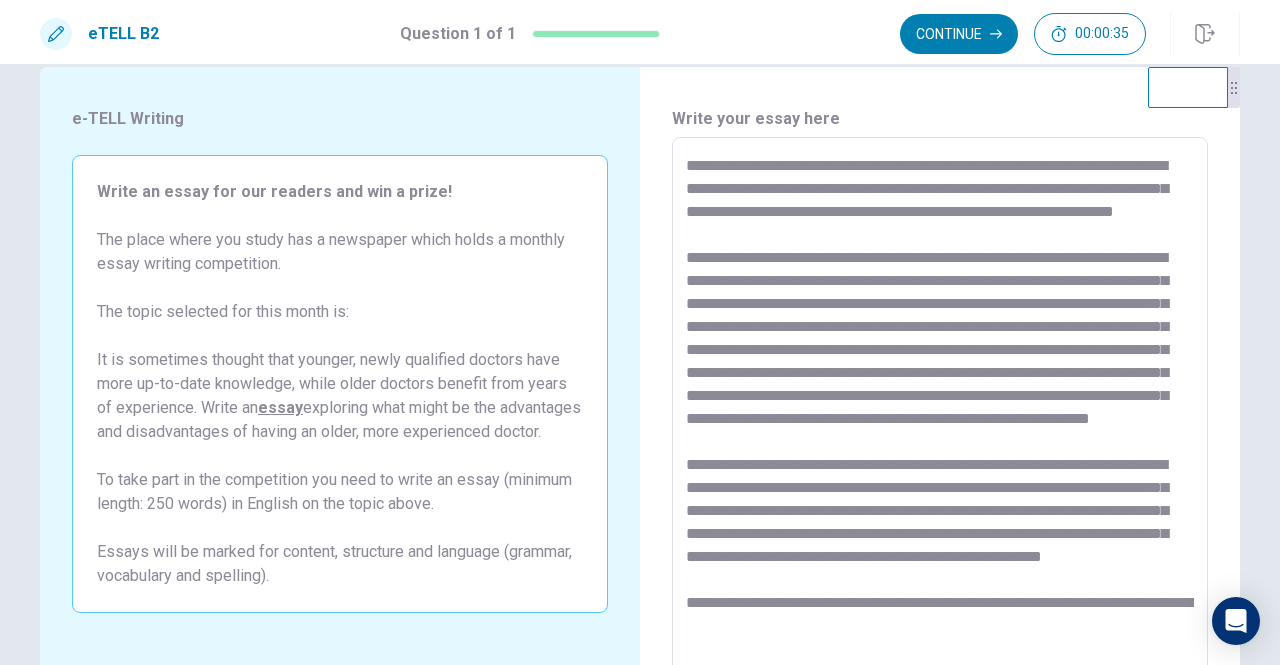 click at bounding box center (940, 414) 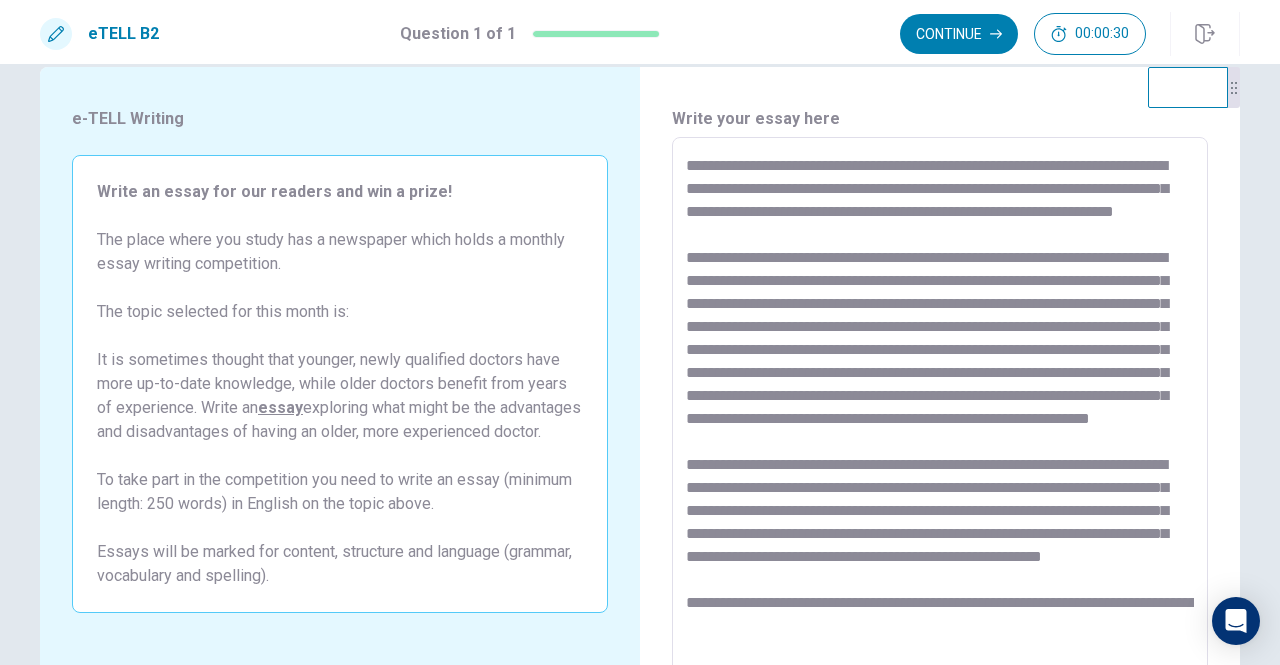 scroll, scrollTop: 101, scrollLeft: 0, axis: vertical 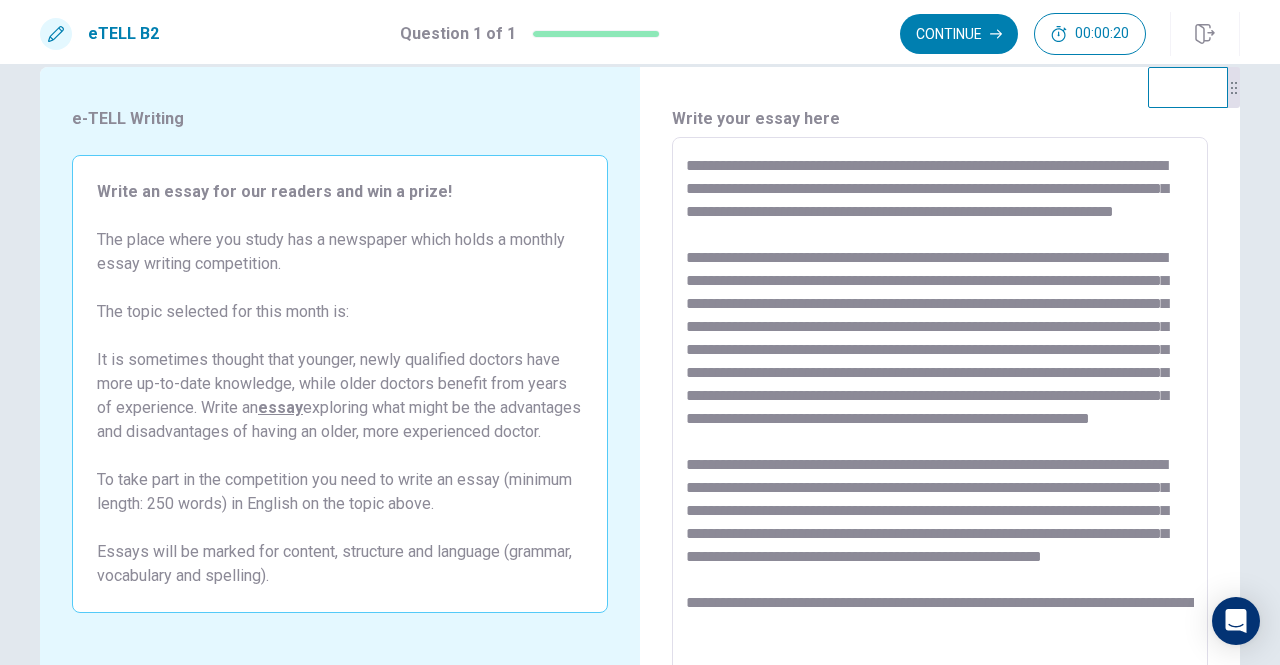 click at bounding box center [940, 414] 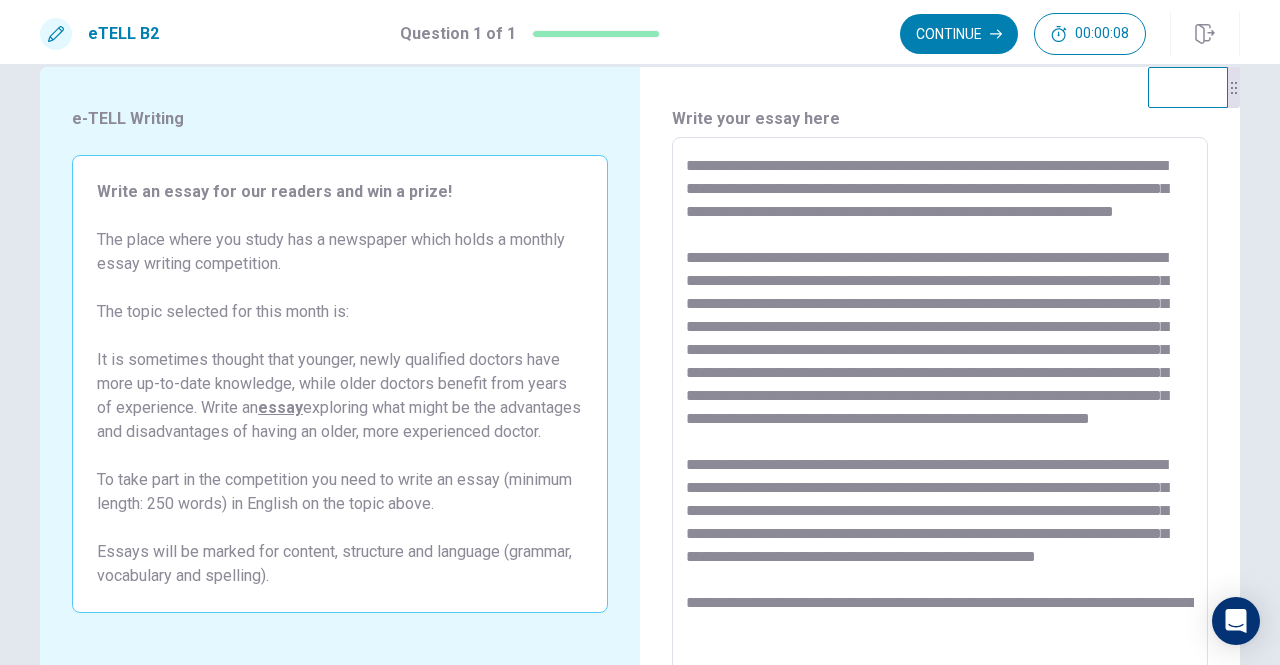 click at bounding box center [940, 414] 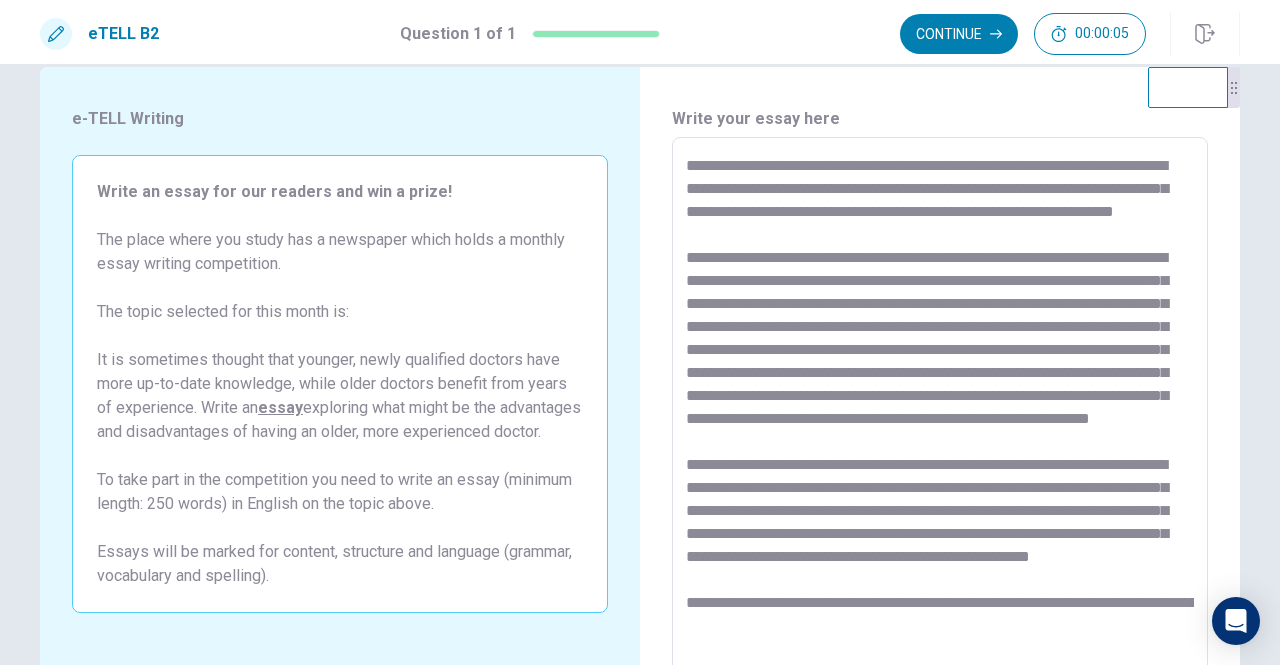 click at bounding box center [940, 414] 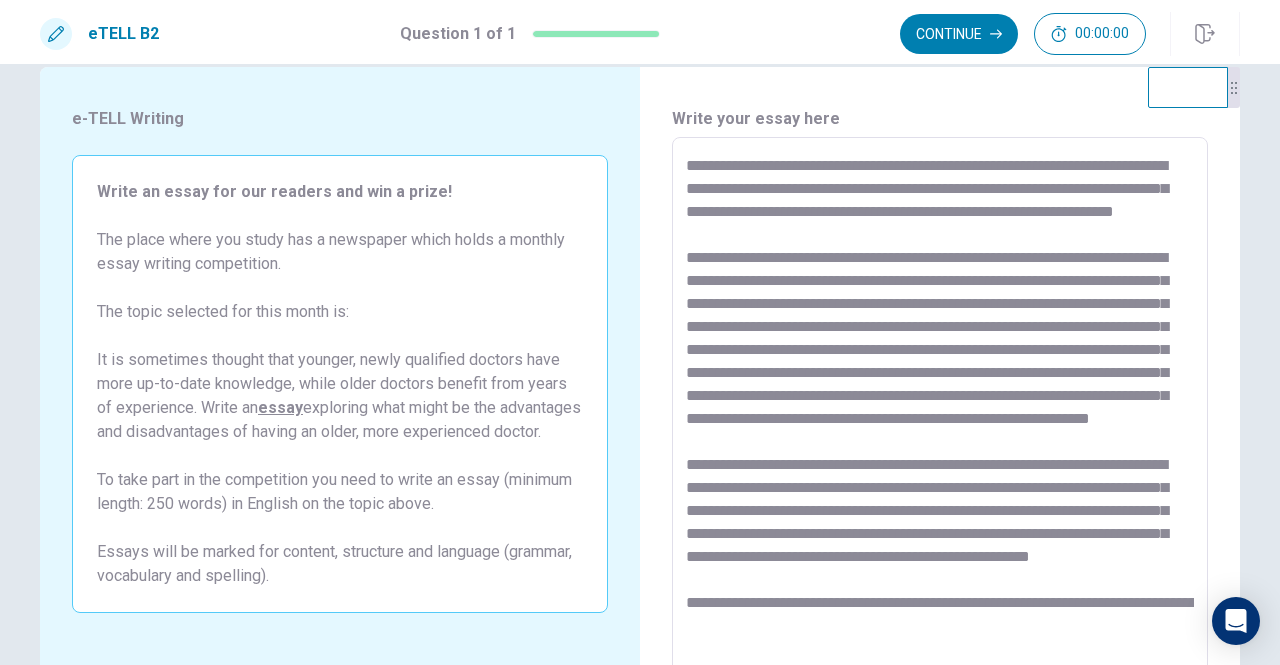 scroll, scrollTop: 149, scrollLeft: 0, axis: vertical 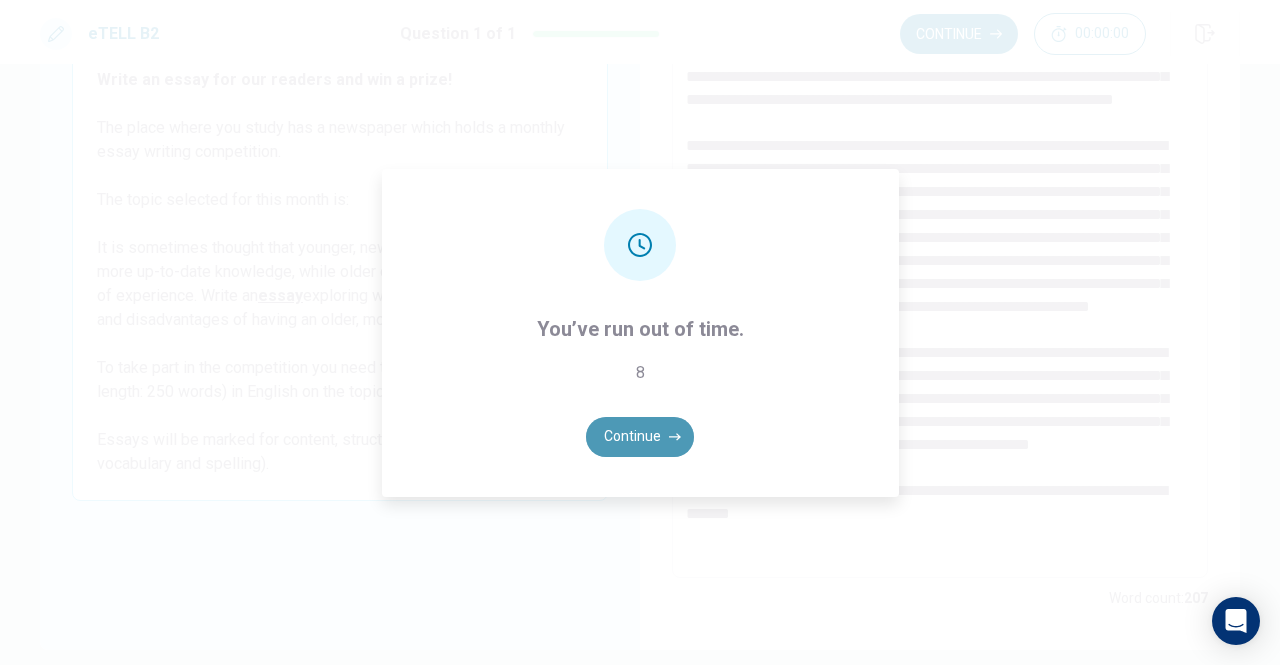 click on "Continue" at bounding box center (640, 437) 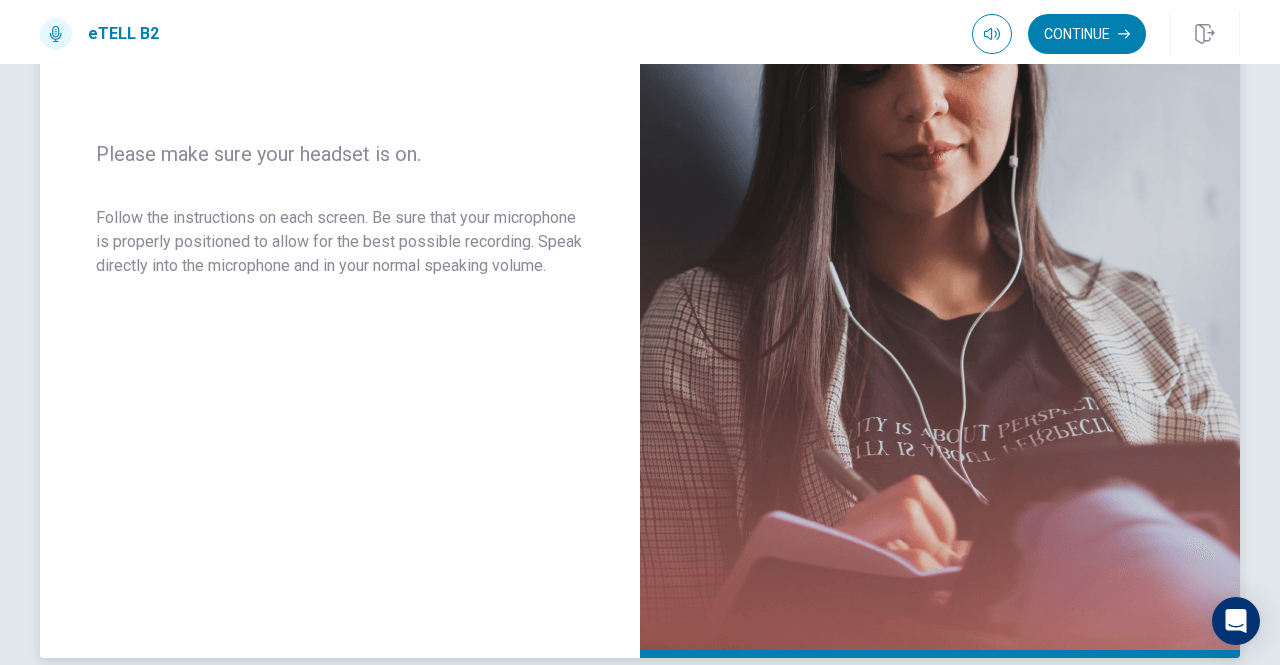 scroll, scrollTop: 316, scrollLeft: 0, axis: vertical 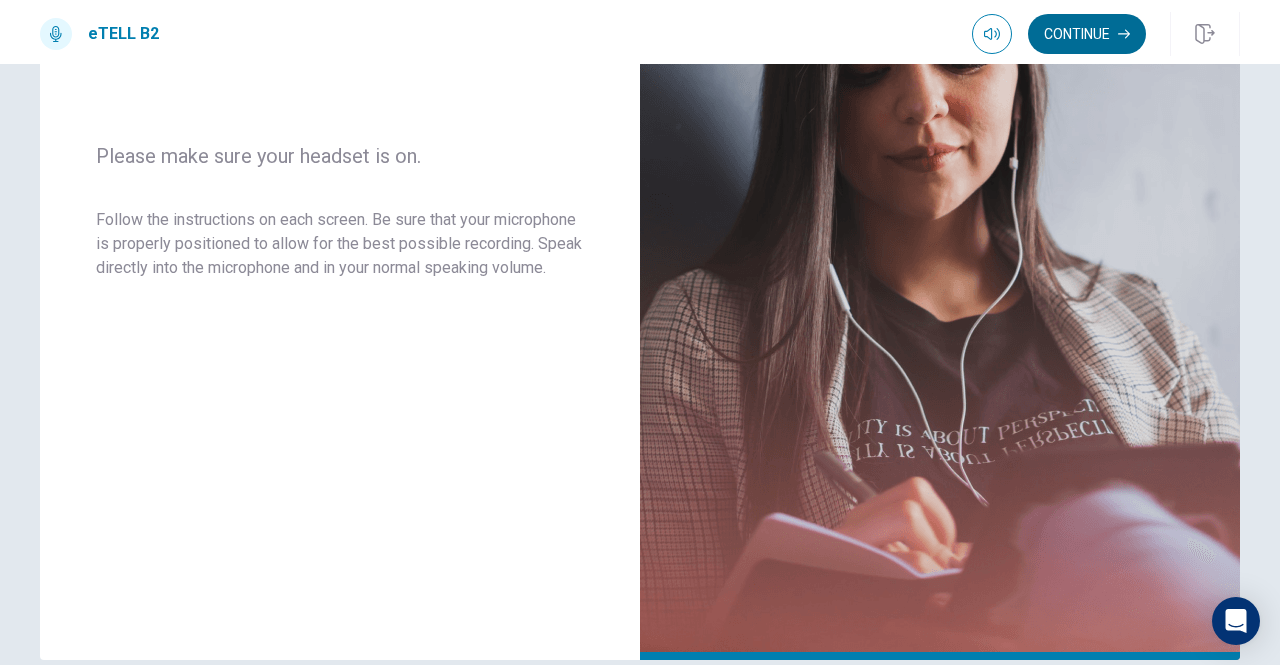 click on "Continue" at bounding box center [1087, 34] 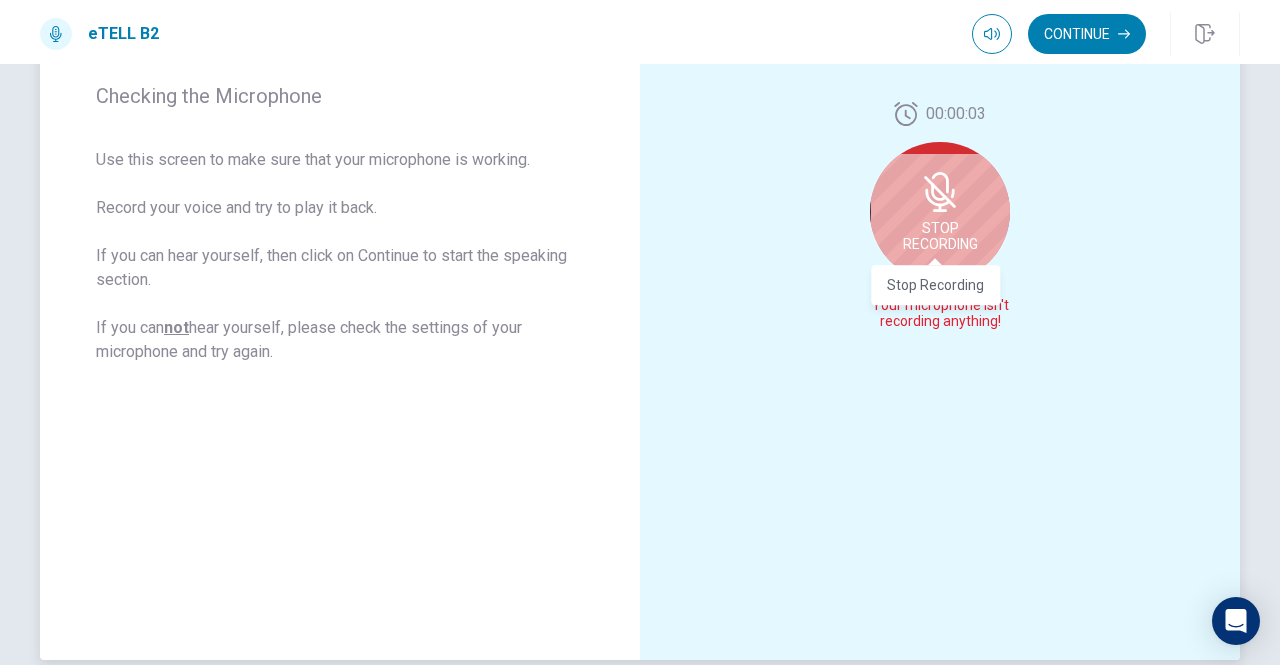 click on "Stop   Recording" at bounding box center (940, 236) 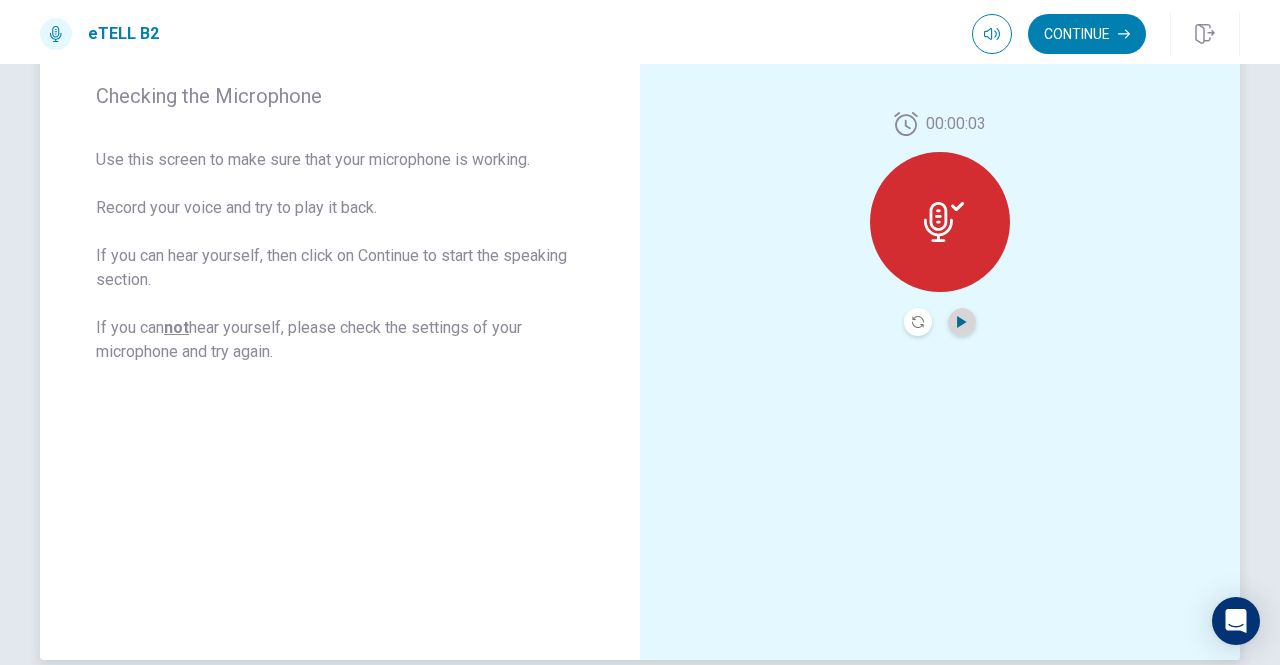 click 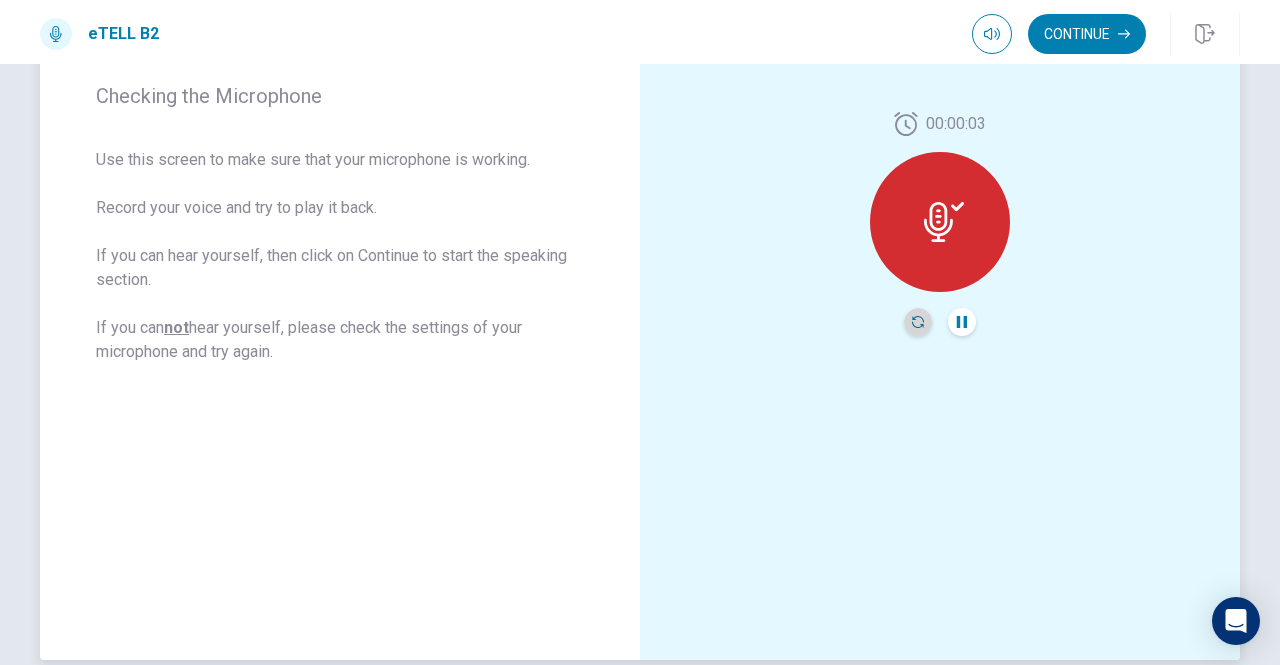 click 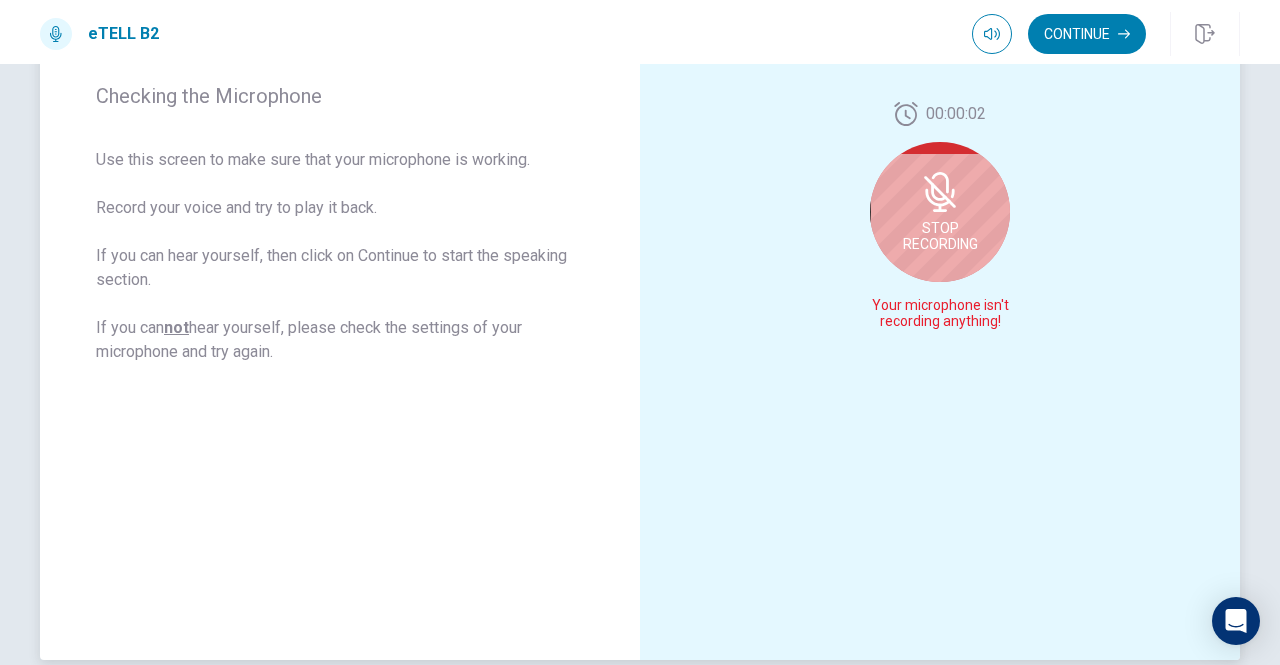 click on "Stop   Recording" at bounding box center (940, 236) 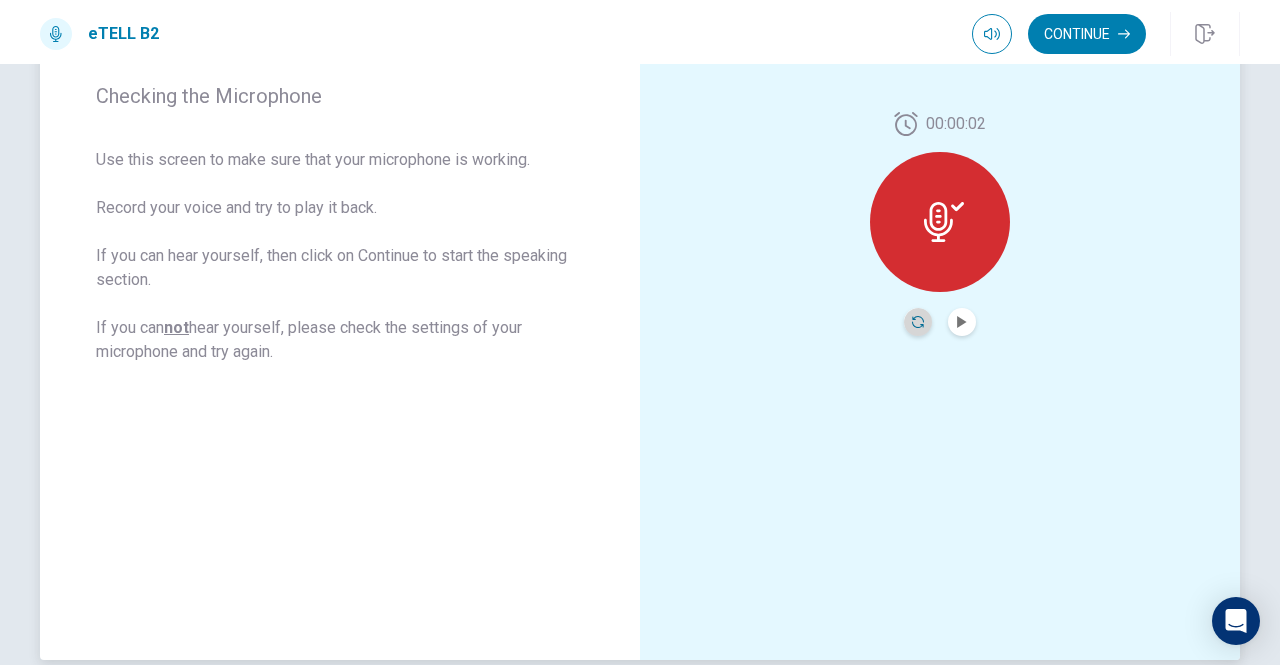 click 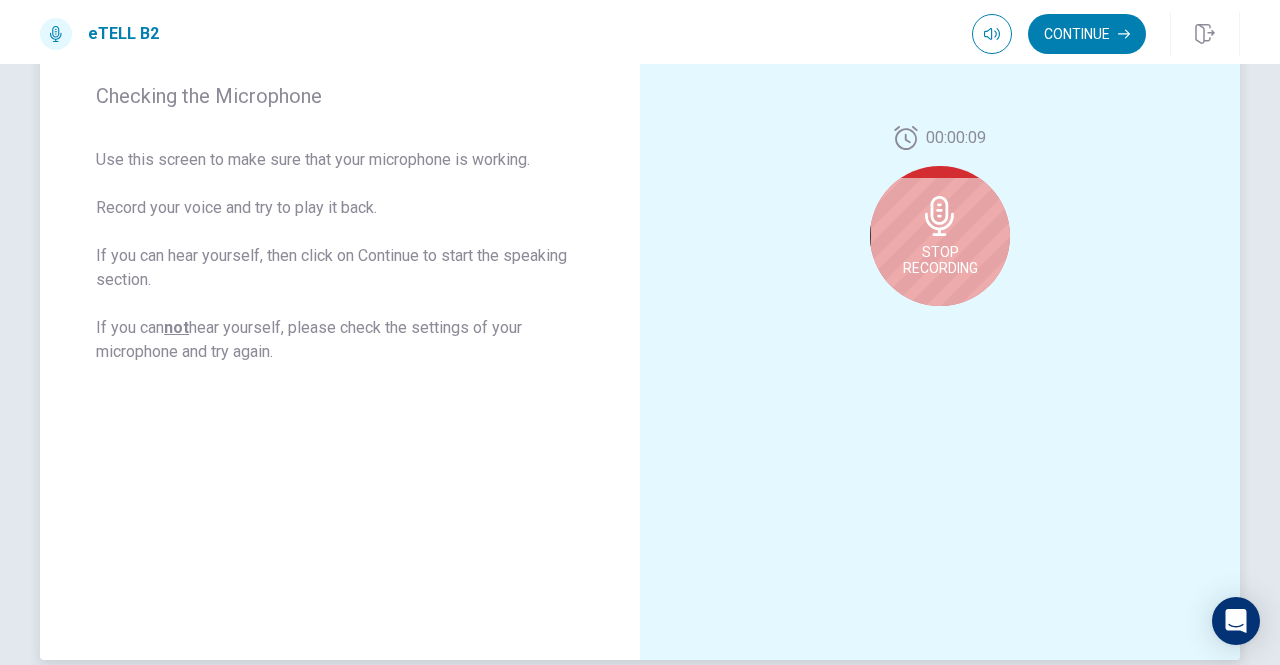 click 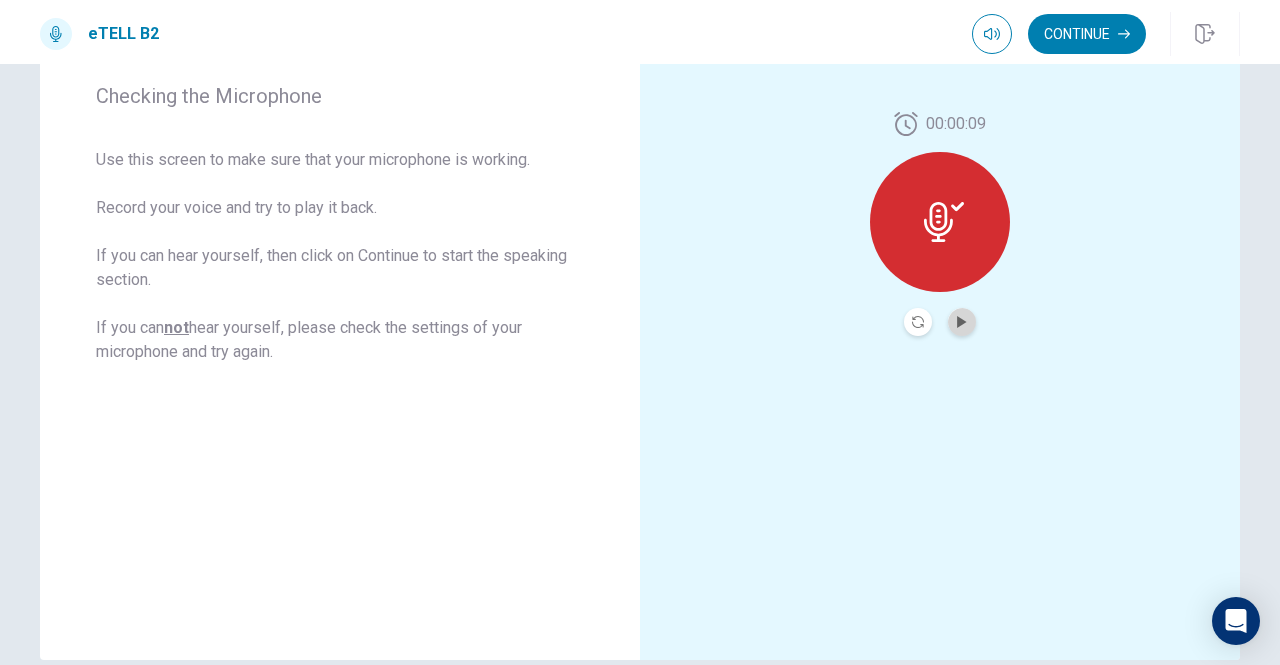 click at bounding box center [962, 322] 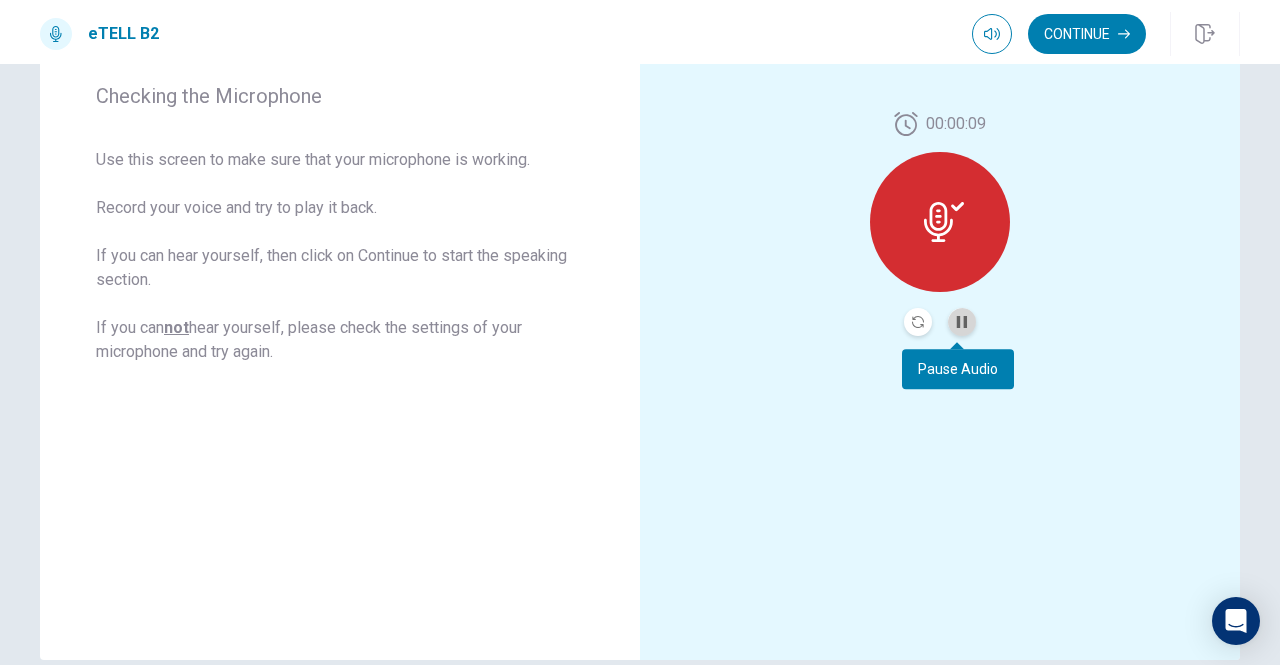 click at bounding box center [962, 322] 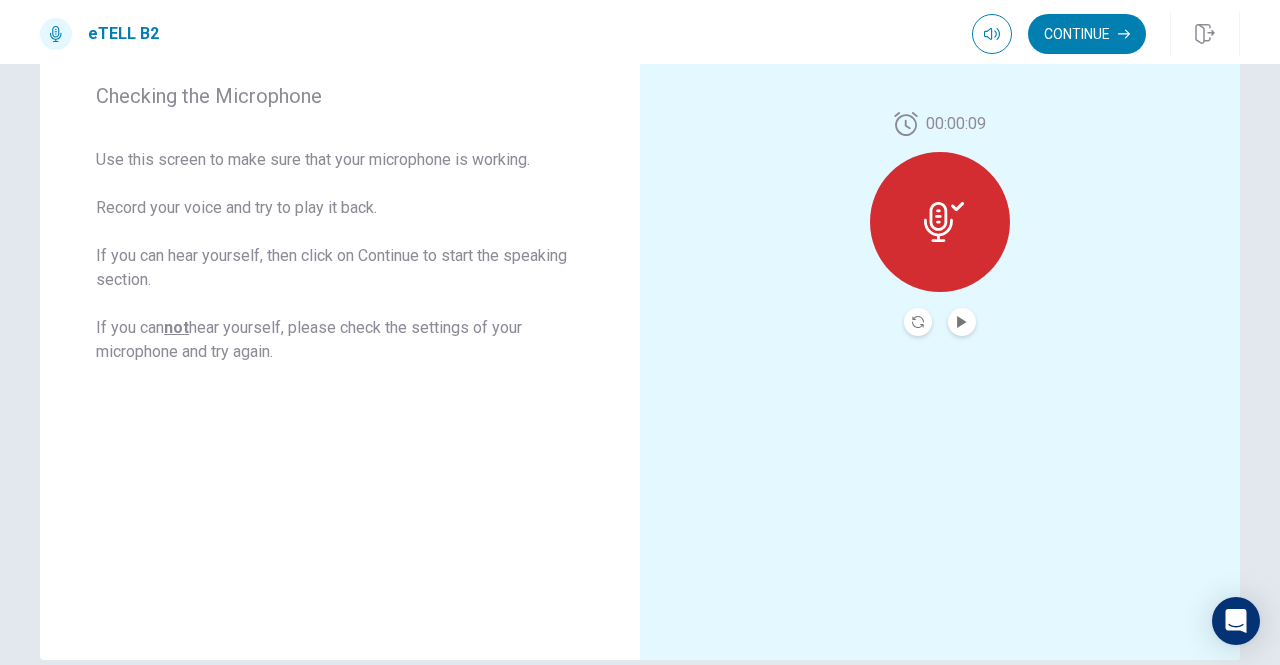 scroll, scrollTop: 234, scrollLeft: 0, axis: vertical 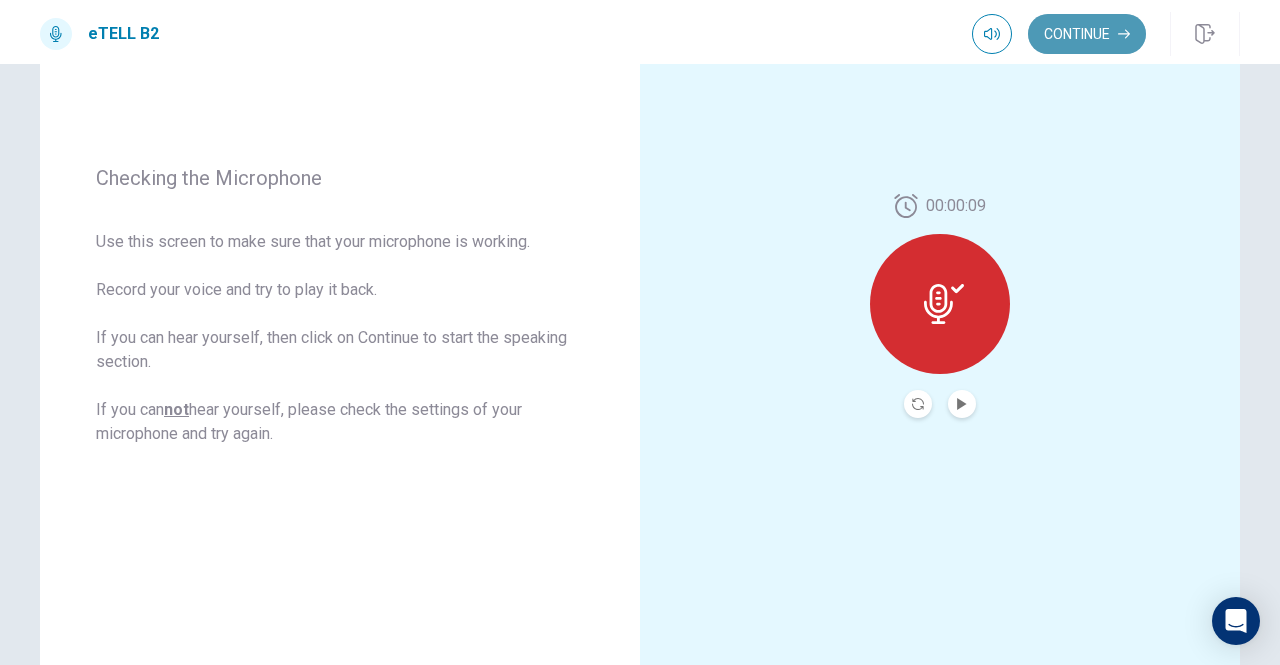 click on "Continue" at bounding box center (1087, 34) 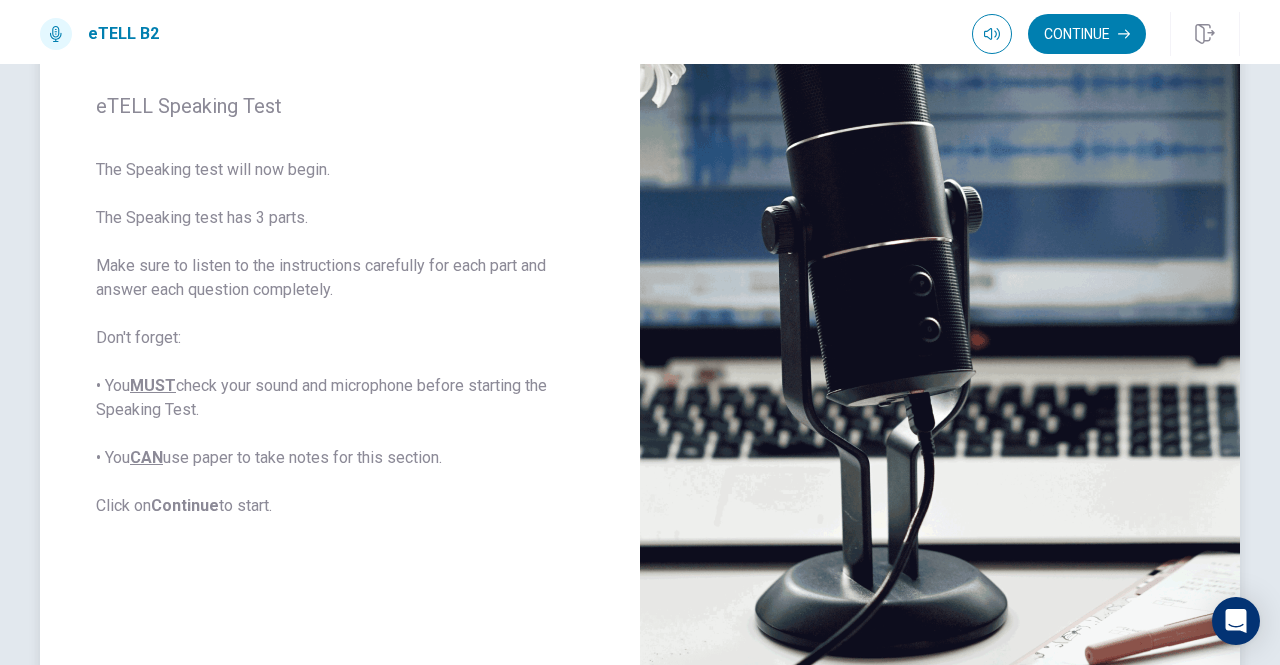 click at bounding box center [940, 306] 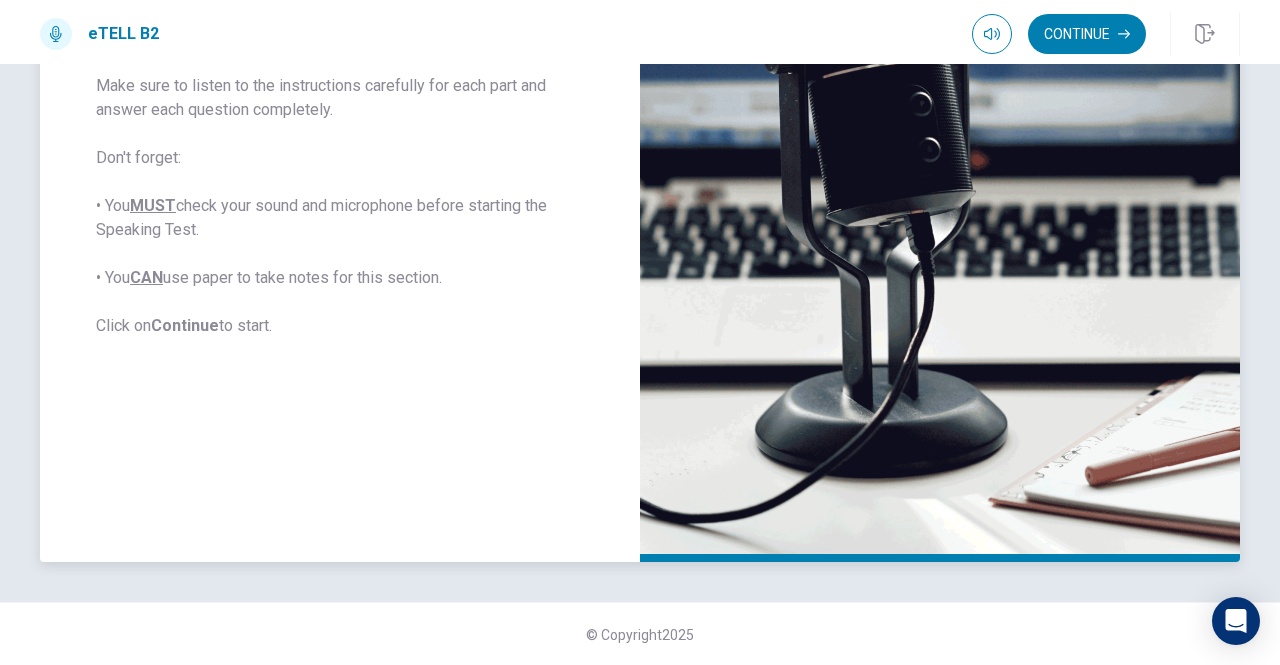 scroll, scrollTop: 0, scrollLeft: 0, axis: both 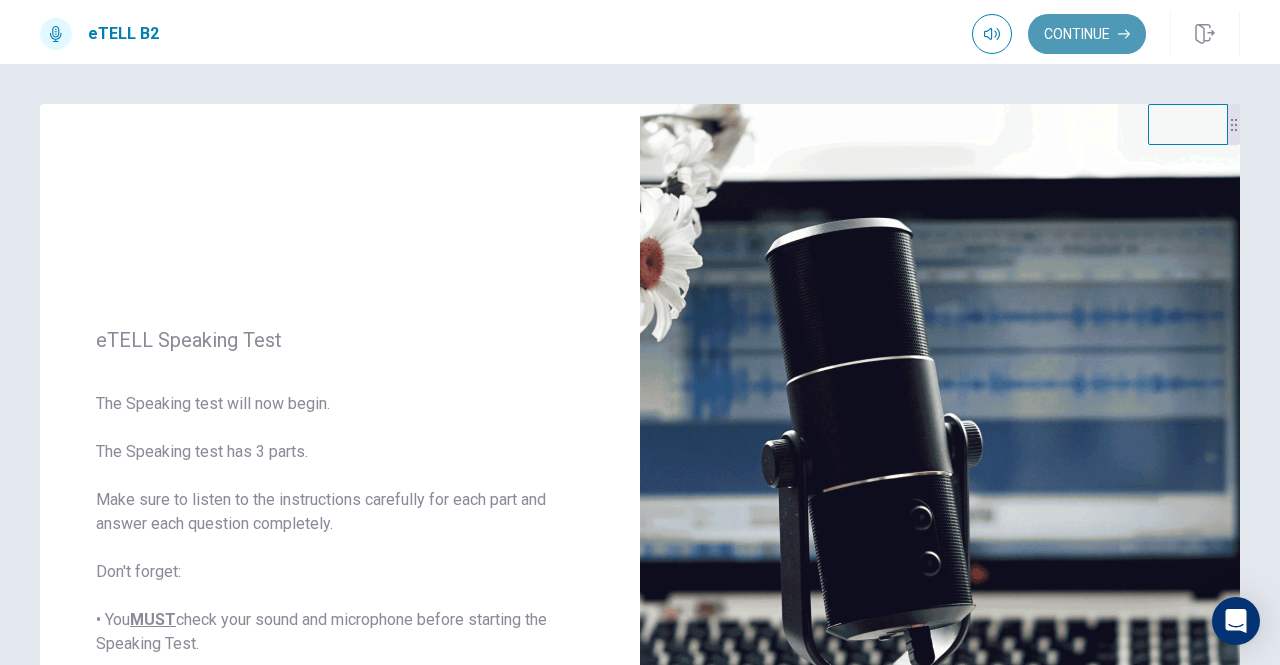 click on "Continue" at bounding box center [1087, 34] 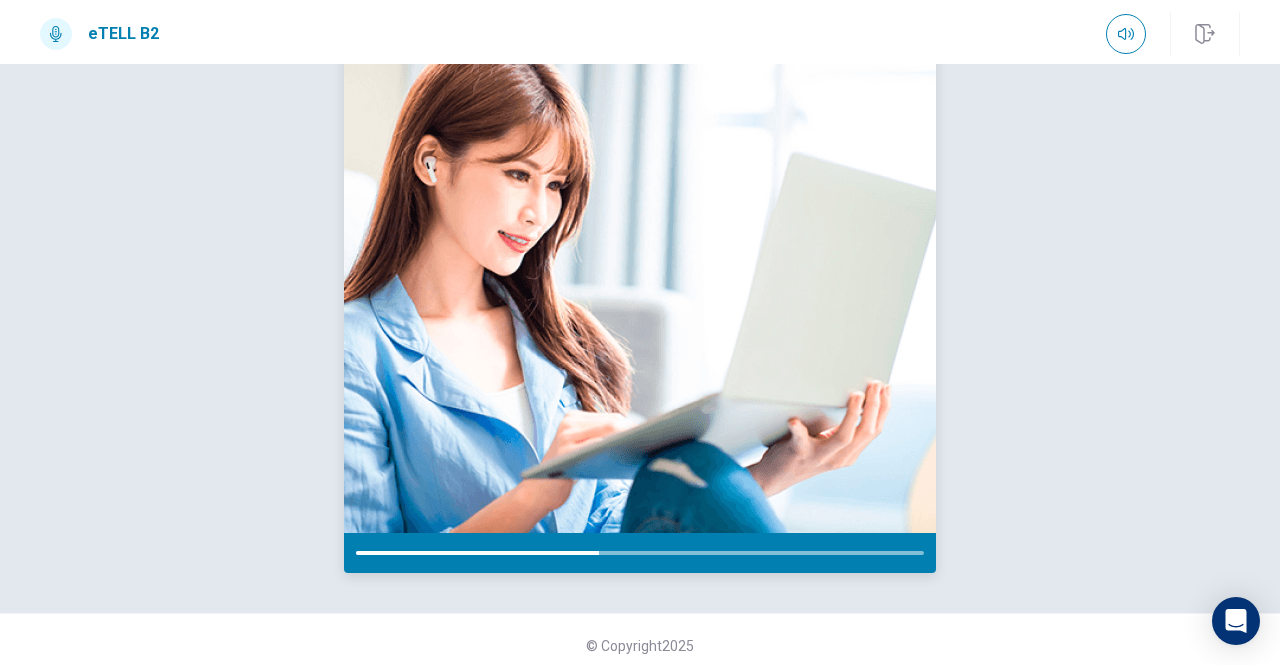 scroll, scrollTop: 212, scrollLeft: 0, axis: vertical 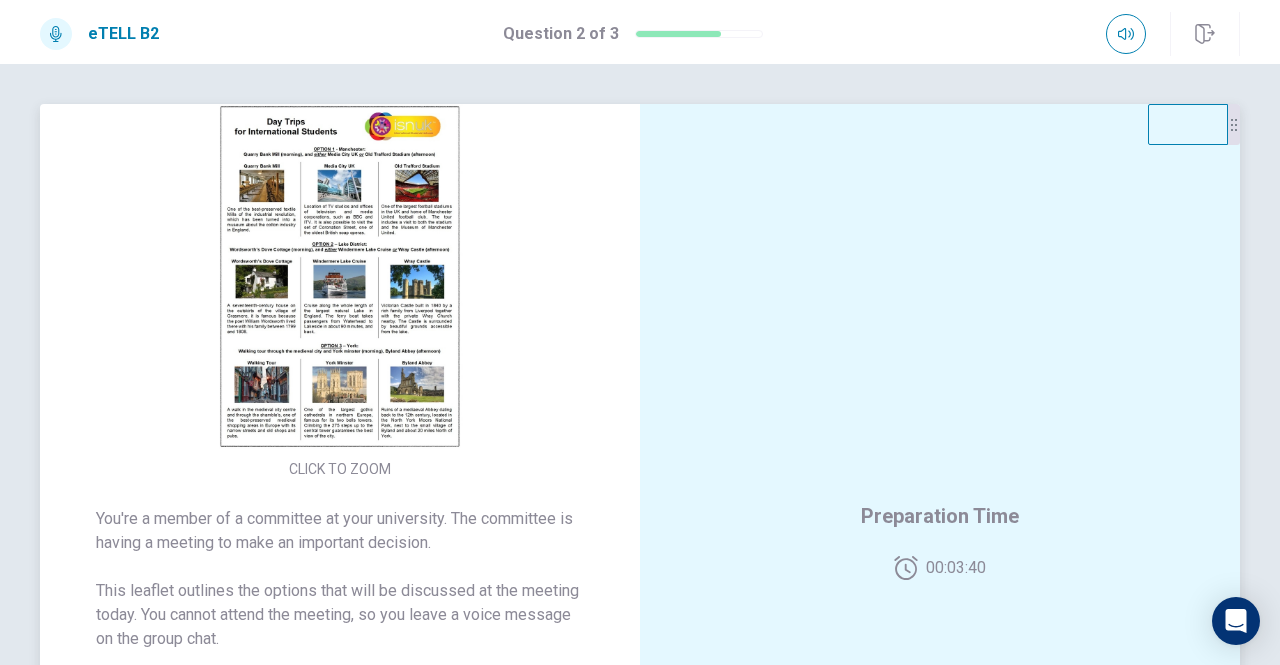 click at bounding box center [340, 276] 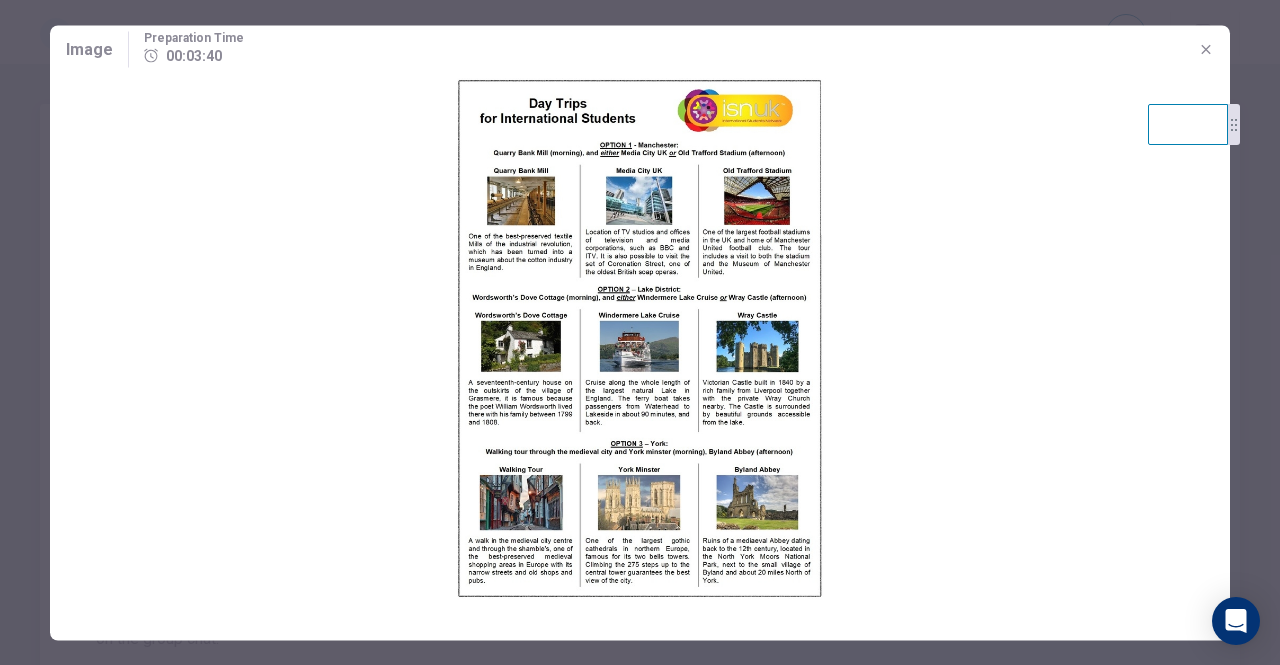 click at bounding box center (640, 338) 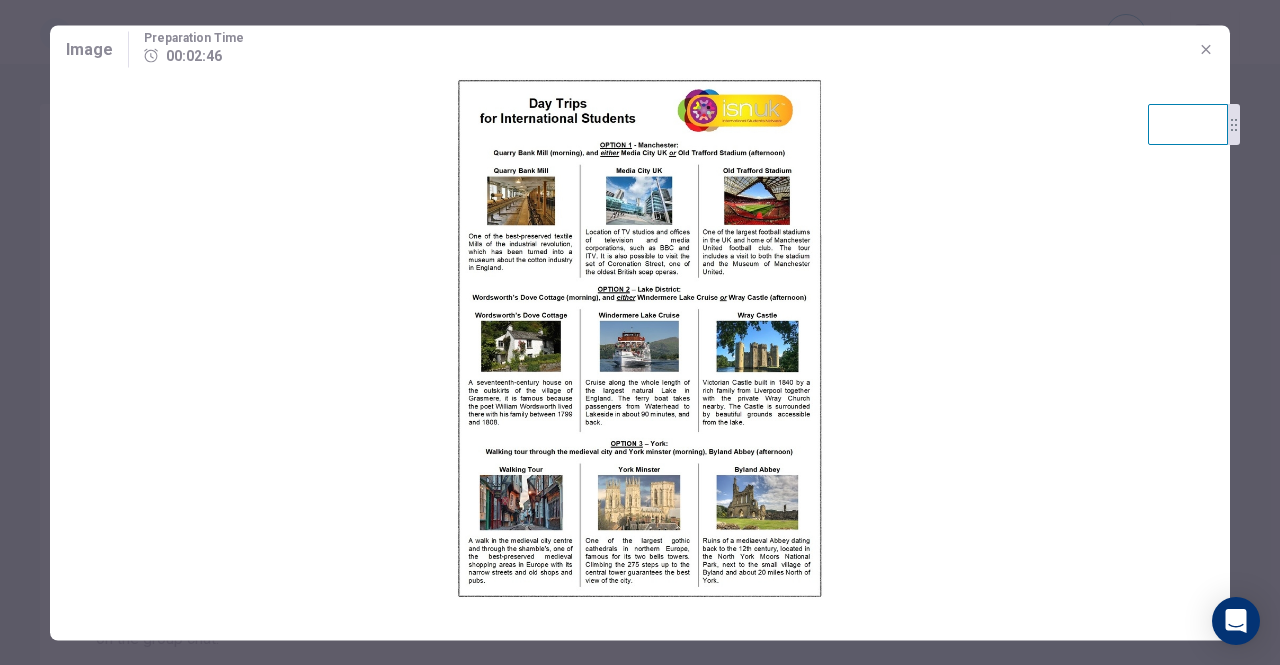 click at bounding box center [640, 338] 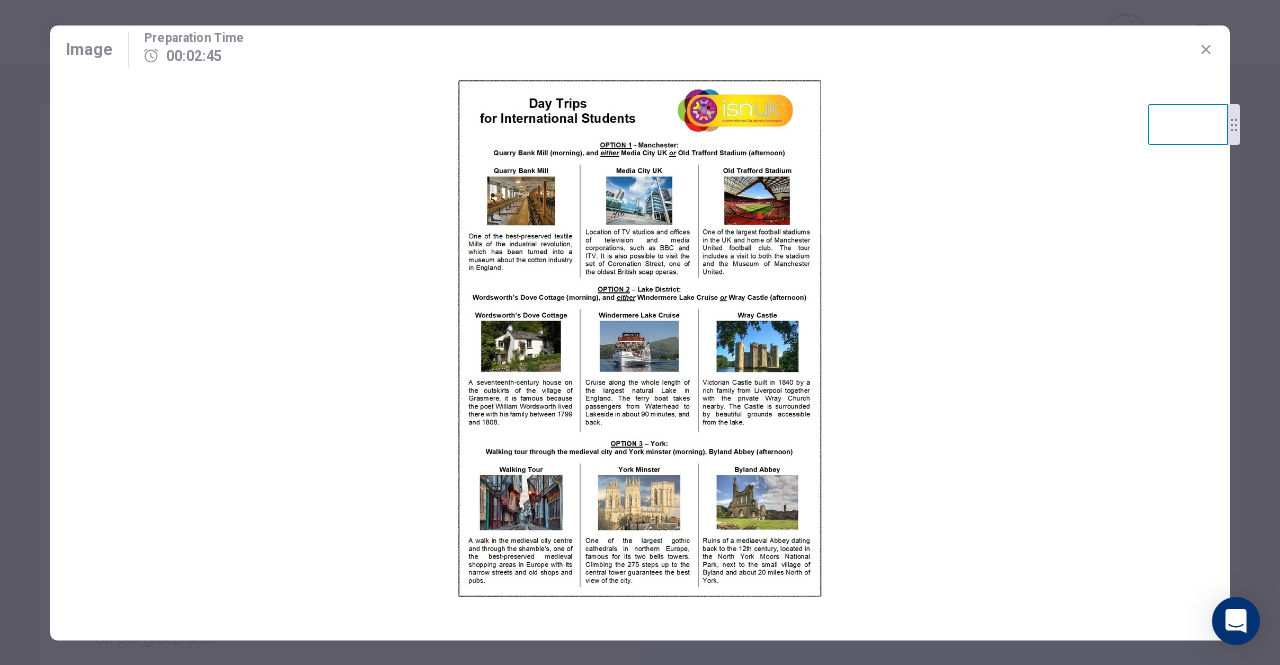 click at bounding box center (640, 338) 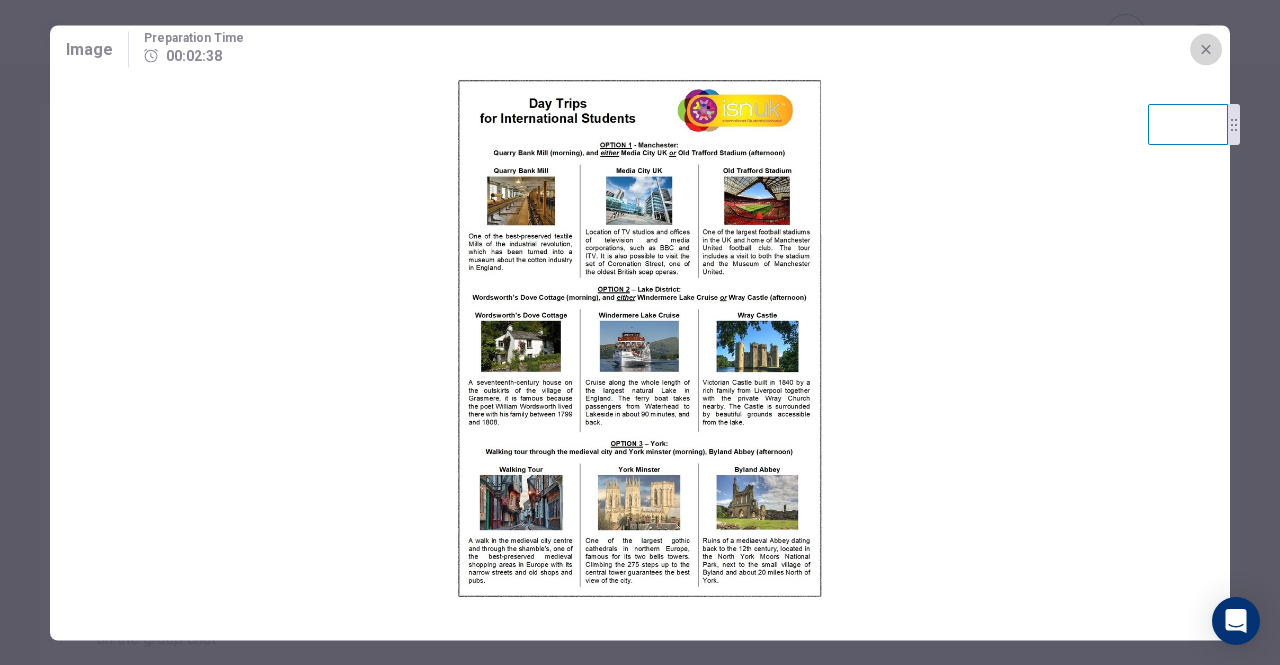 click 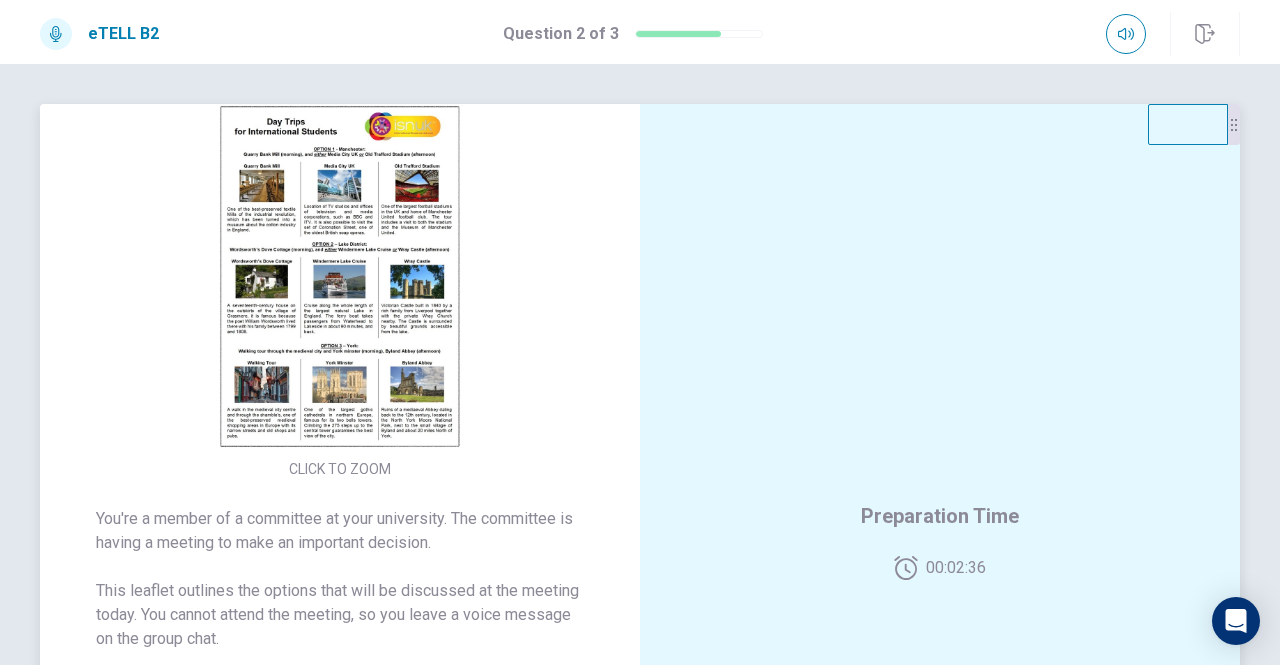 scroll, scrollTop: 58, scrollLeft: 0, axis: vertical 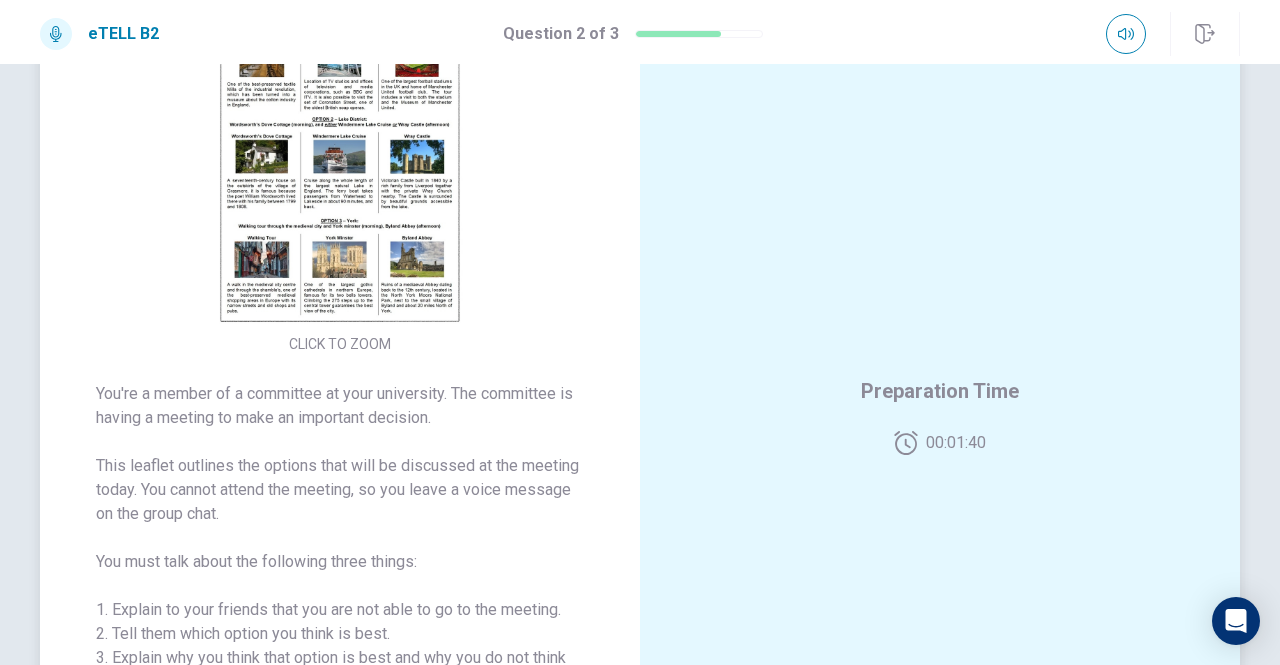 click at bounding box center (340, 151) 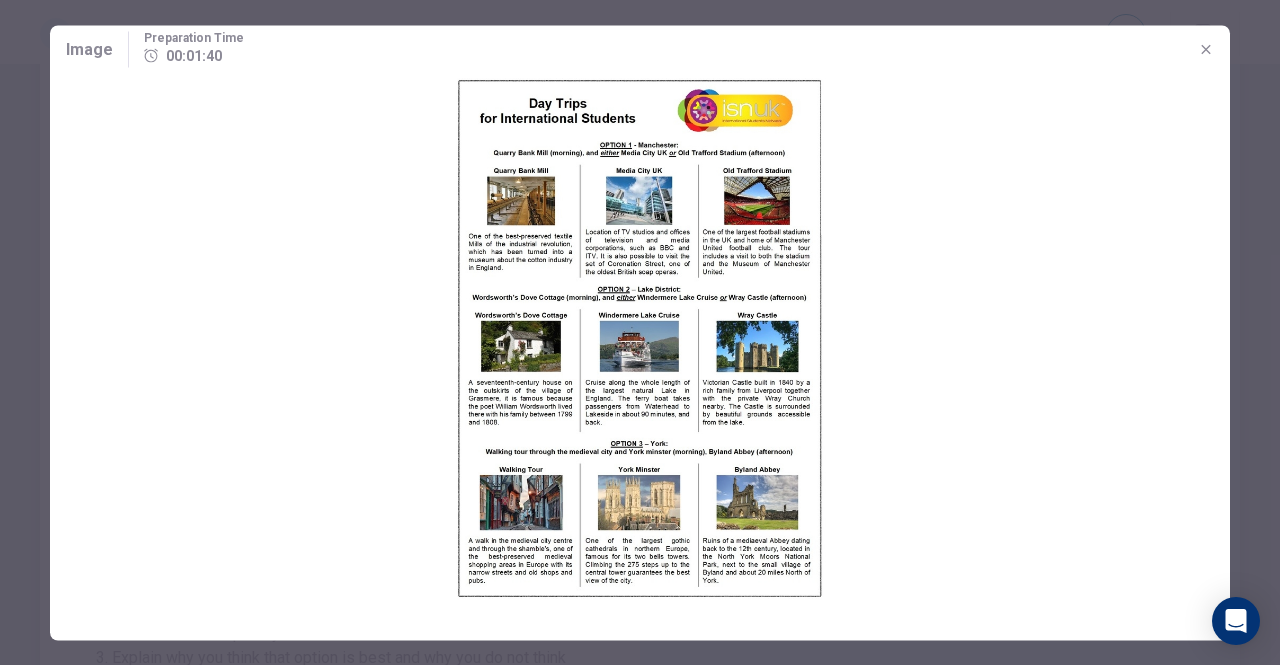 click at bounding box center (640, 338) 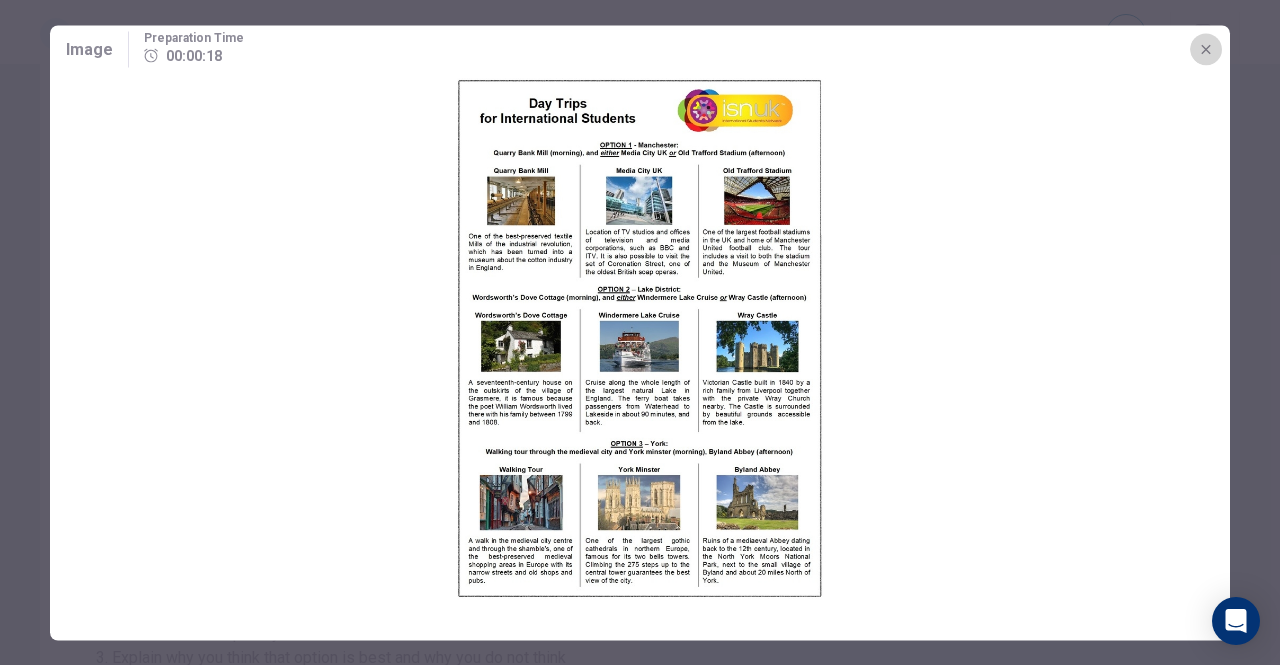 click 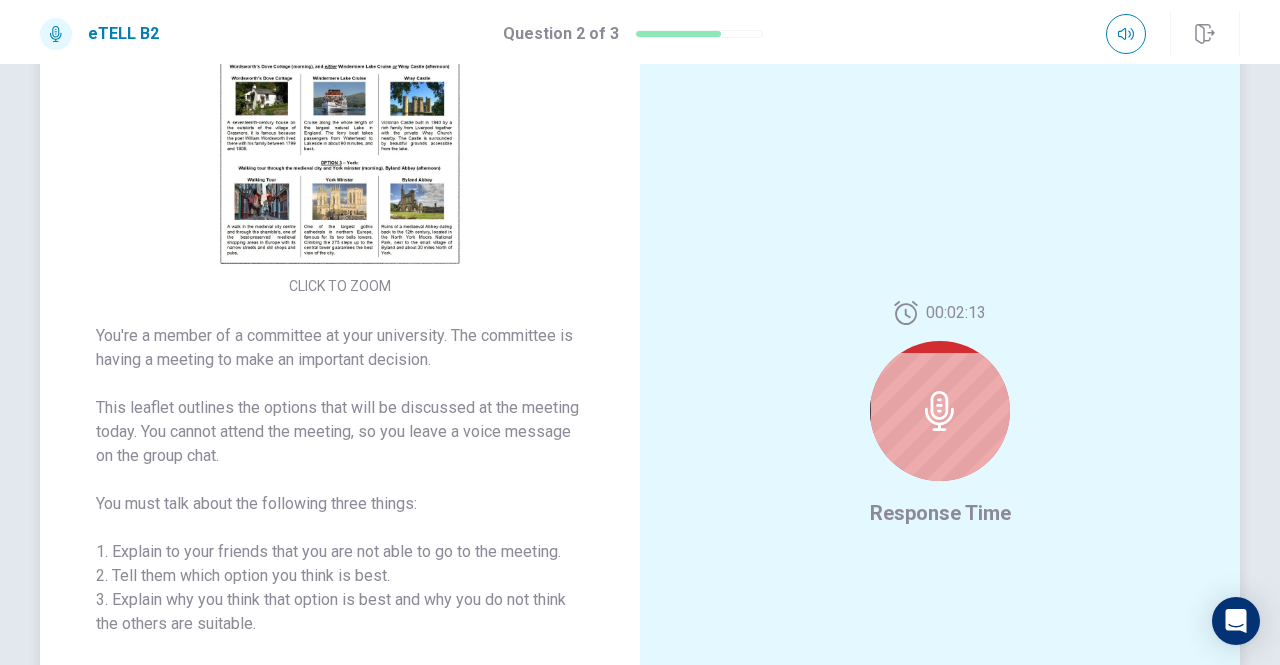 scroll, scrollTop: 0, scrollLeft: 0, axis: both 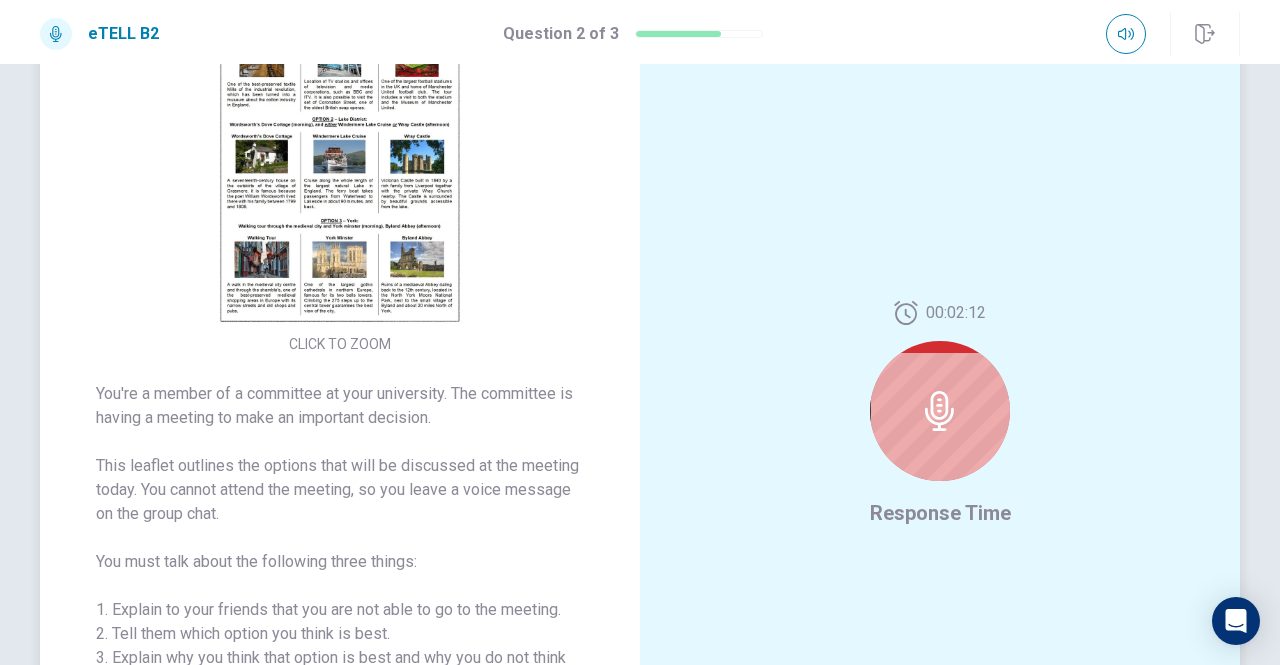 click at bounding box center (340, 151) 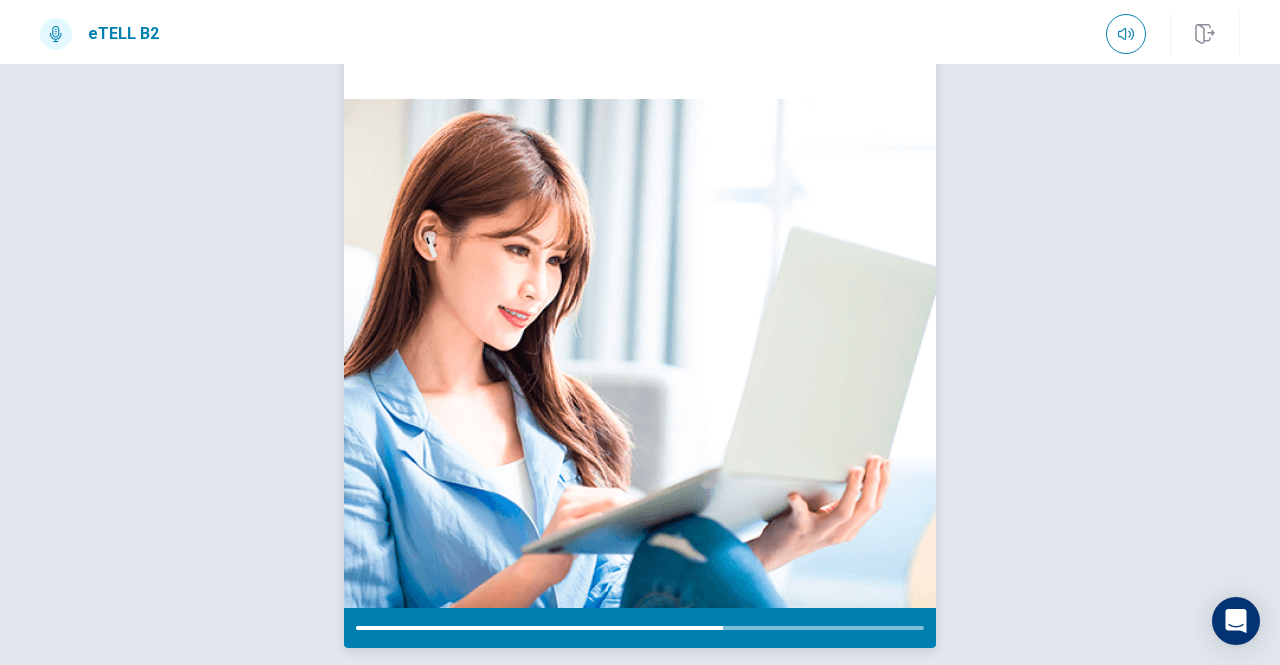 scroll, scrollTop: 212, scrollLeft: 0, axis: vertical 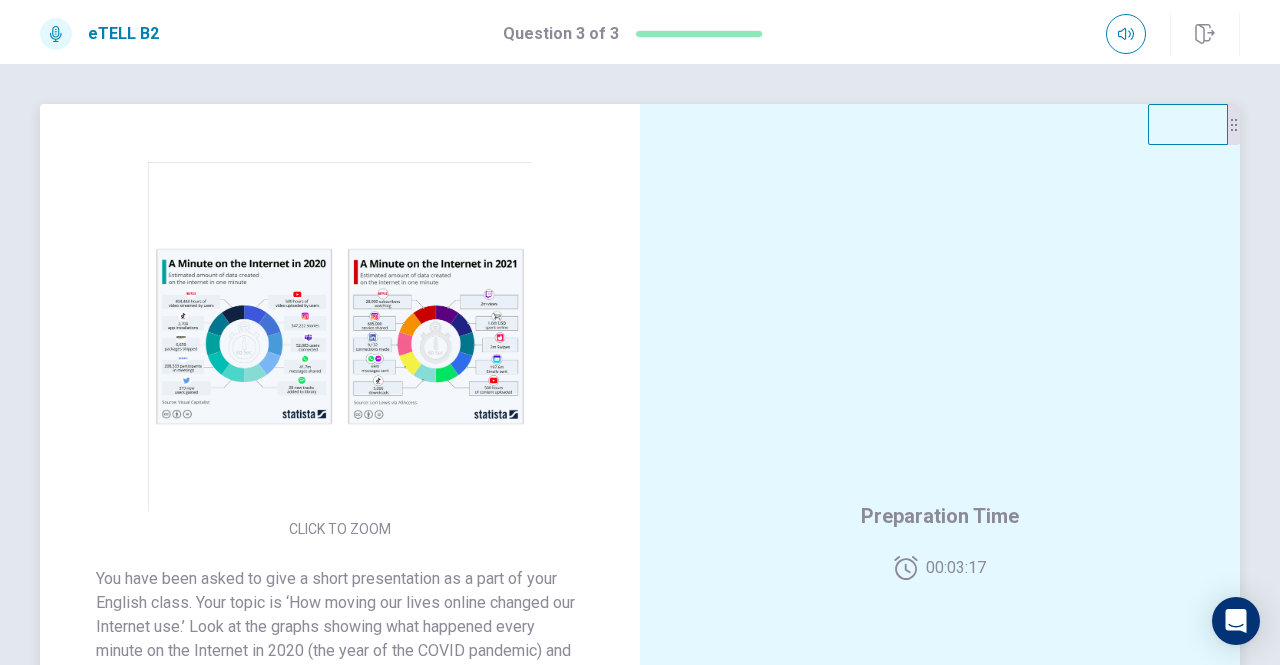 click at bounding box center (340, 336) 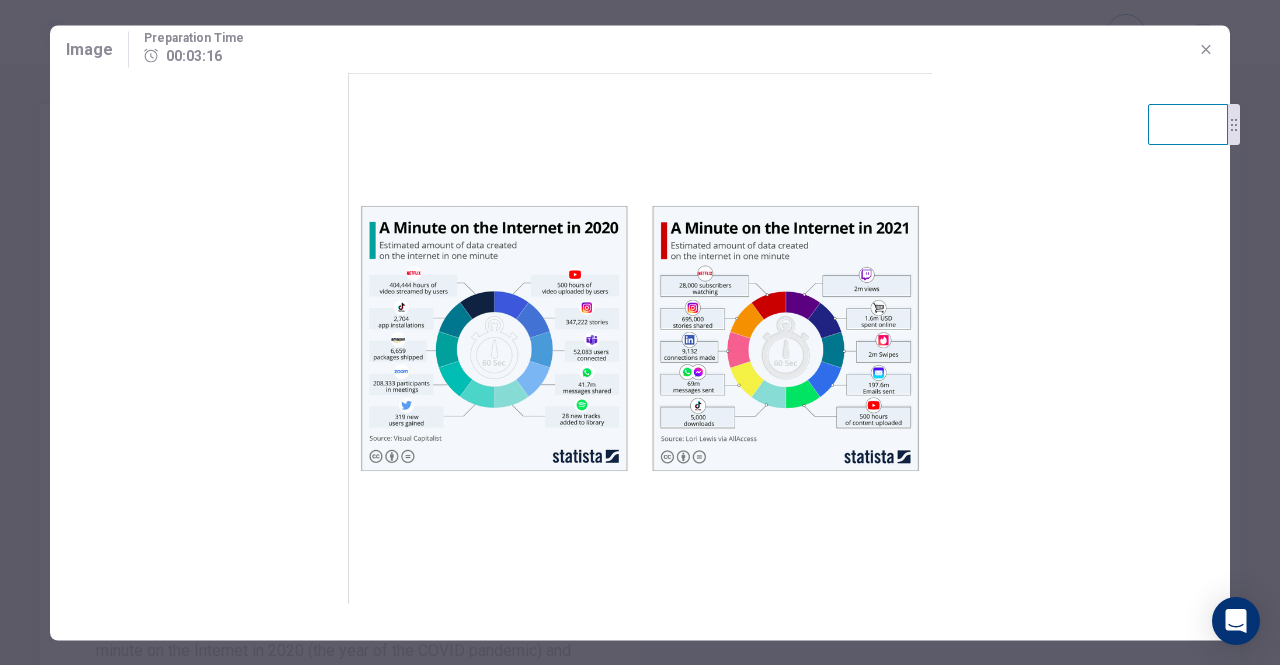 click at bounding box center [640, 338] 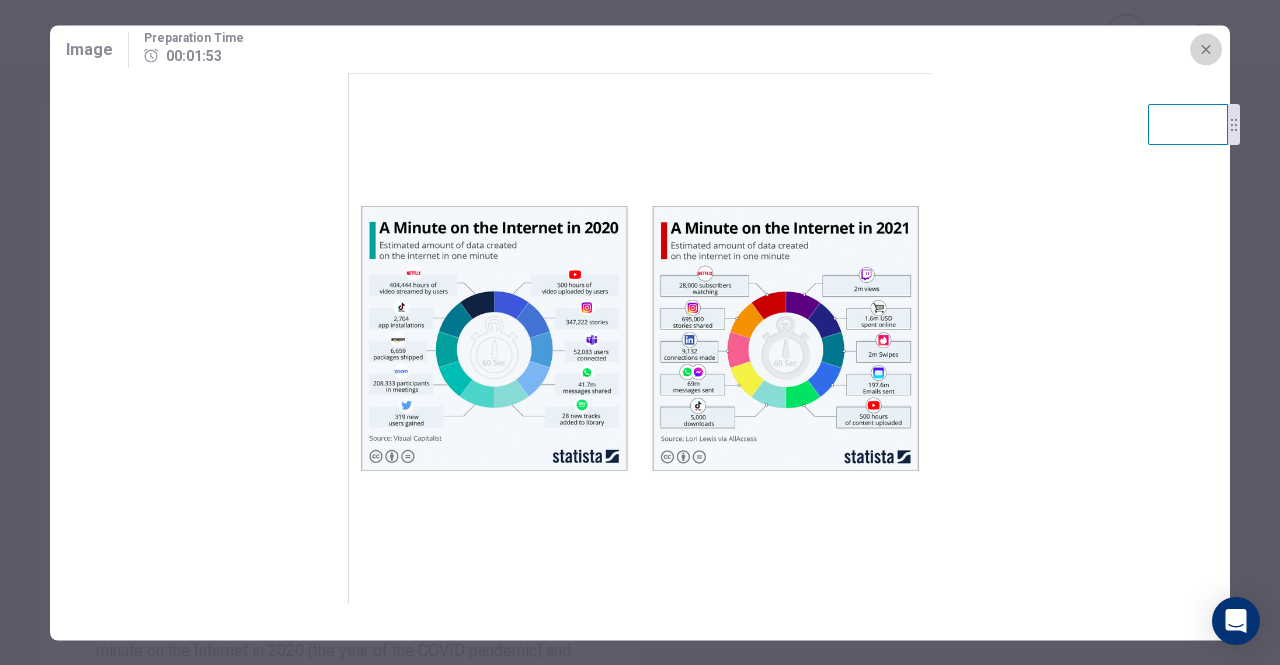 click 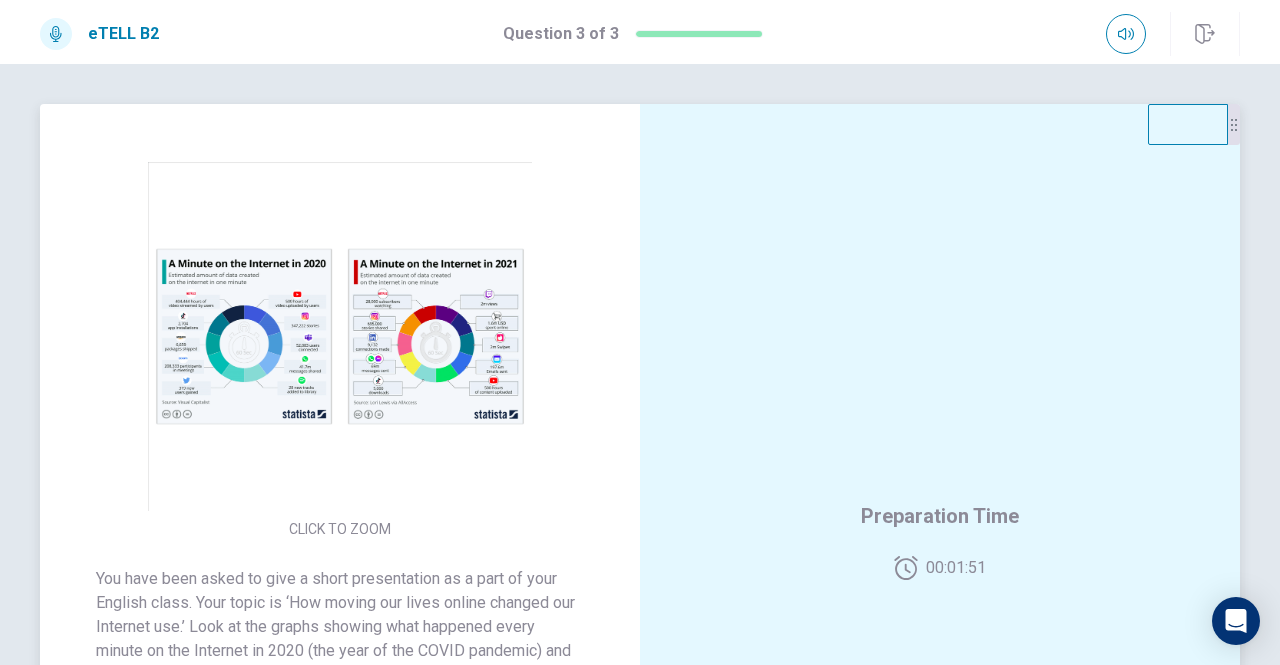 scroll, scrollTop: 10, scrollLeft: 0, axis: vertical 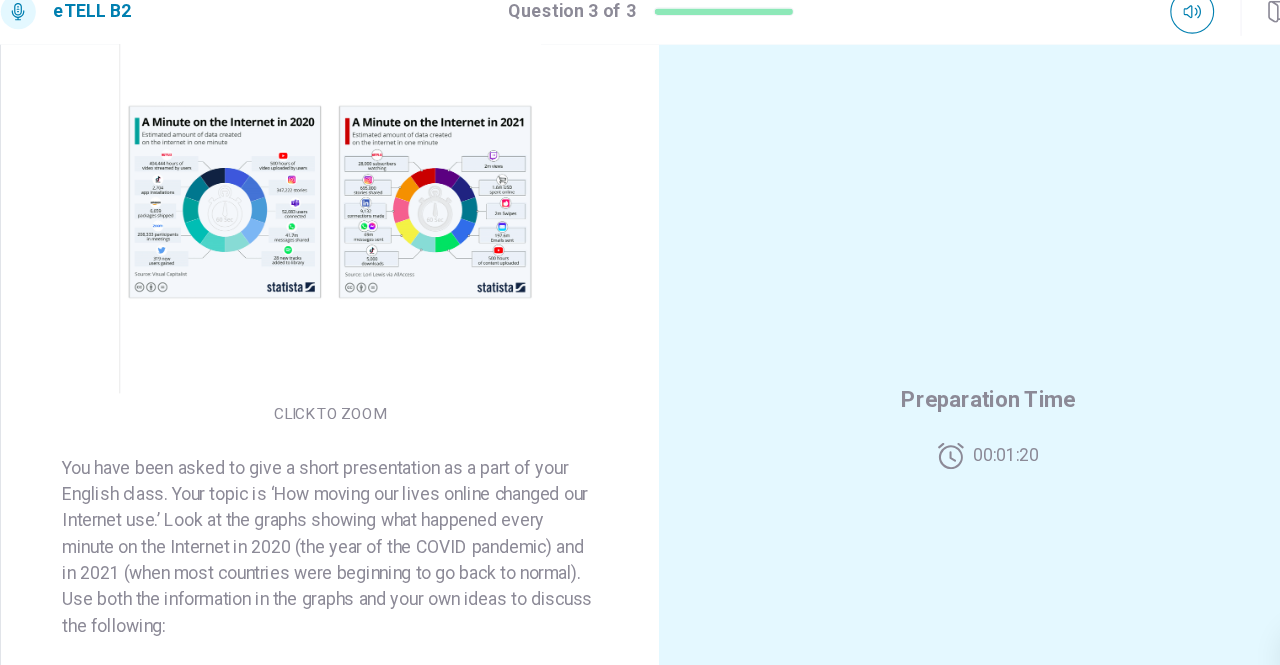 click at bounding box center [340, 207] 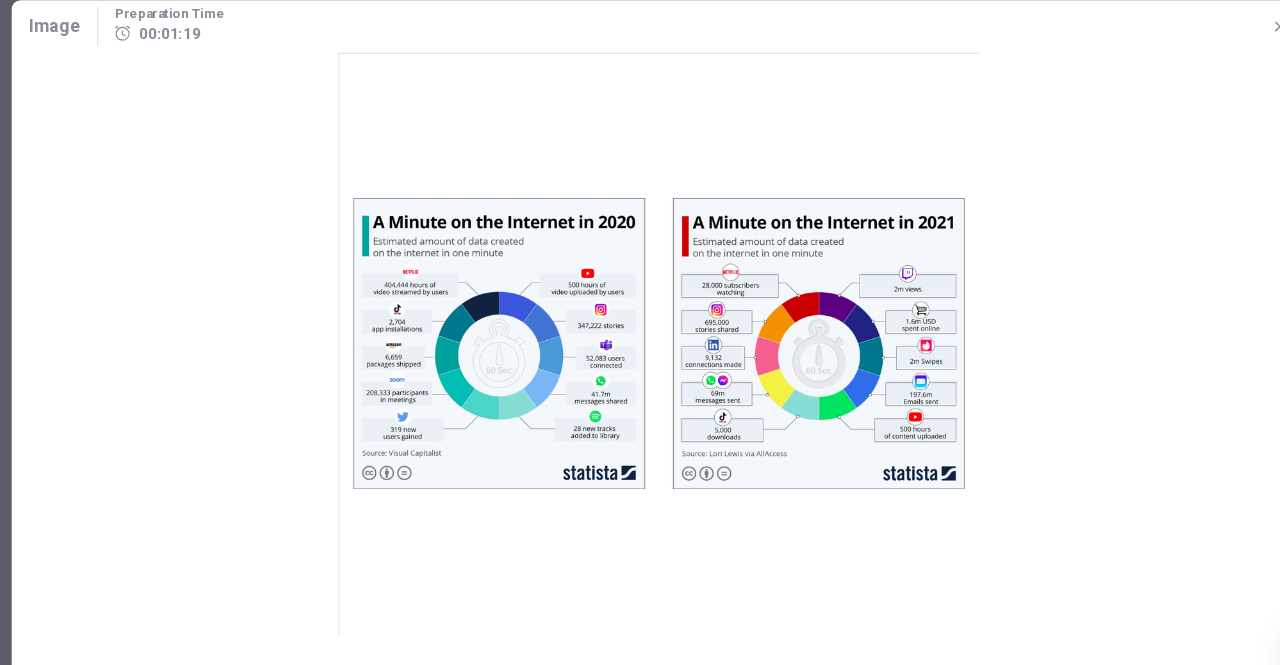 click at bounding box center (640, 338) 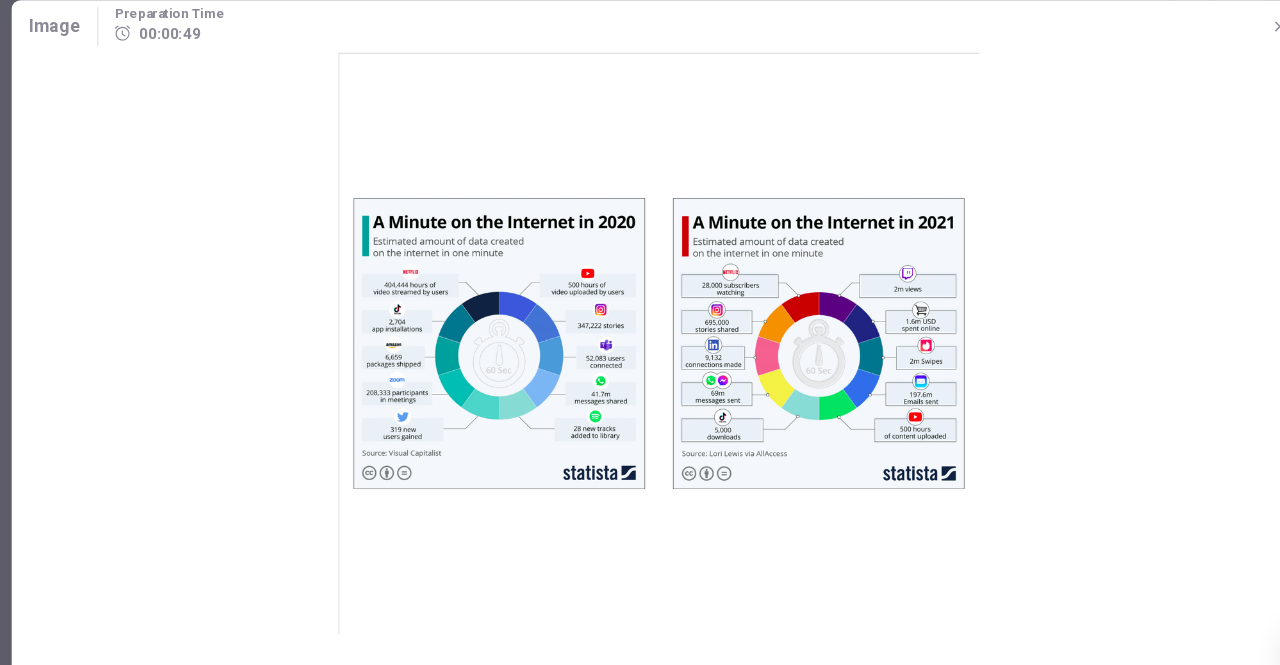 click at bounding box center (640, 338) 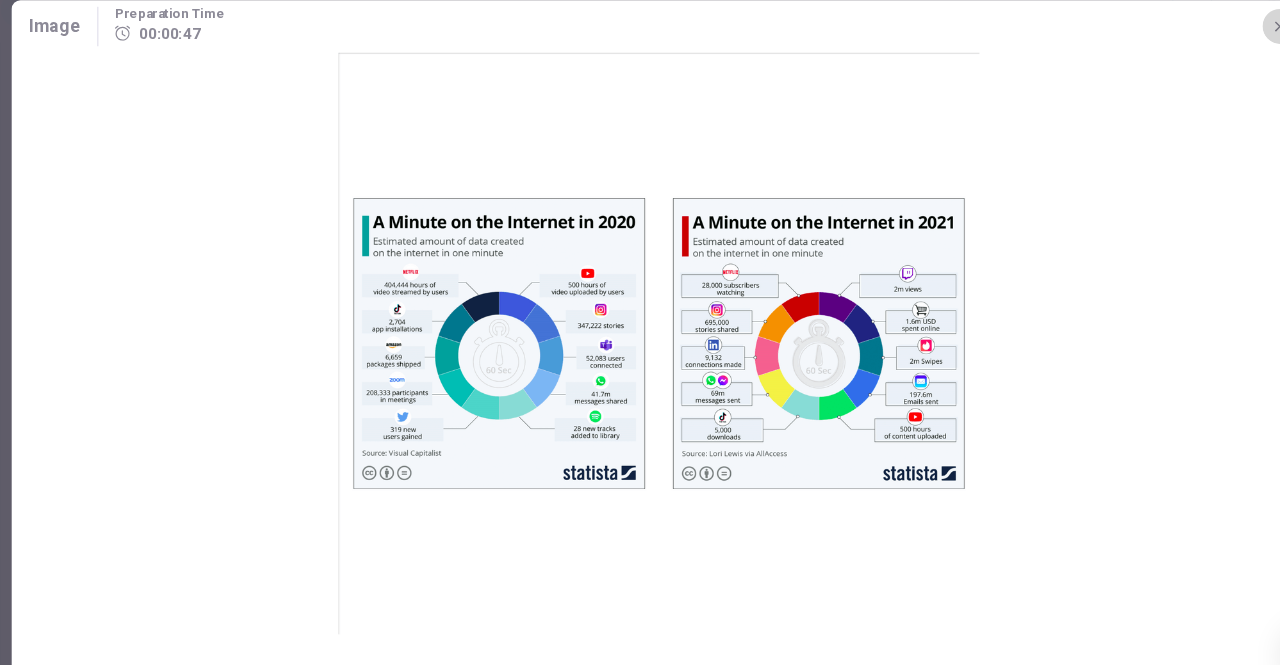 click 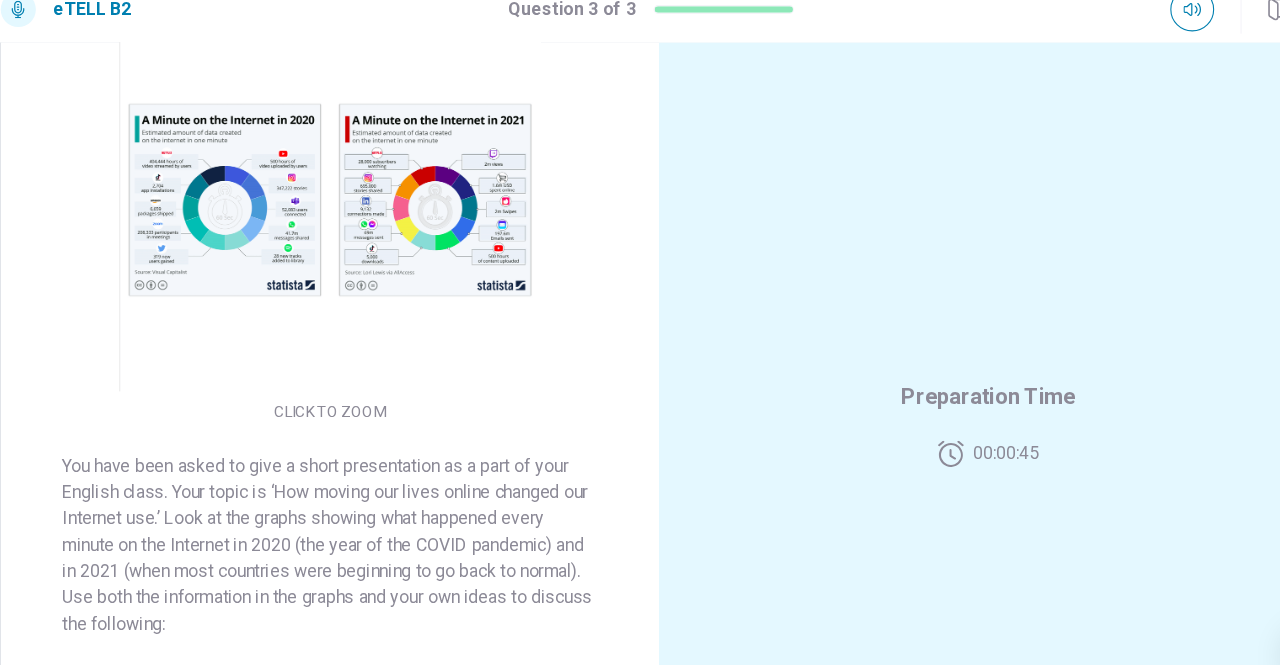 scroll, scrollTop: 10, scrollLeft: 0, axis: vertical 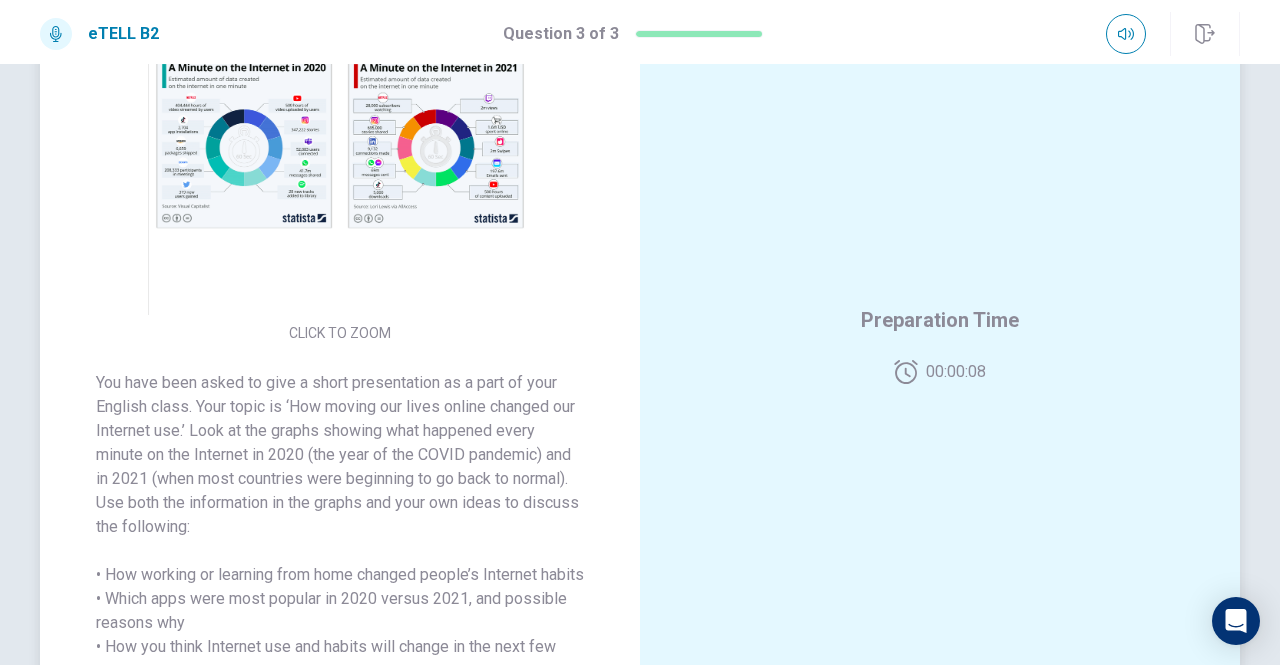 click at bounding box center (340, 140) 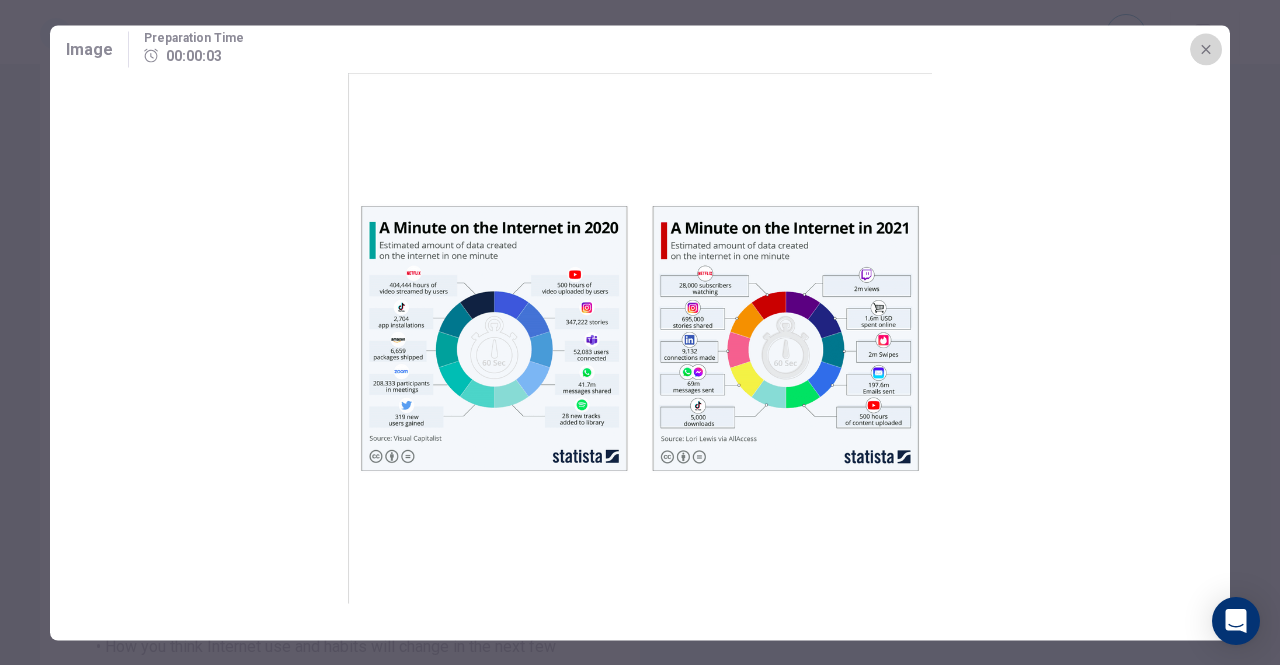 click 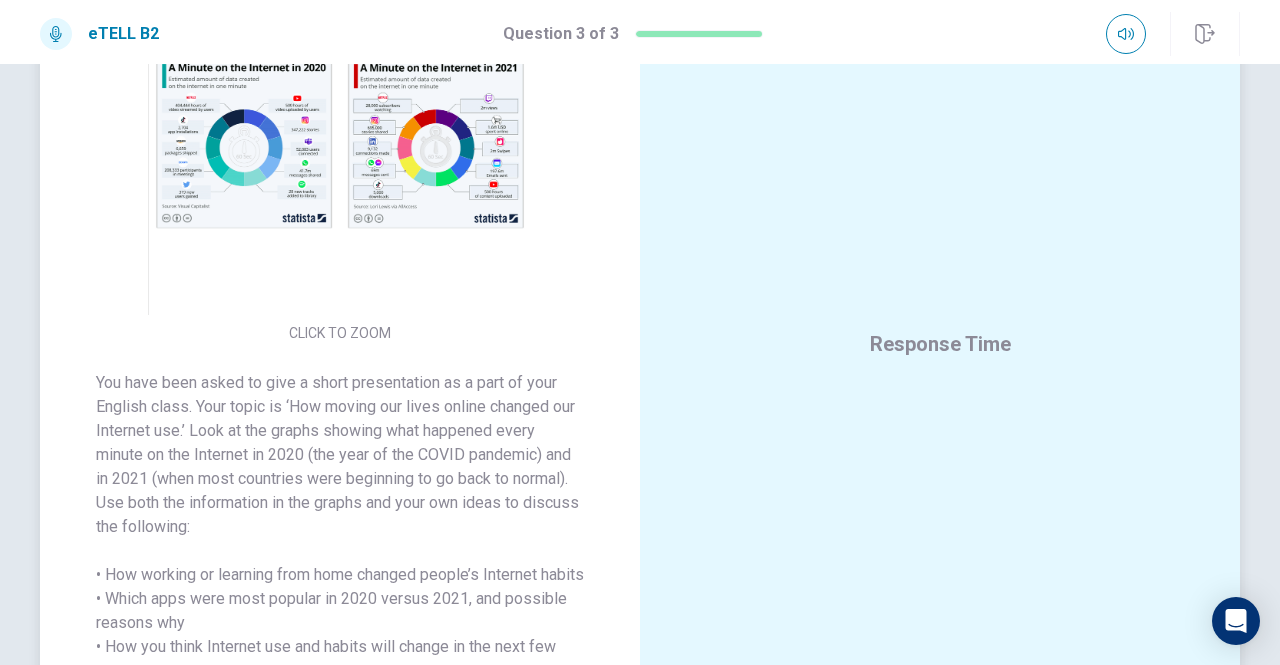 click at bounding box center (340, 140) 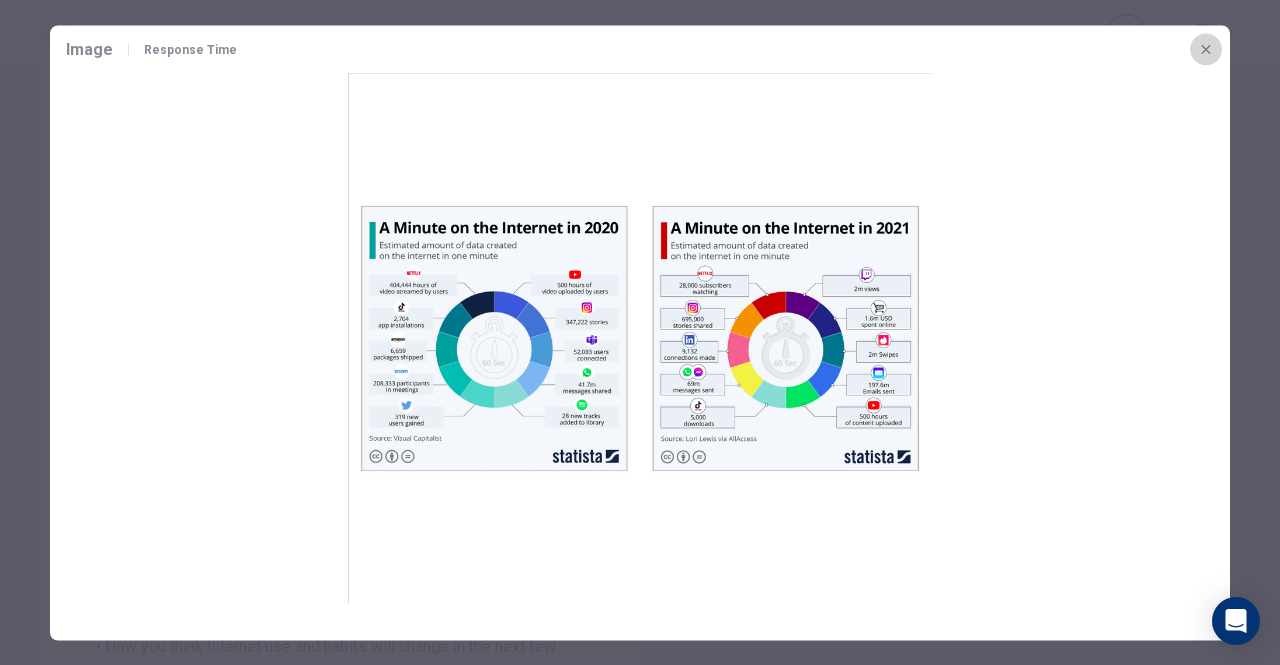 click 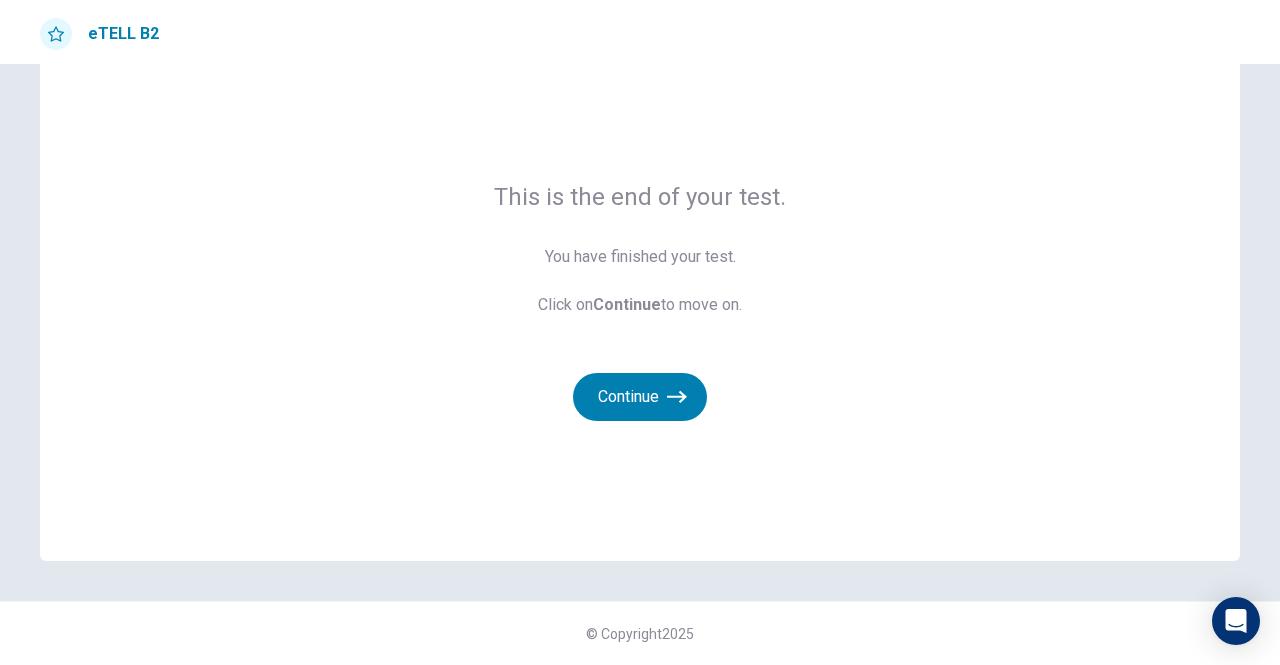 scroll, scrollTop: 62, scrollLeft: 0, axis: vertical 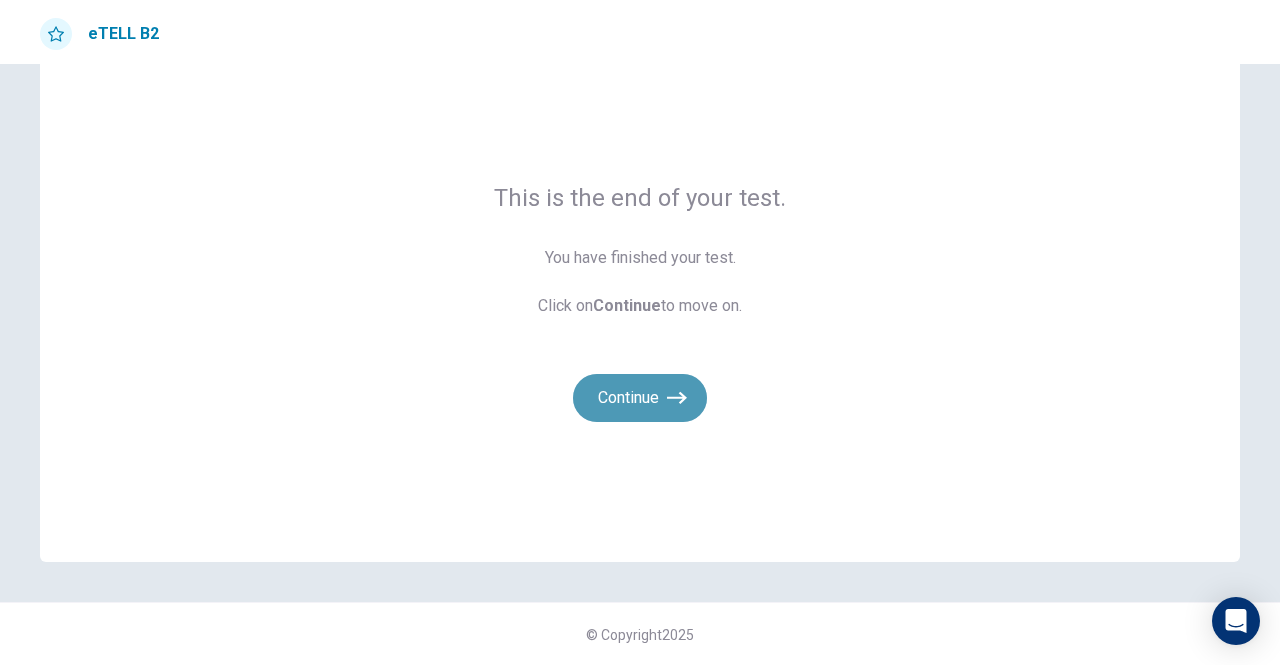 click 